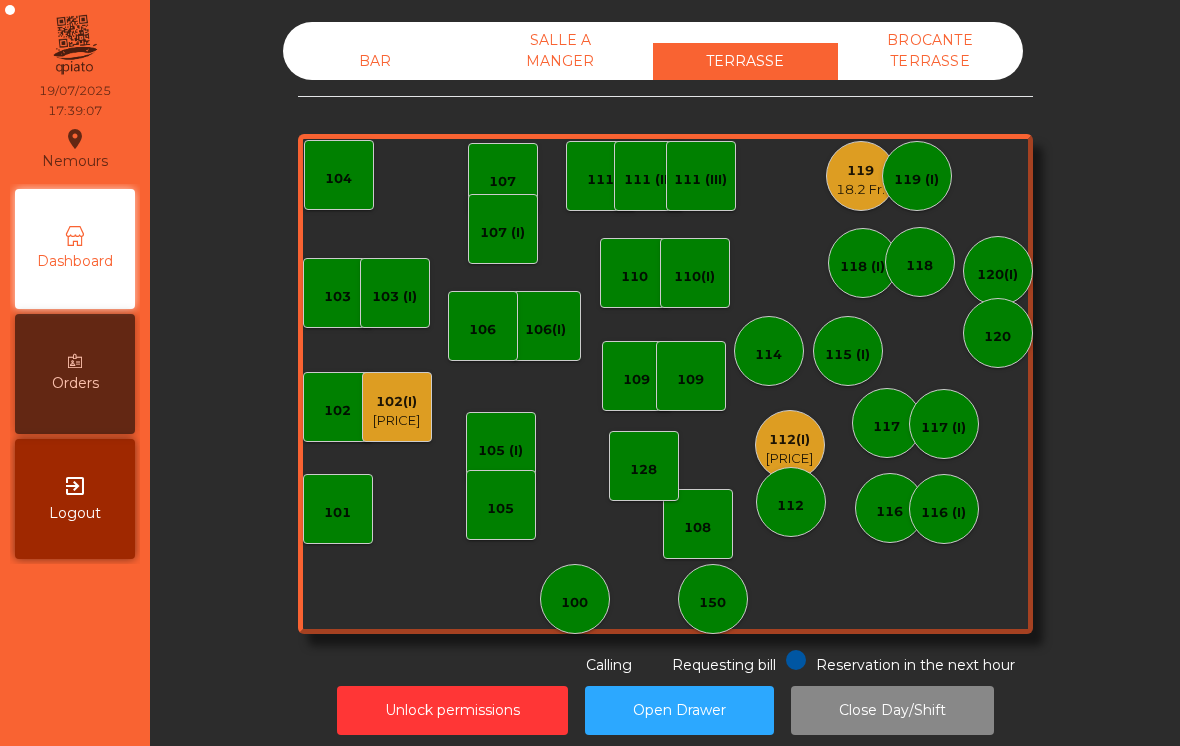 scroll, scrollTop: 0, scrollLeft: 0, axis: both 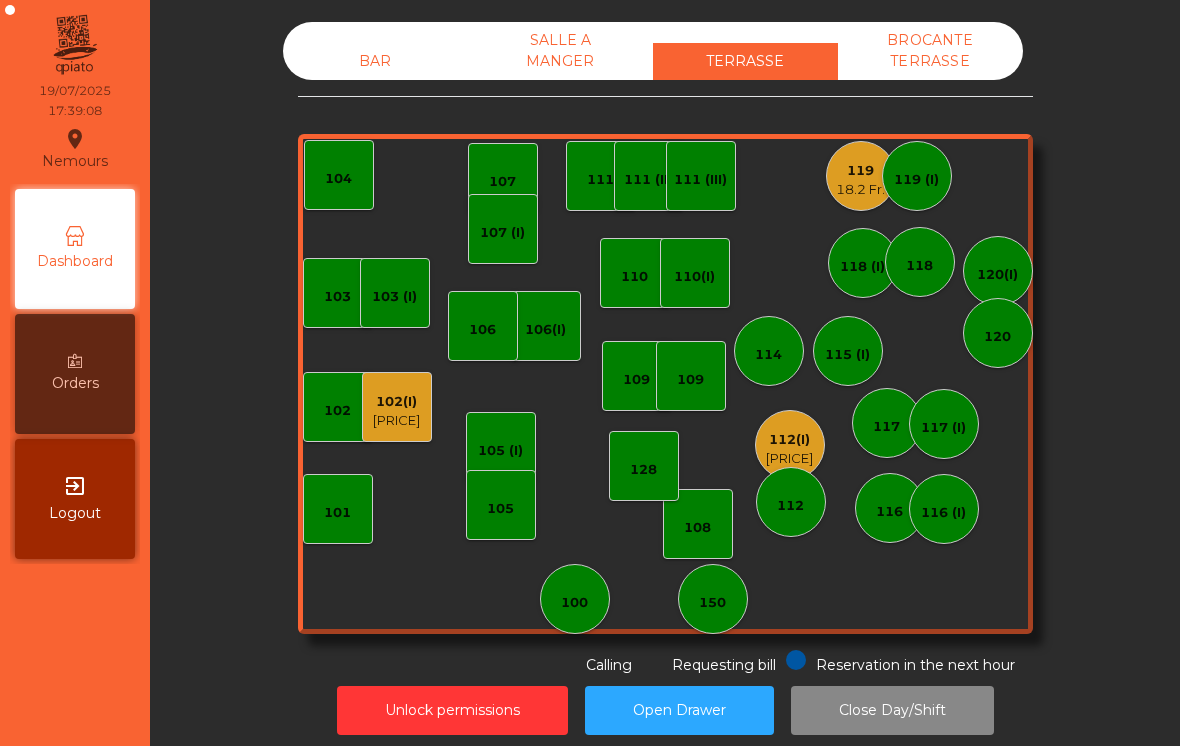 click on "18.2 Fr." 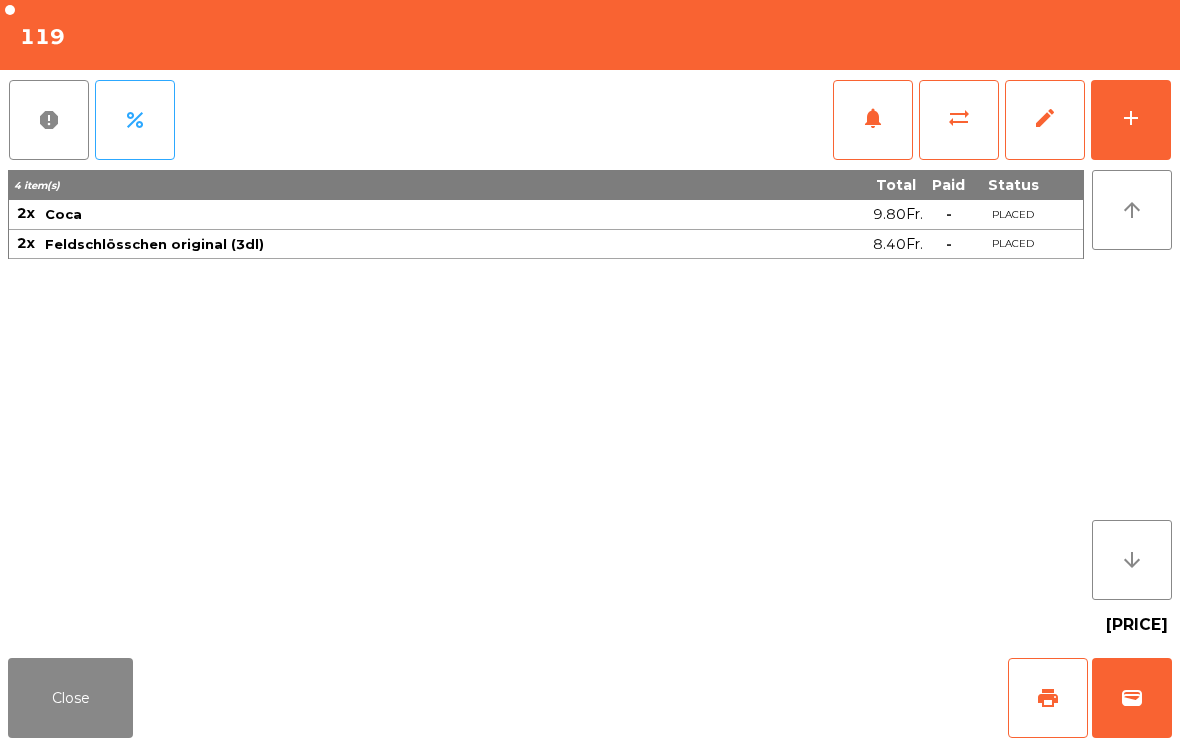 click on "print" 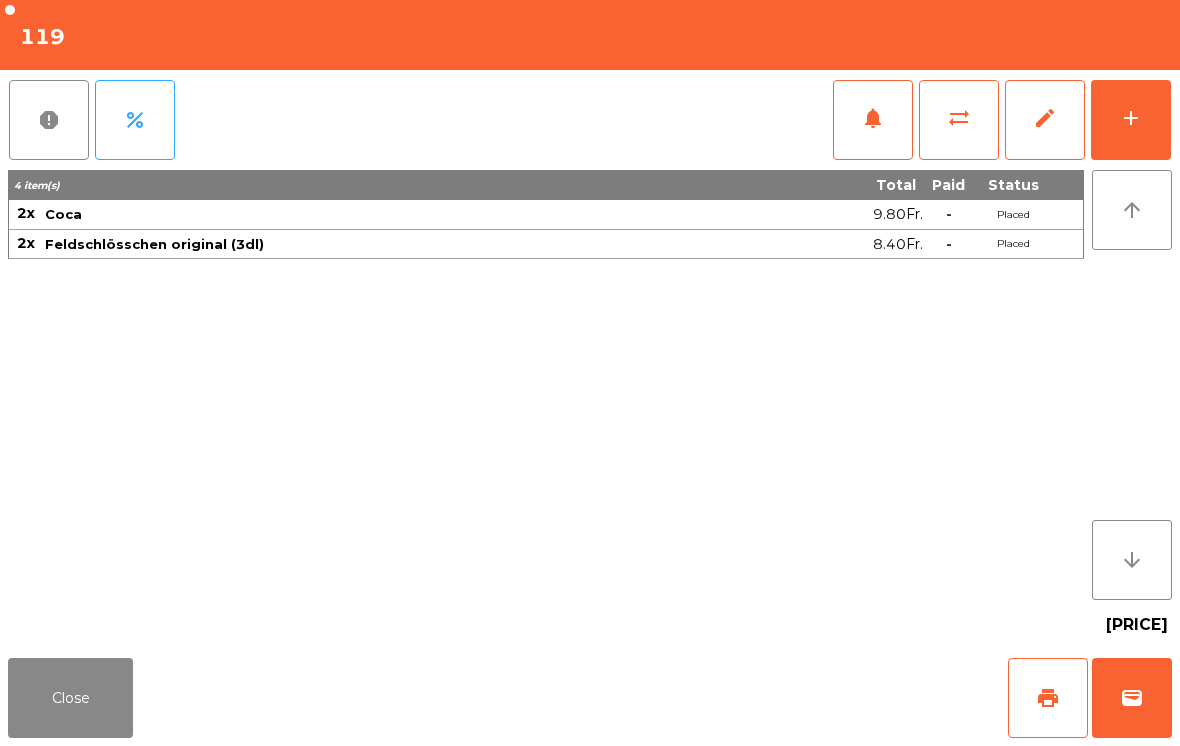 click on "Close" 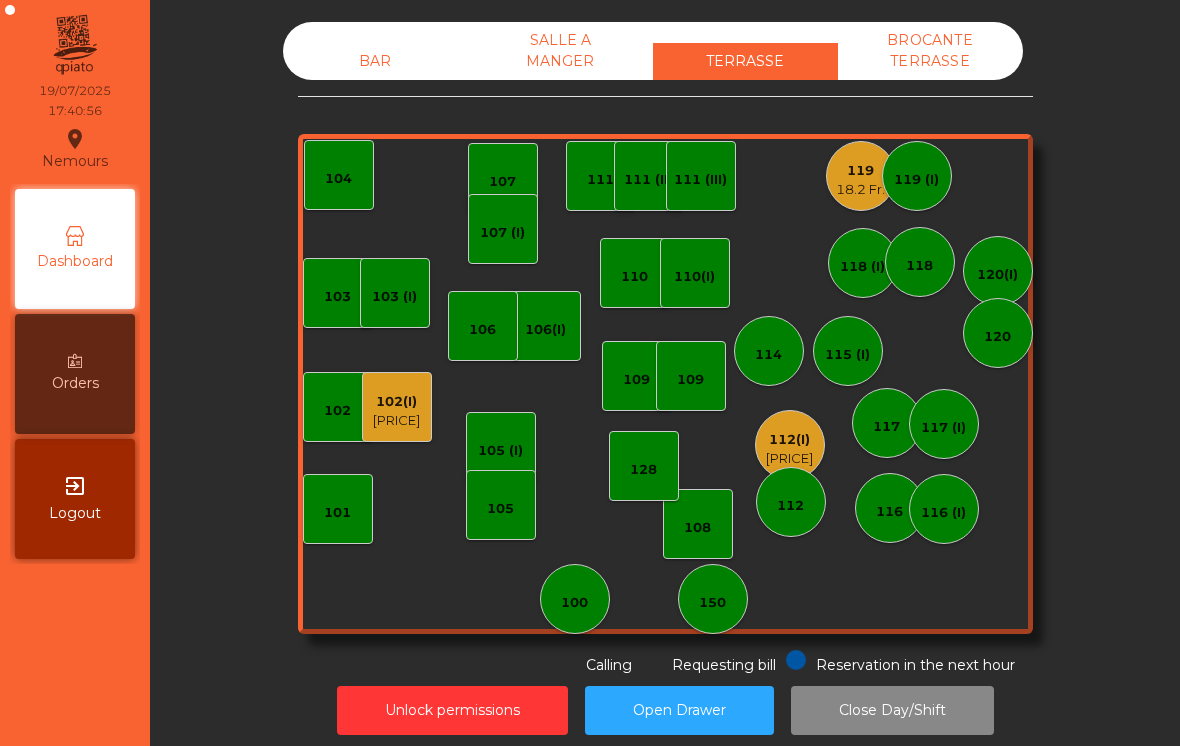 click on "103 (I)" 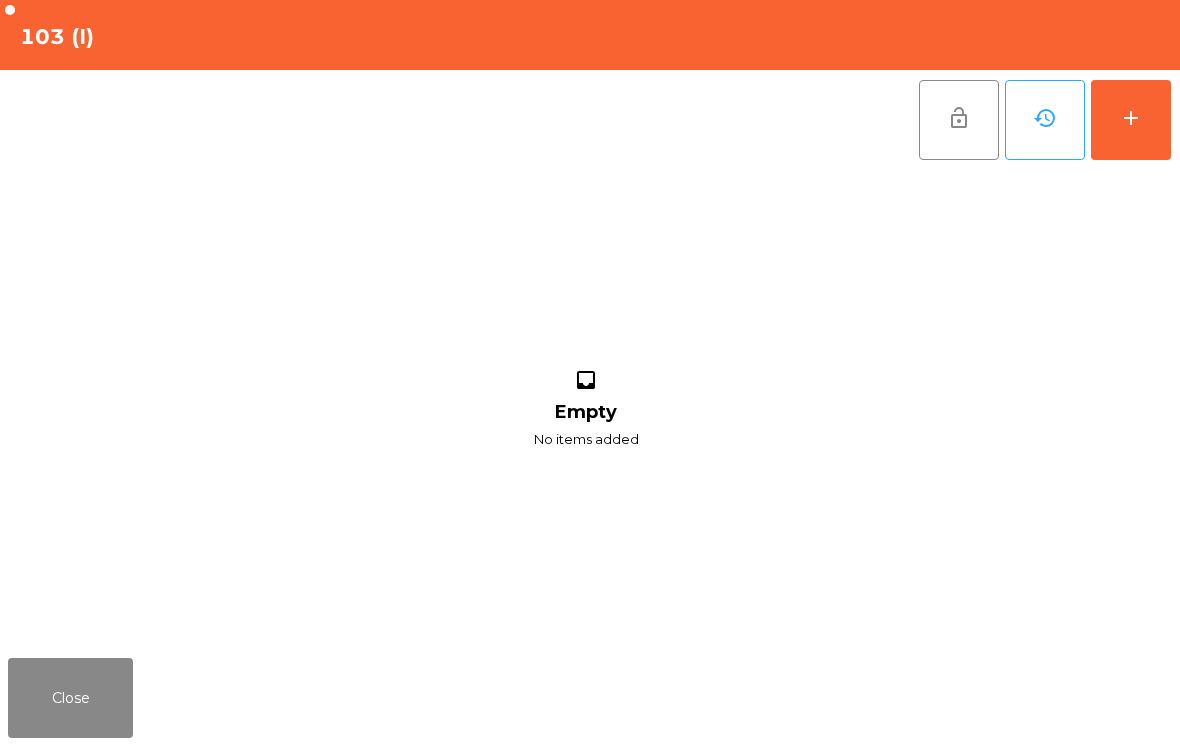 click on "add" 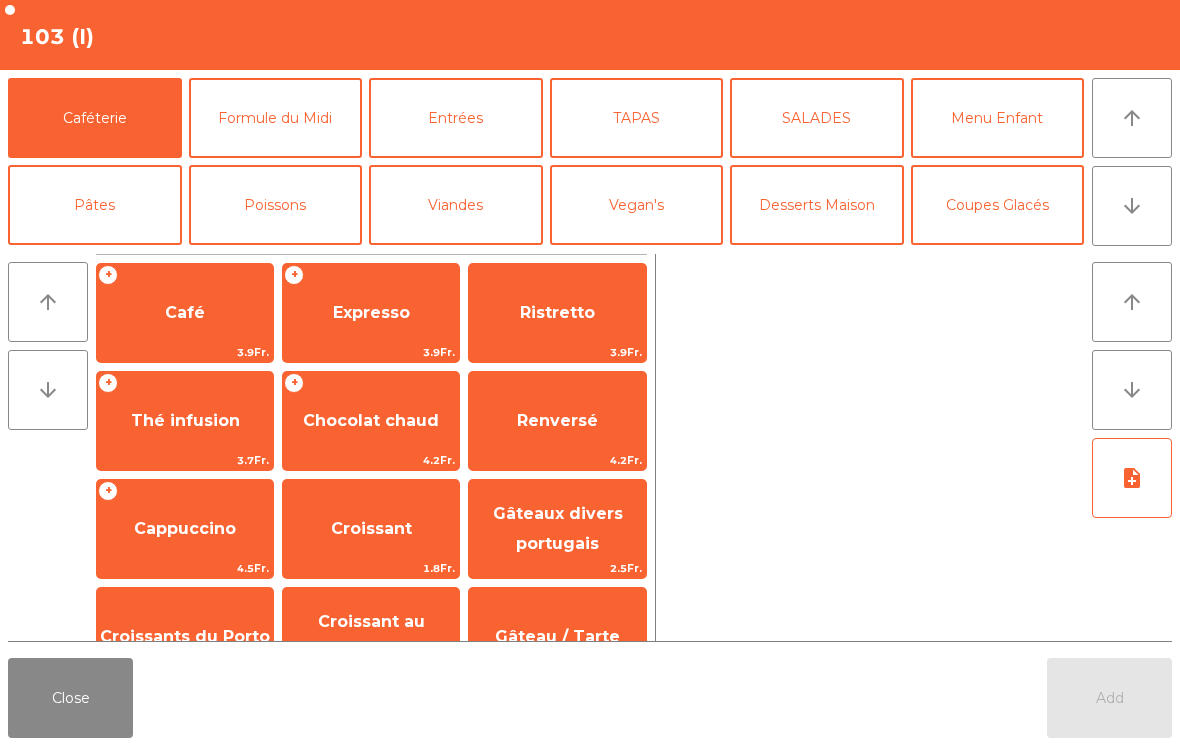 click on "arrow_downward" 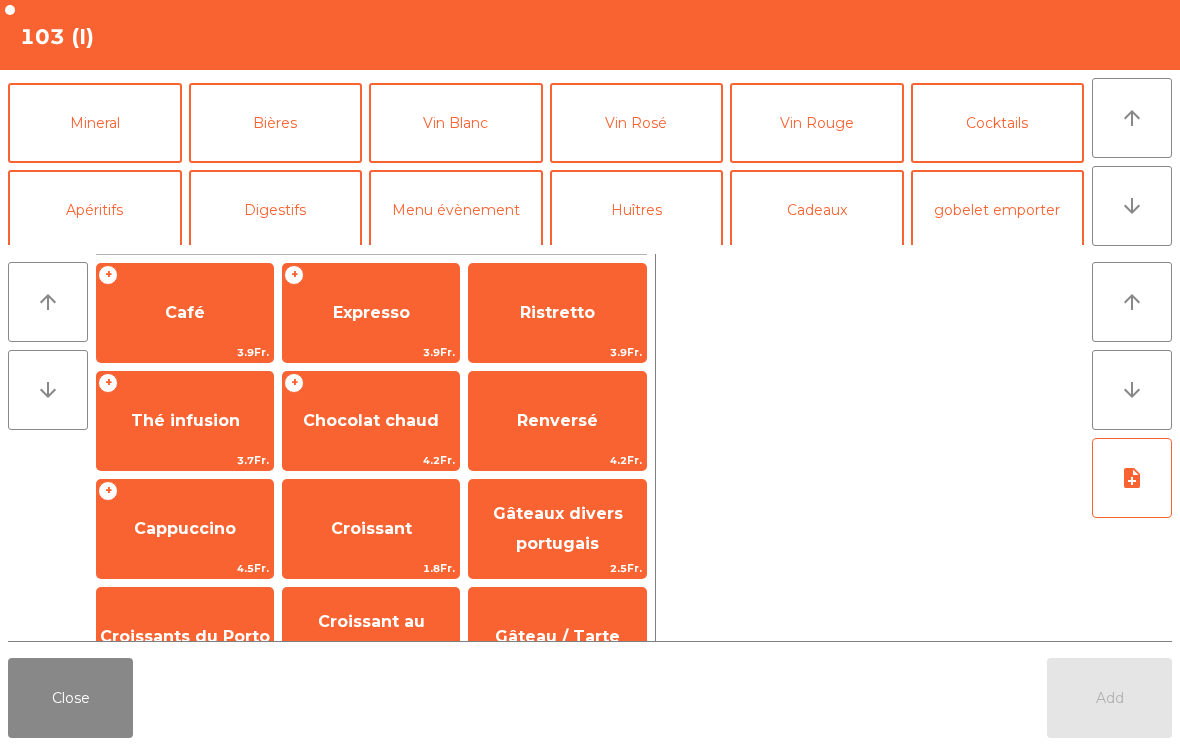 scroll, scrollTop: 174, scrollLeft: 0, axis: vertical 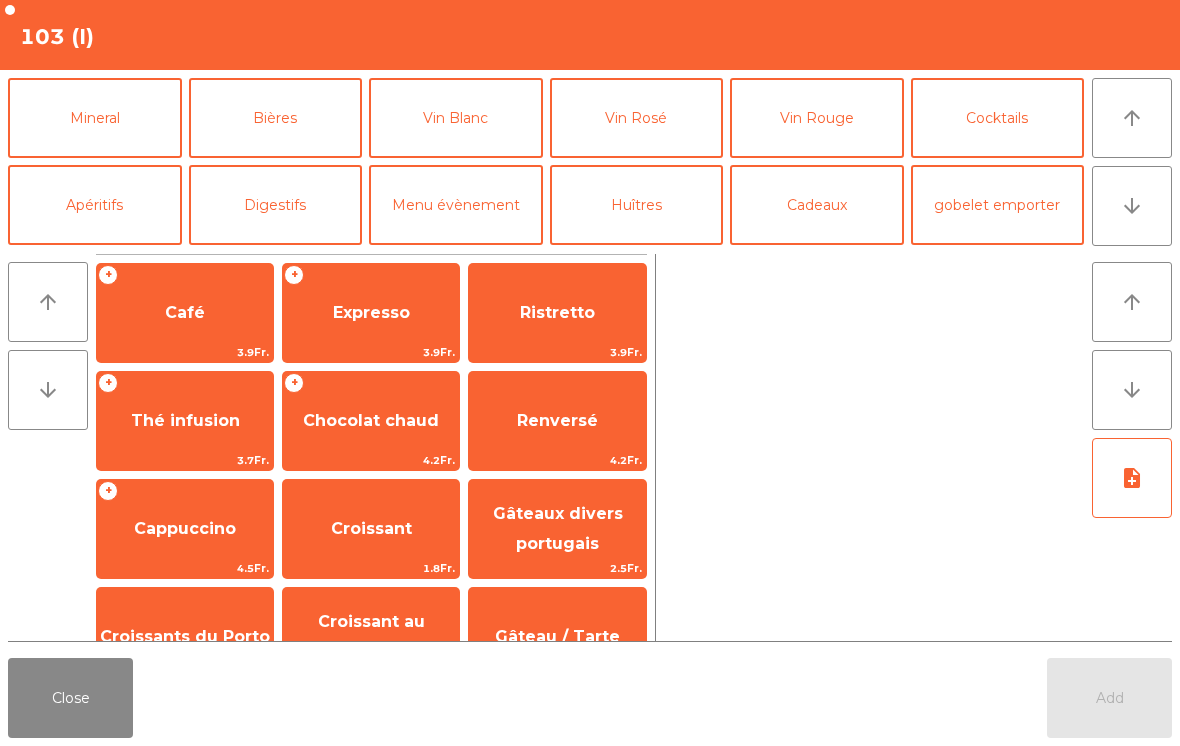click on "Bières" 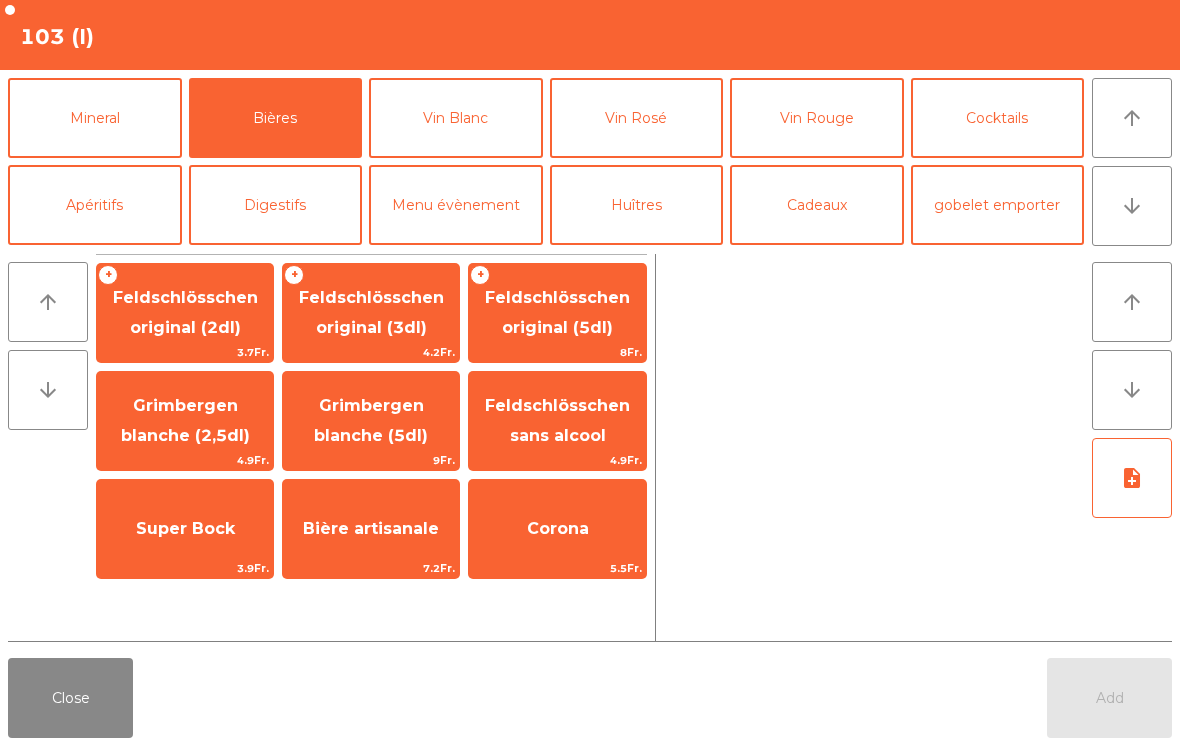 click on "Feldschlösschen original (3dl)" 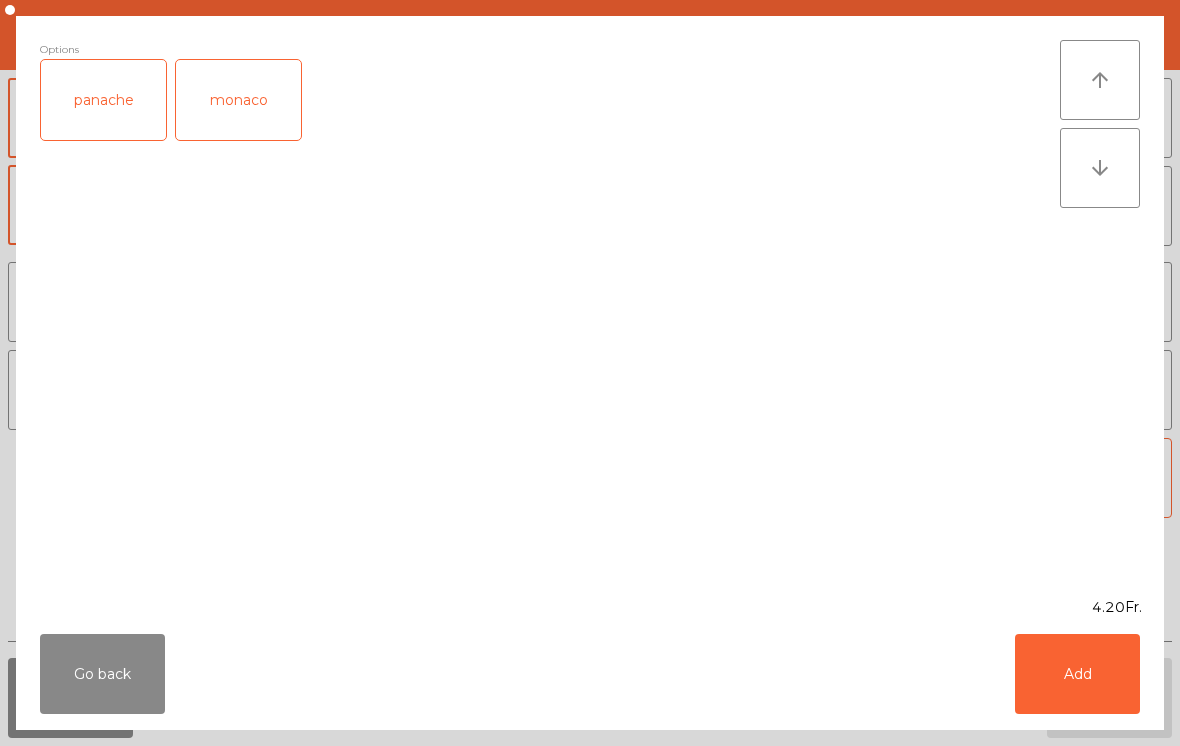 click on "Add" 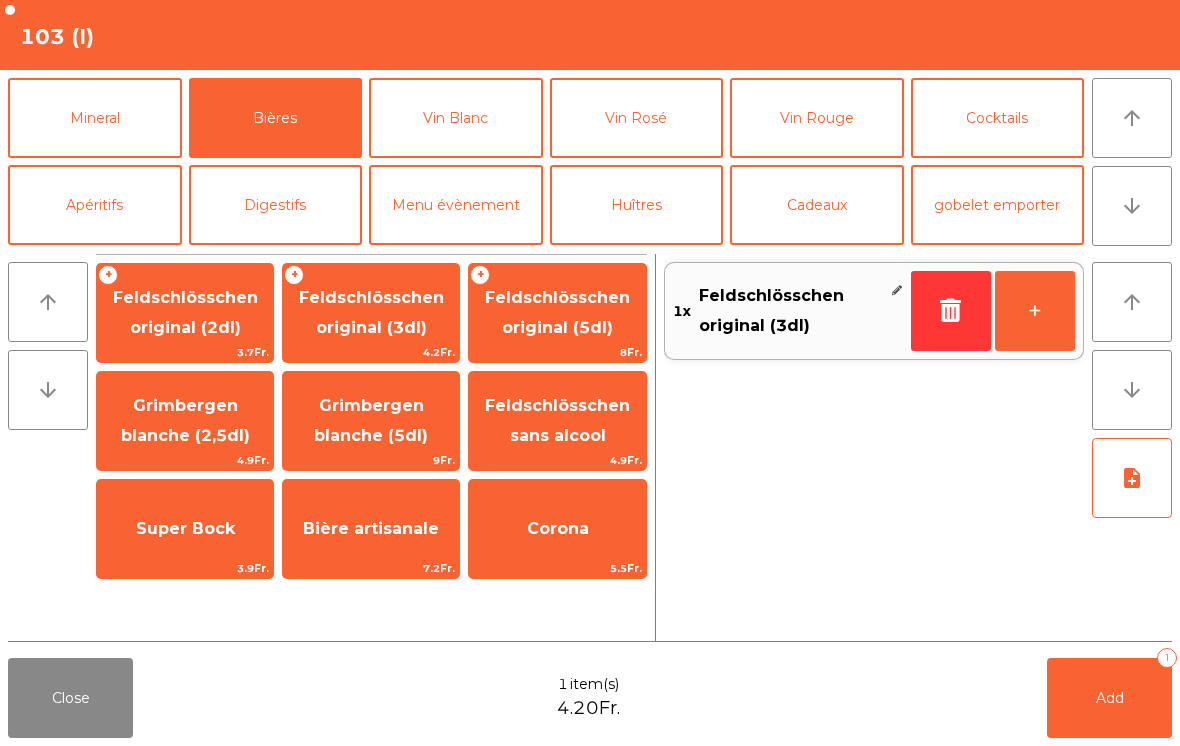 click on "Feldschlösschen original (2dl)" 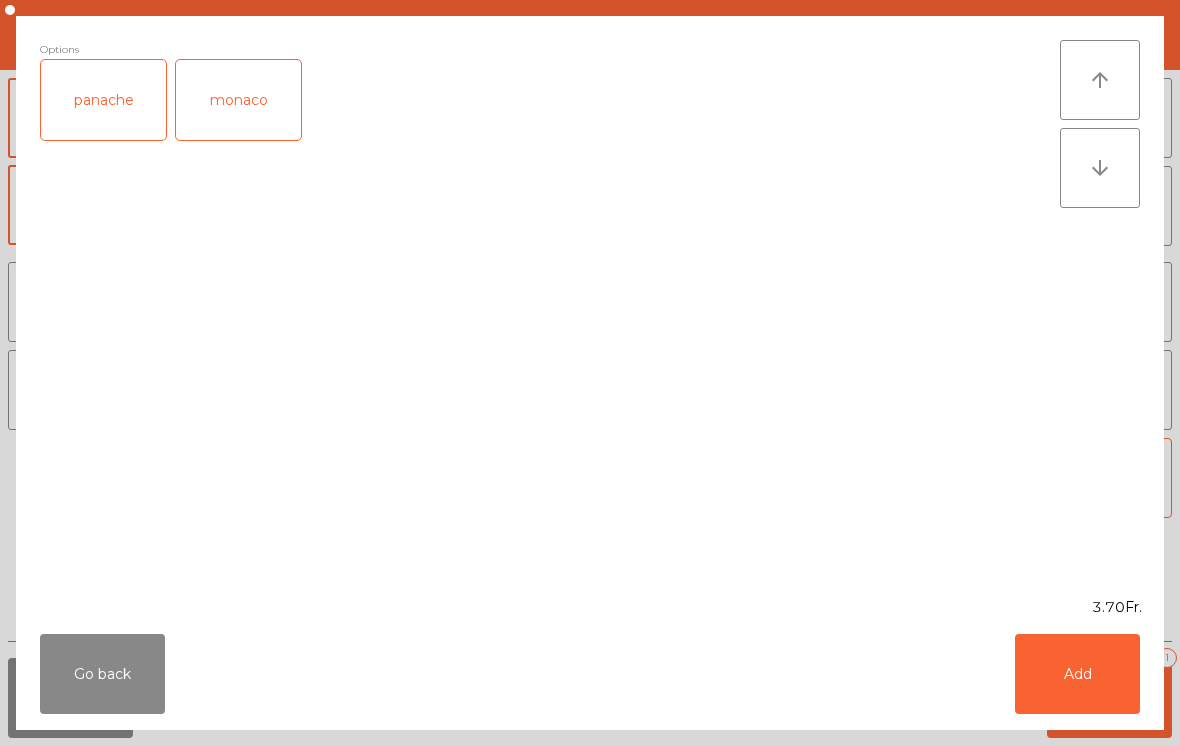 click on "Add" 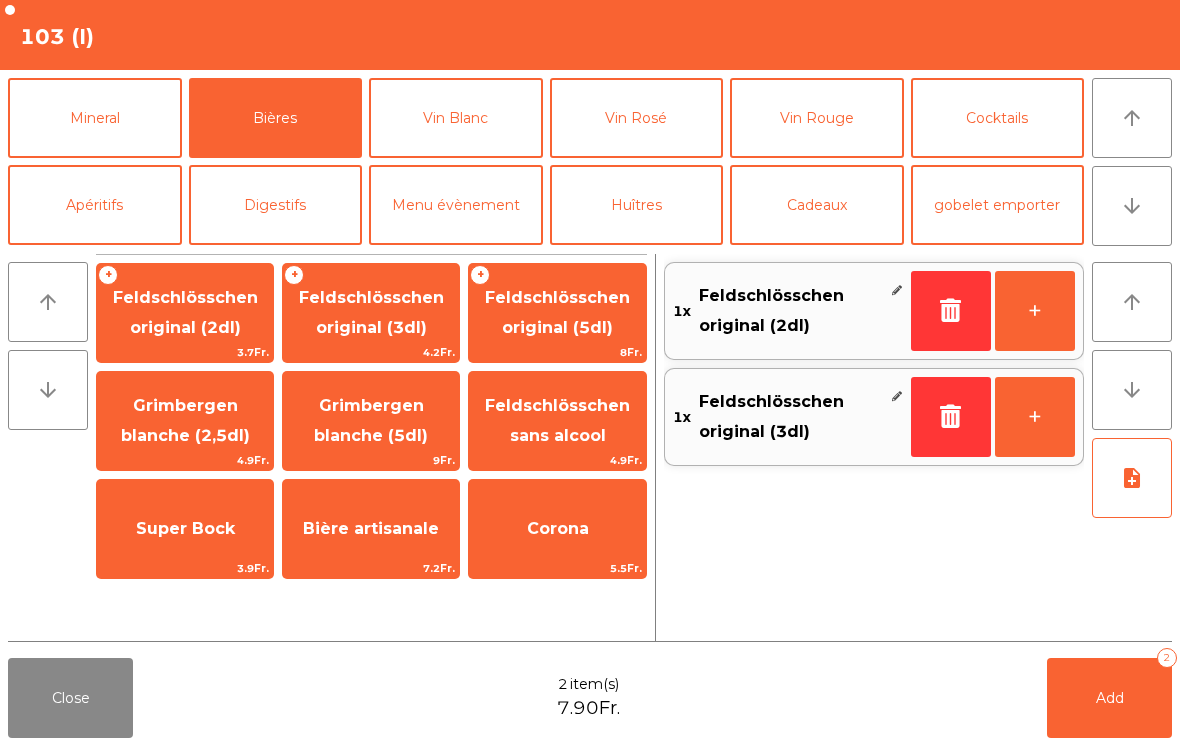 click on "Add" 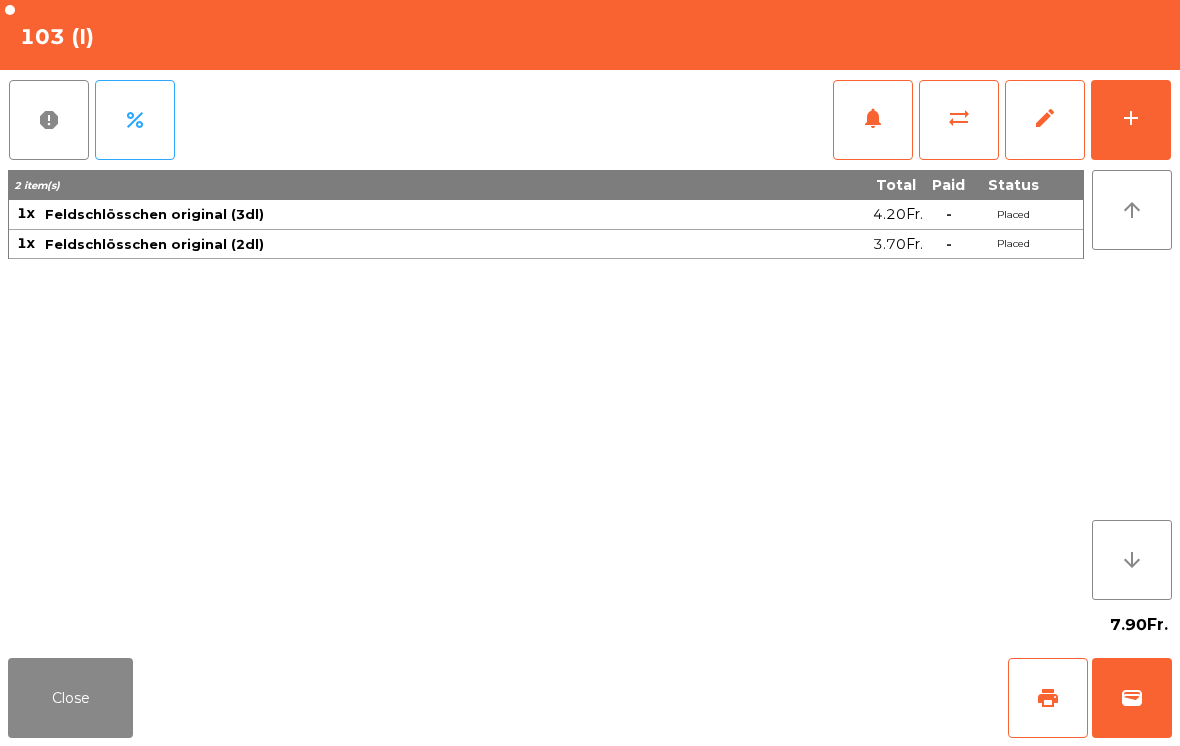 click on "print" 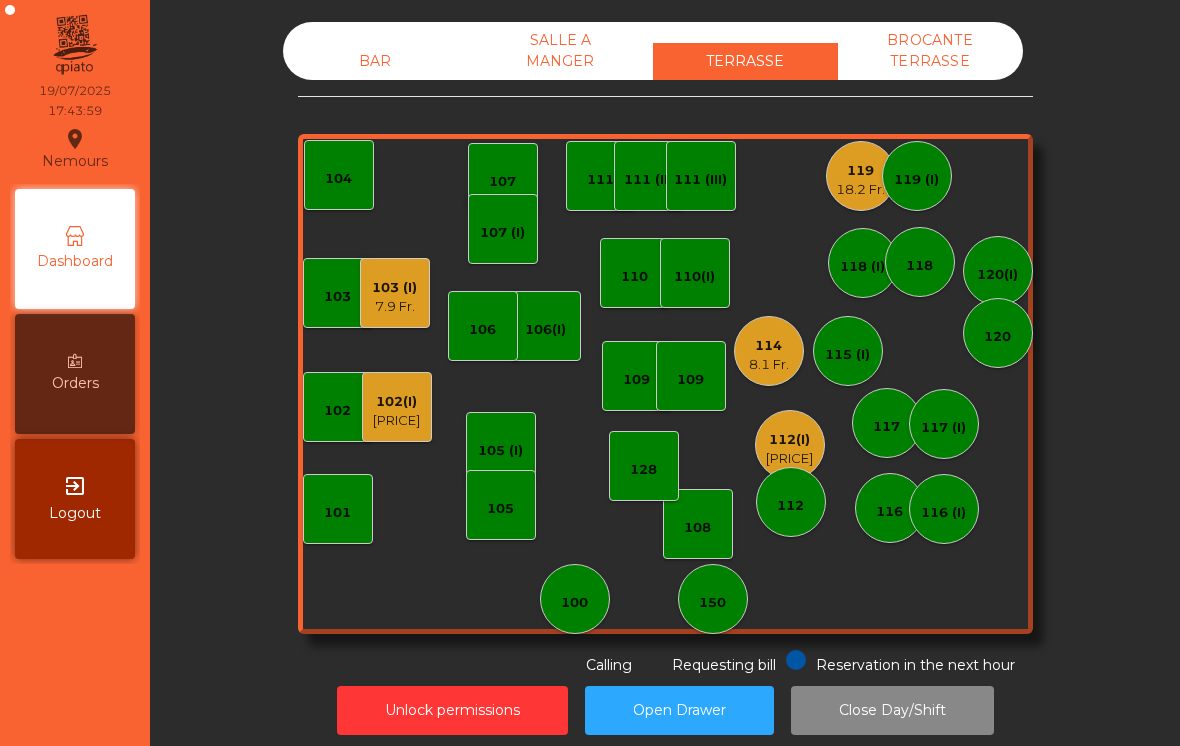click on "114" 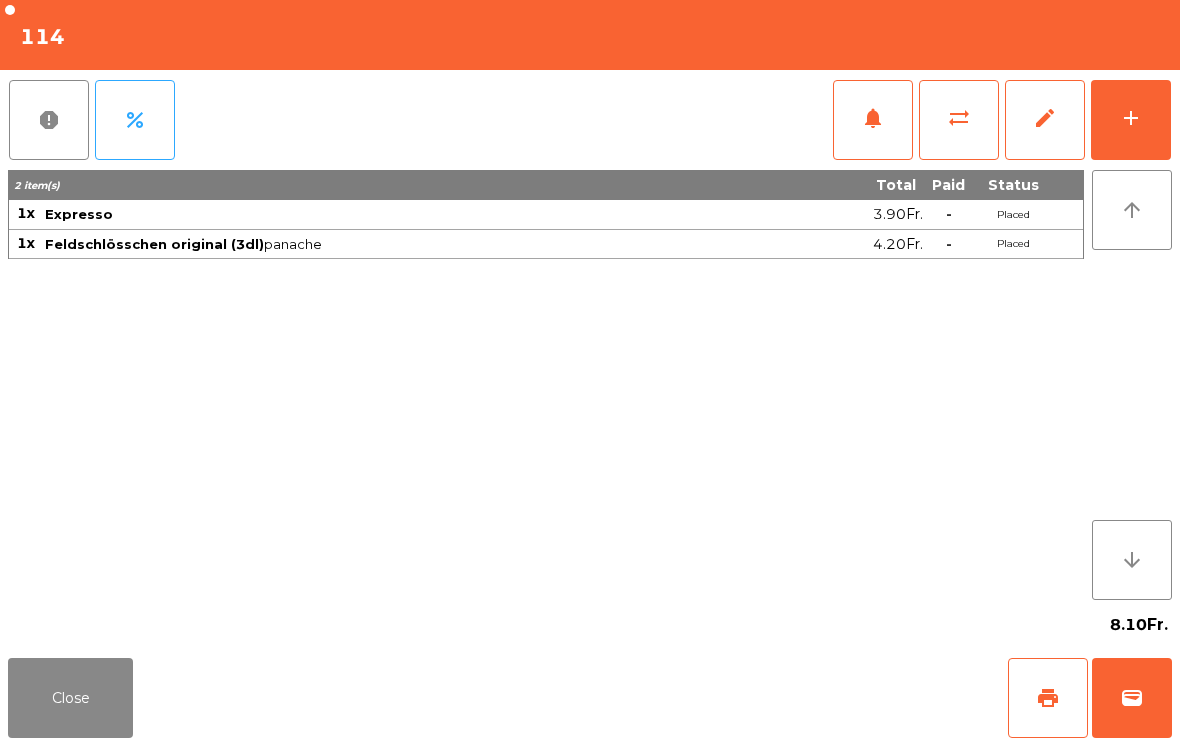 click on "print" 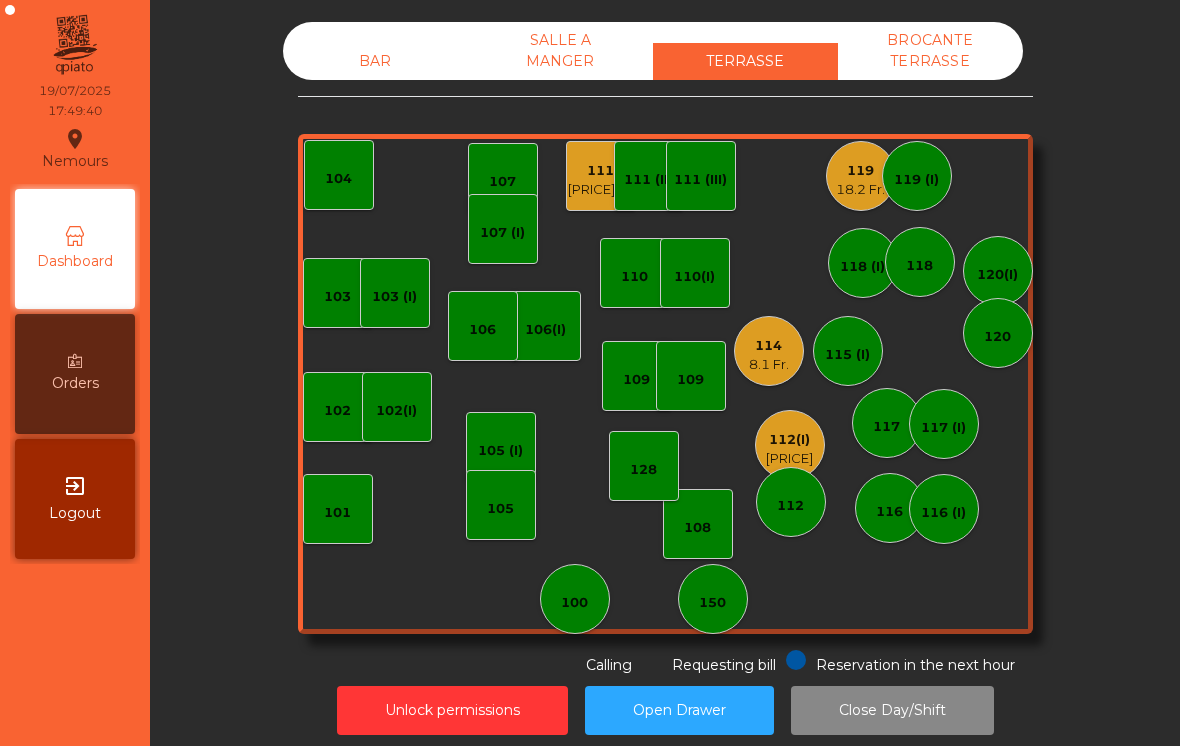 click on "[PRICE] Fr." 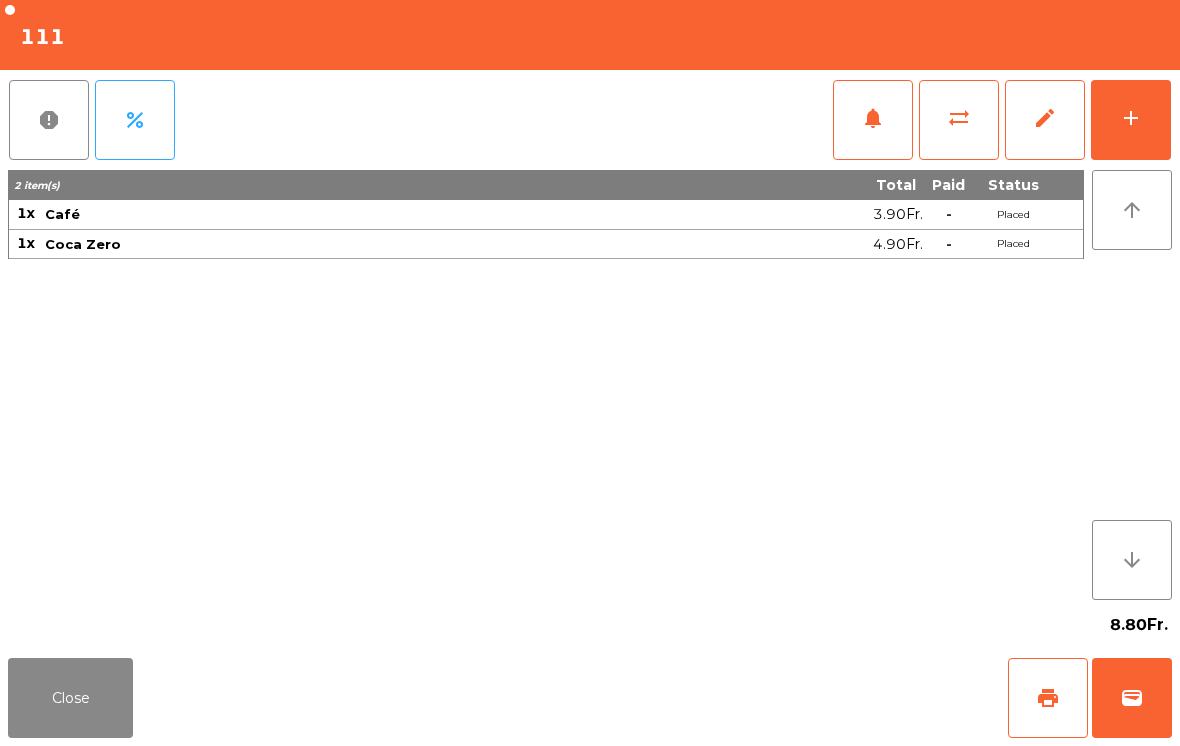 click on "print" 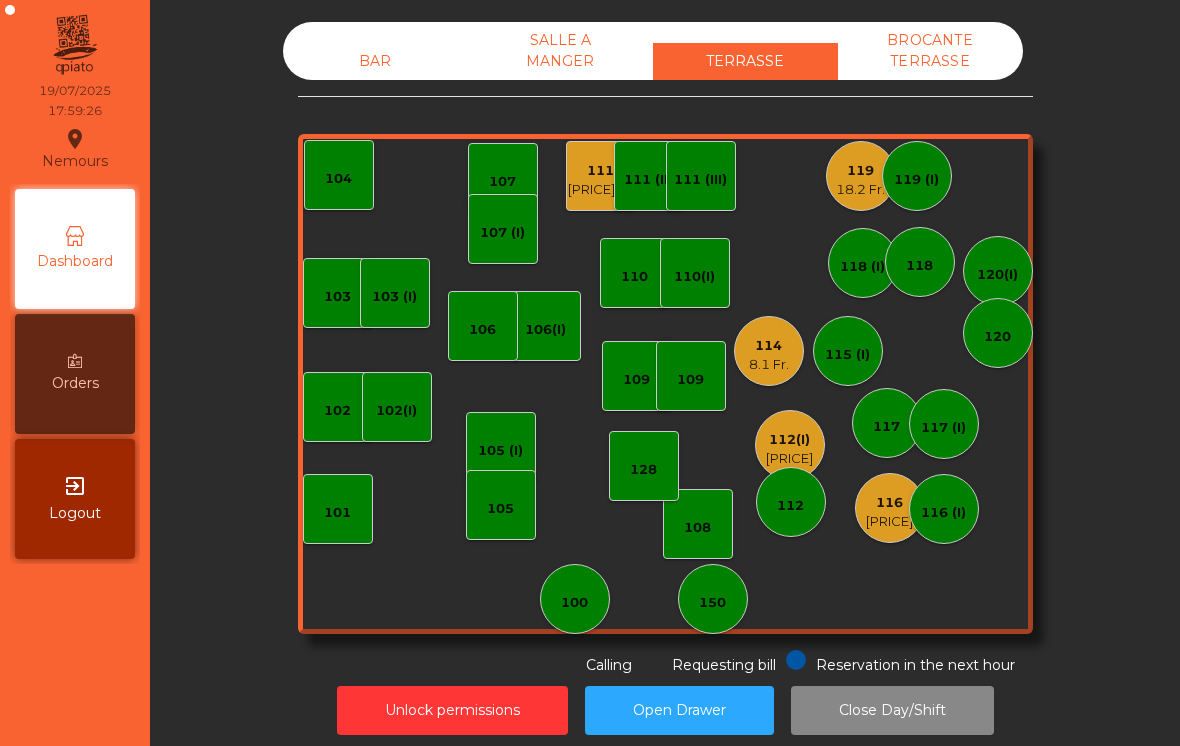 click on "[PRICE]" 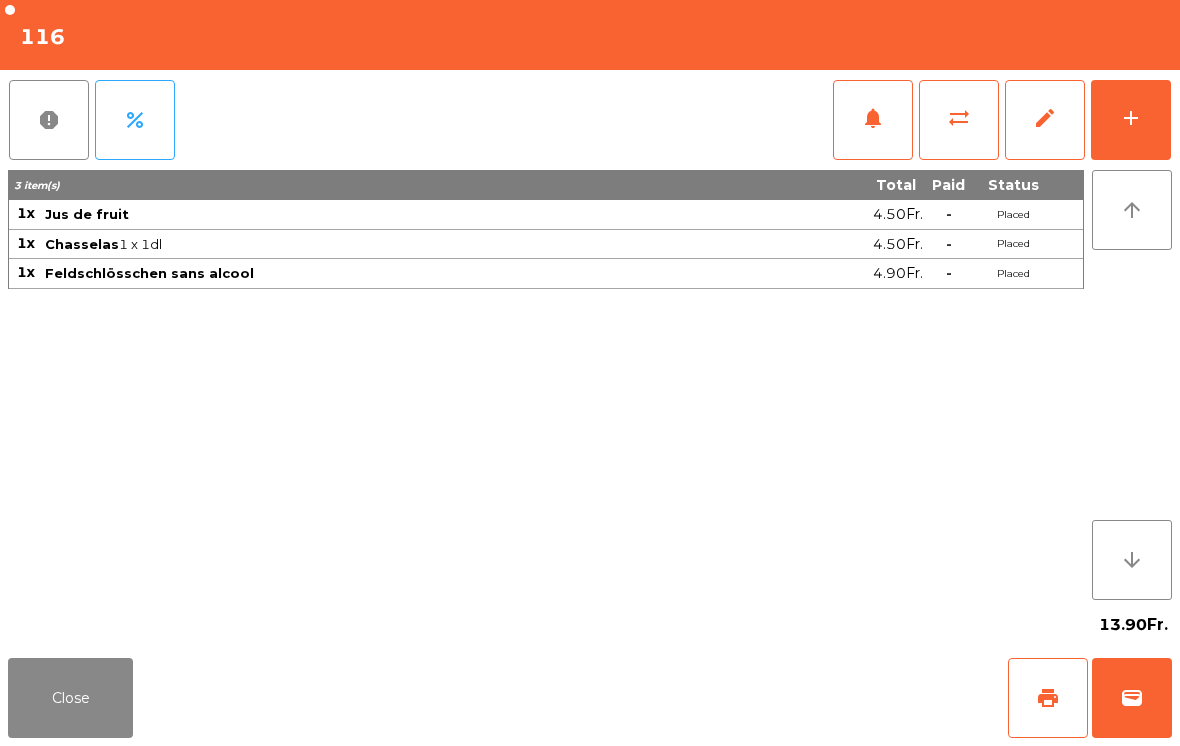 click on "print" 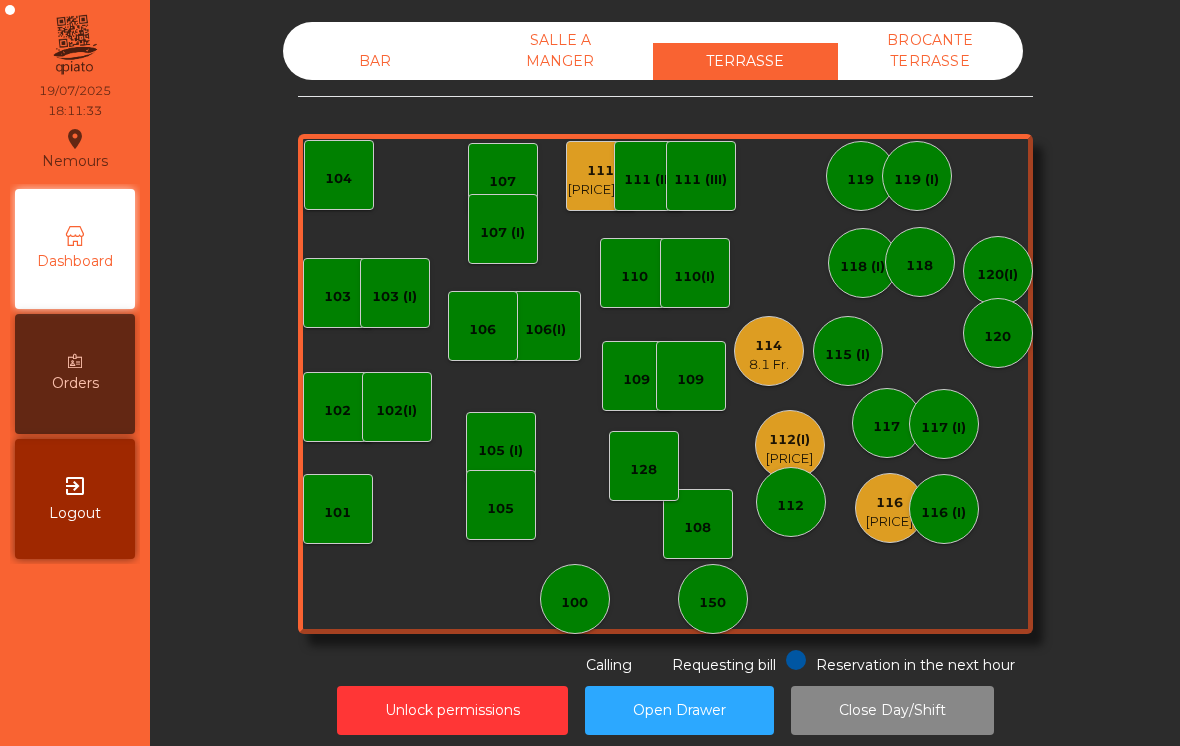 click on "[PRICE]" 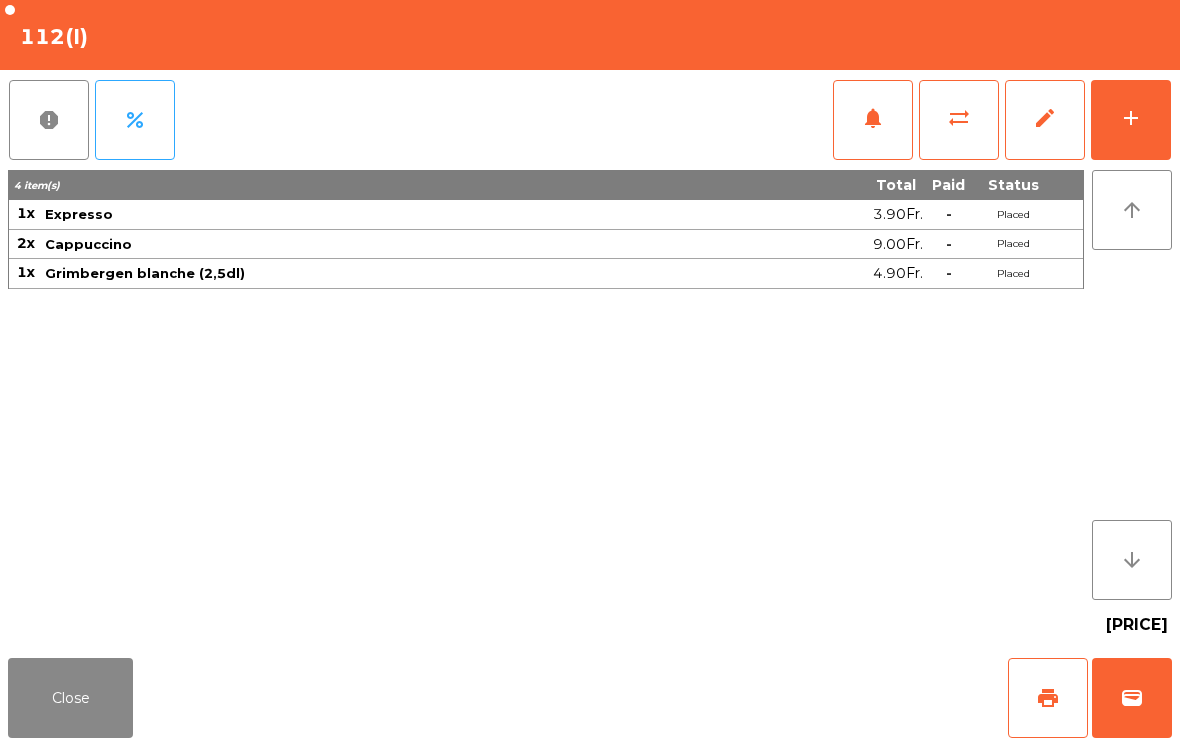 click on "wallet" 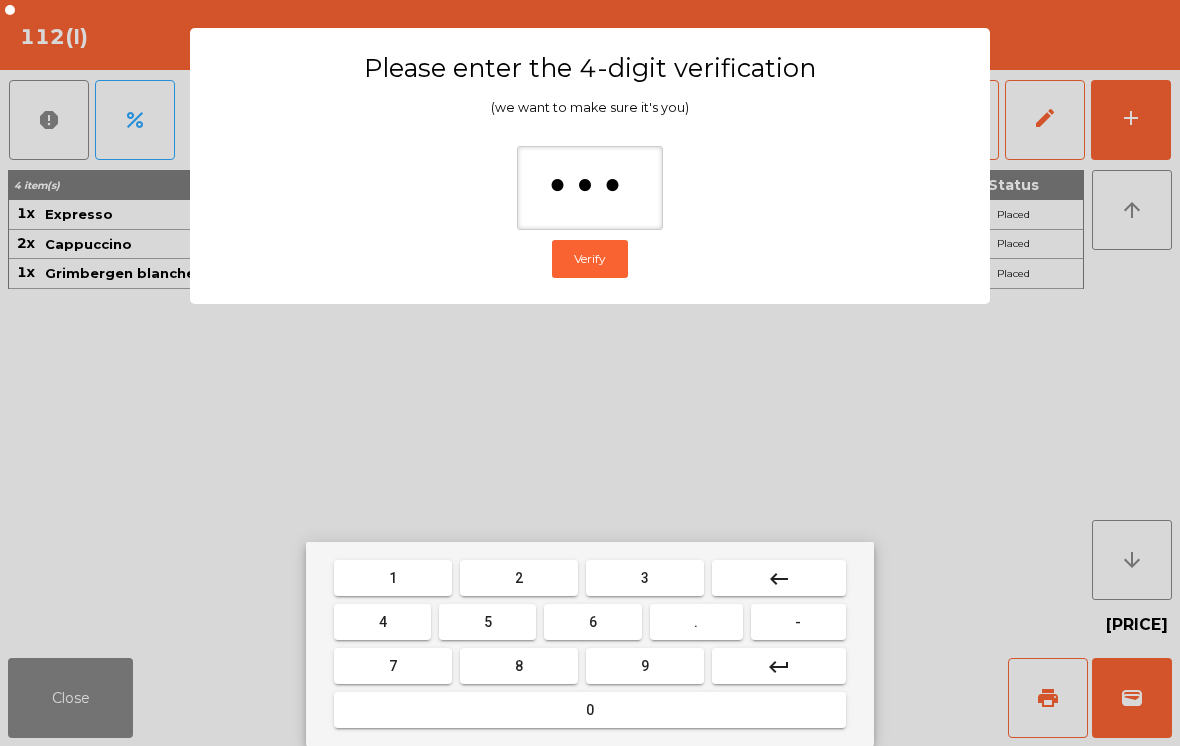 type on "****" 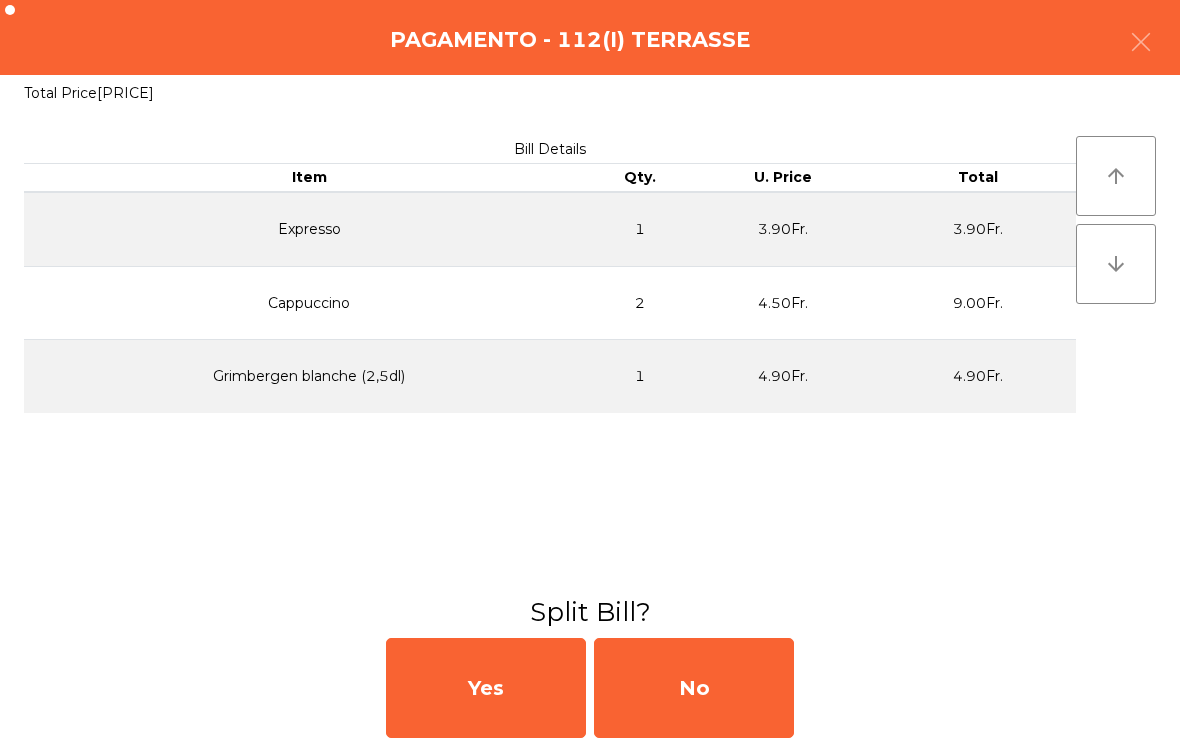 click on "No" 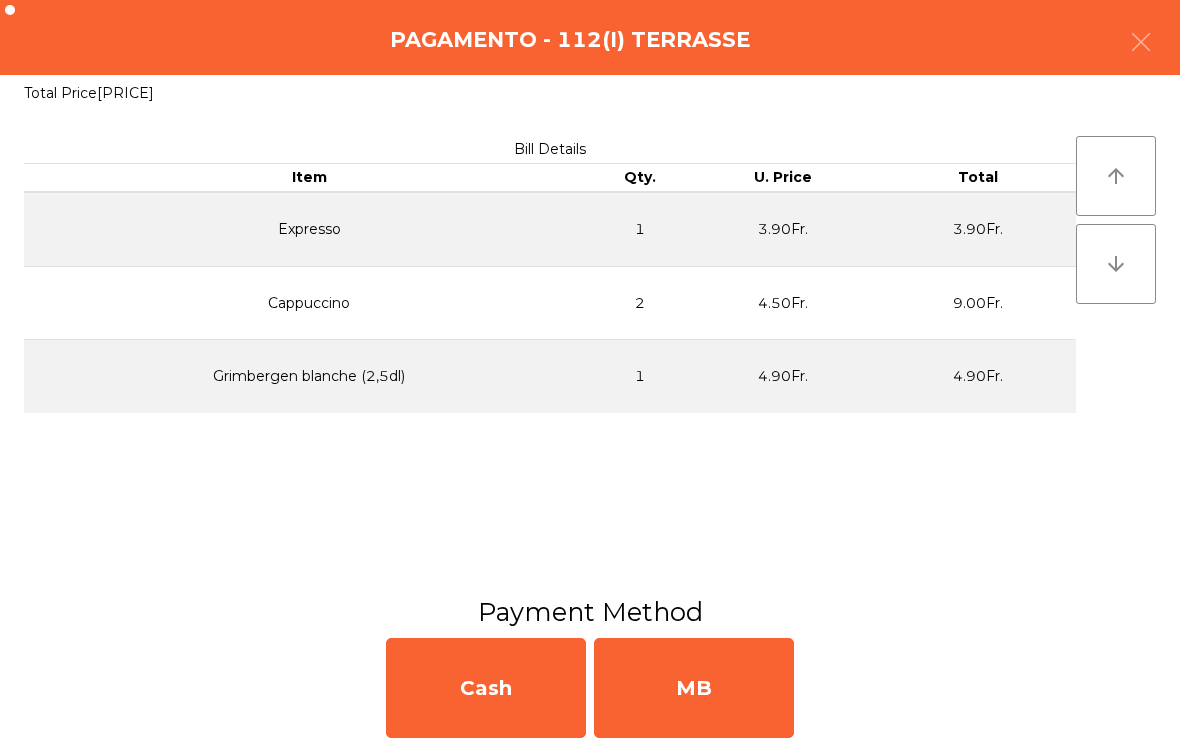 click on "MB" 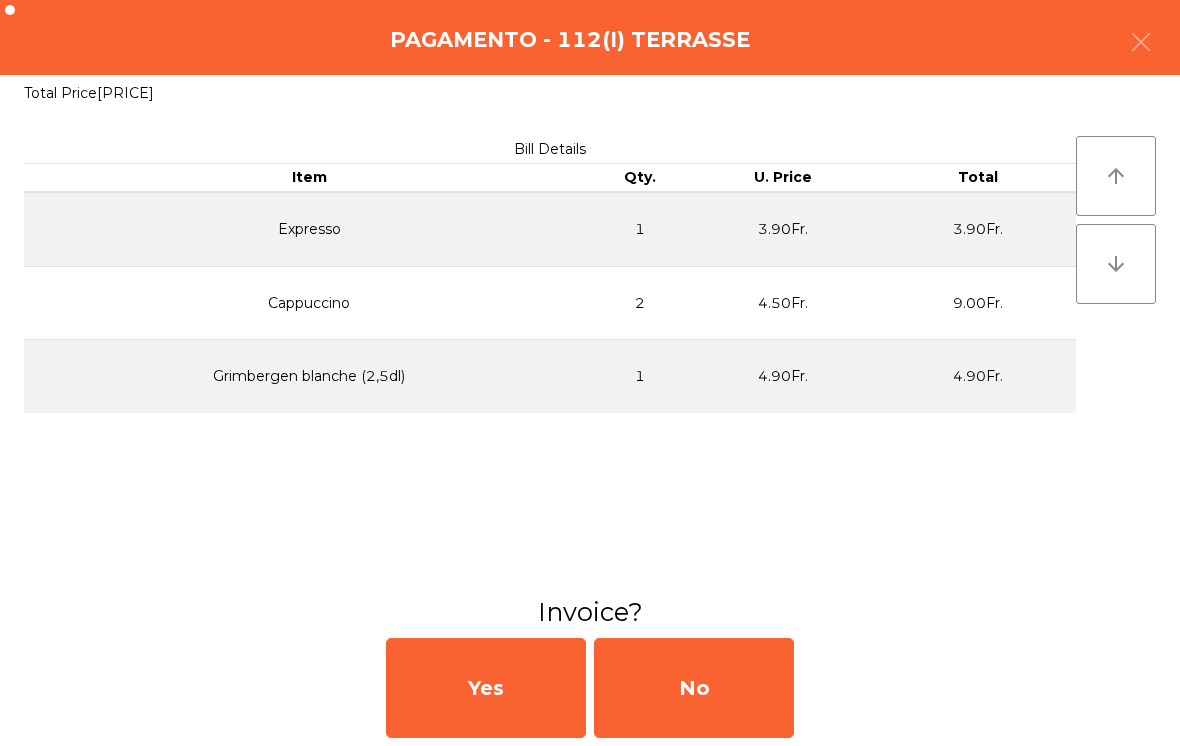 click on "No" 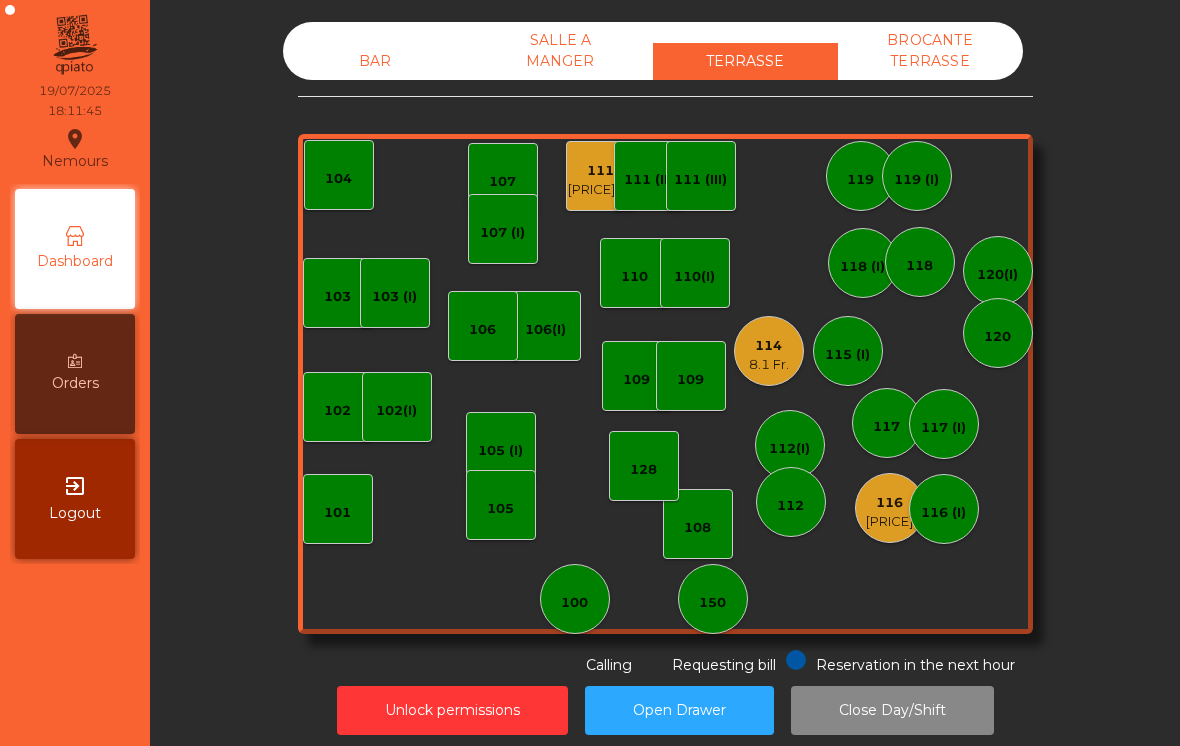 click on "[PRICE] Fr." 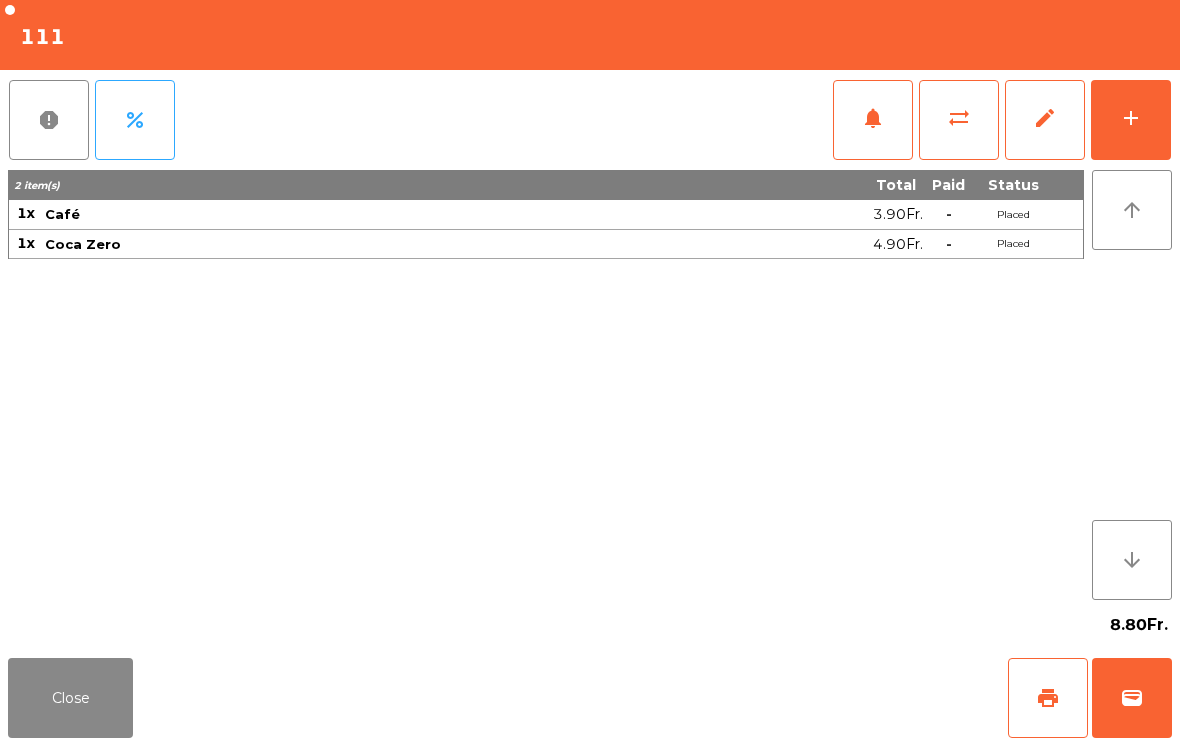 click on "wallet" 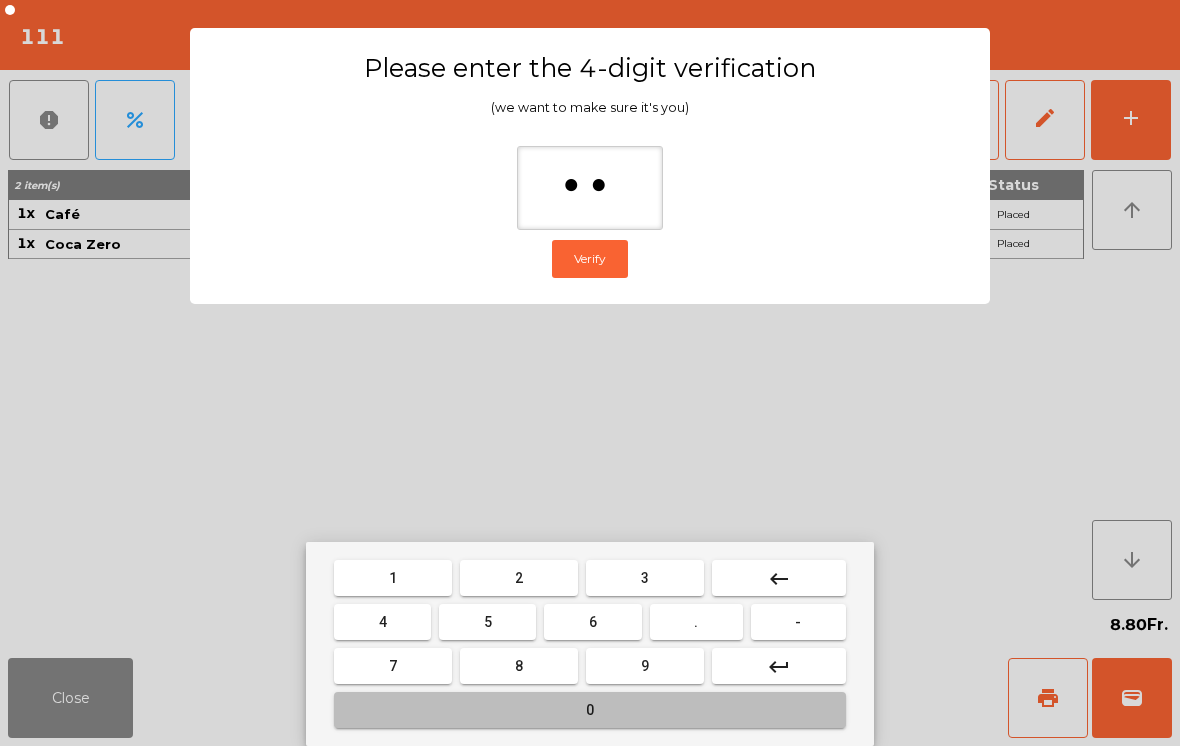 type on "***" 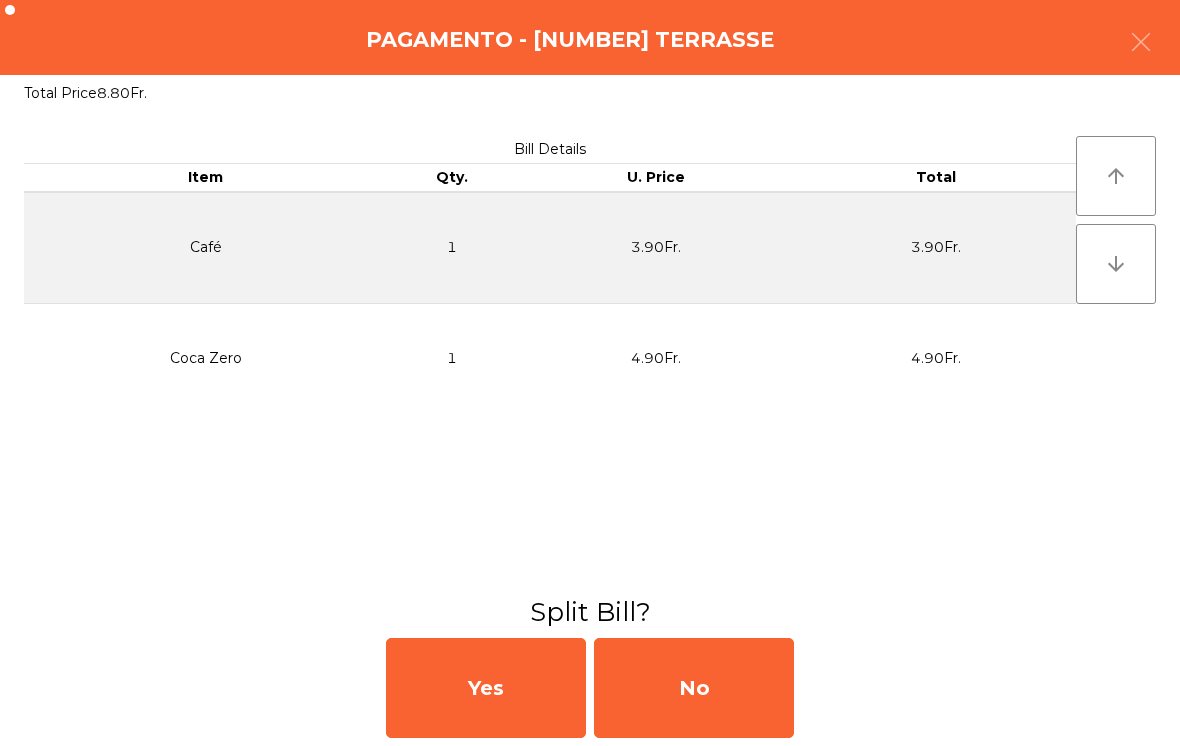 click on "No" 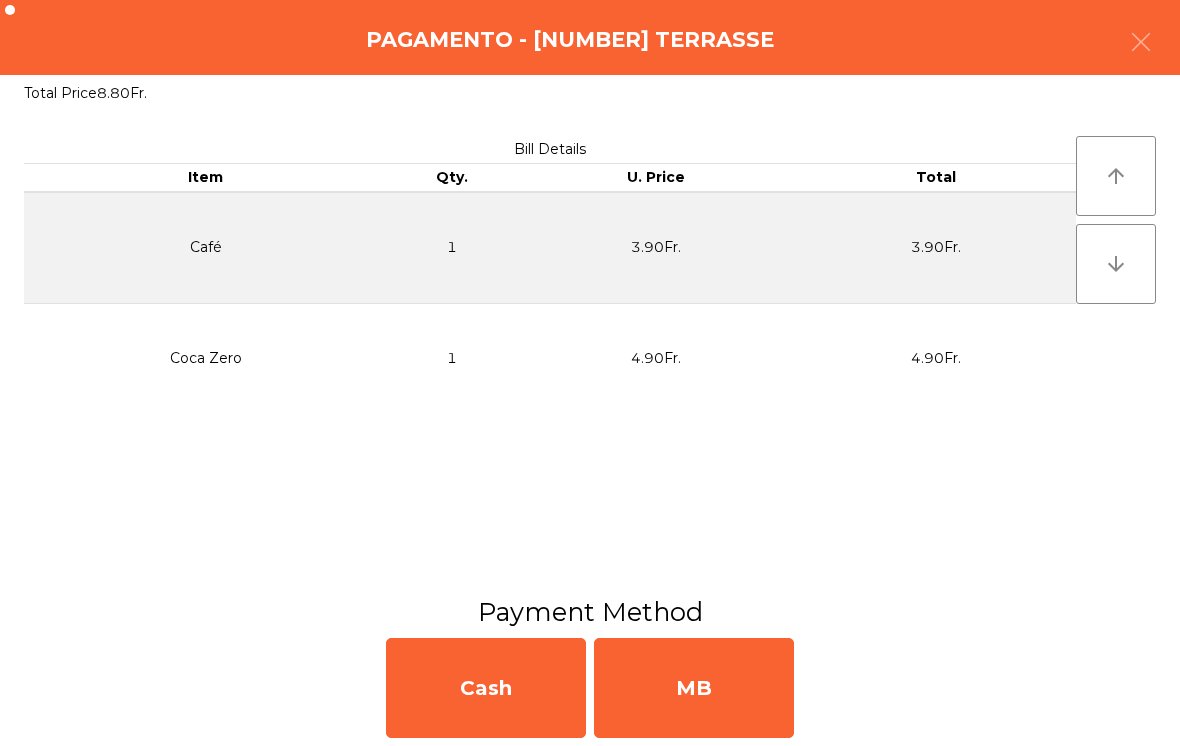 click on "MB" 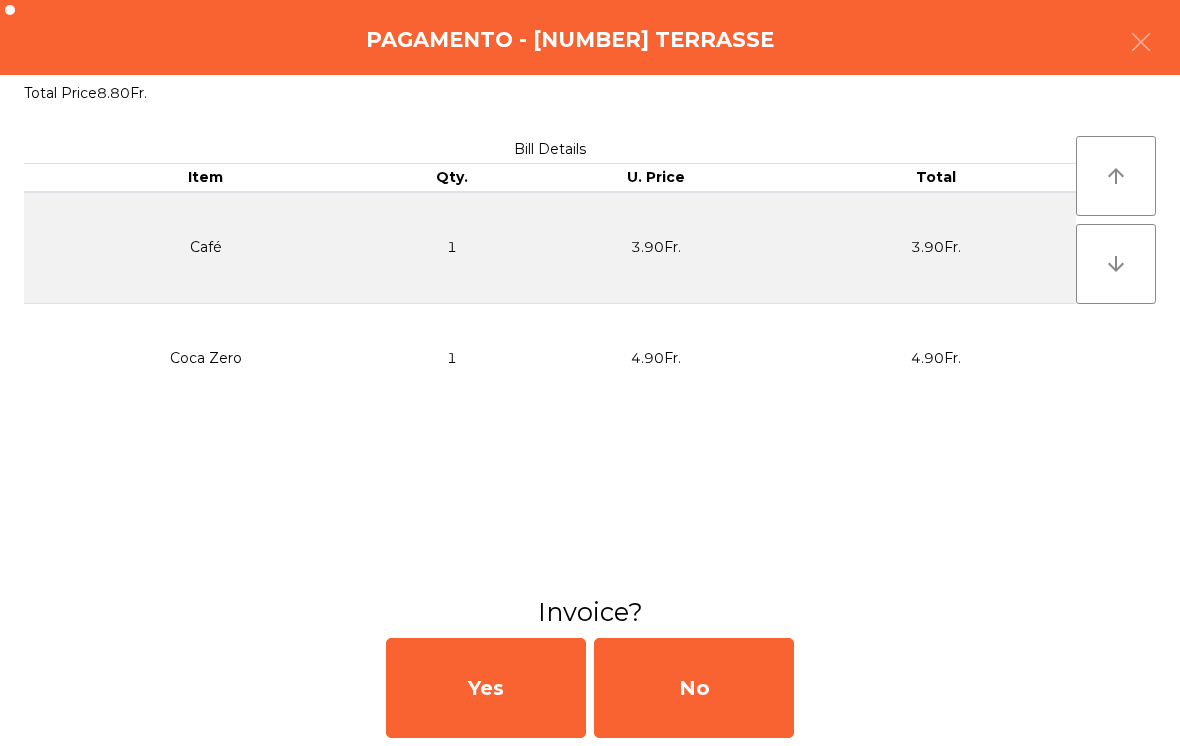 click on "No" 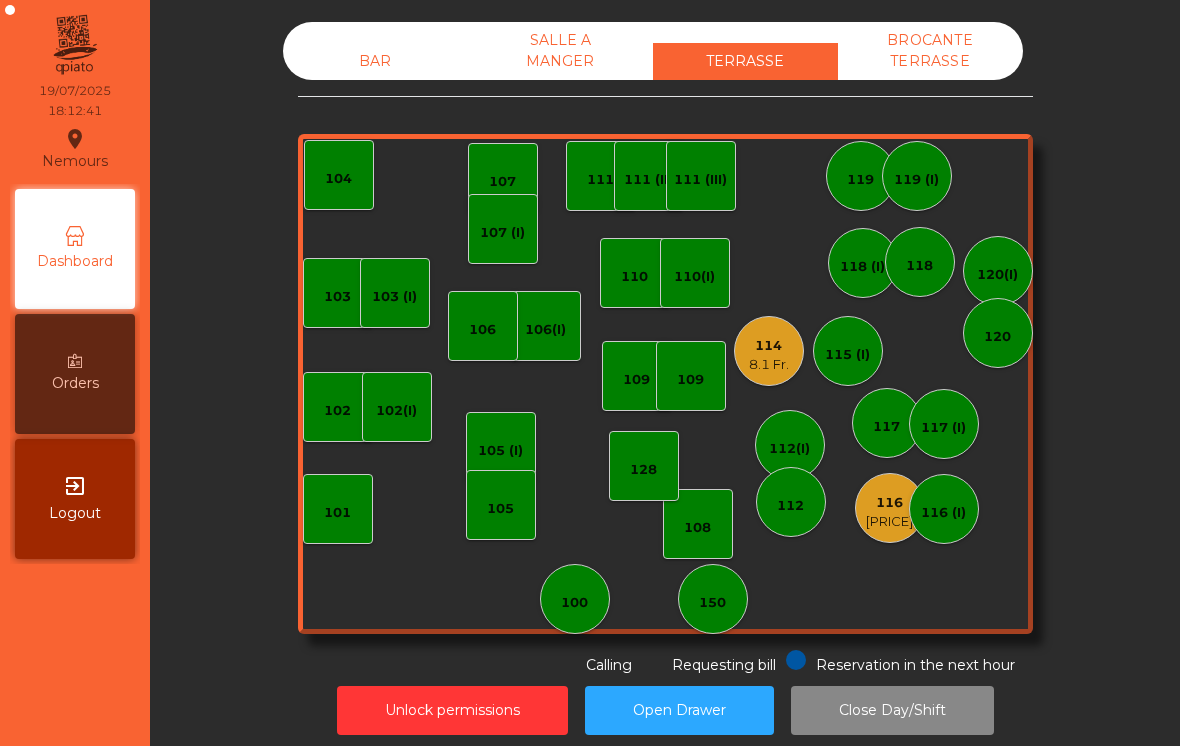 click on "SALLE A MANGER" 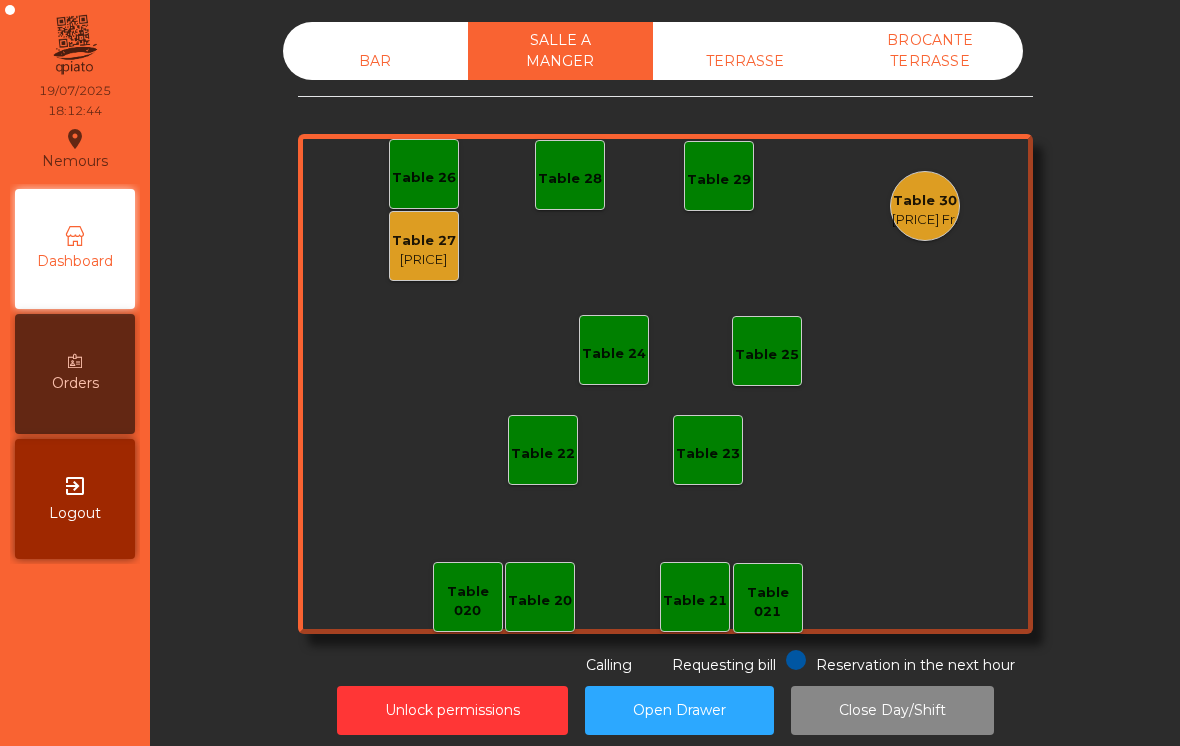 click on "Table 30   [PRICE]" 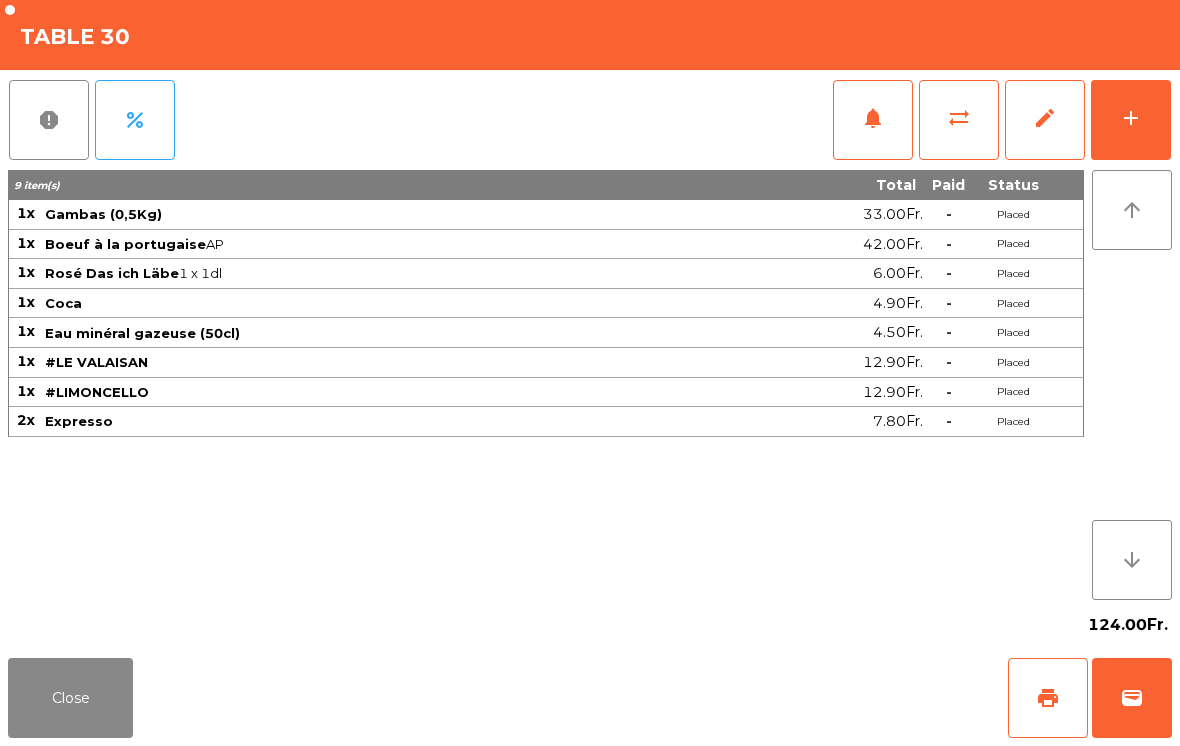 click on "add" 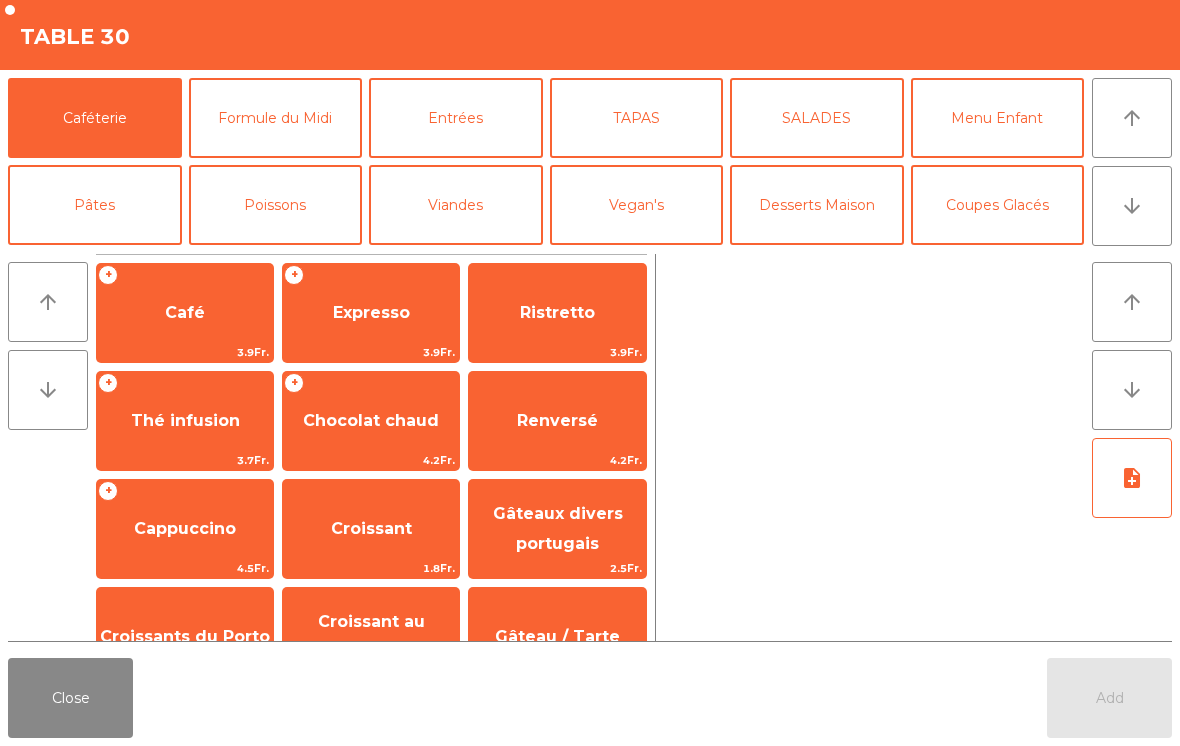 click on "Close" 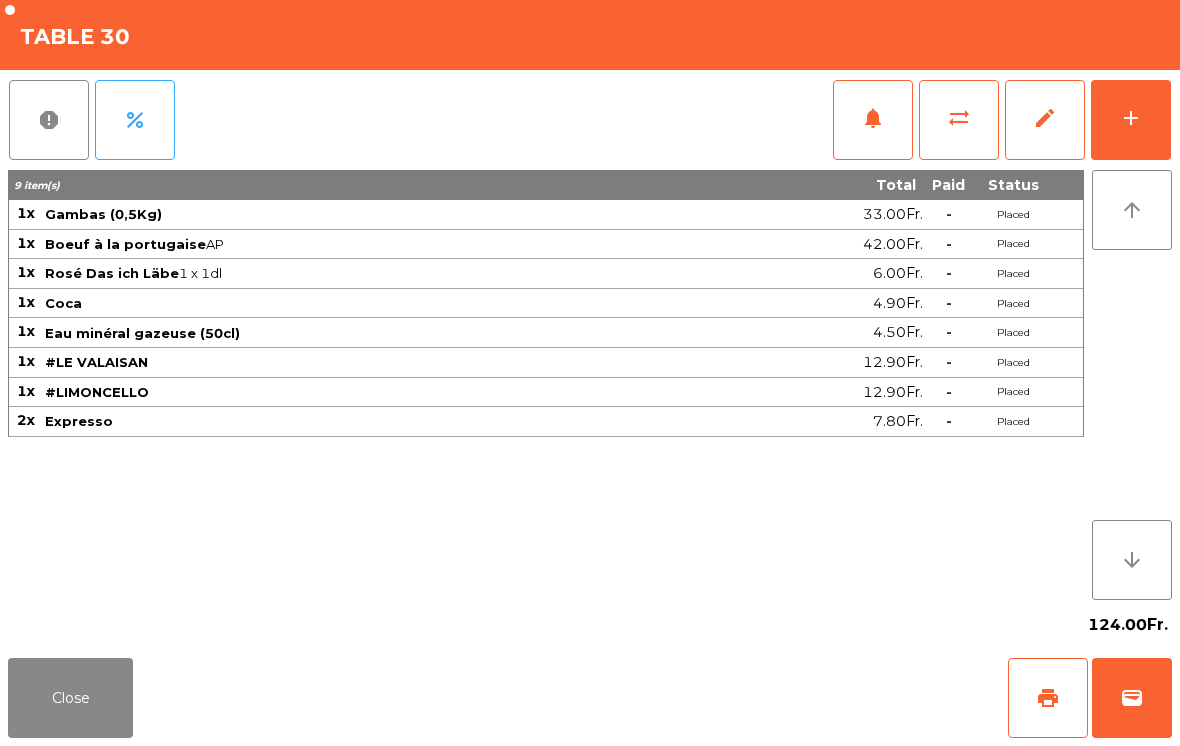 click on "sync_alt" 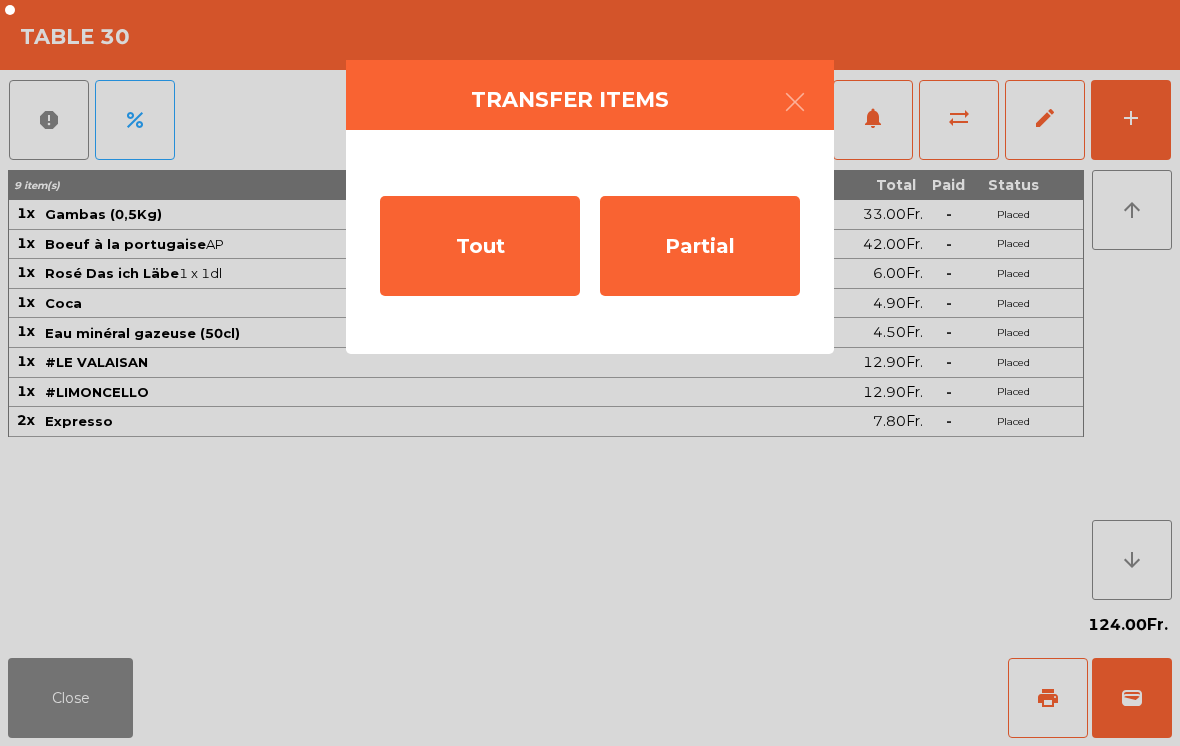 click on "Tout" 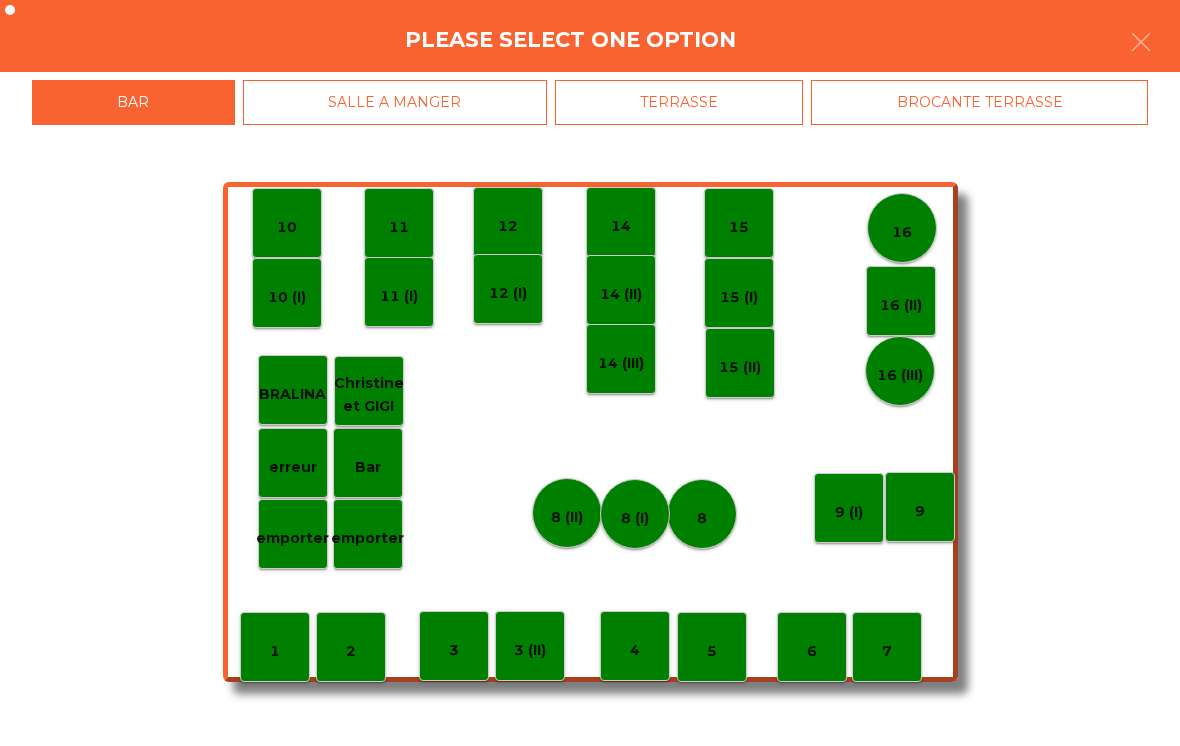 click on "SALLE A MANGER" 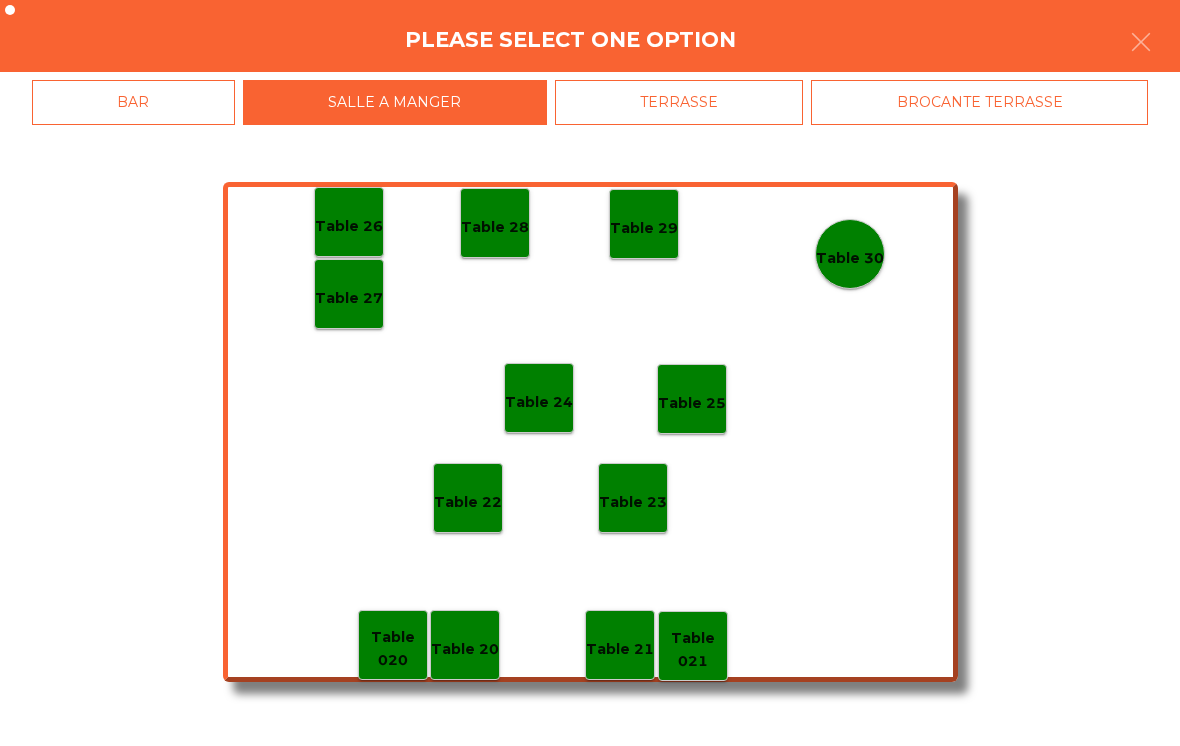 click on "Table 27" 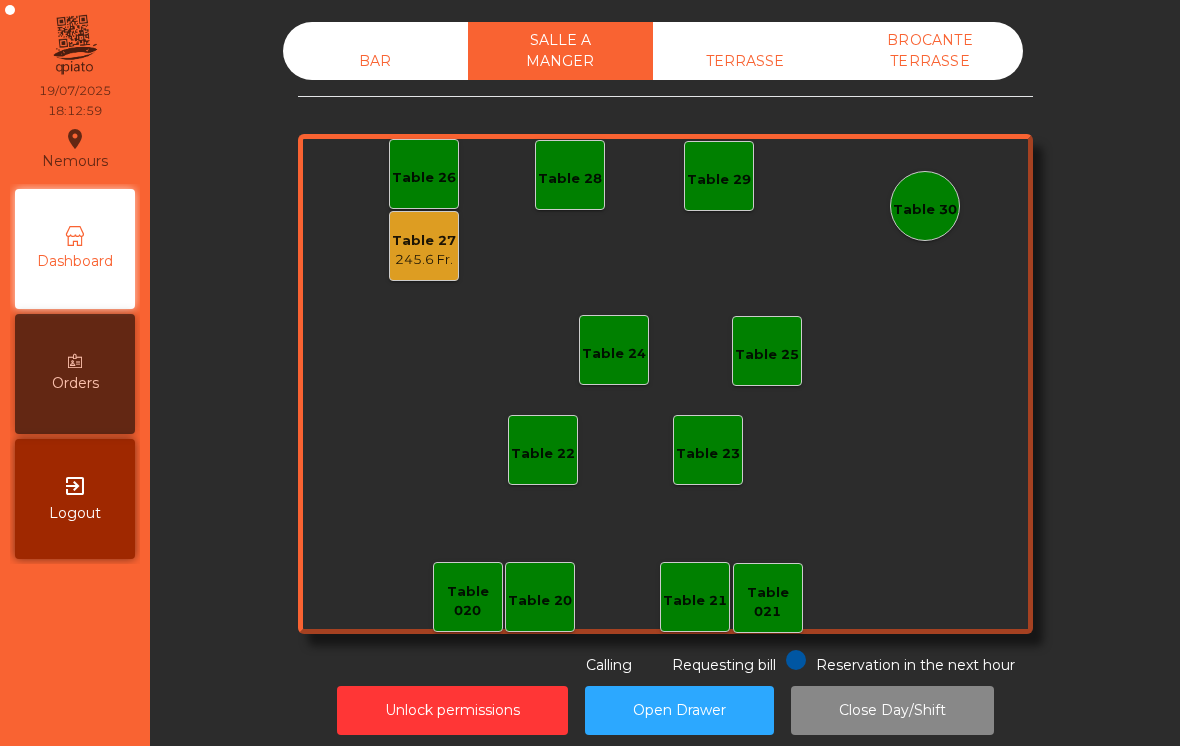 click on "BAR" 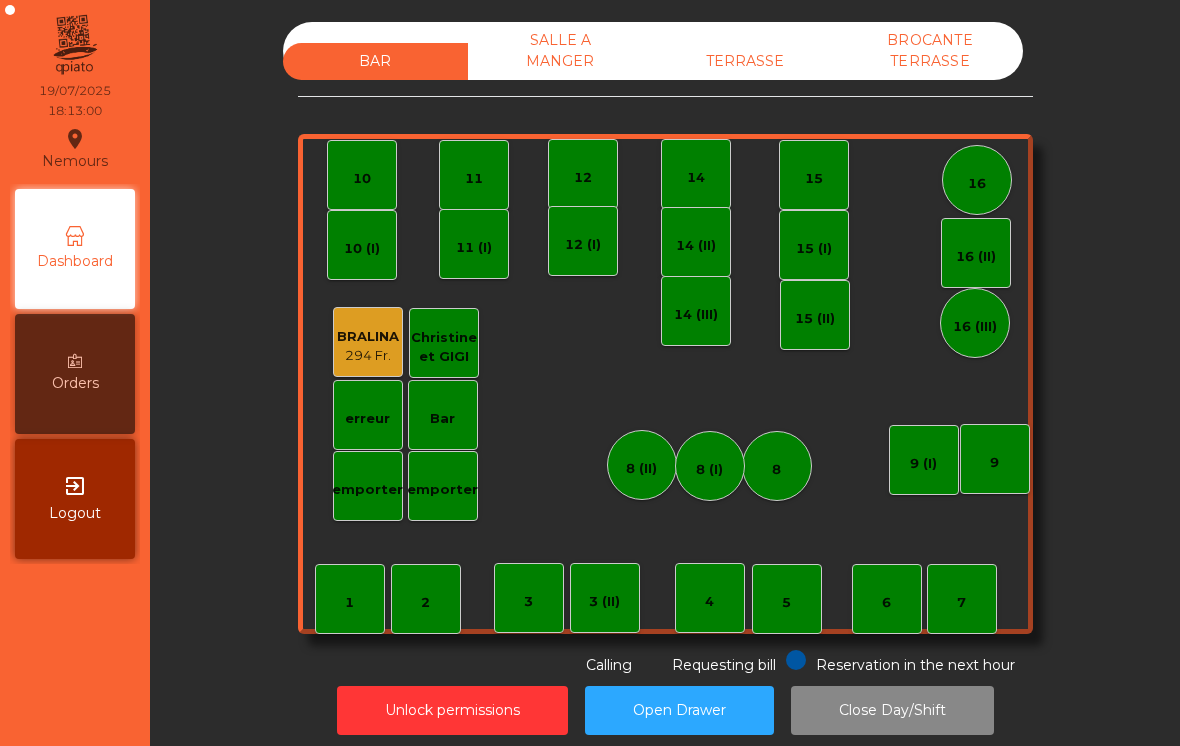 click on "TERRASSE" 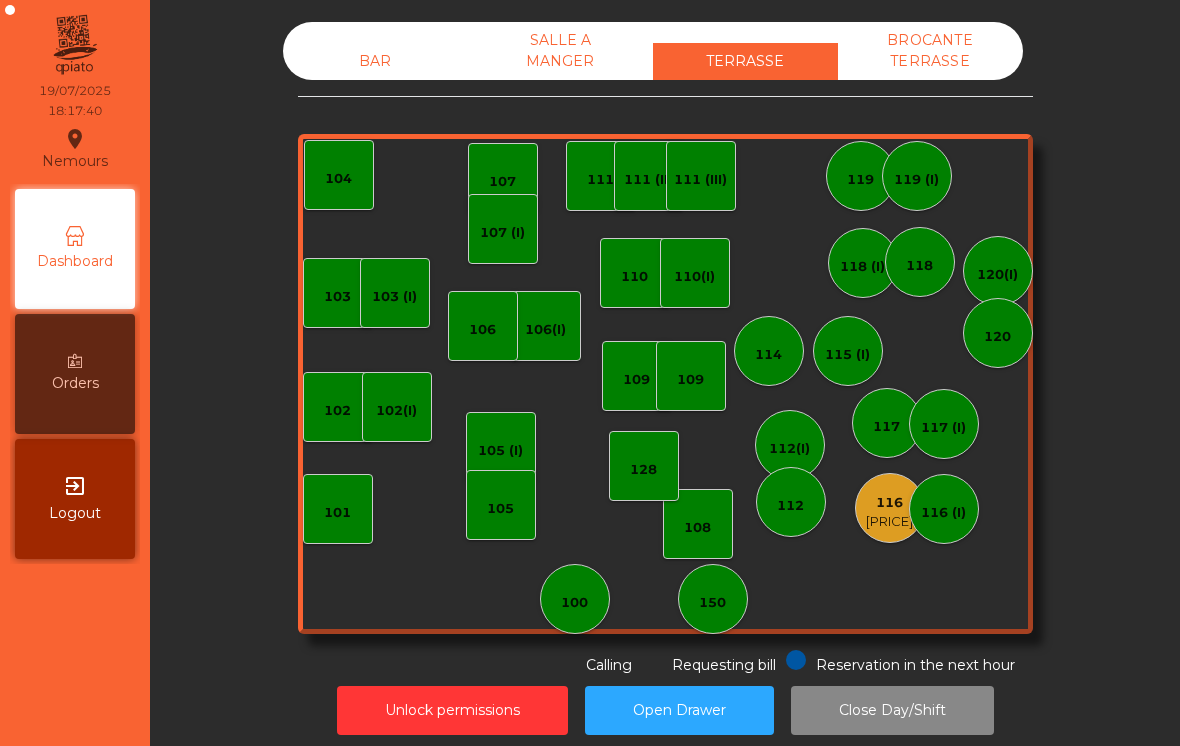 click on "BAR" 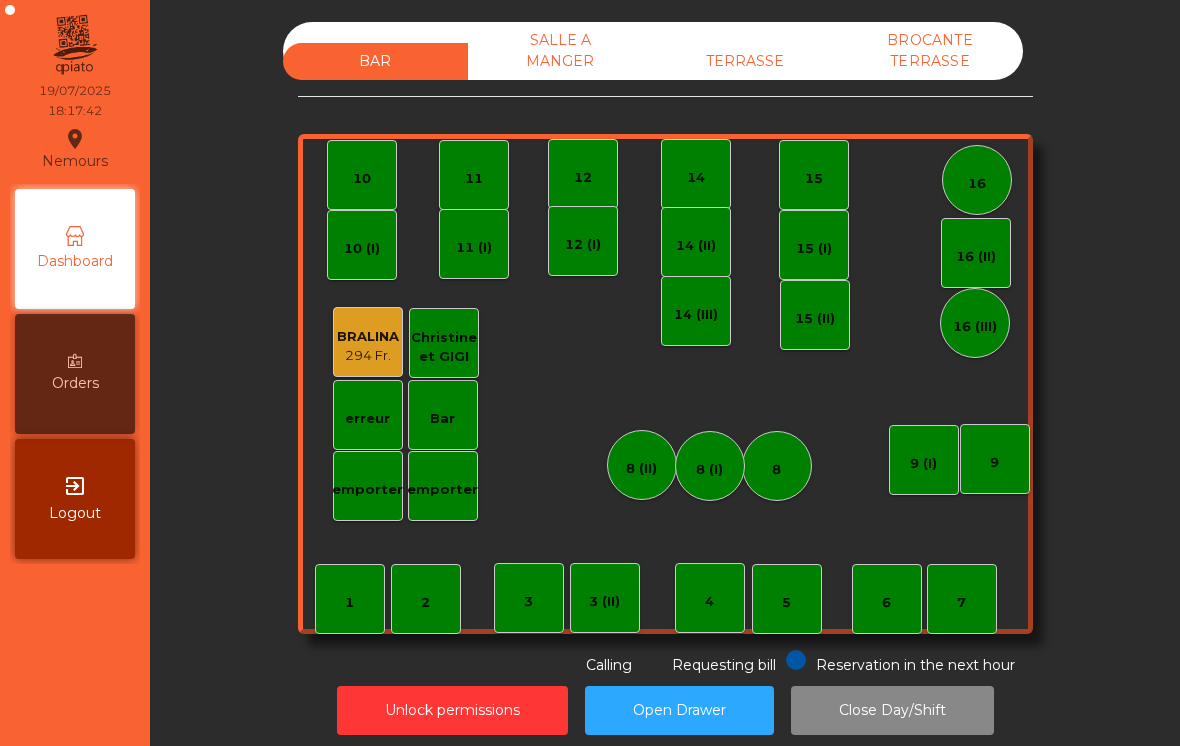 click on "emporter" 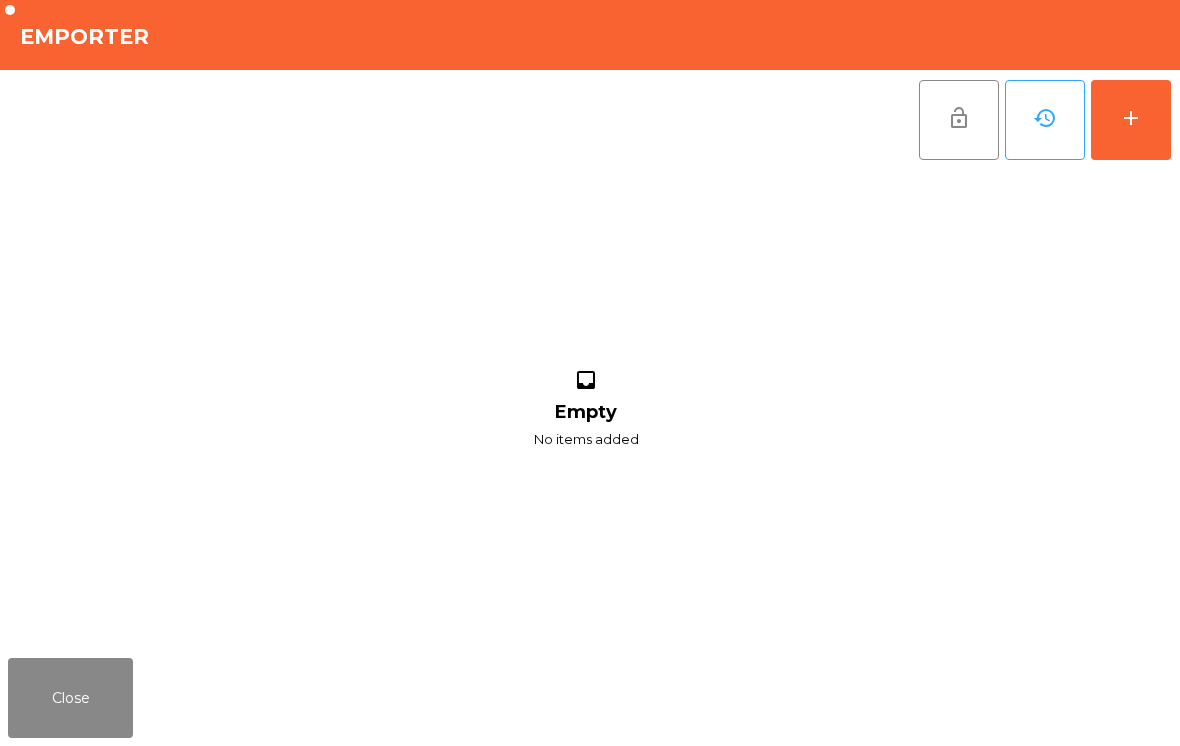 click on "add" 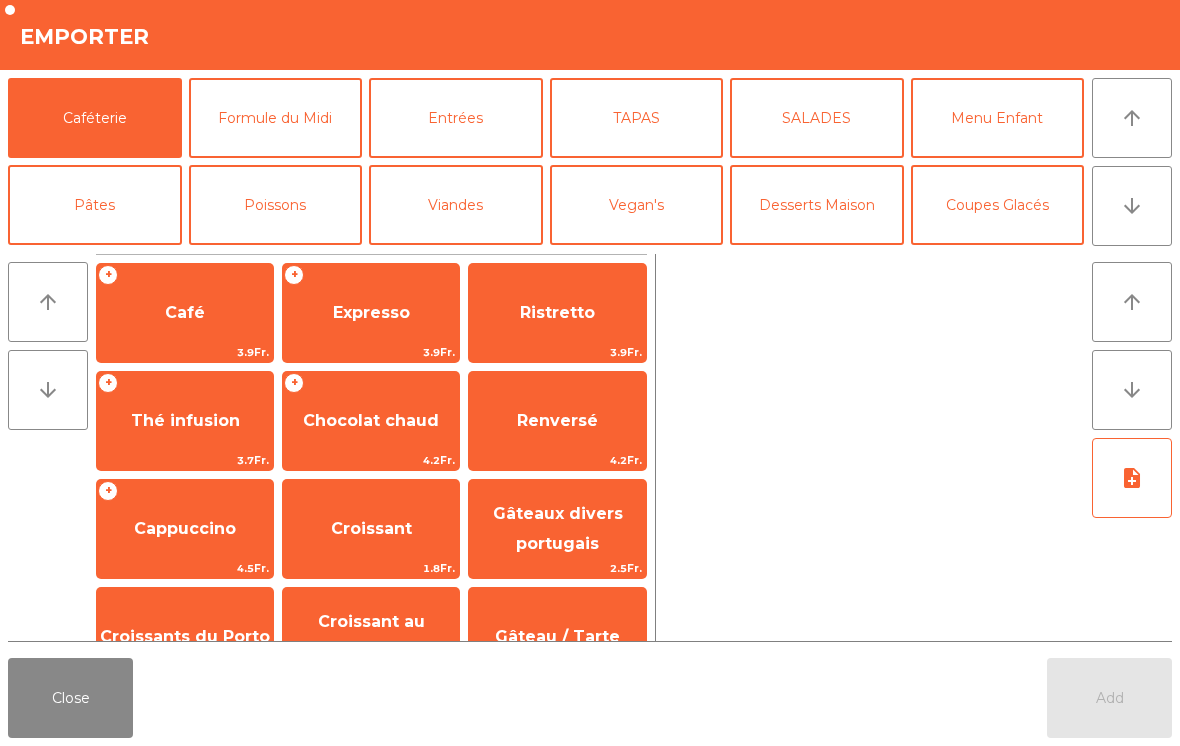 scroll, scrollTop: 23, scrollLeft: 0, axis: vertical 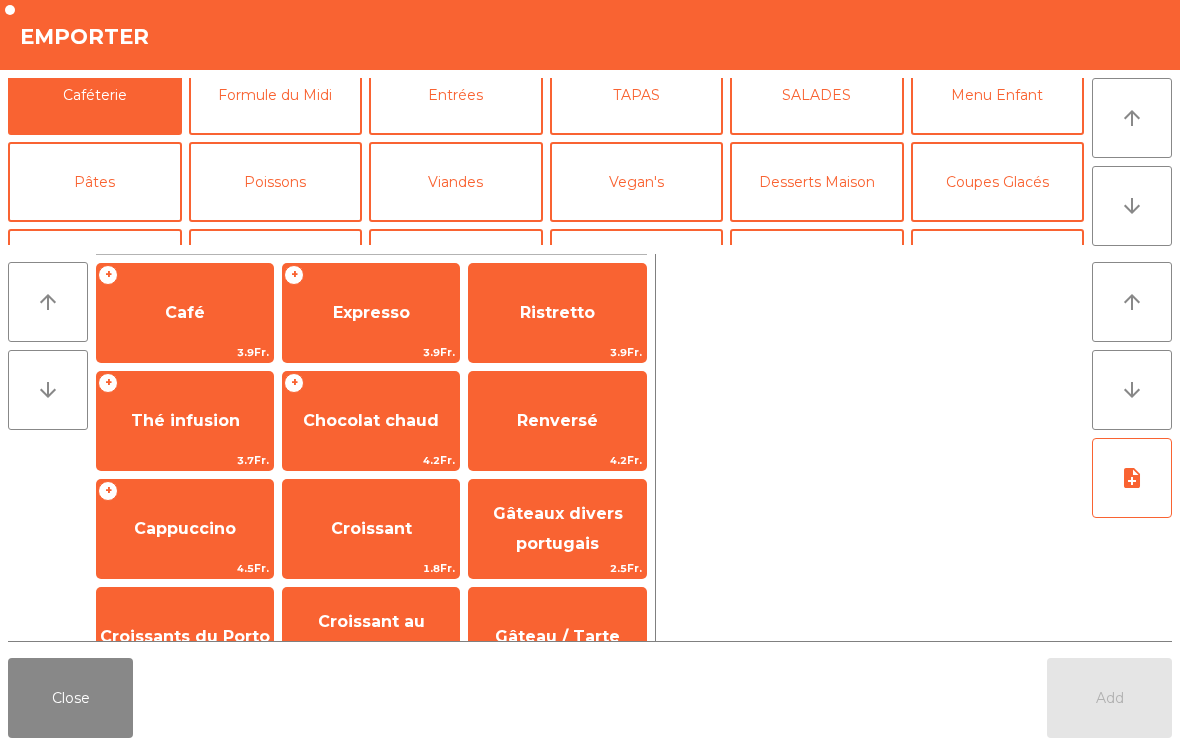click on "Viandes" 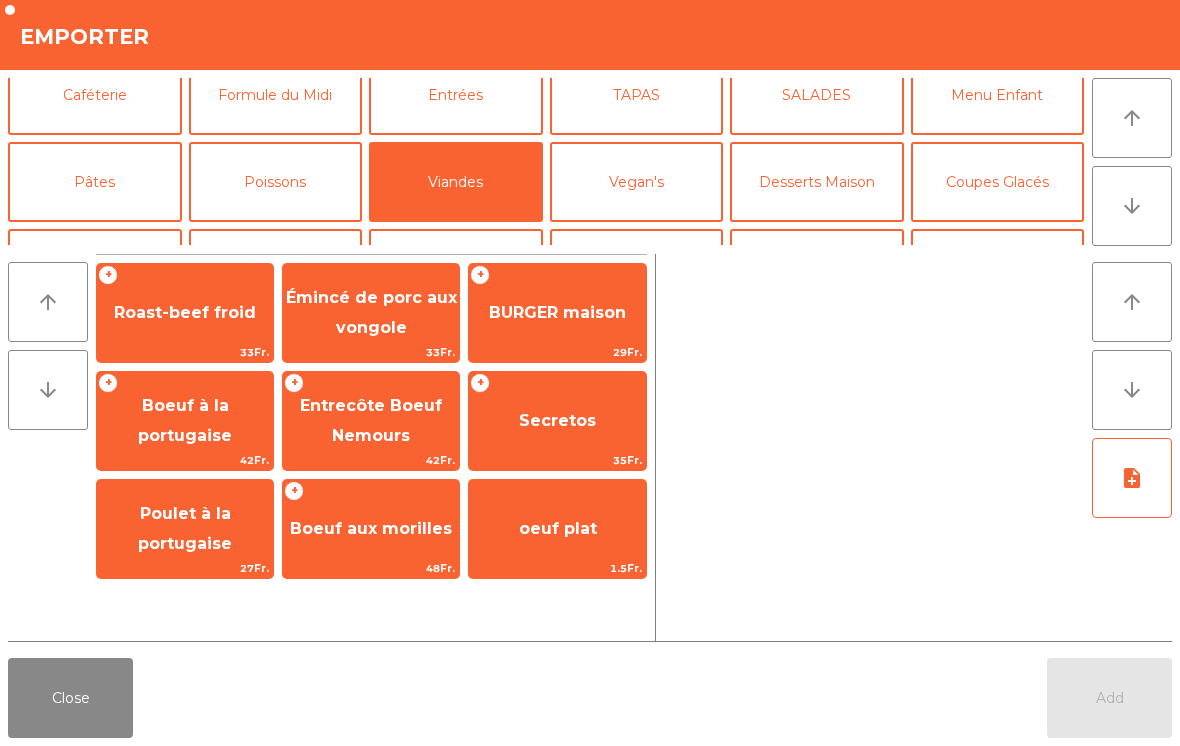 click on "BURGER maison" 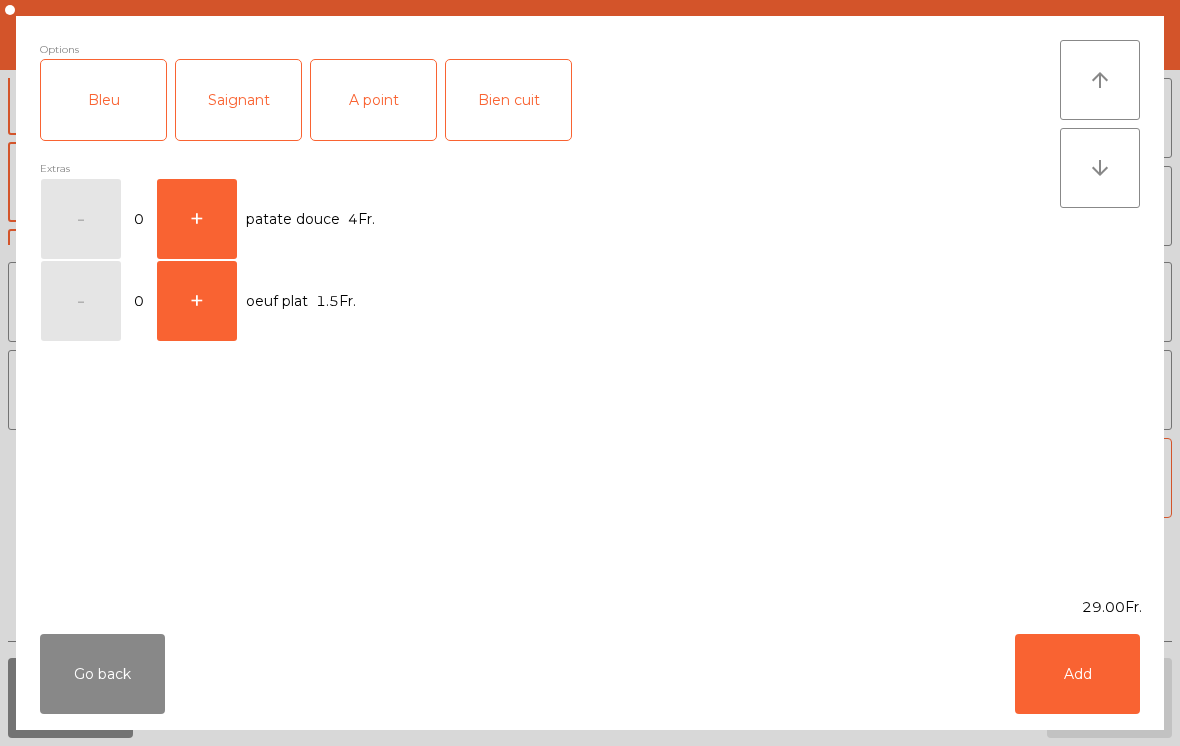 click on "A point" 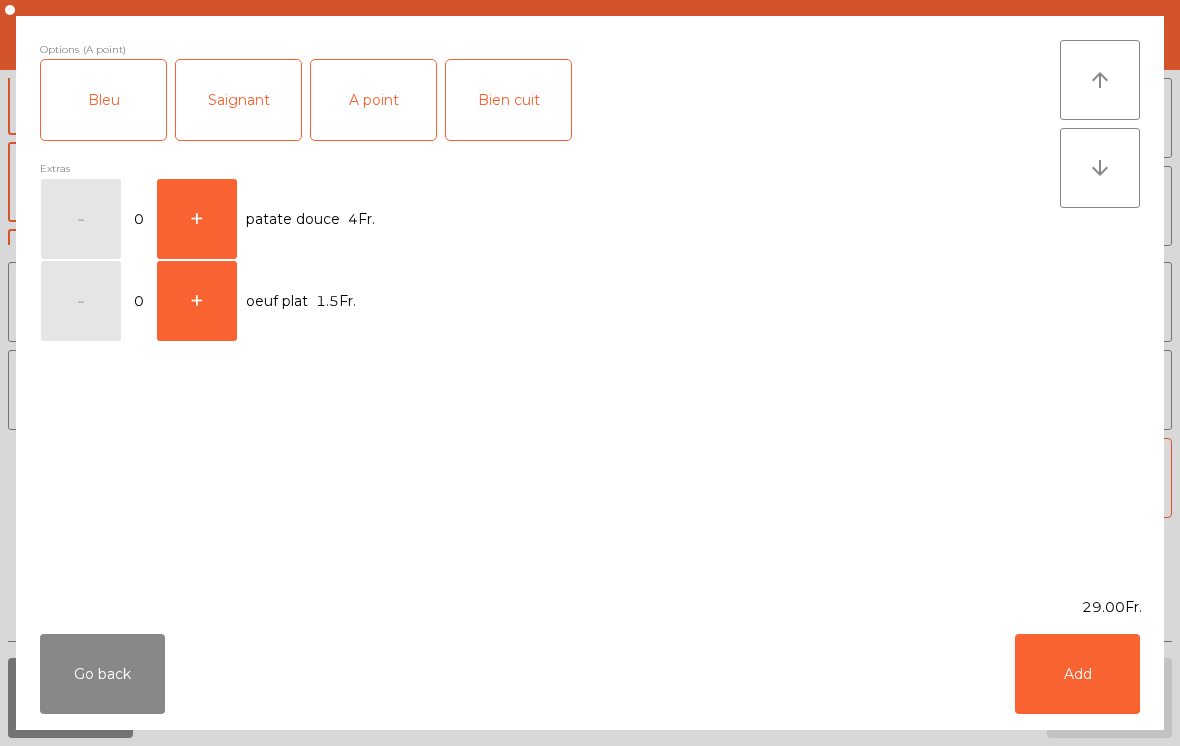 click on "Add" 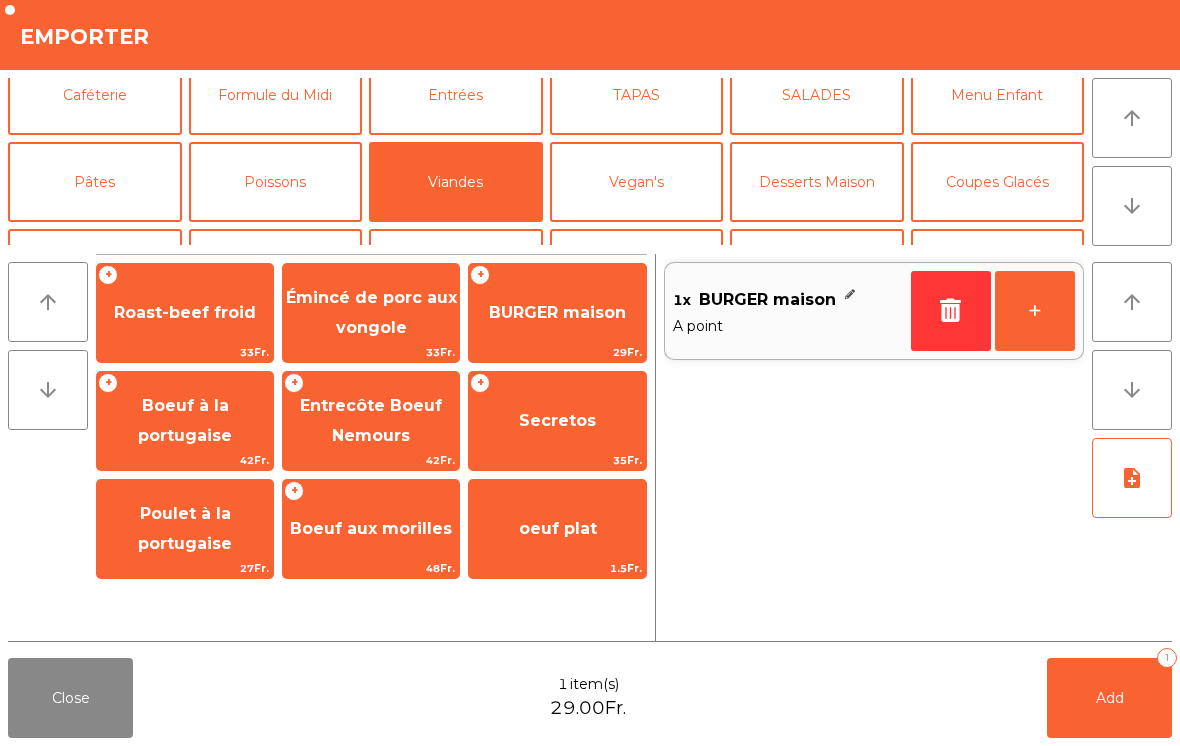 click on "note_add" 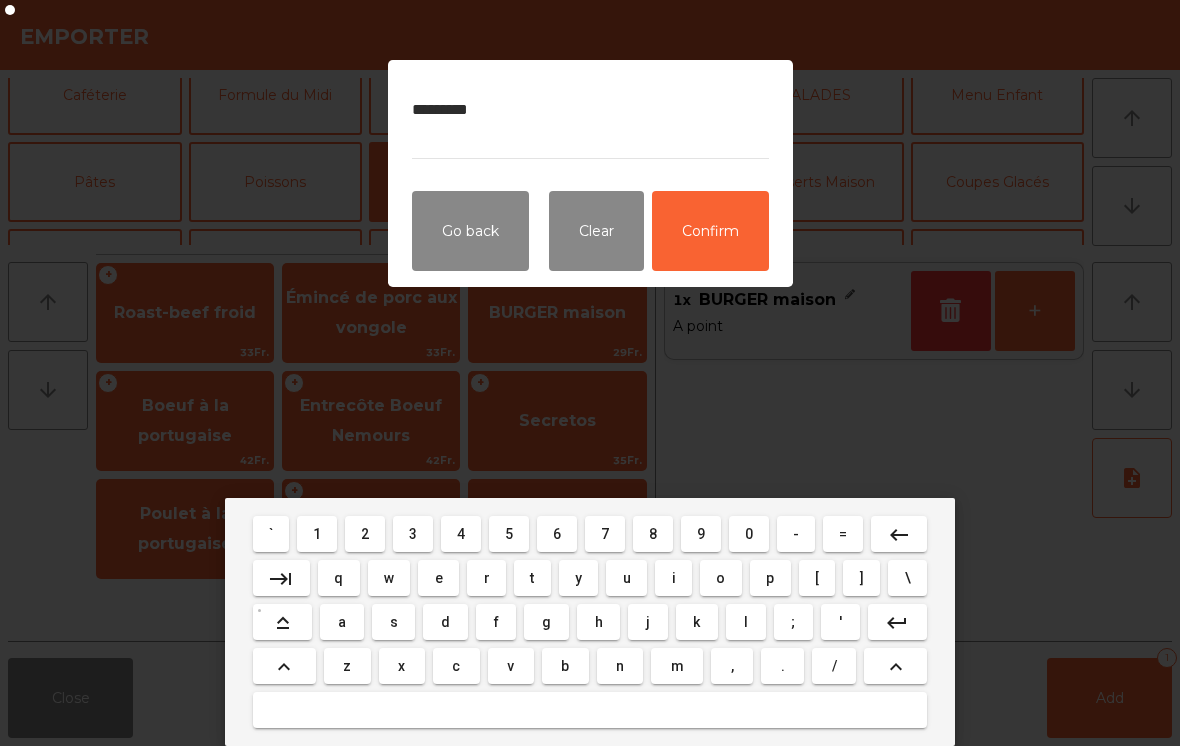 type on "*********" 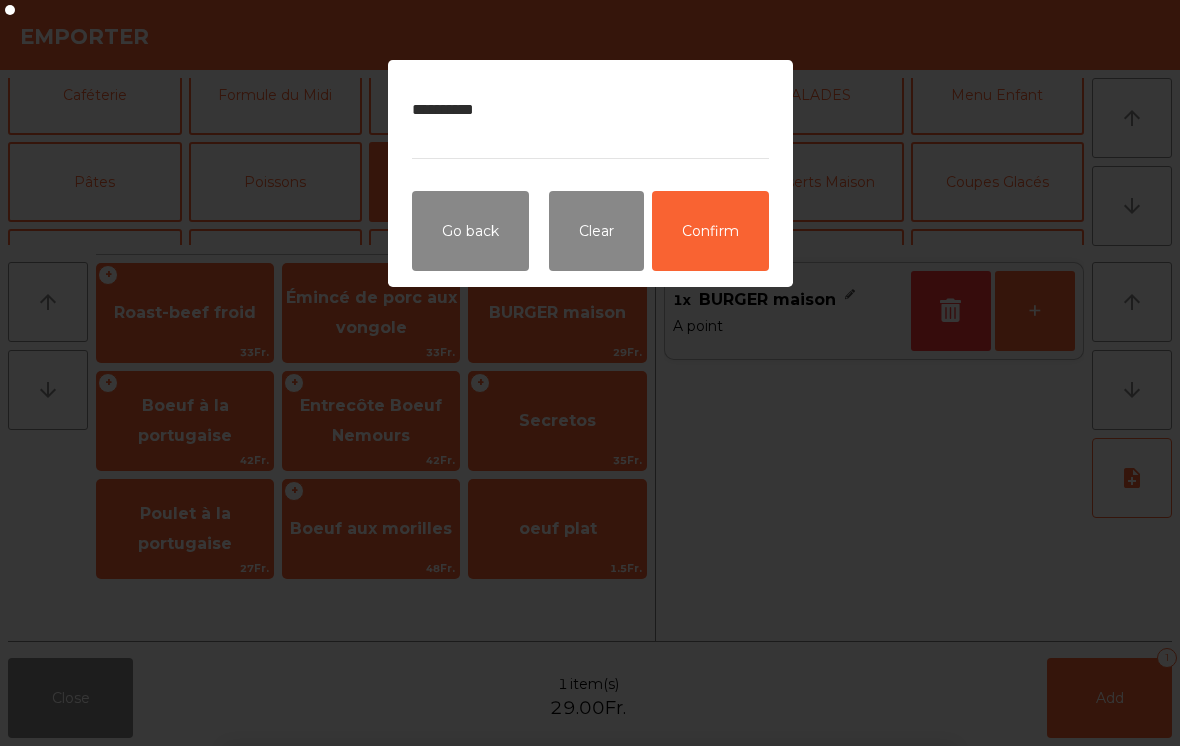 click on "Confirm" 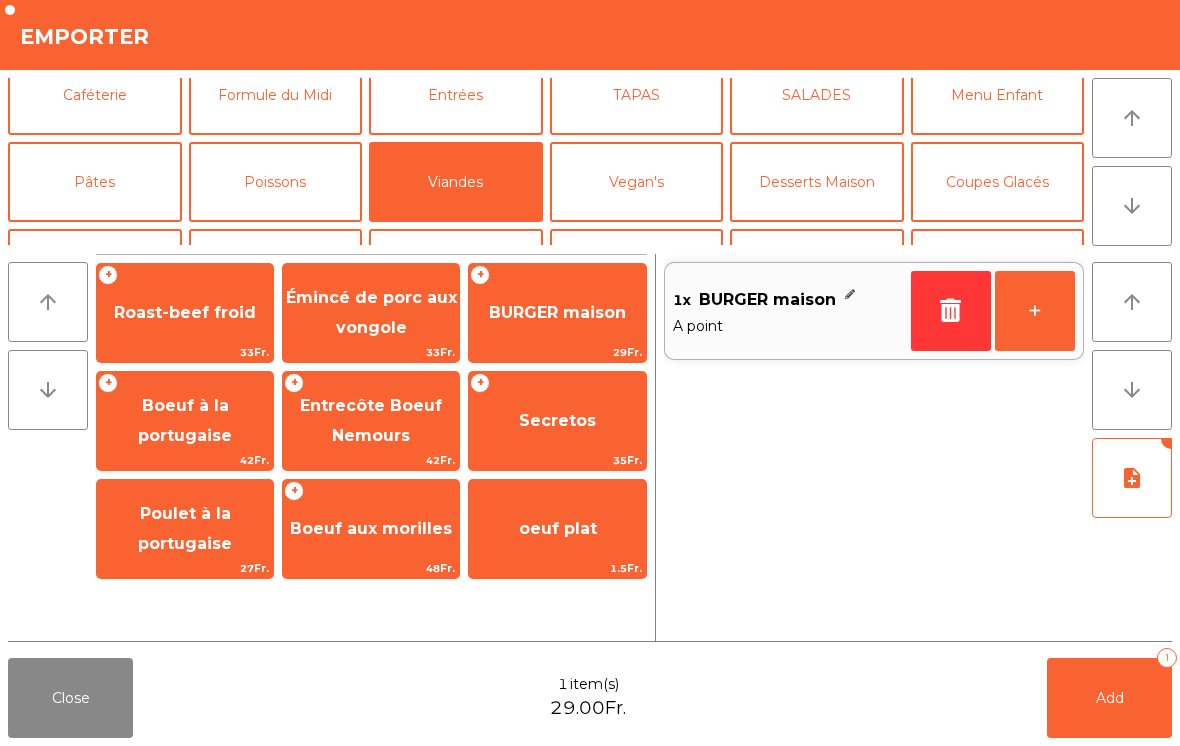 click on "note_add" 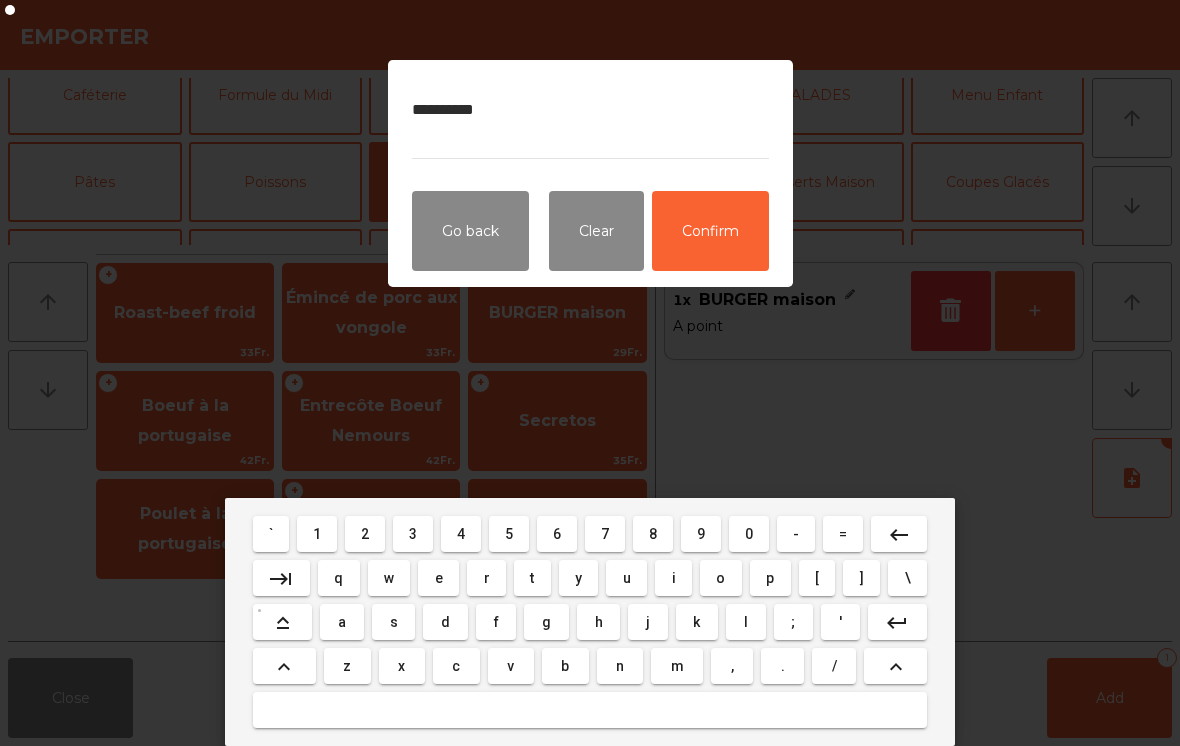 click on "*********" at bounding box center [590, 121] 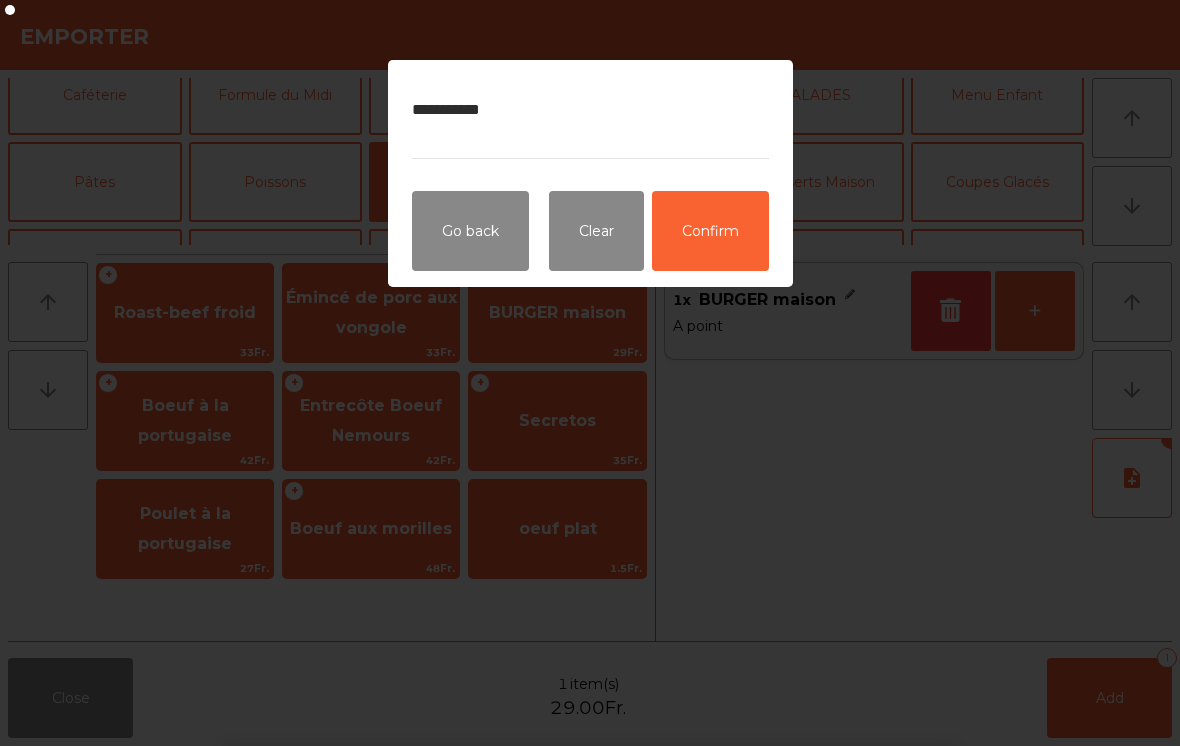 click on "Confirm" 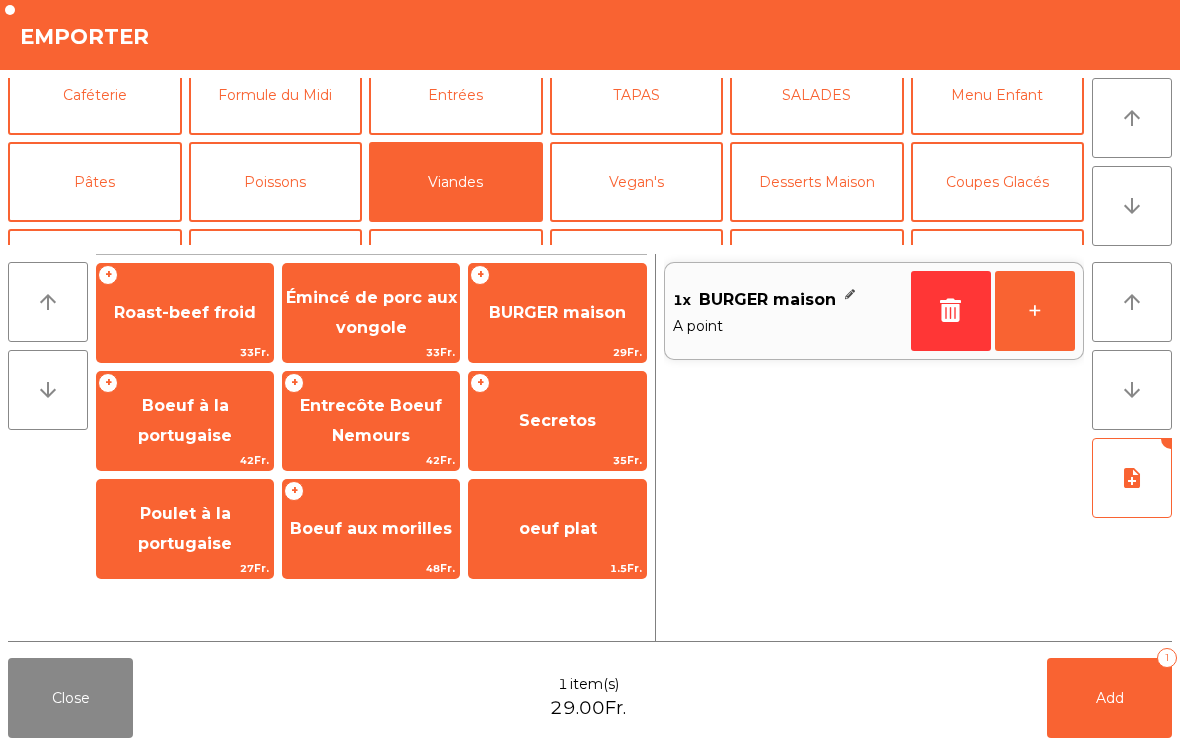 click on "Add   1" 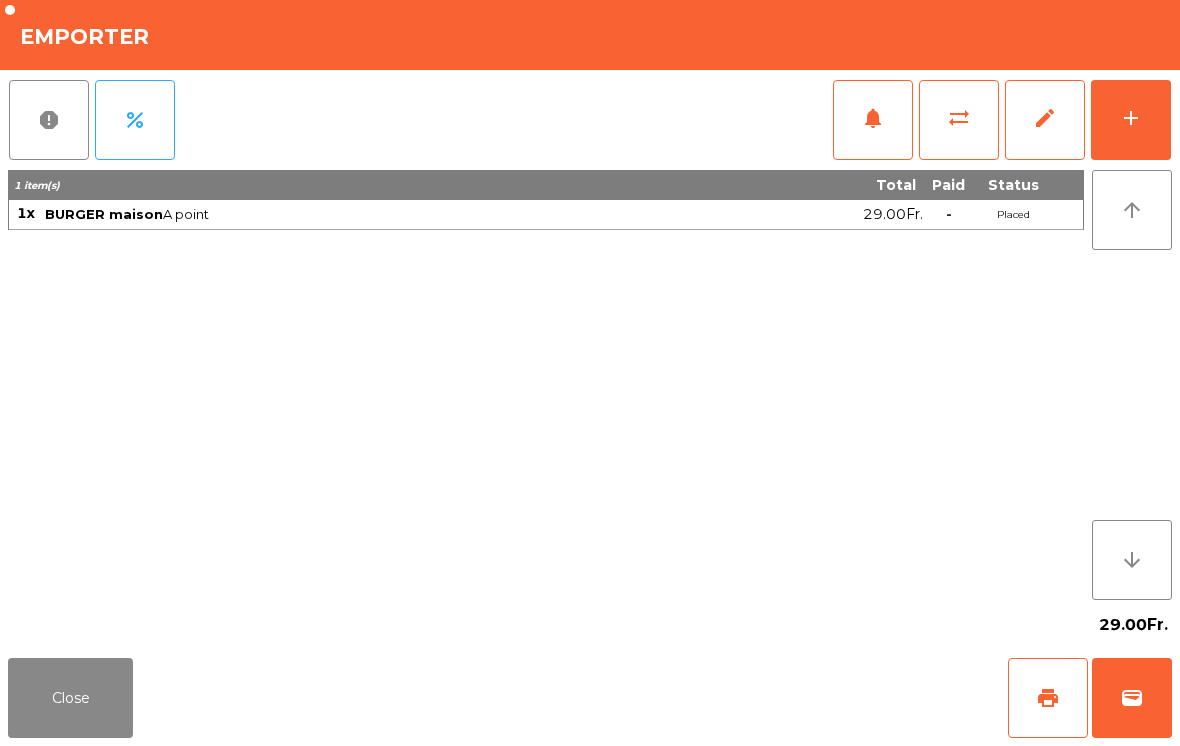 click on "Close" 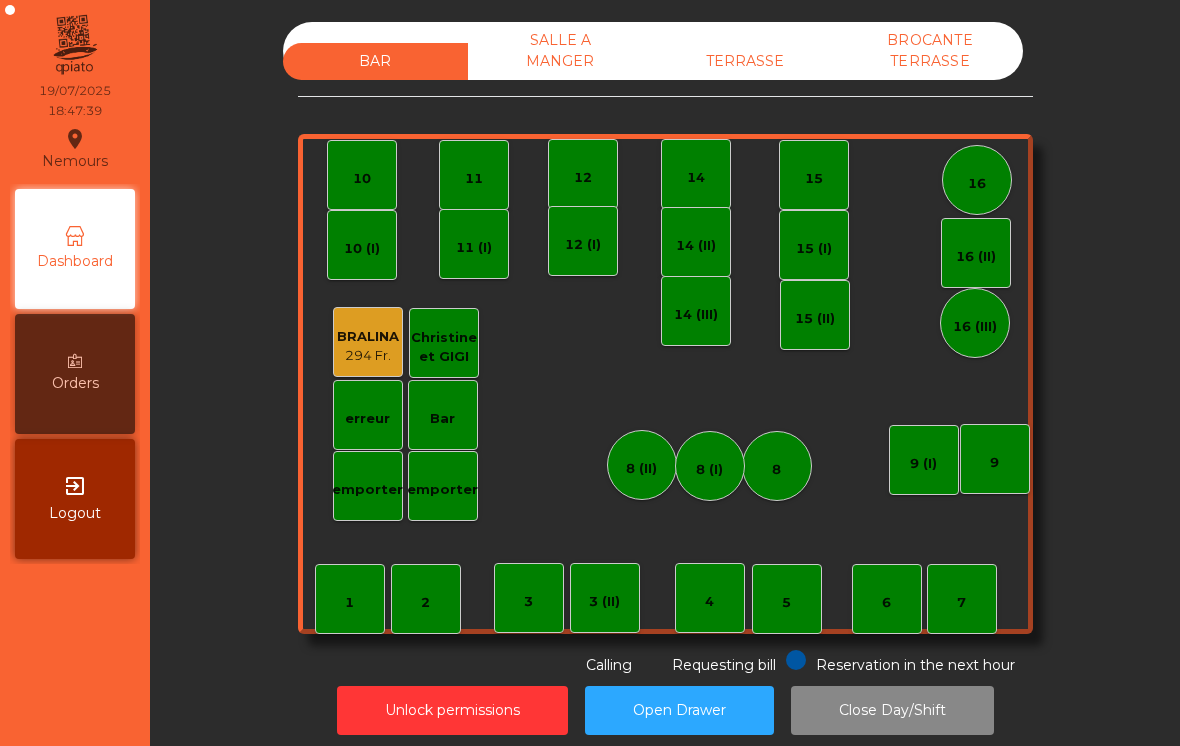 click on "TERRASSE" 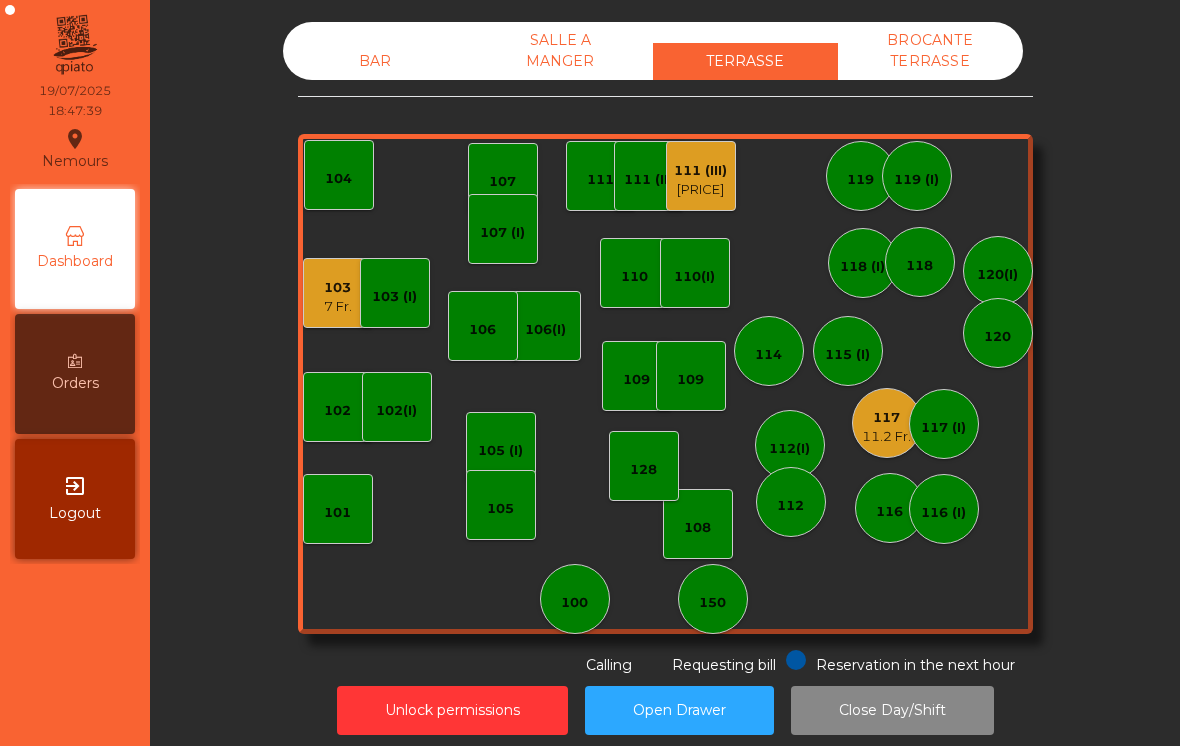 click on "101" 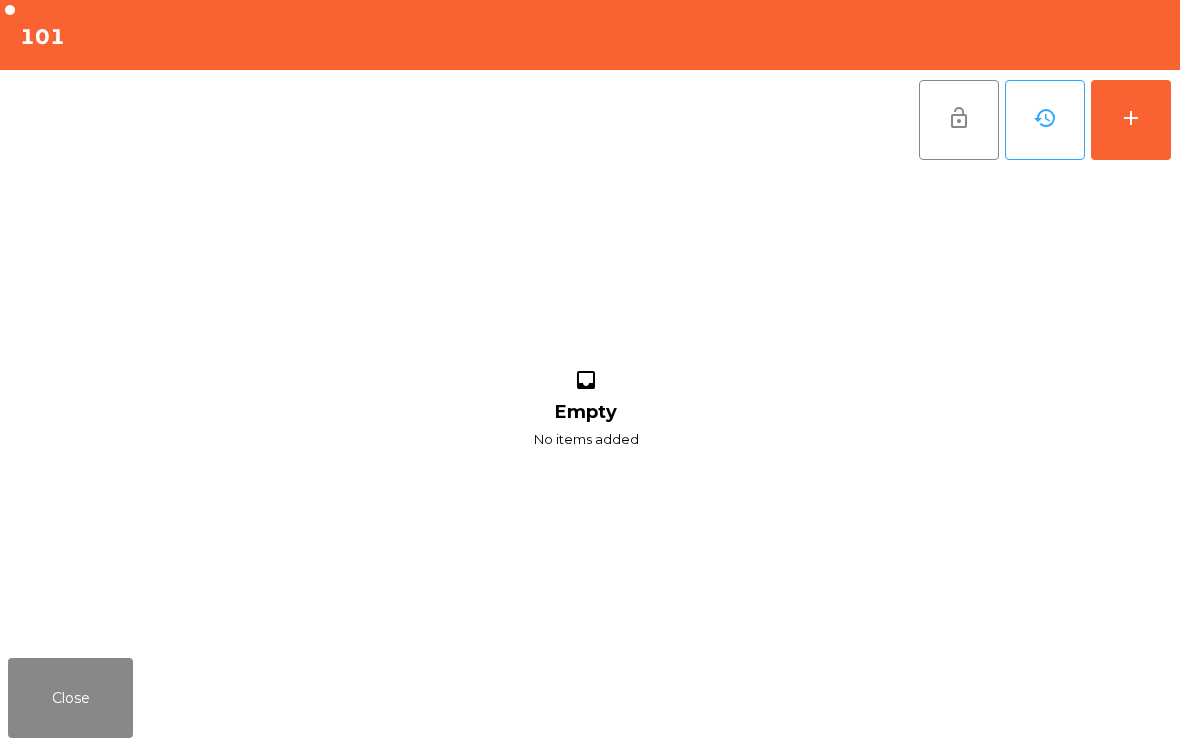 click on "add" 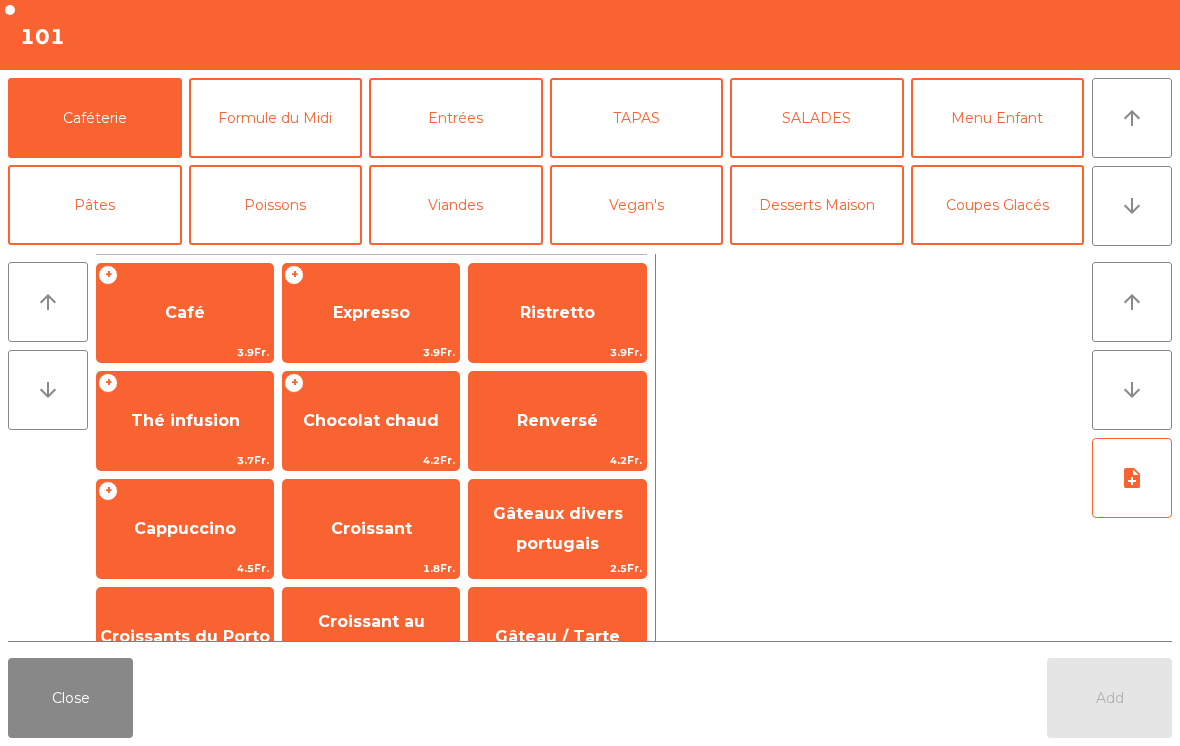 scroll, scrollTop: 16, scrollLeft: 0, axis: vertical 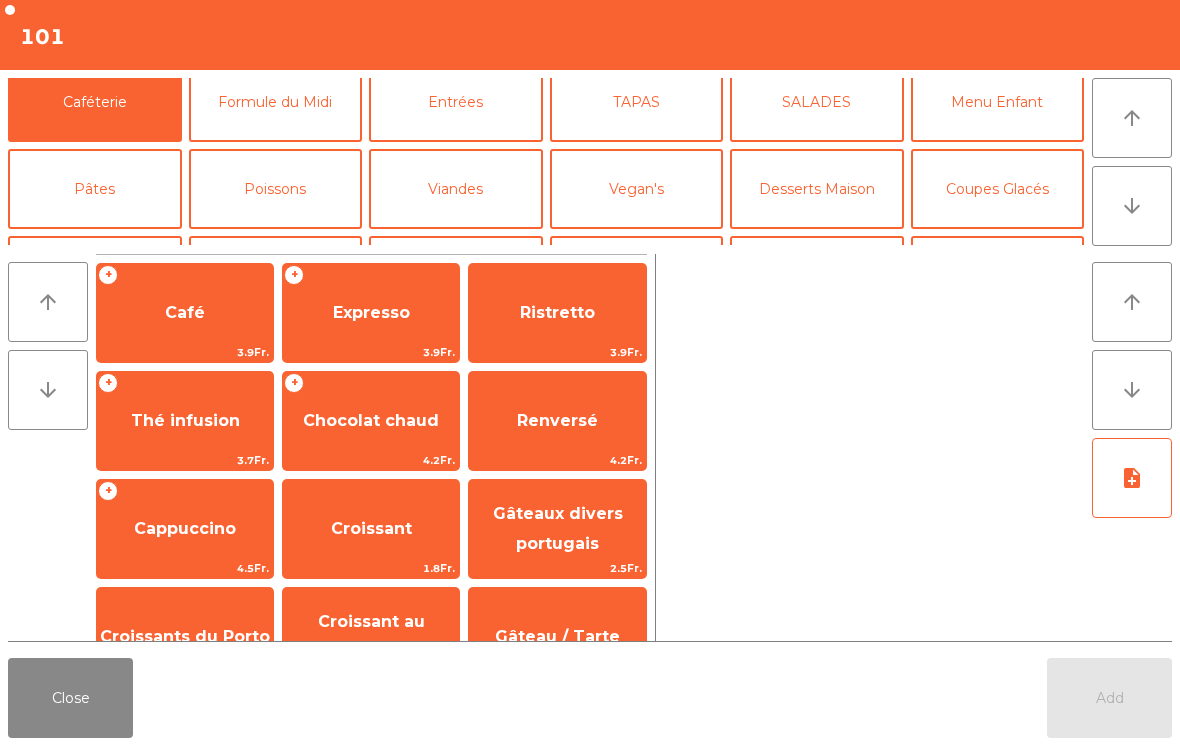 click on "Bières" 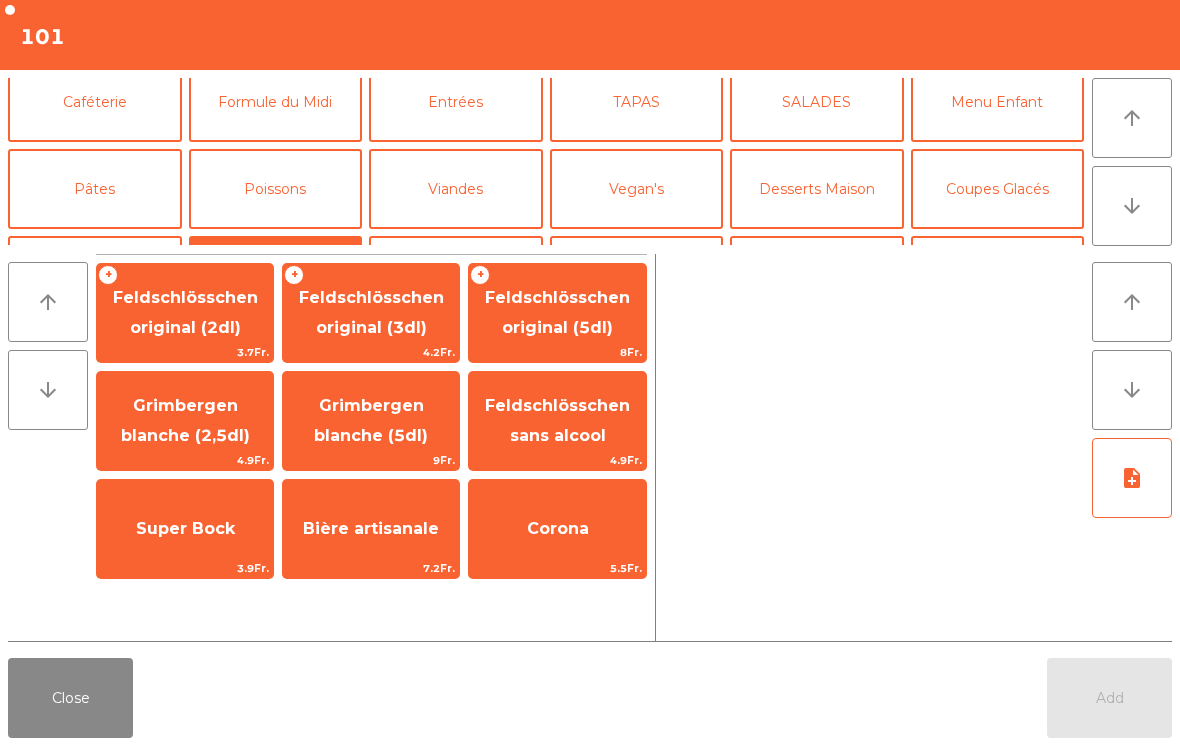 scroll, scrollTop: 97, scrollLeft: 0, axis: vertical 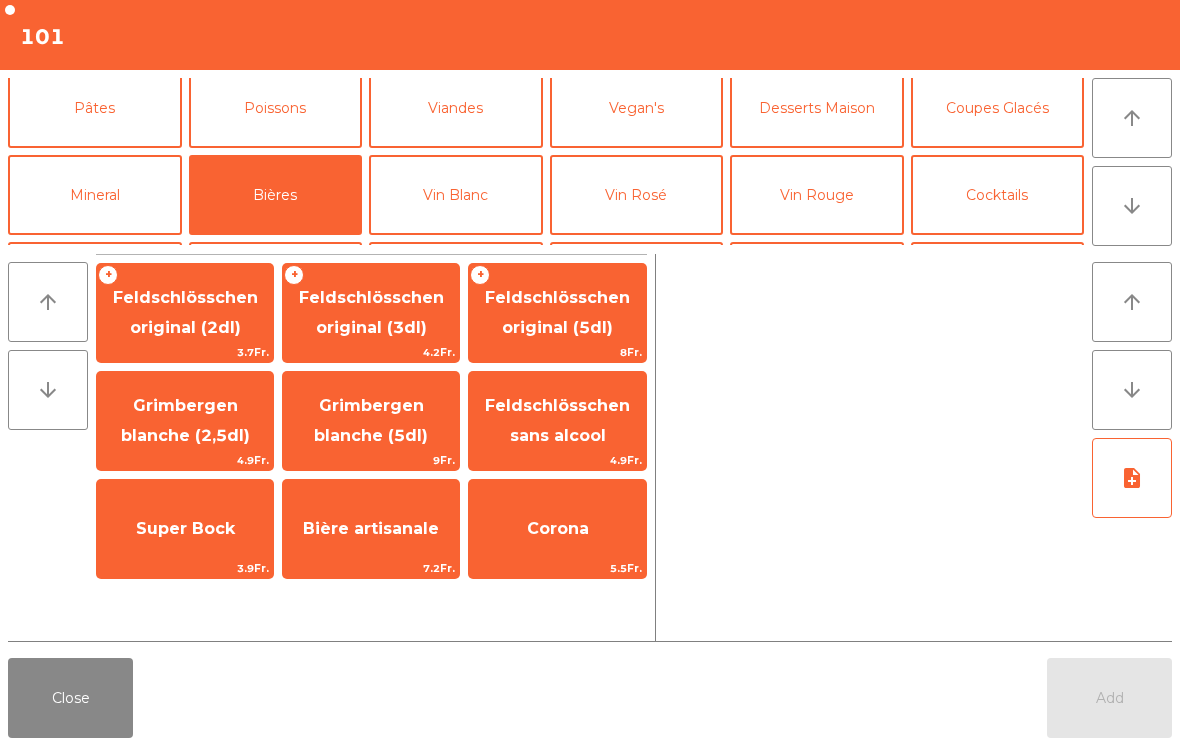 click on "Bière artisanale" 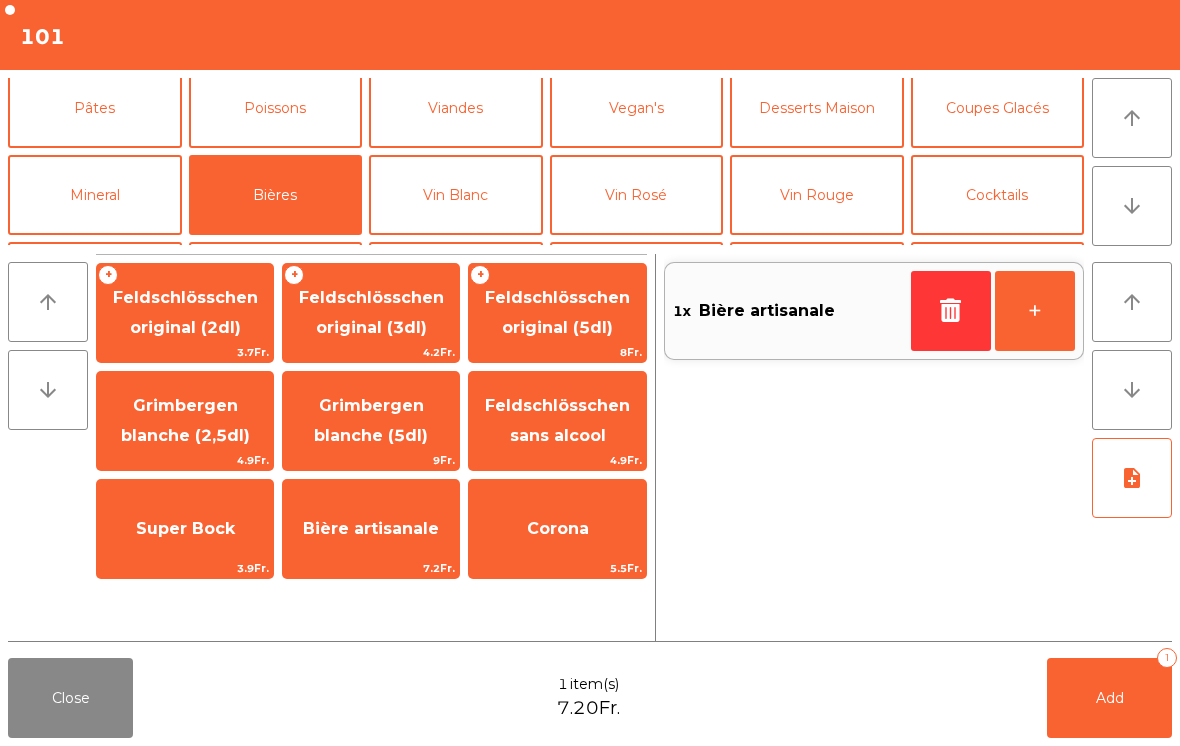 click on "Add   1" 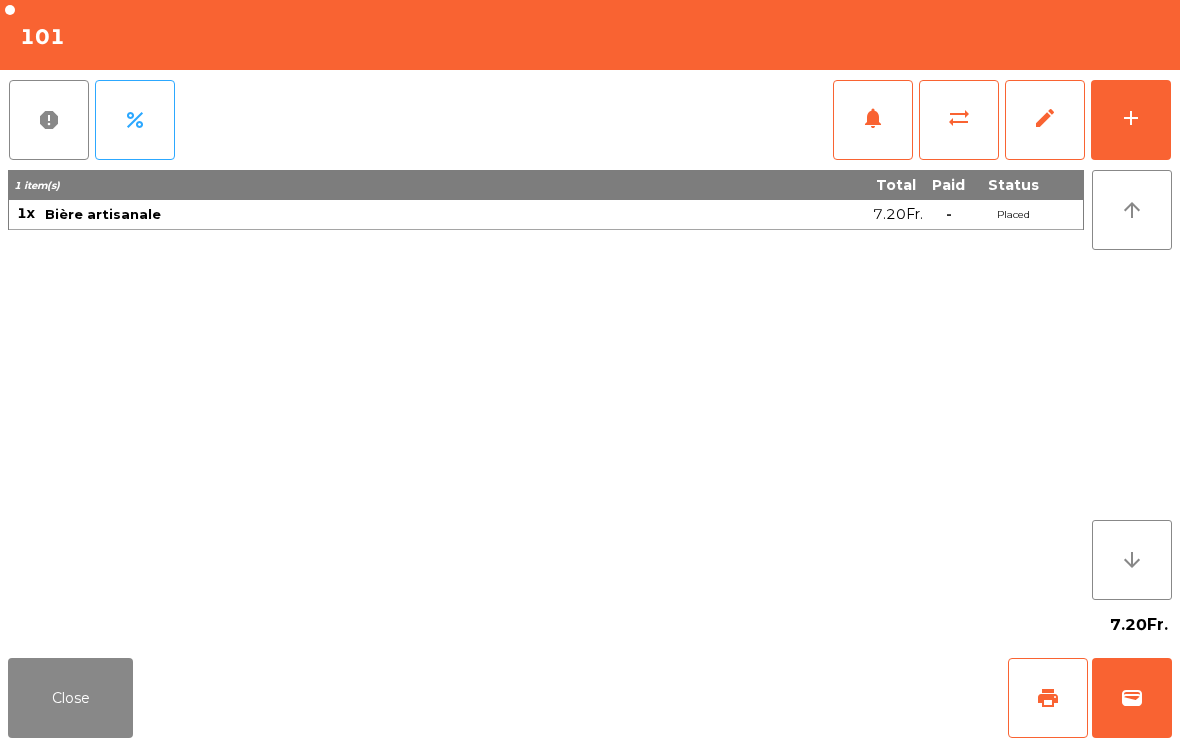 click on "Close" 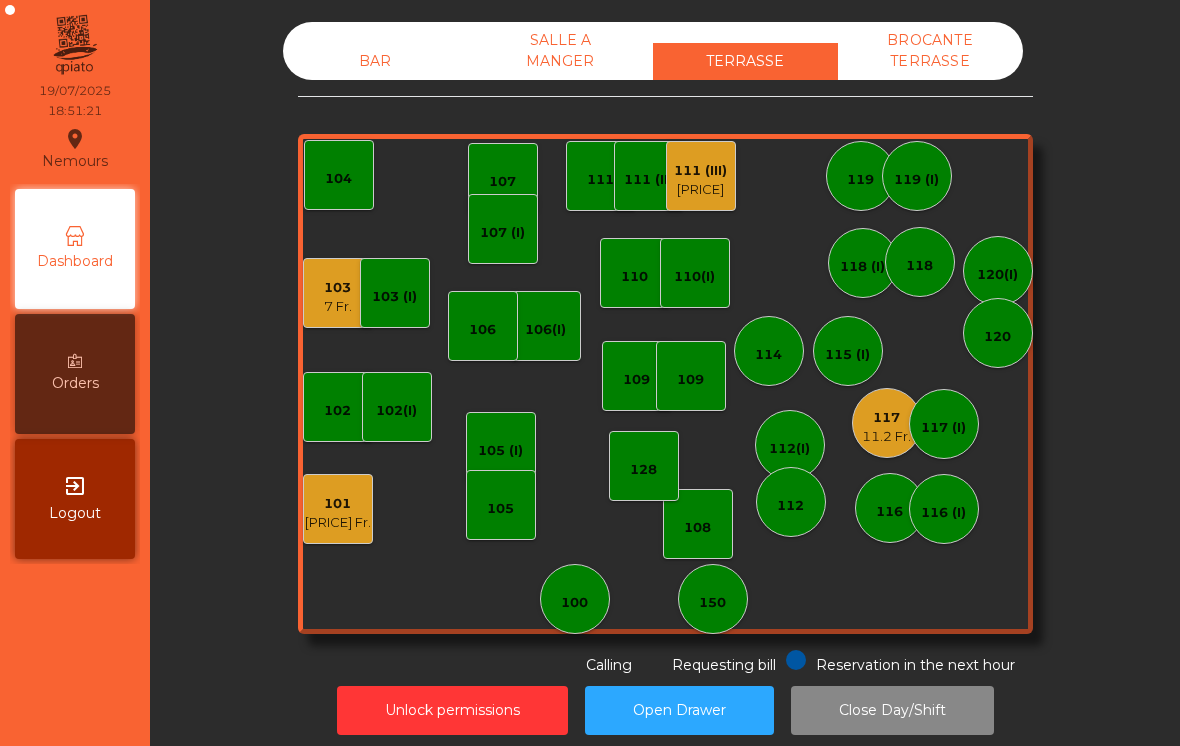 click on "117" 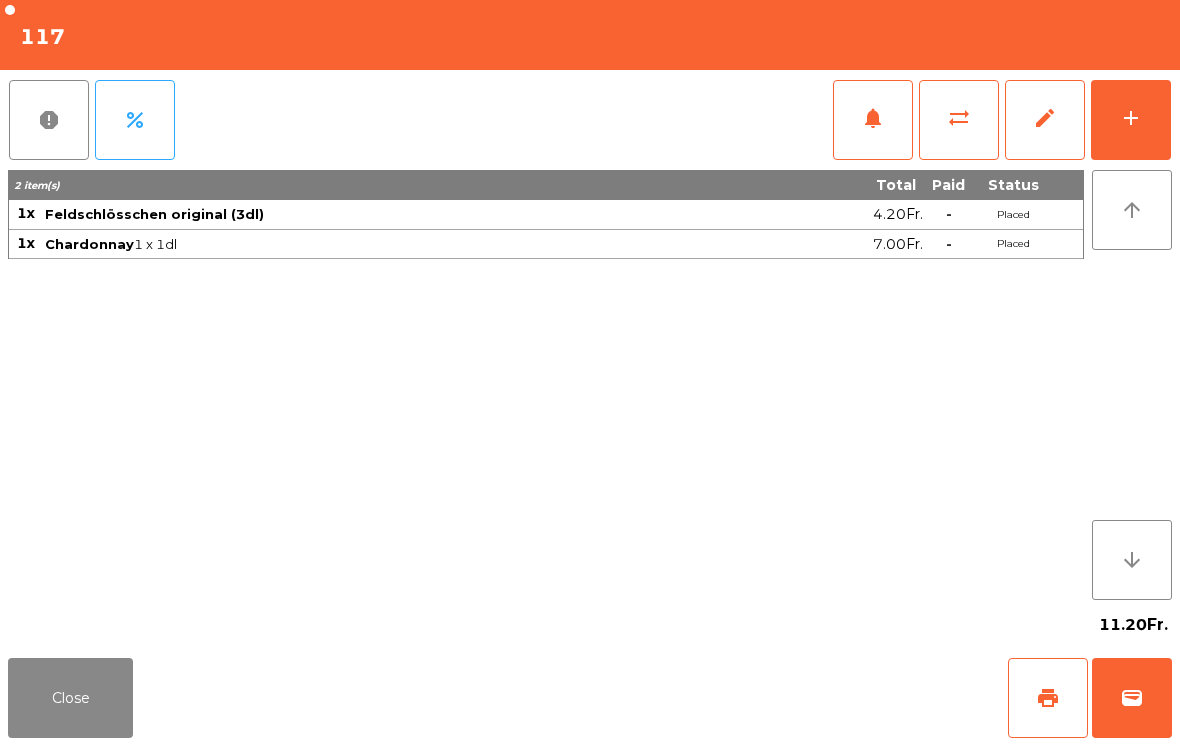 click on "add" 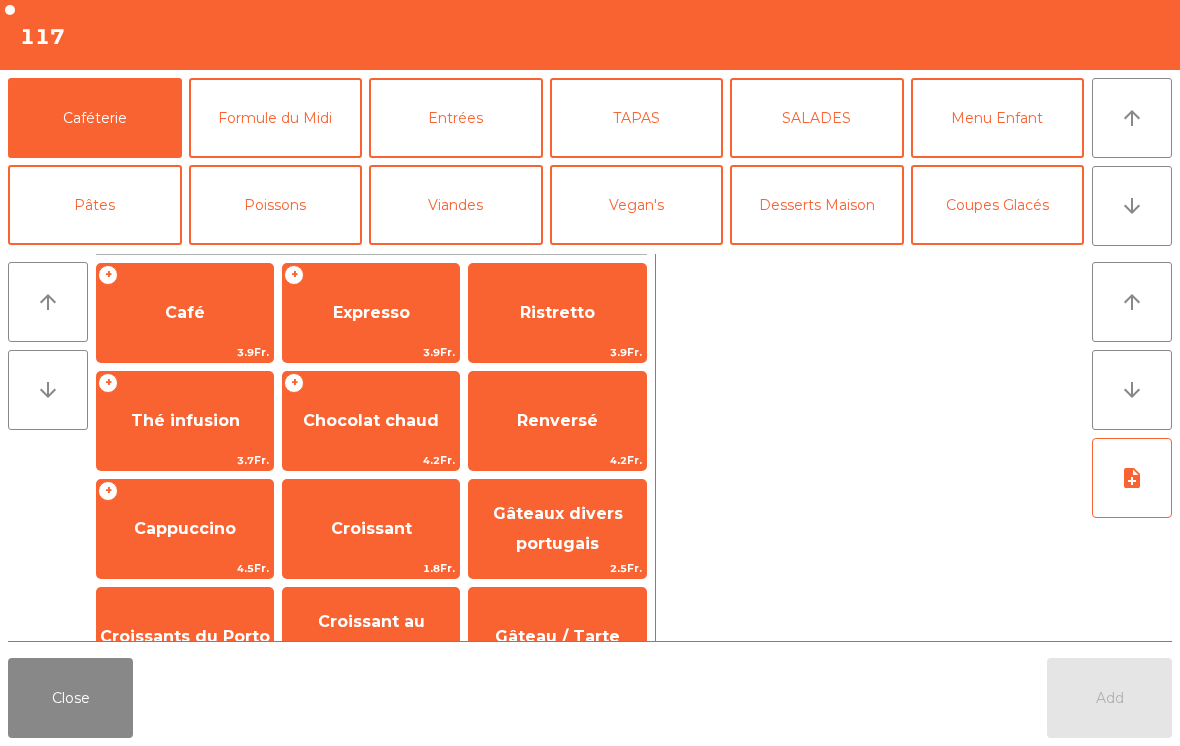 click on "arrow_downward" 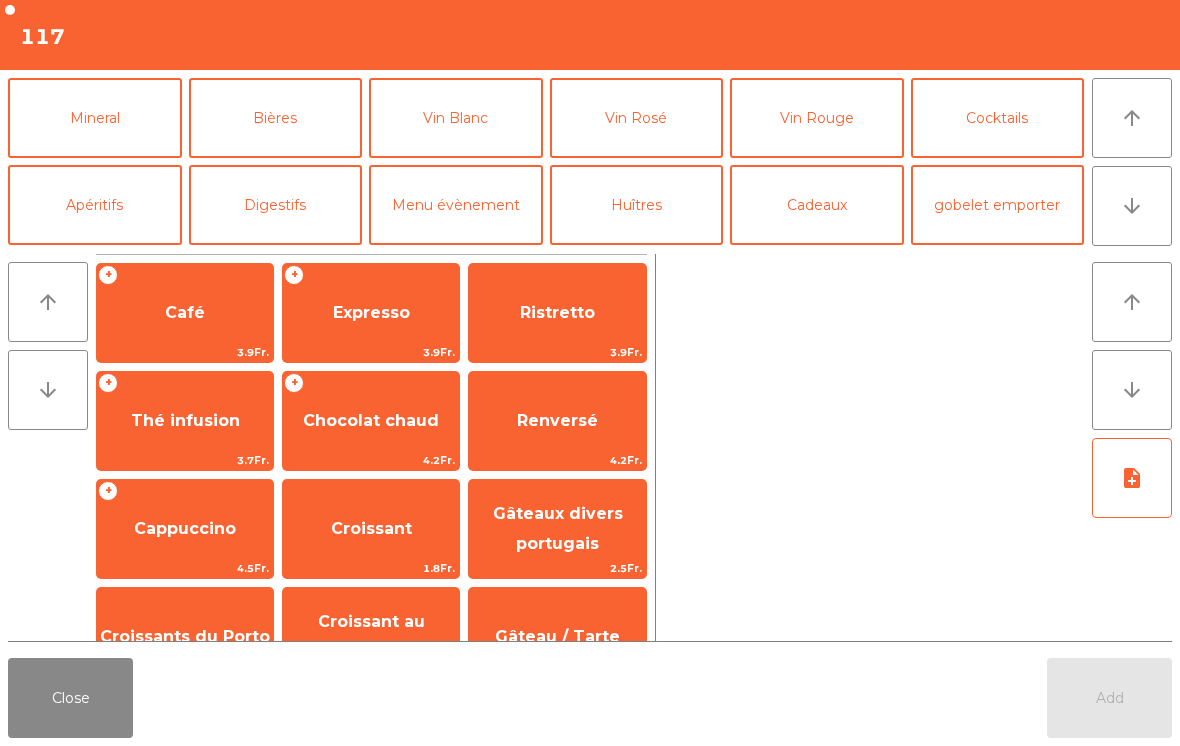 click on "Vin Rouge" 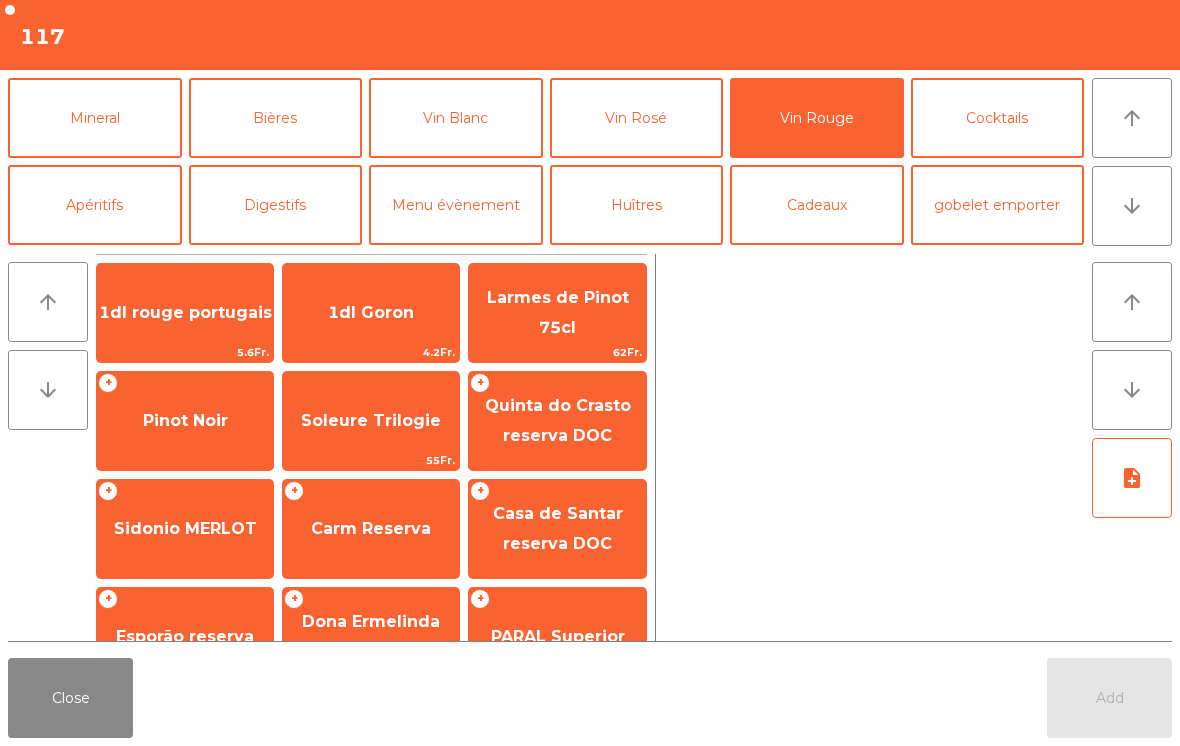 scroll, scrollTop: 0, scrollLeft: 0, axis: both 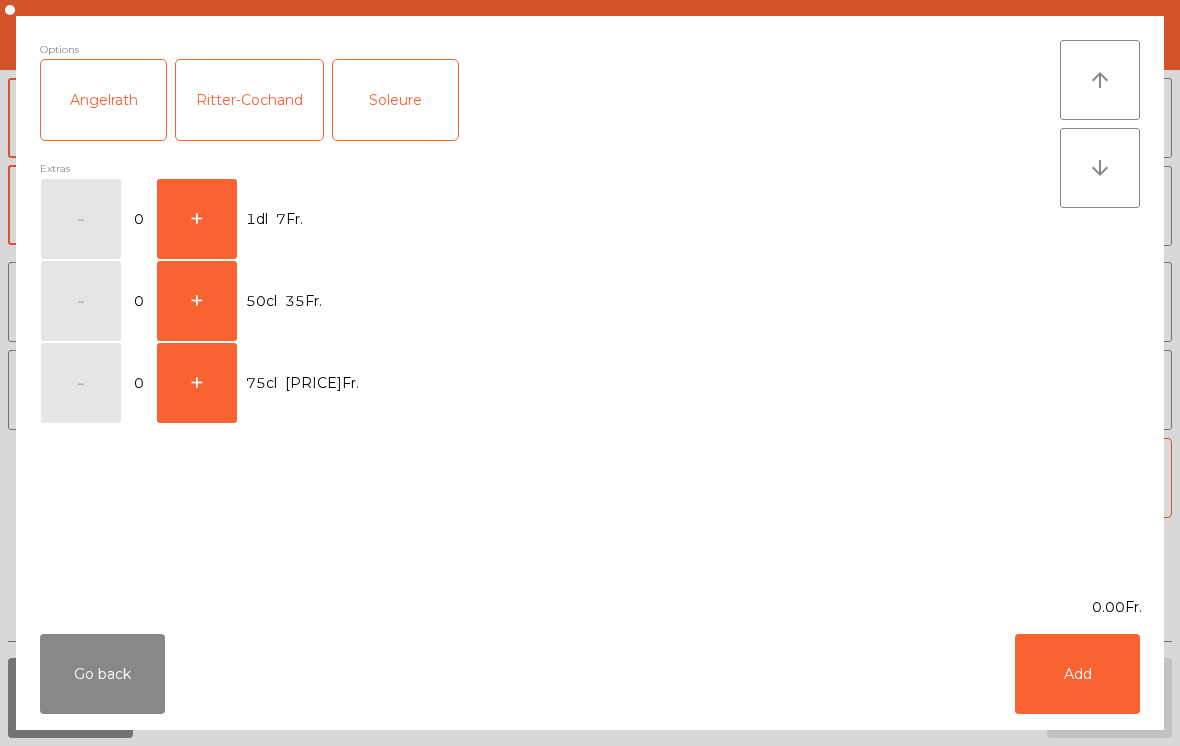 click on "+" 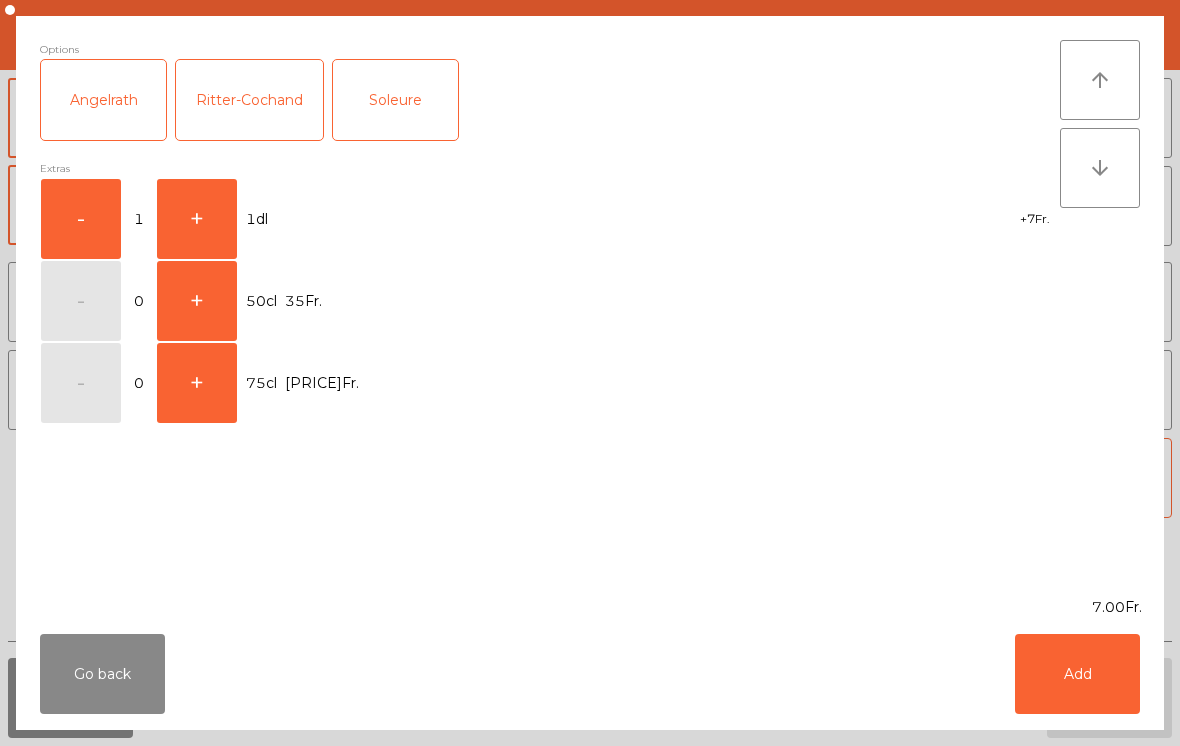 click on "Add" 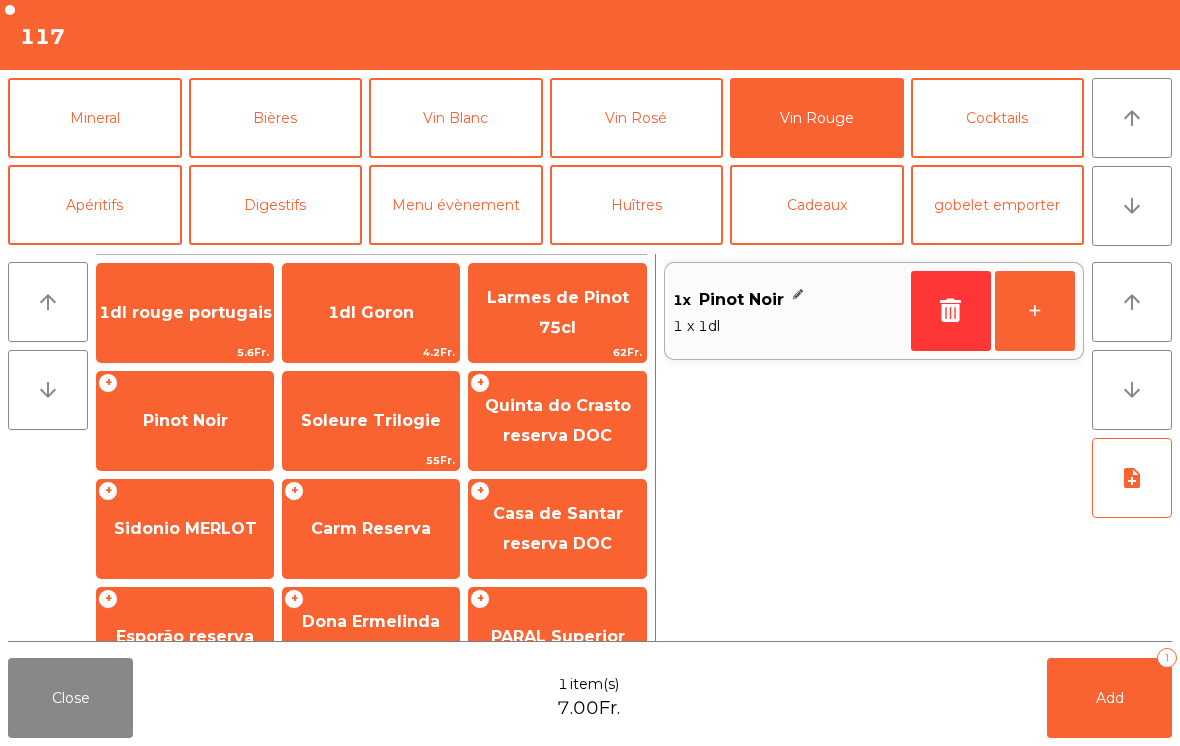 click on "+" 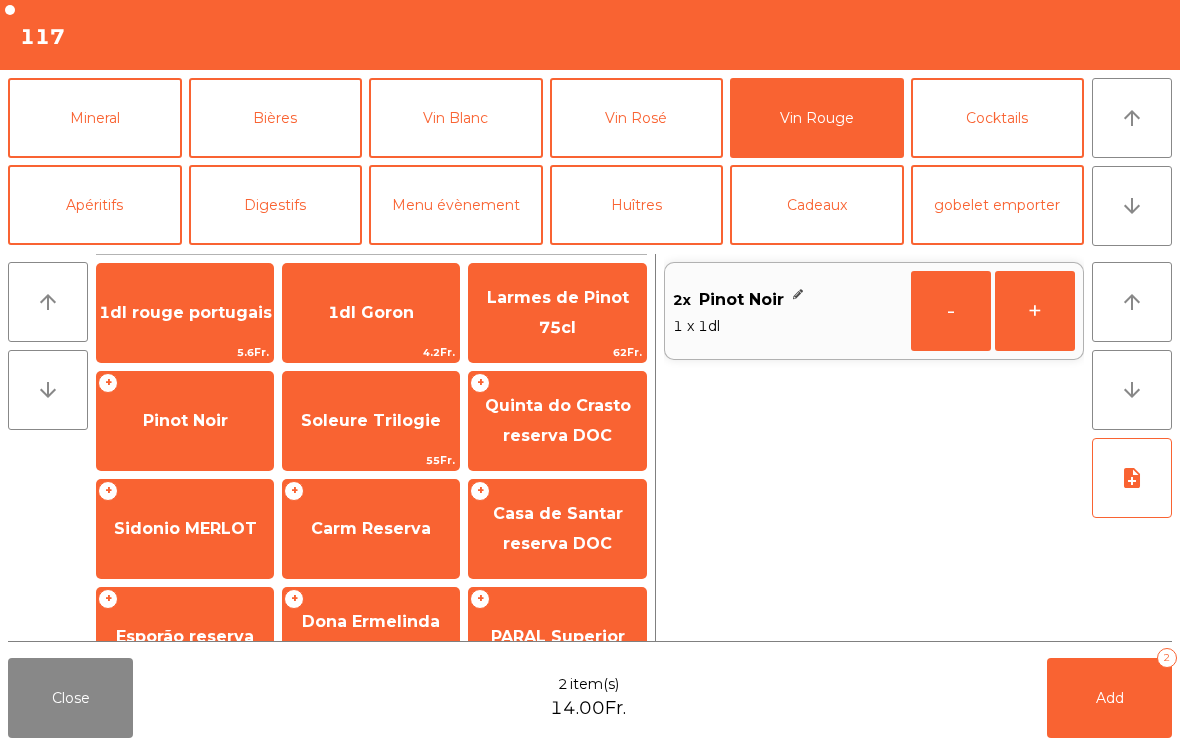 click on "+" 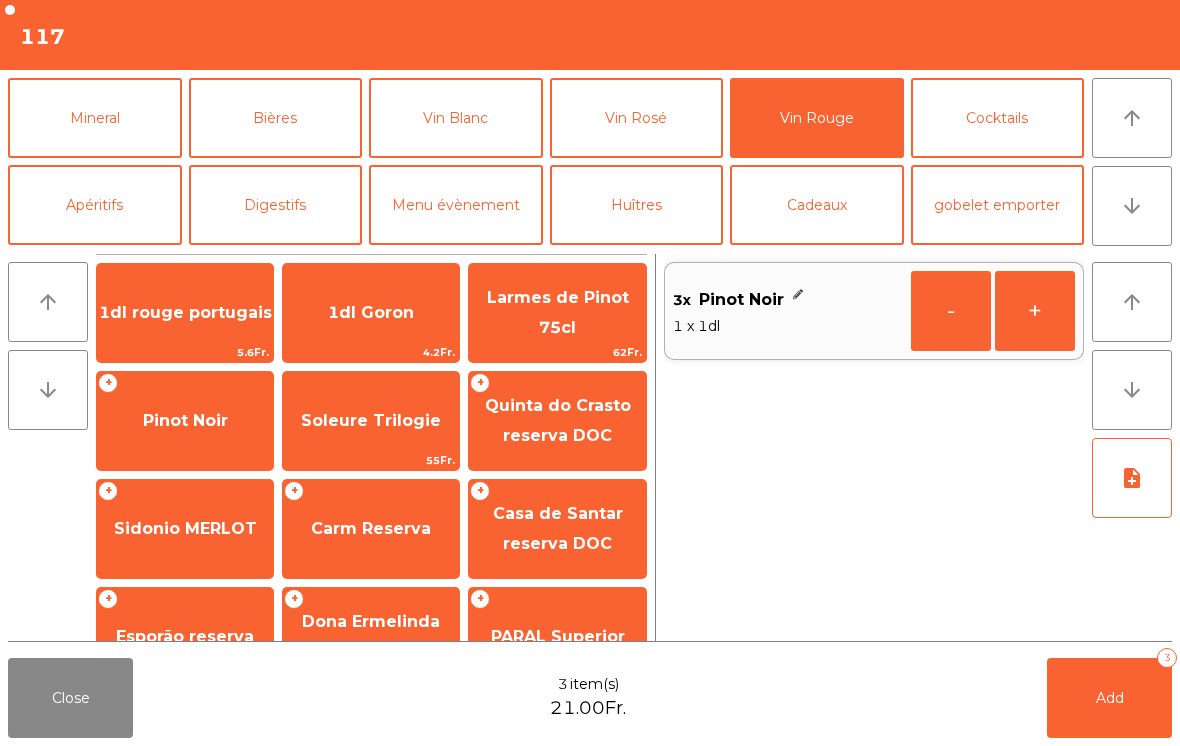 scroll, scrollTop: 93, scrollLeft: 0, axis: vertical 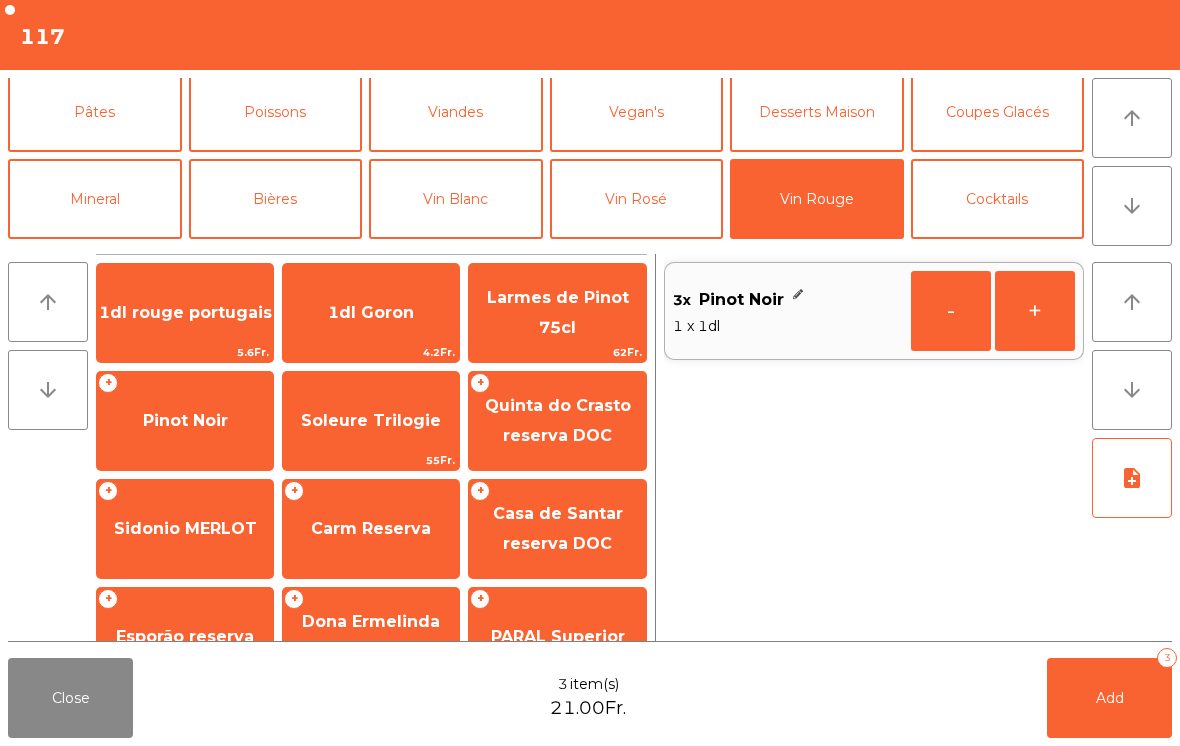 click on "Poissons" 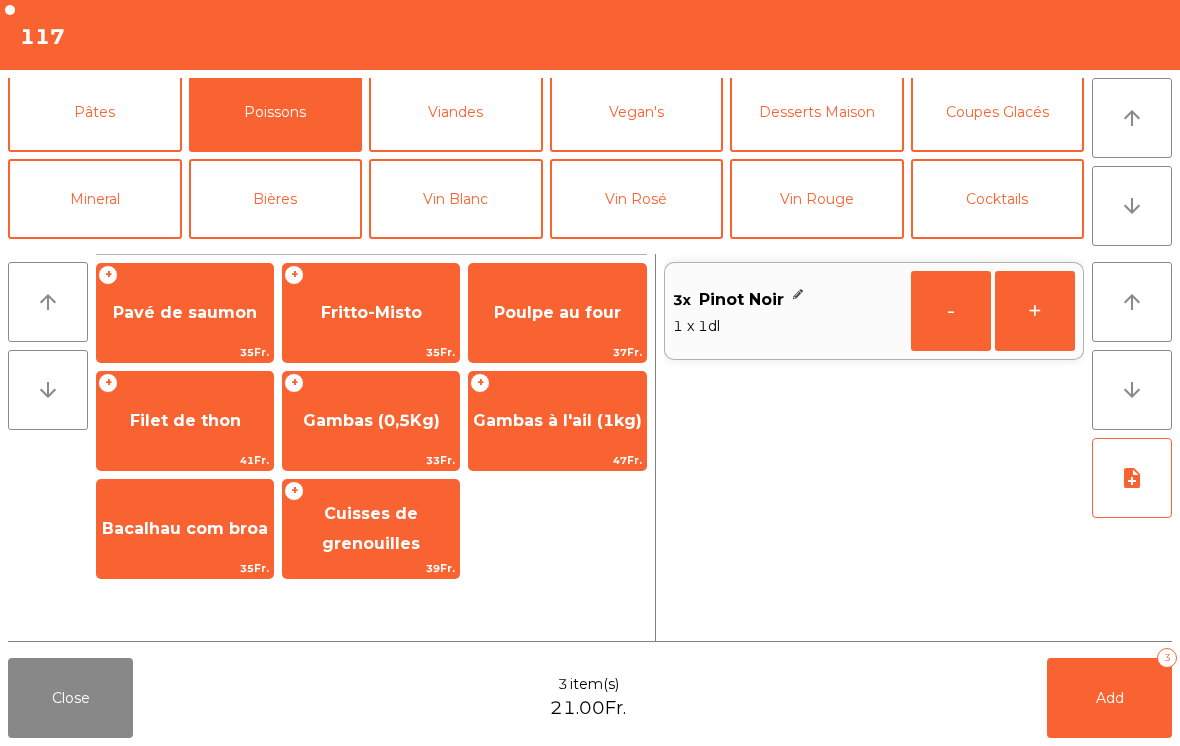 click on "Poulpe au four" 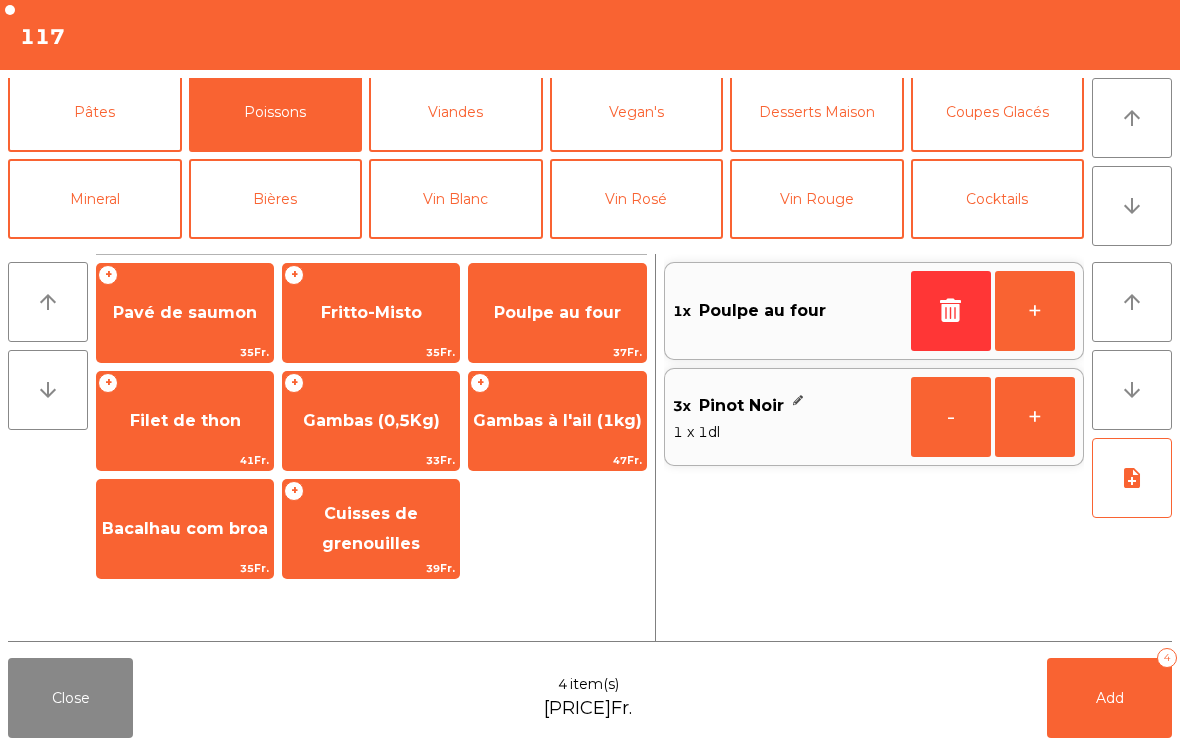 click on "Gambas (0,5Kg)" 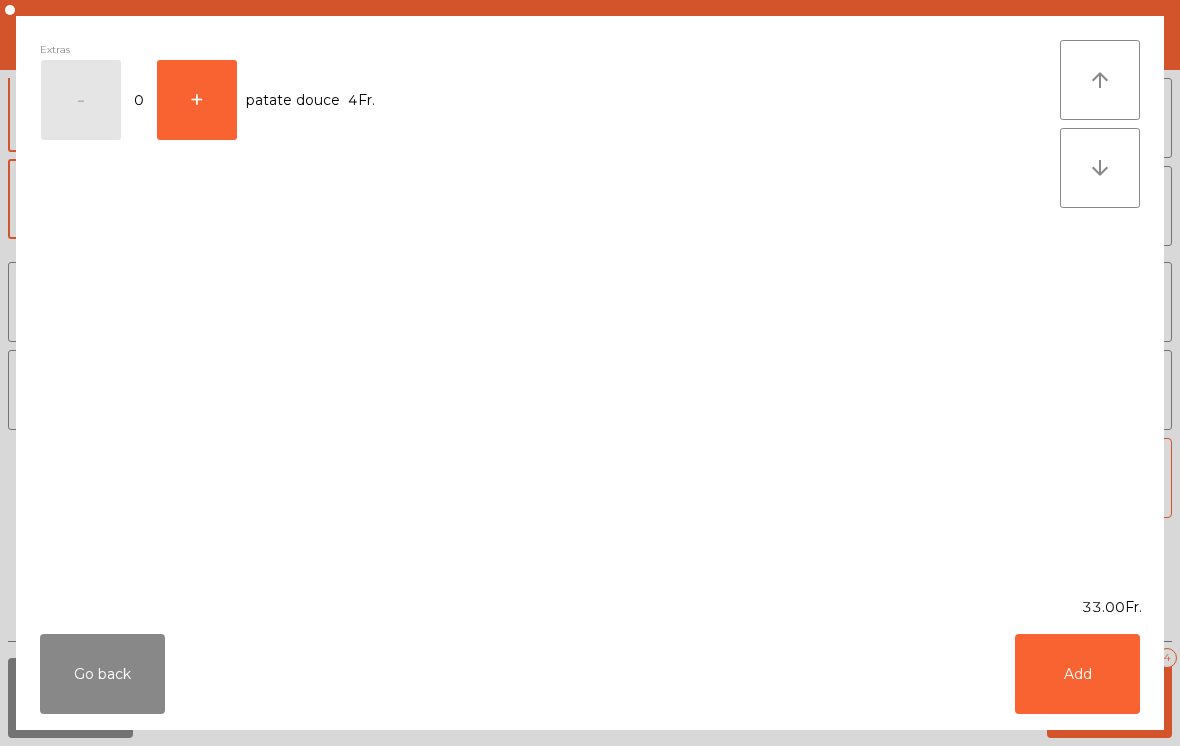 click on "Add" 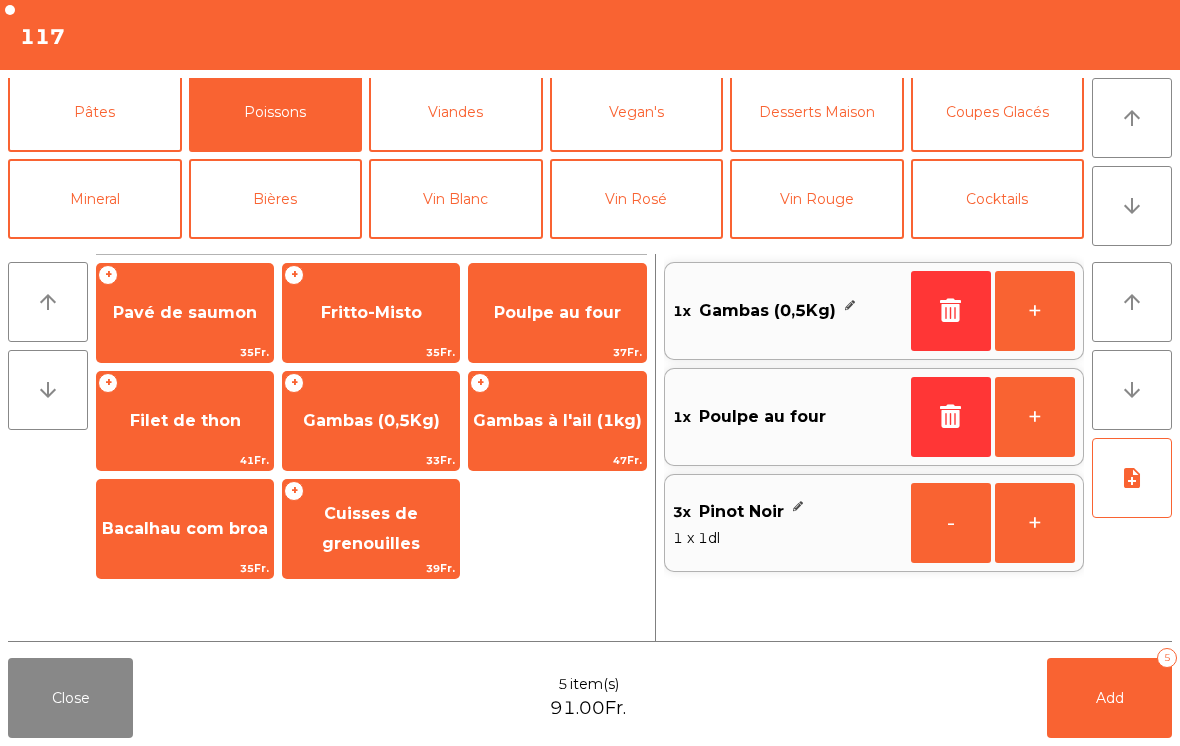 click on "Add   5" 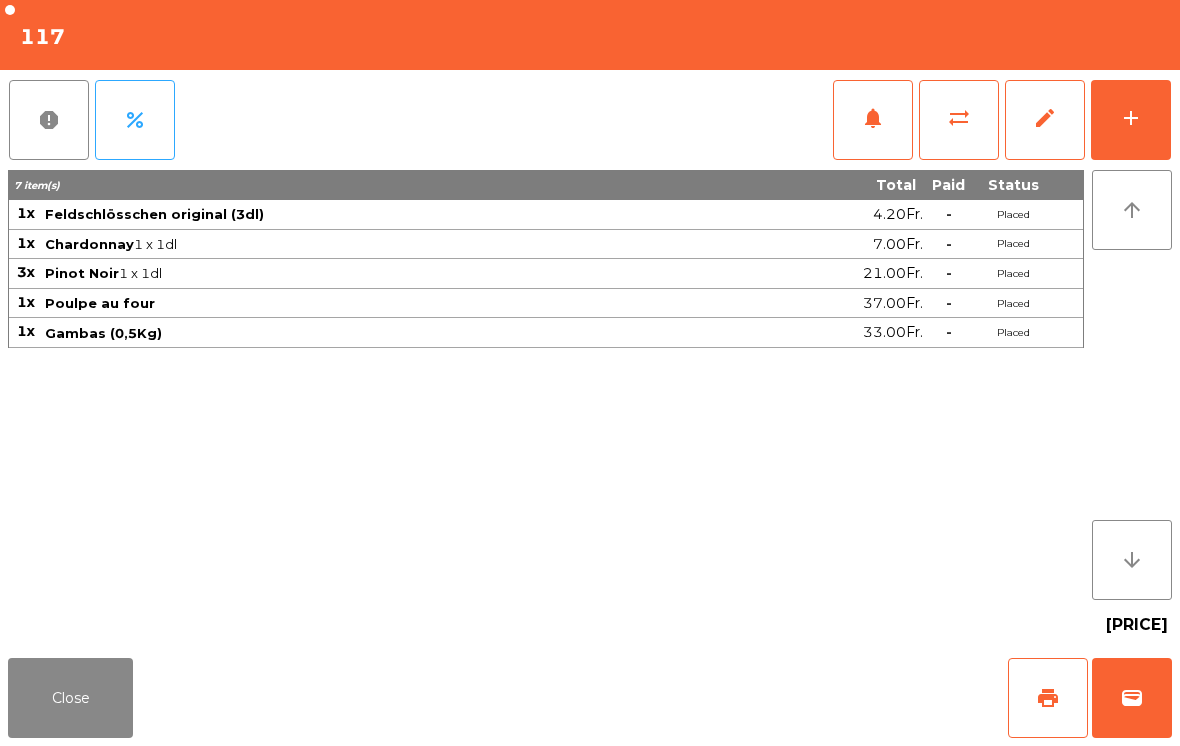 click on "Close" 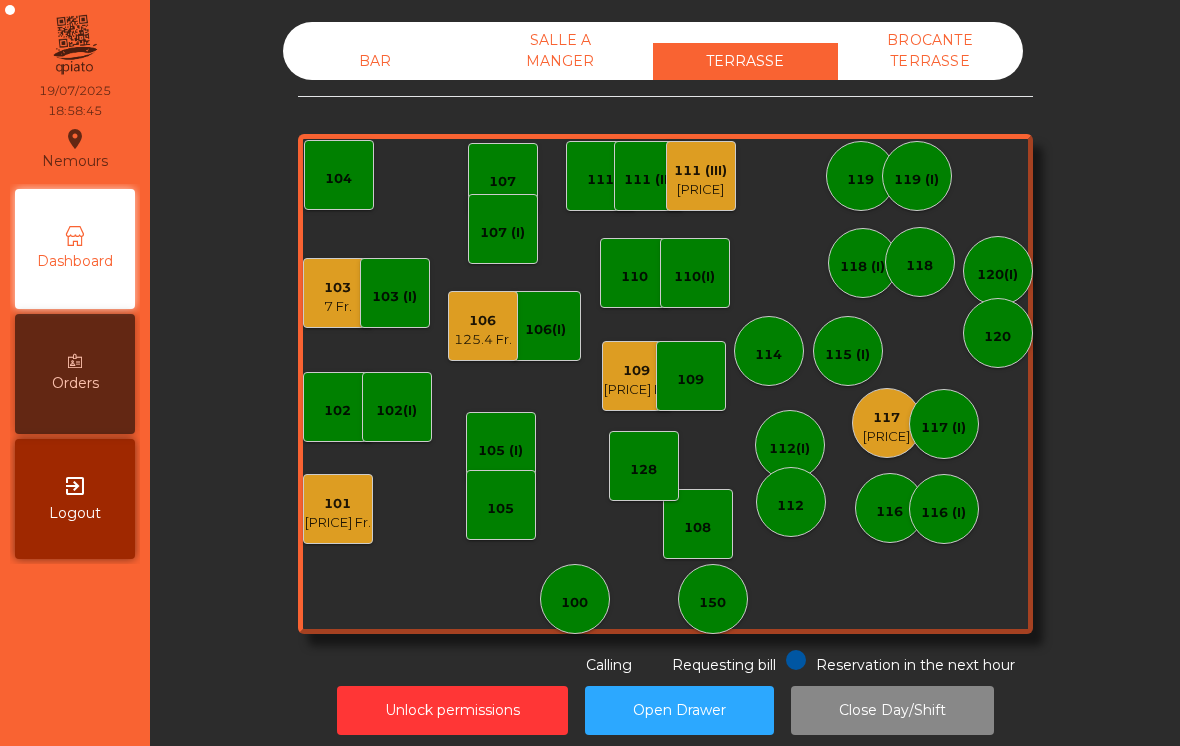 click on "[PRICE] Fr." 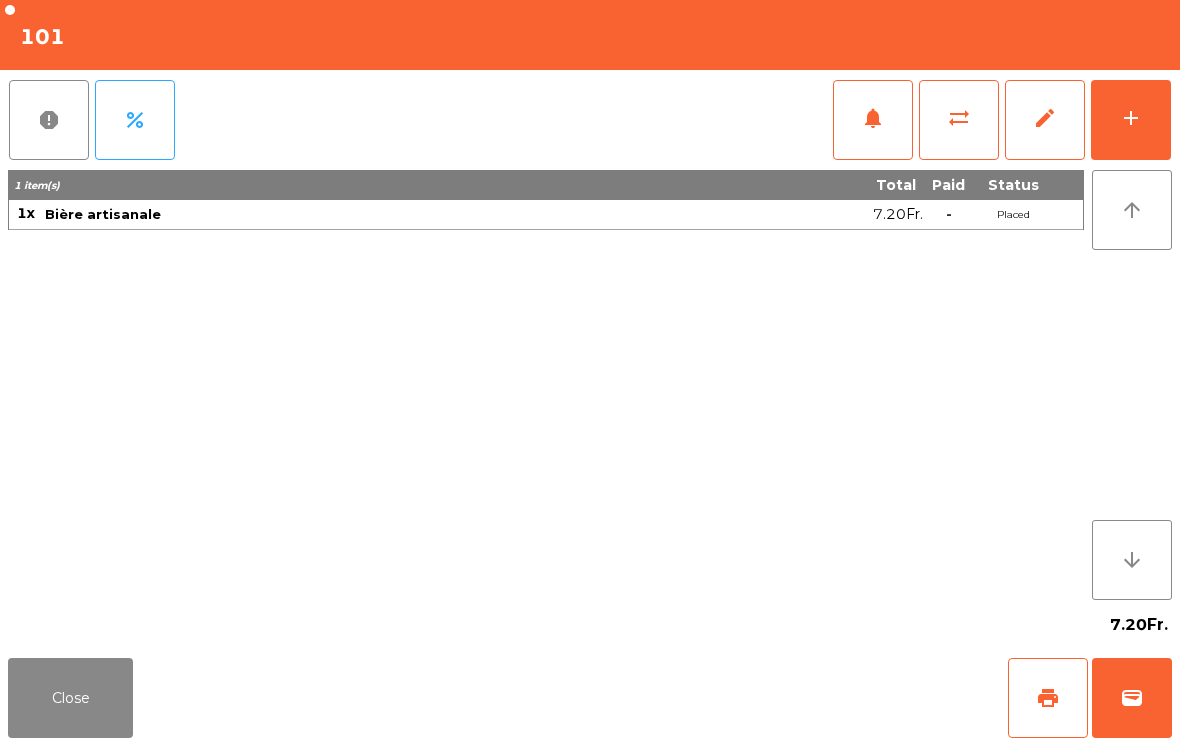 click on "add" 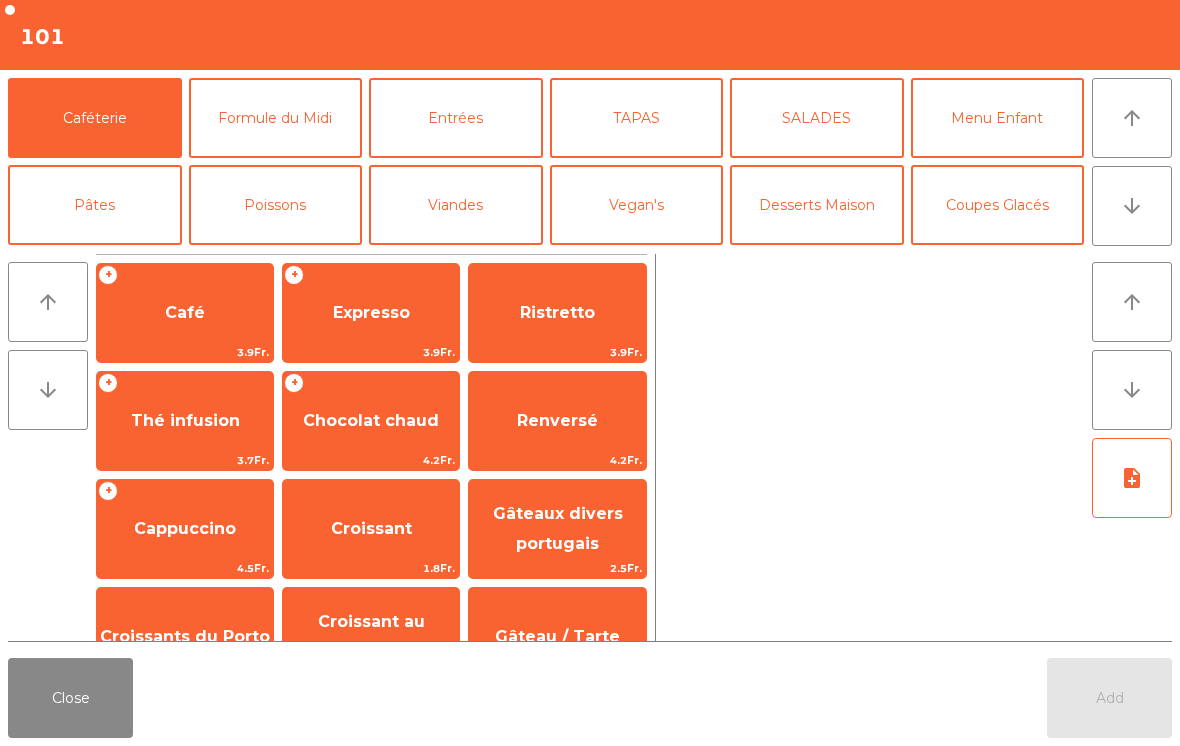 click on "Poissons" 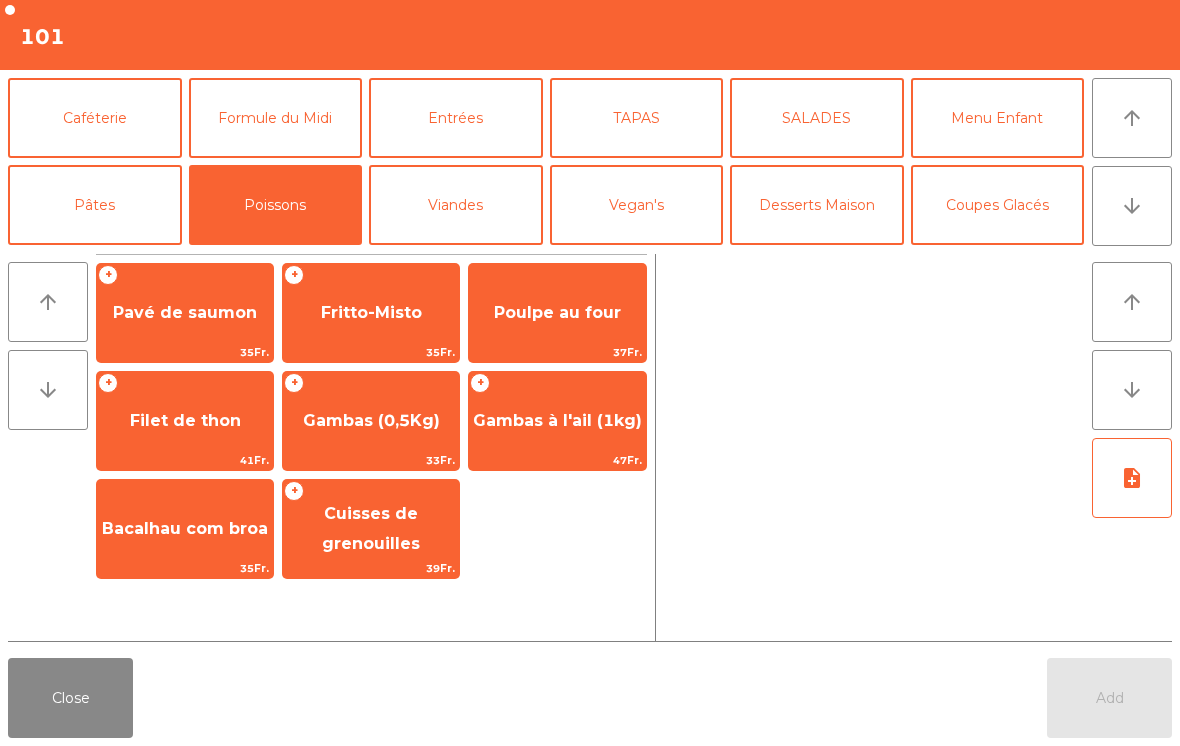 click on "Poulpe au four" 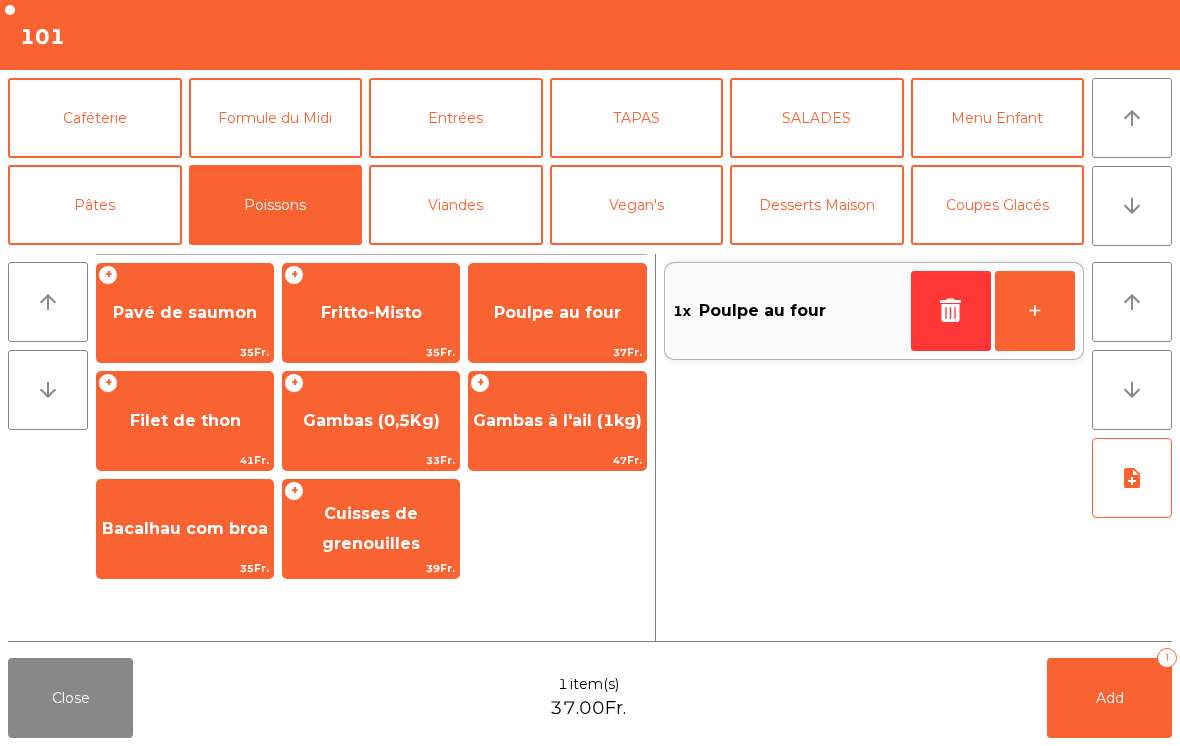click on "Add" 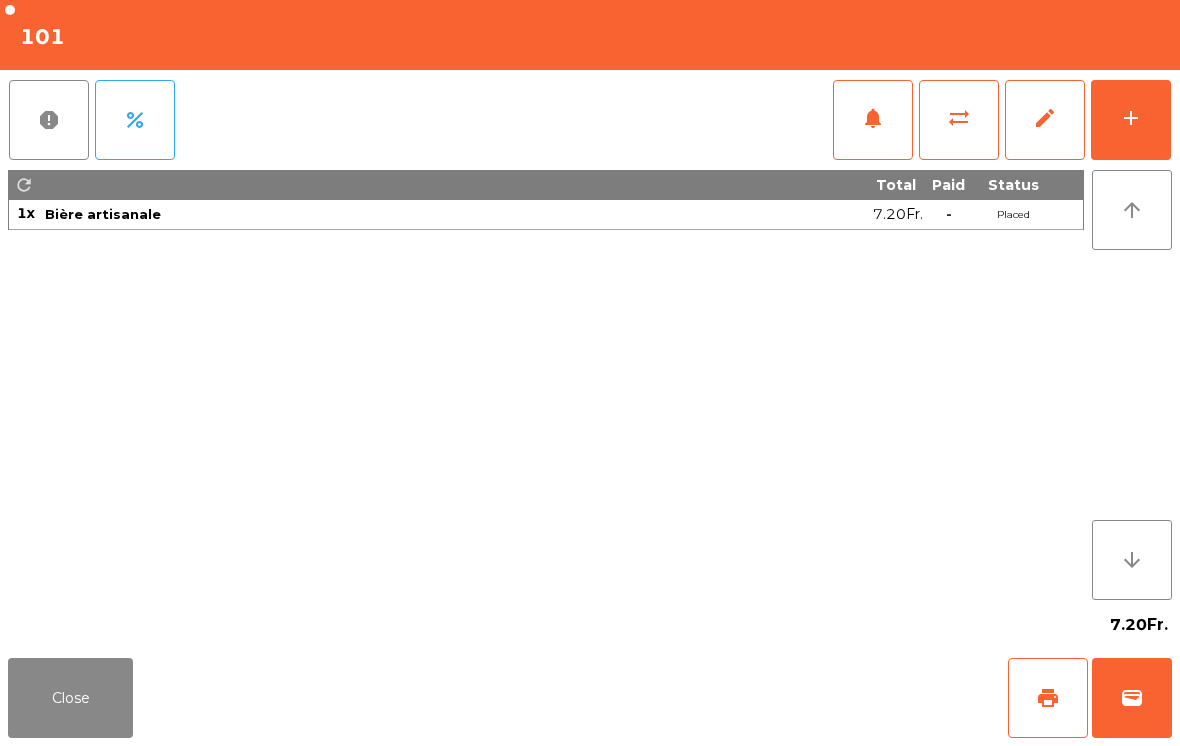 click on "Close" 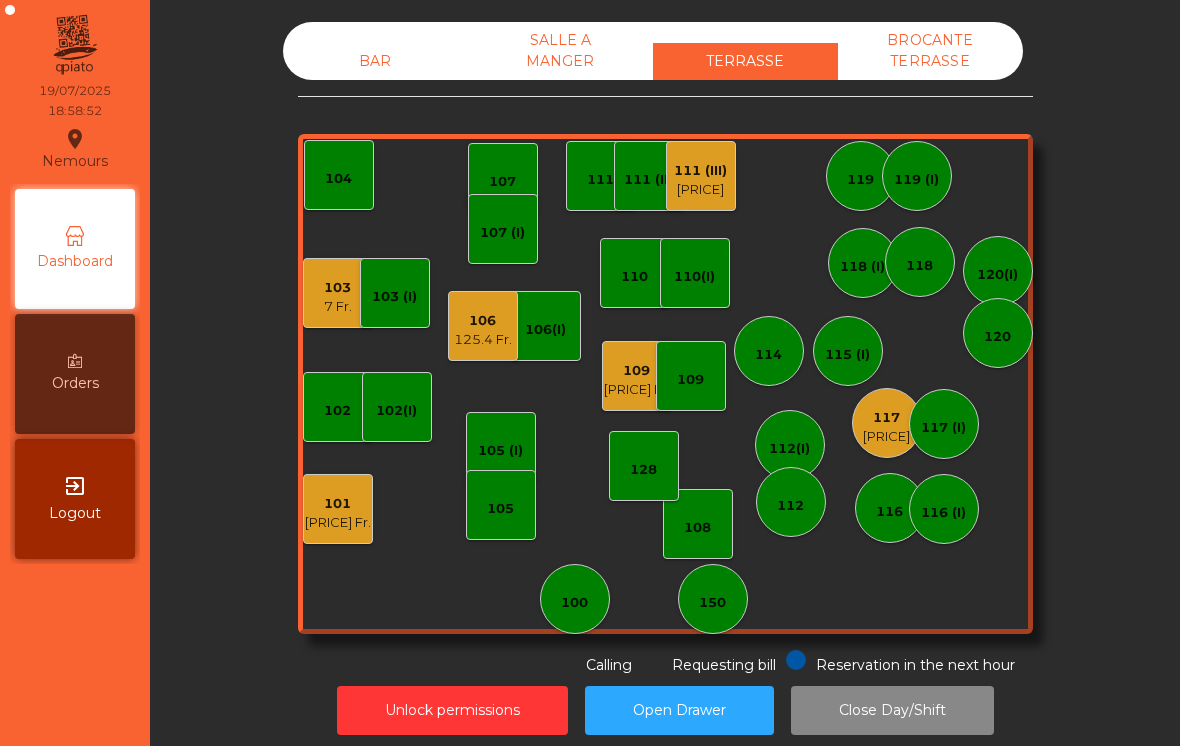 click on "111 (III)" 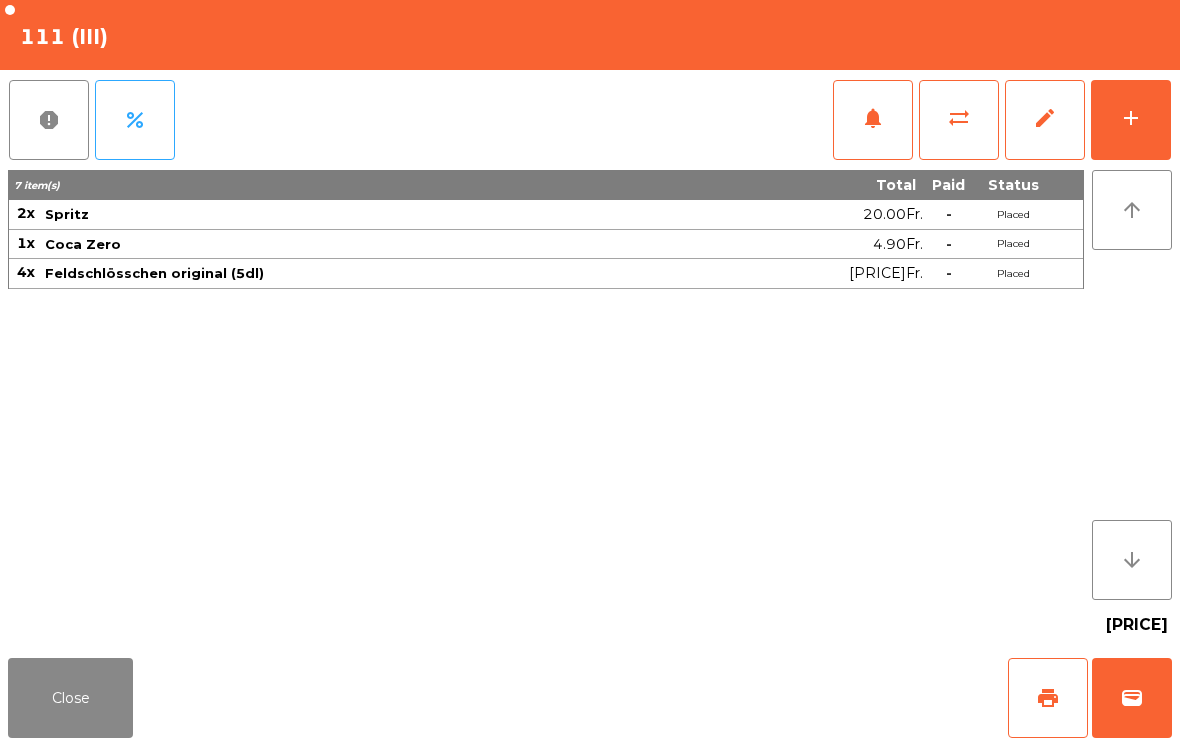 click on "add" 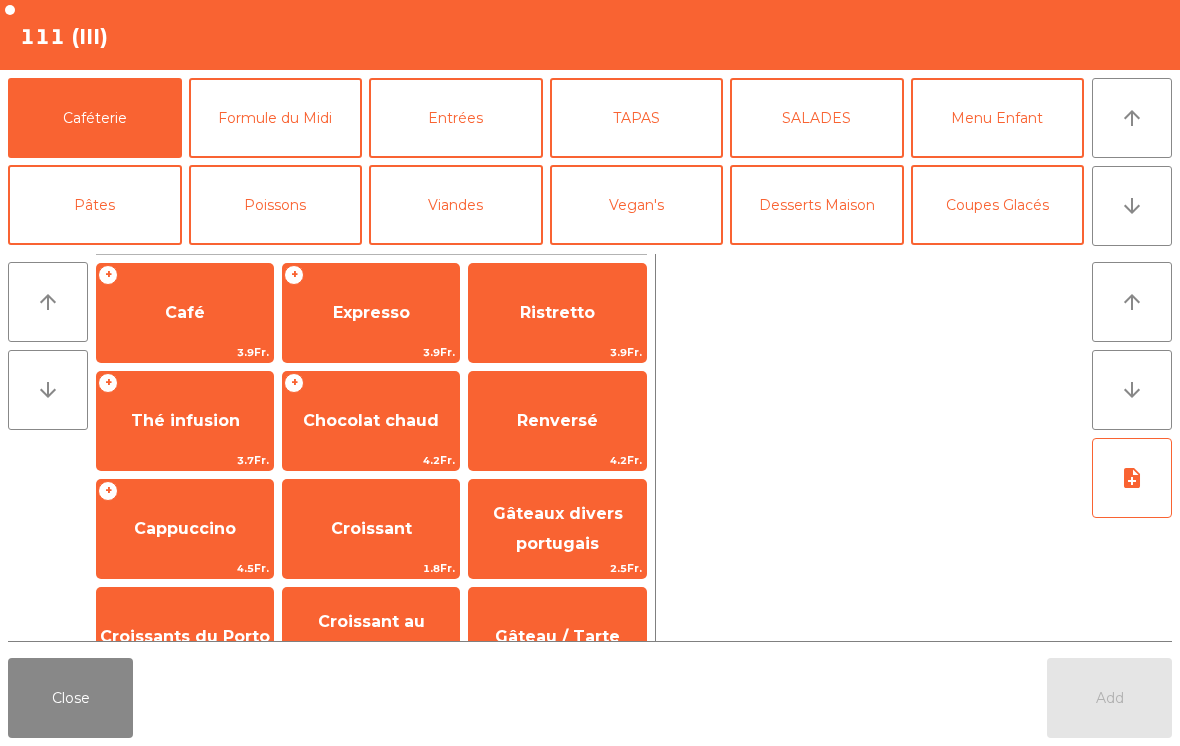 click on "arrow_downward" 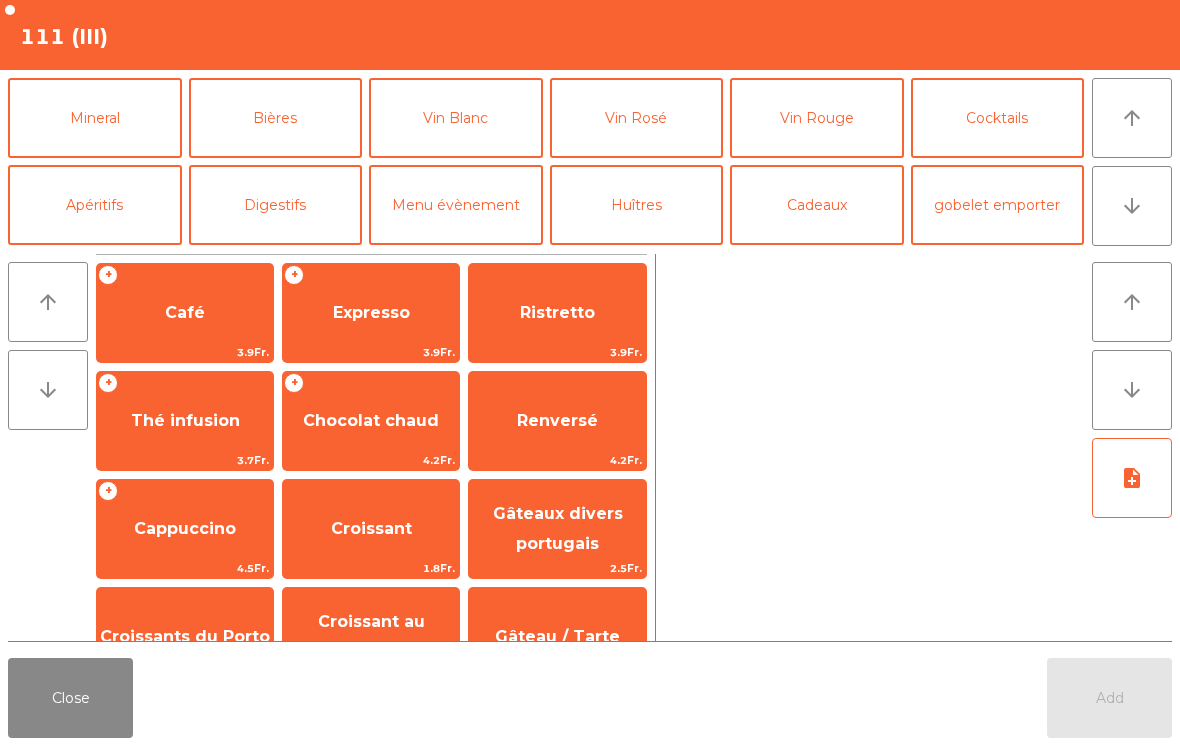 click on "Bières" 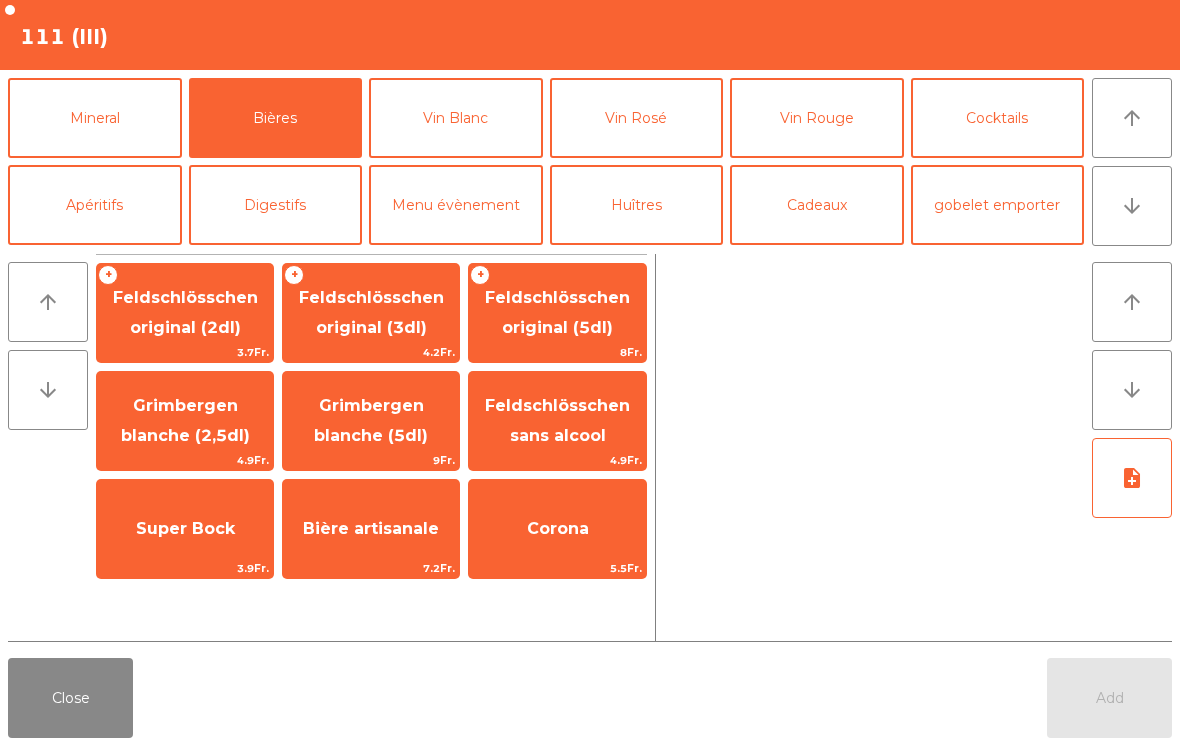 click on "Feldschlösschen original (5dl)" 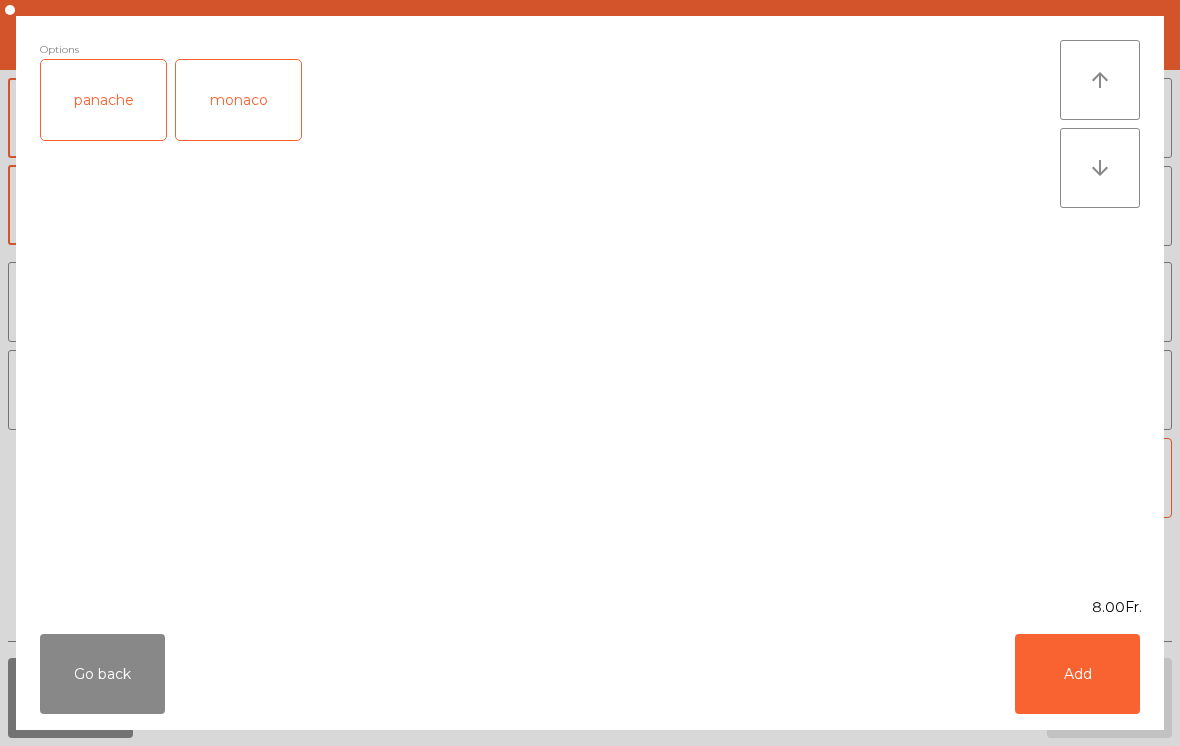 click on "Add" 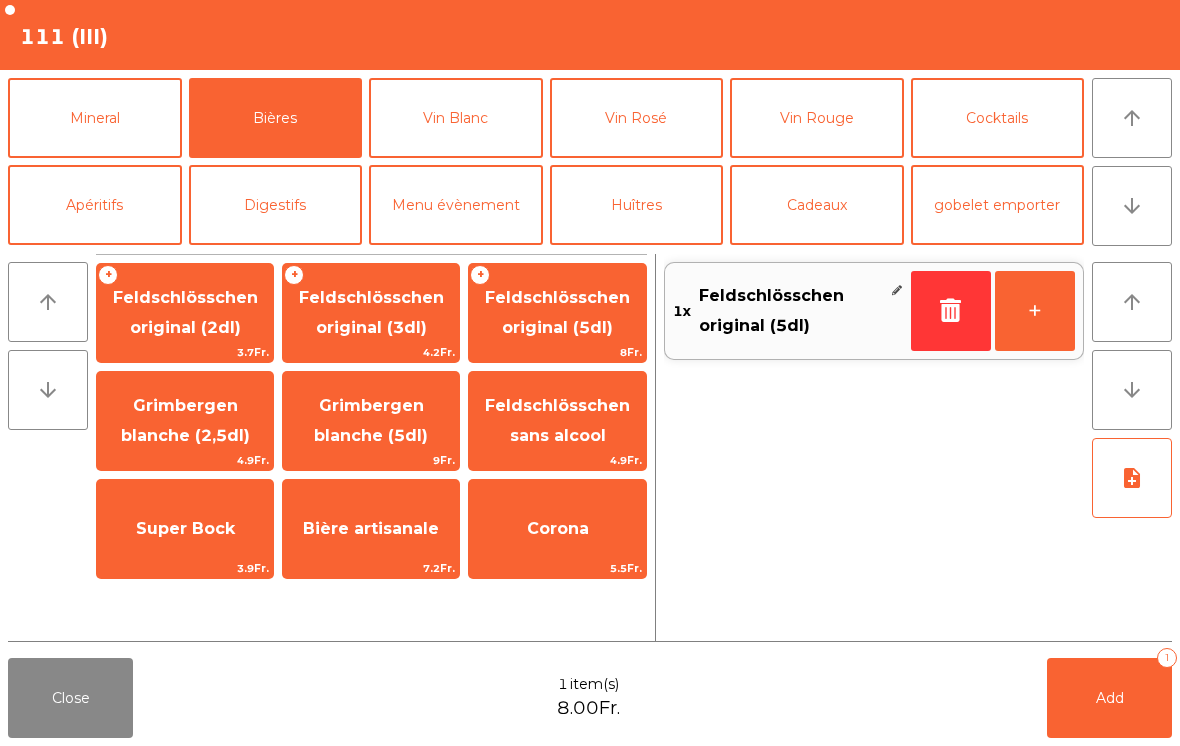 click on "+" 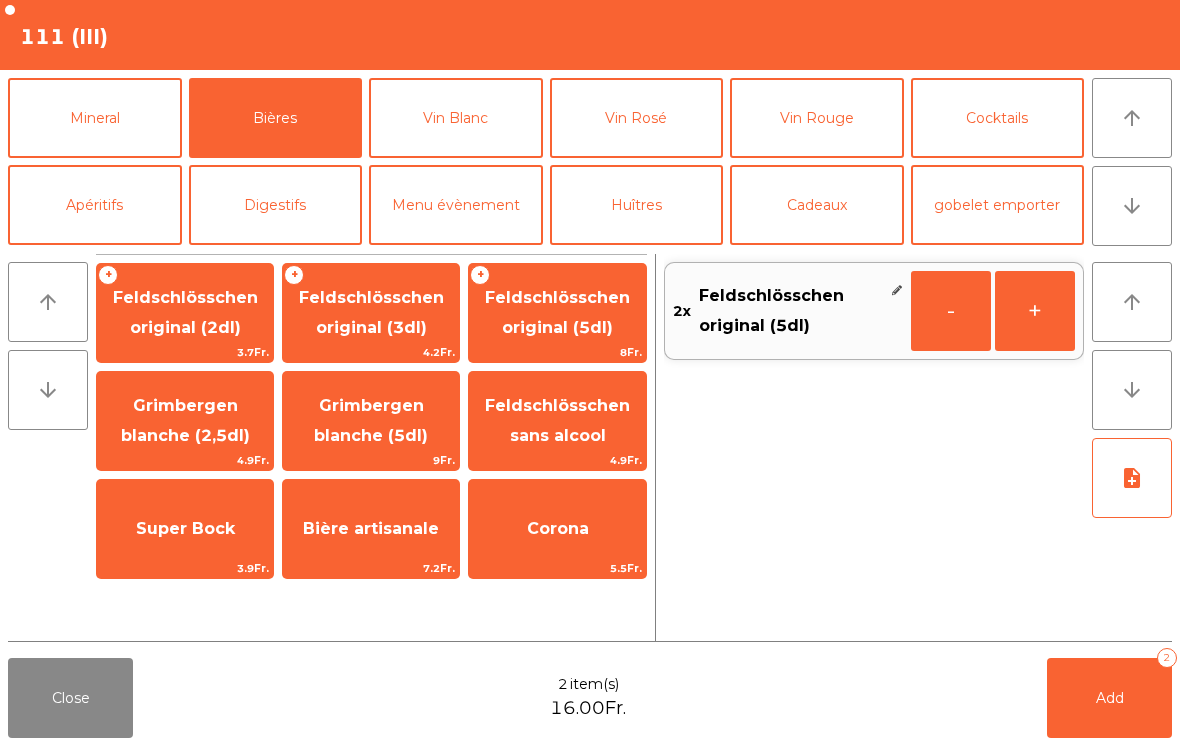click on "+" 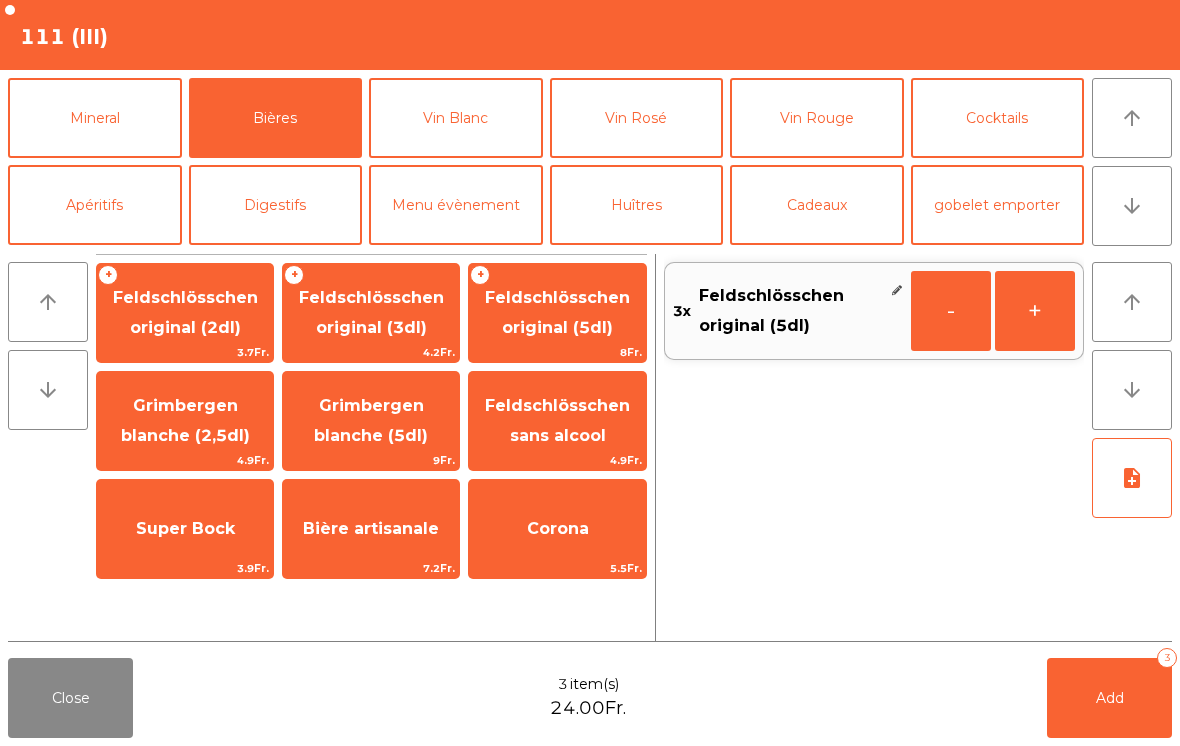 click on "+" 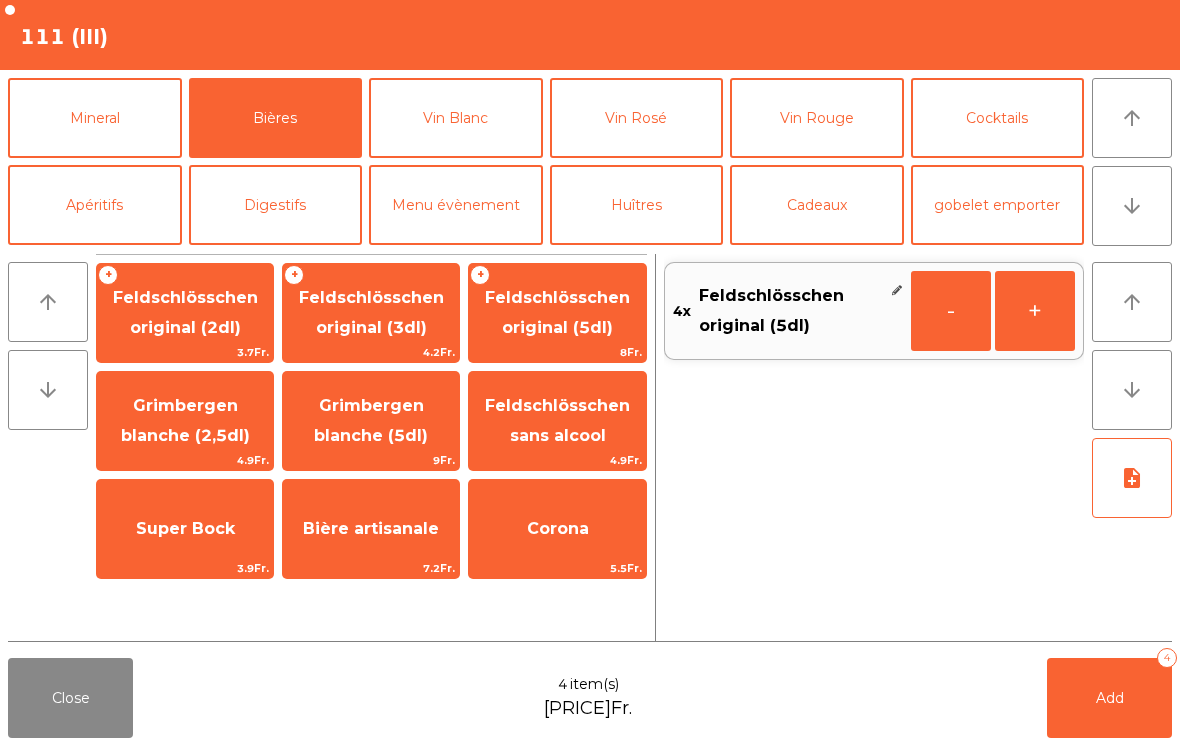 click on "Mineral" 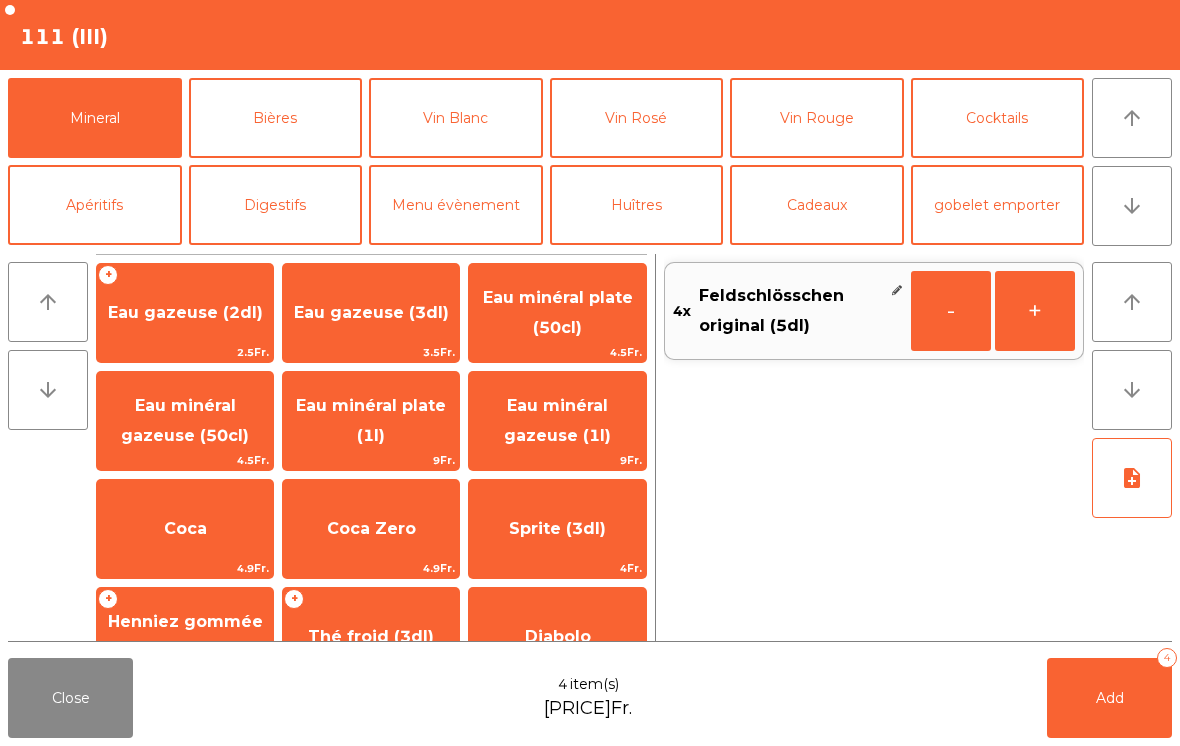 click on "Coca Zero" 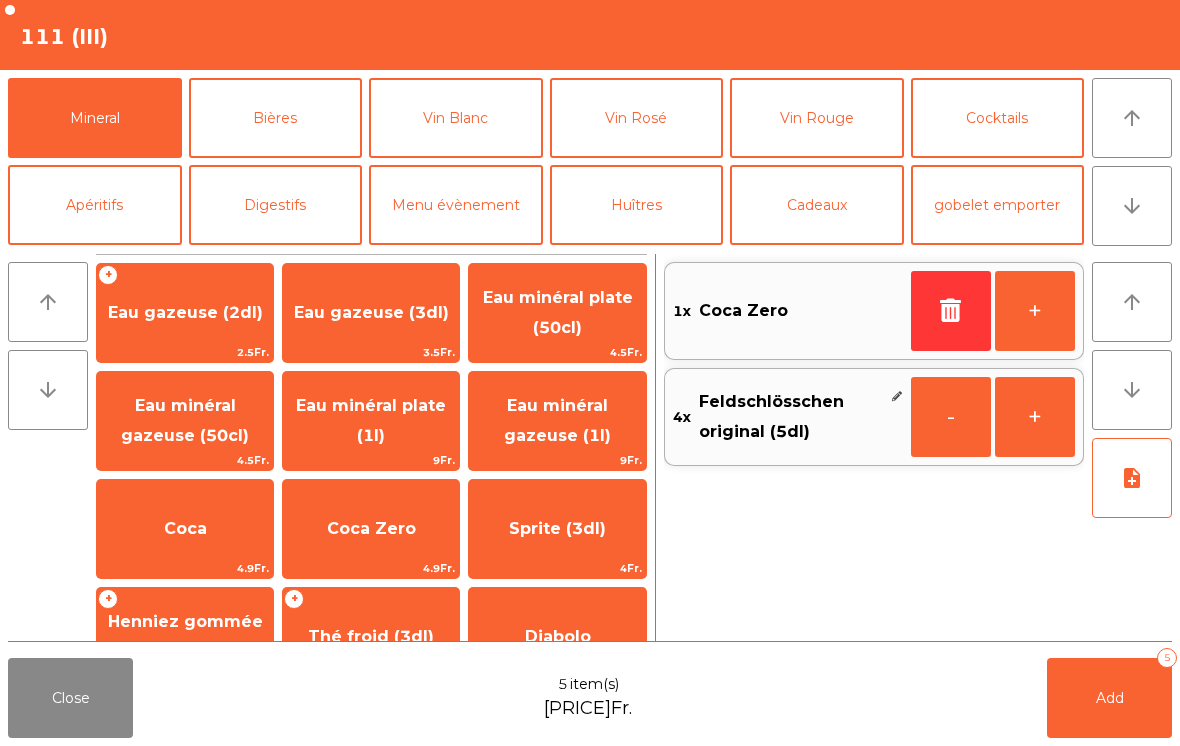 scroll, scrollTop: 378, scrollLeft: 0, axis: vertical 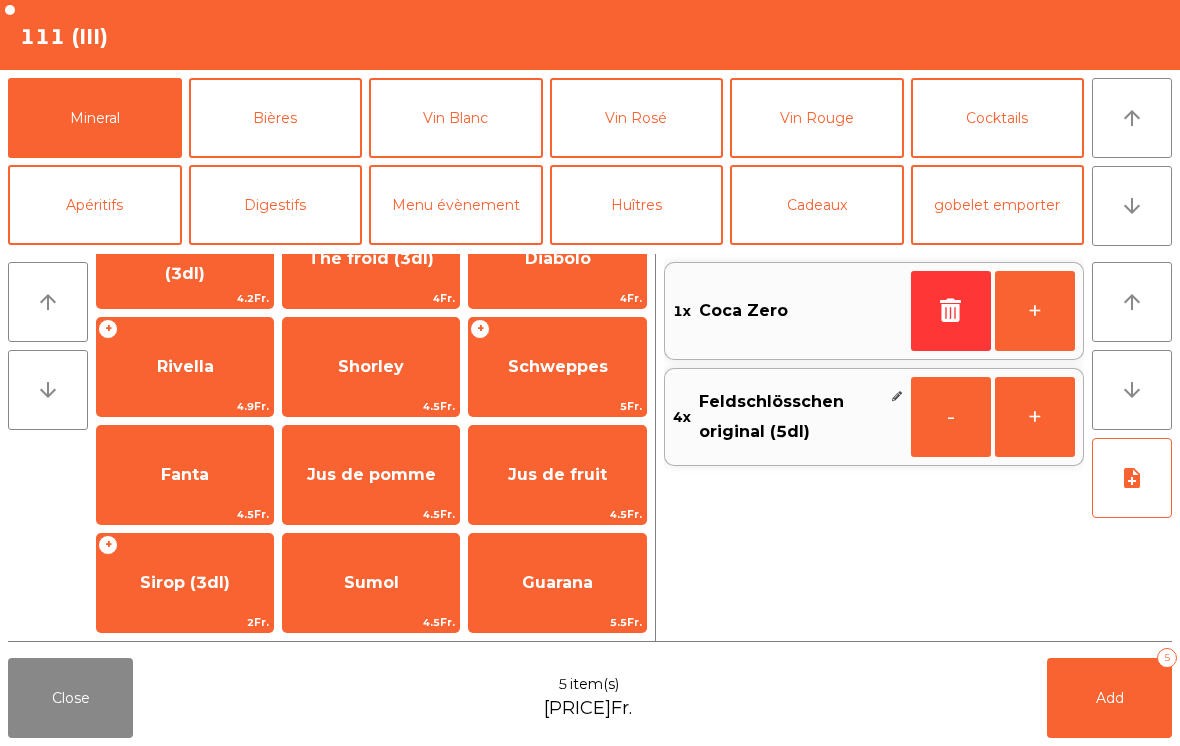 click on "Jus de pomme" 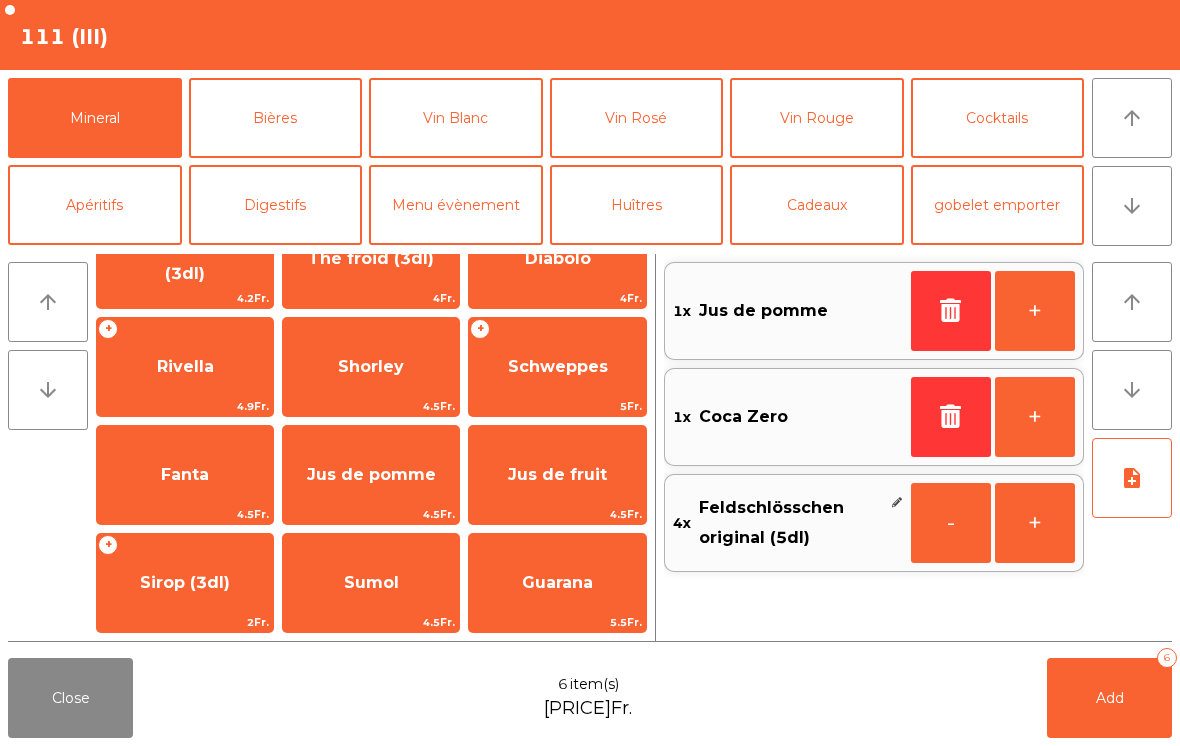 scroll, scrollTop: 390, scrollLeft: 0, axis: vertical 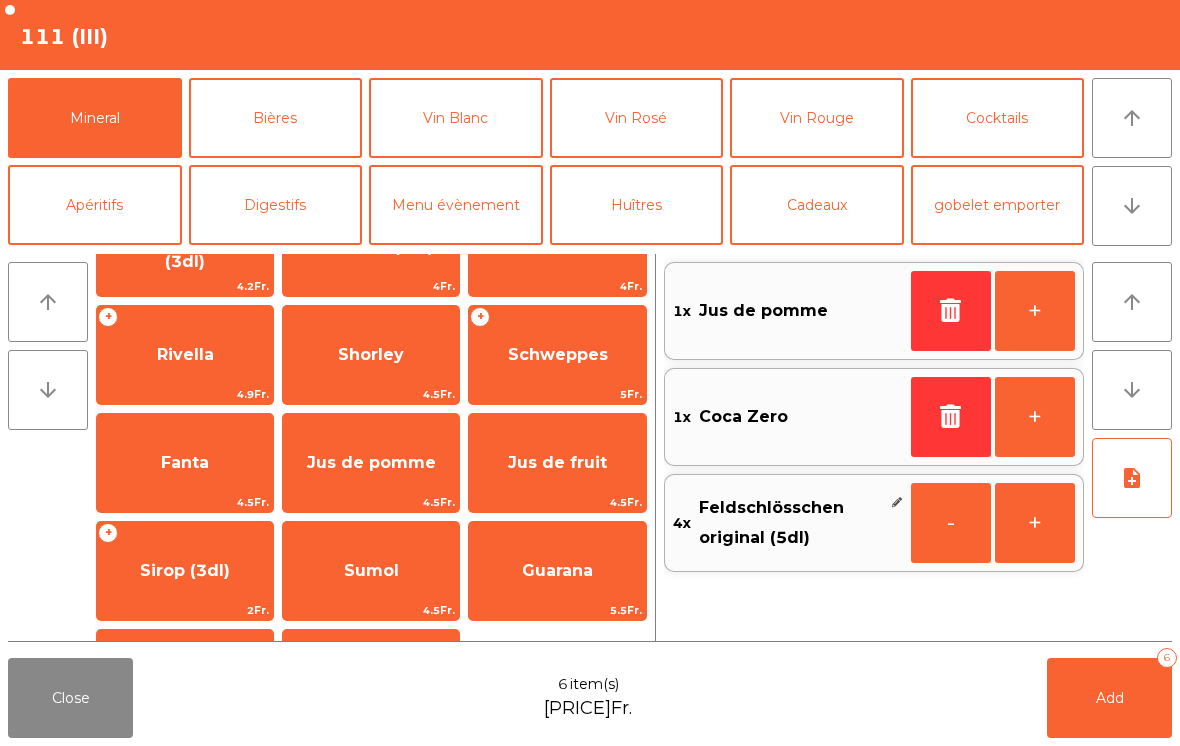 click on "Jus de fruit" 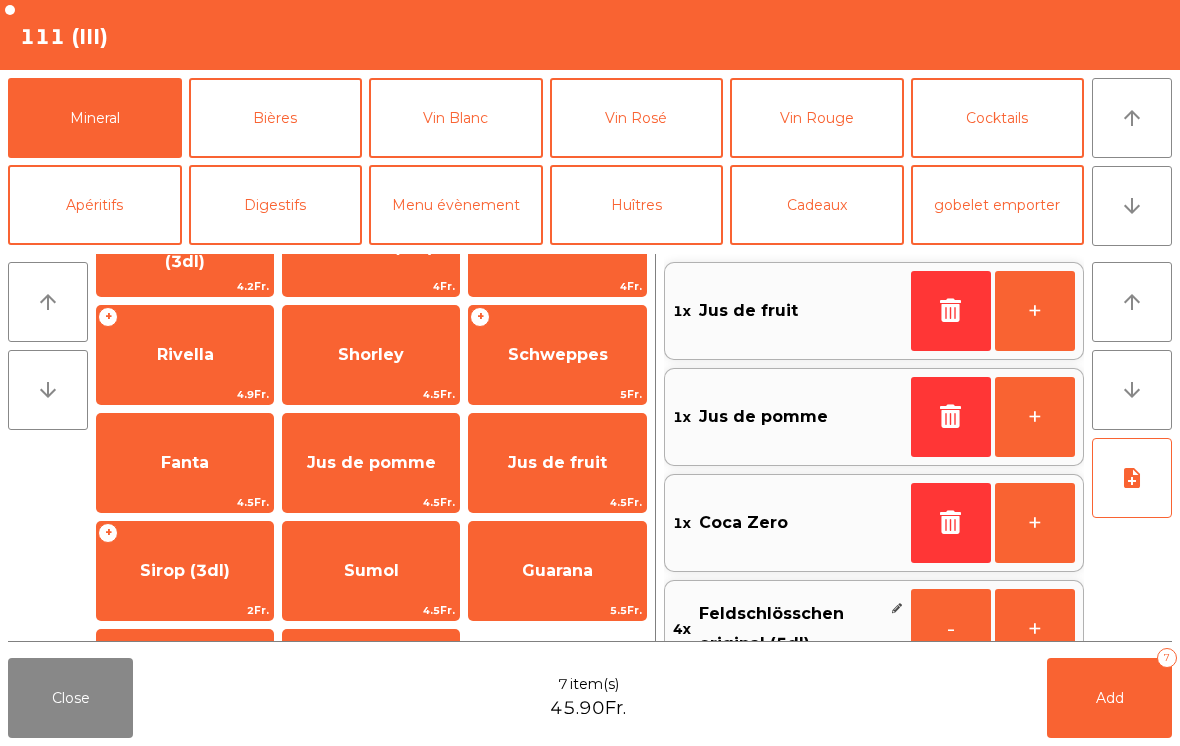 click on "Add   7" 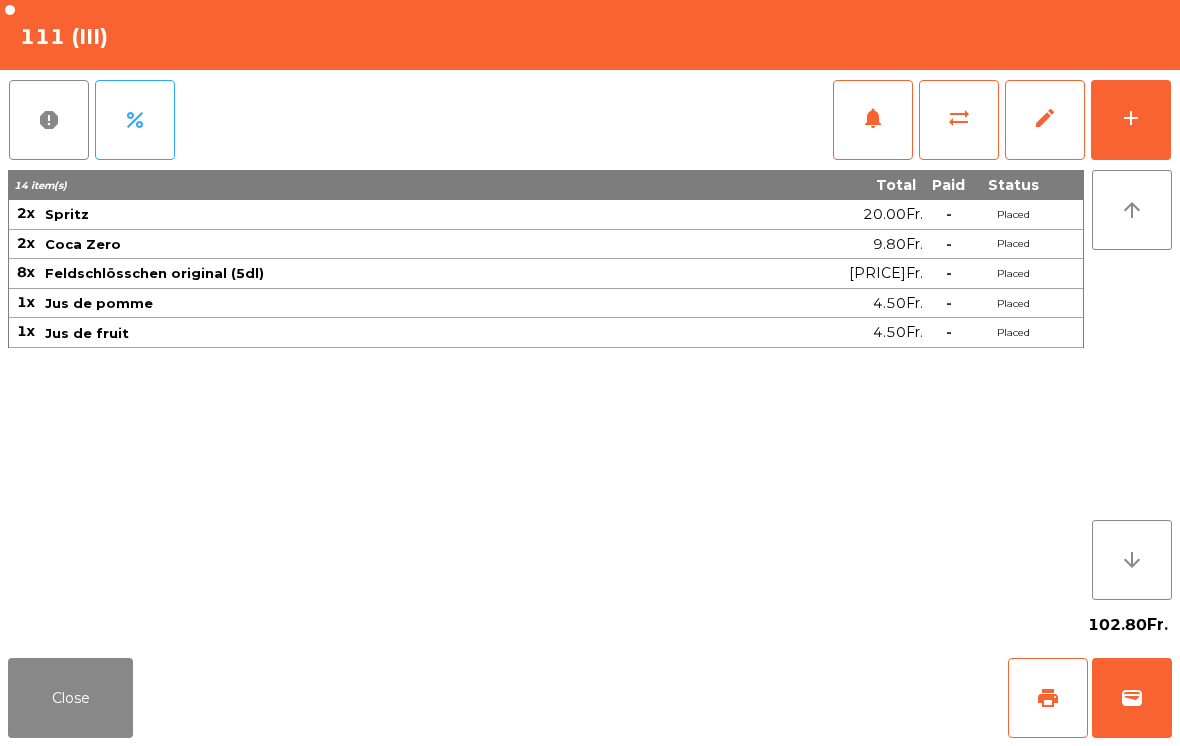 click on "Close" 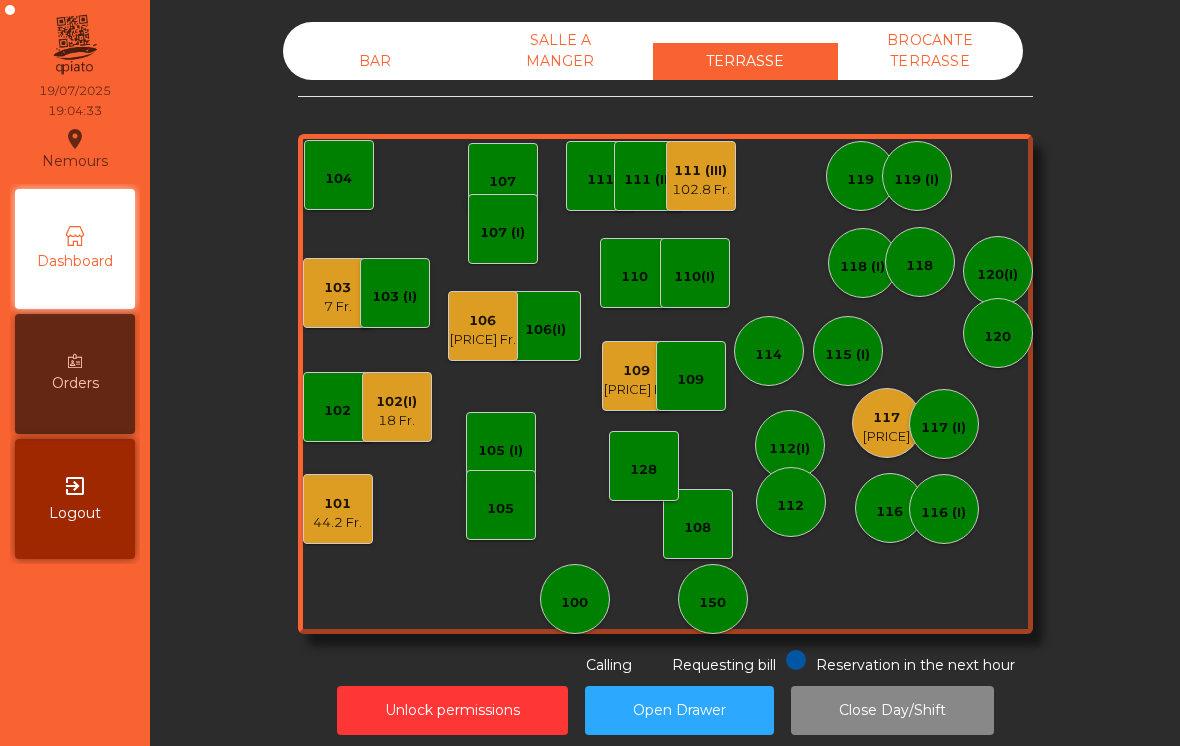 click on "18 Fr." 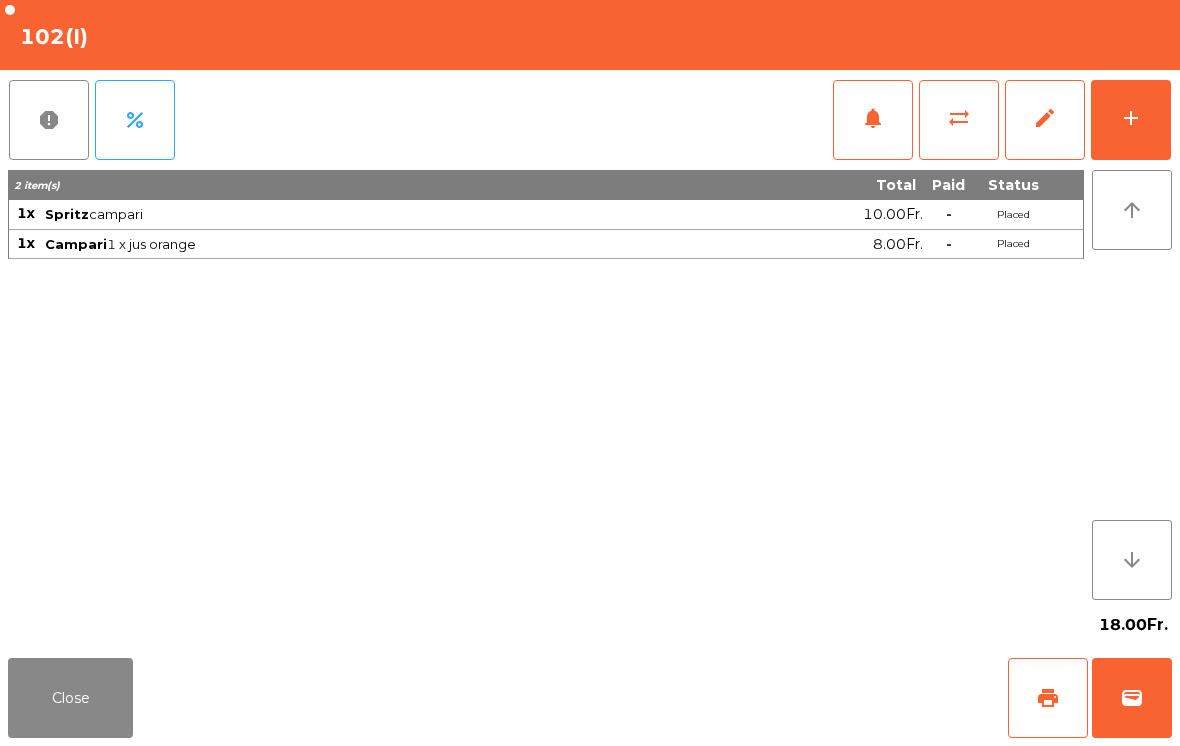 click on "Close" 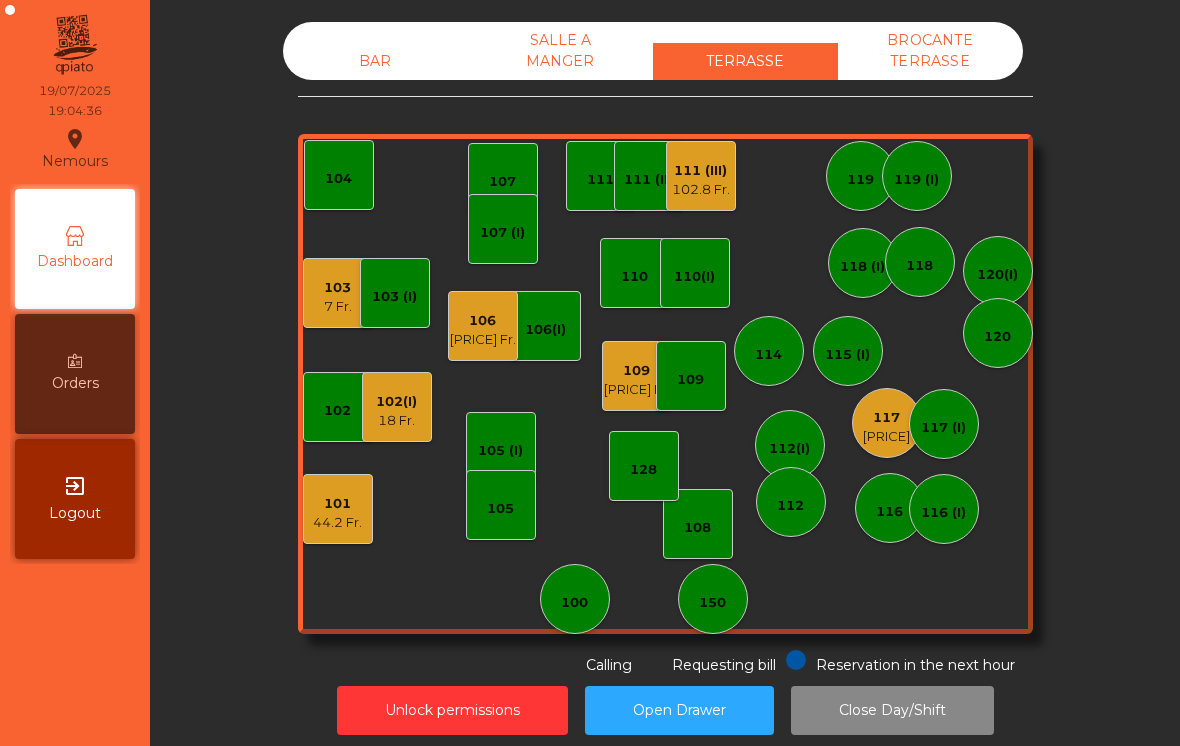 click on "[PRICE] Fr." 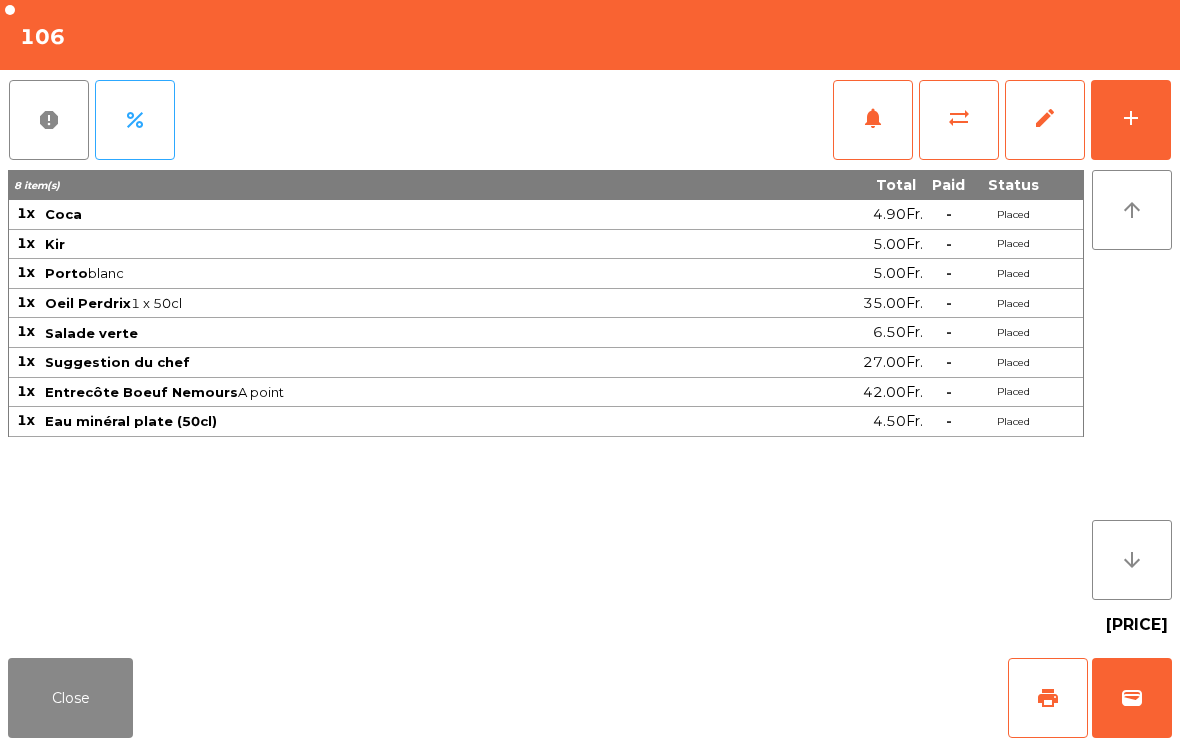 click on "Close" 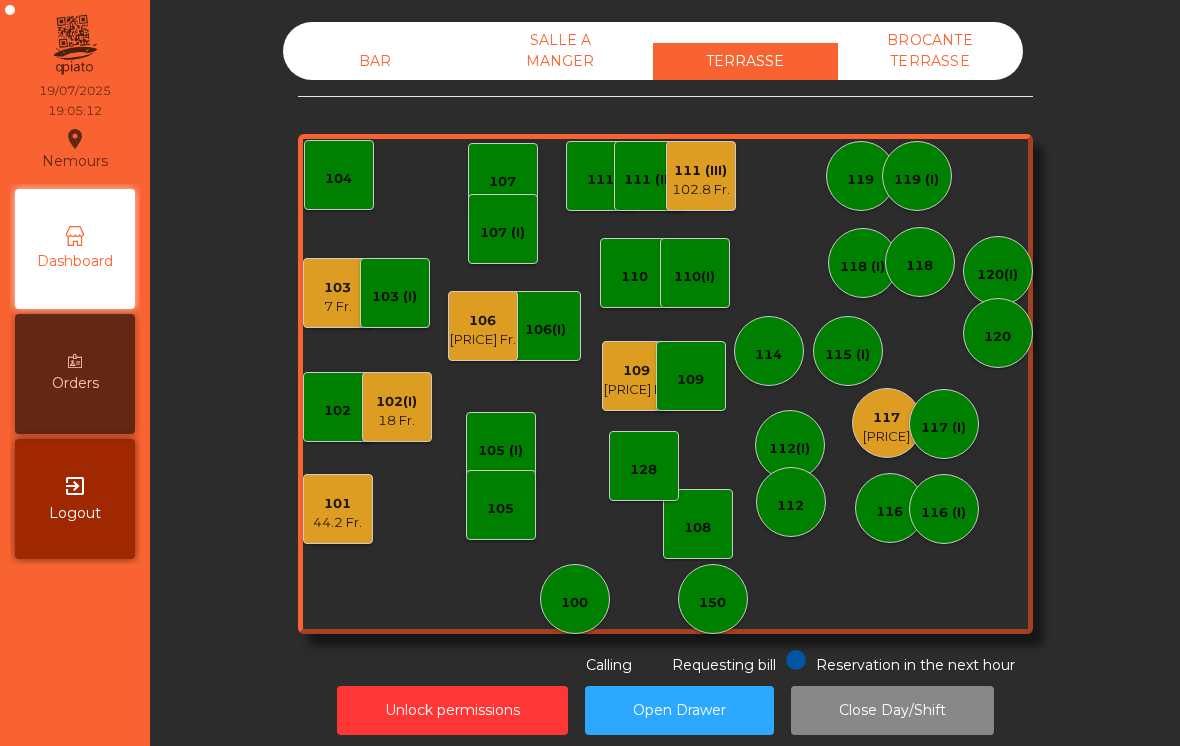 click on "105" 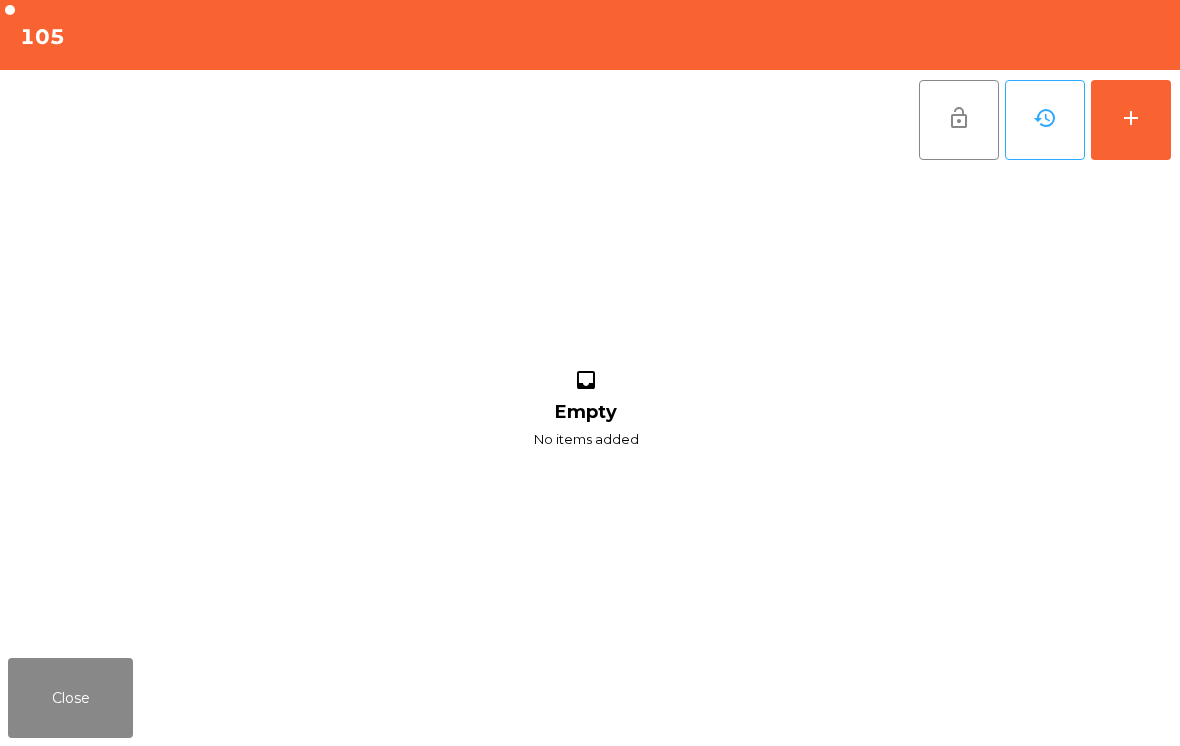 click on "add" 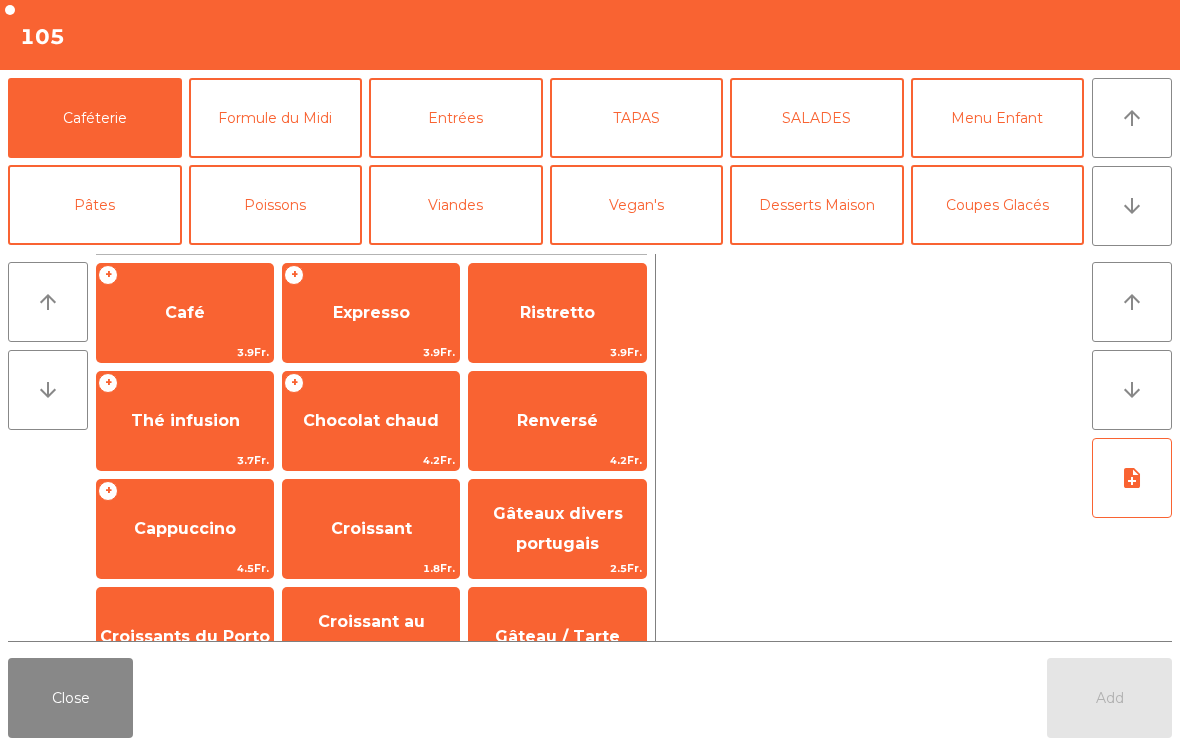 click on "arrow_downward" 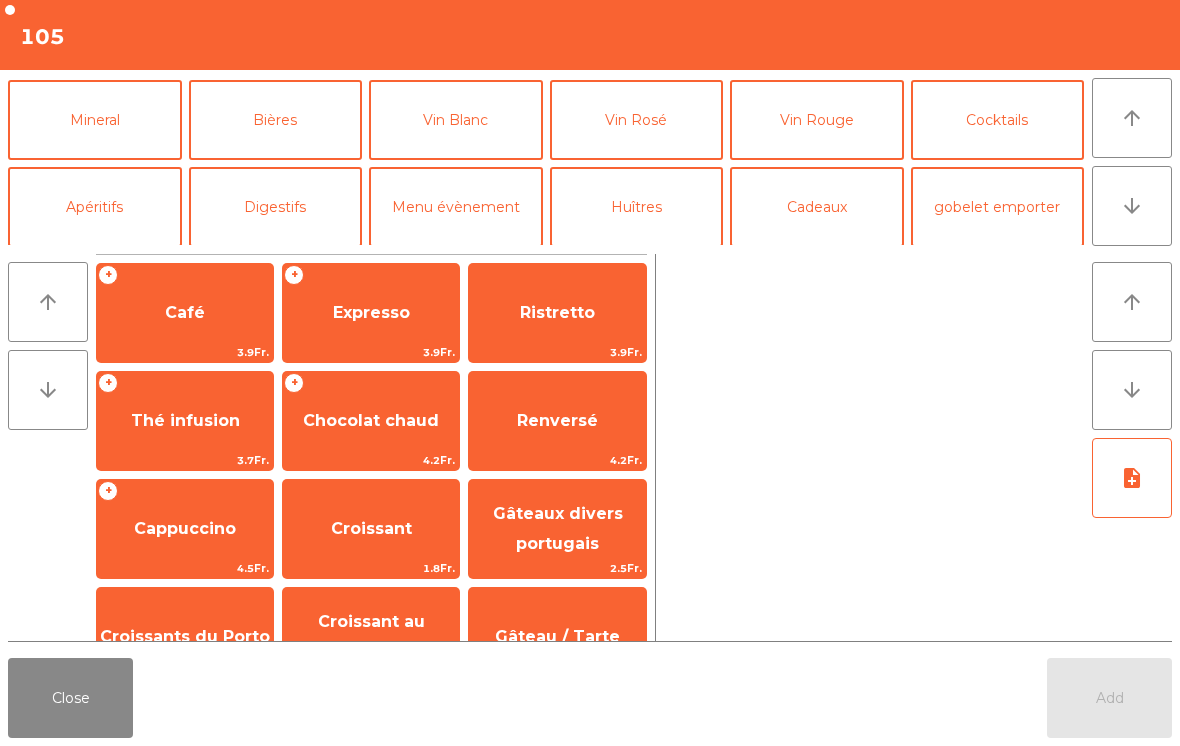 scroll, scrollTop: 174, scrollLeft: 0, axis: vertical 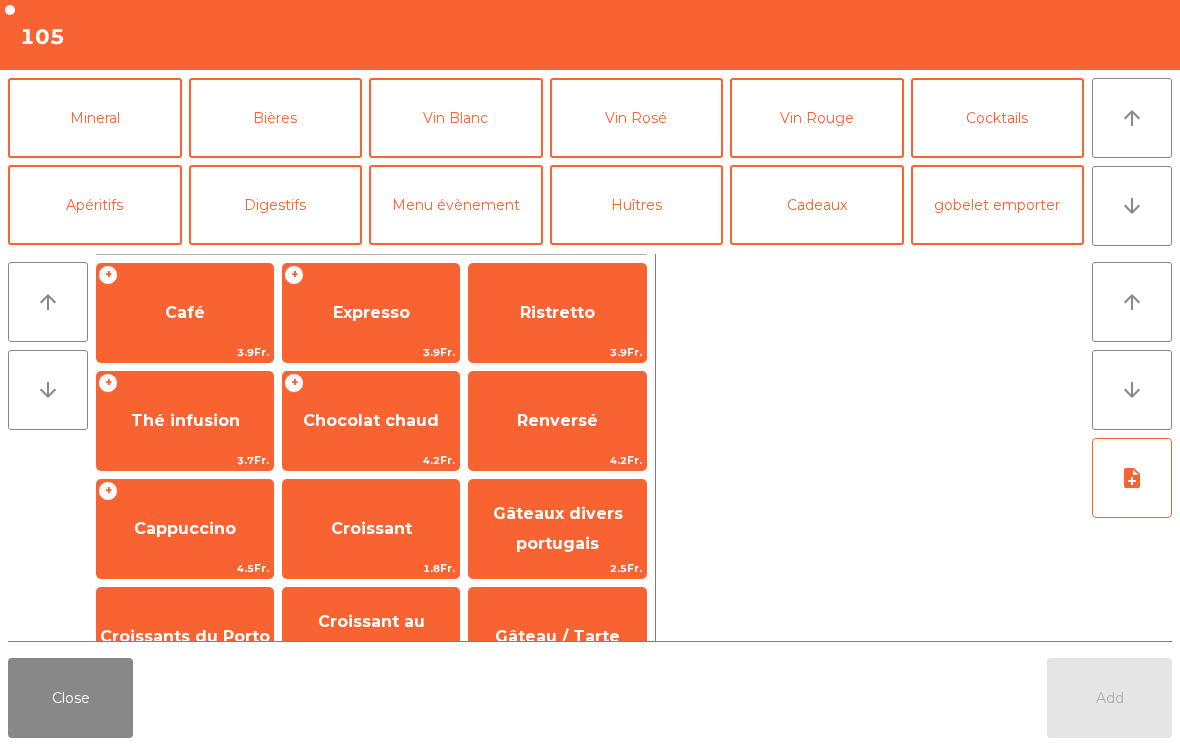 click on "Mineral" 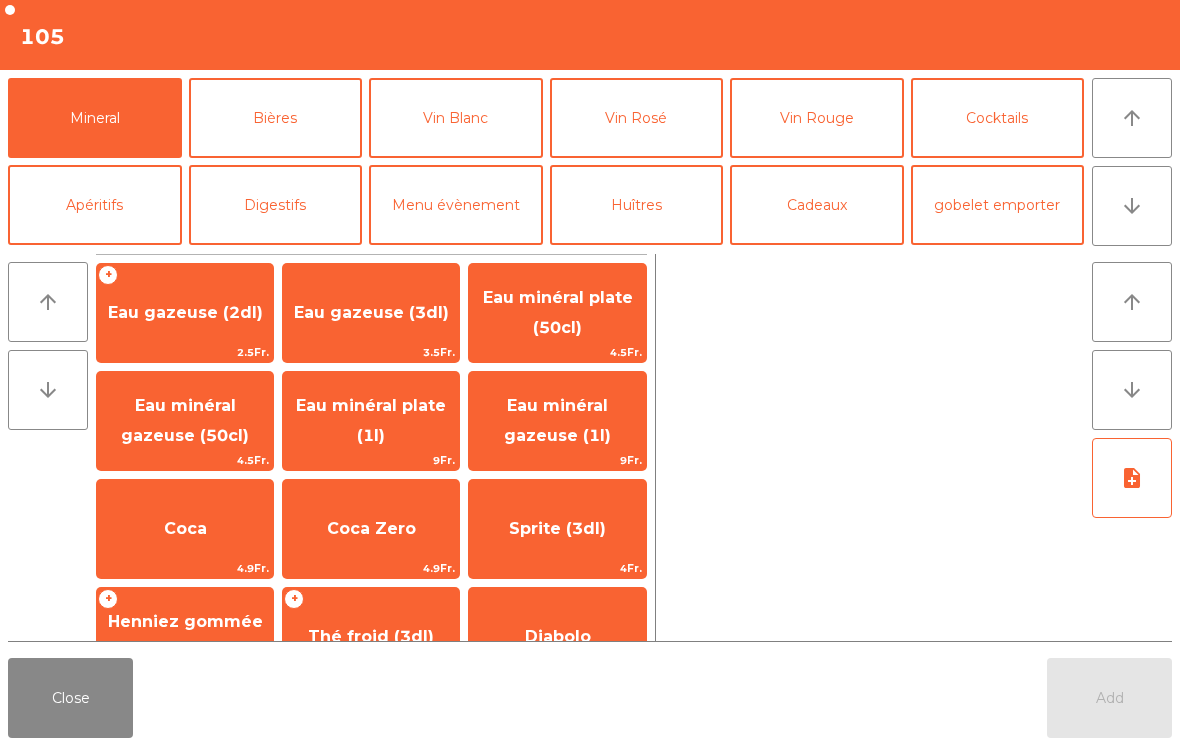 scroll, scrollTop: 208, scrollLeft: 0, axis: vertical 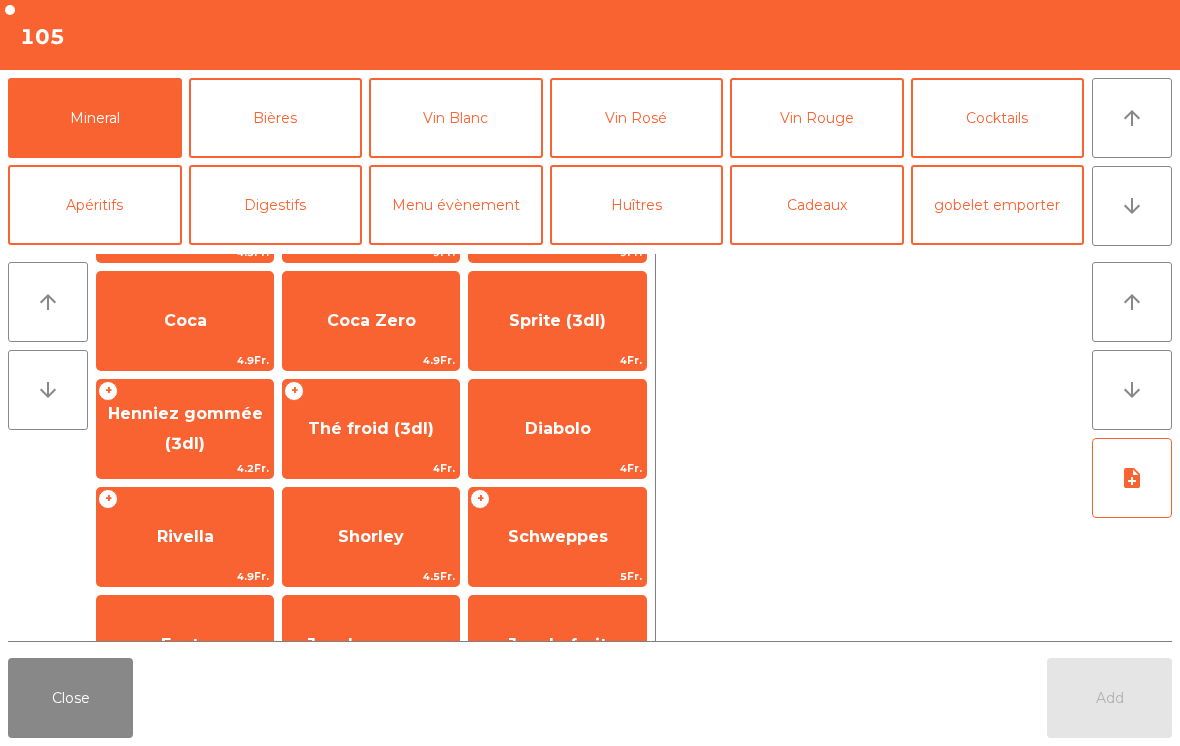 click on "Rivella" 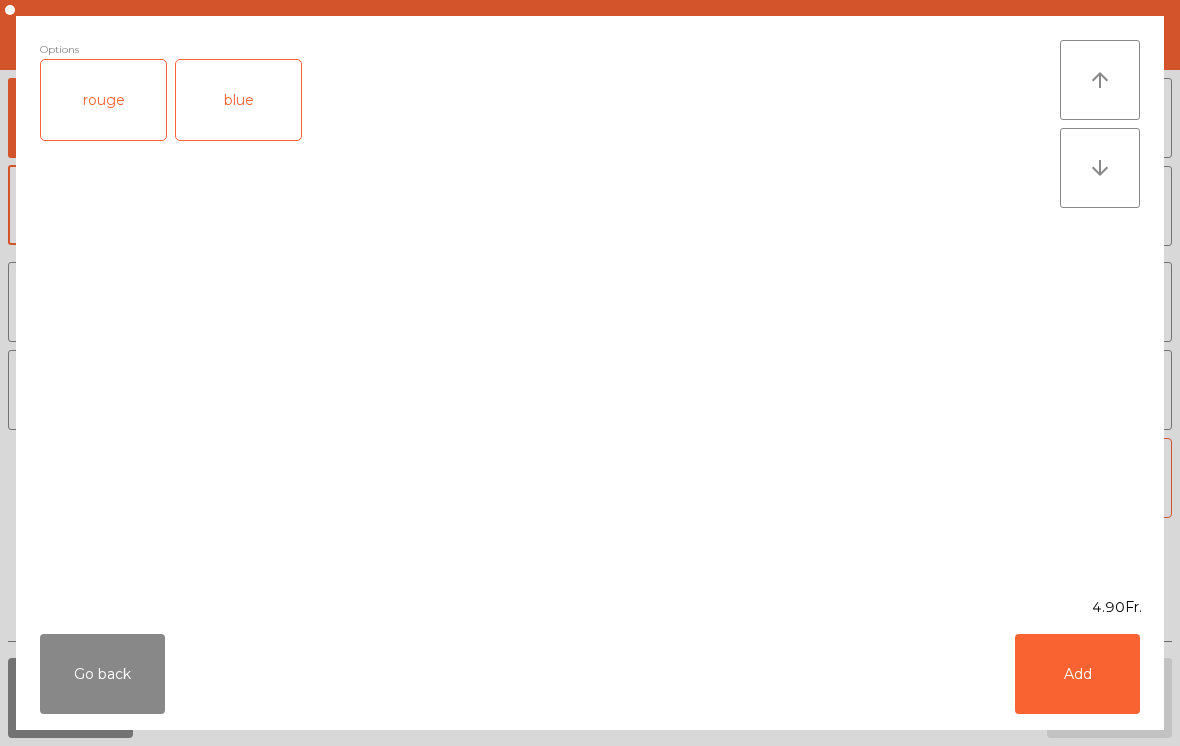 click on "rouge" 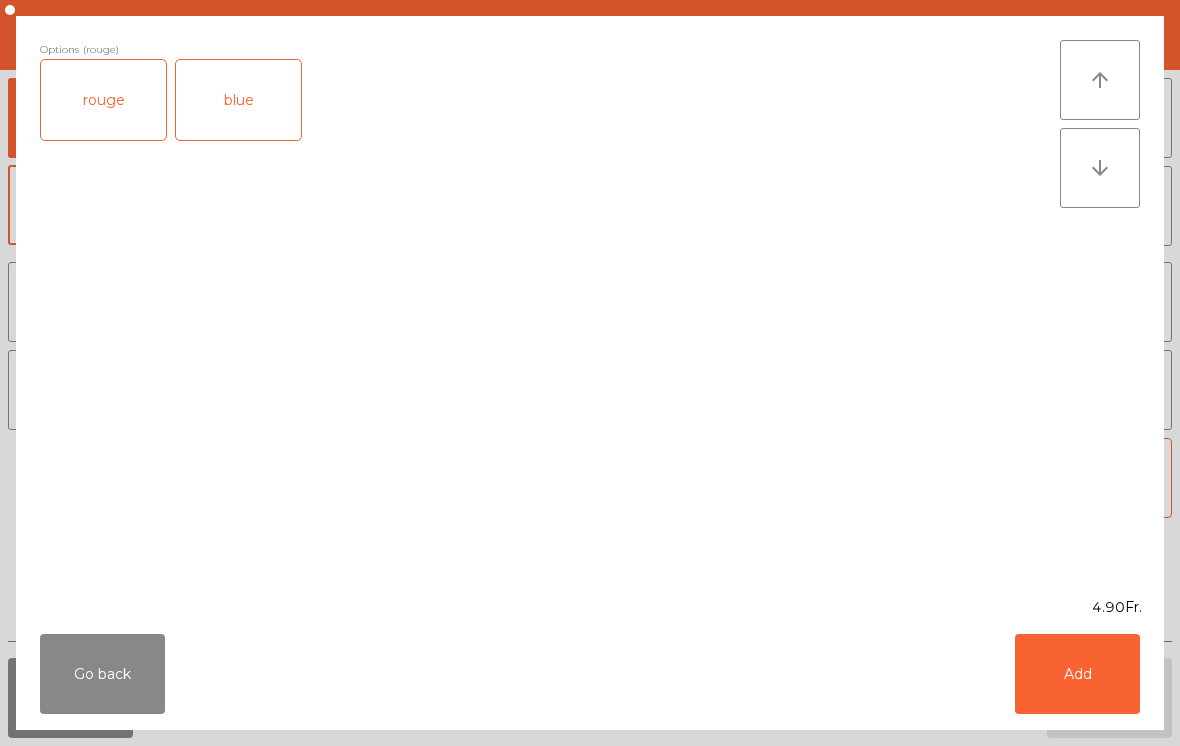 click on "Add" 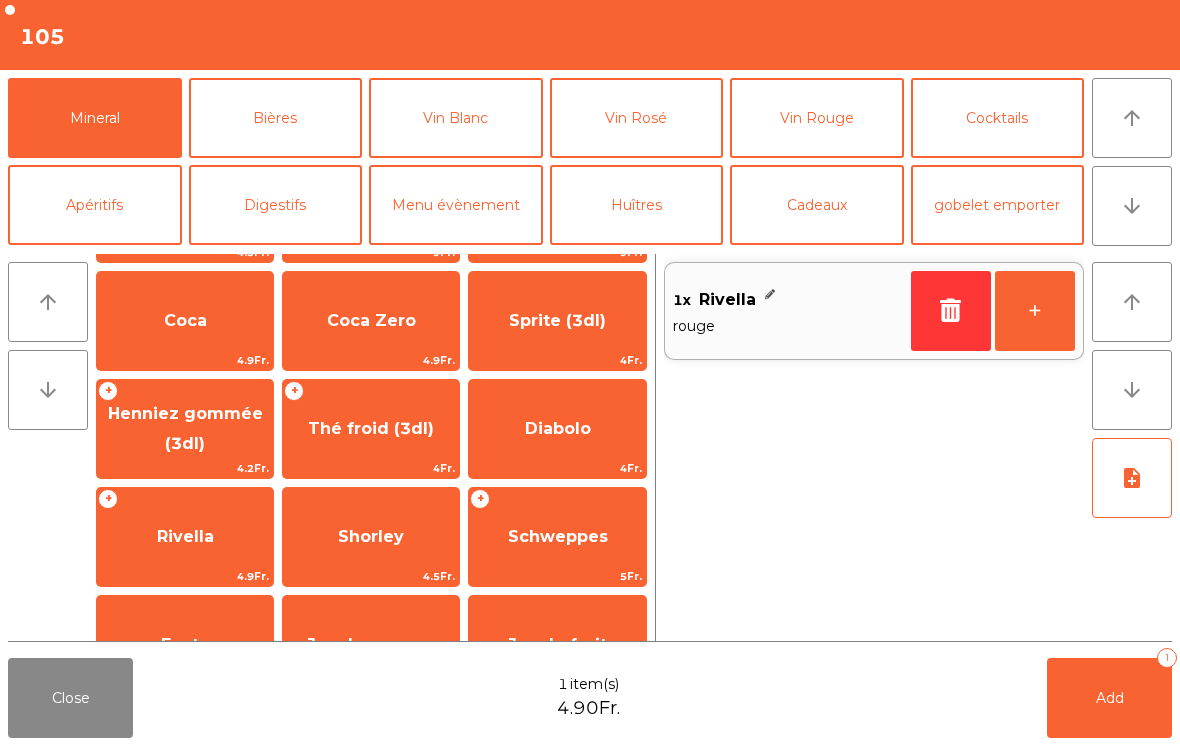 click on "Vin Blanc" 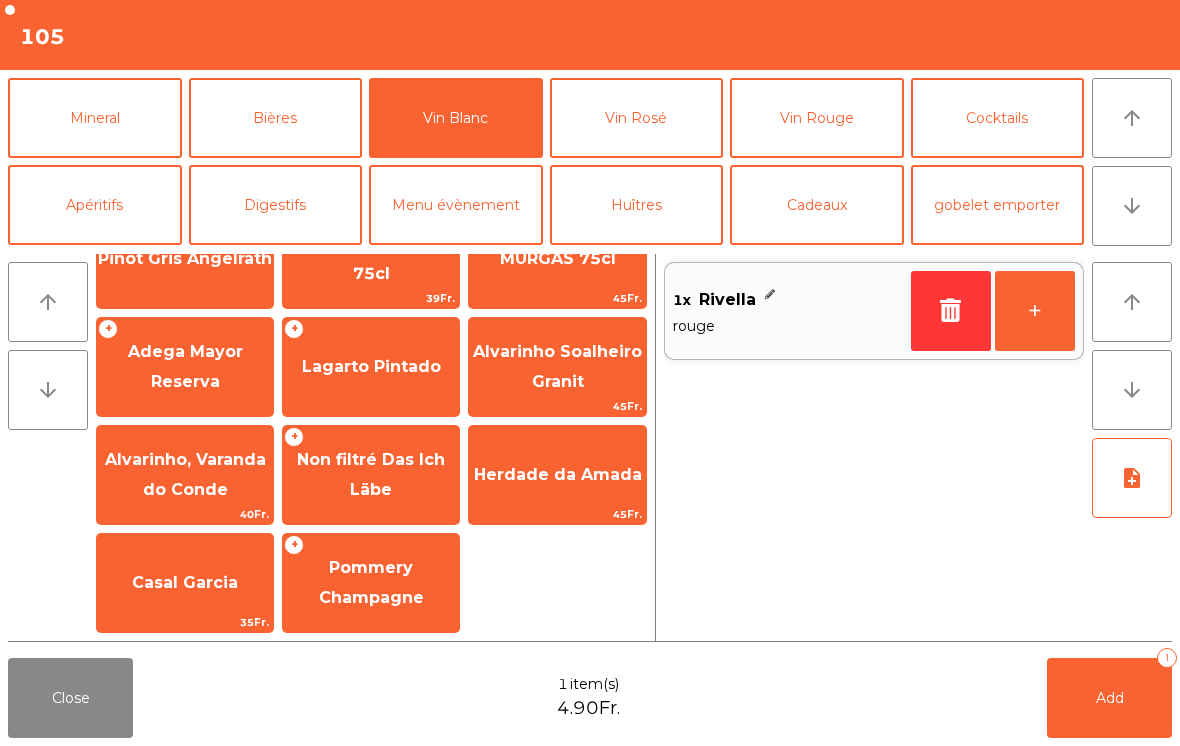 scroll, scrollTop: -11, scrollLeft: 0, axis: vertical 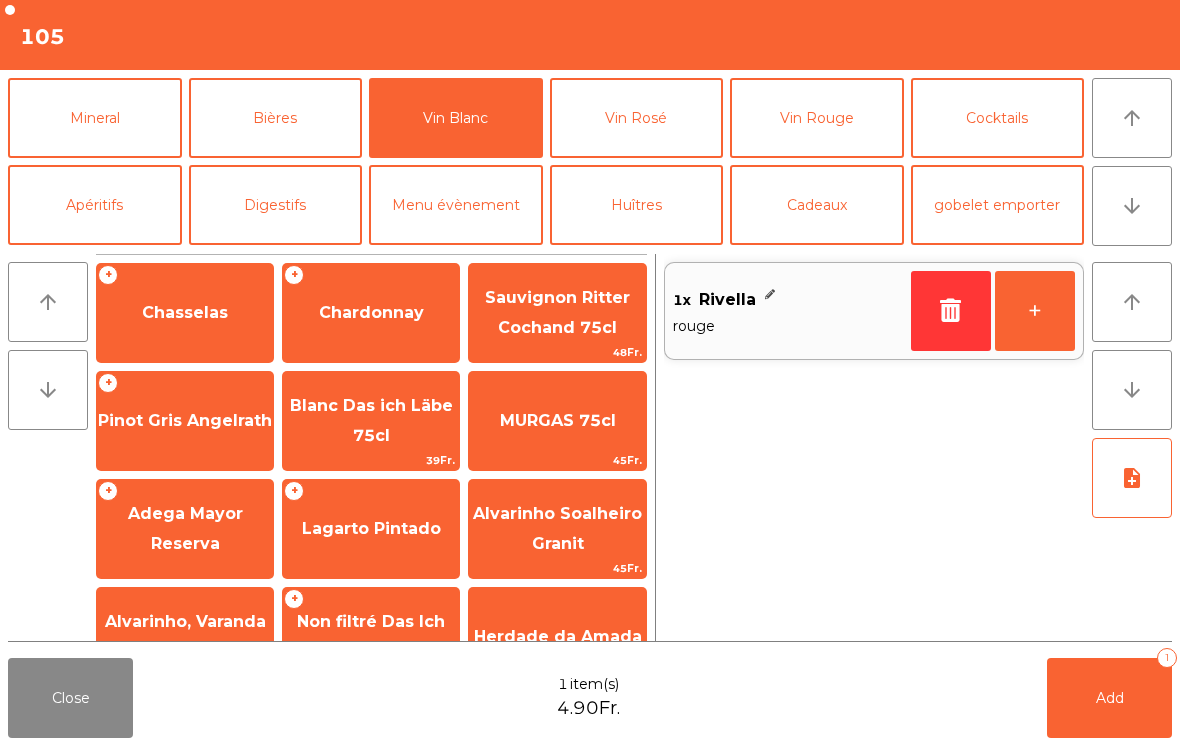 click on "Chardonnay" 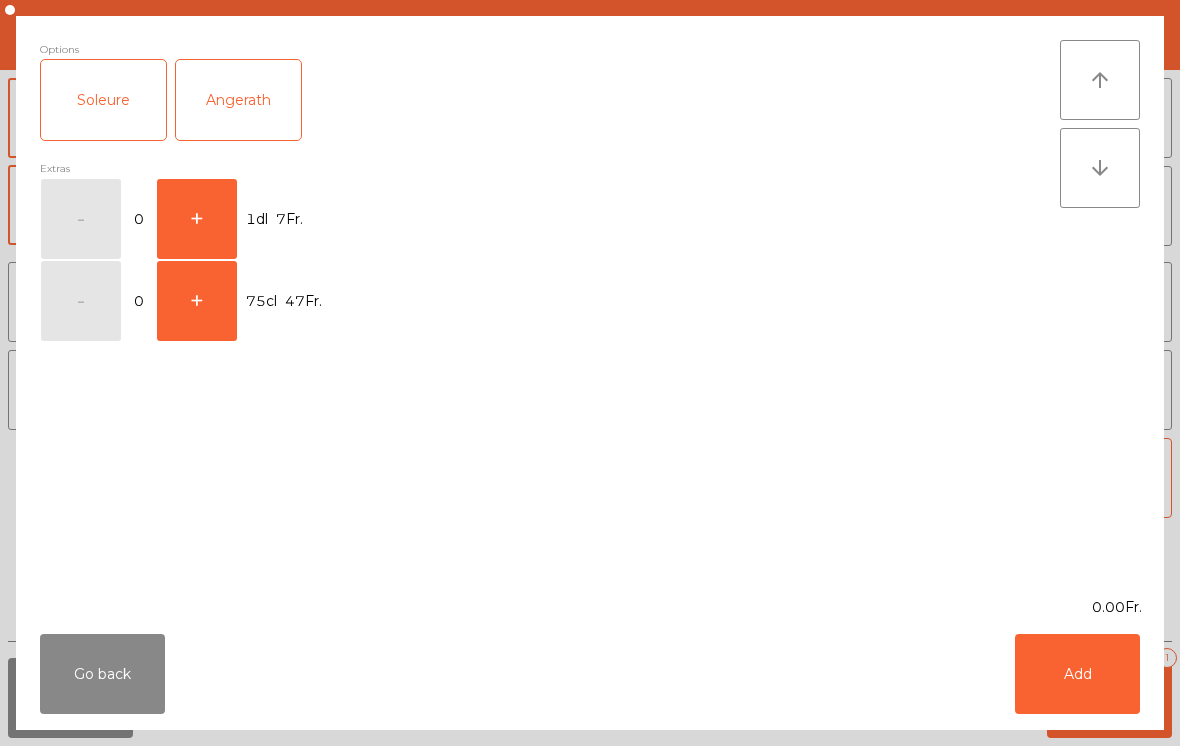 scroll, scrollTop: 0, scrollLeft: 0, axis: both 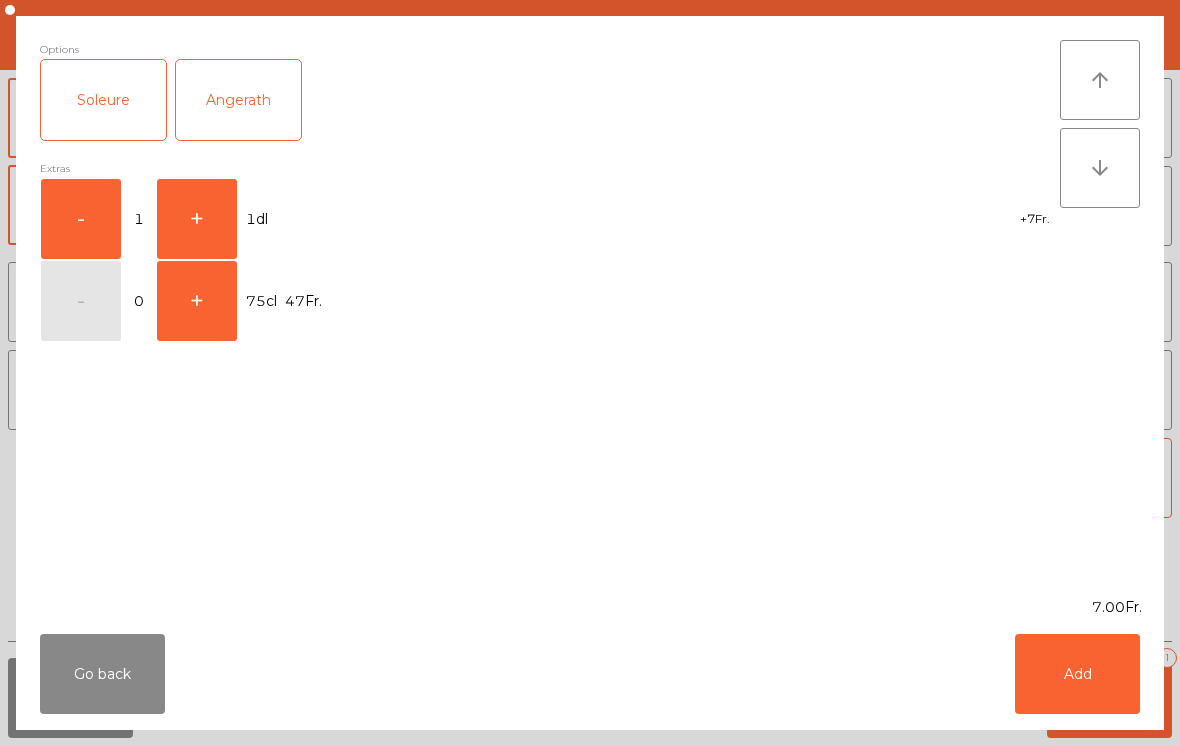 click on "Add" 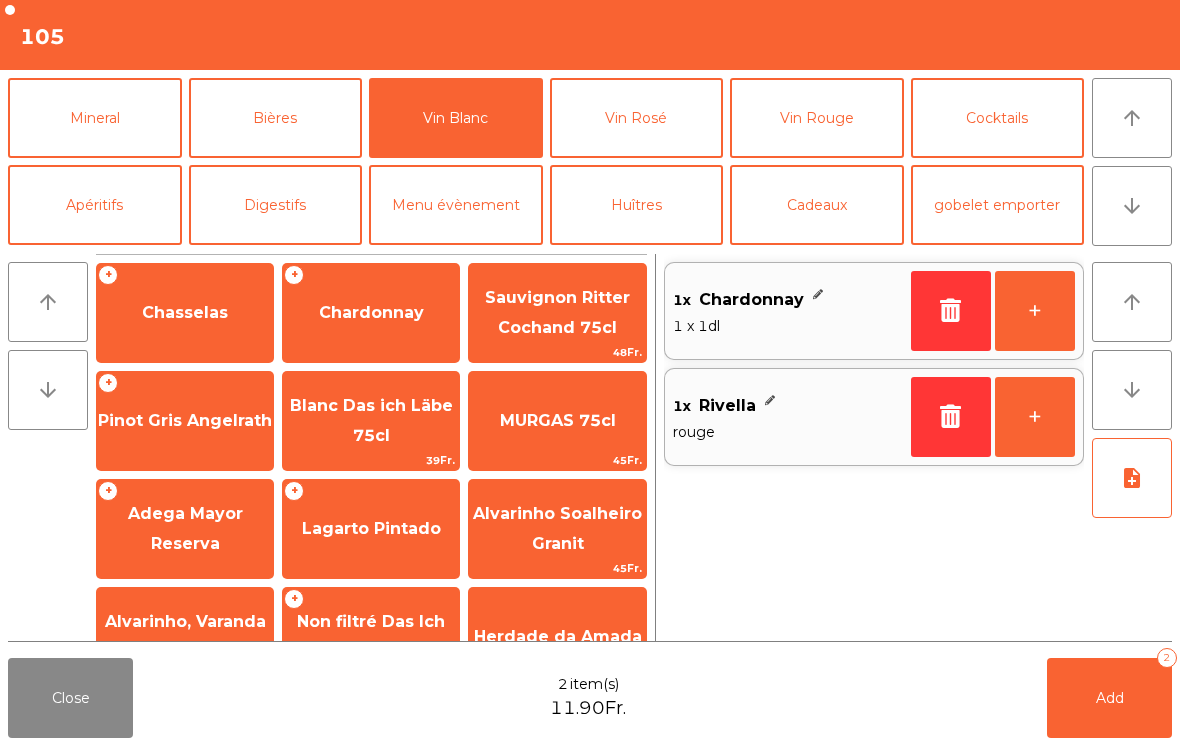 click on "Apéritifs" 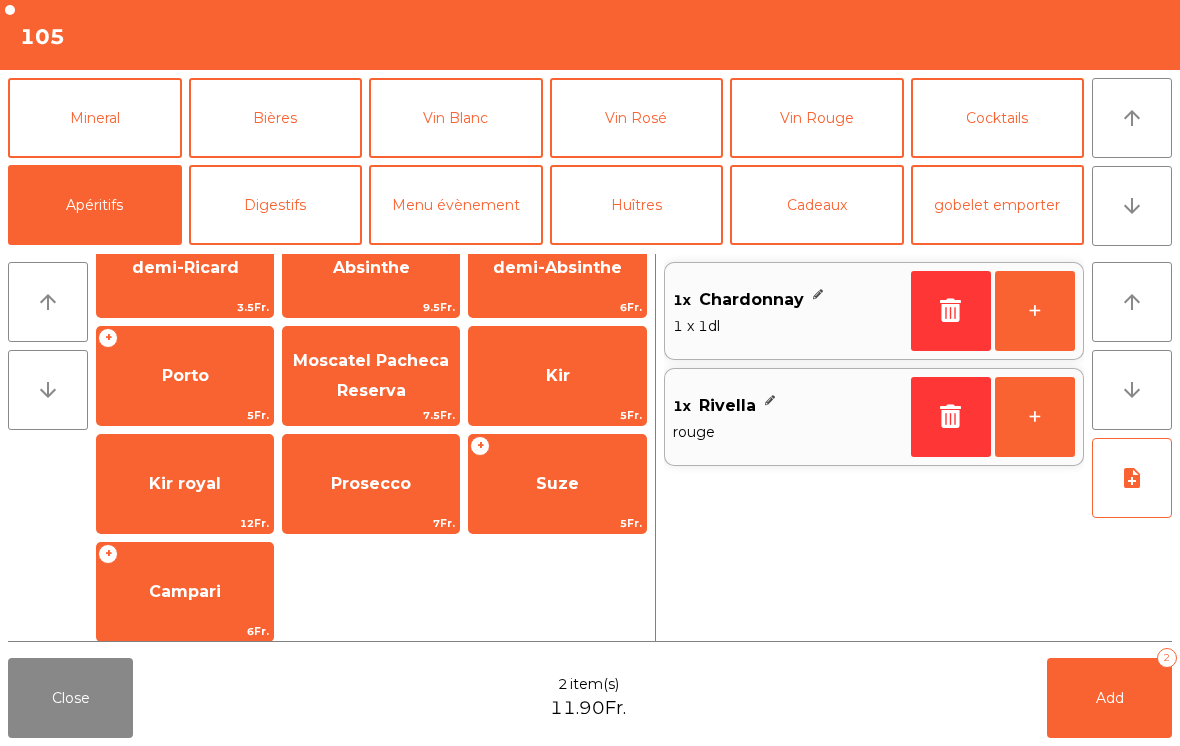 scroll, scrollTop: 0, scrollLeft: 0, axis: both 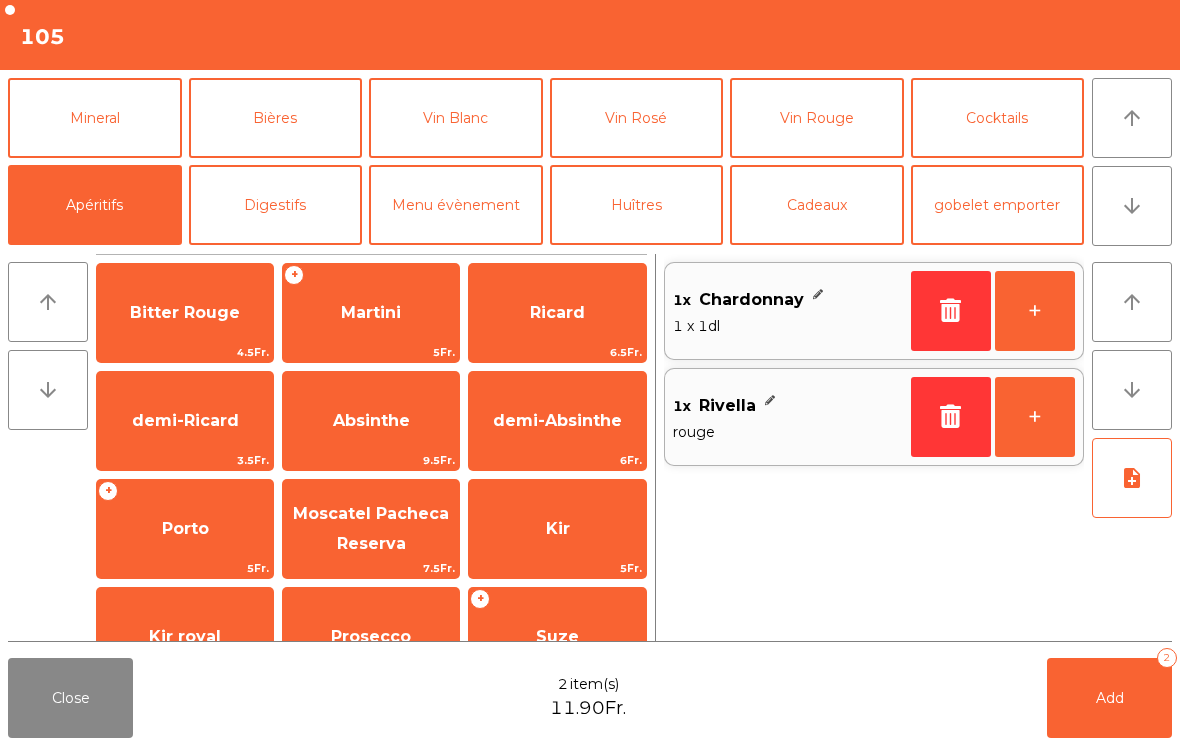 click on "Digestifs" 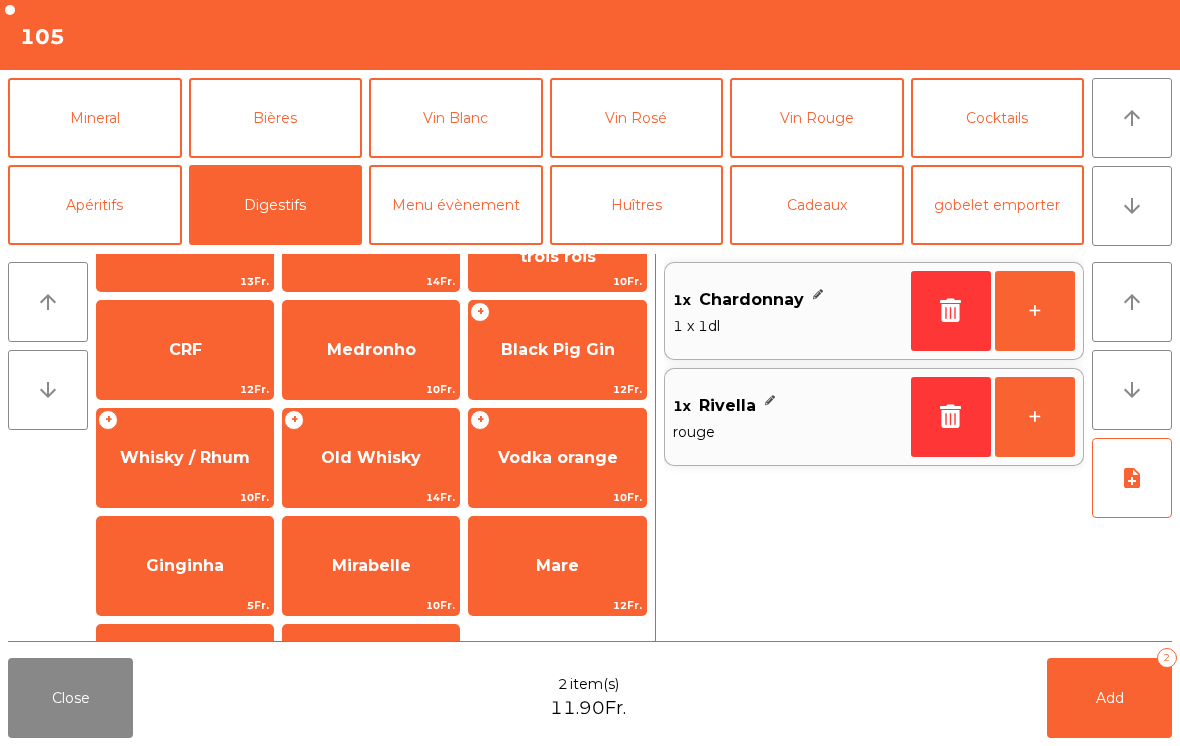 click on "Black Pig Gin" 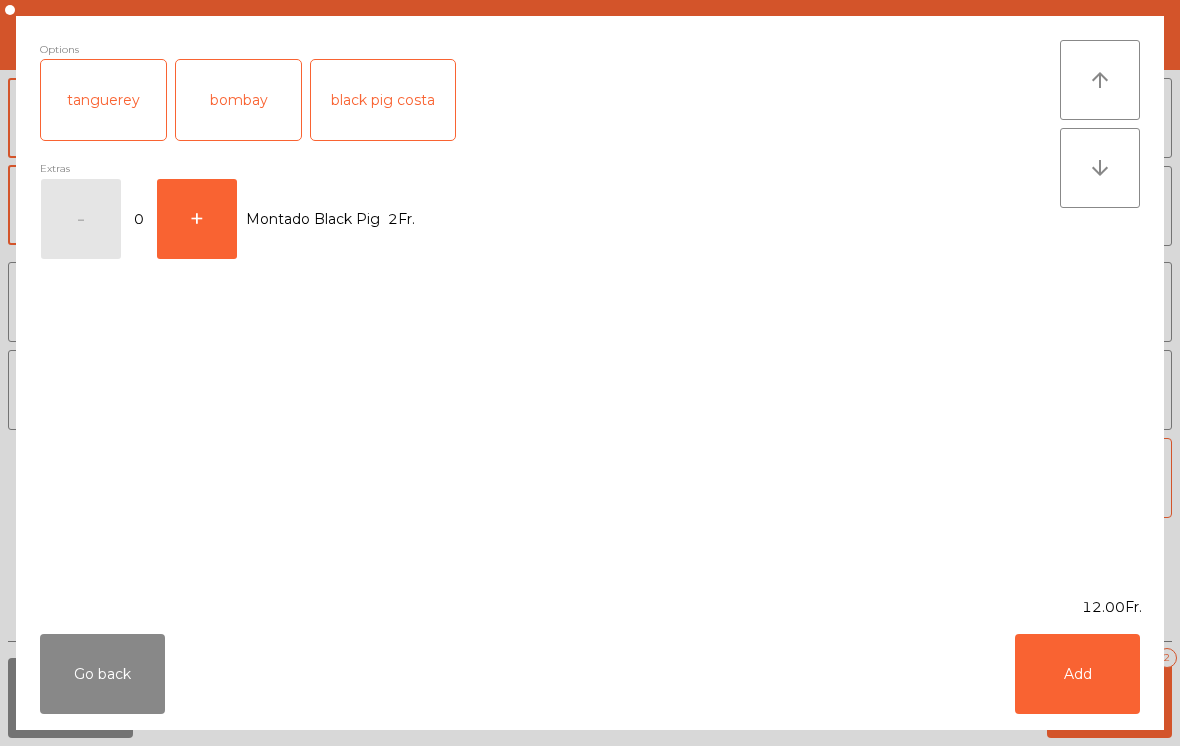 scroll, scrollTop: 661, scrollLeft: 0, axis: vertical 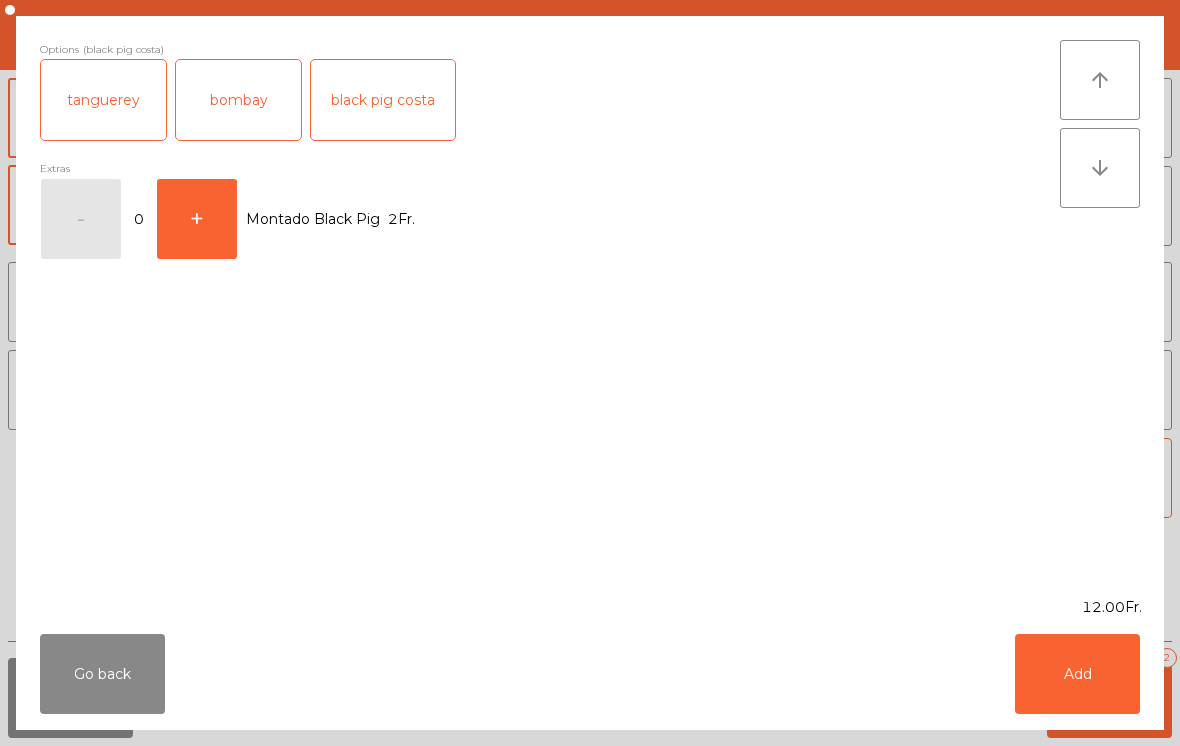 click on "Add" 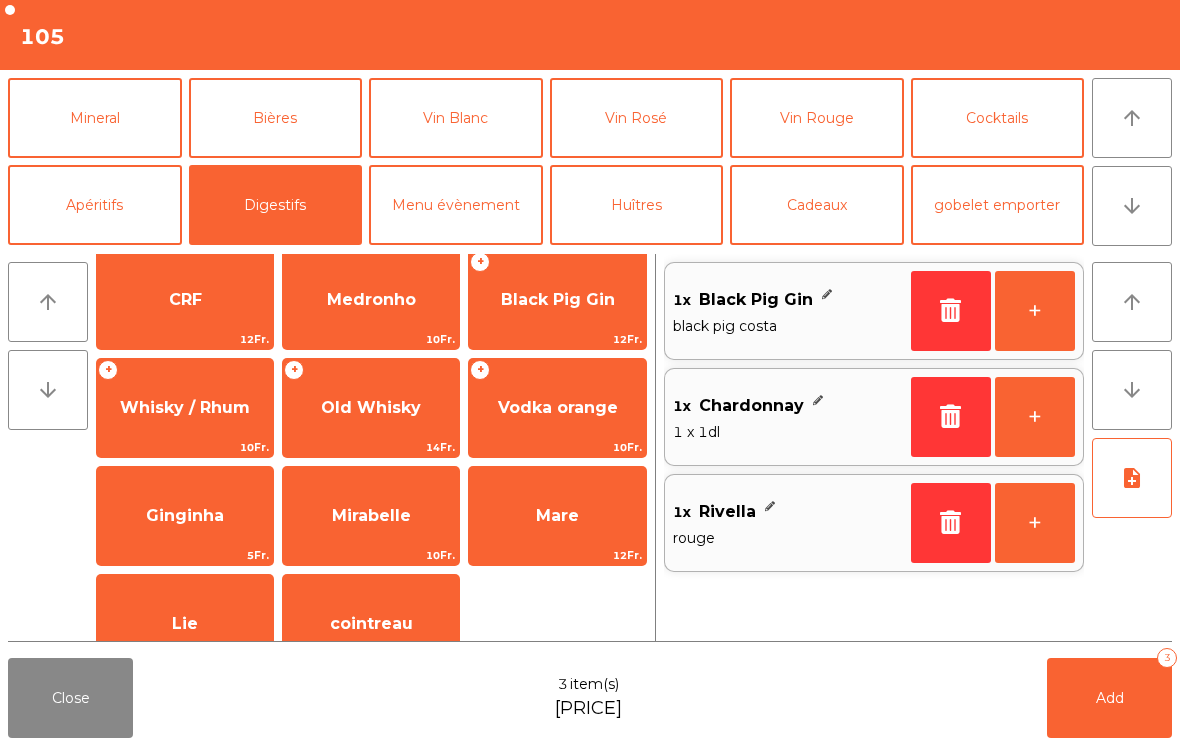 click on "Add   3" 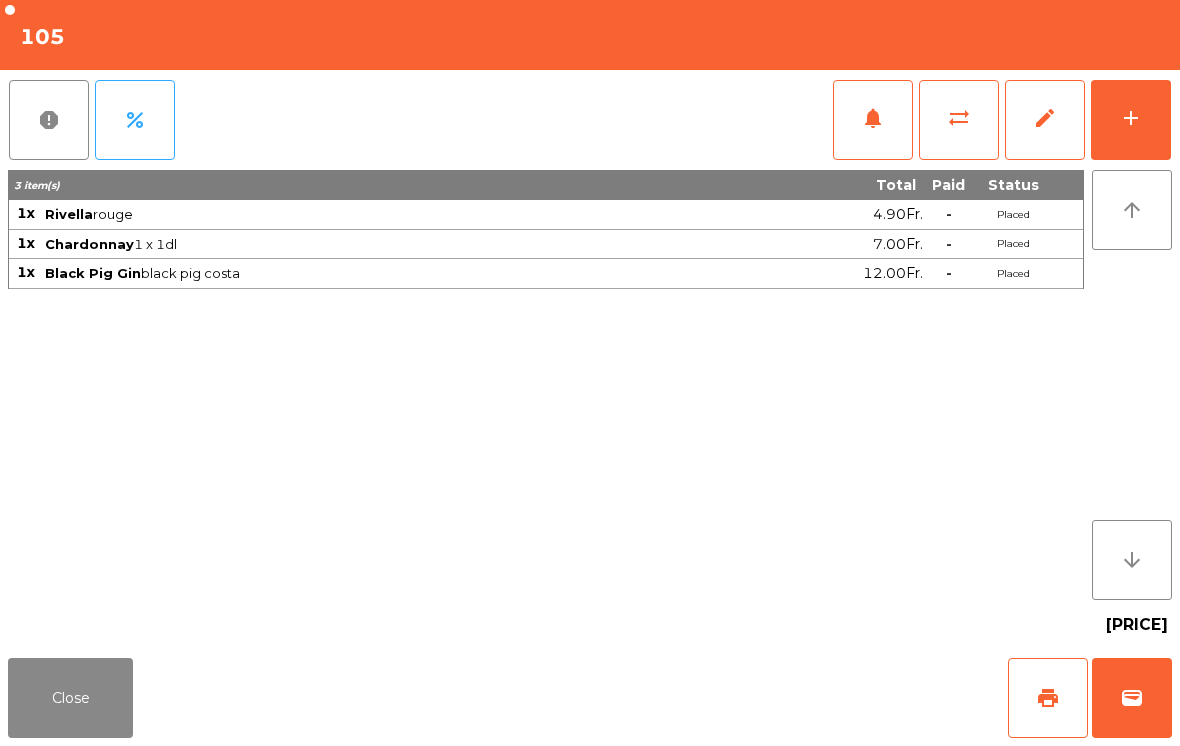 click on "Close" 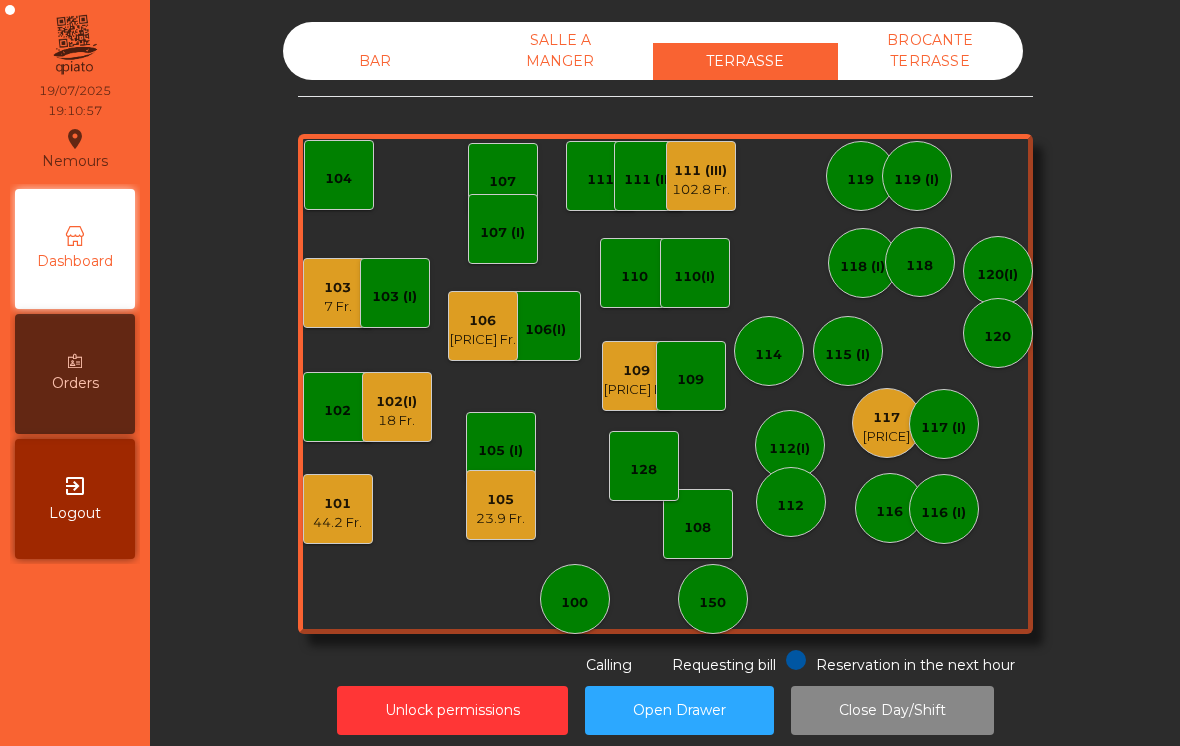 click on "118 (I)" 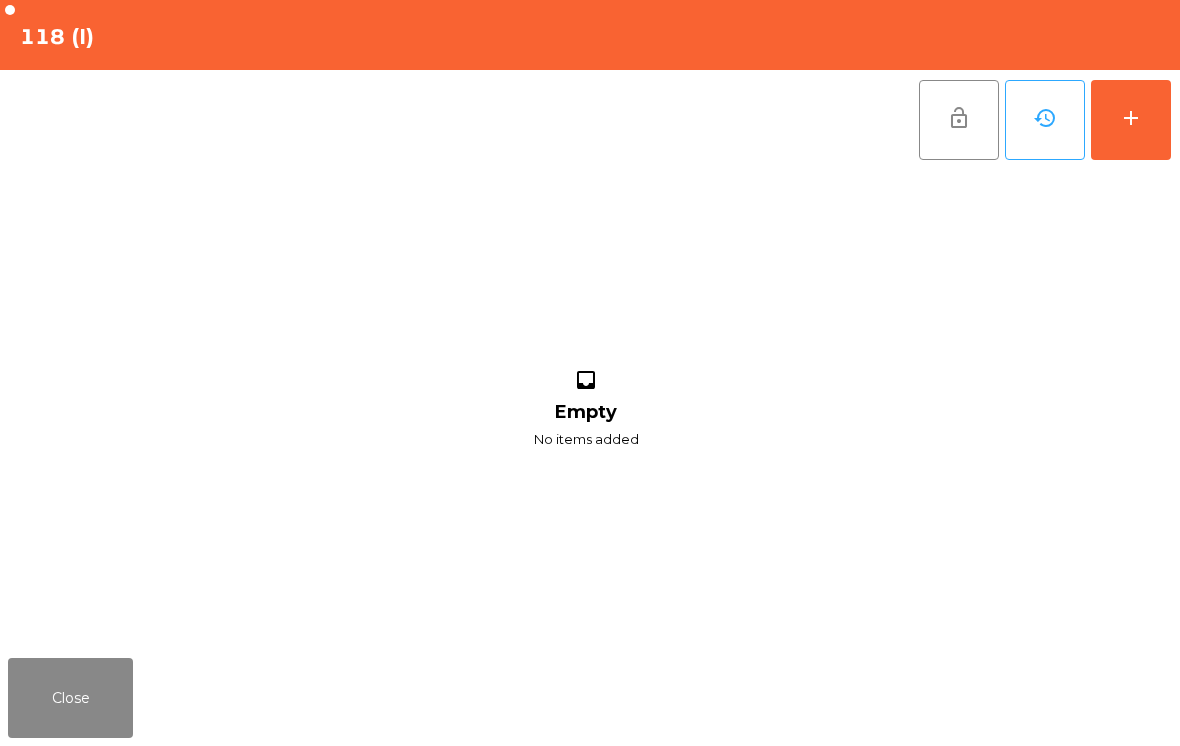 click on "add" 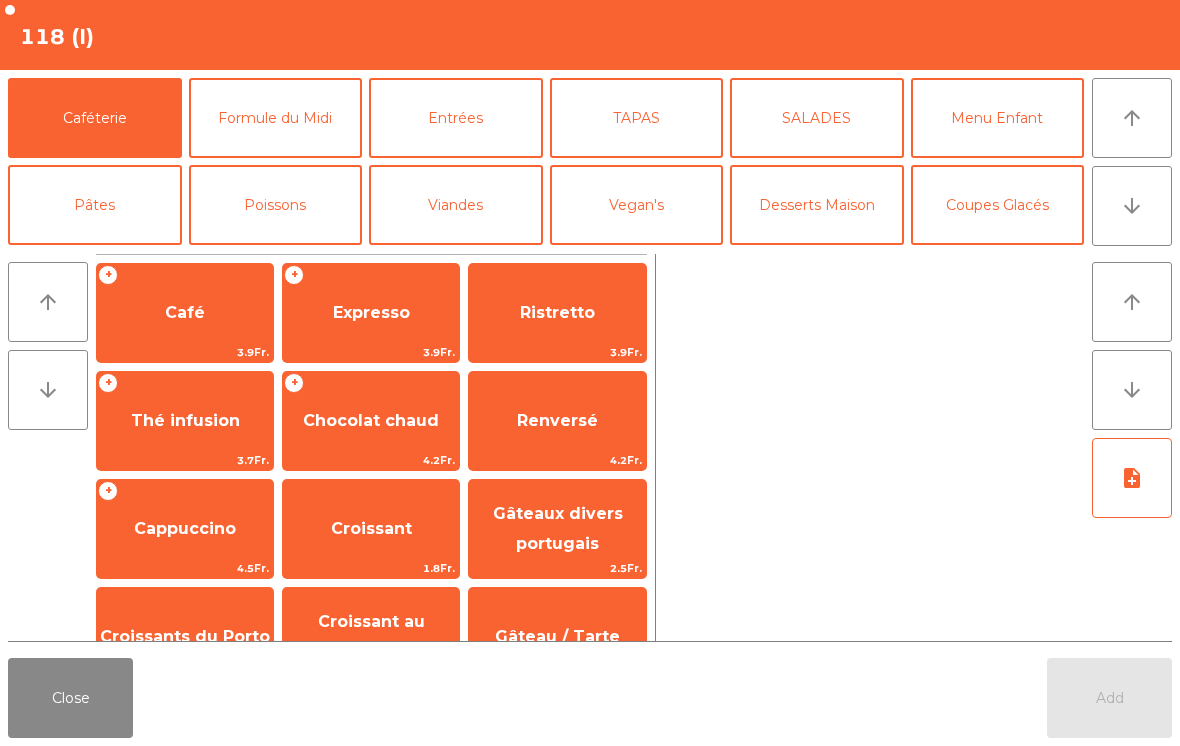 click on "arrow_downward" 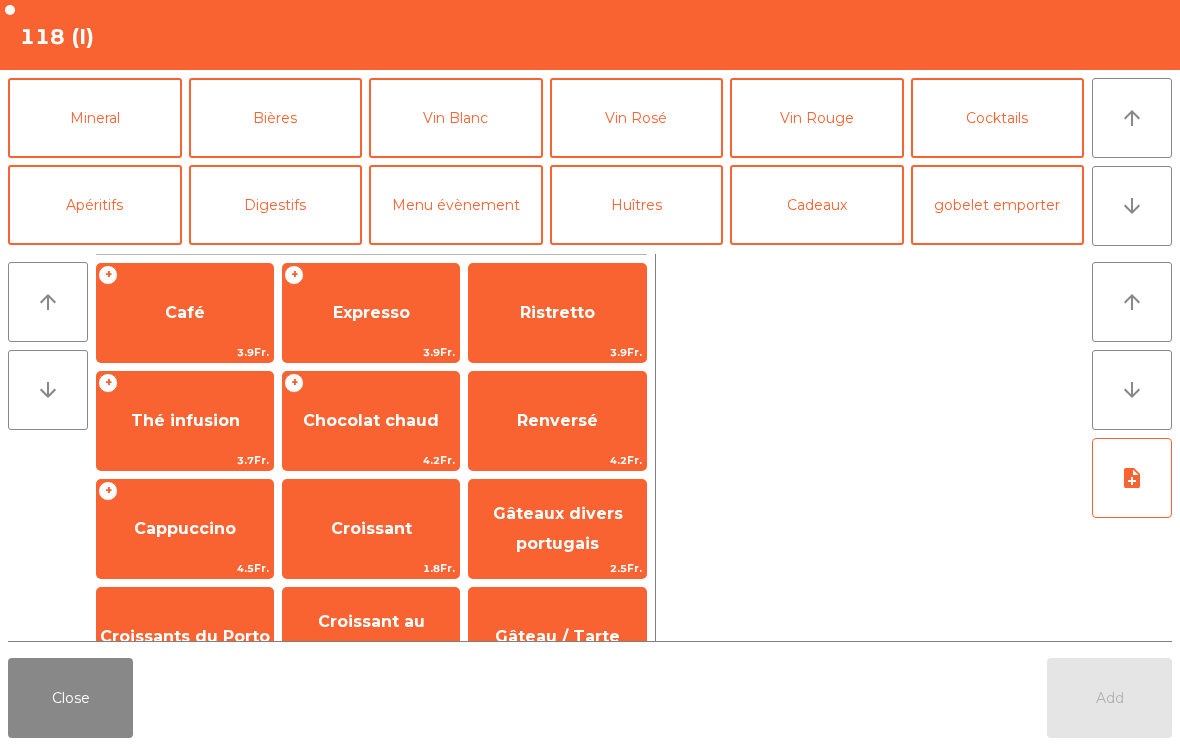 click on "Vin Blanc" 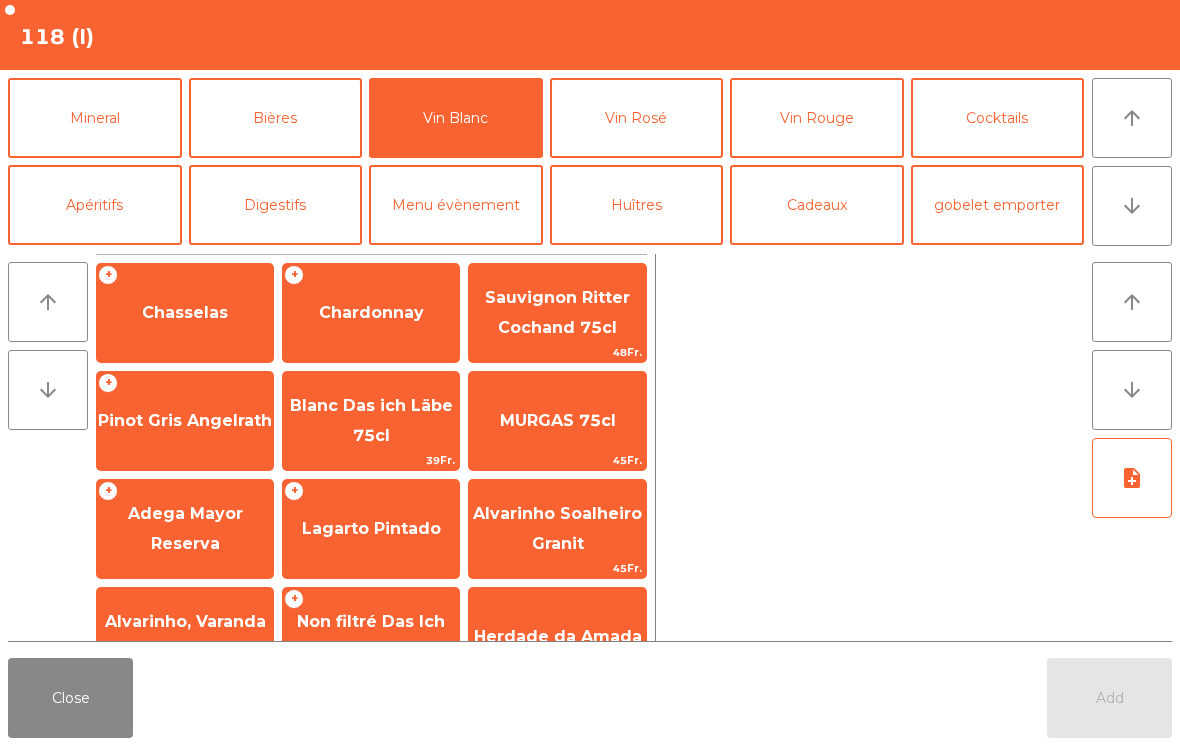 click on "Chardonnay" 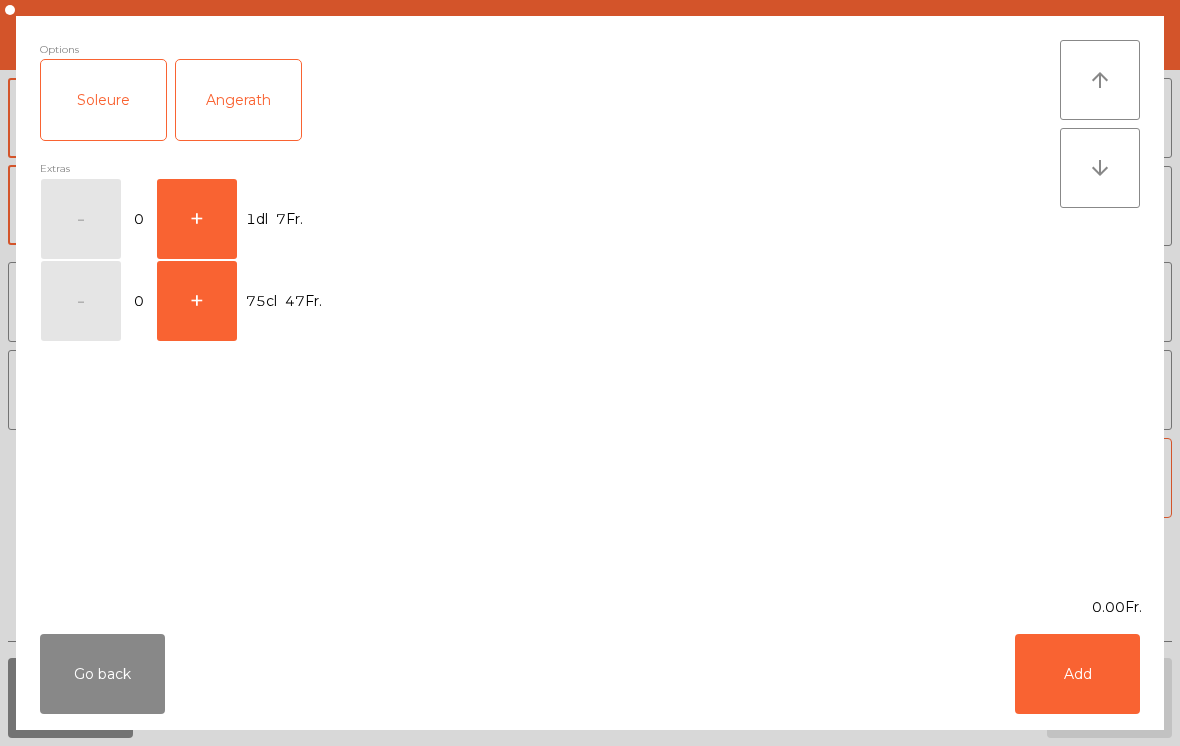 click on "Go back" 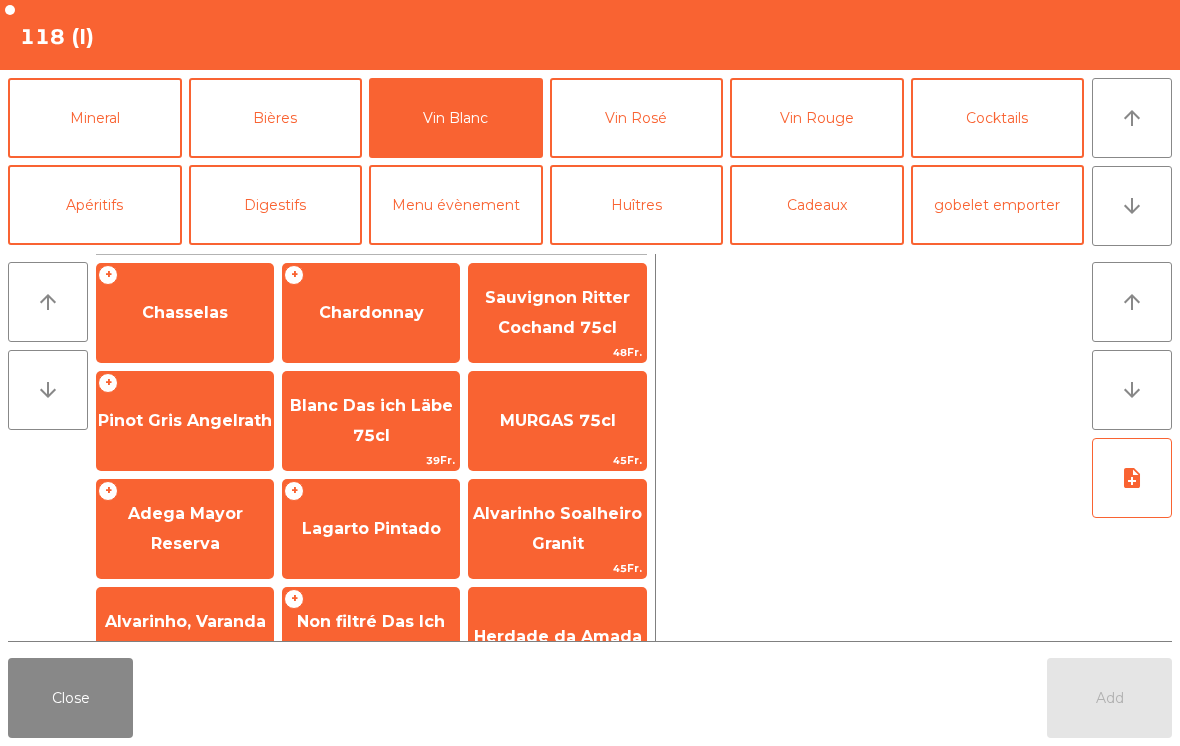 click on "Sauvignon Ritter Cochand 75cl" 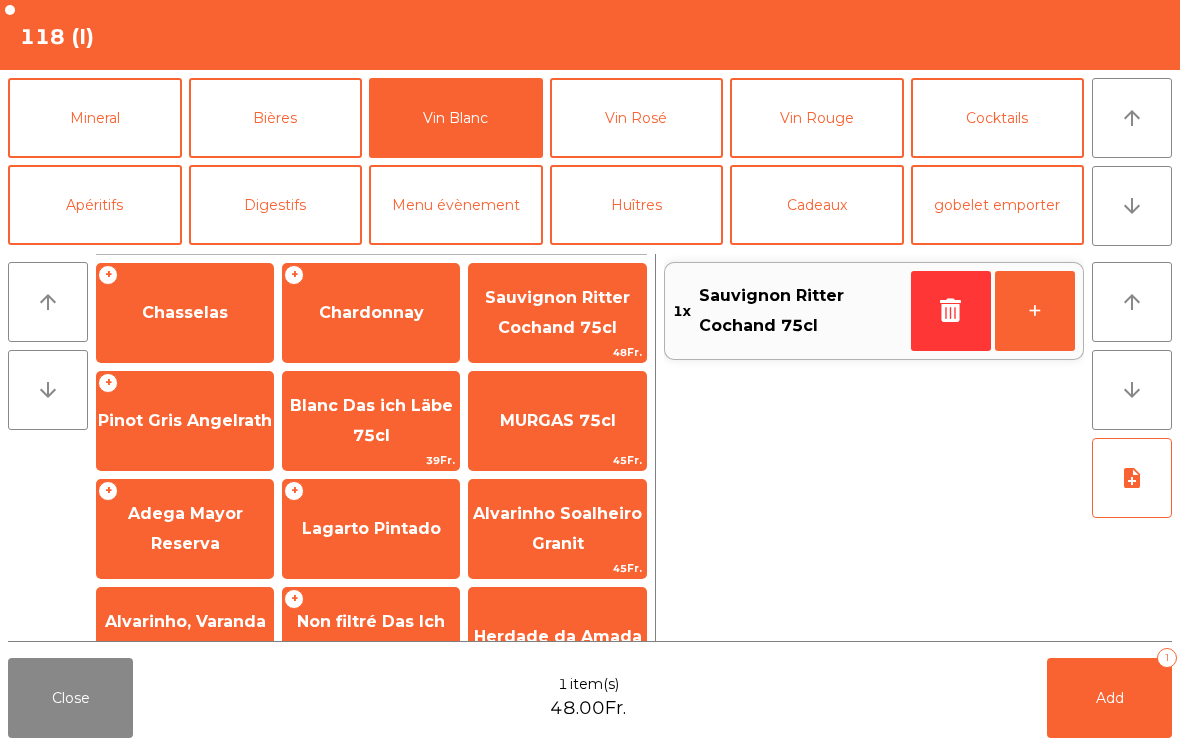 click on "Close" 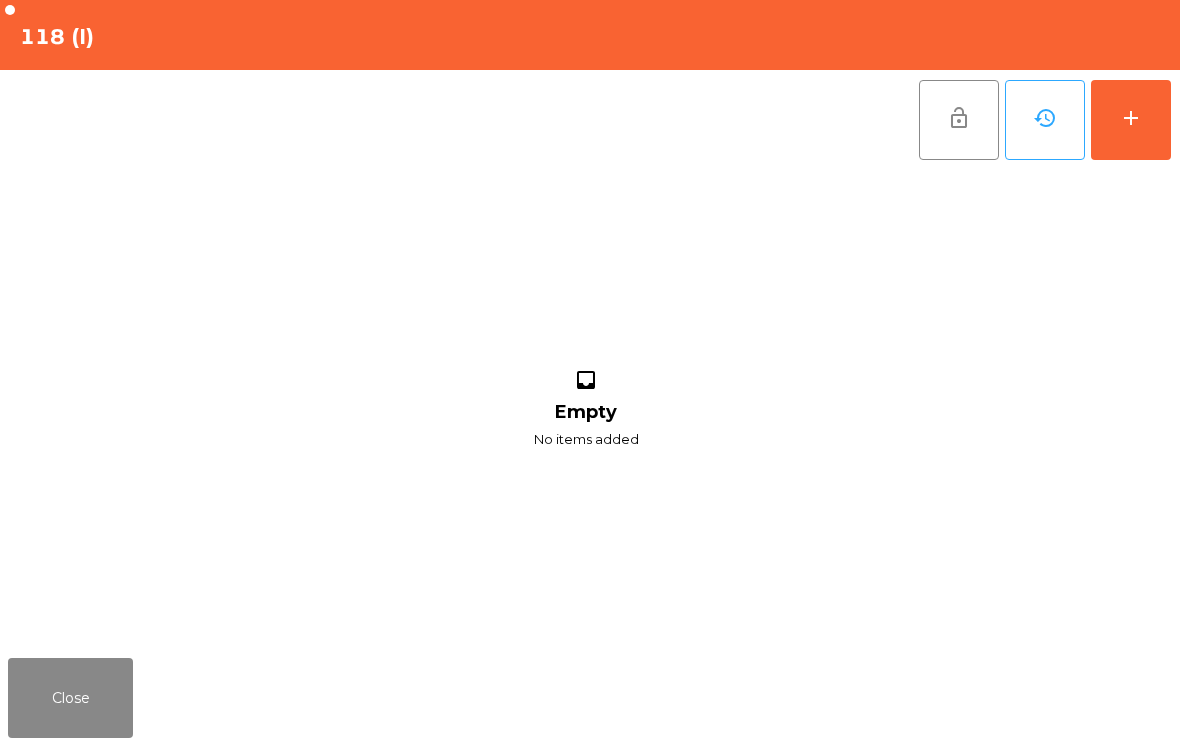 click on "Close" 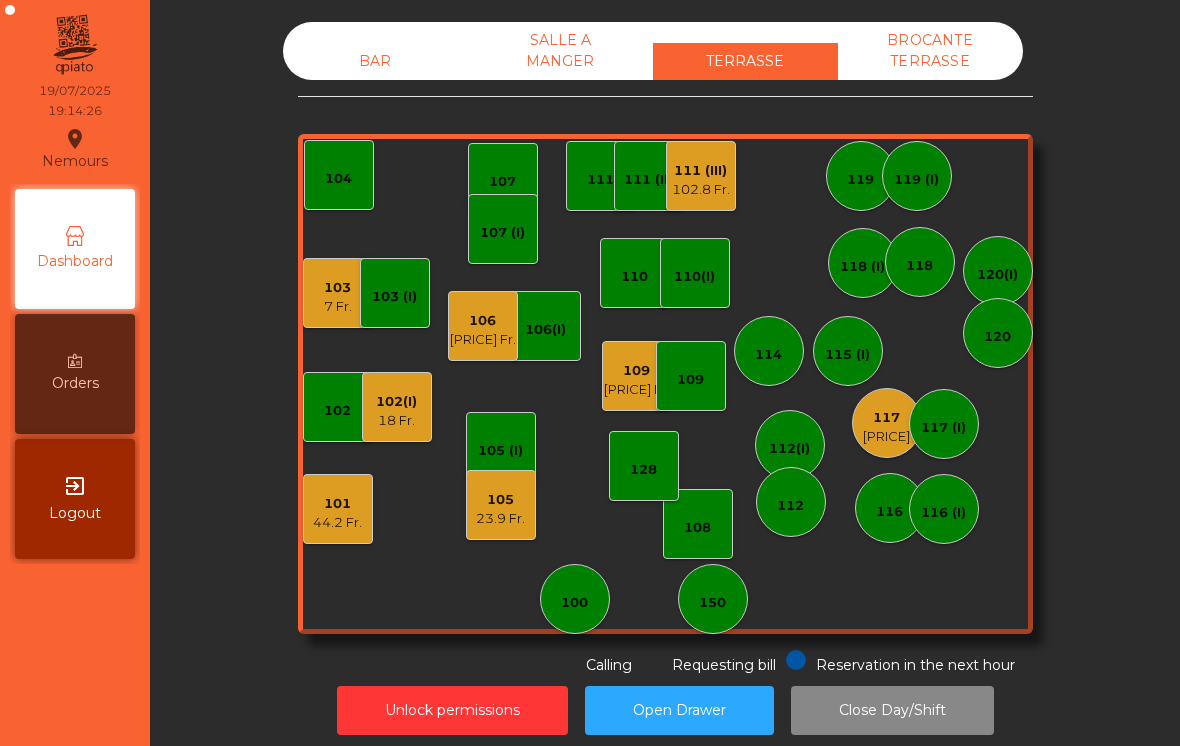 click on "105" 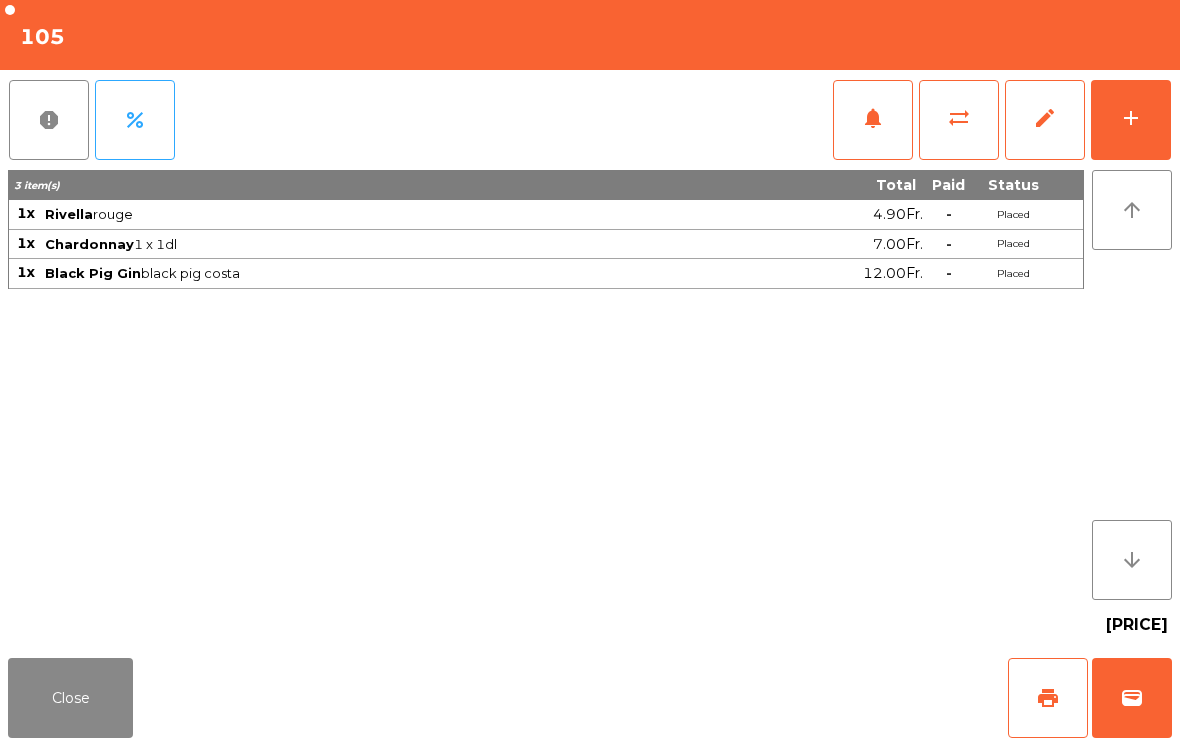 click on "add" 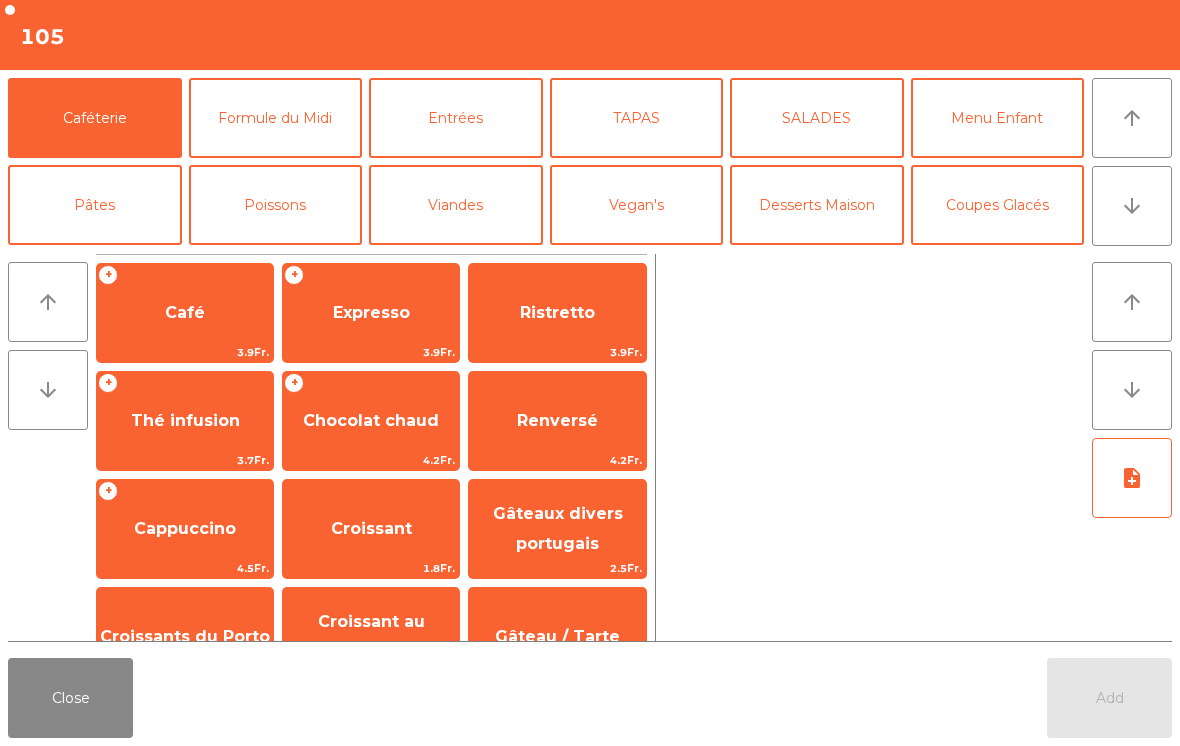 click on "Entrées" 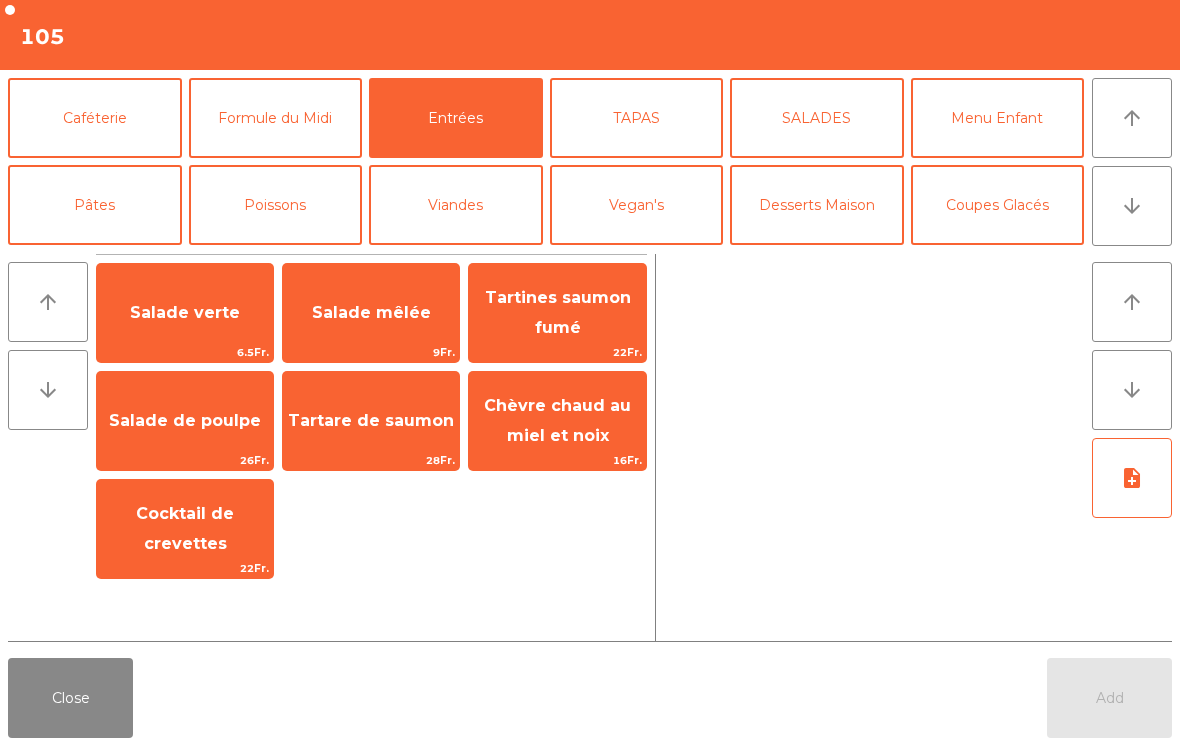 click on "Salade de poulpe" 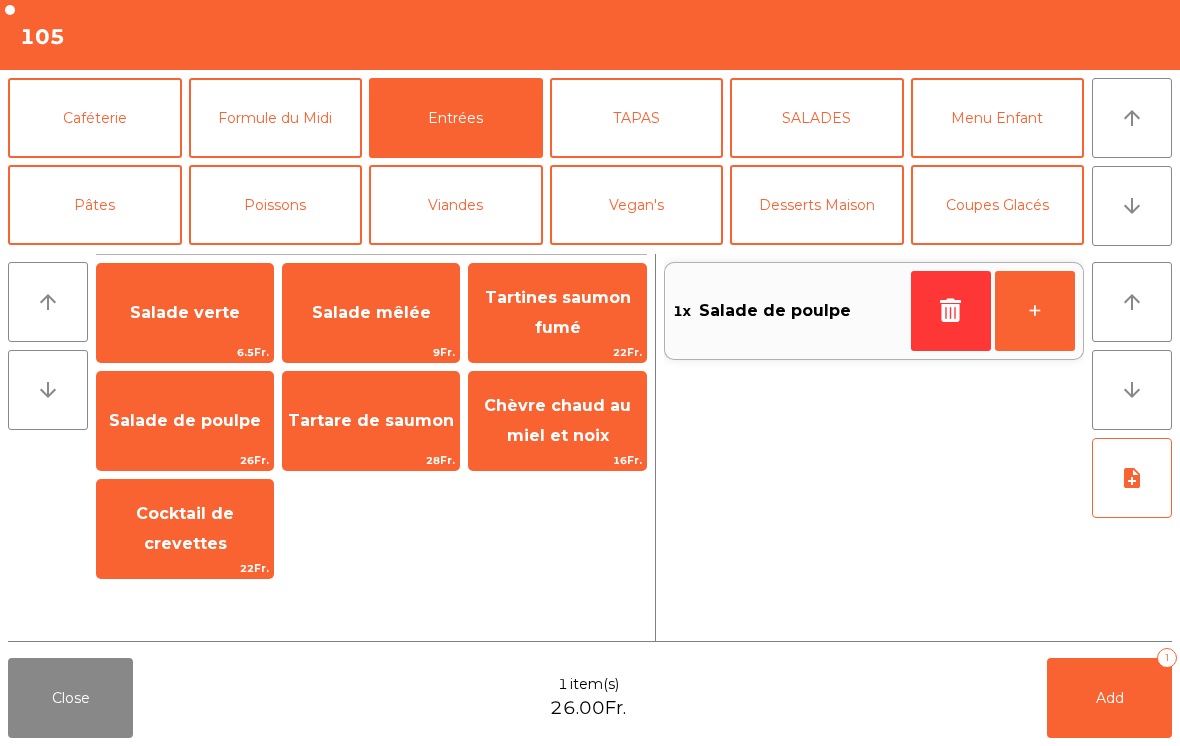 click on "Salade de poulpe" 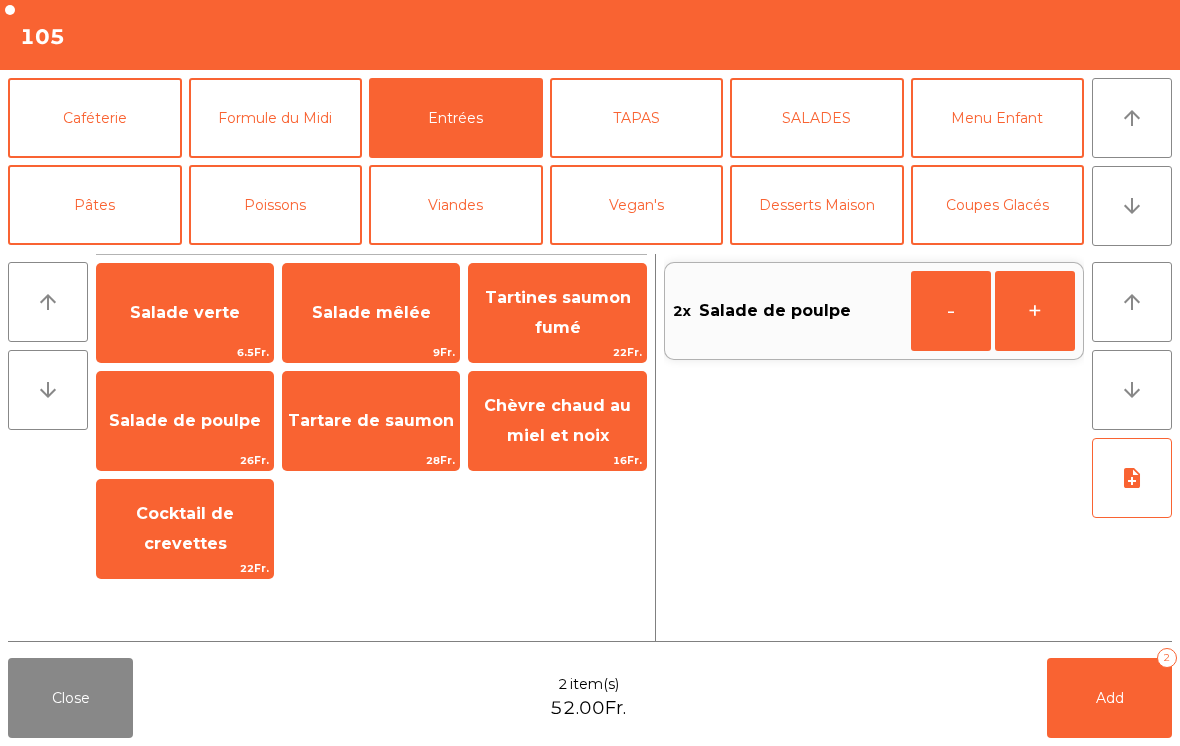 click on "Salade de poulpe" 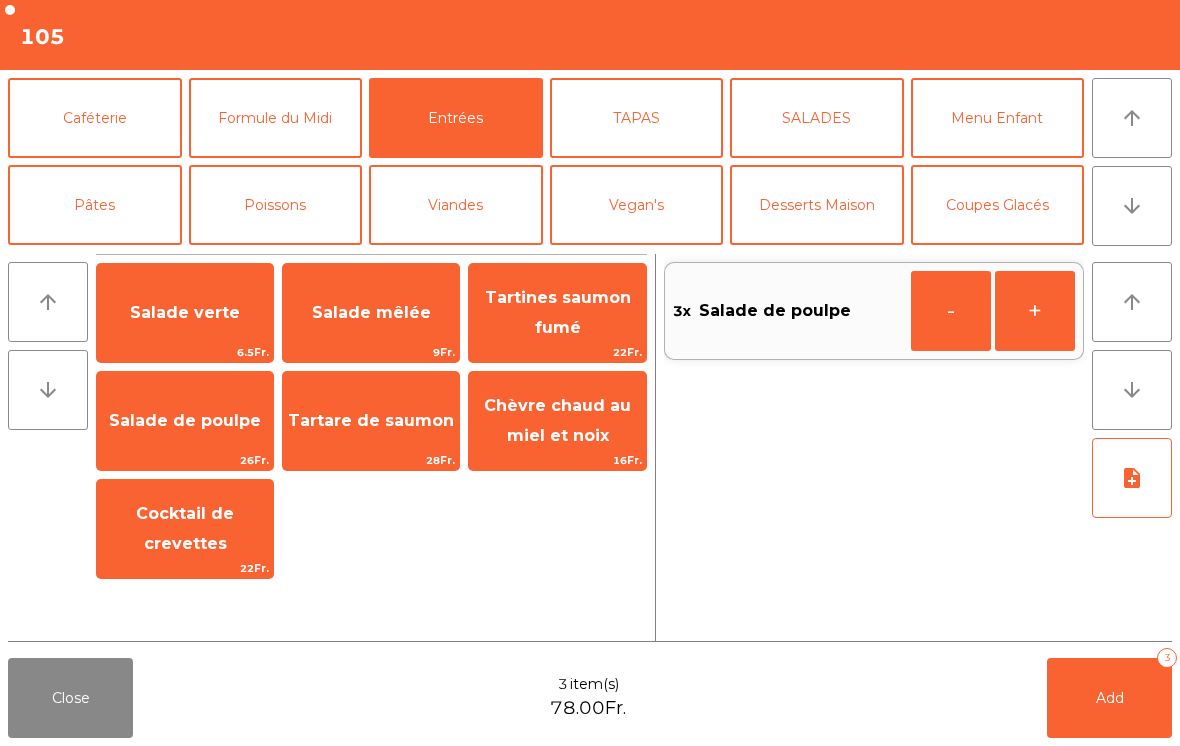 click on "Viandes" 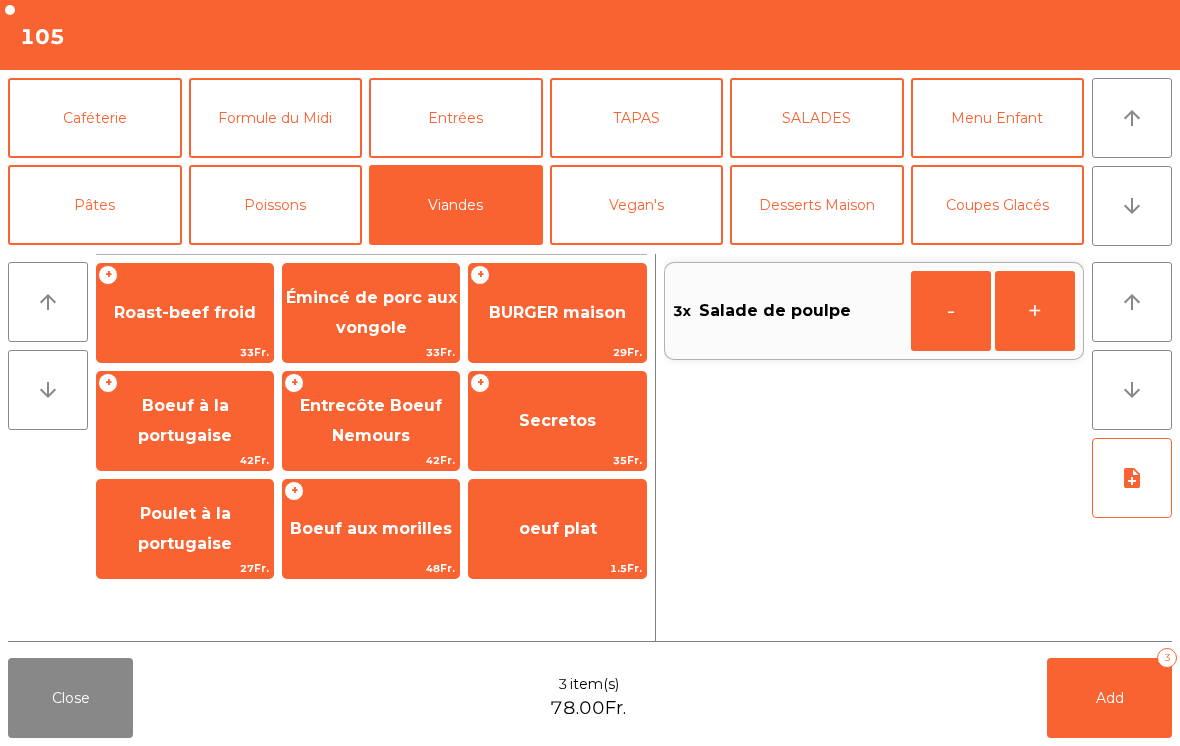 click on "Boeuf à la portugaise" 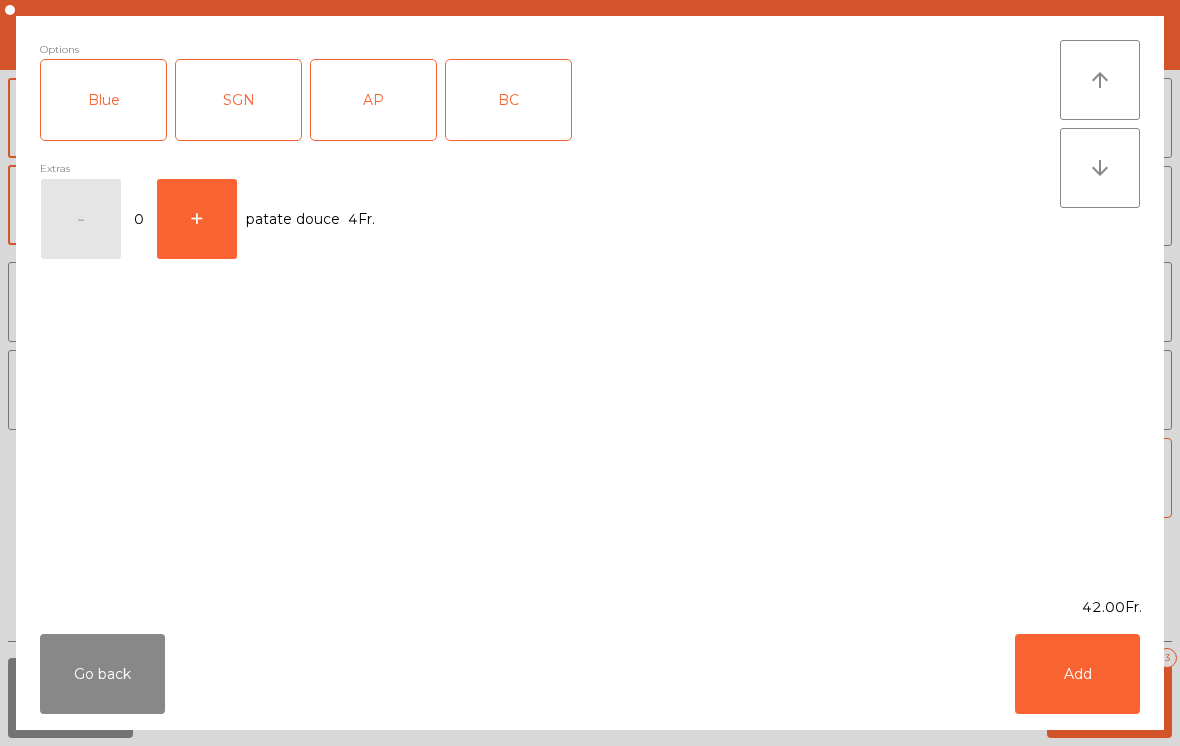 click on "SGN" 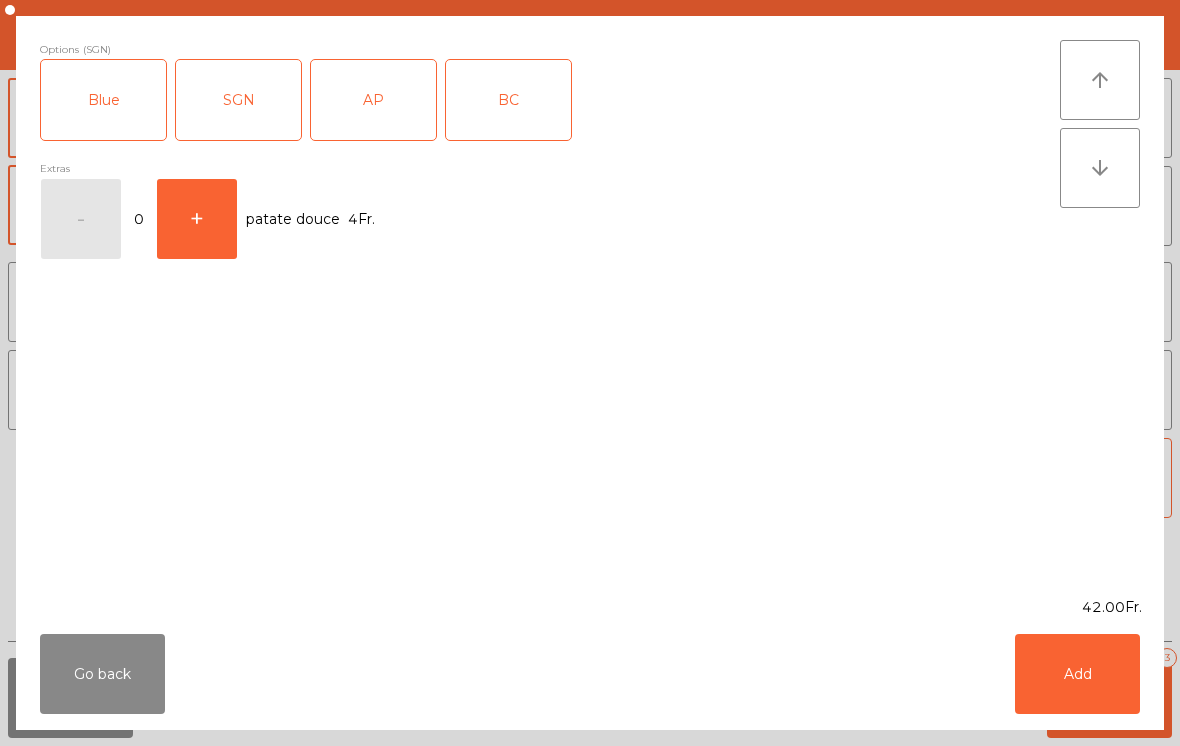 click on "Add" 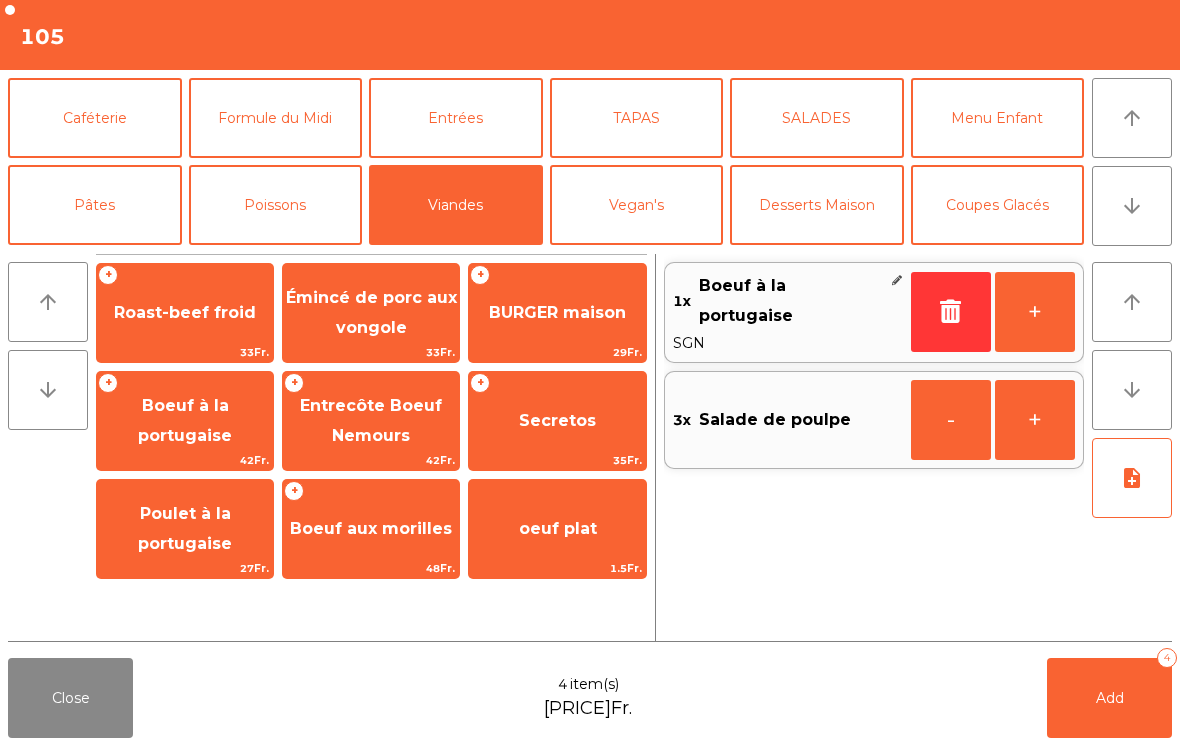 click on "Formule du Midi" 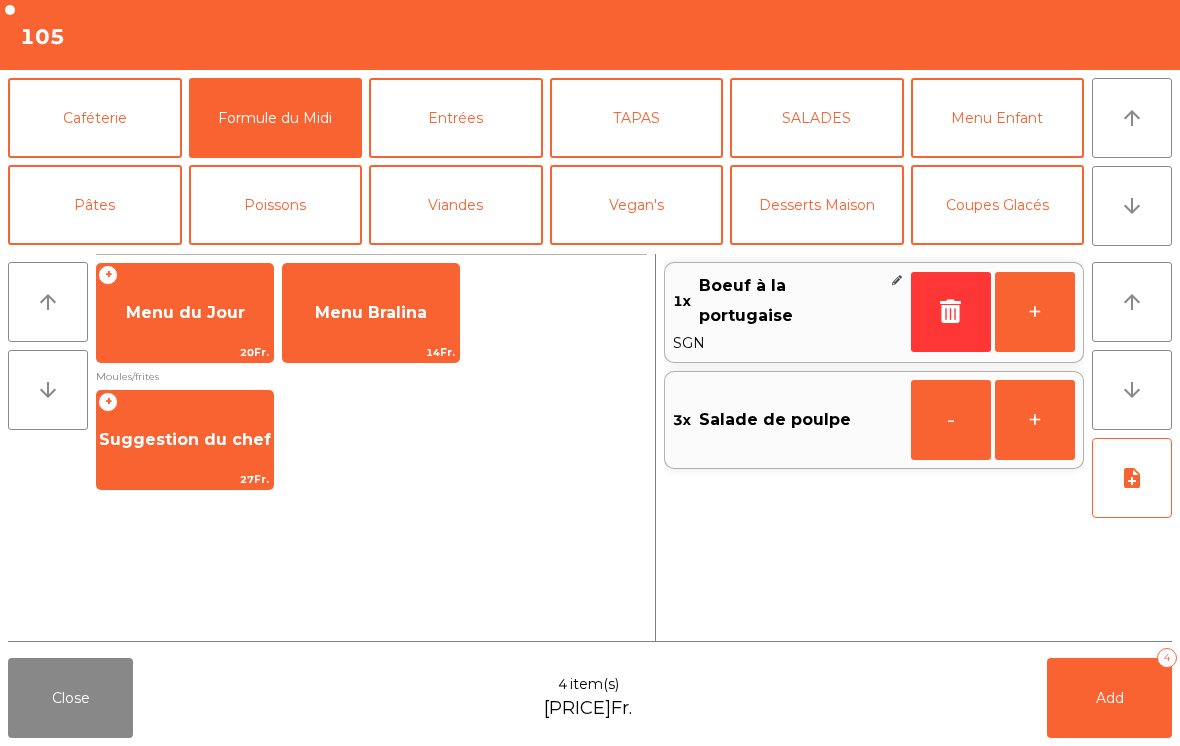 click on "Suggestion du chef" 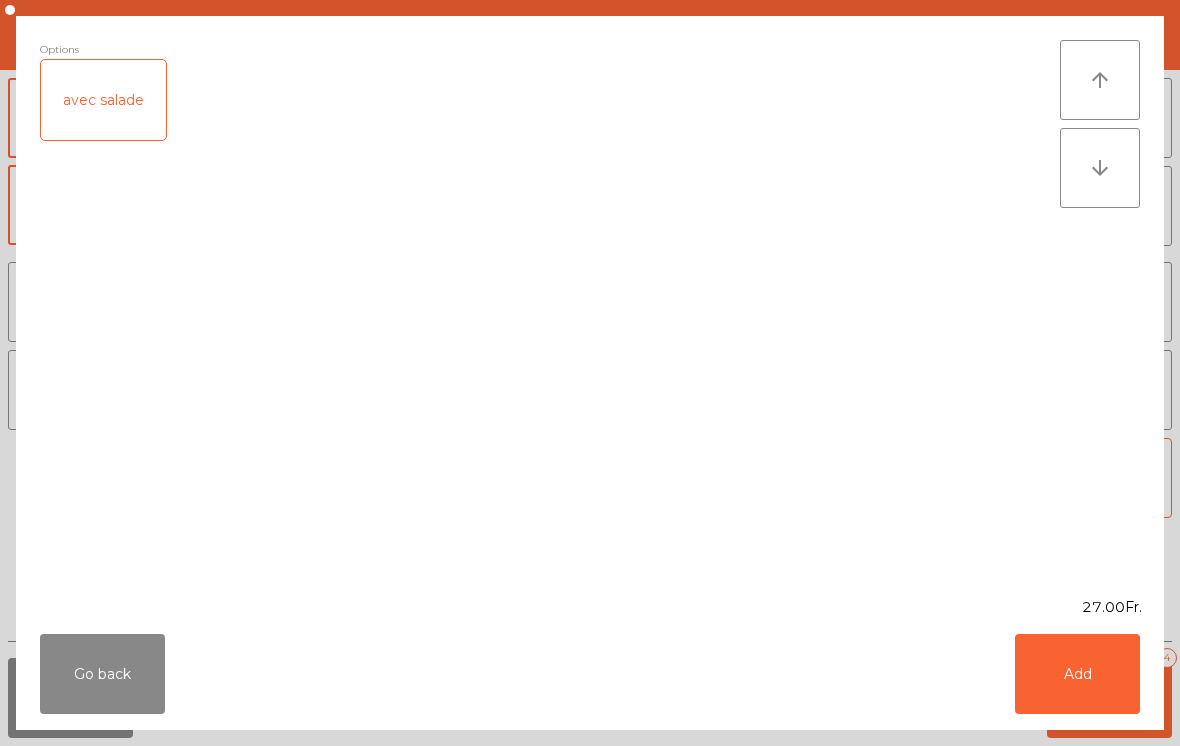 click on "Add" 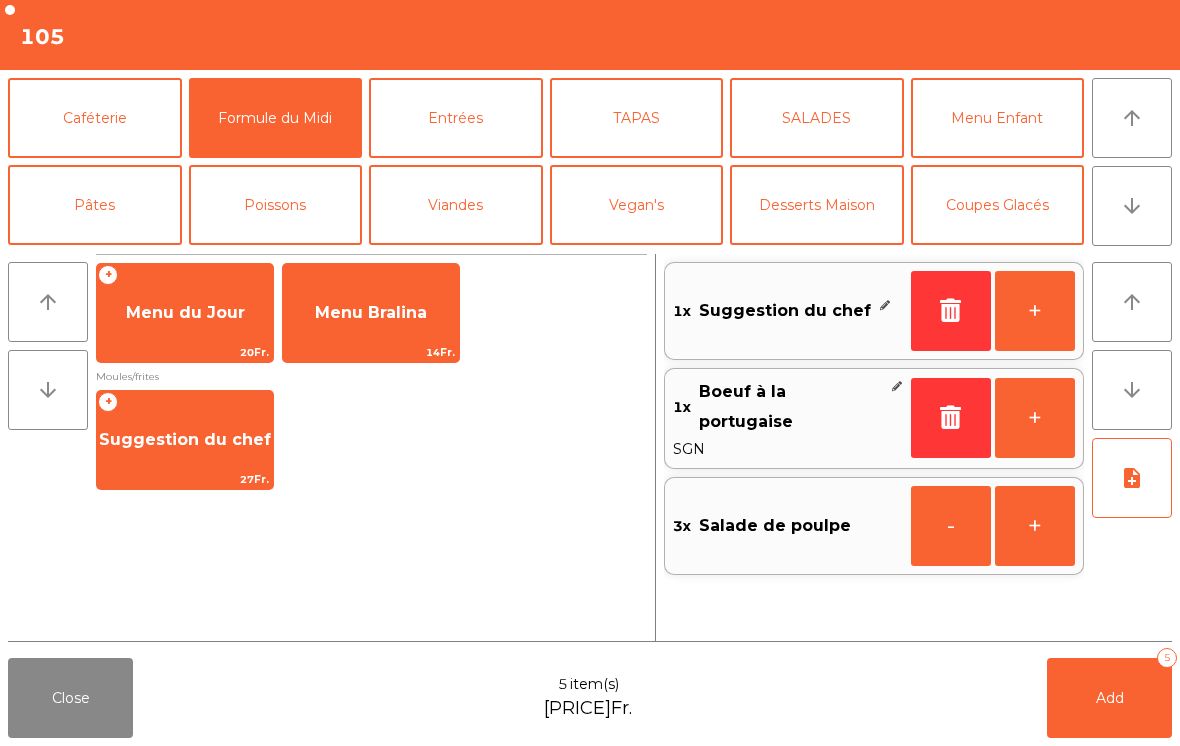 click on "+" 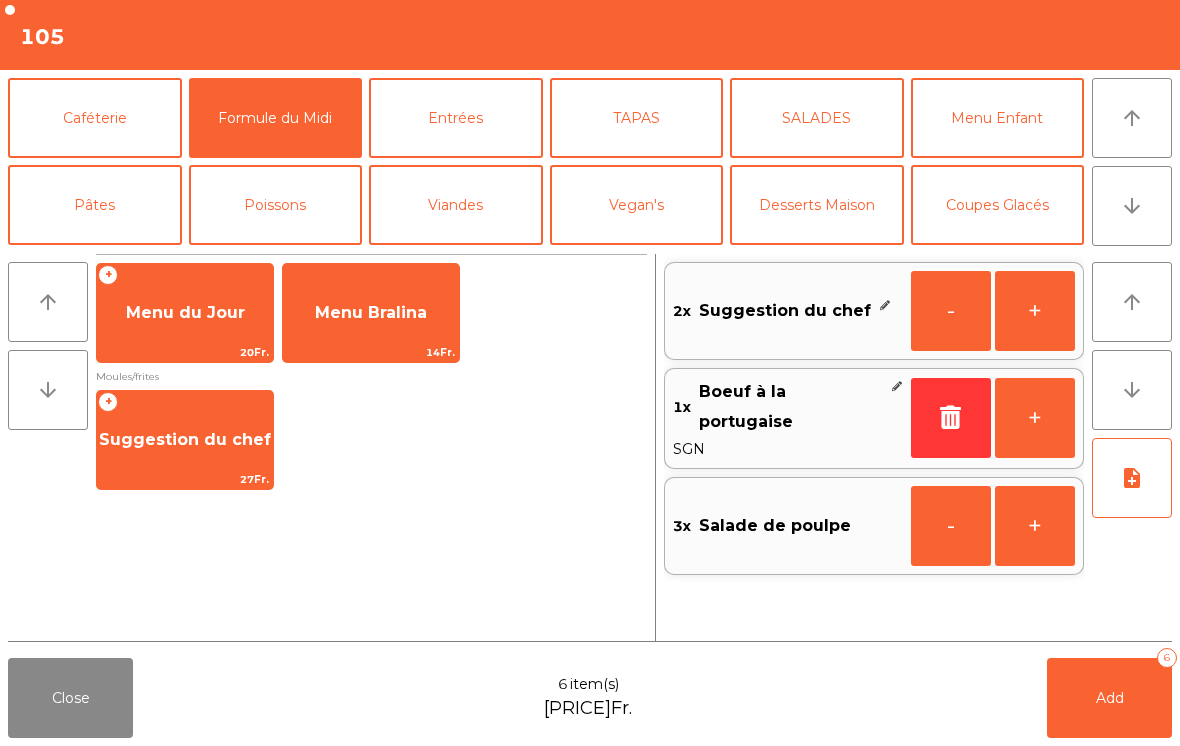 scroll, scrollTop: 50, scrollLeft: 0, axis: vertical 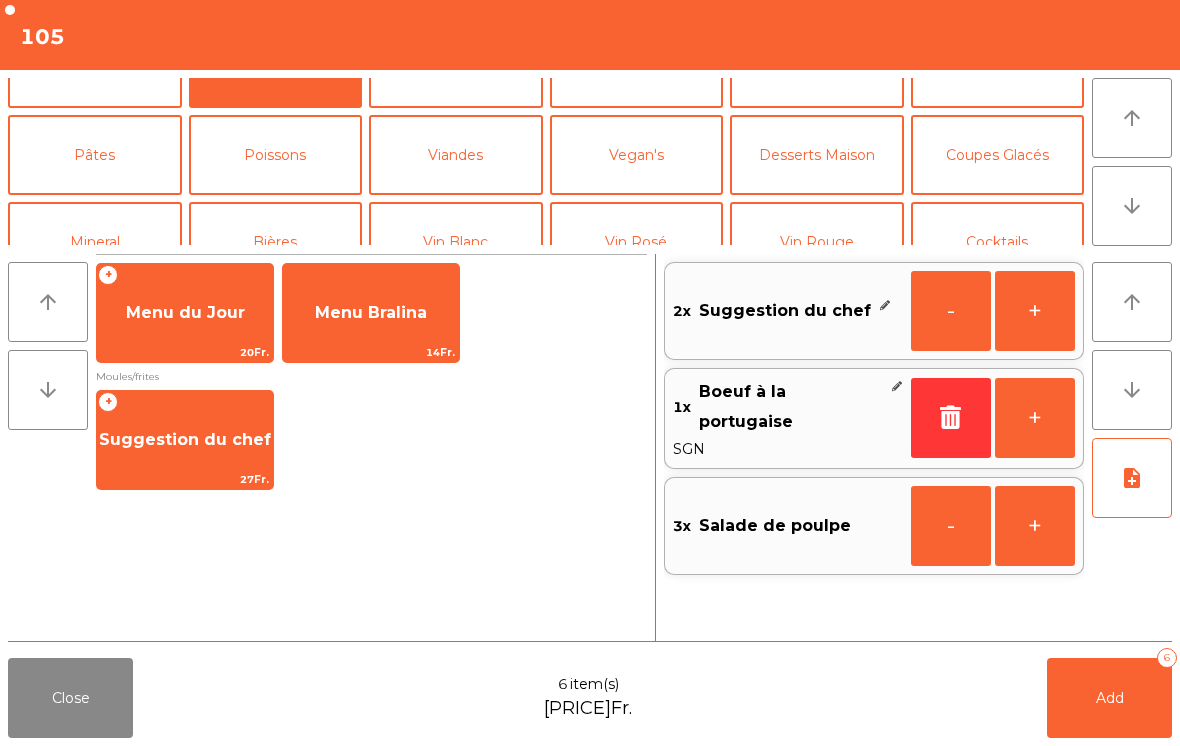 click on "Vin Rouge" 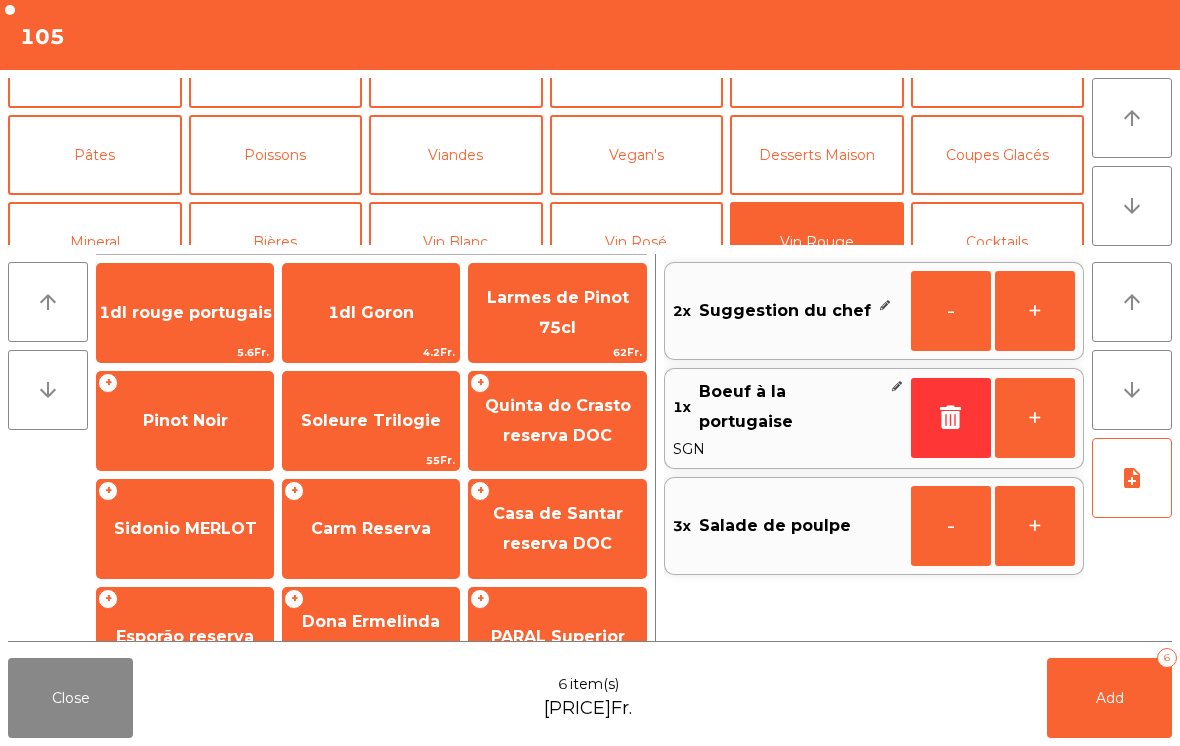 scroll, scrollTop: 100, scrollLeft: 0, axis: vertical 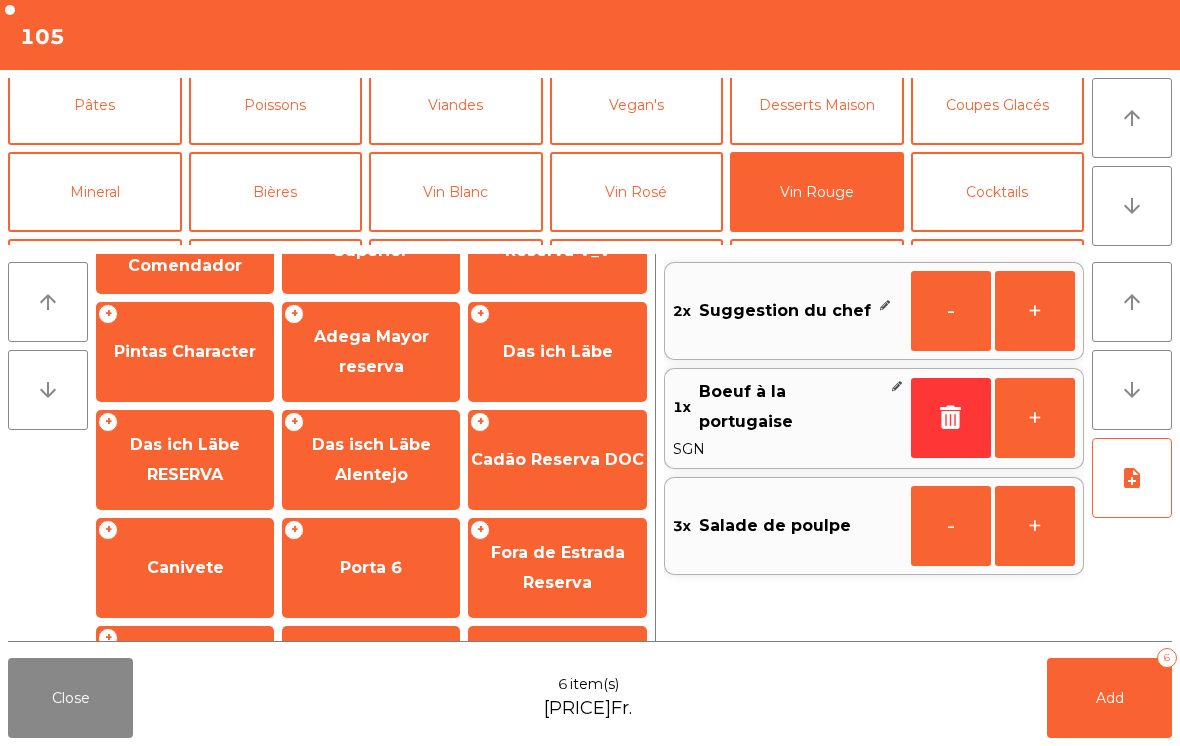 click on "Pintas Character" 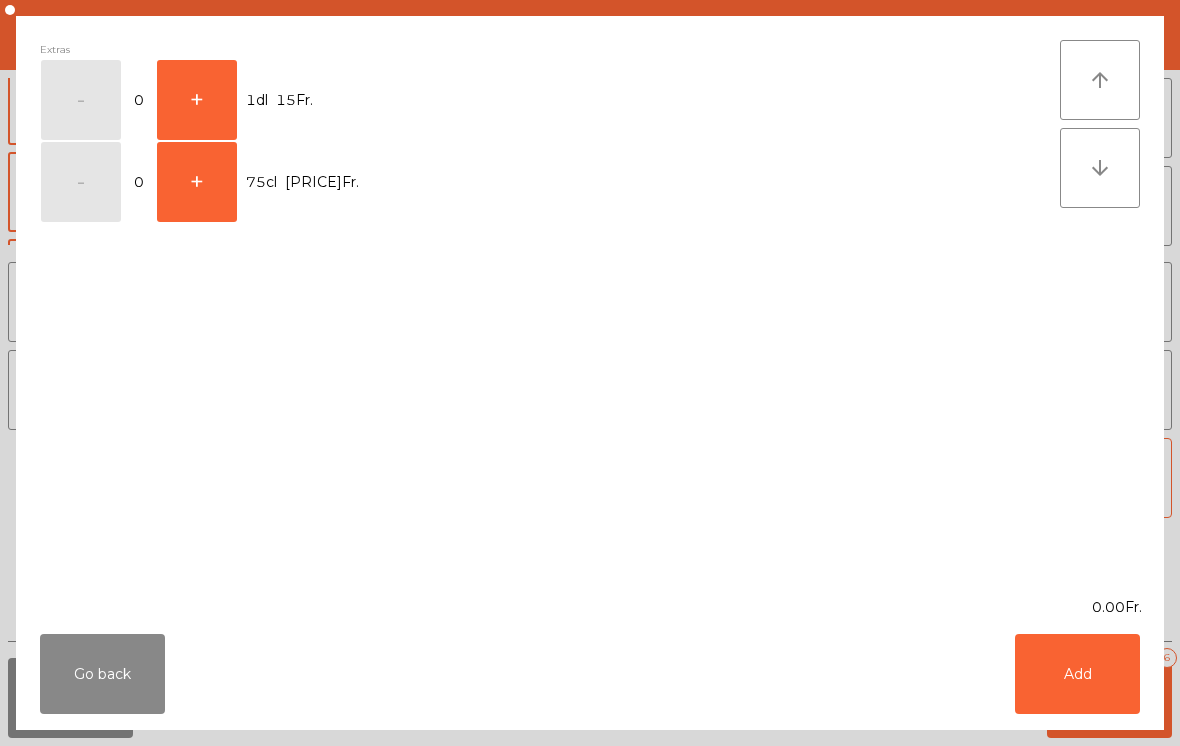 click on "+" 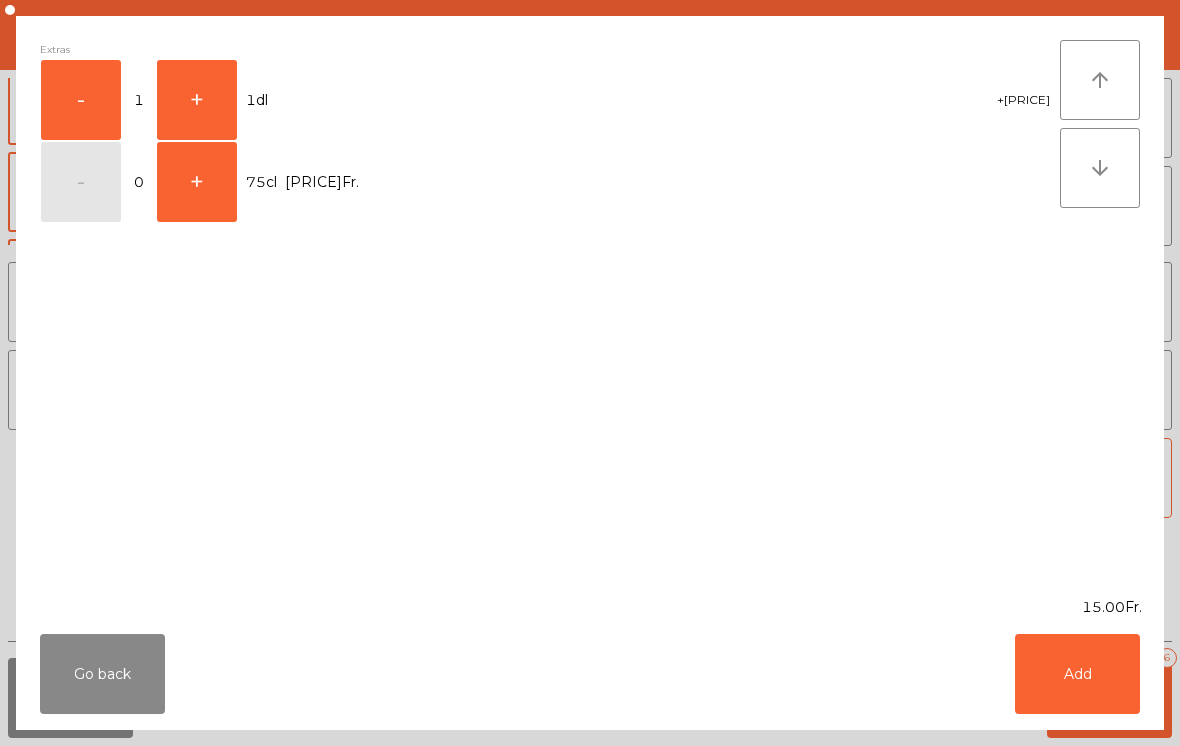 click on "Add" 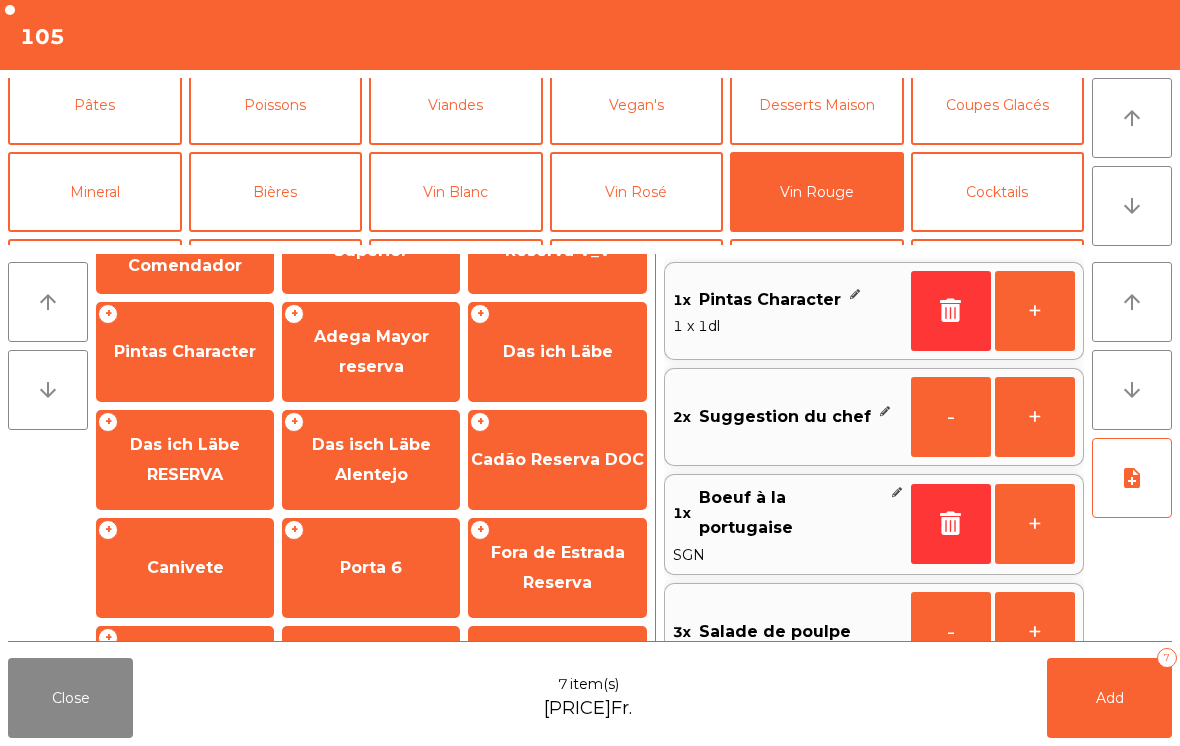 click on "+" 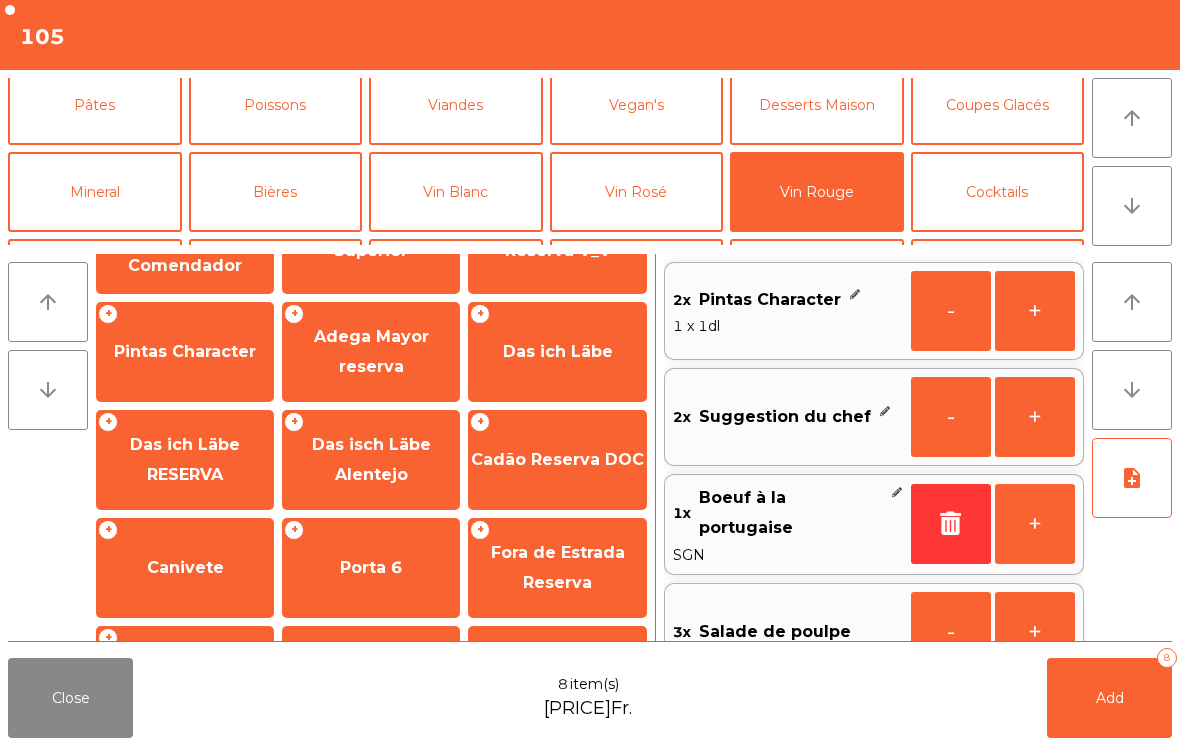 click on "+" 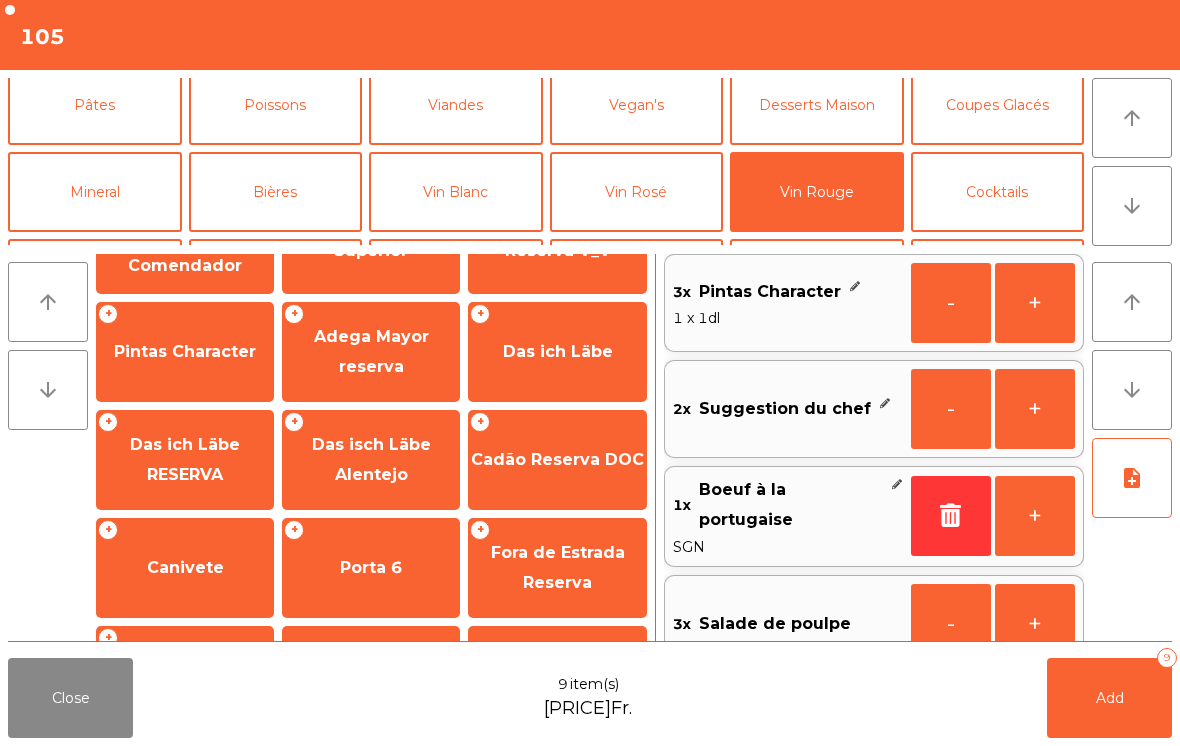 scroll, scrollTop: 72, scrollLeft: 0, axis: vertical 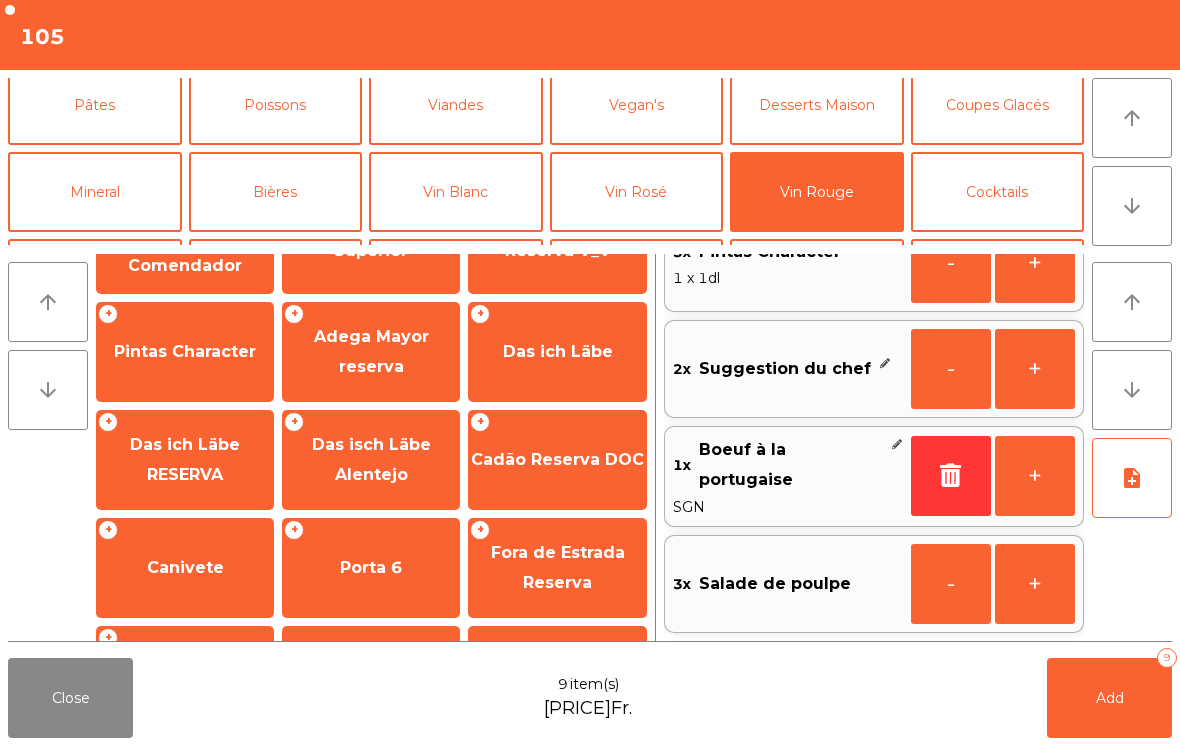 click on "note_add" 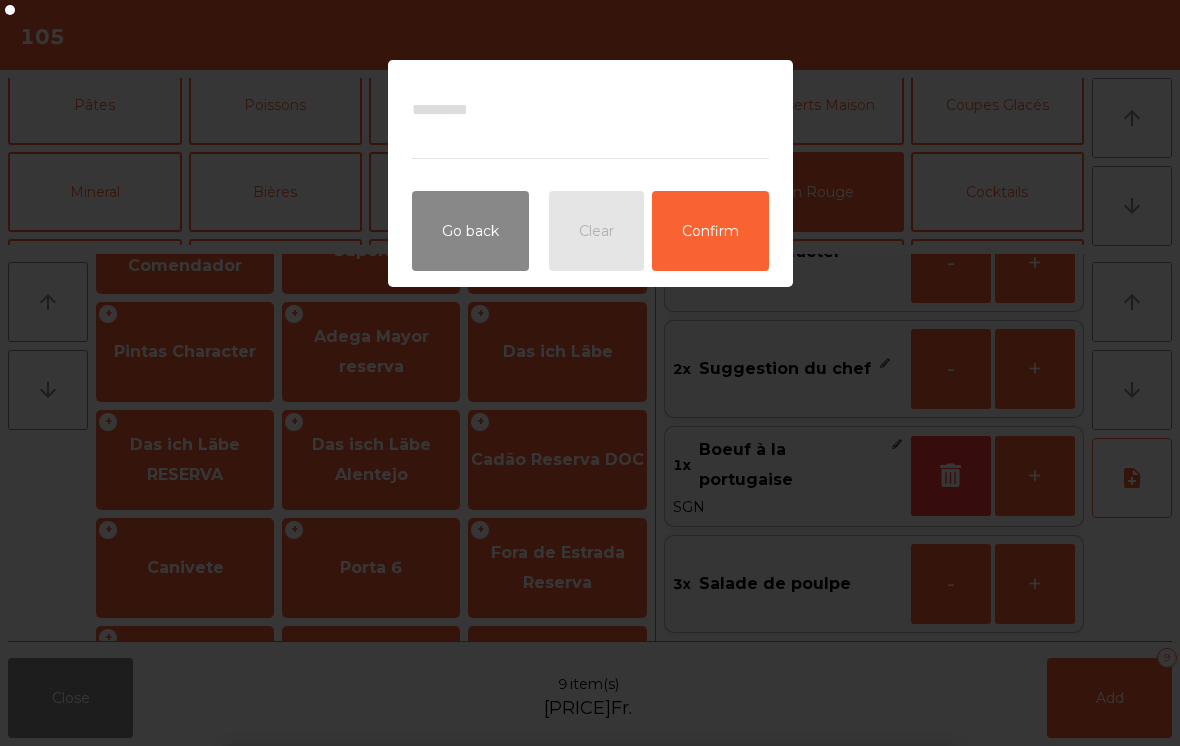 scroll, scrollTop: 45, scrollLeft: 0, axis: vertical 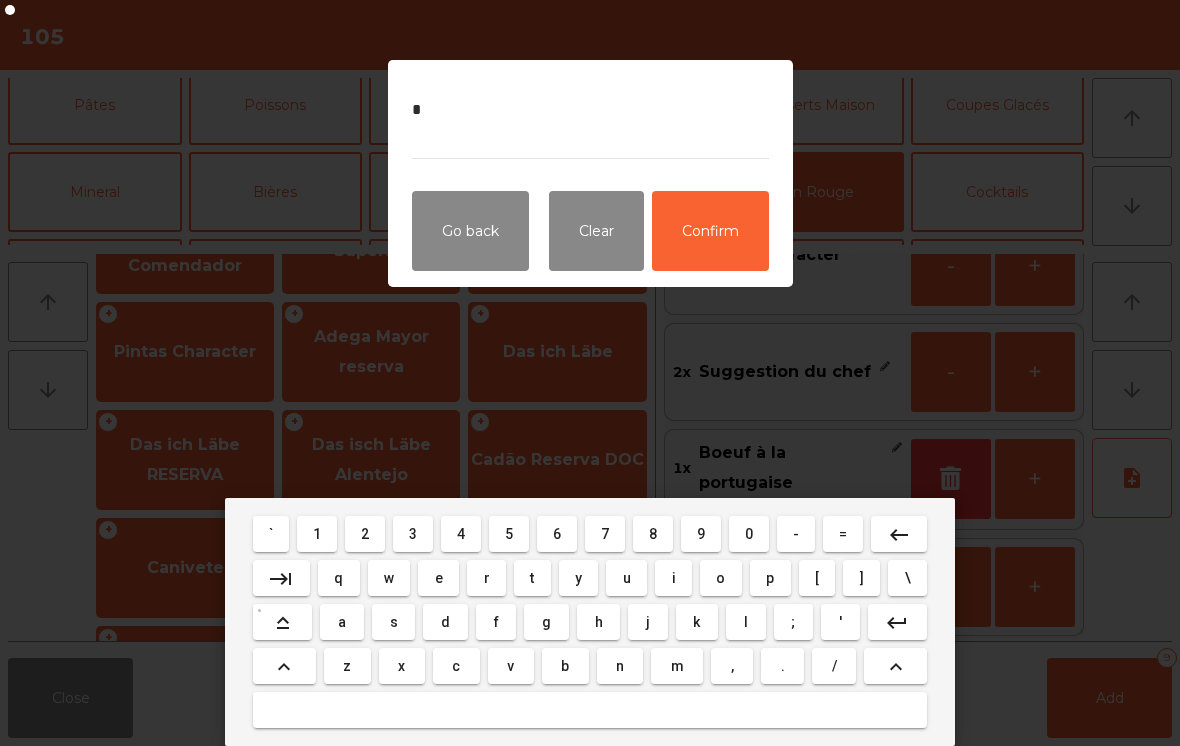 type on "**" 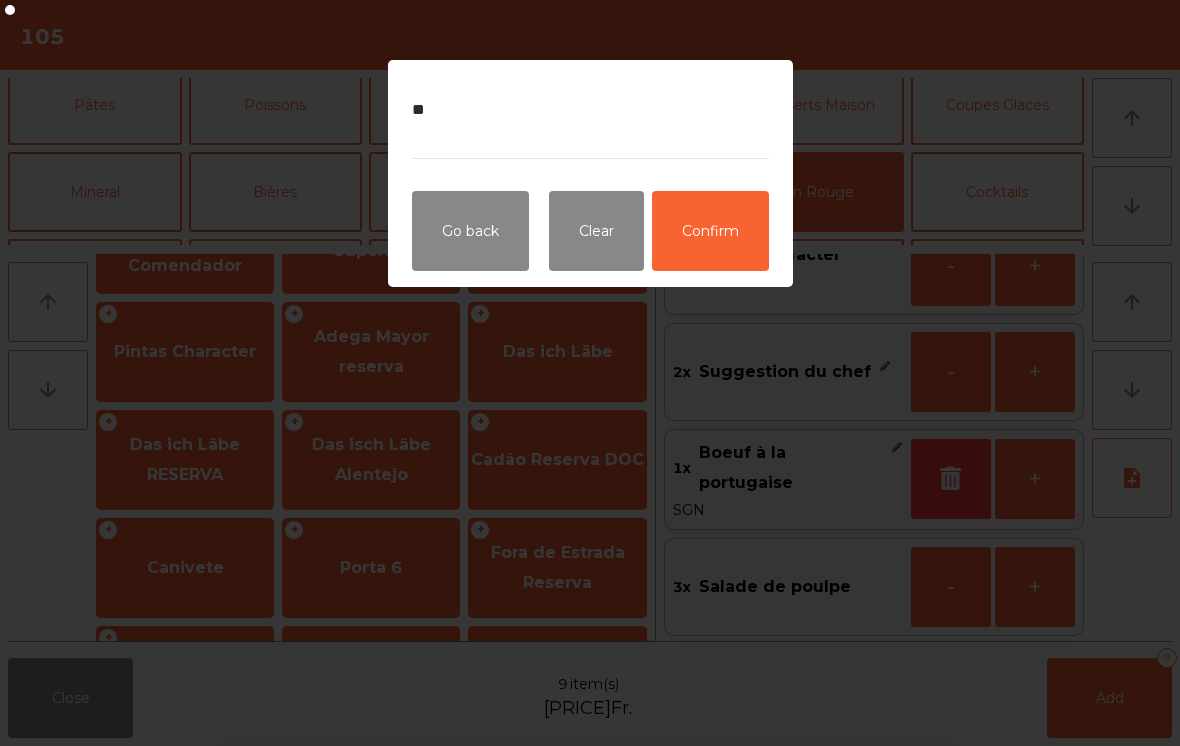 click on "Confirm" 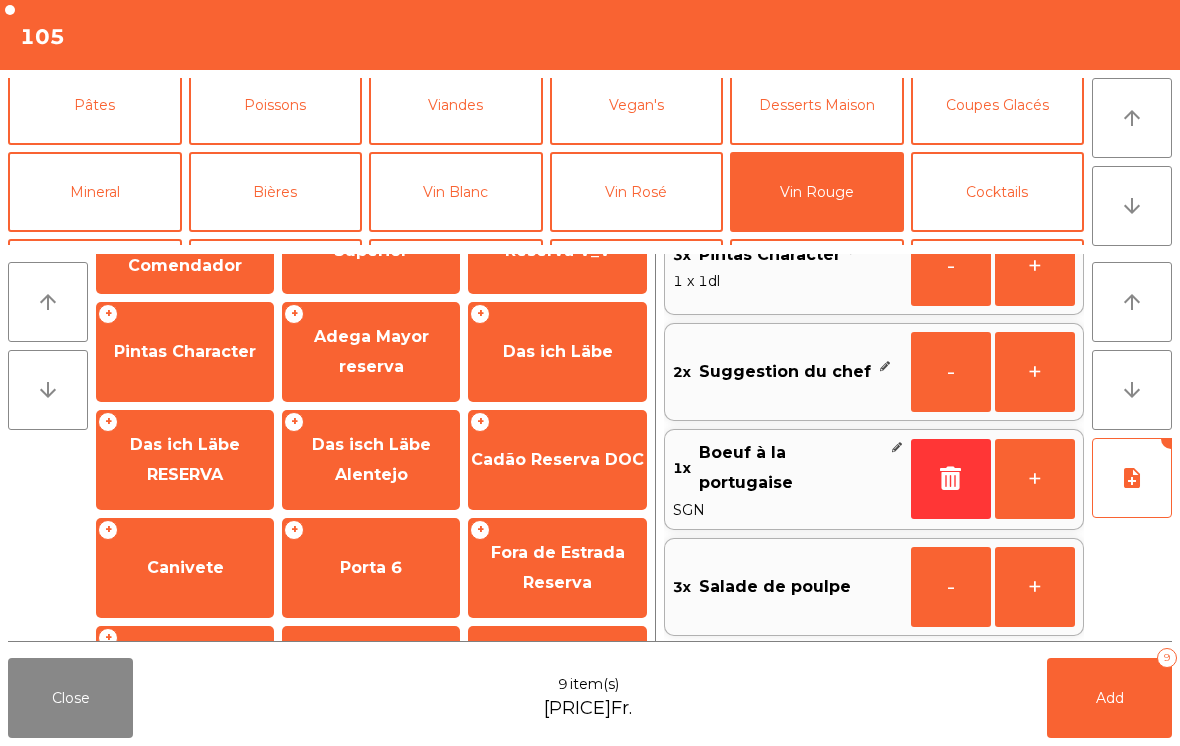 click on "Add   9" 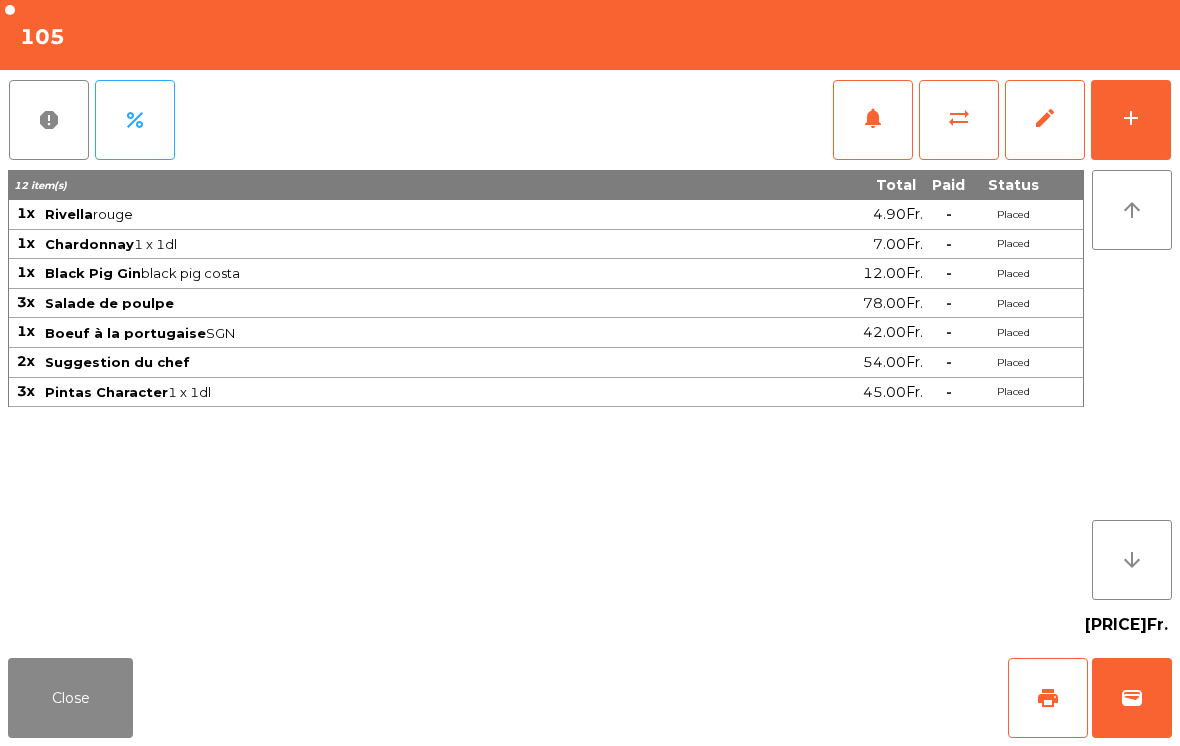 click on "Close" 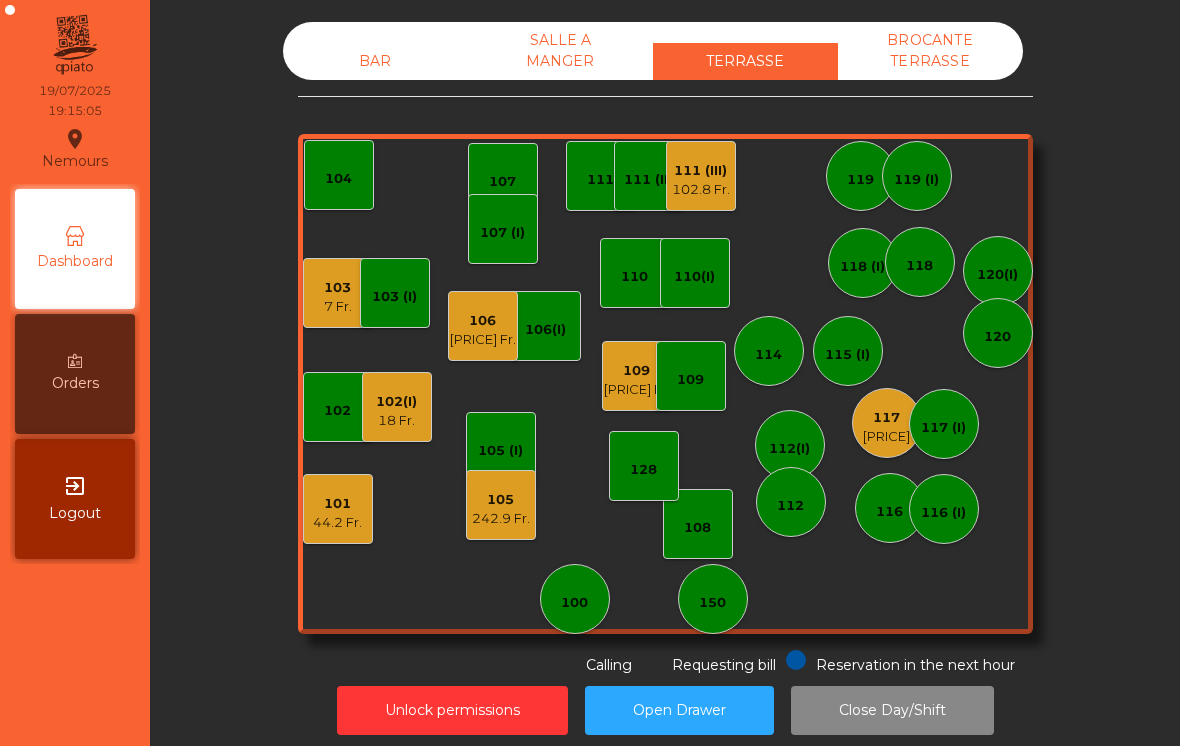 click on "242.9 Fr." 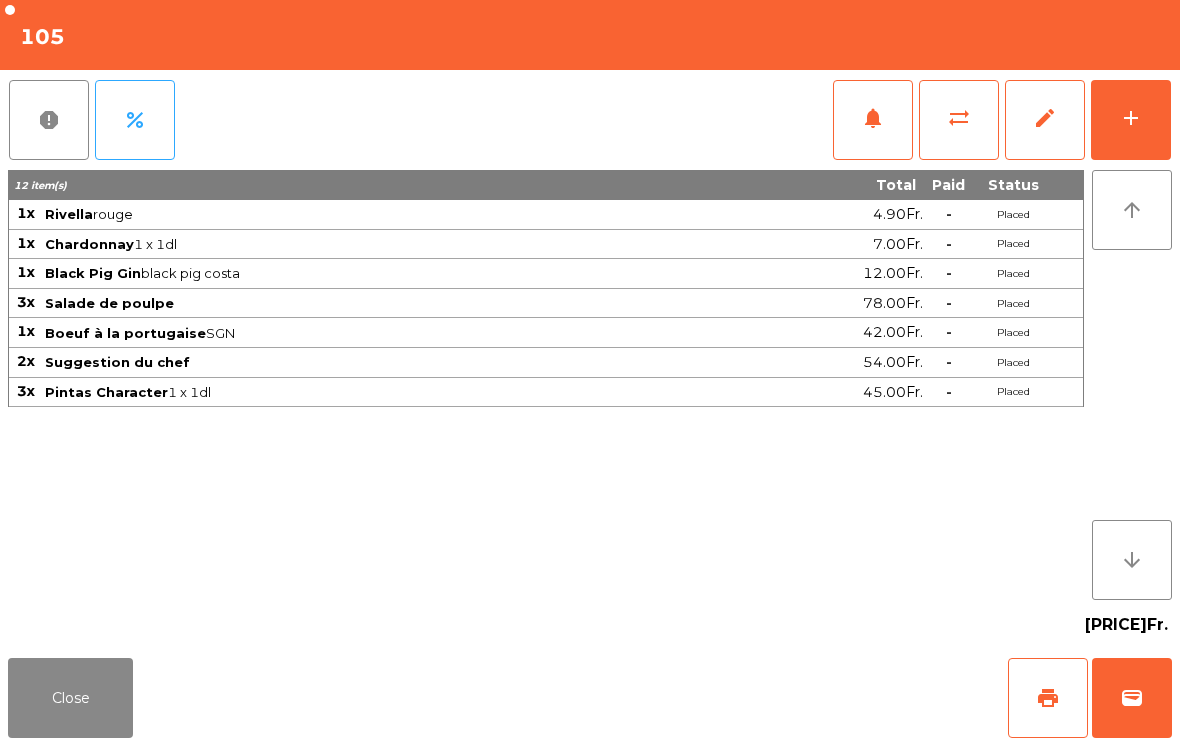 click on "Close" 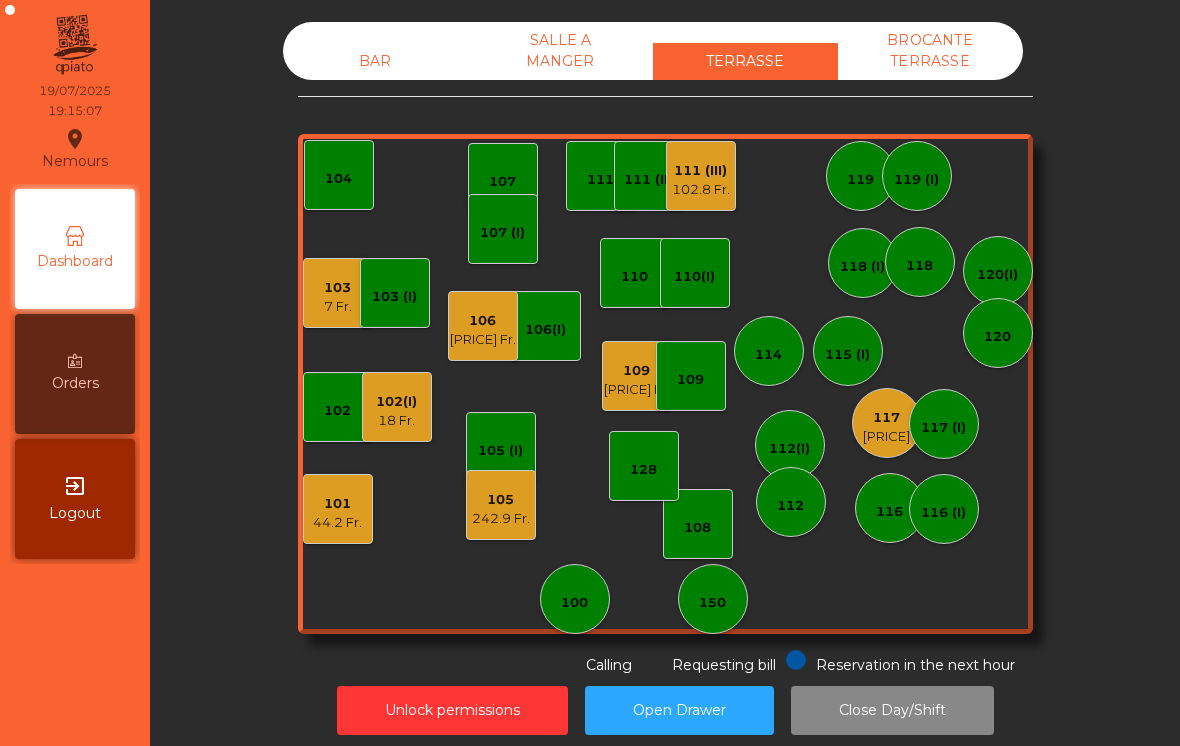 click on "106" 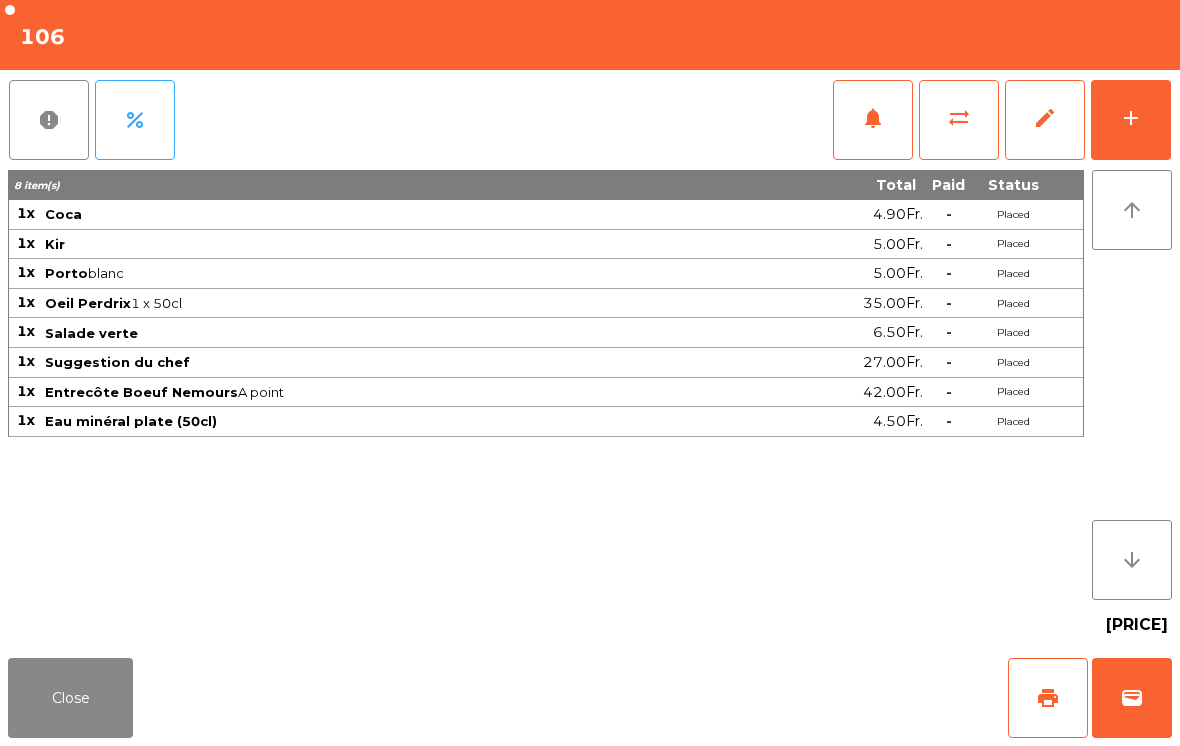 click on "Close" 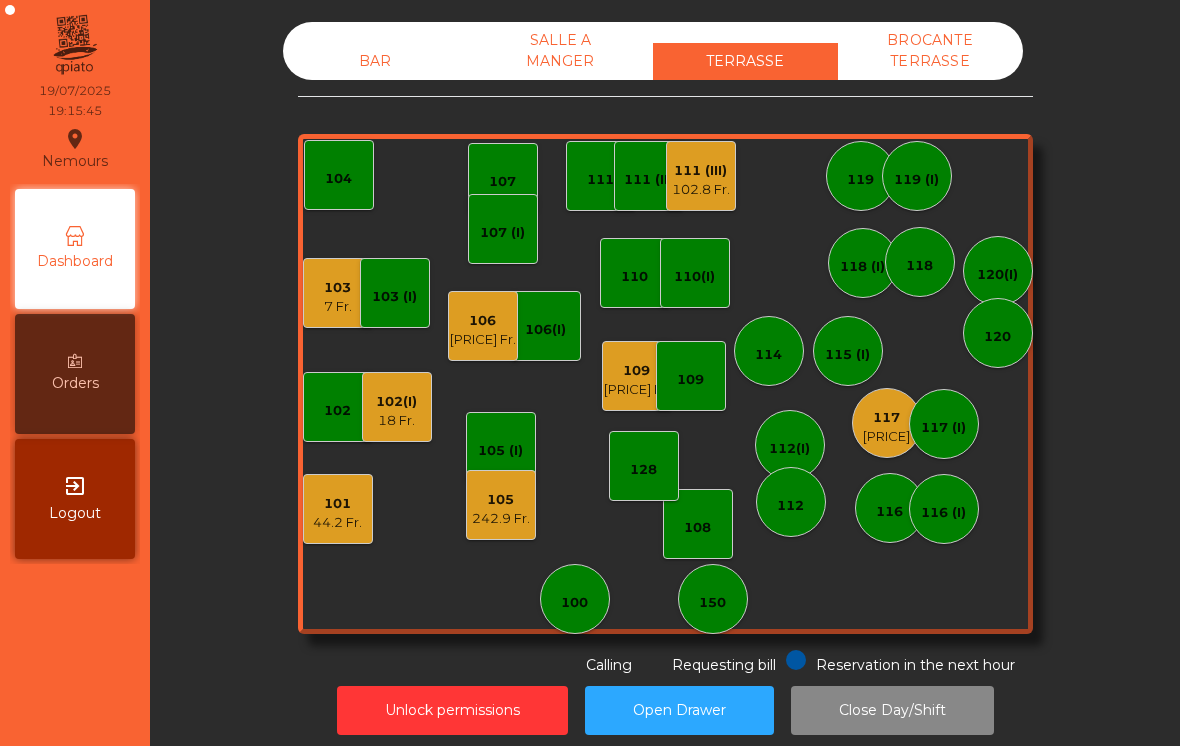 click on "118 (I)" 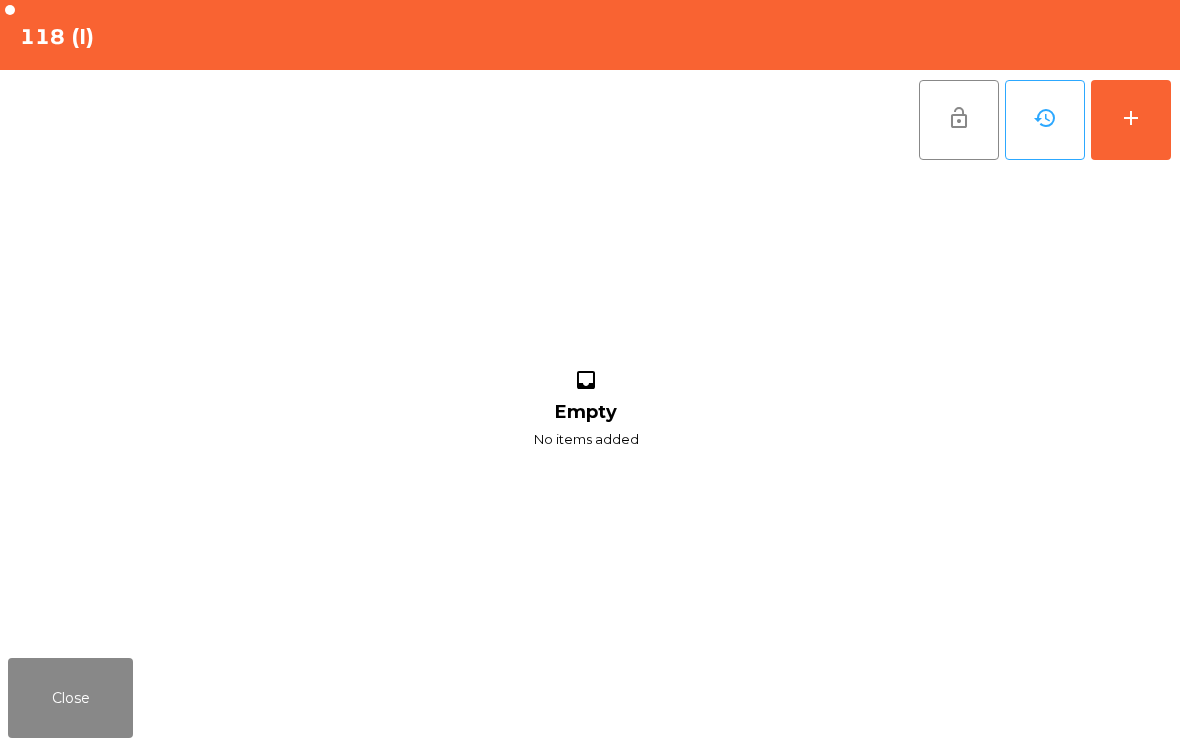 click on "add" 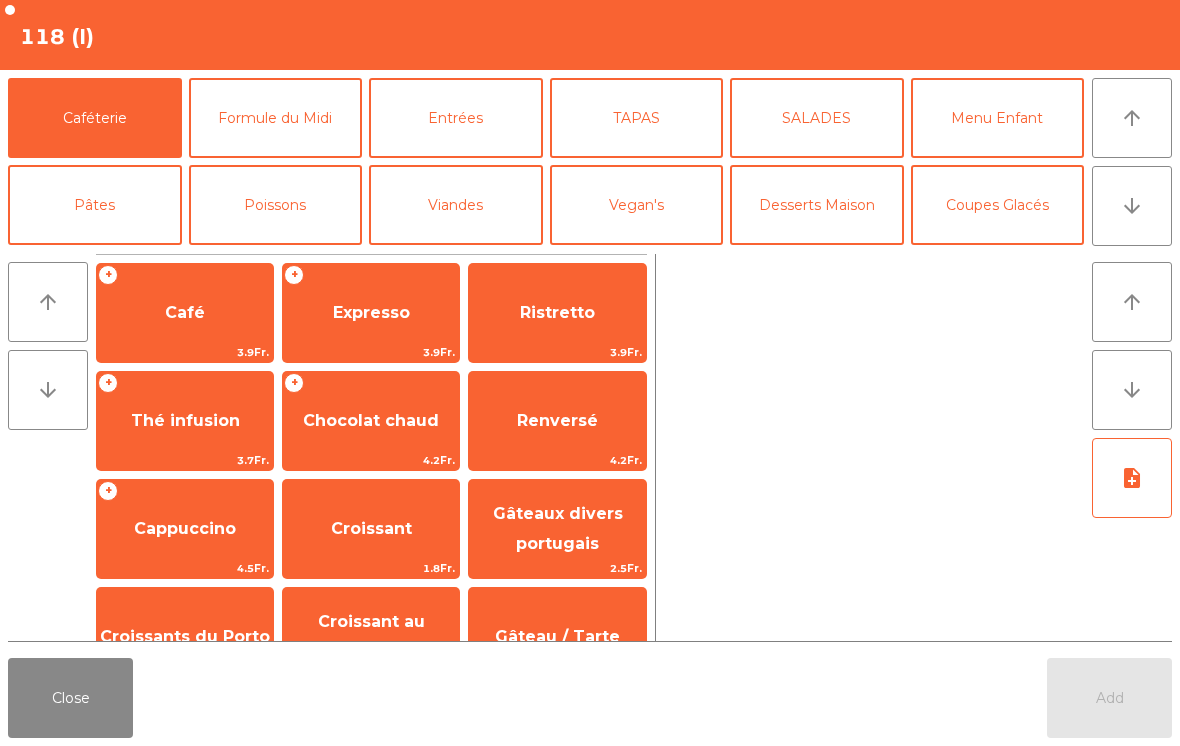 click on "arrow_downward" 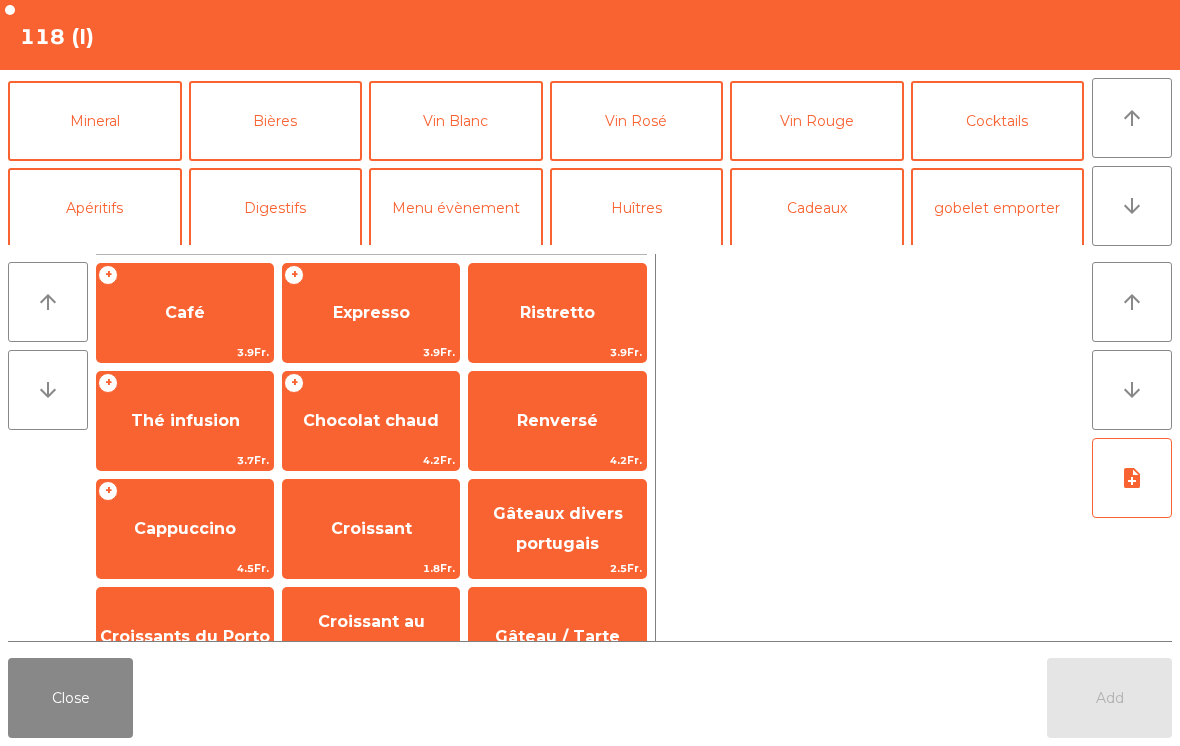 click on "Vin Blanc" 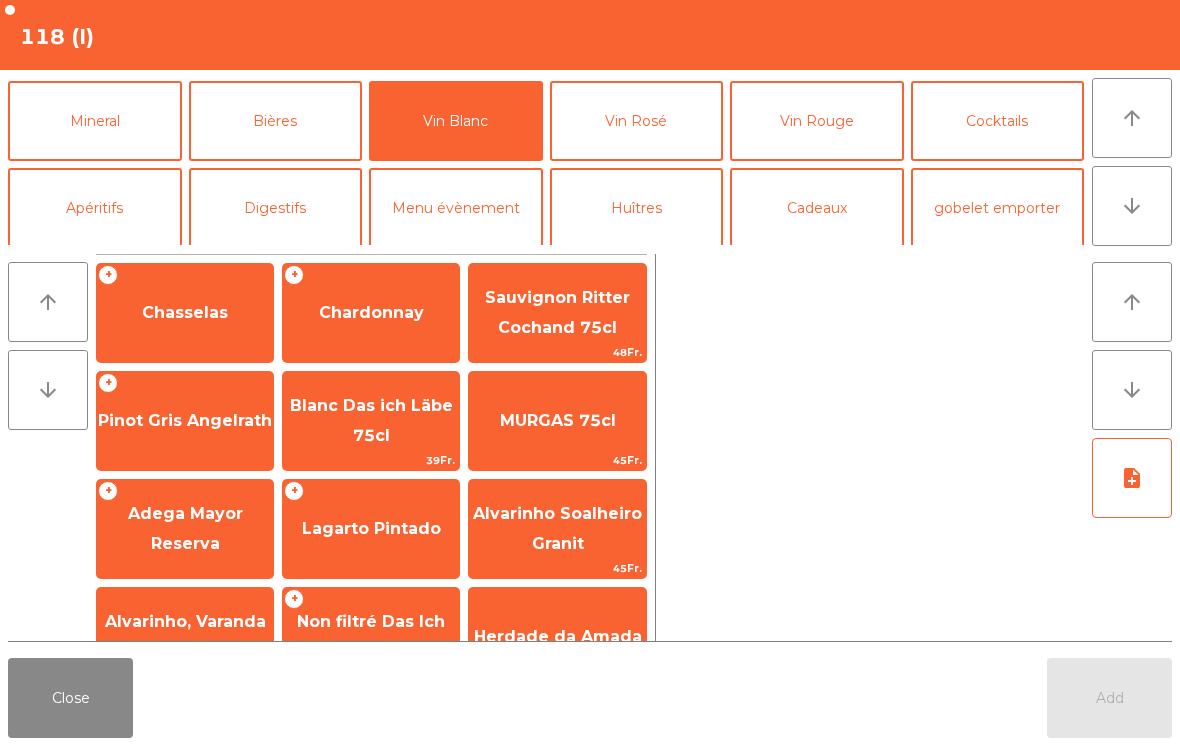 scroll, scrollTop: 174, scrollLeft: 0, axis: vertical 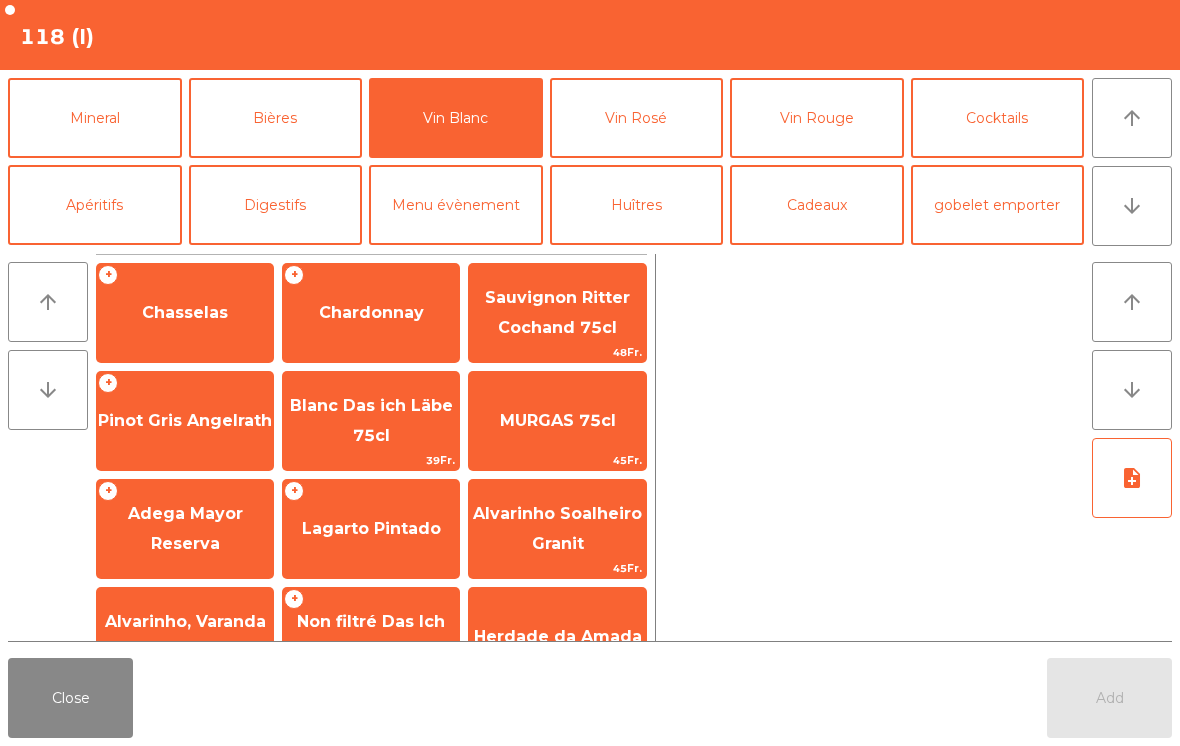 click on "Sauvignon Ritter Cochand 75cl" 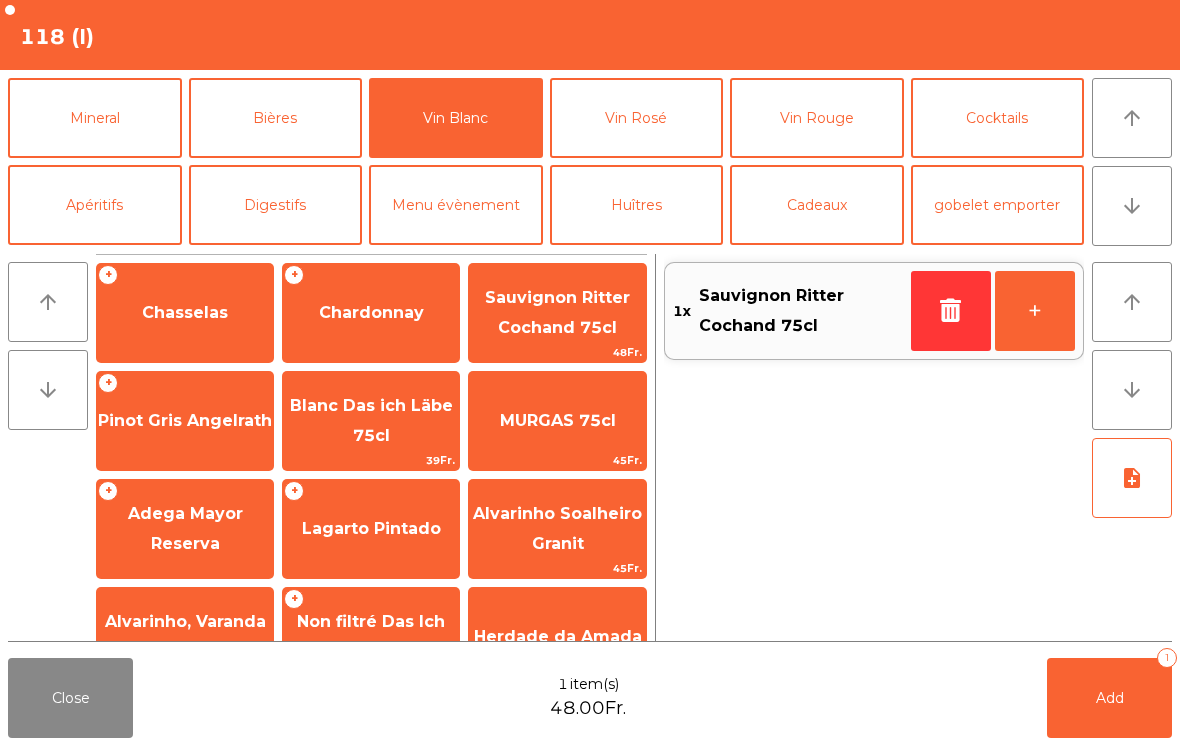 click on "arrow_downward" 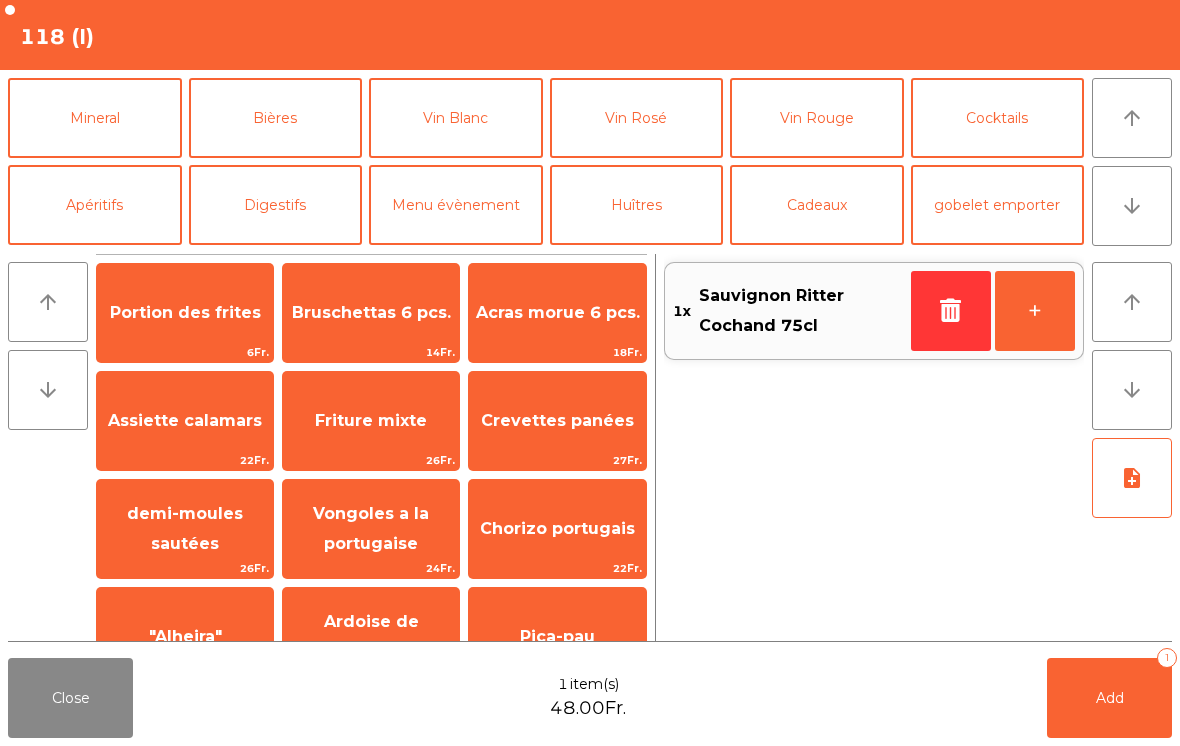 scroll, scrollTop: 0, scrollLeft: 0, axis: both 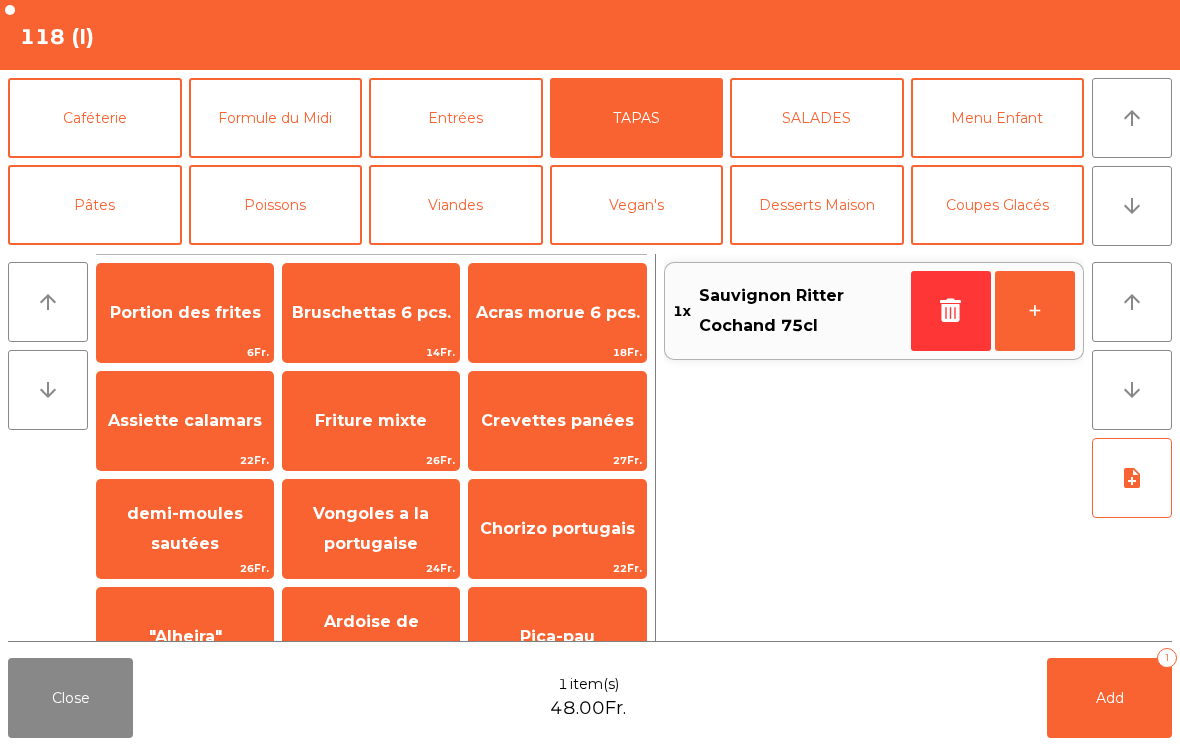 click on "Assiette calamars" 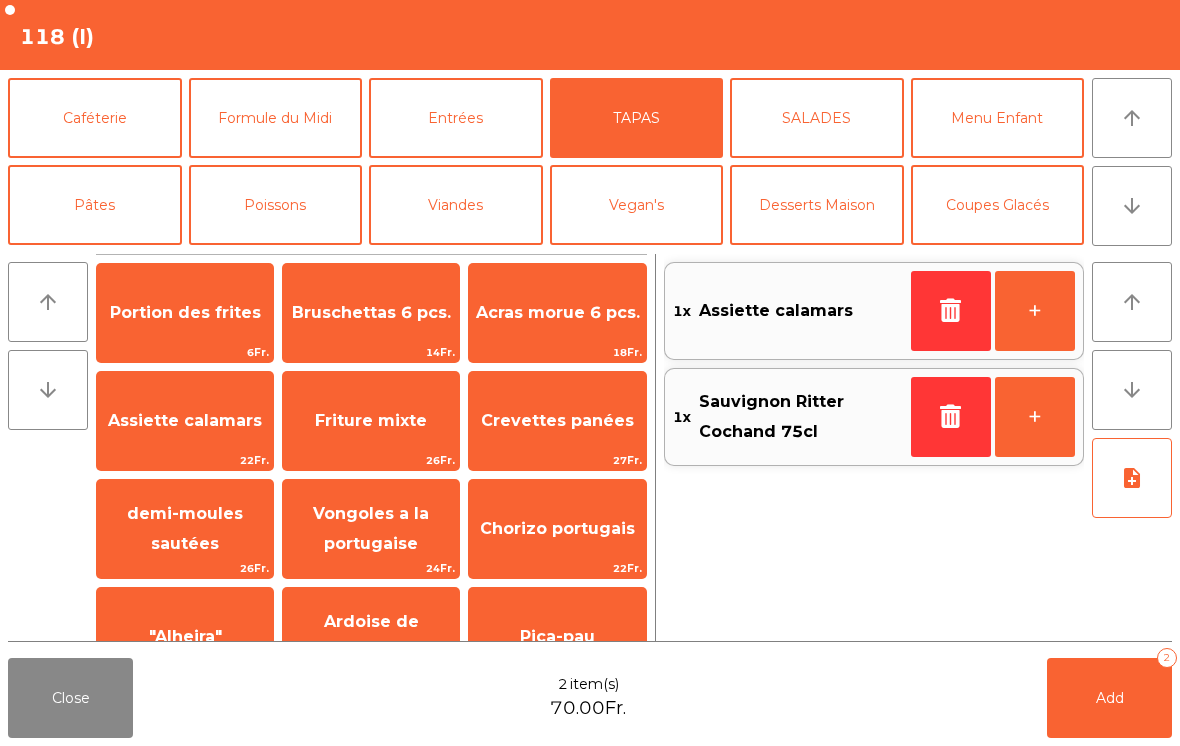 click on "note_add" 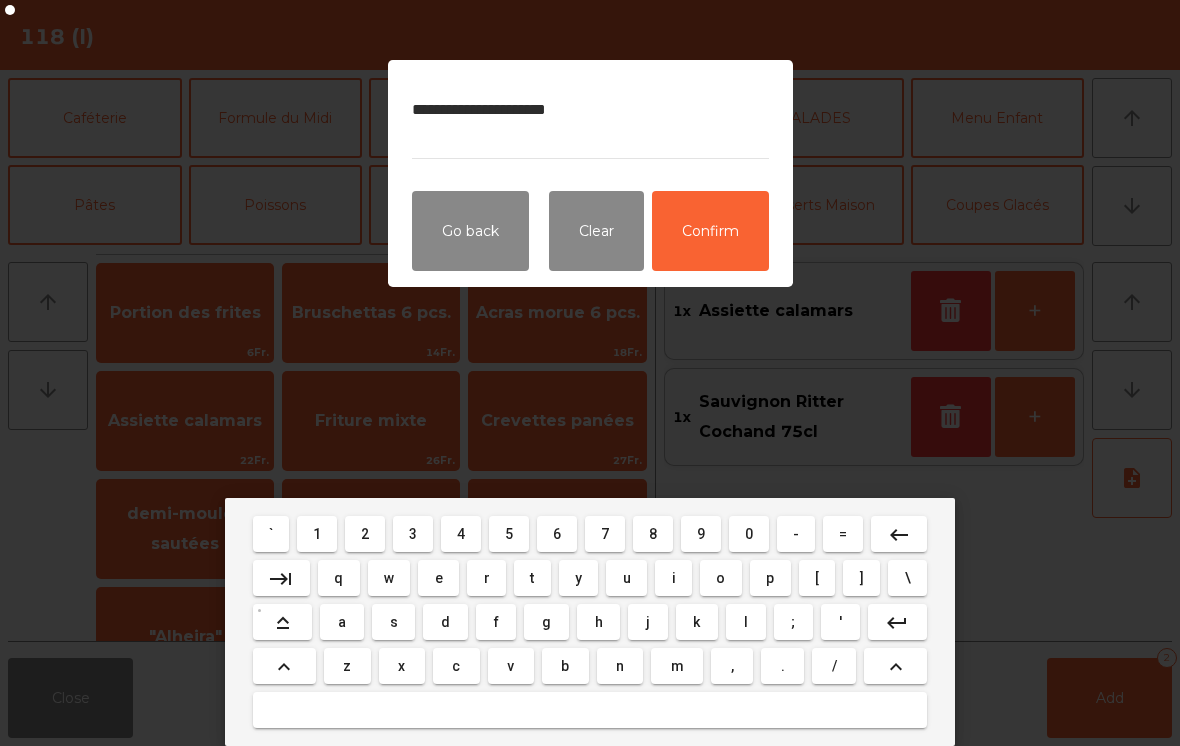 type on "**********" 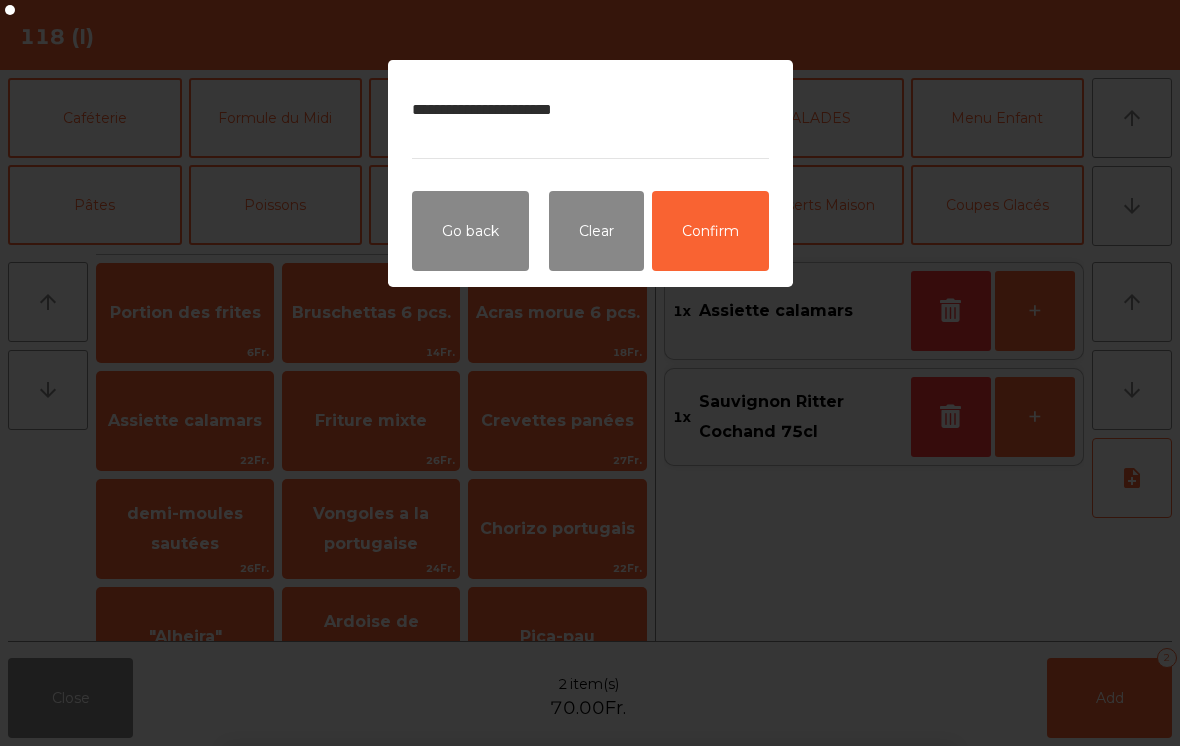 click on "Confirm" 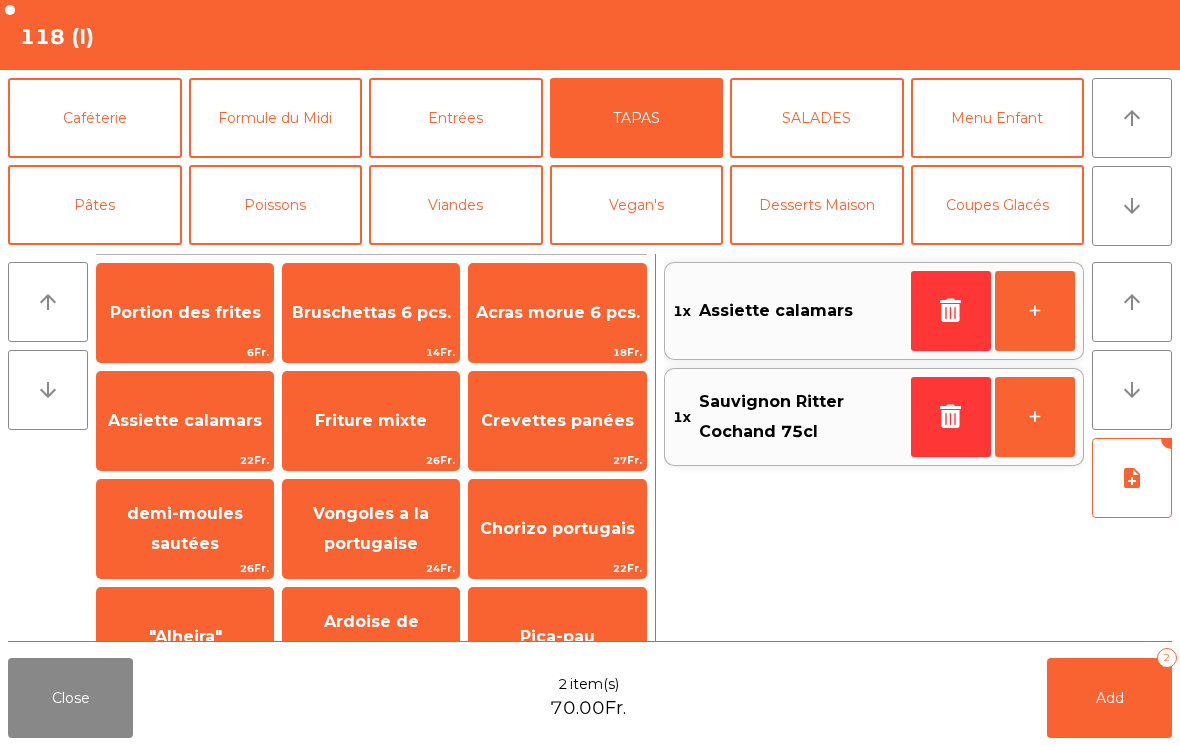click on "Formule du Midi" 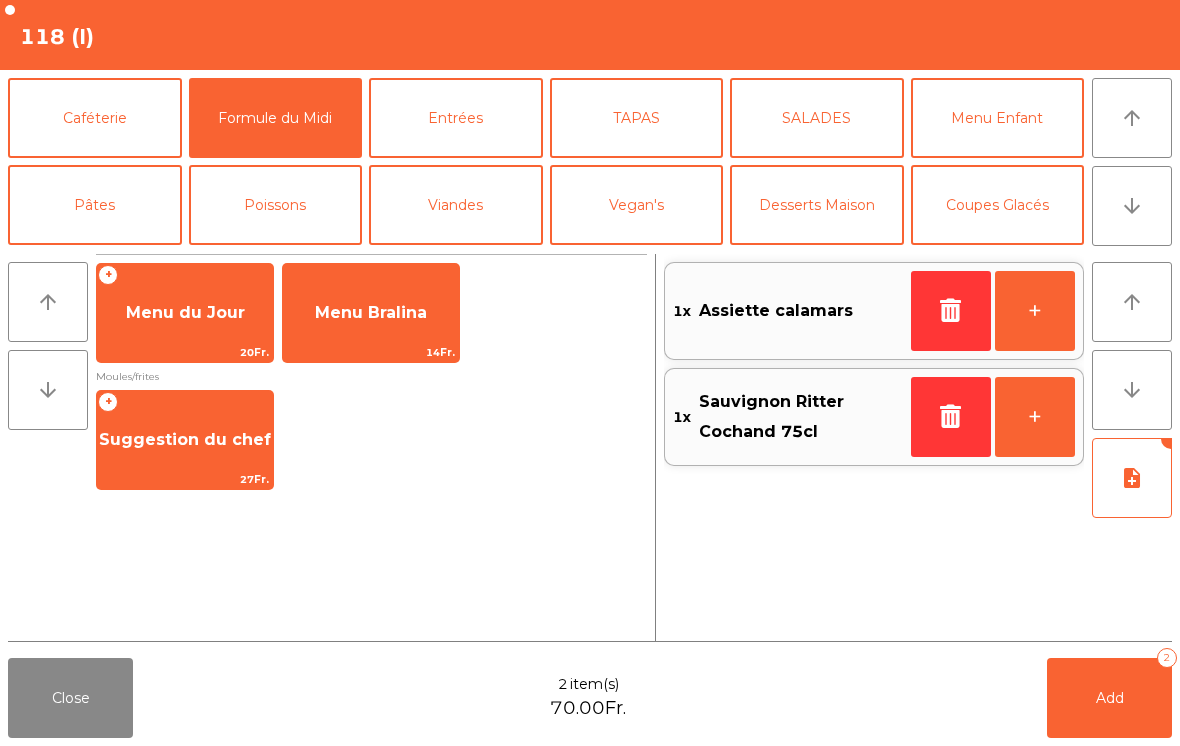 click on "Suggestion du chef" 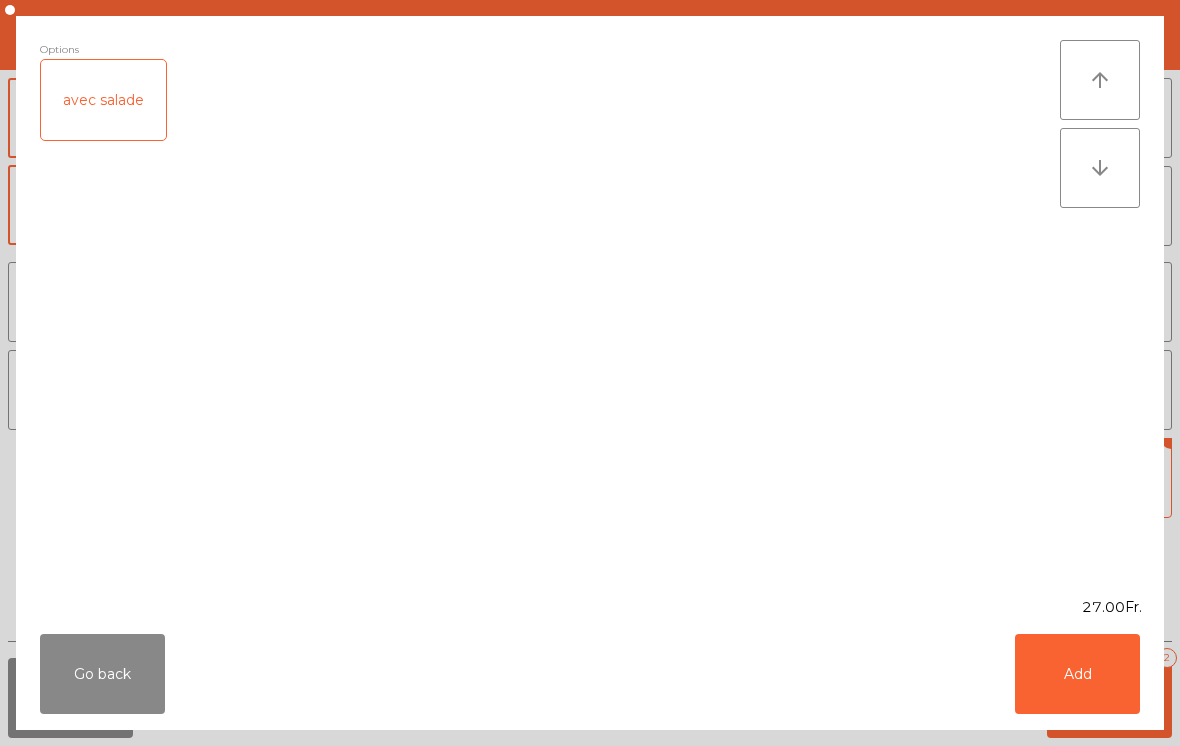 click on "Add" 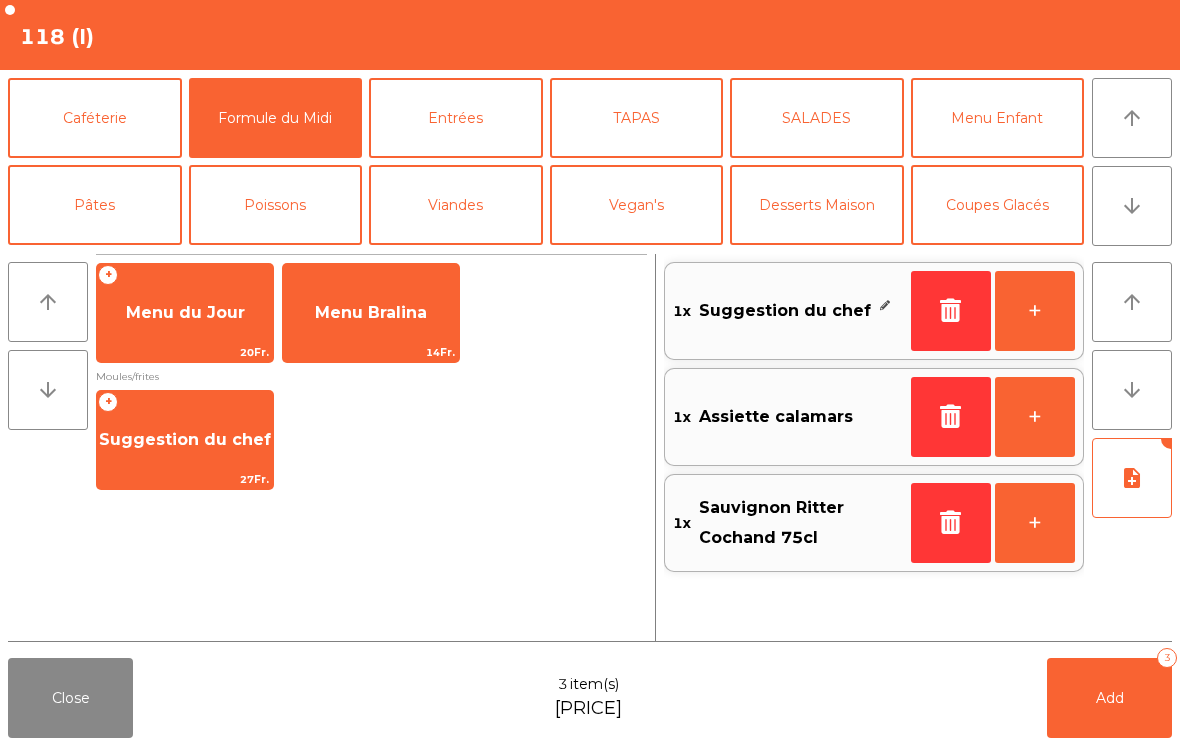 click on "+" 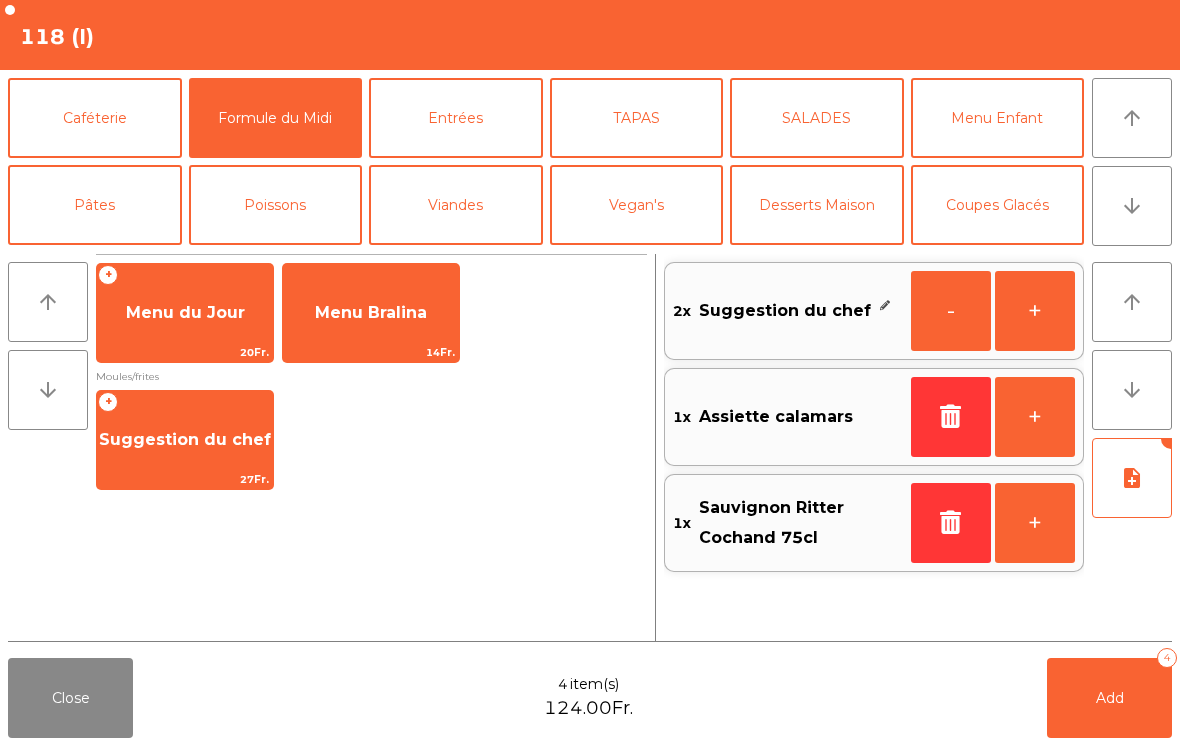 click on "Add" 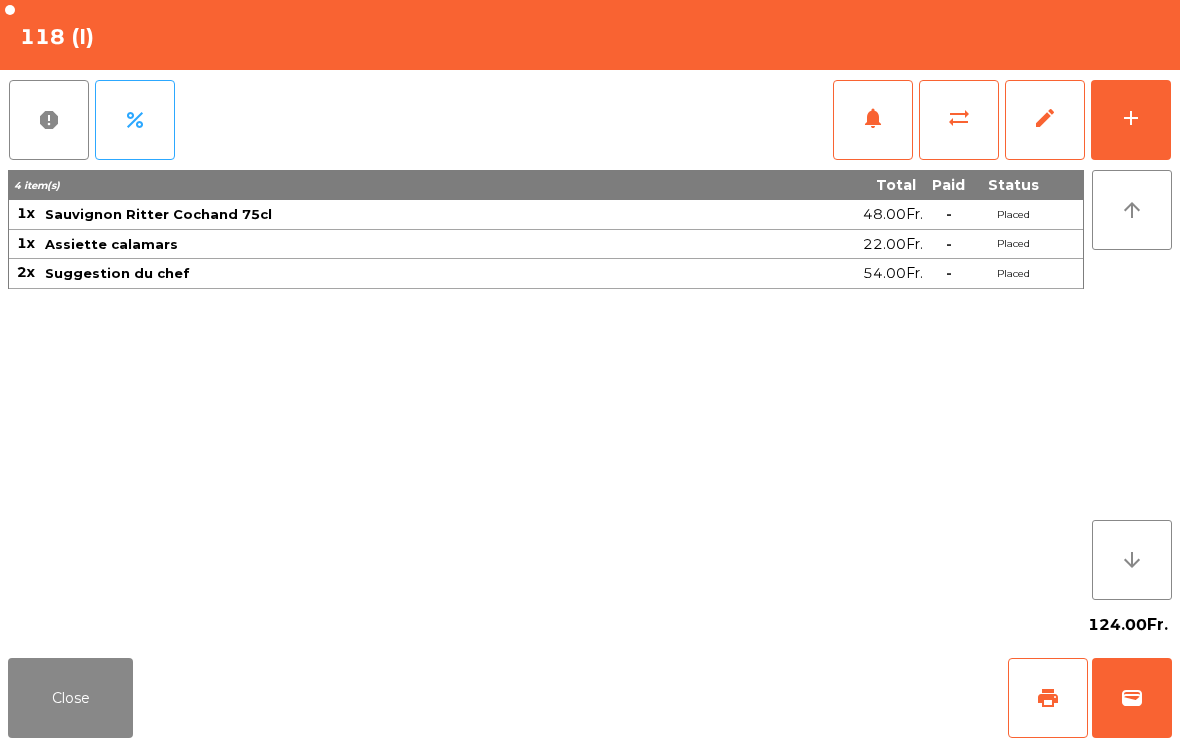 click on "Close" 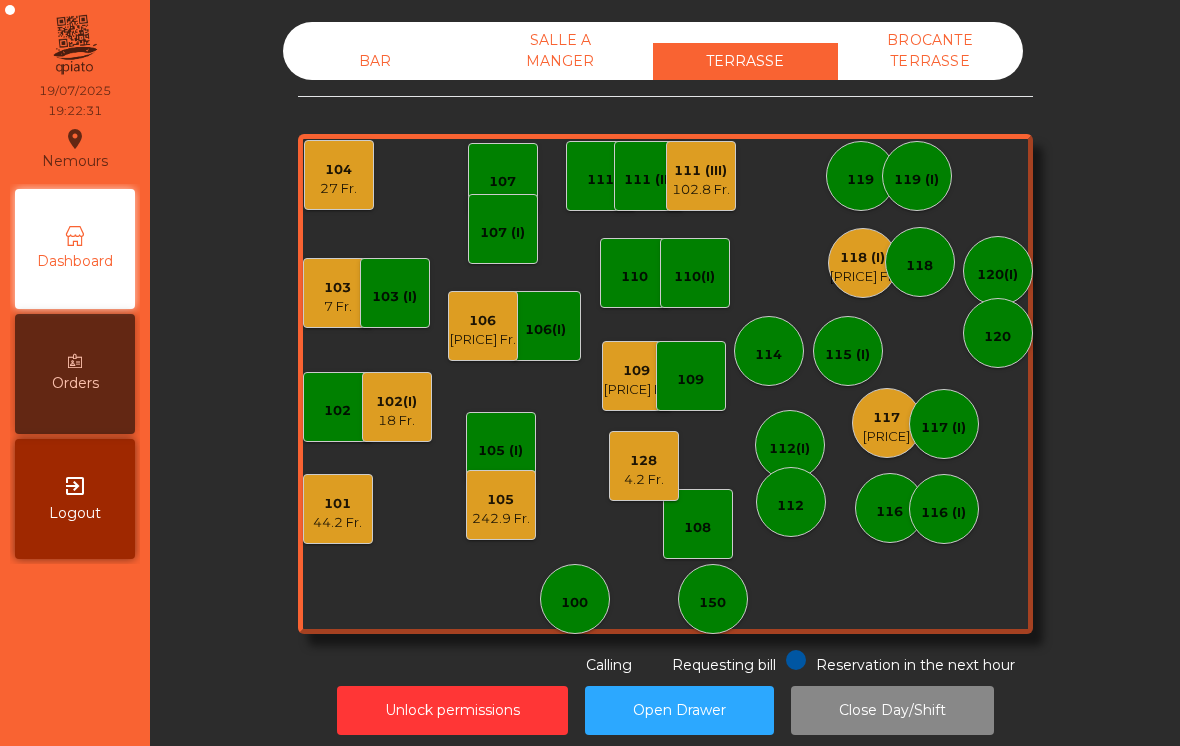 click on "4.2 Fr." 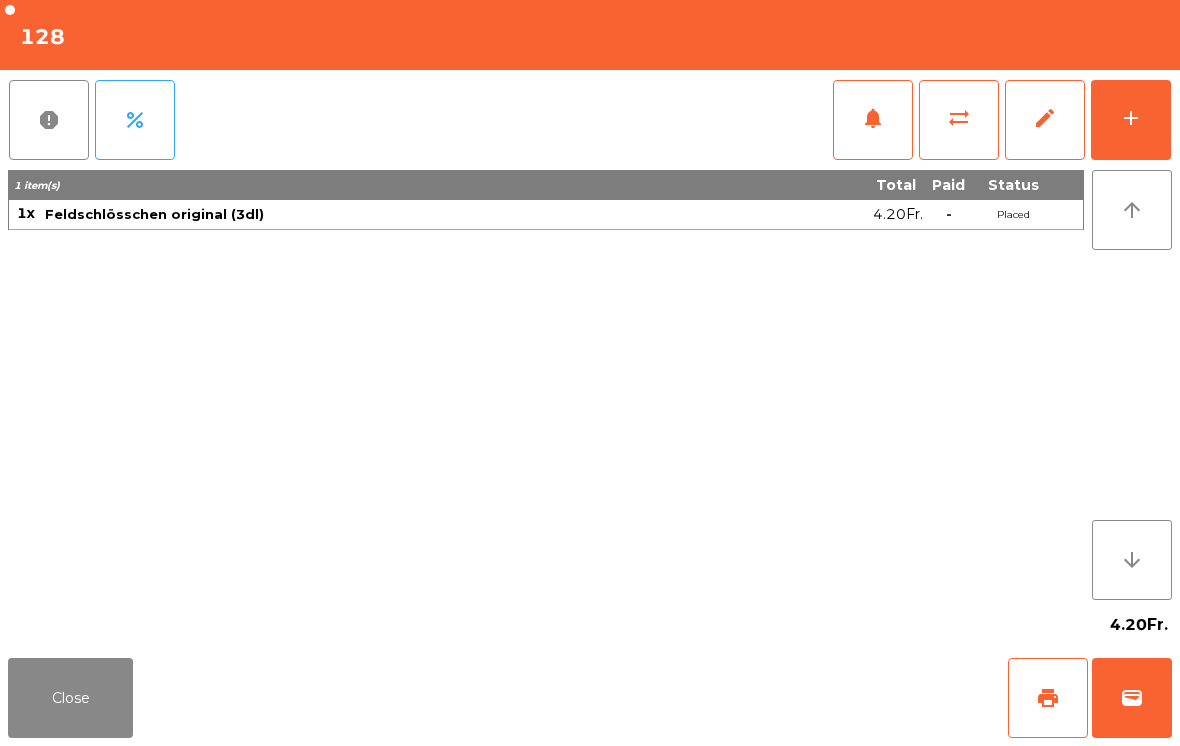 click on "add" 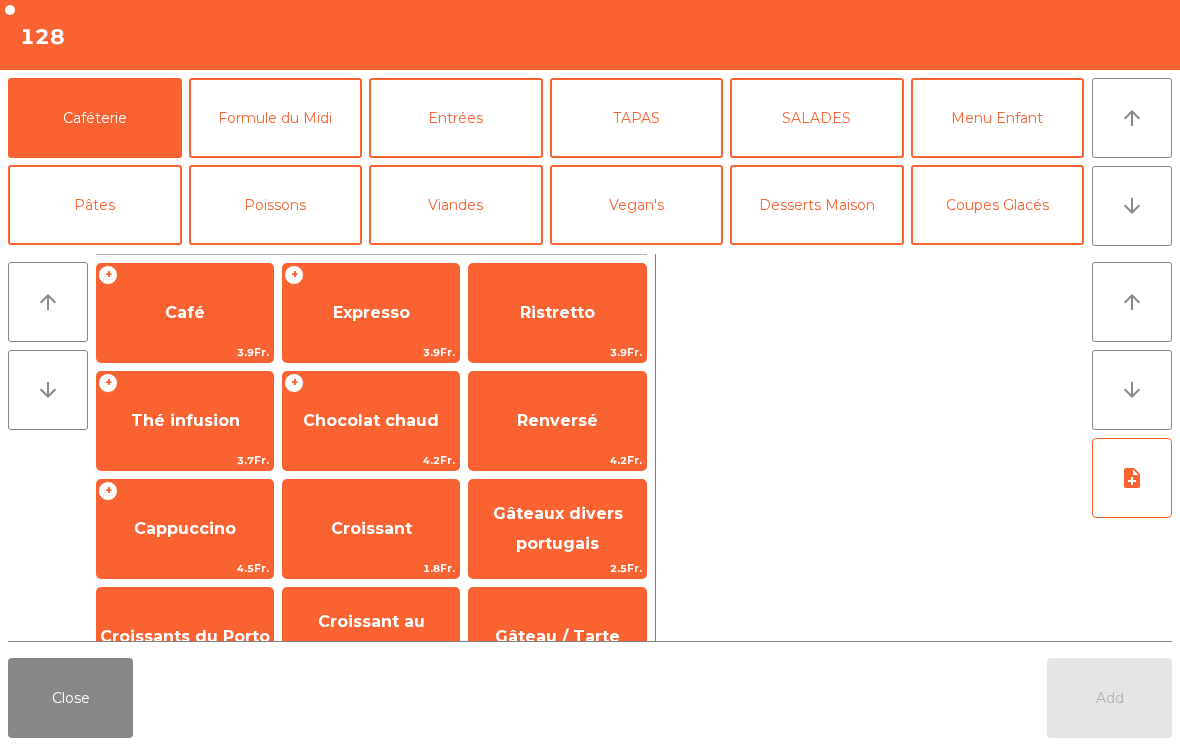 click on "Formule du Midi" 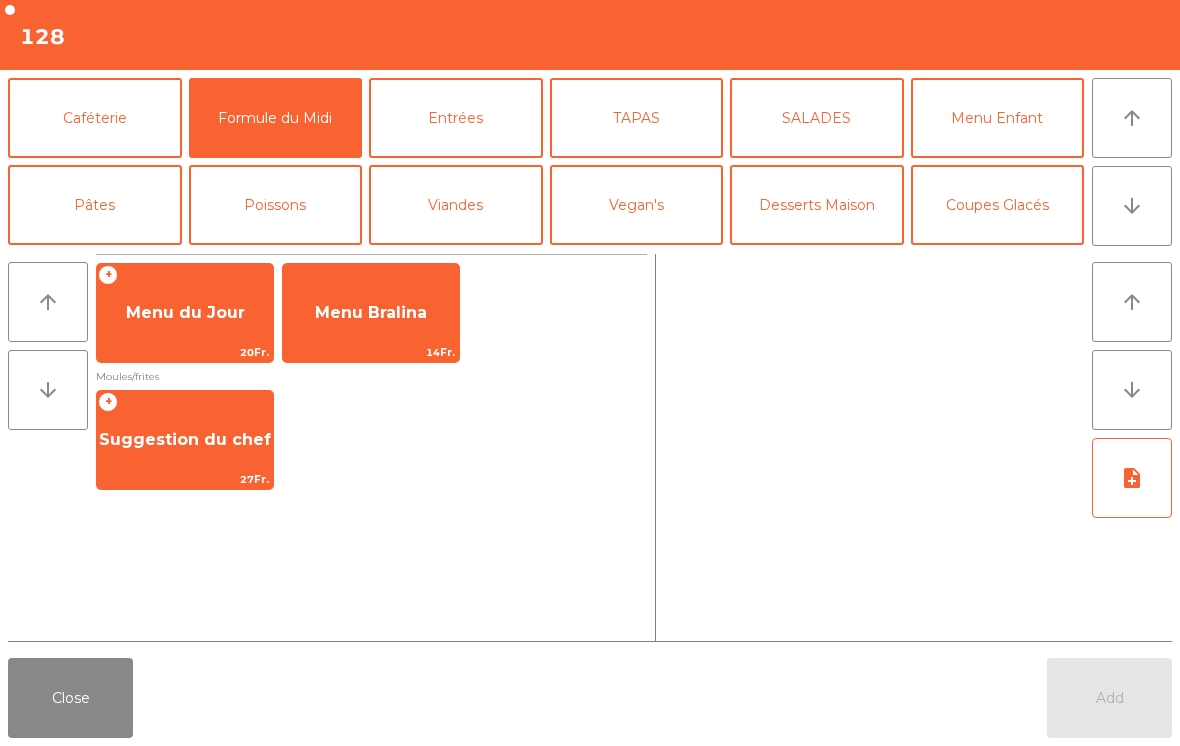 click on "Suggestion du chef" 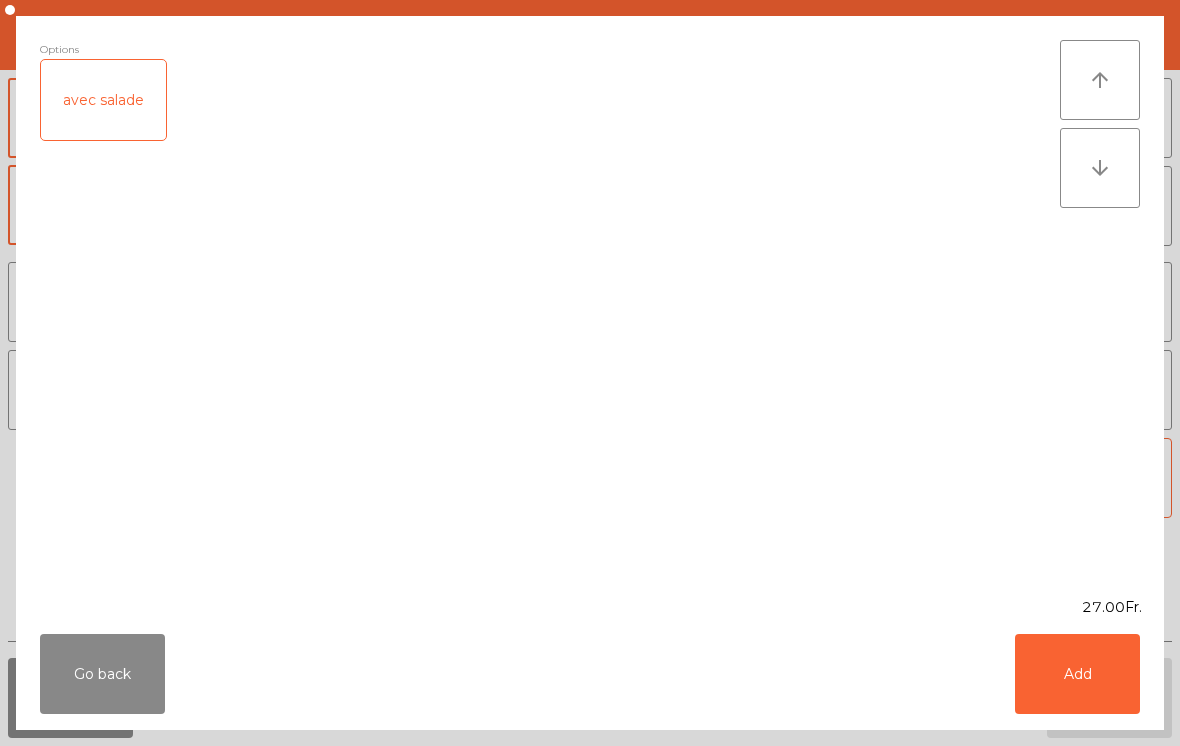 click on "Add" 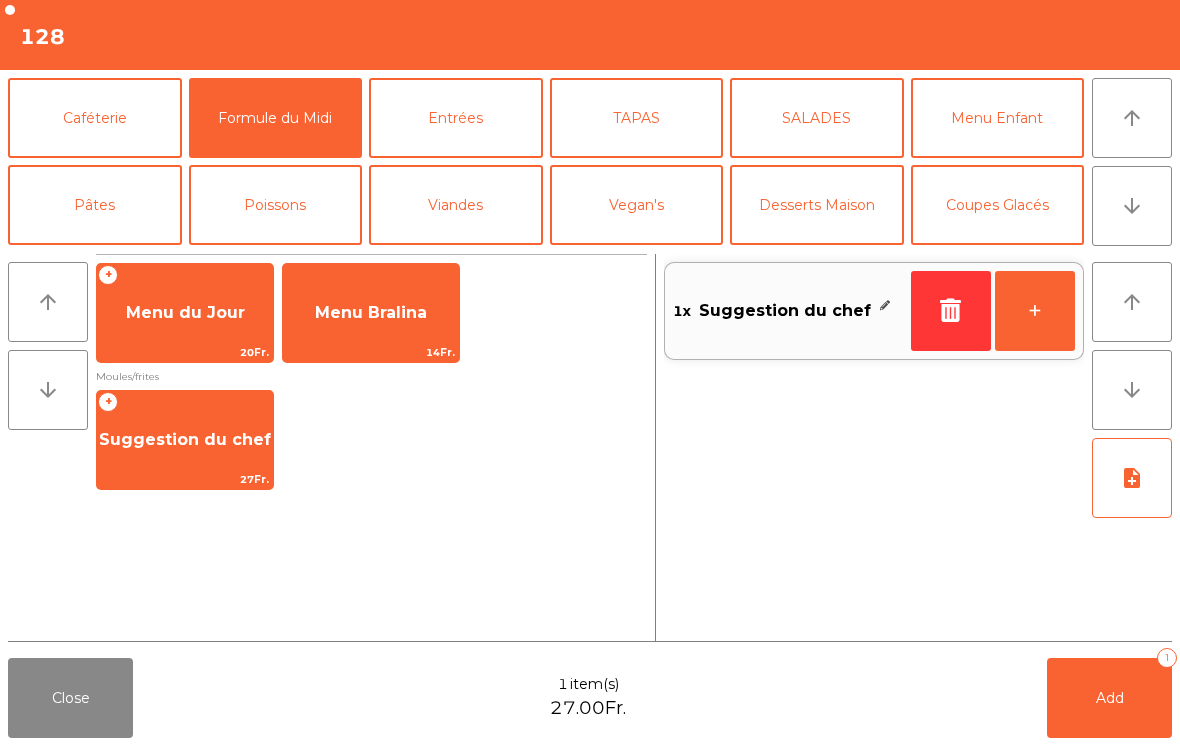 click on "Poissons" 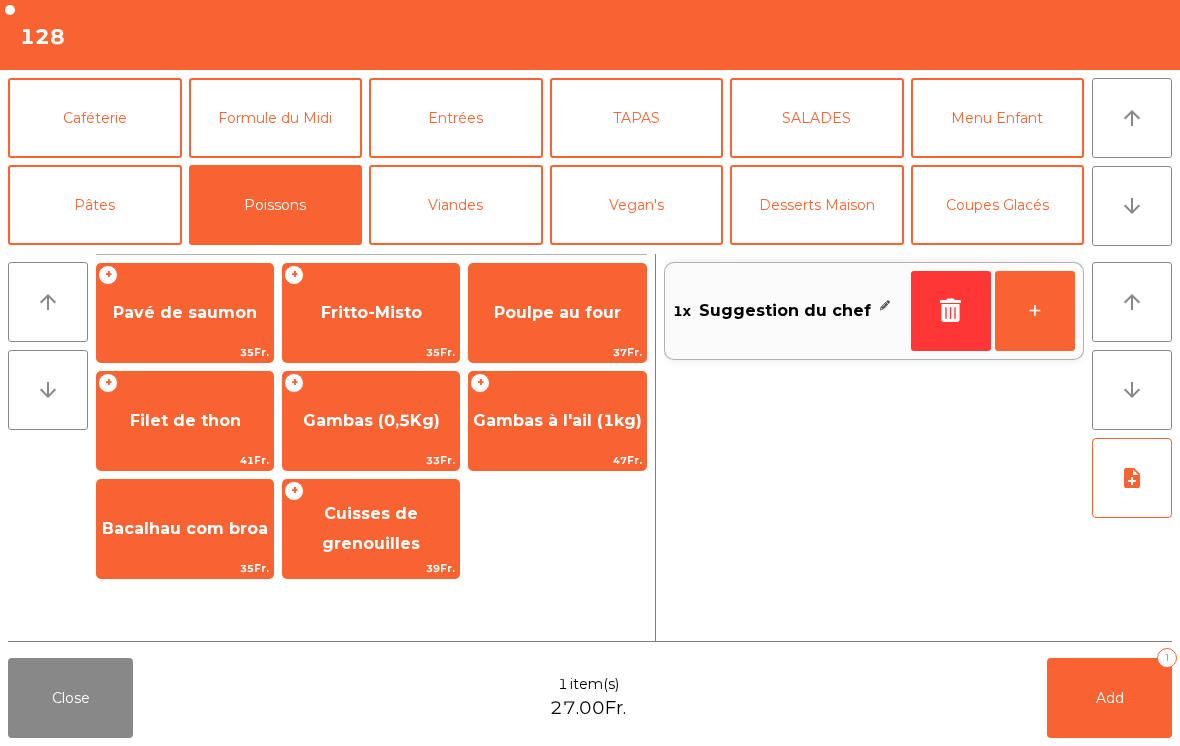 click on "Poulpe au four" 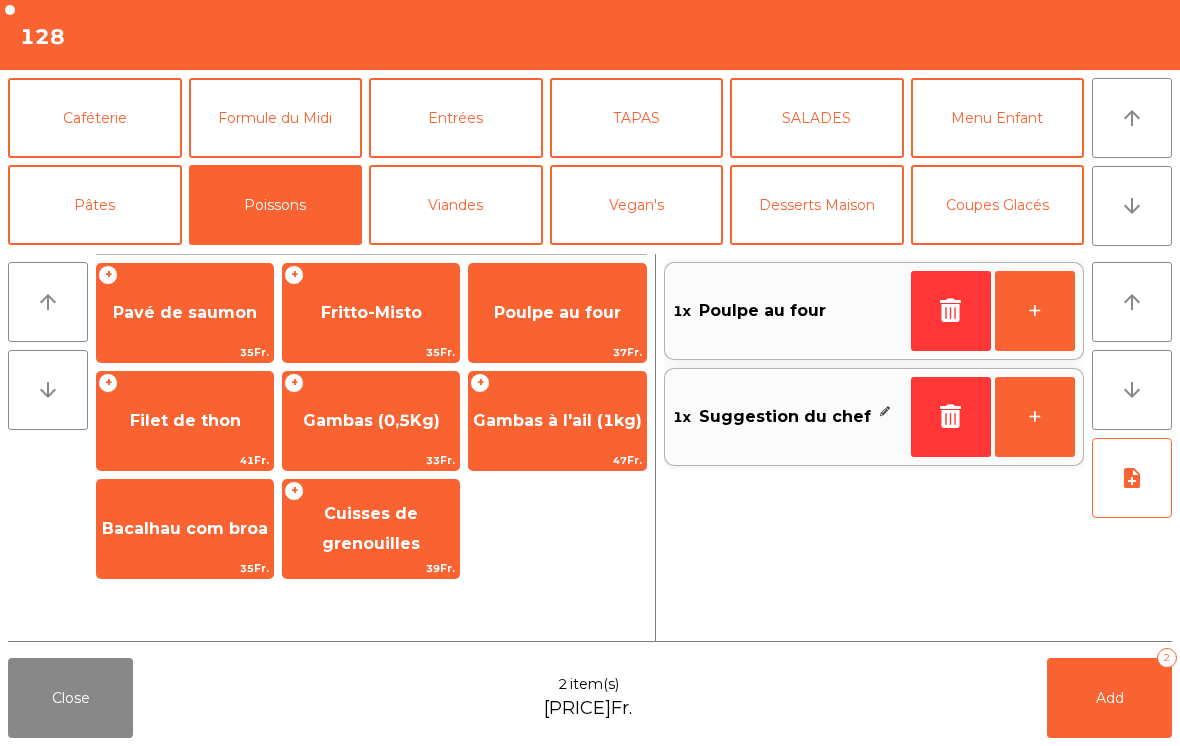 click on "Add   2" 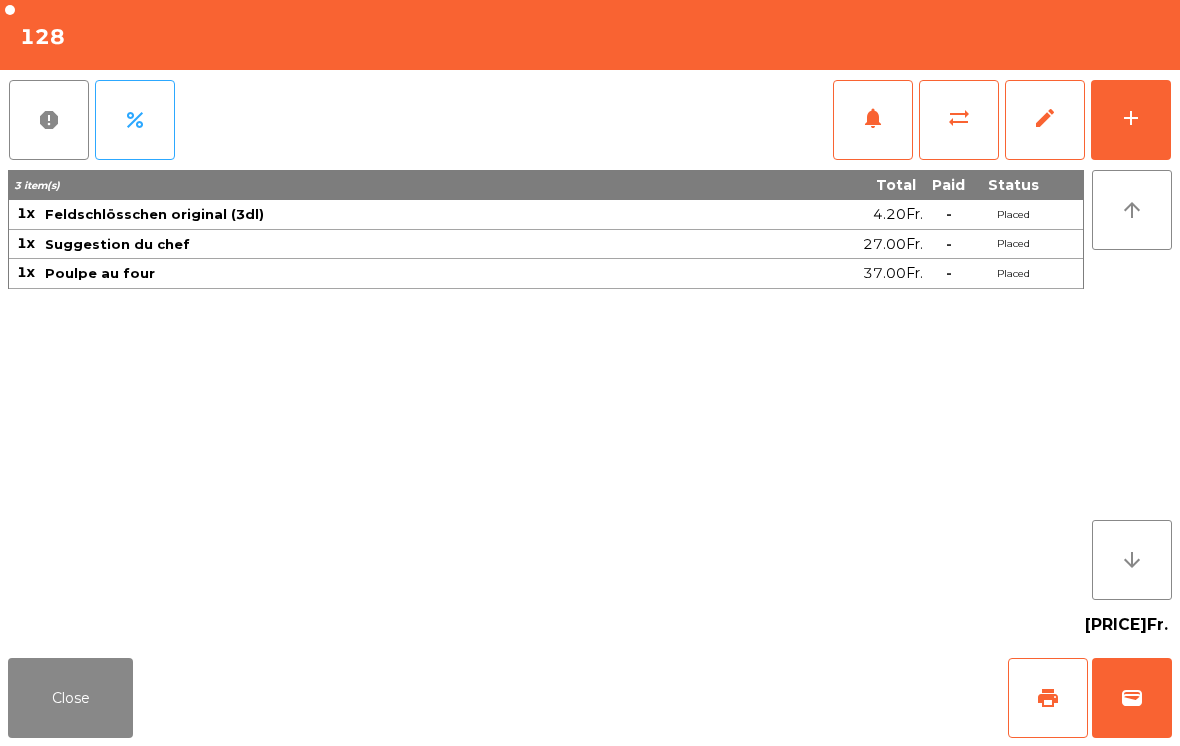 click on "Close" 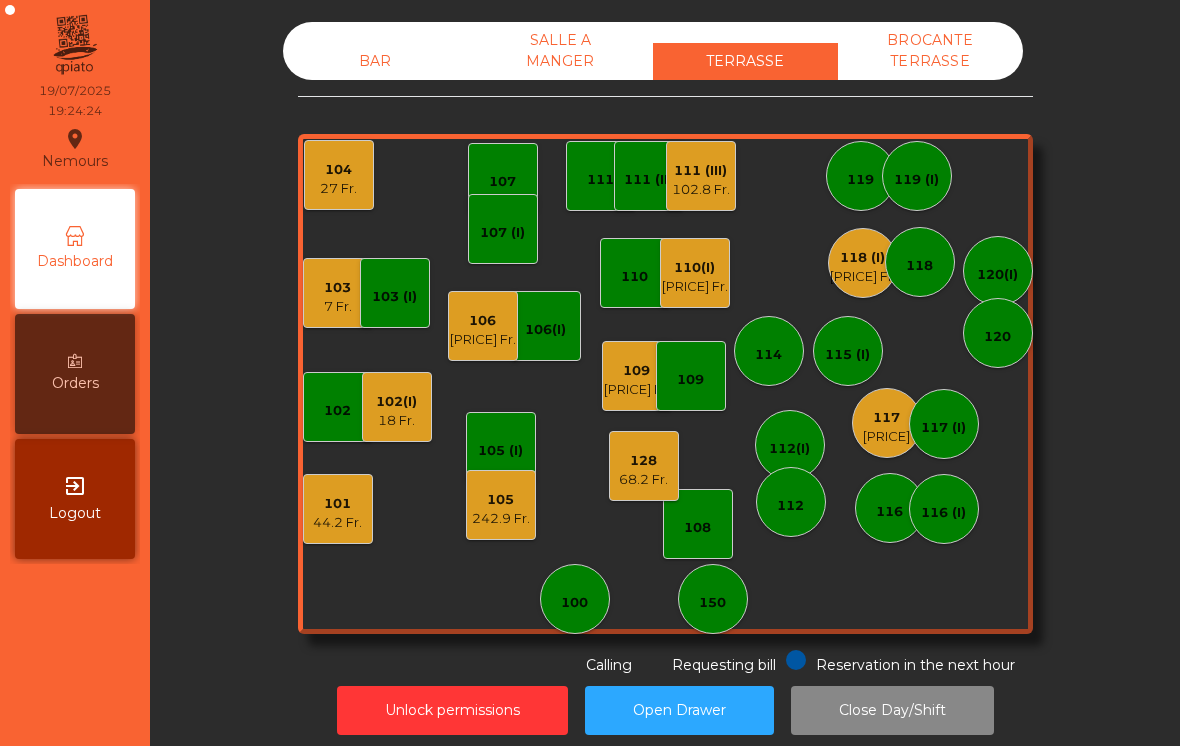 click on "112(I)" 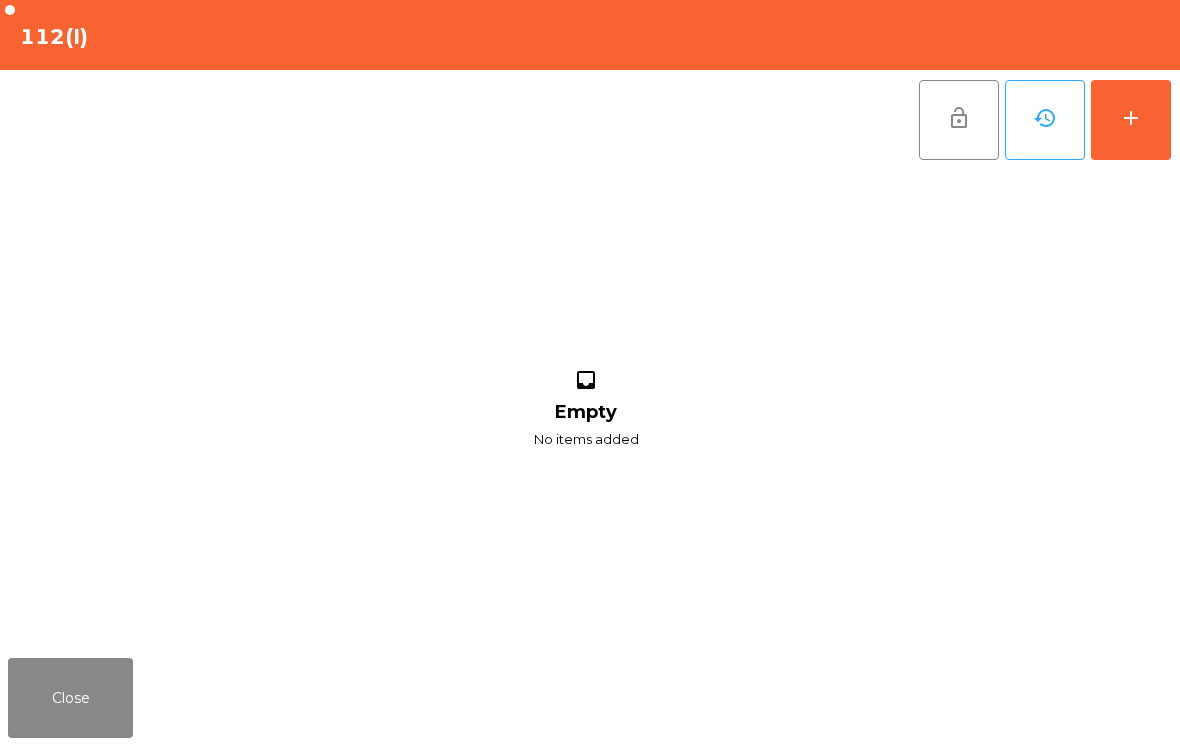 click on "add" 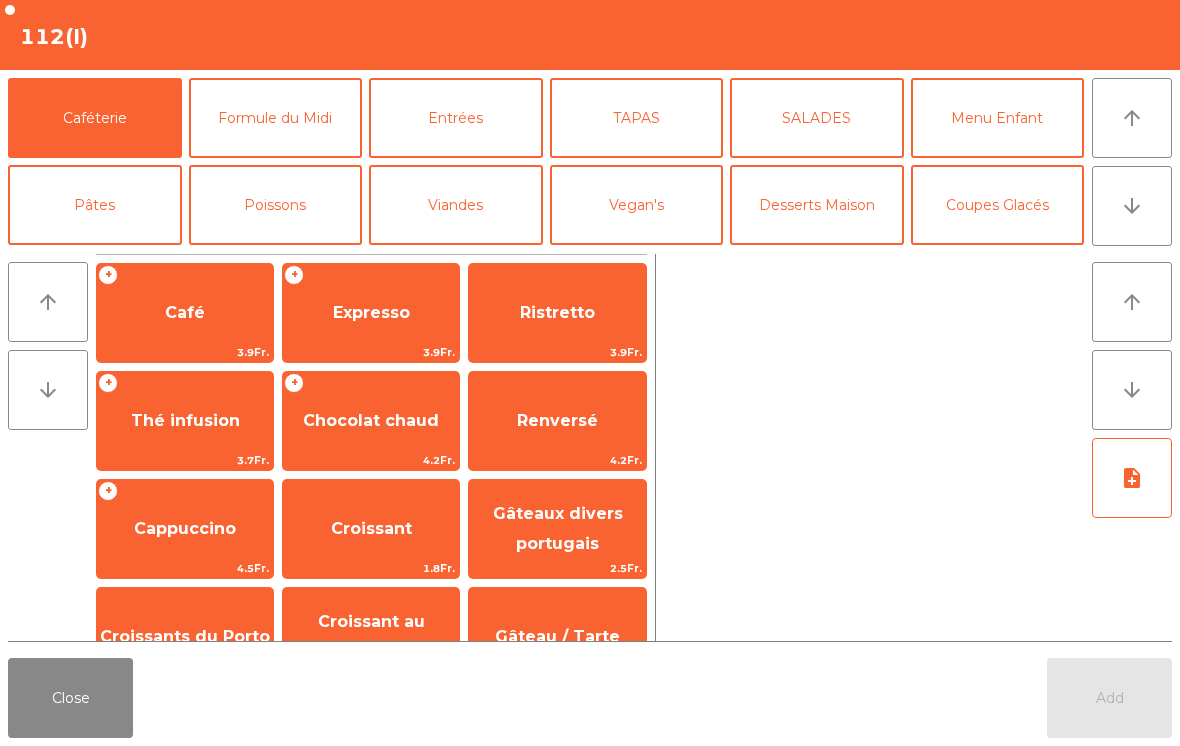 click on "arrow_downward" 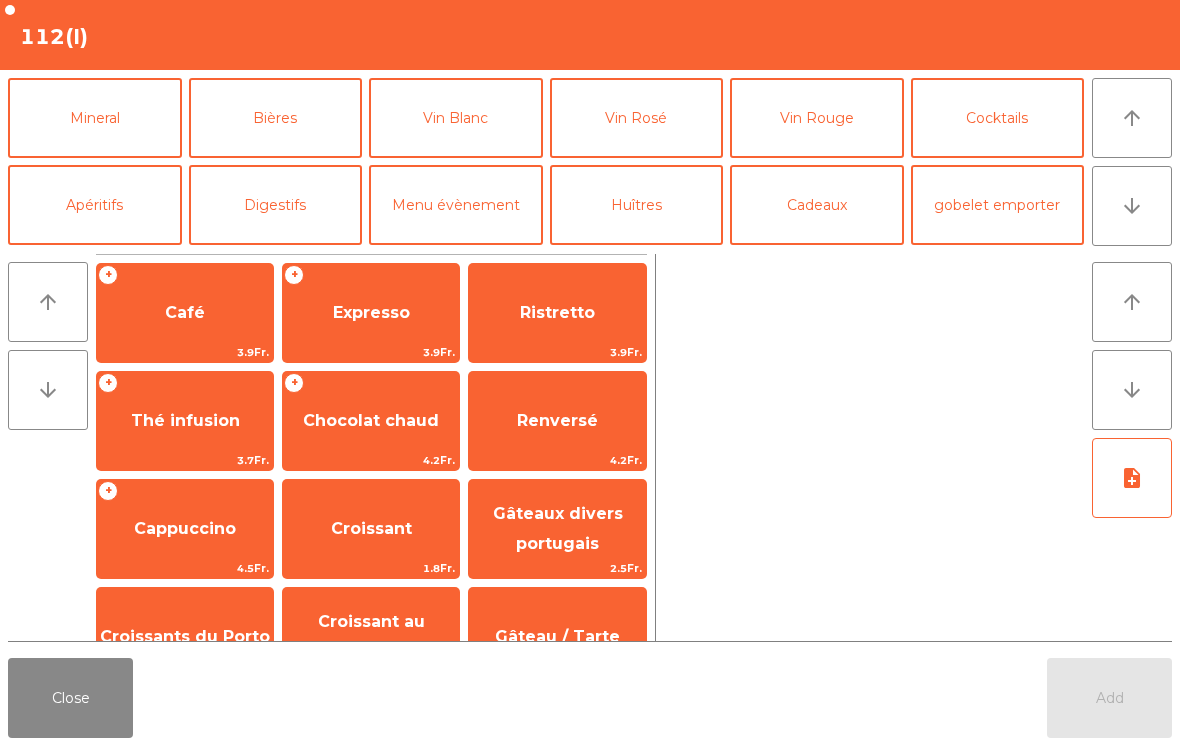 scroll, scrollTop: 126, scrollLeft: 0, axis: vertical 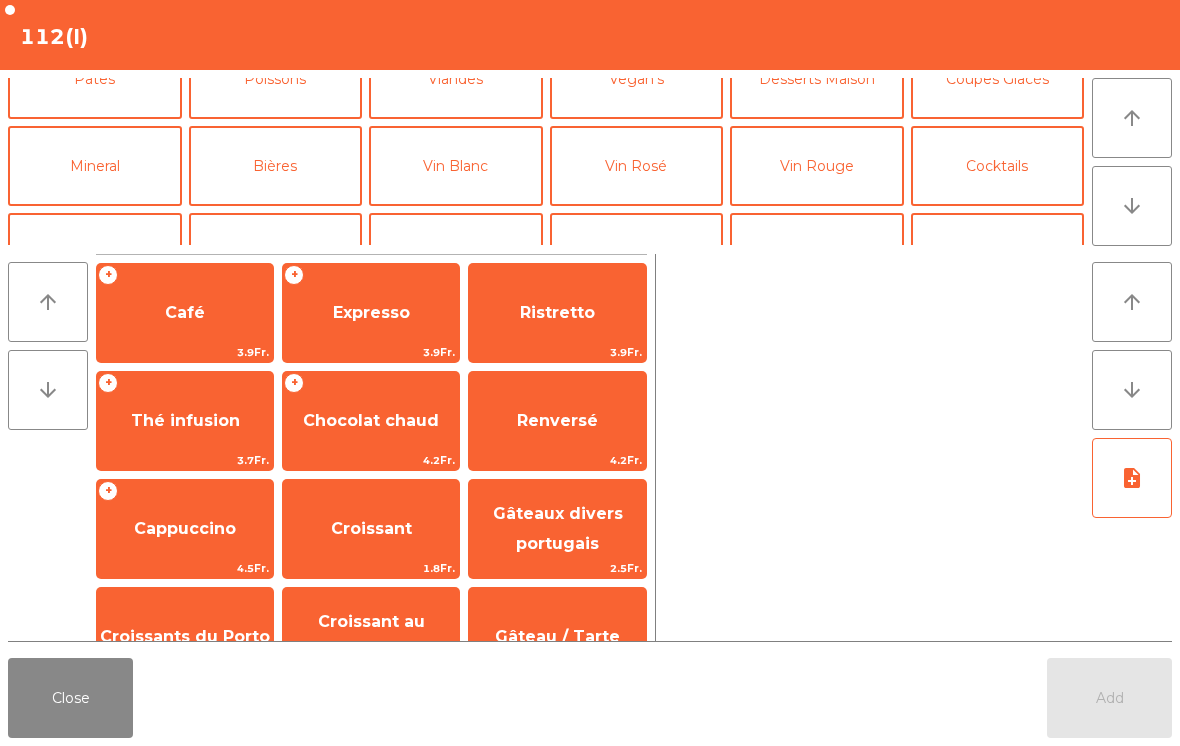click on "Mineral" 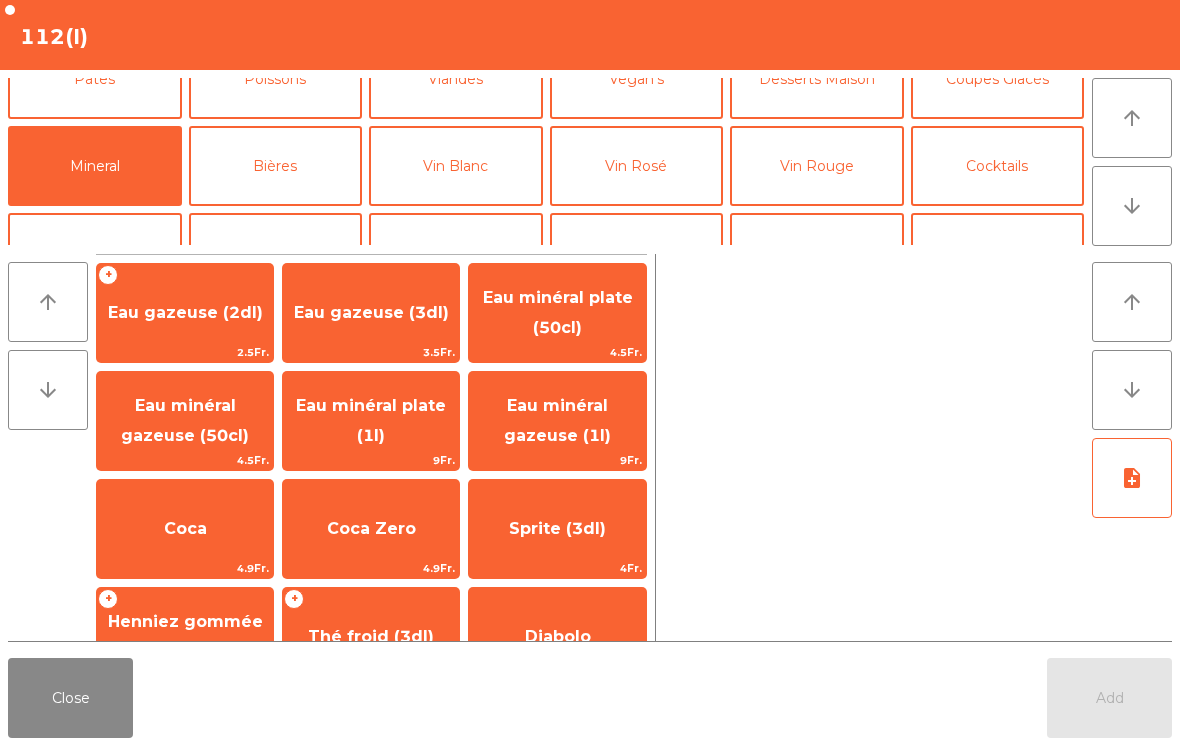 scroll, scrollTop: 126, scrollLeft: 0, axis: vertical 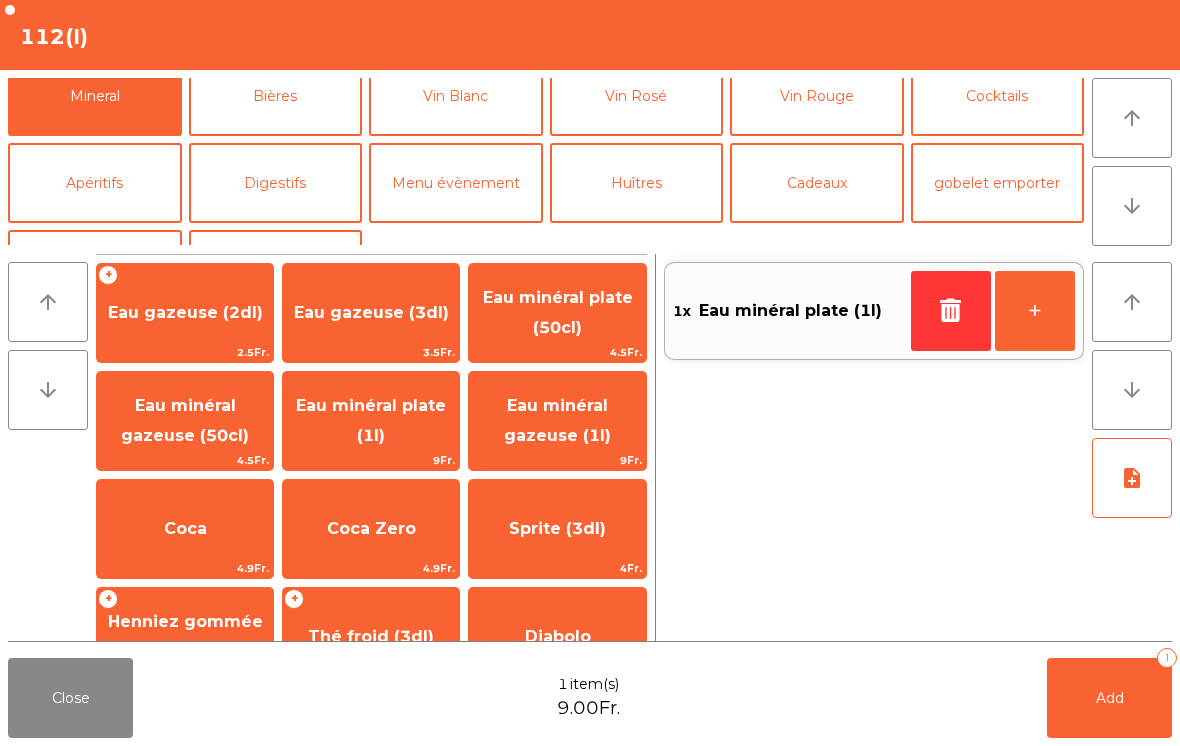 click on "Apéritifs" 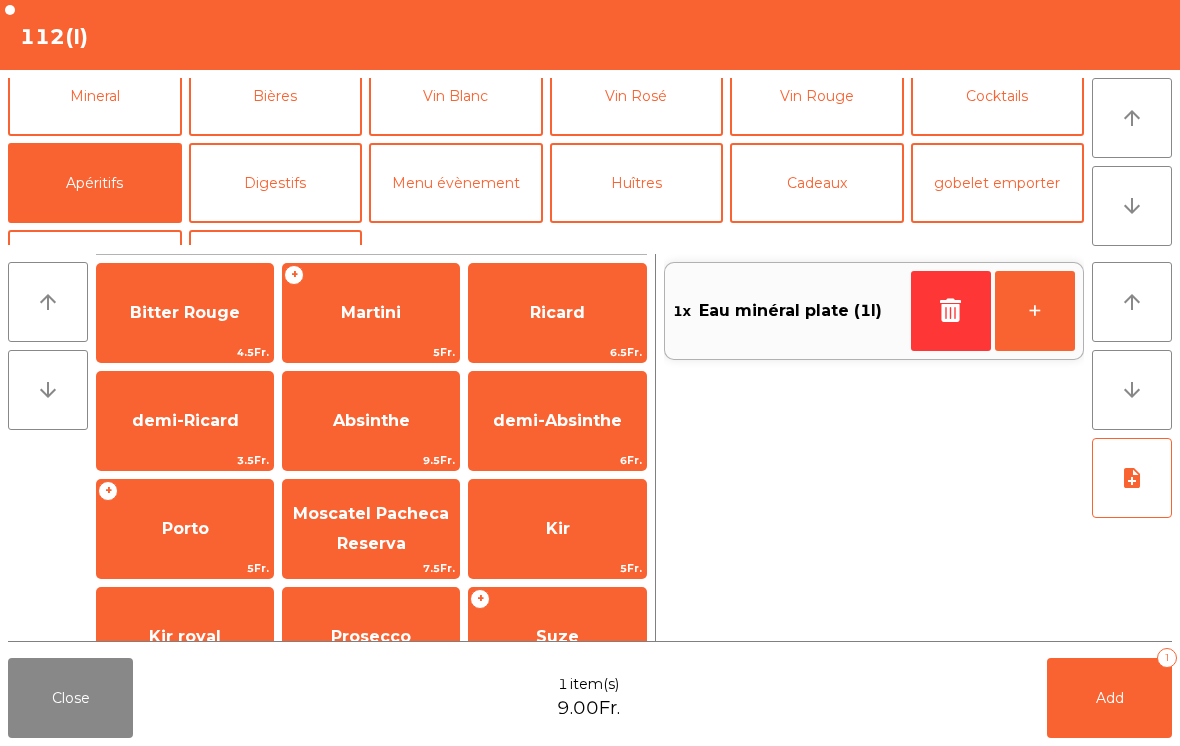 click on "Bitter Rouge" 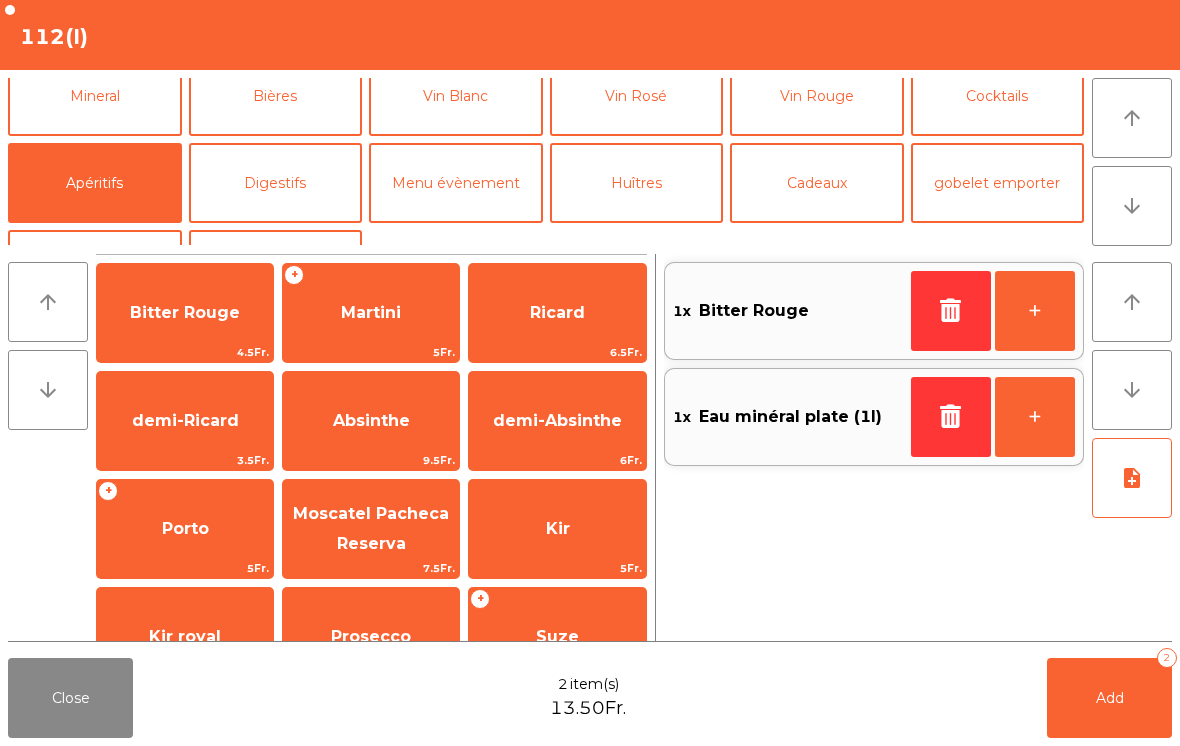 click on "Close  2 item(s)  [PRICE]   Add   2" 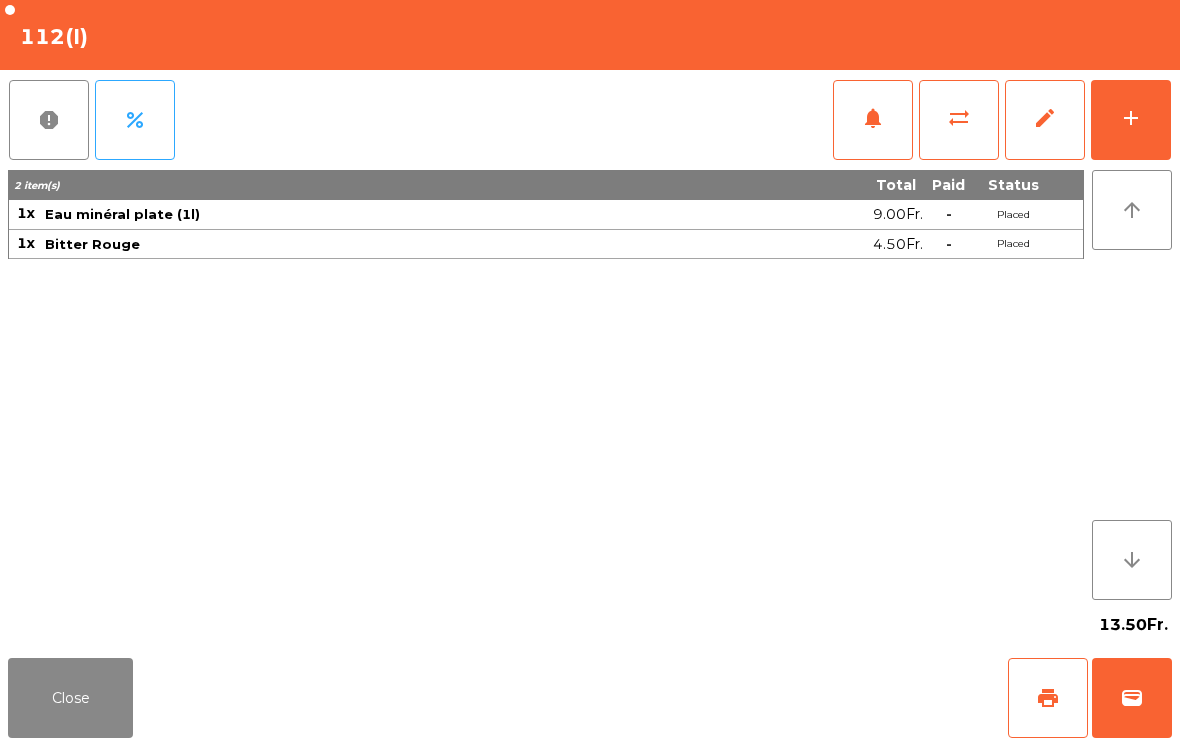 click on "Close" 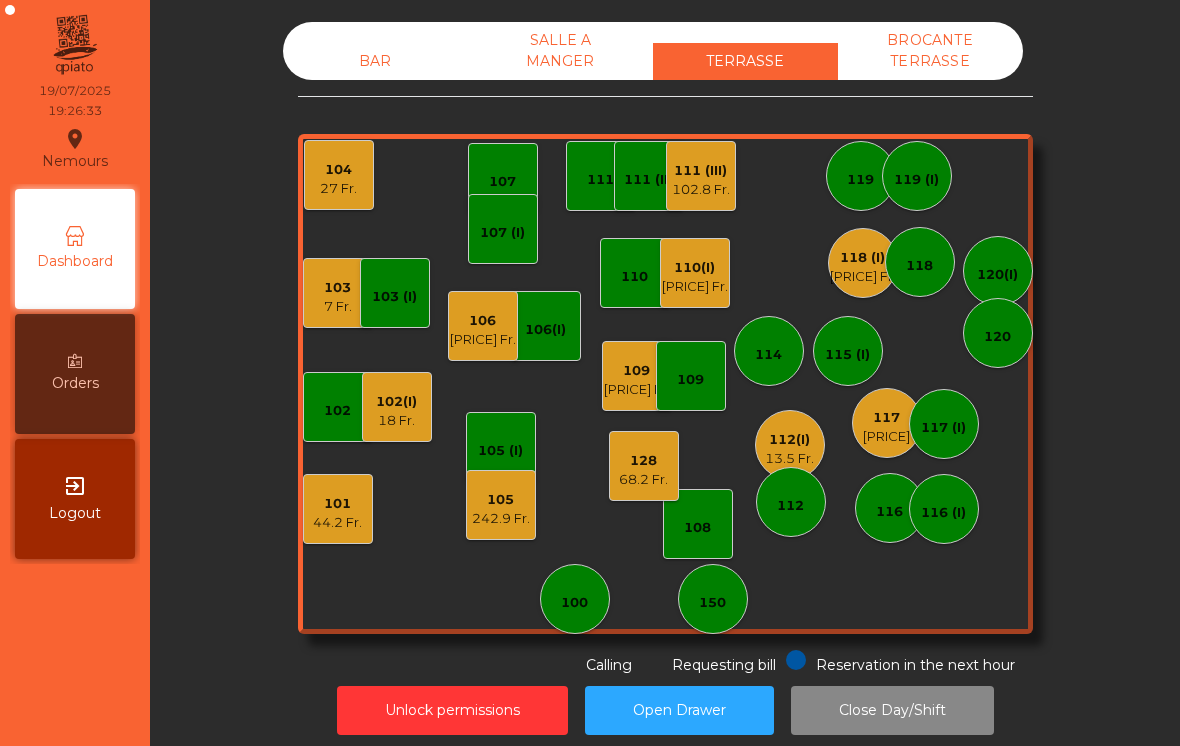 click on "[PRICE] Fr." 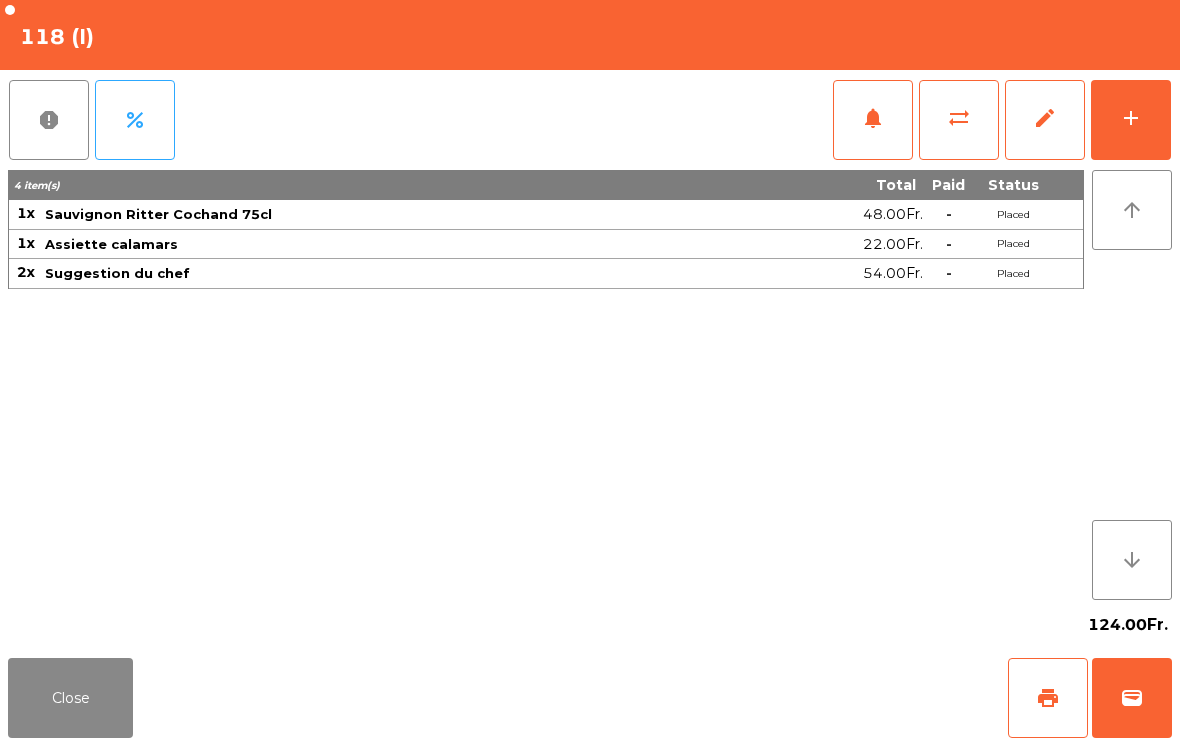 click on "add" 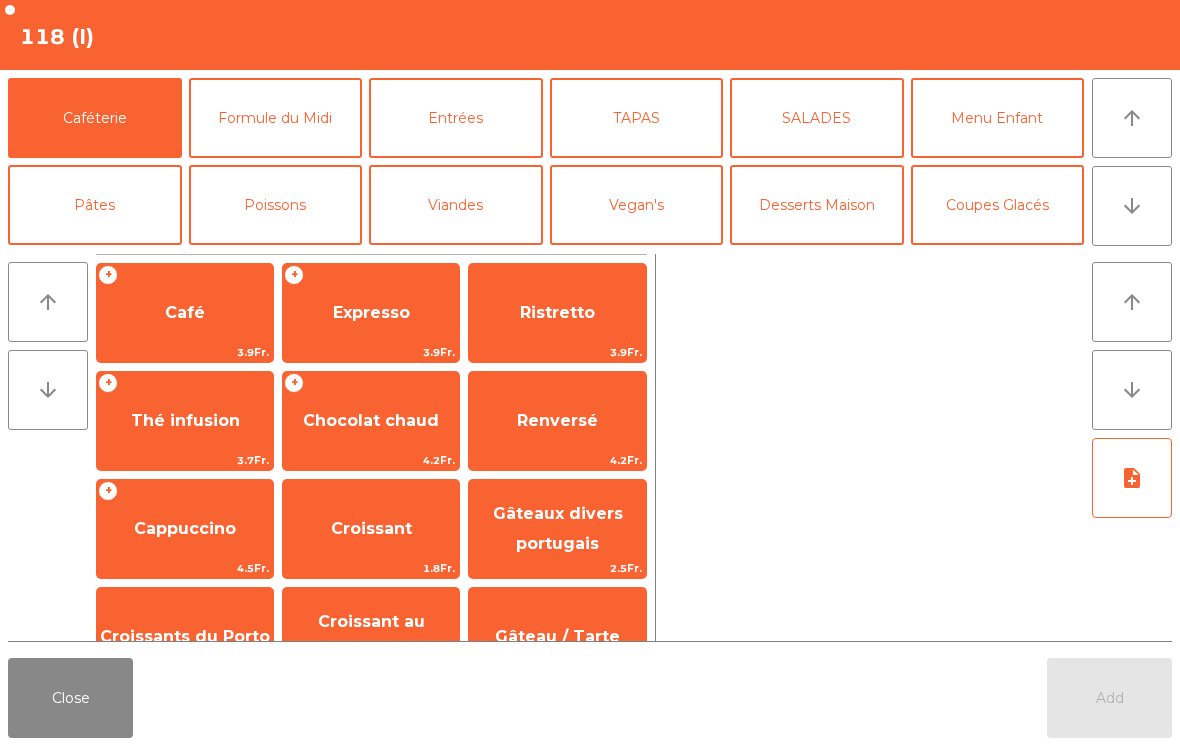 click on "arrow_downward" 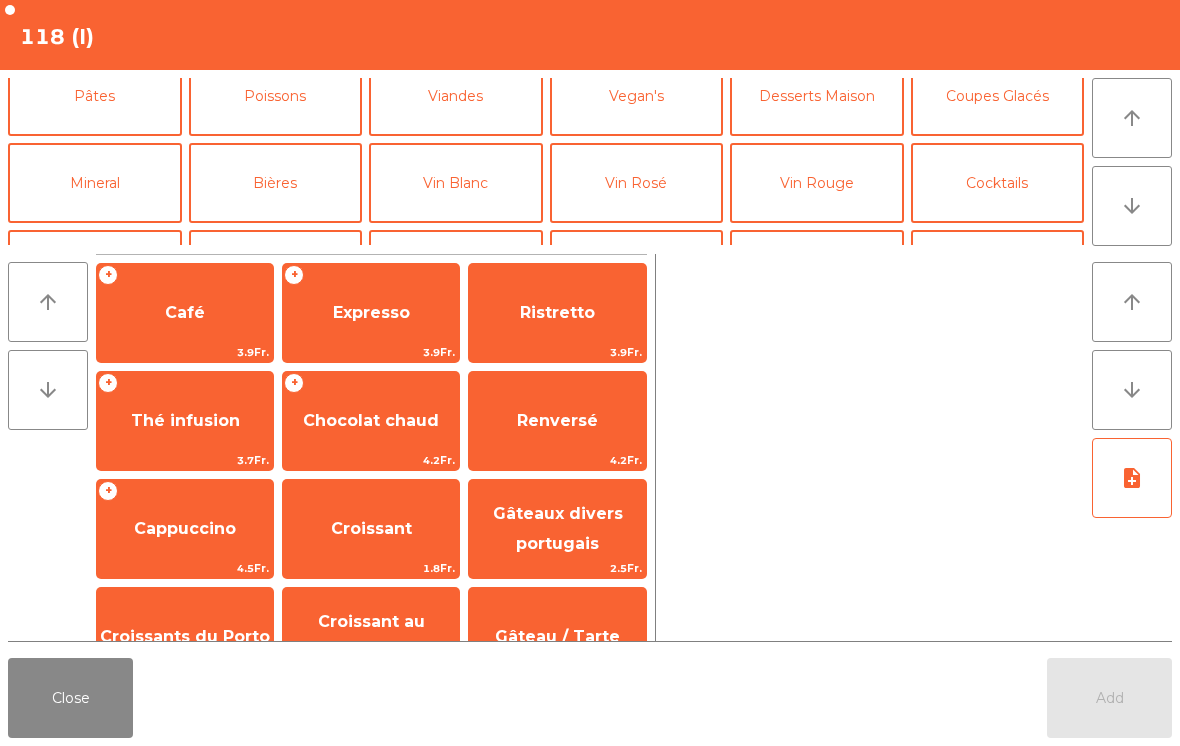 click on "Mineral" 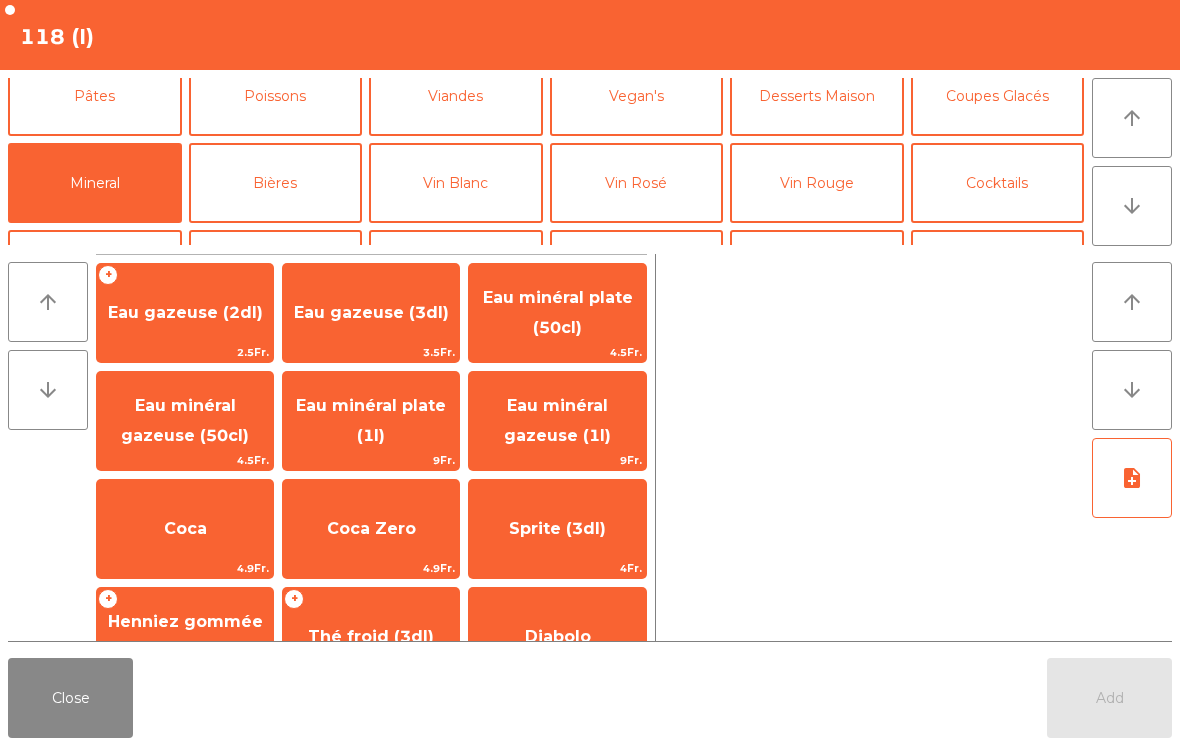 scroll, scrollTop: 174, scrollLeft: 0, axis: vertical 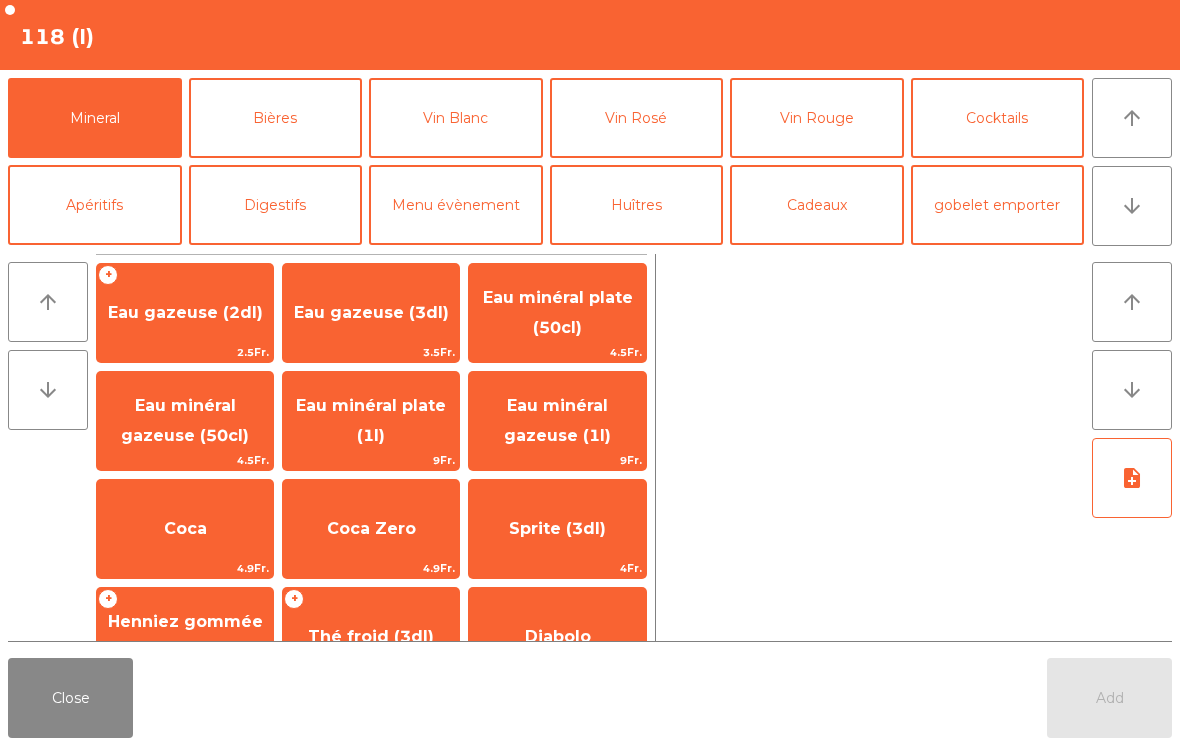 click on "Eau minéral plate (50cl)" 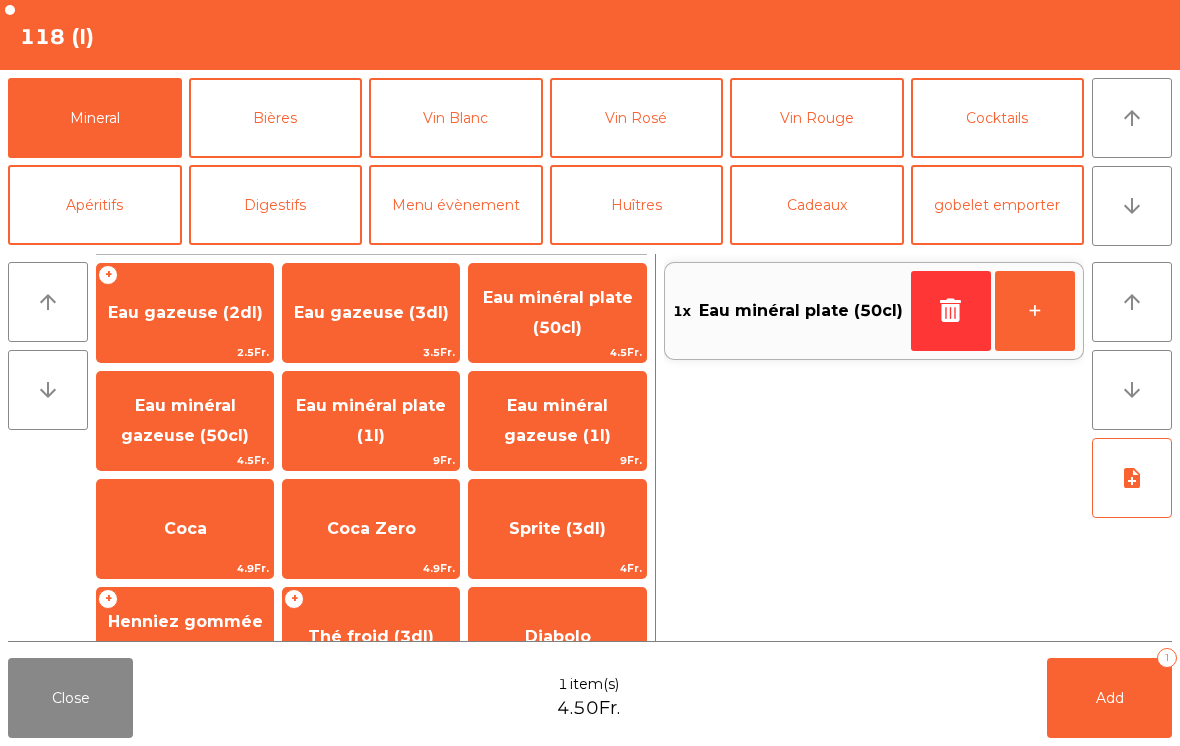click on "Add   1" 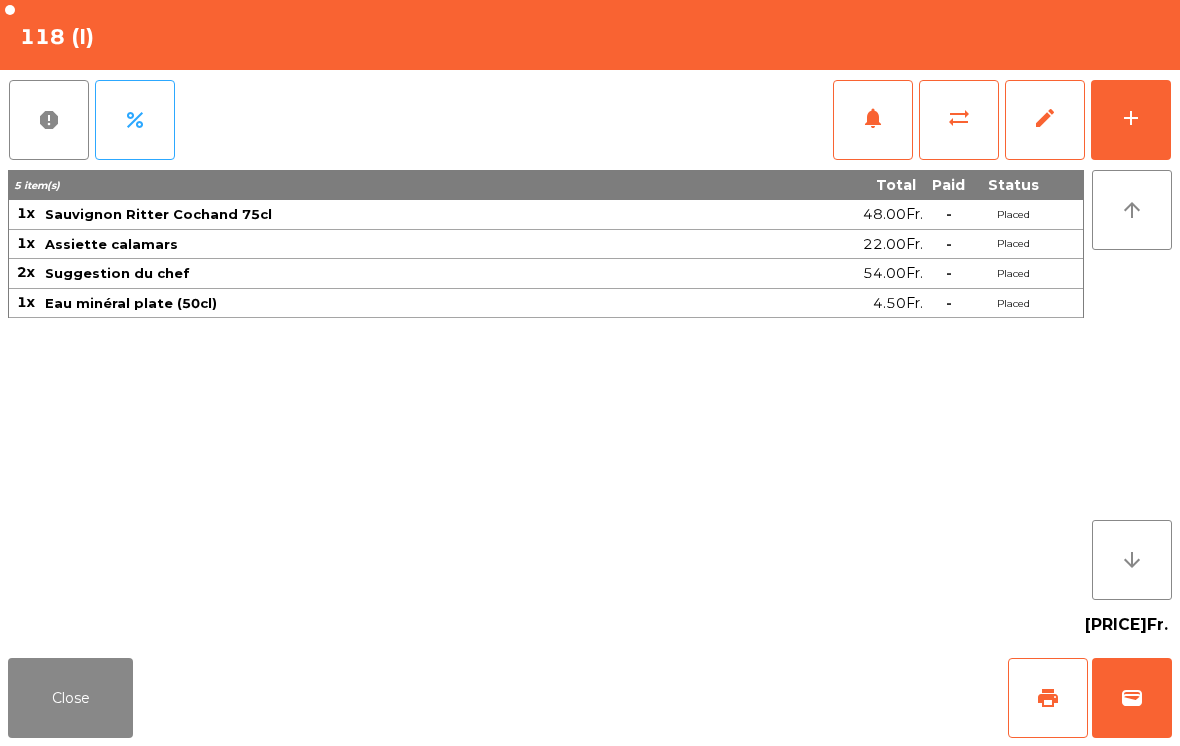 click on "Close" 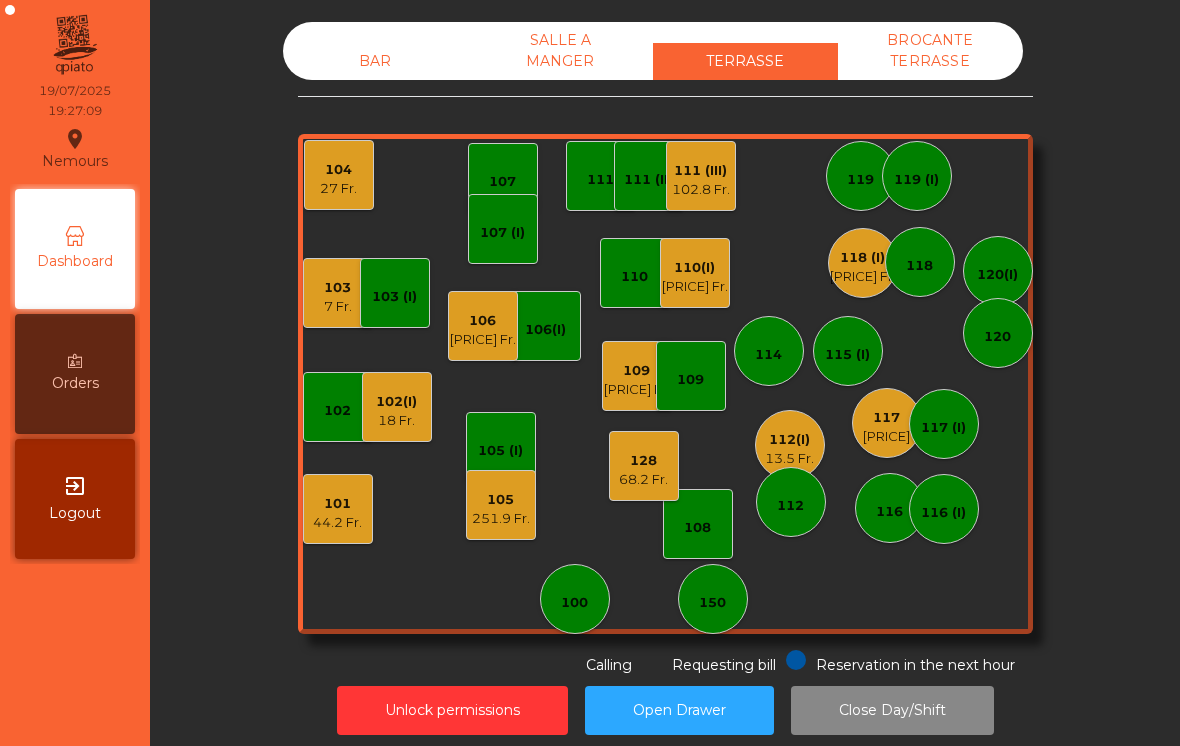 click on "18 Fr." 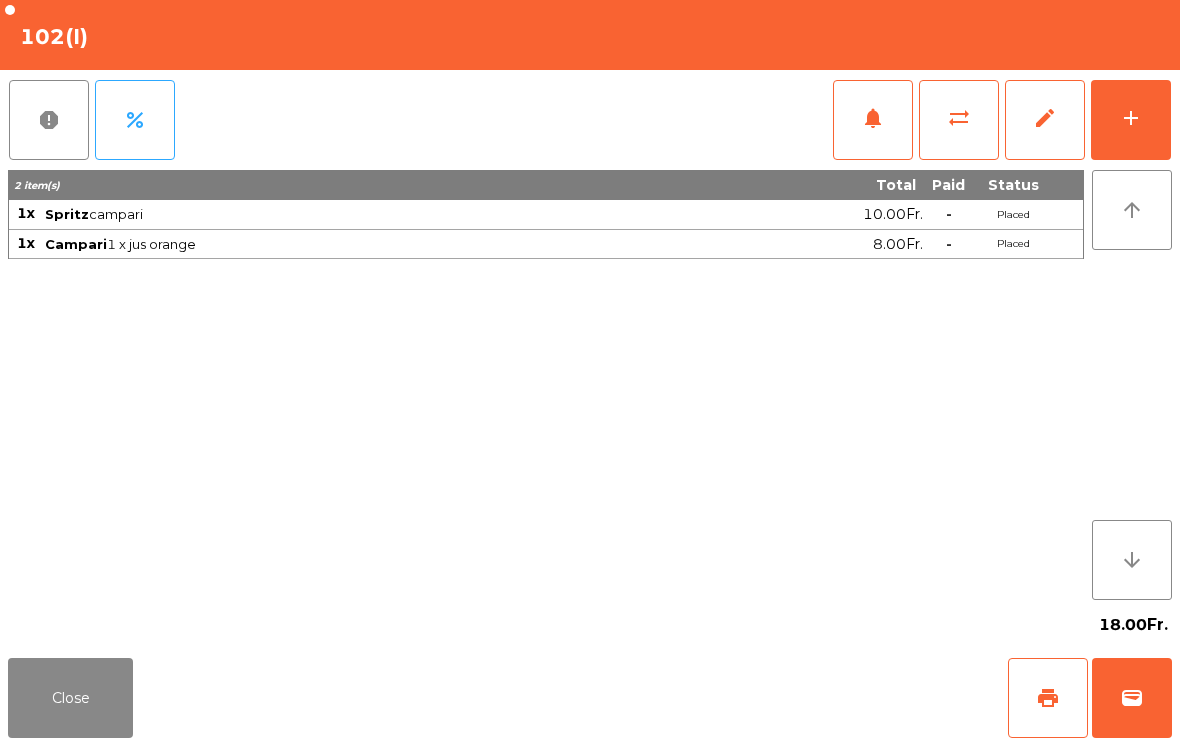 click on "wallet" 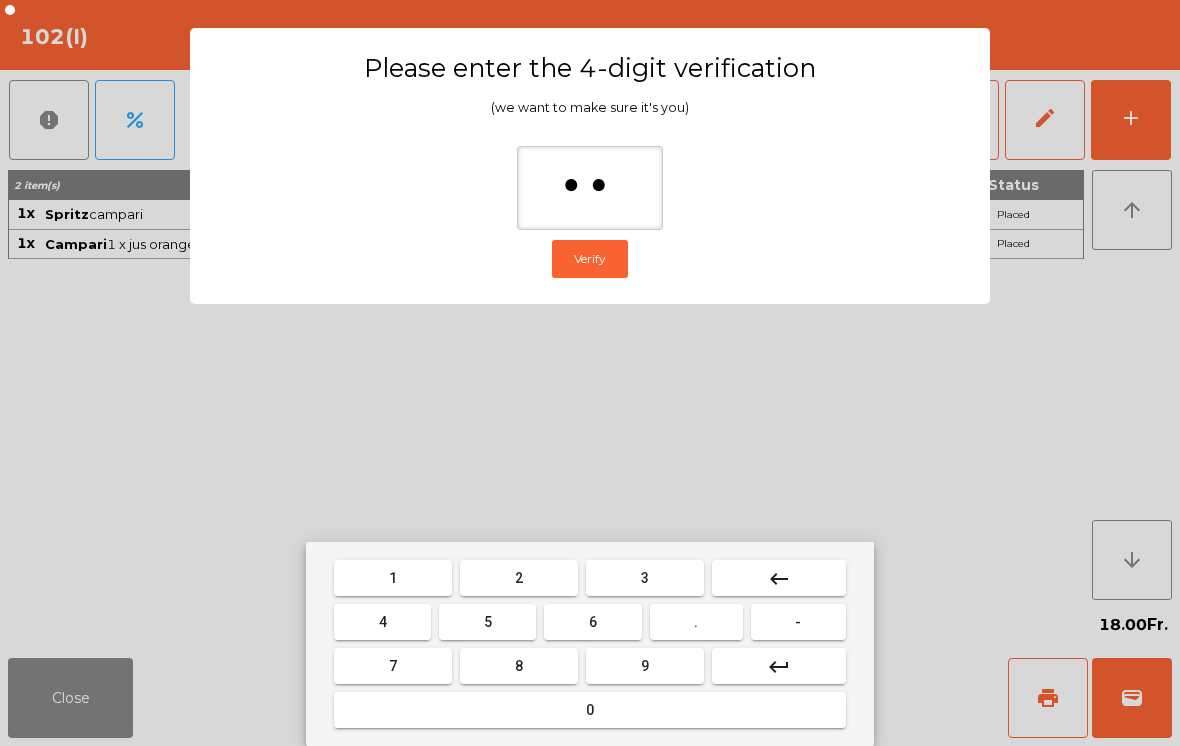 type on "***" 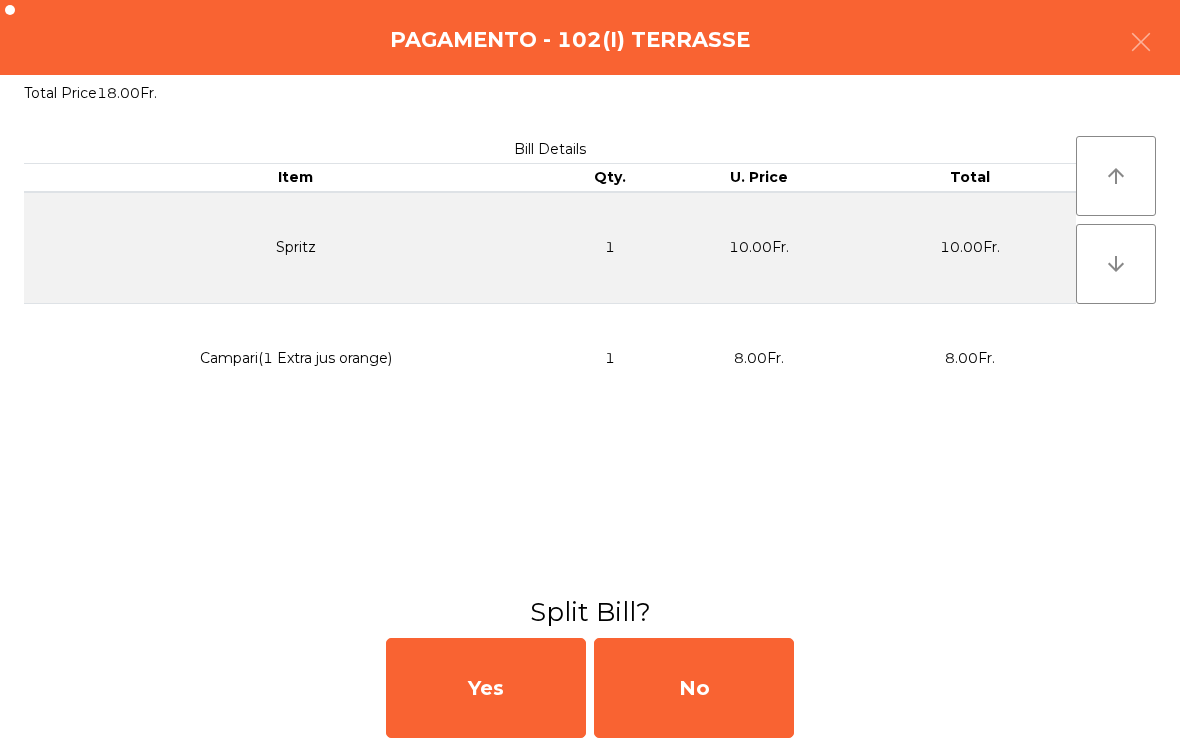 click on "No" 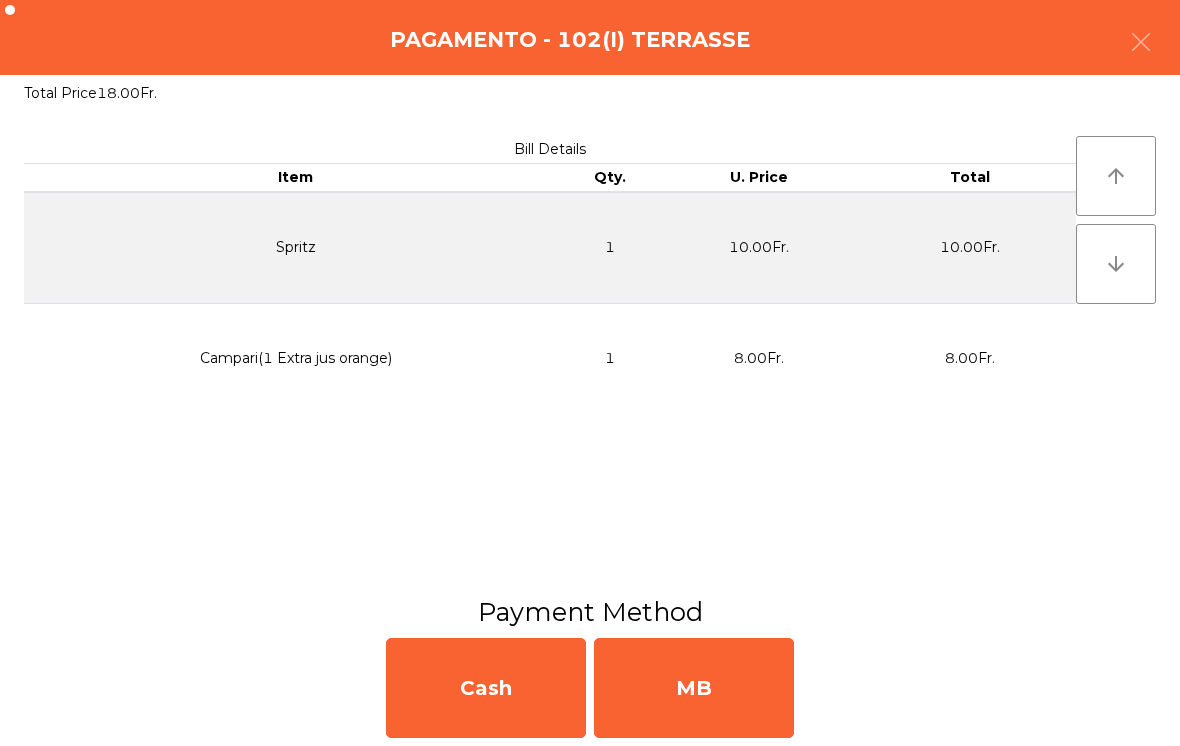 click on "MB" 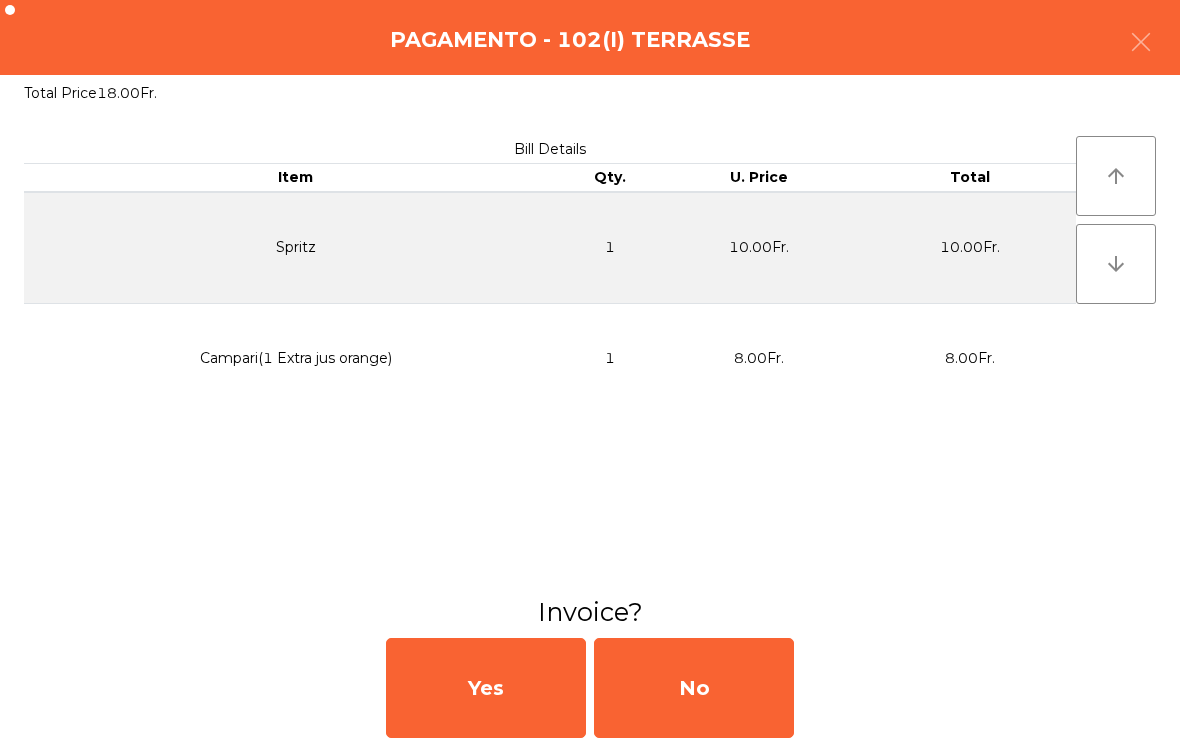 click on "No" 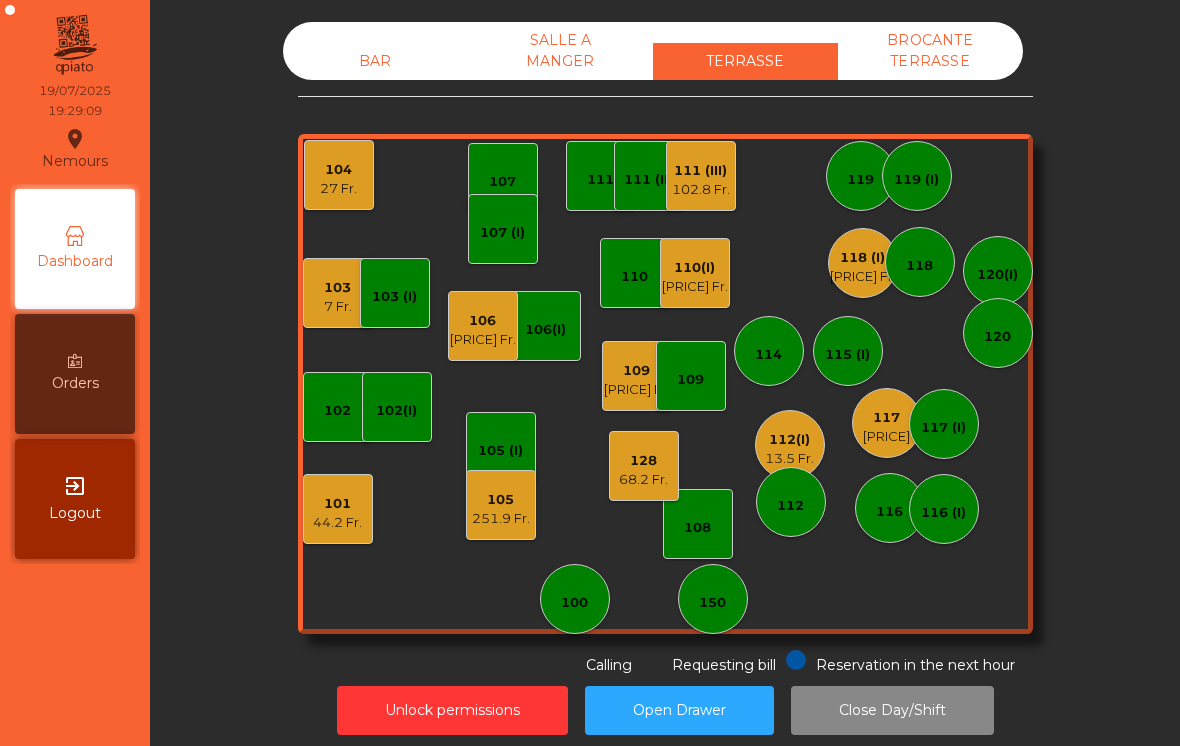 click on "112(I)" 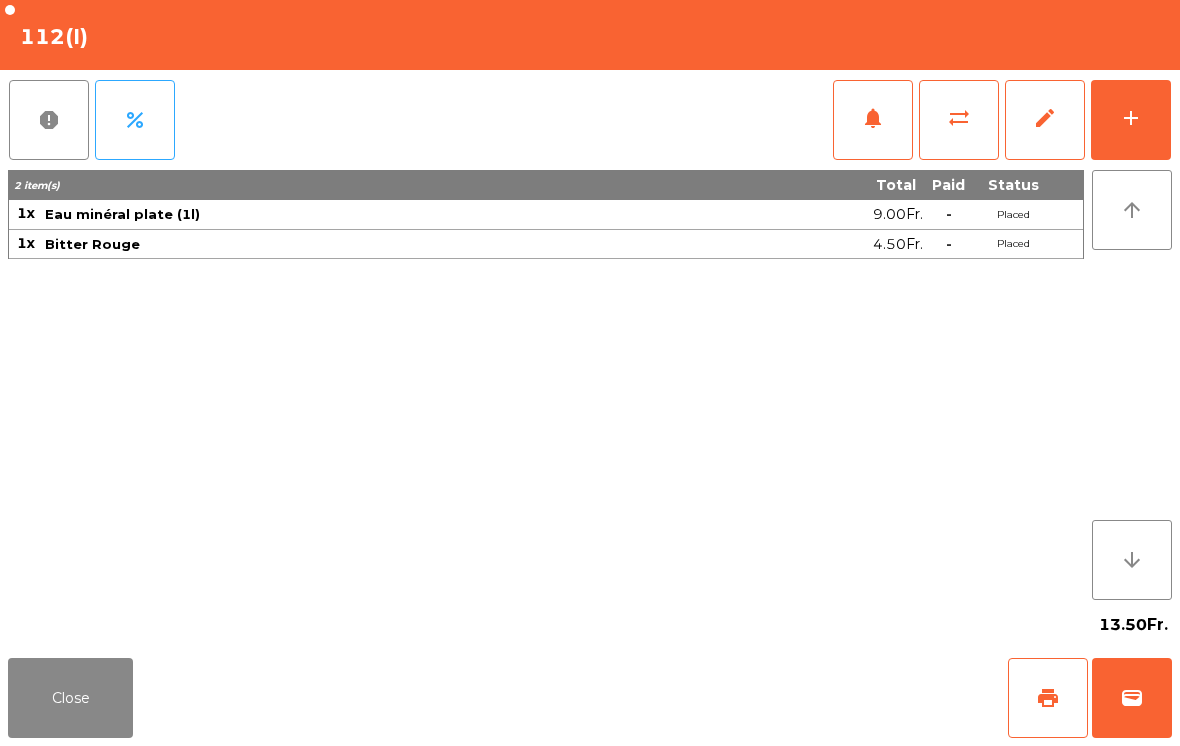click on "add" 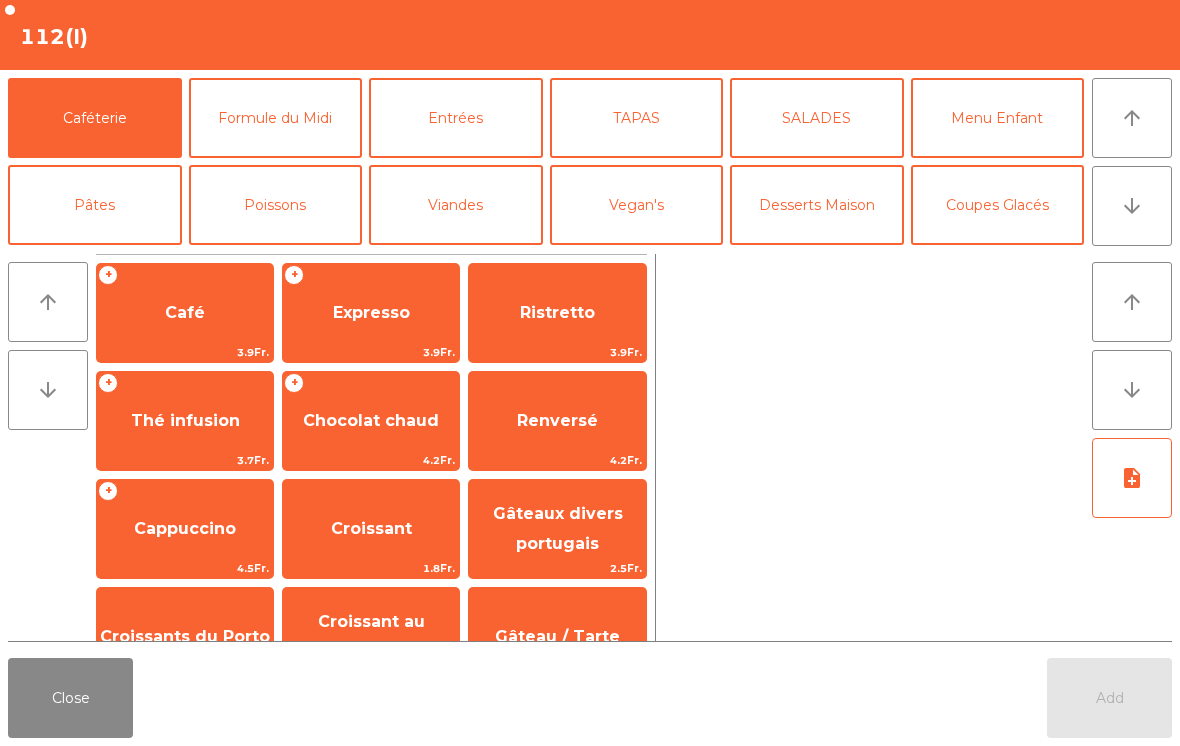 click on "Formule du Midi" 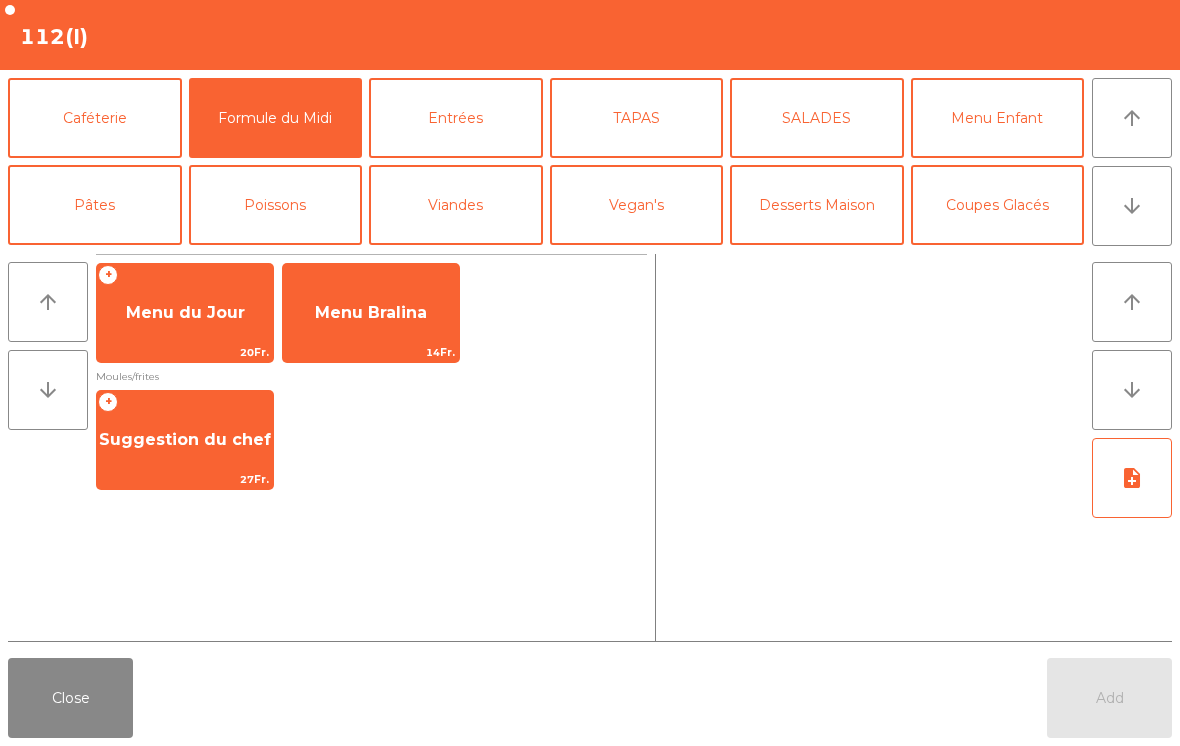 click on "Suggestion du chef" 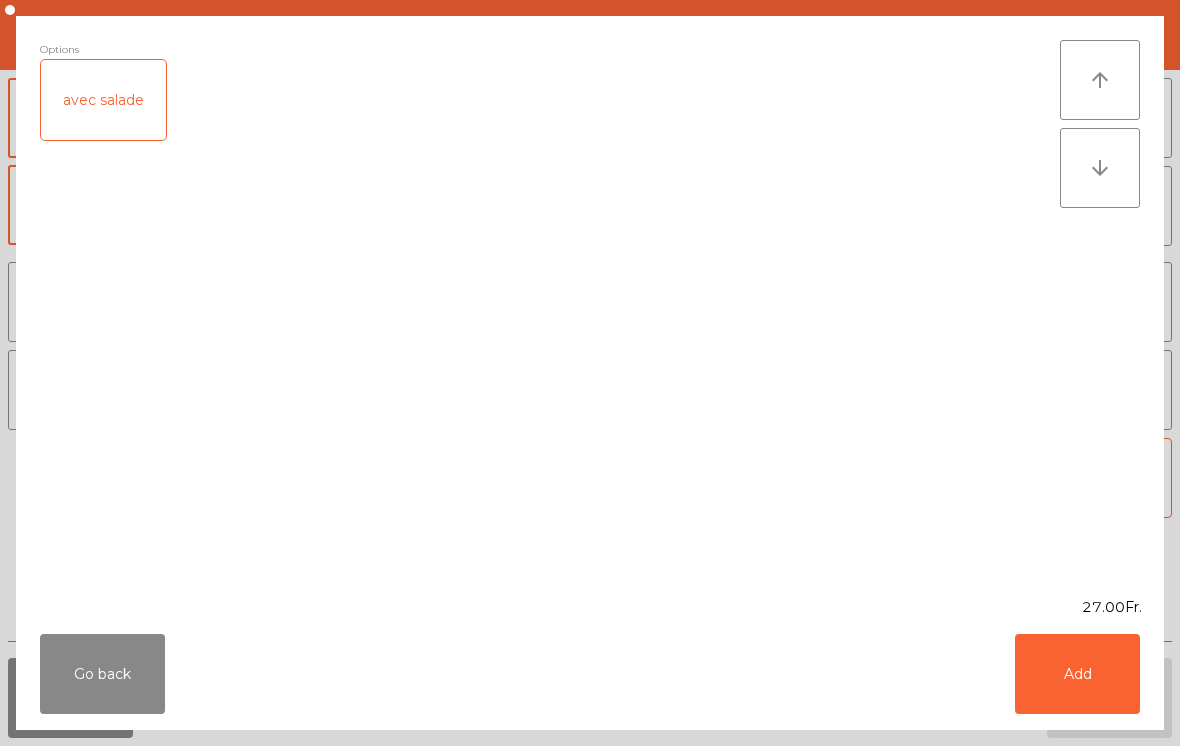 click on "Add" 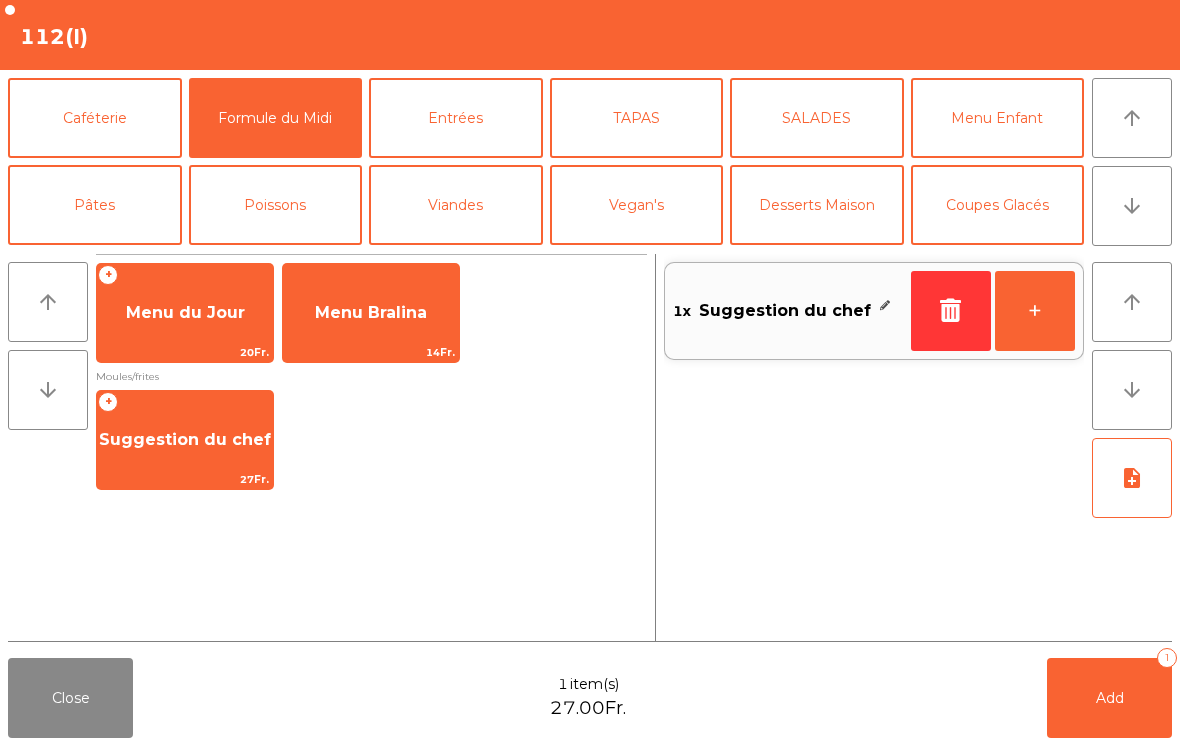 click on "Viandes" 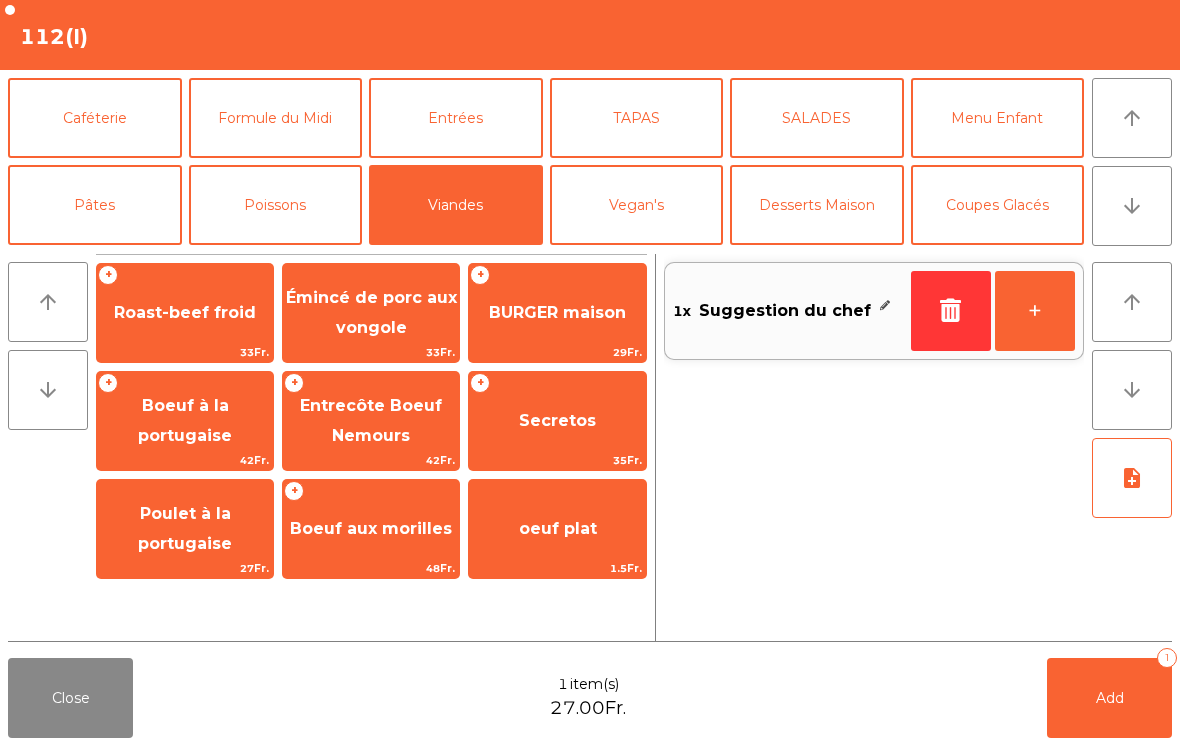 click on "BURGER maison" 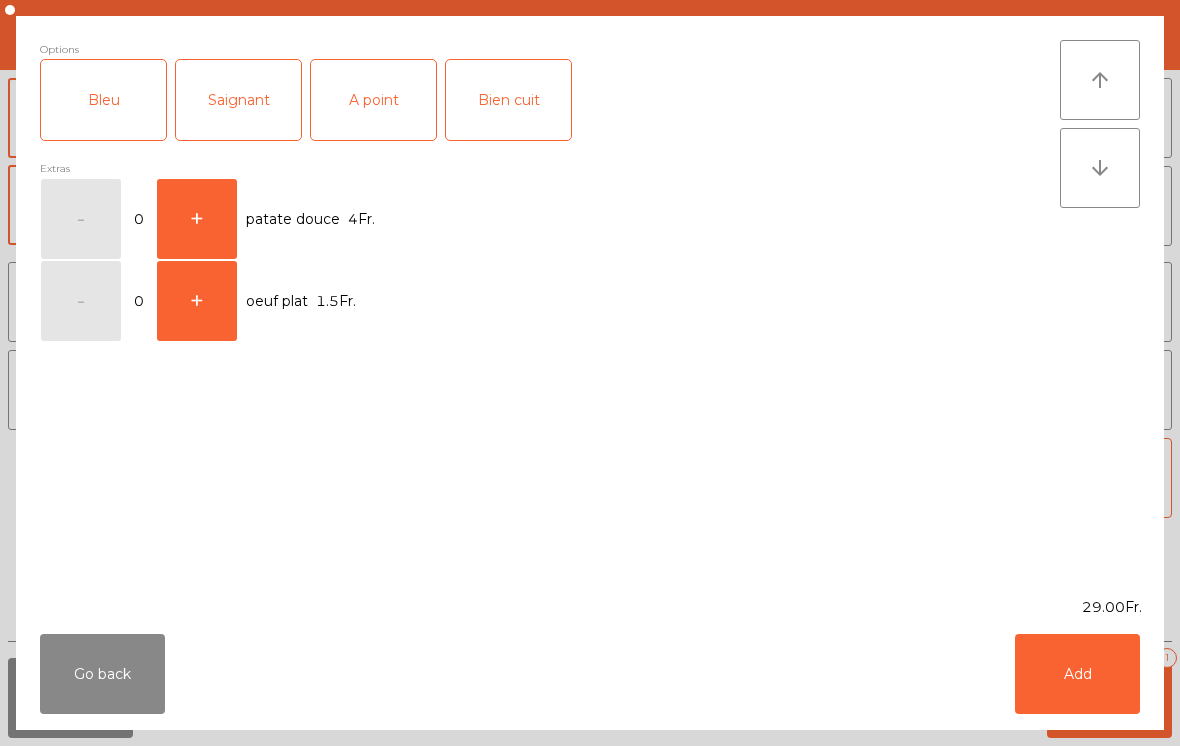 click on "A point" 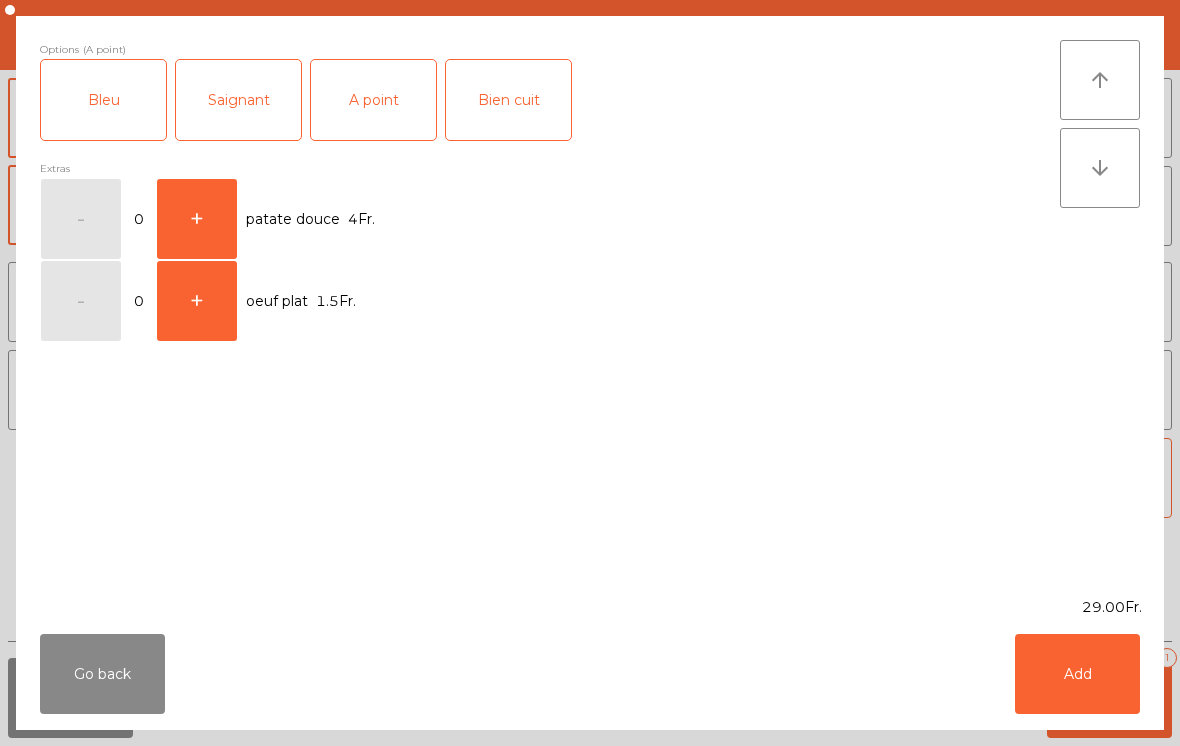 click on "Add" 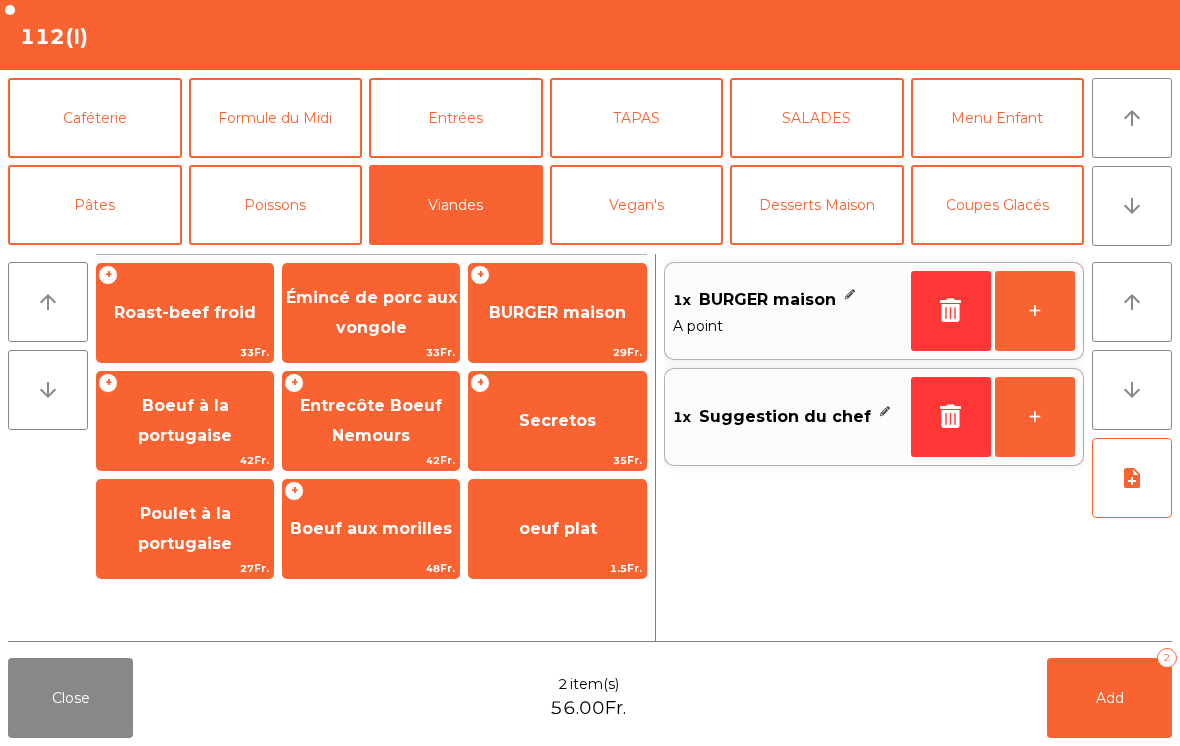 click on "Émincé de porc aux vongole" 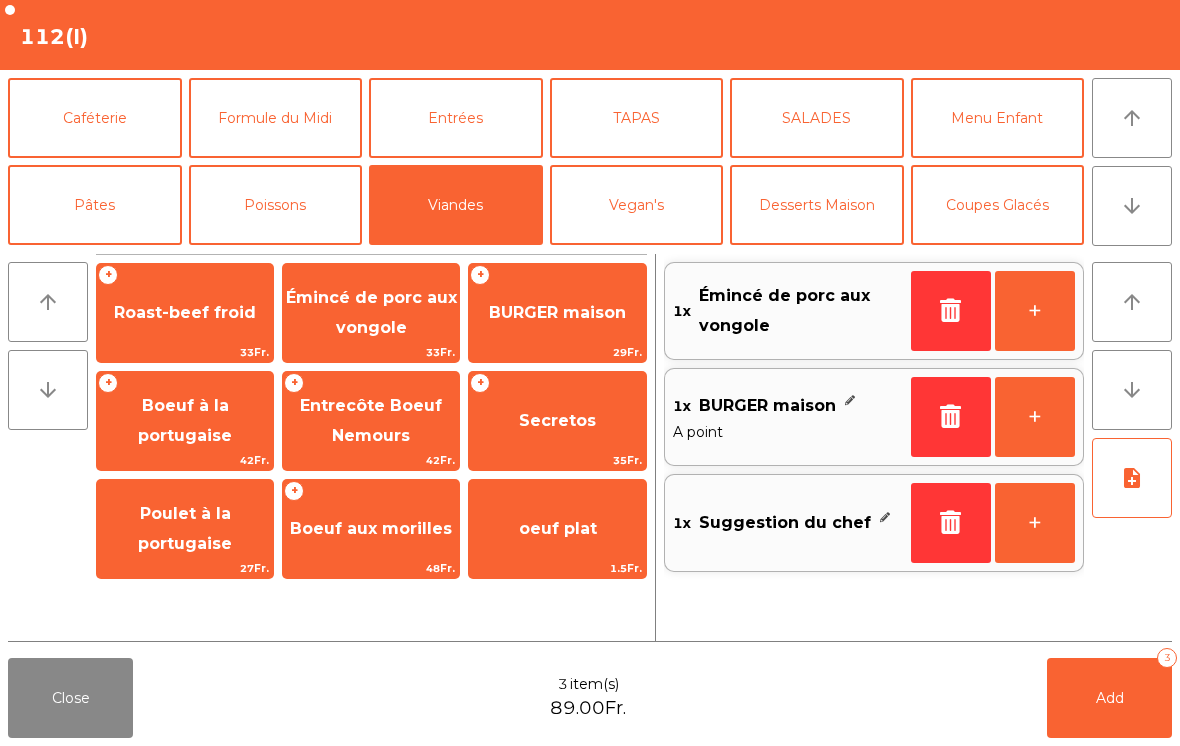 click on "Add   3" 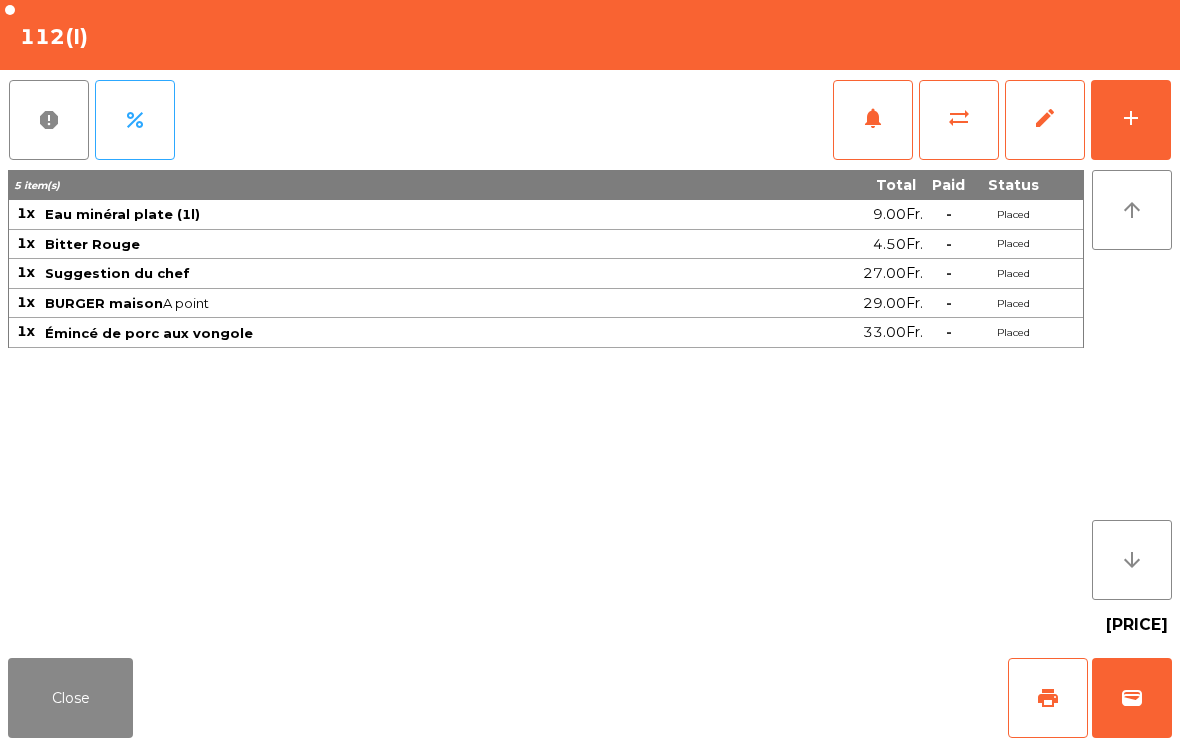 click on "Close" 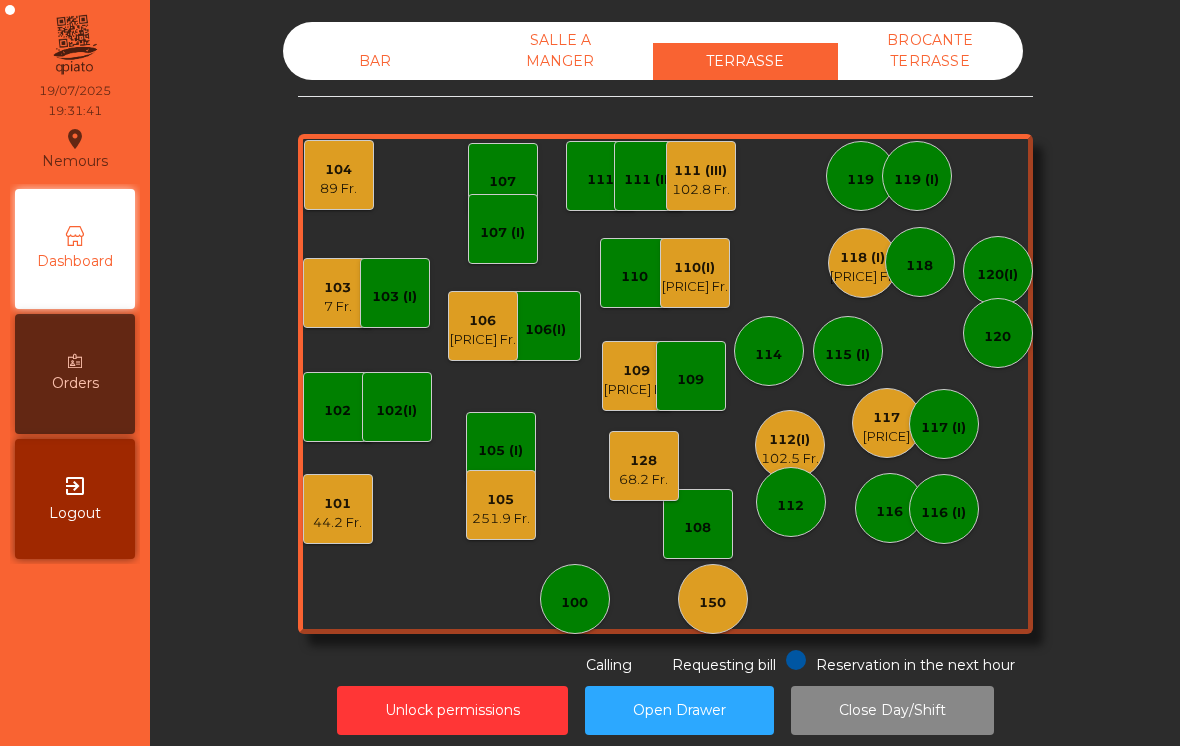 click on "68.2 Fr." 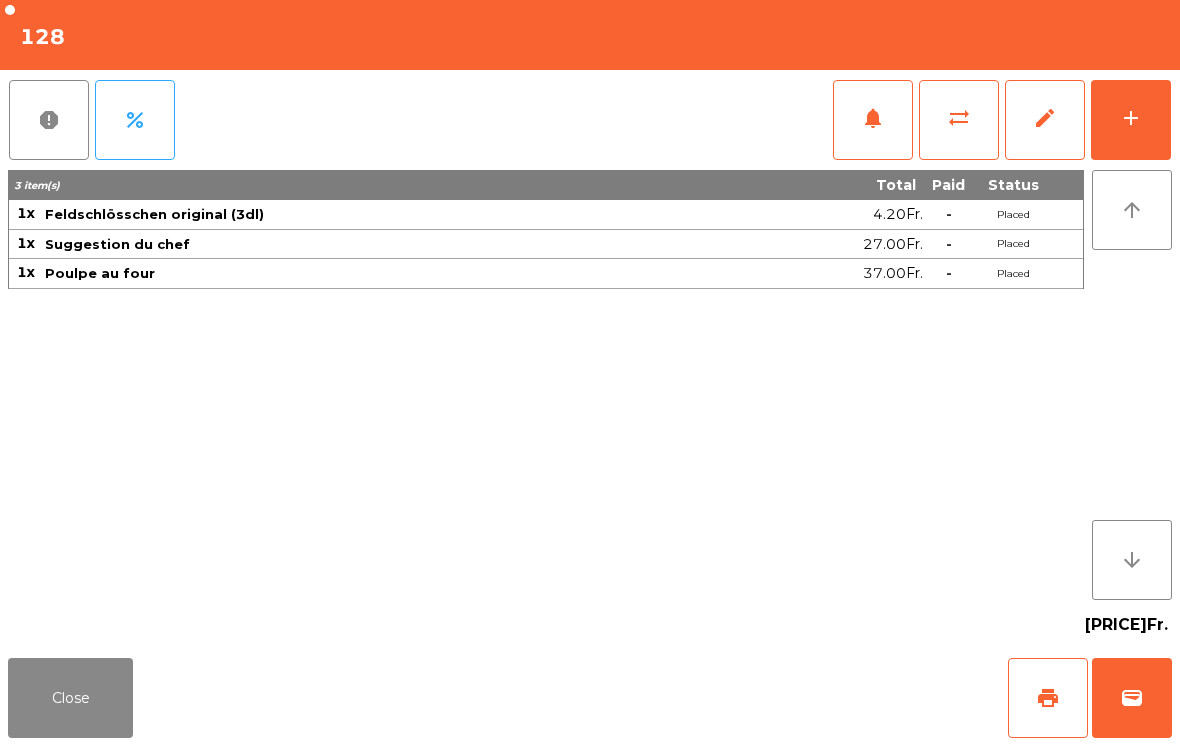 click on "add" 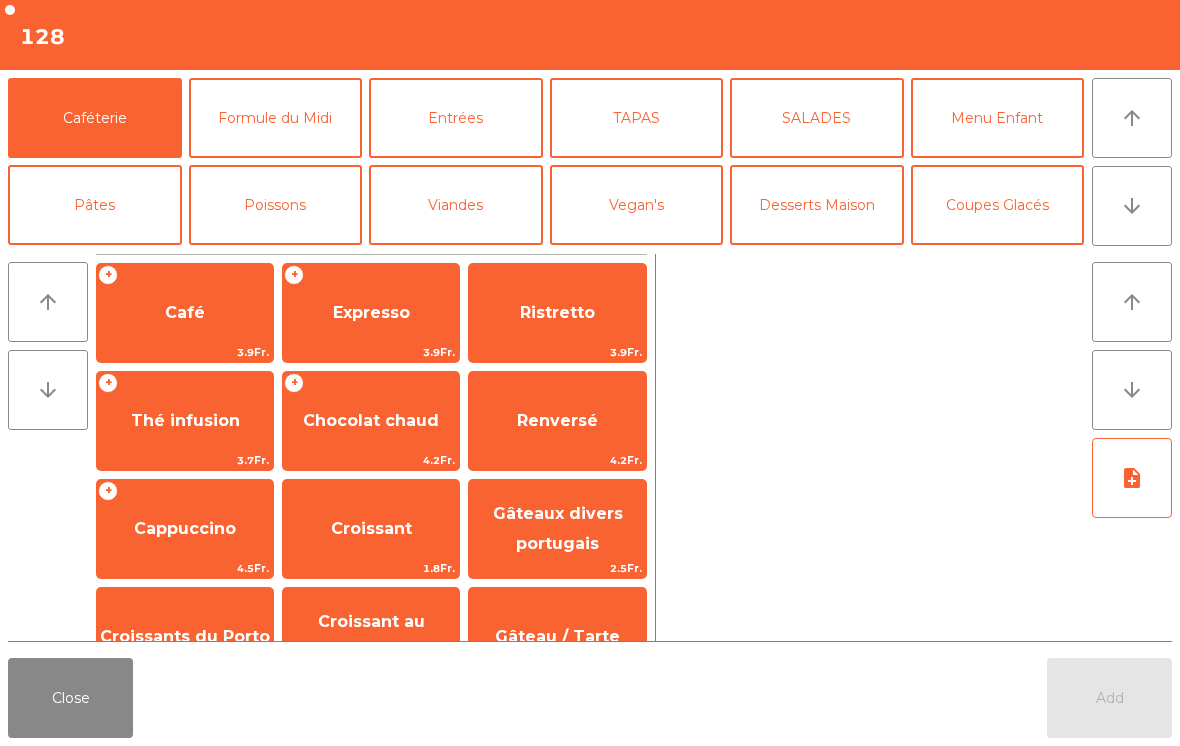 click on "arrow_upward" 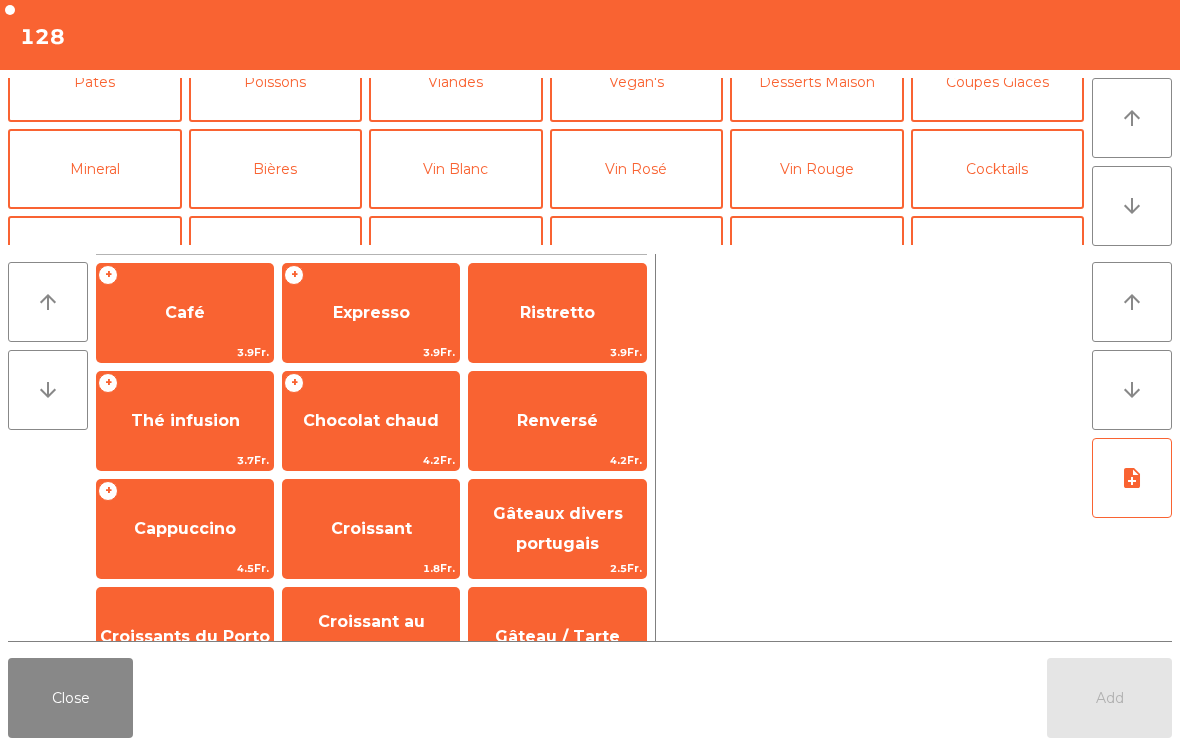 click on "Vin Rouge" 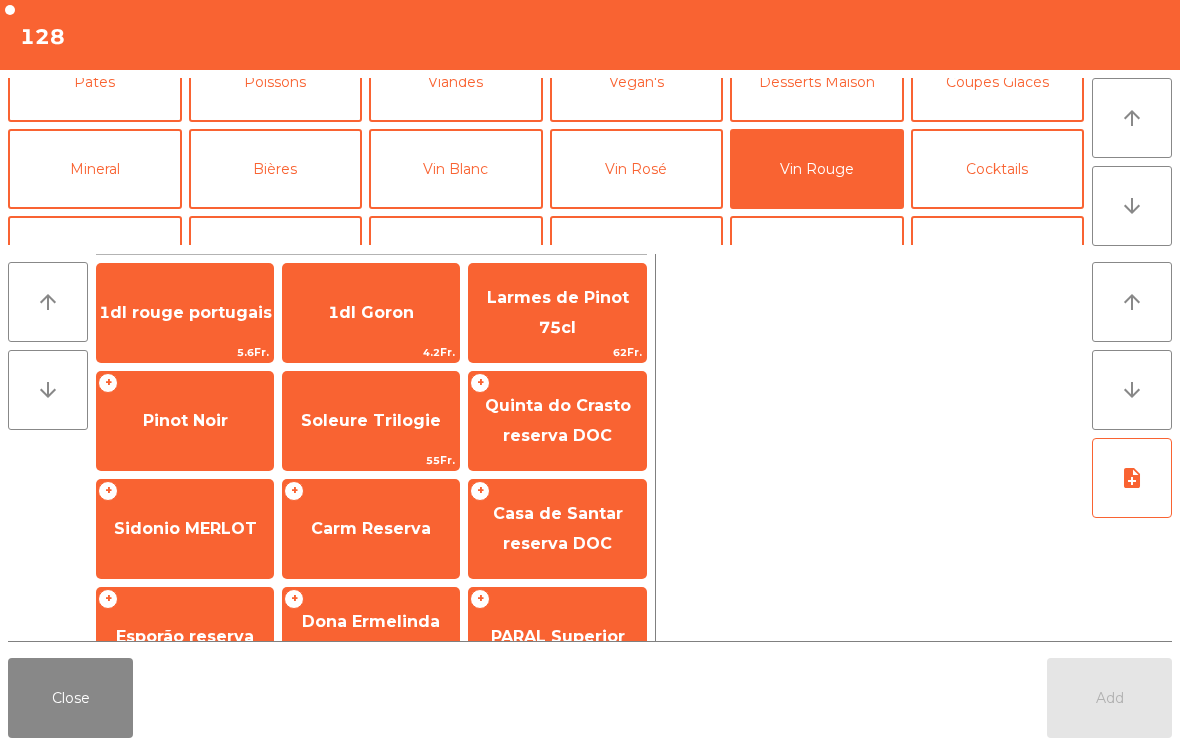 scroll, scrollTop: 174, scrollLeft: 0, axis: vertical 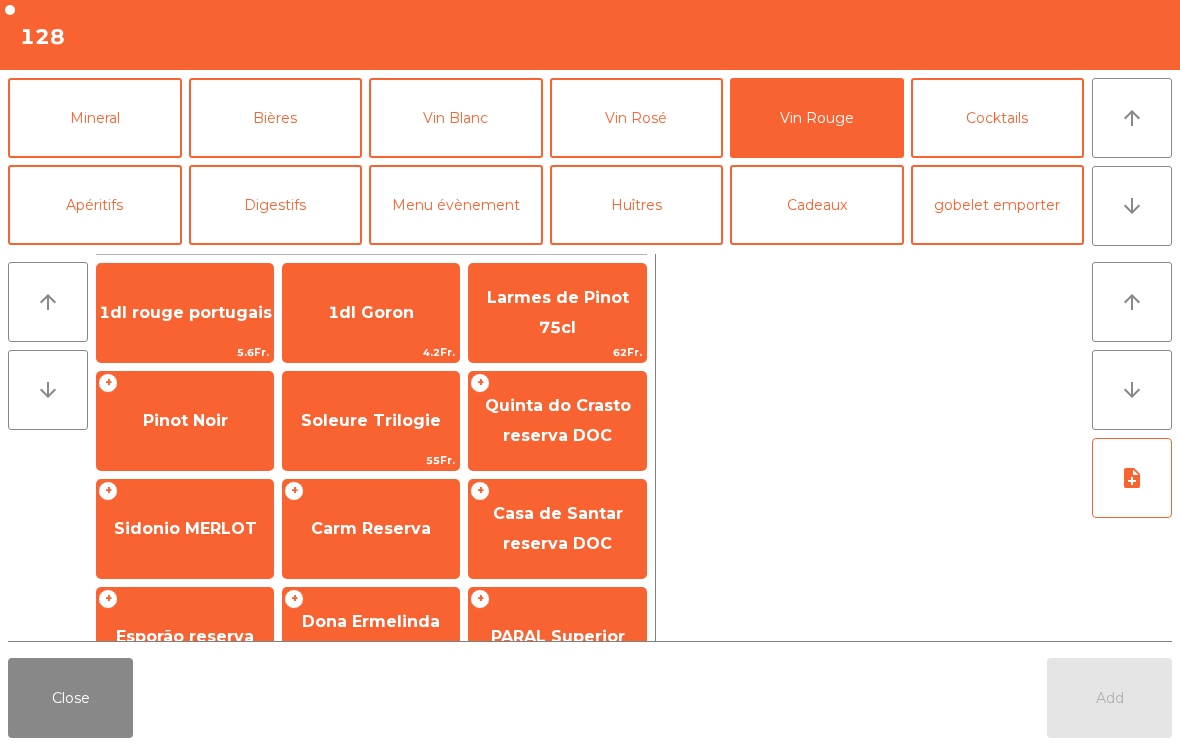 click on "Larmes de Pinot 75cl" 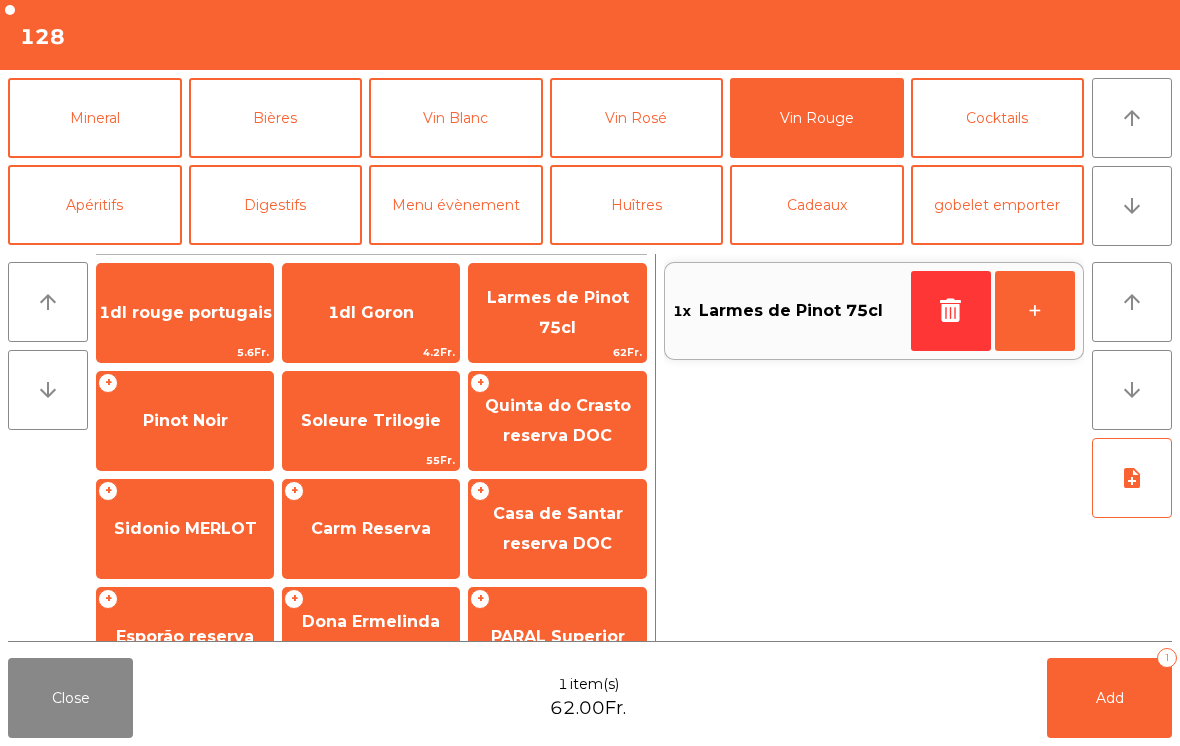 click 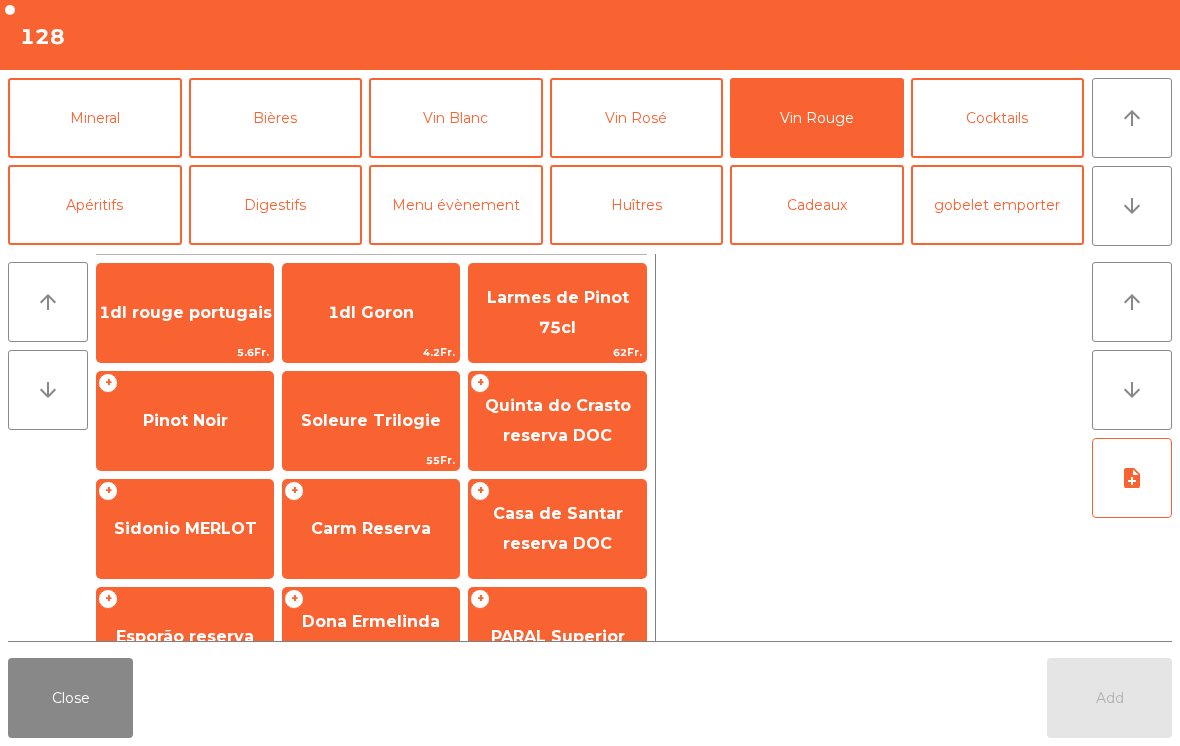 click on "Pinot Noir" 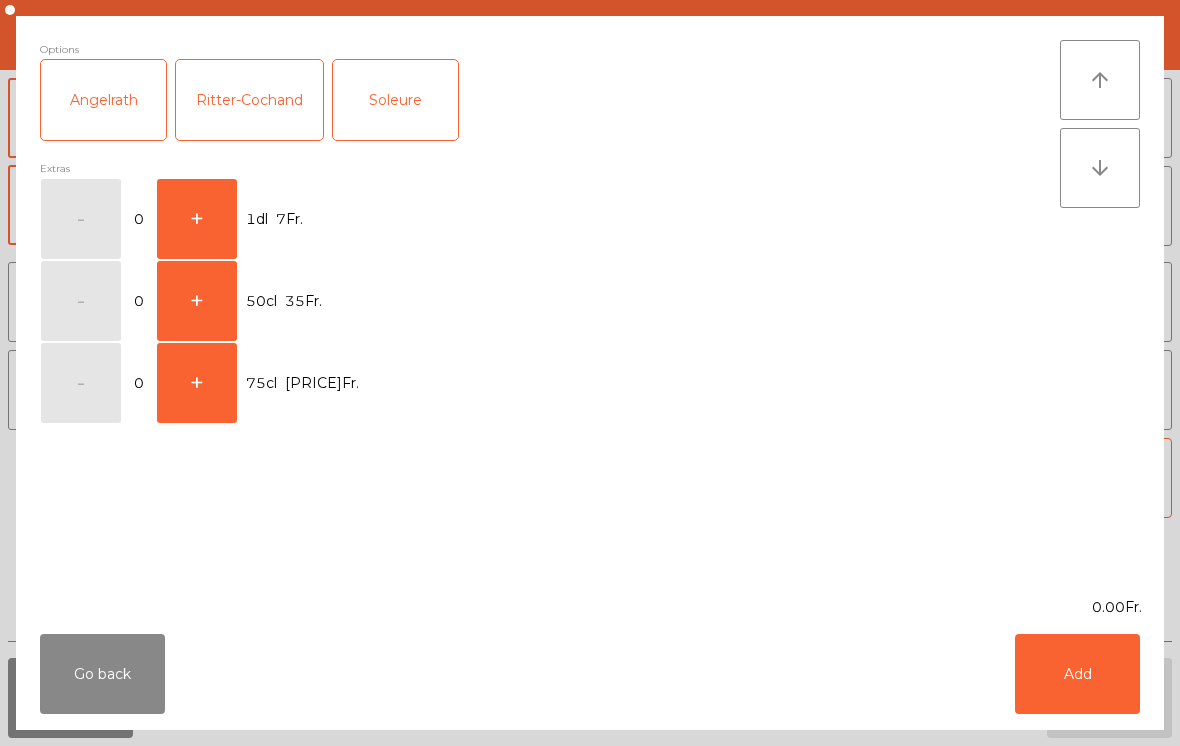 click on "+" 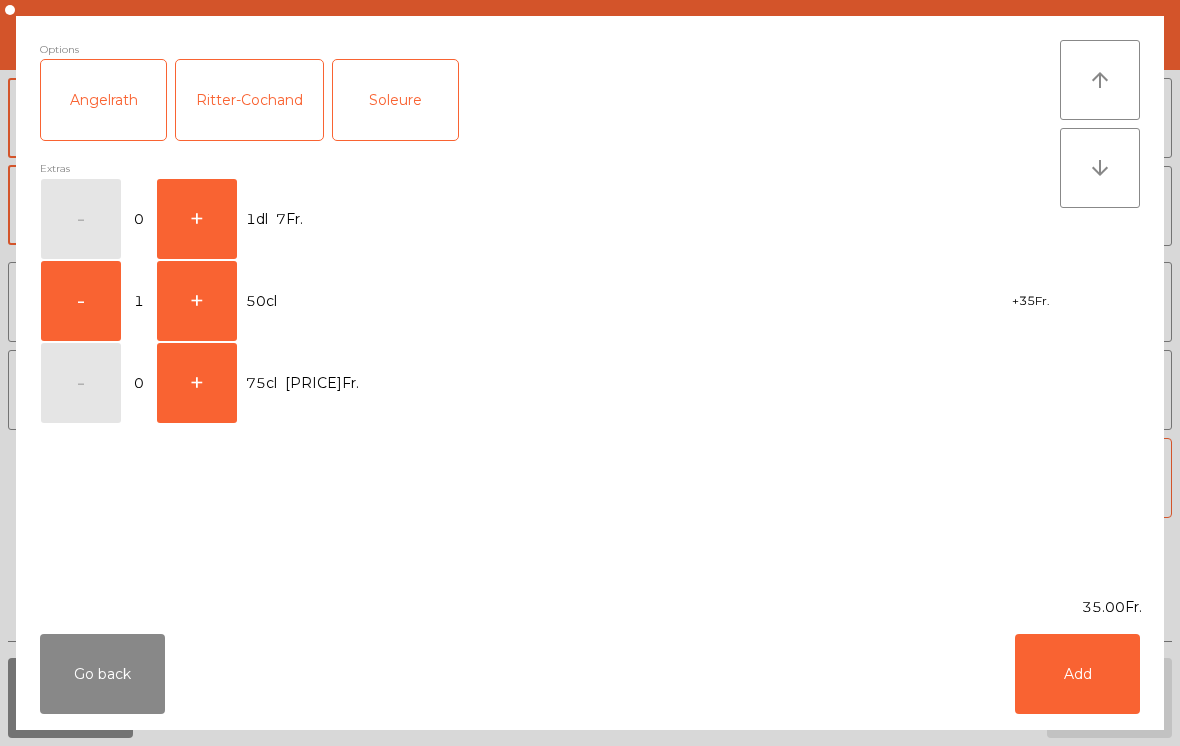 click on "Add" 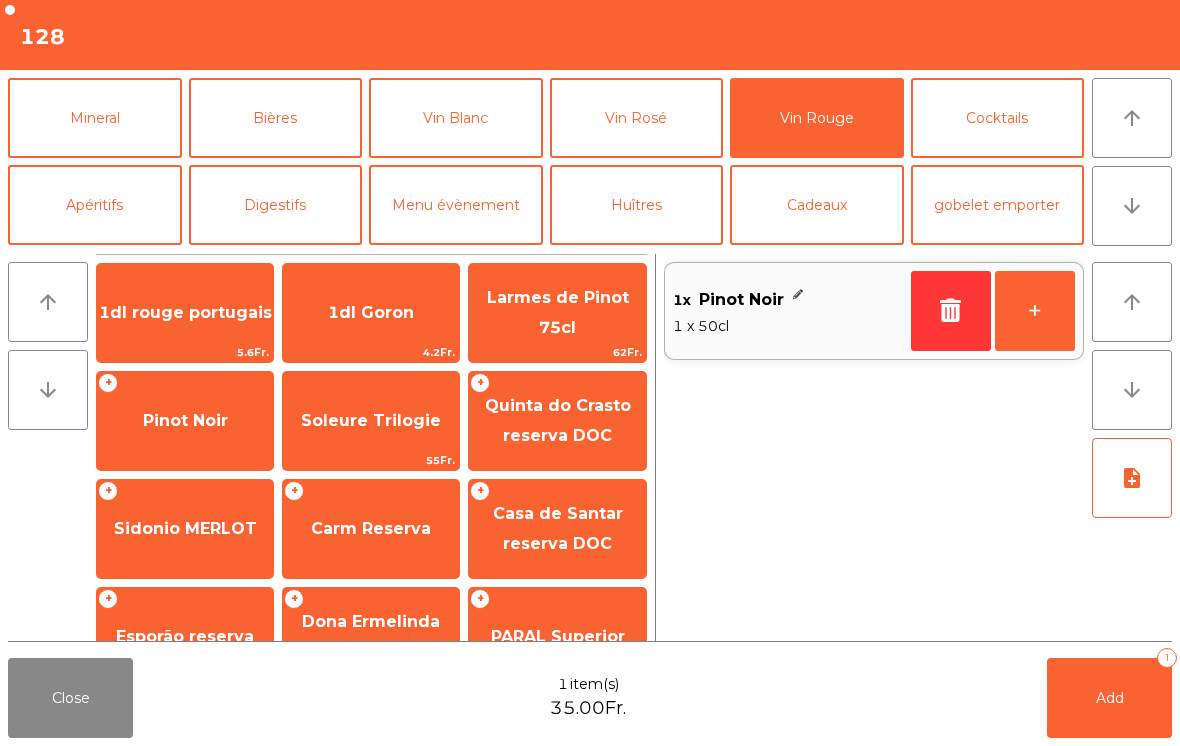 click on "Add" 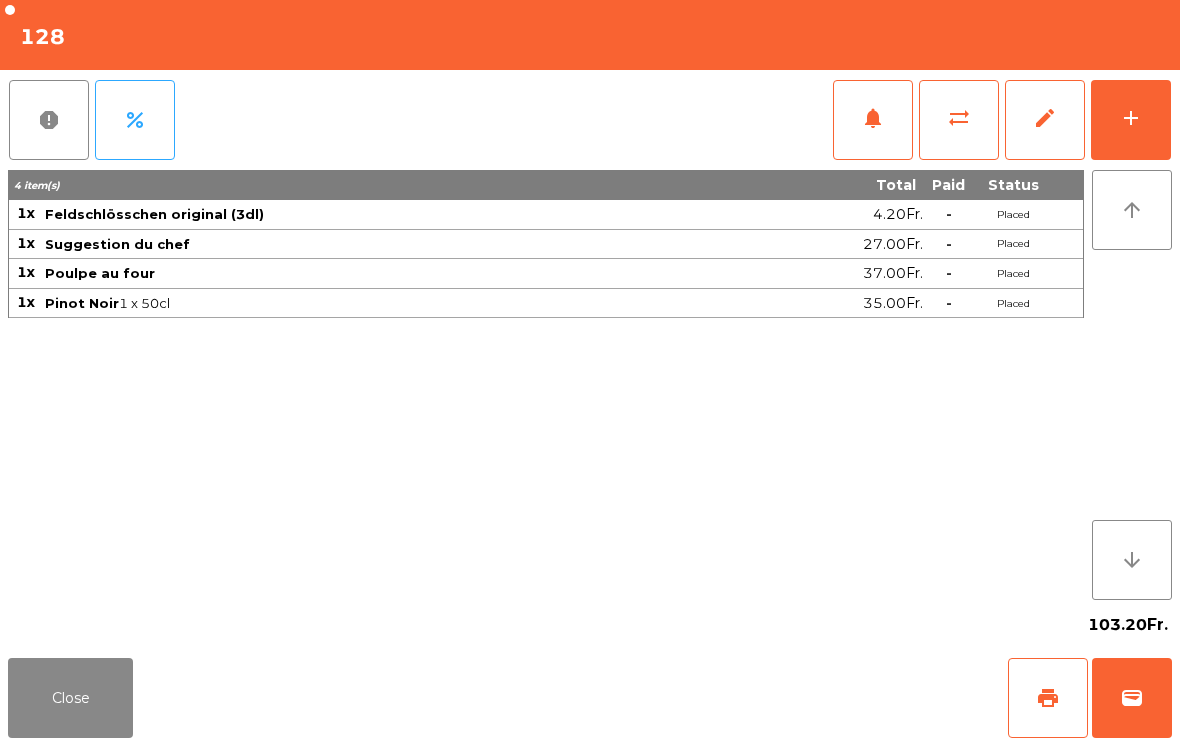 click on "Close" 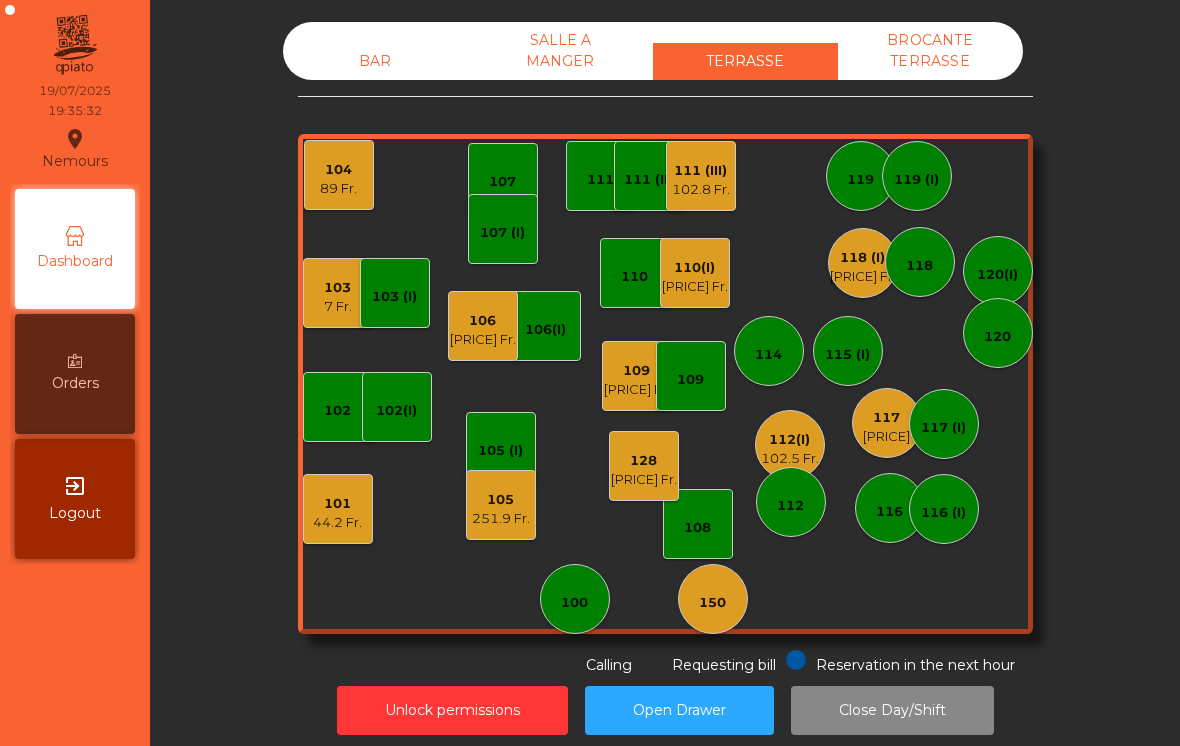 click on "44.2 Fr." 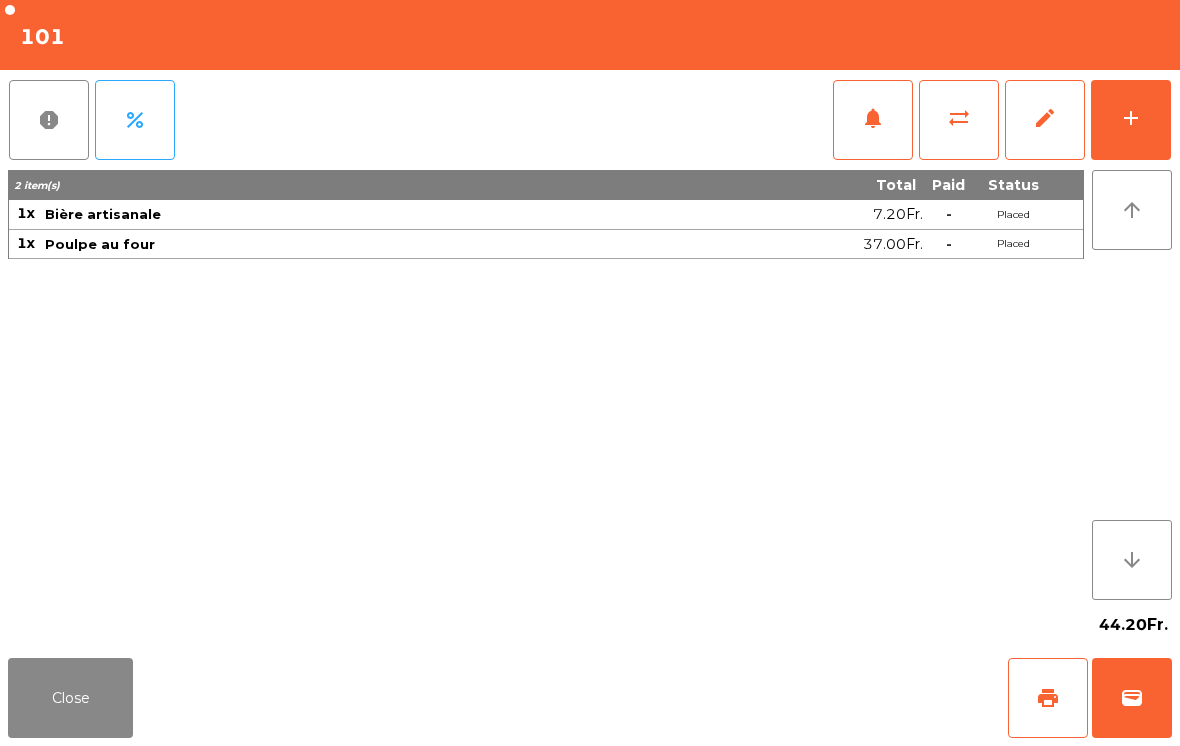 click on "add" 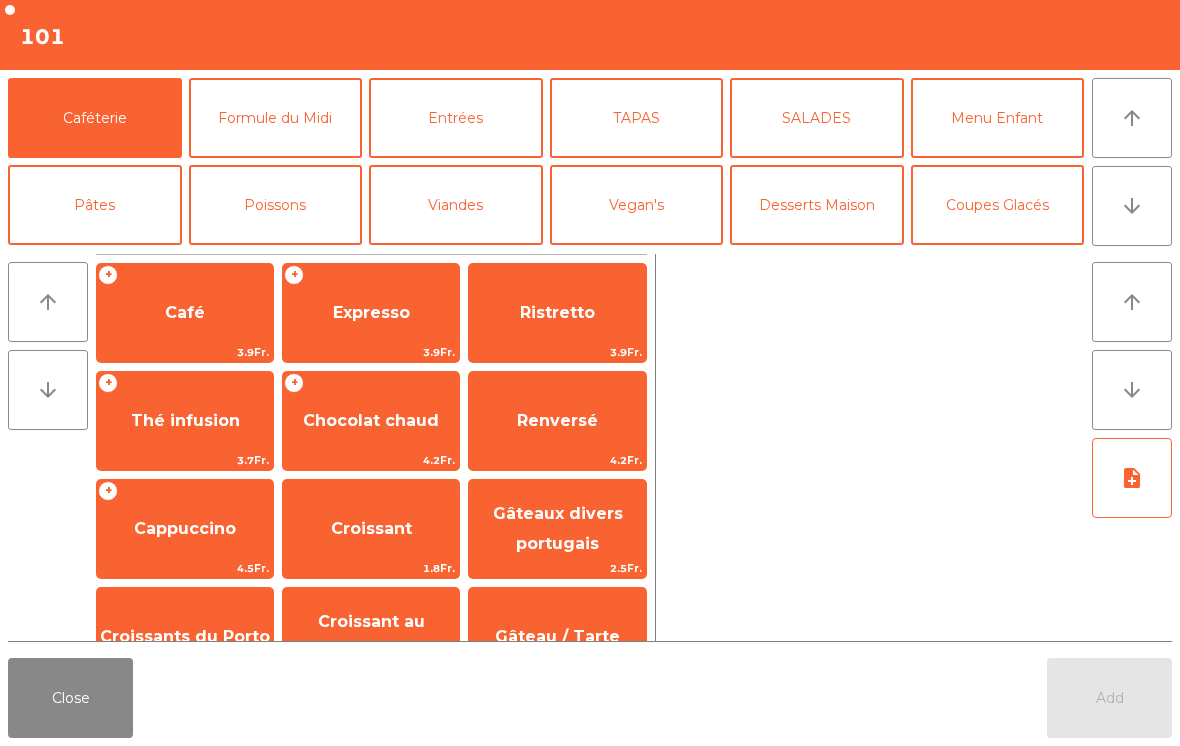 click on "Desserts Maison" 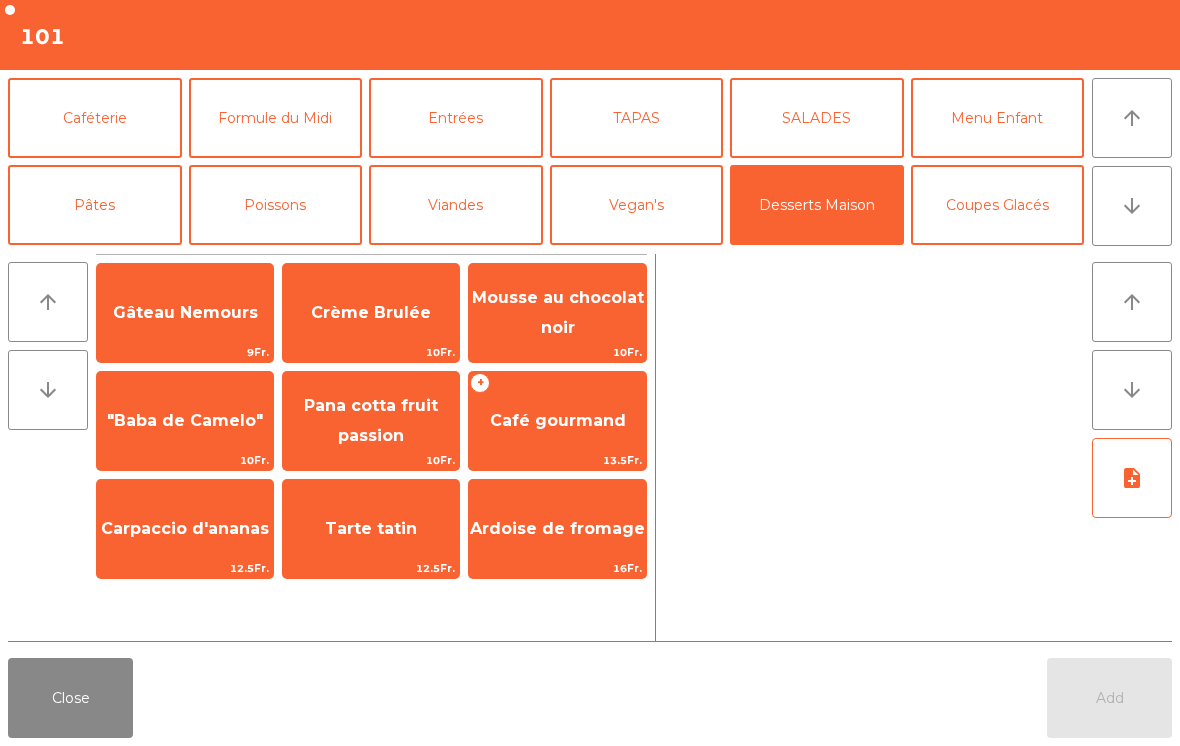 click on "Gâteau Nemours" 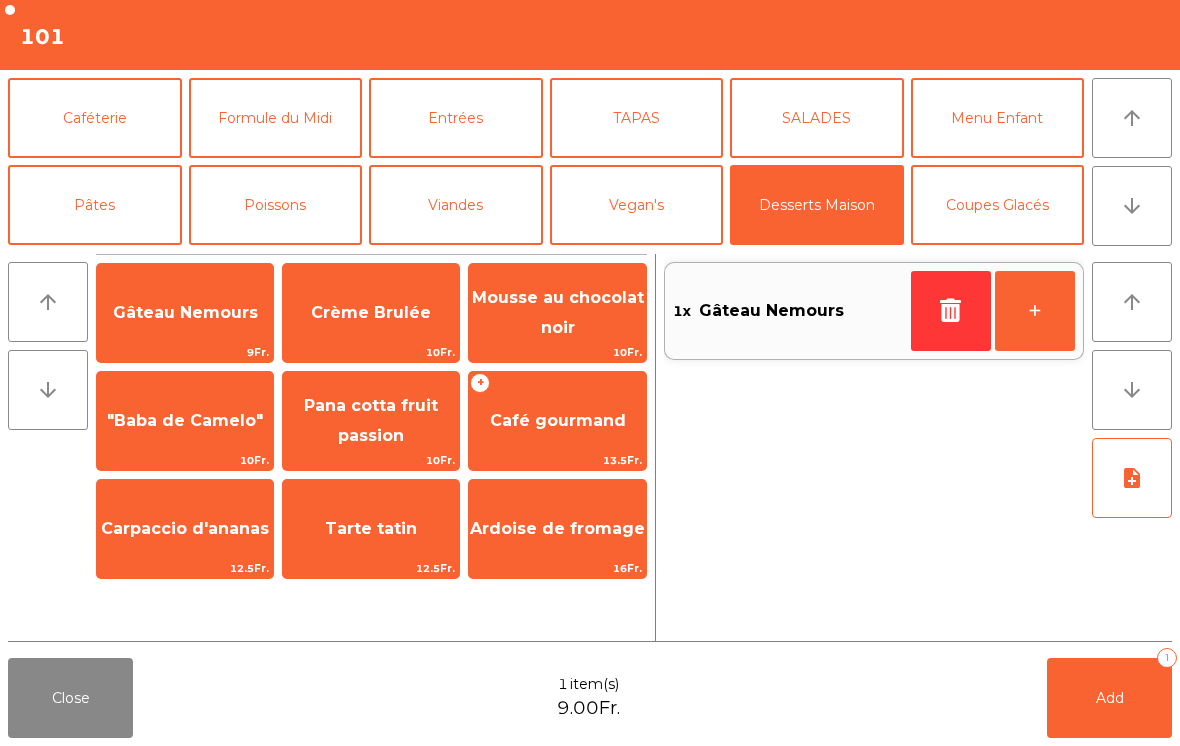 click on "Add   1" 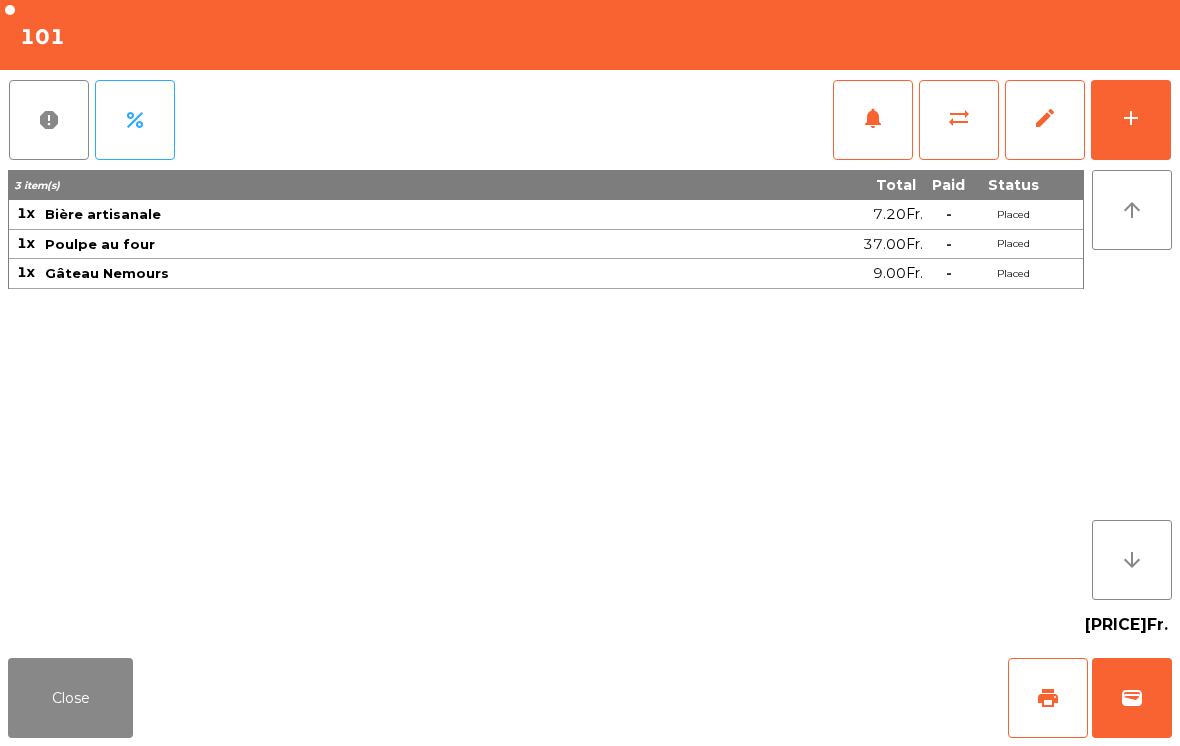 click on "Close" 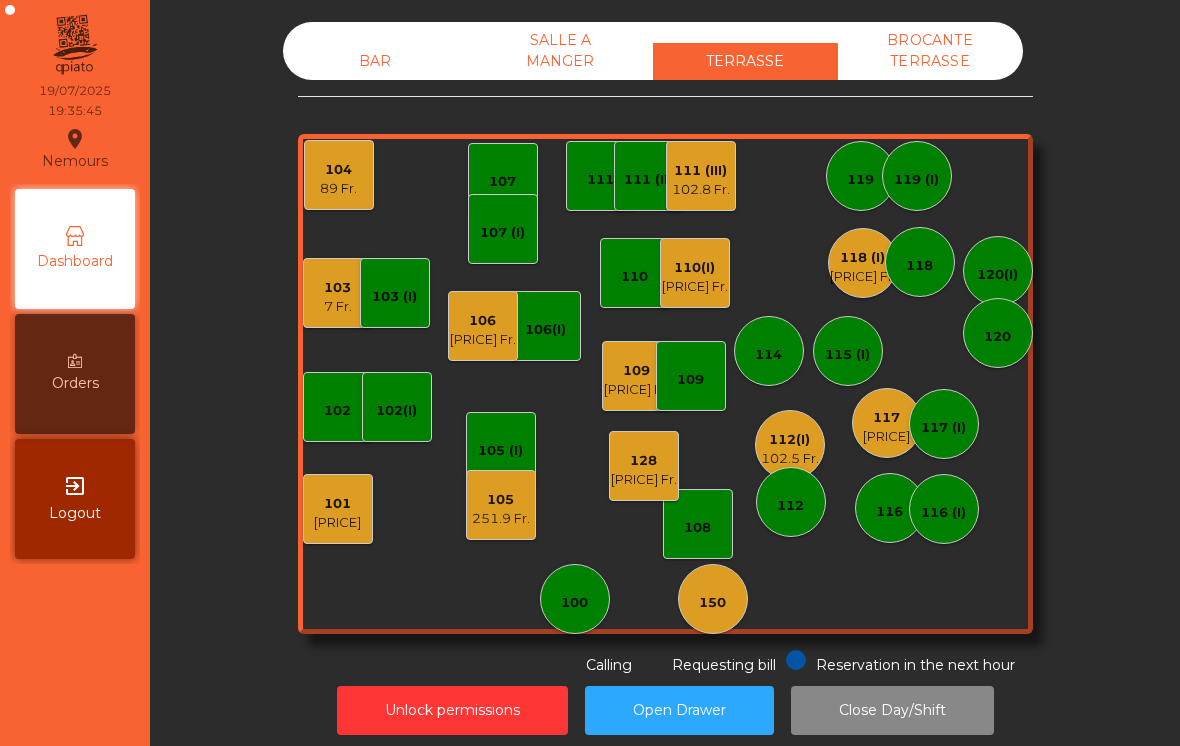 click on "[PRICE]Fr." 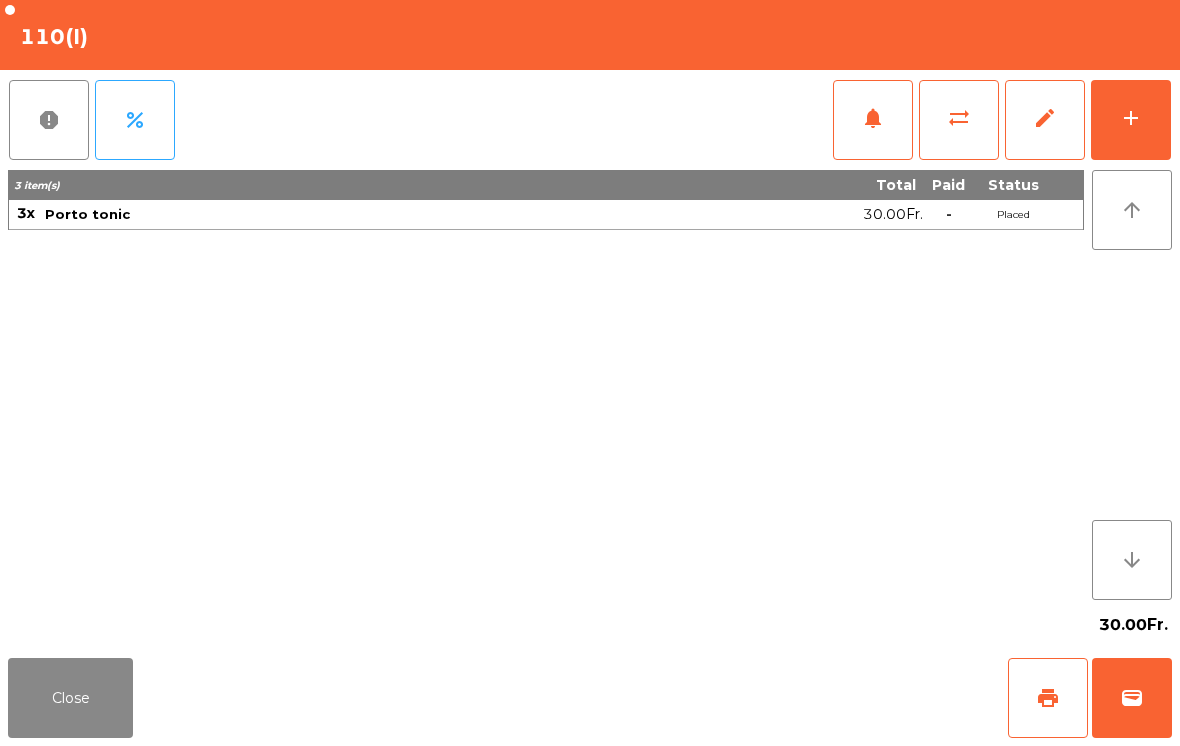 click on "add" 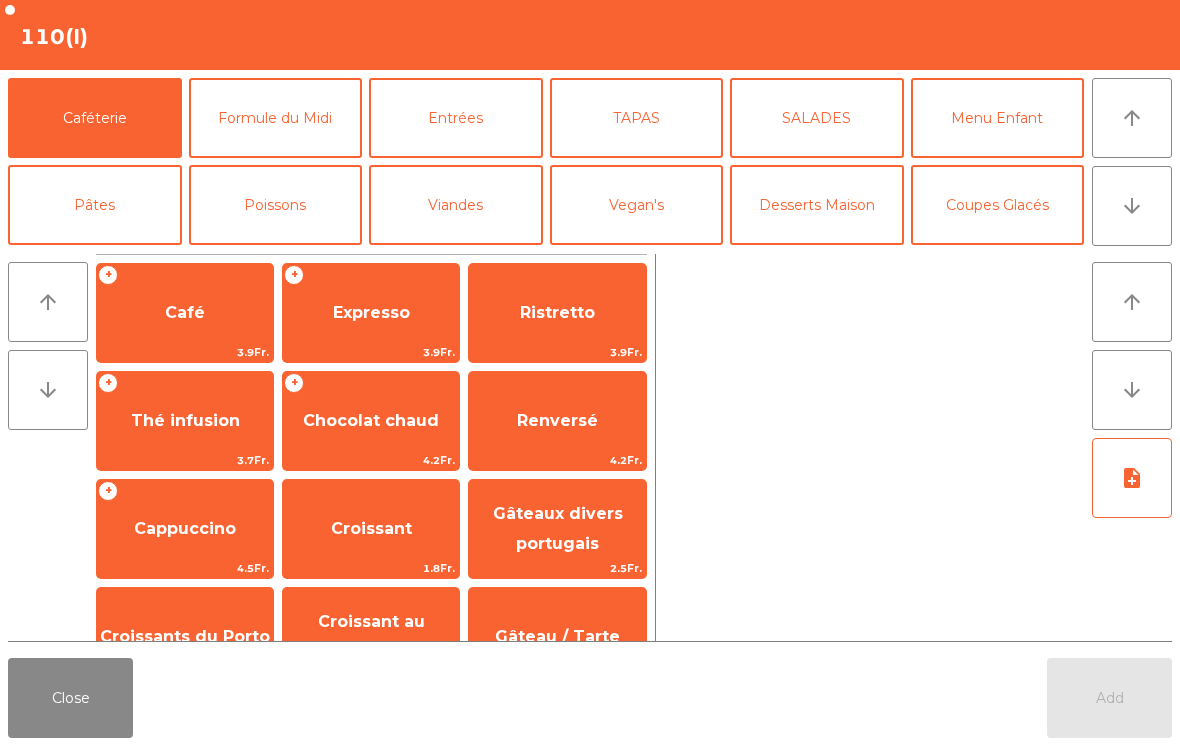 click on "Entrées" 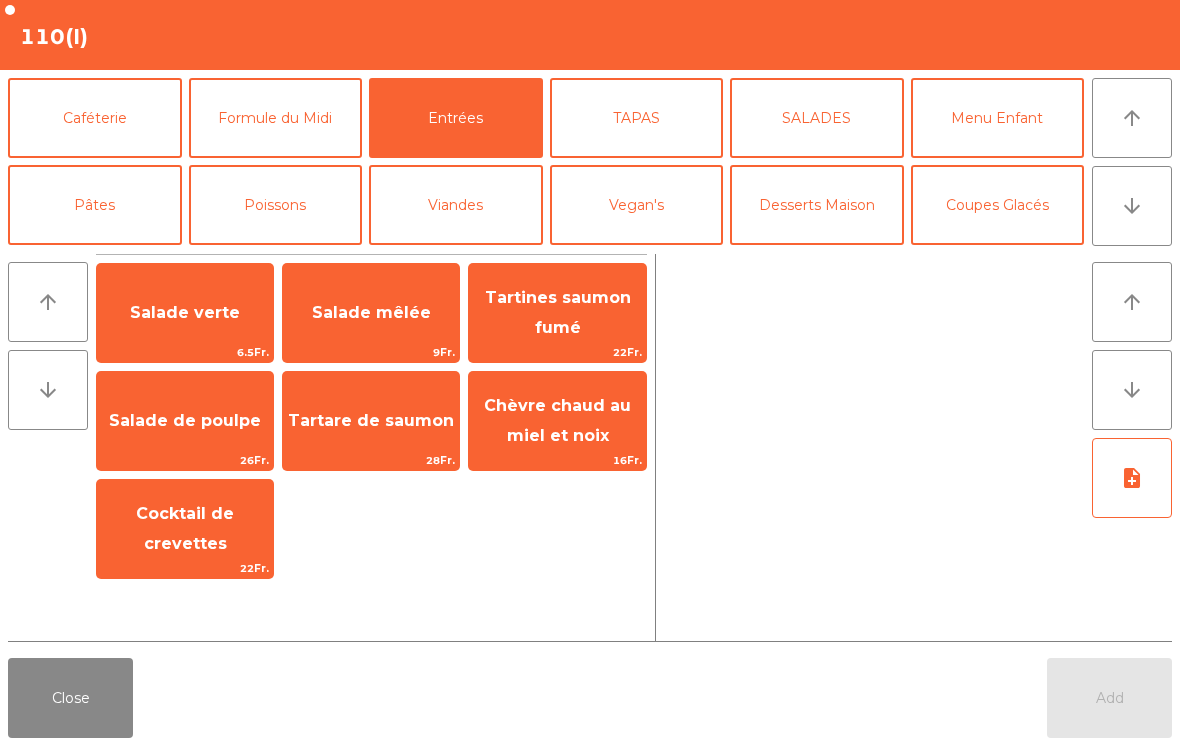 click on "SALADES" 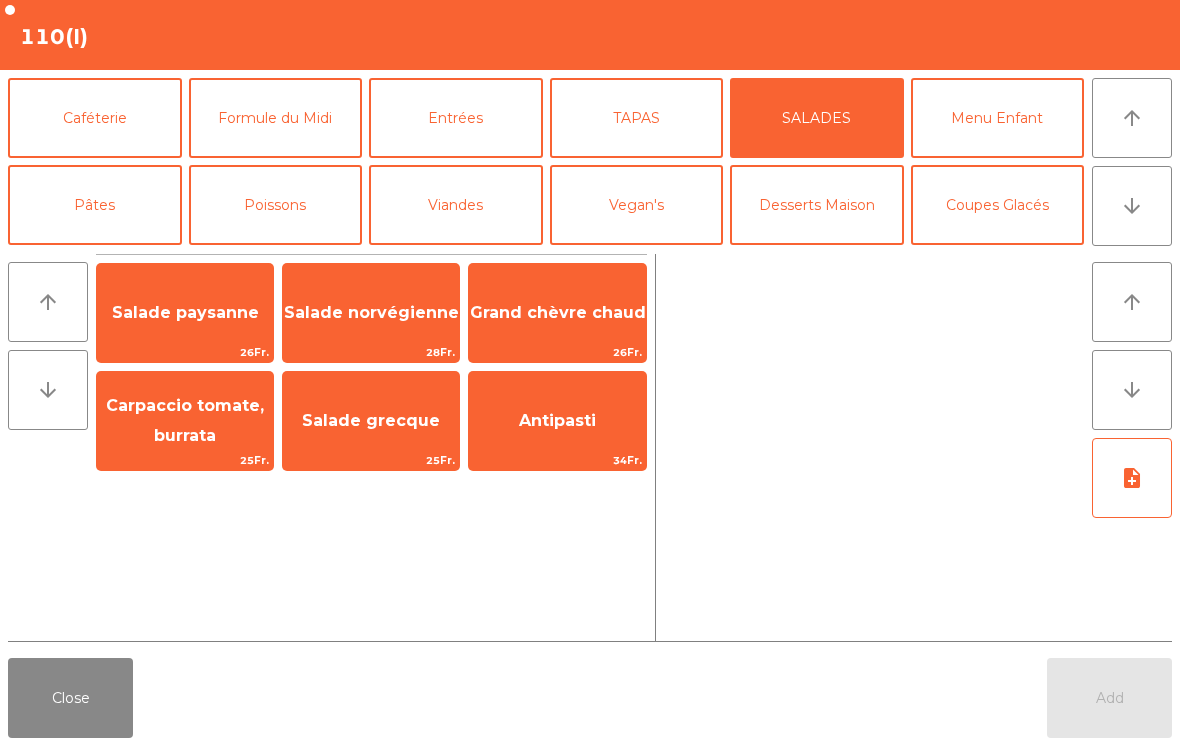 click on "34Fr." 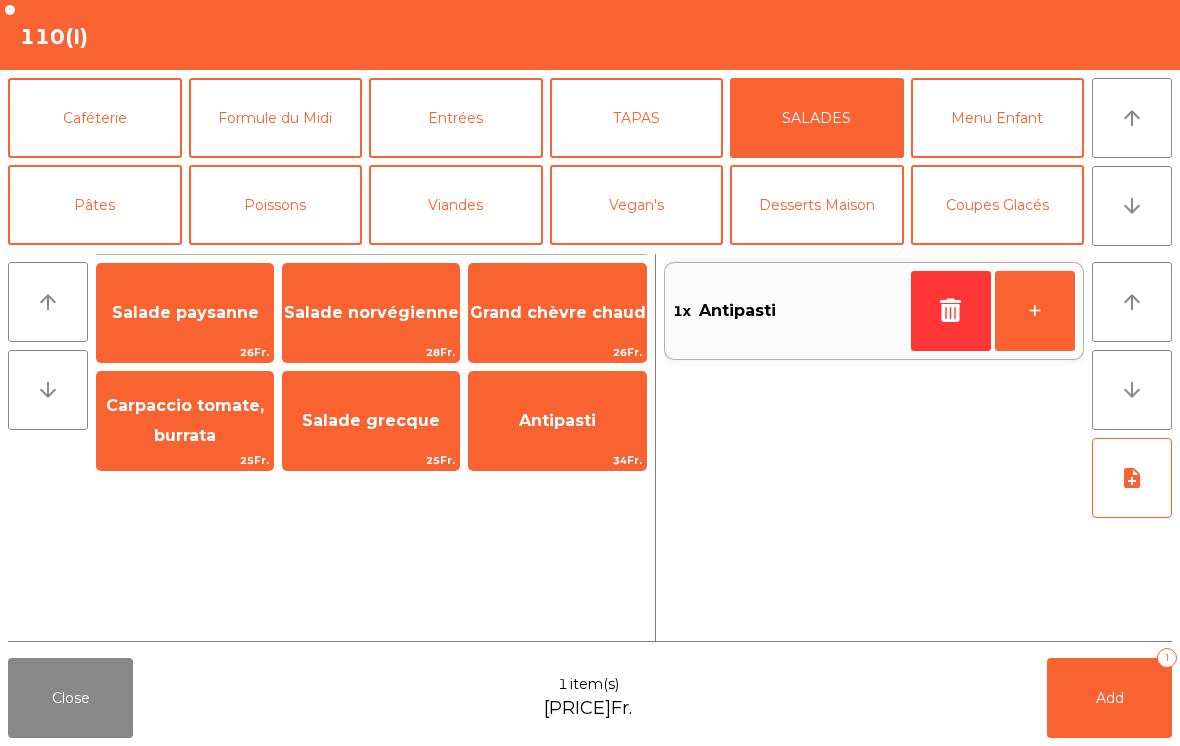 click on "Salade norvégienne" 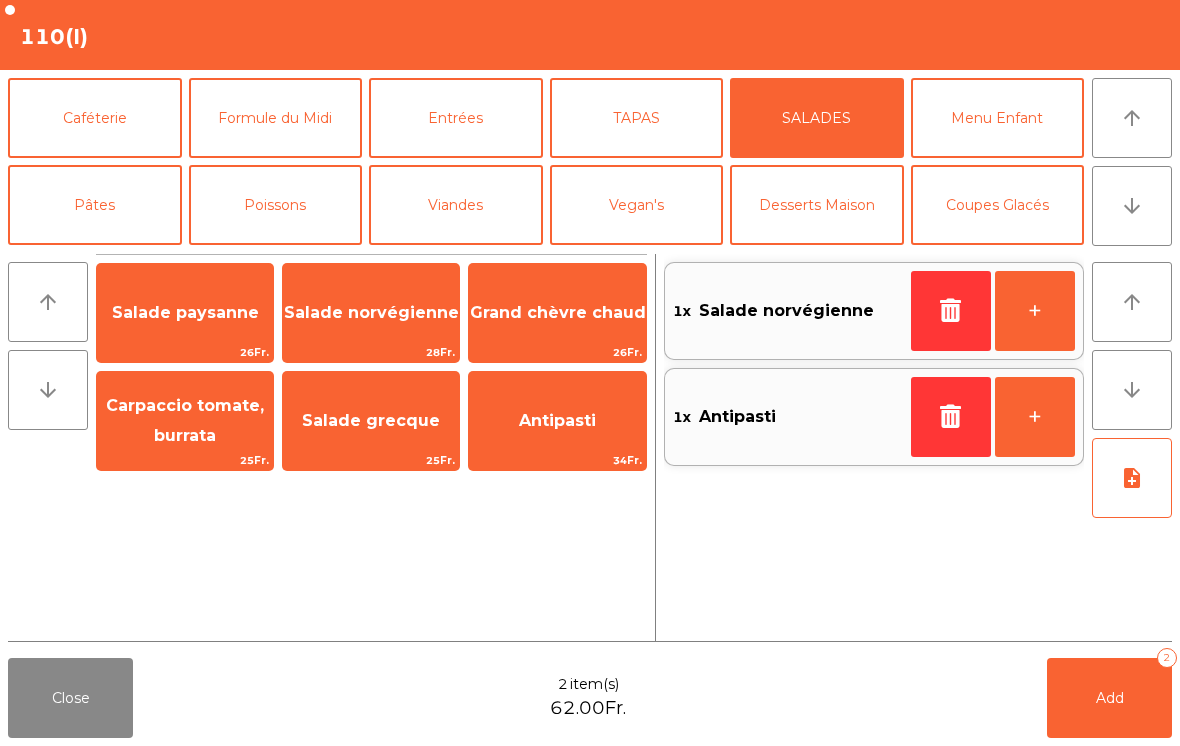 click on "Grand chèvre chaud" 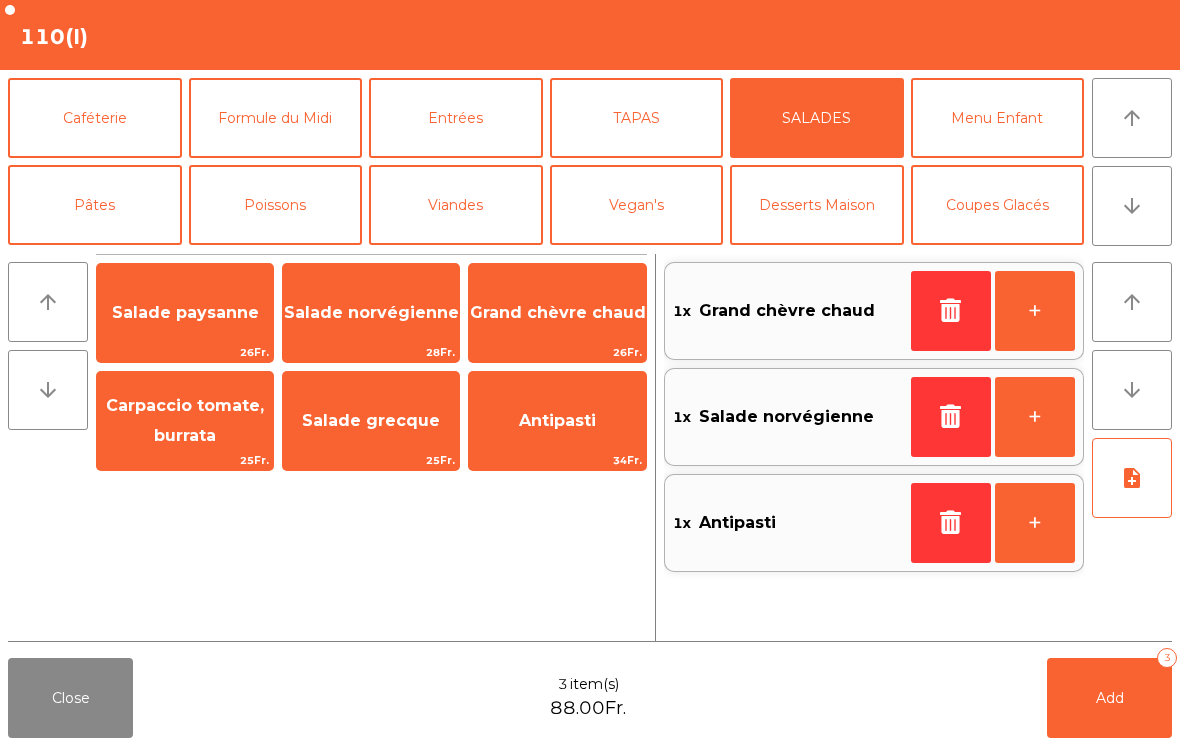 click on "arrow_downward" 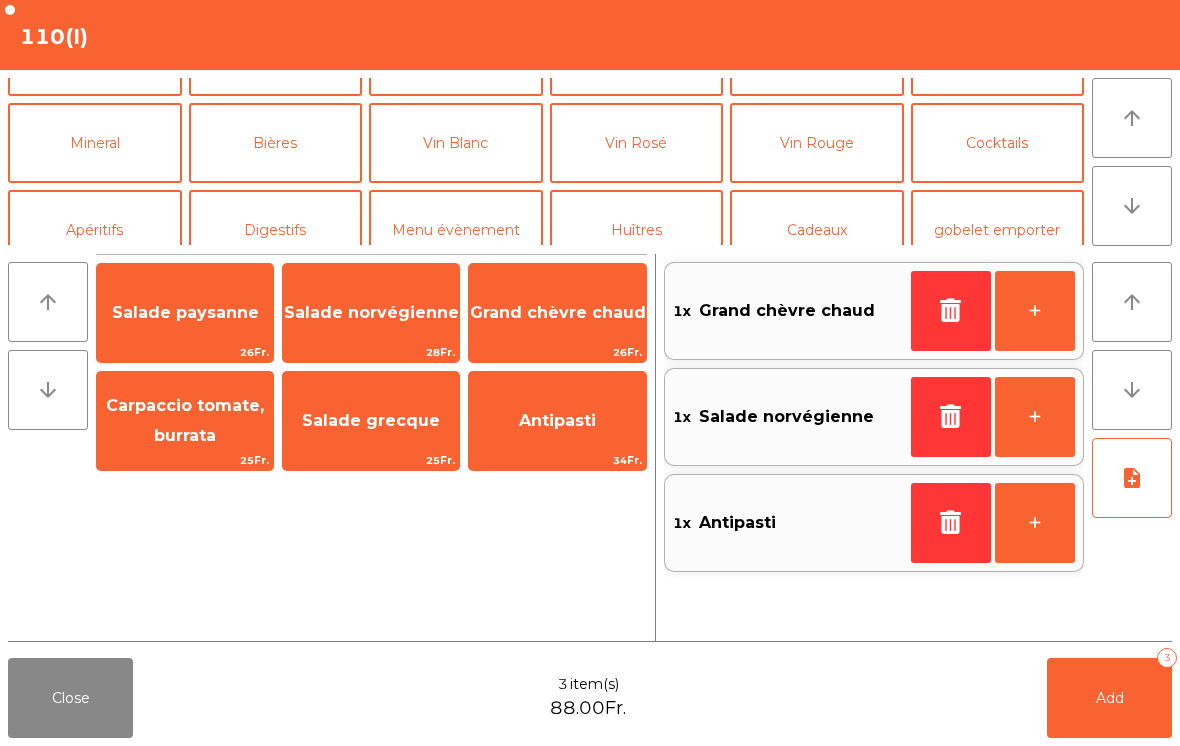 click on "Vin Rosé" 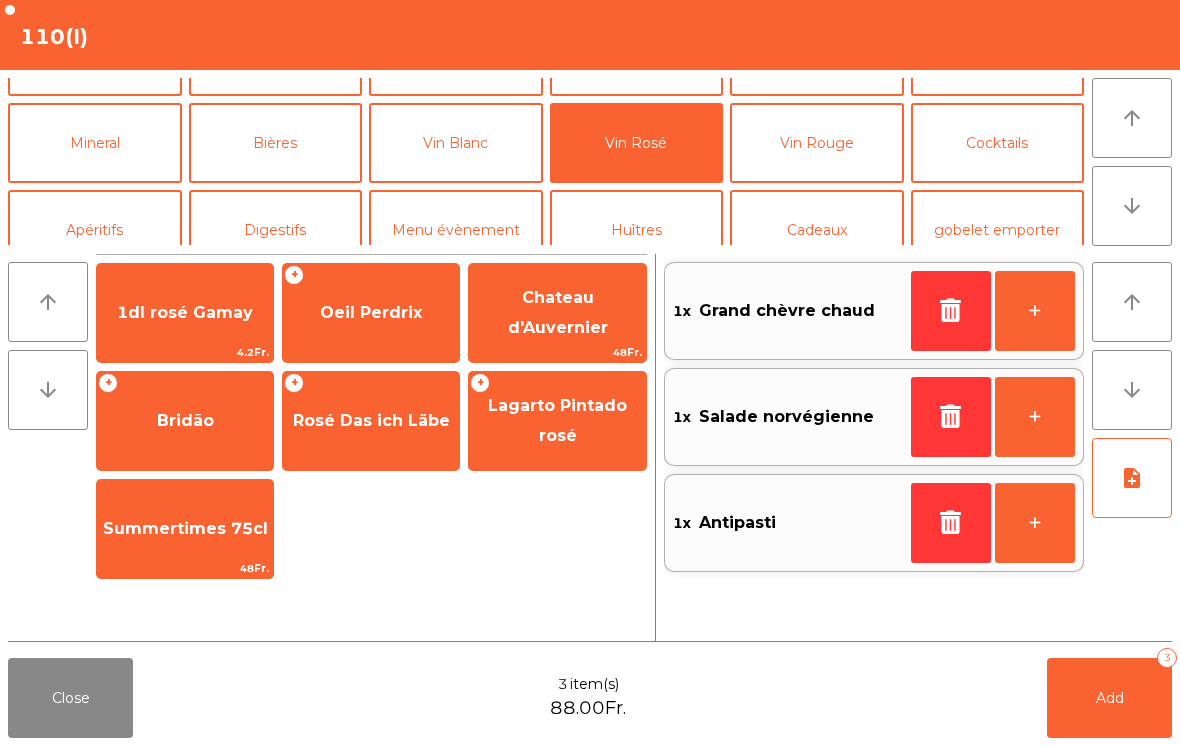 scroll, scrollTop: 174, scrollLeft: 0, axis: vertical 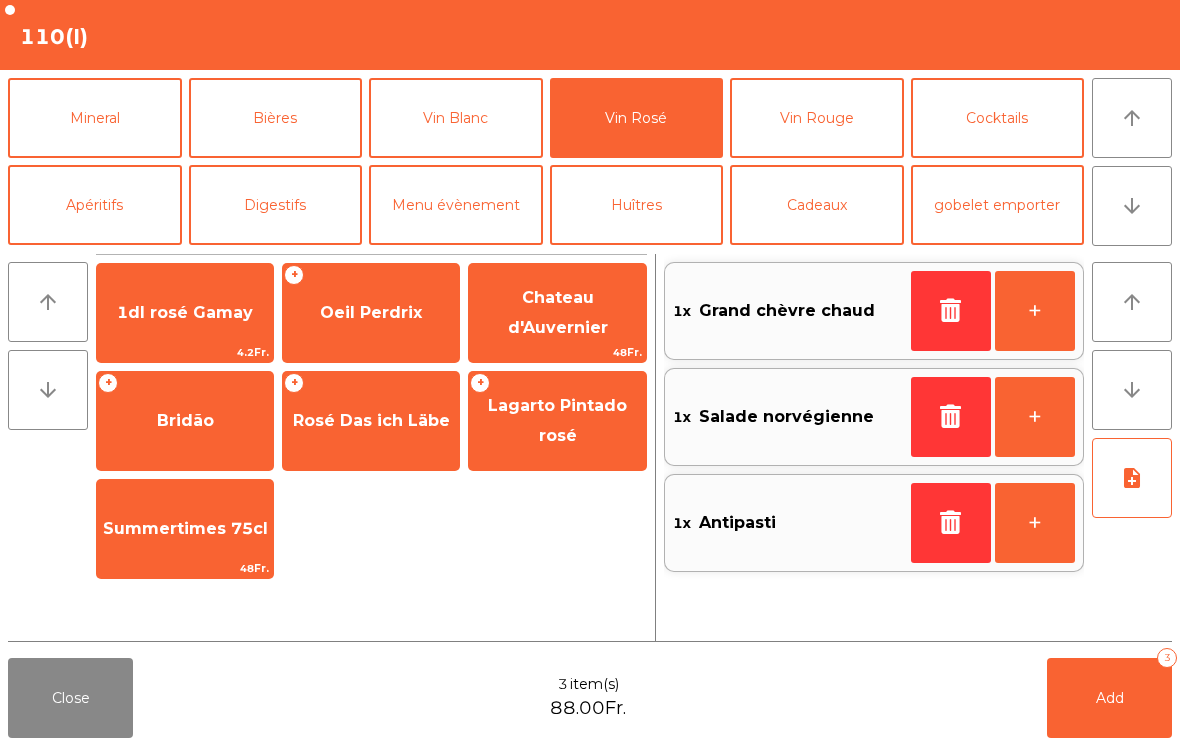 click on "Rosé Das ich Läbe" 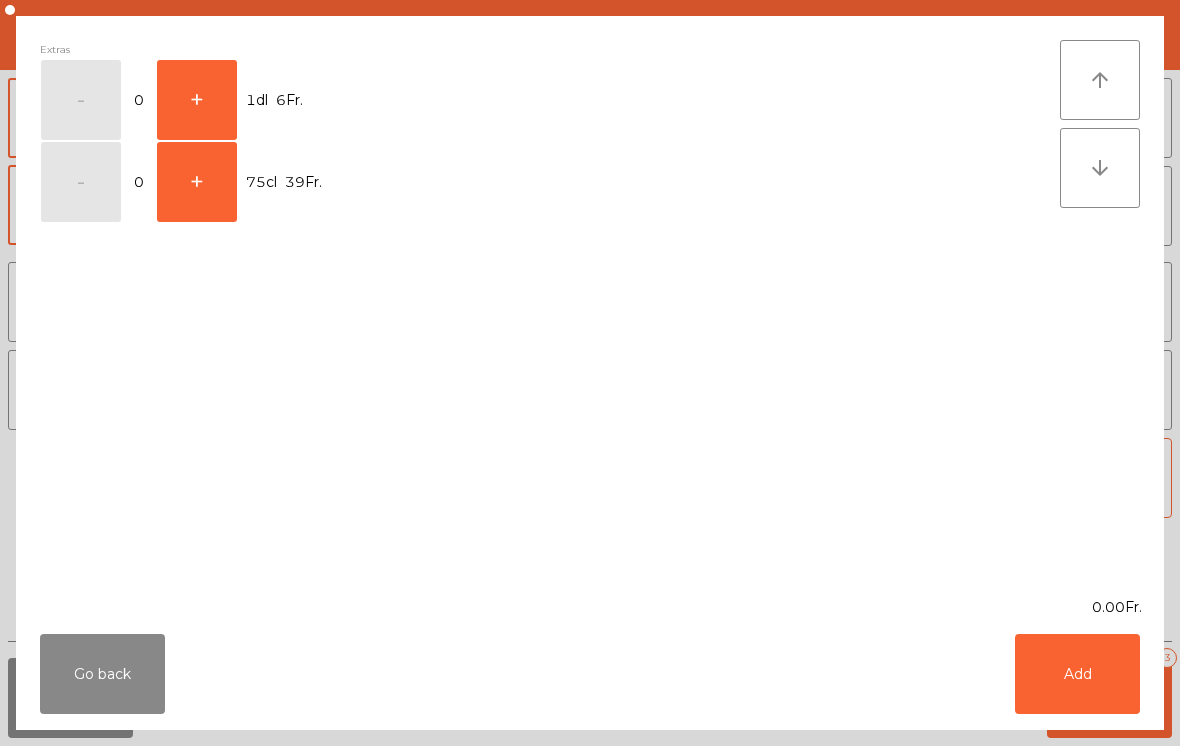 click on "+" 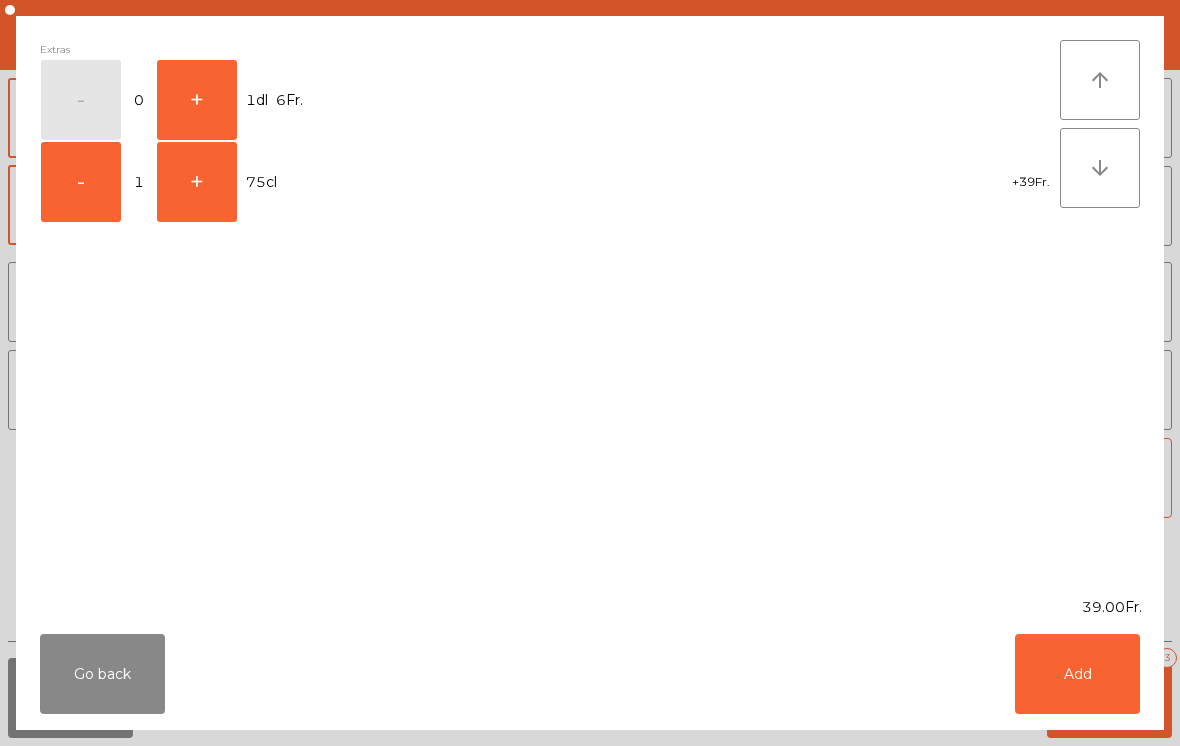 click on "Add" 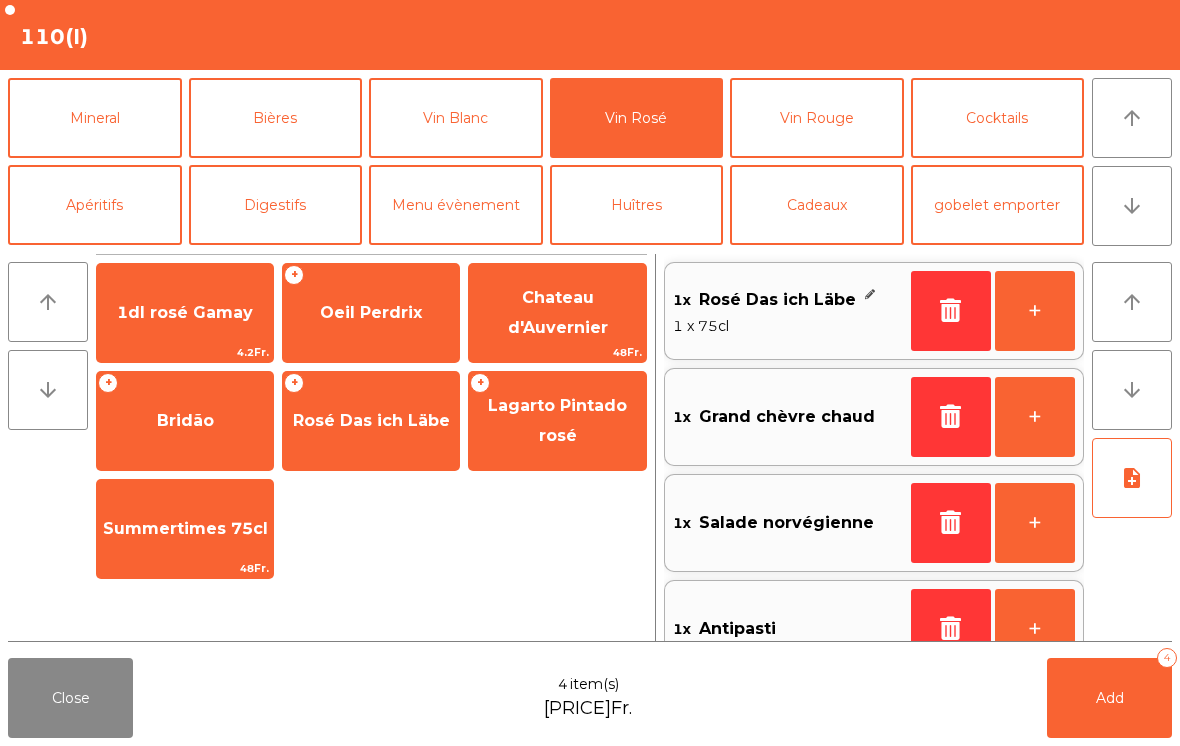click on "Add   4" 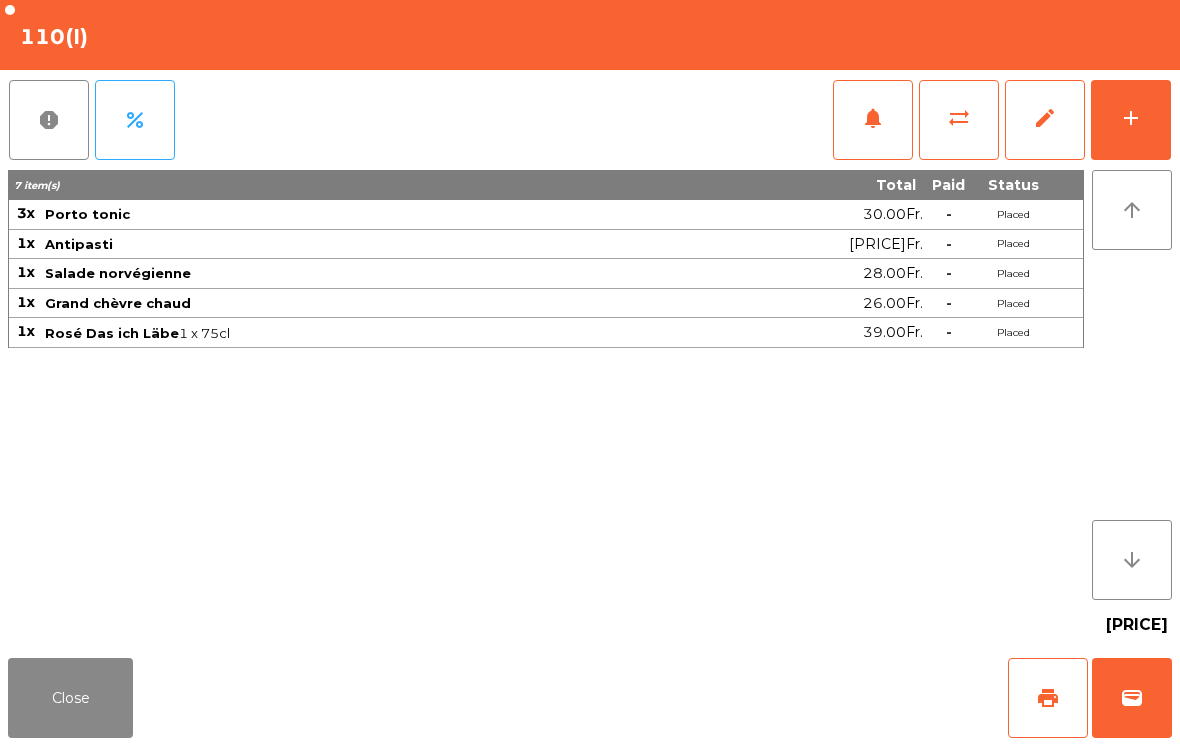click on "Close" 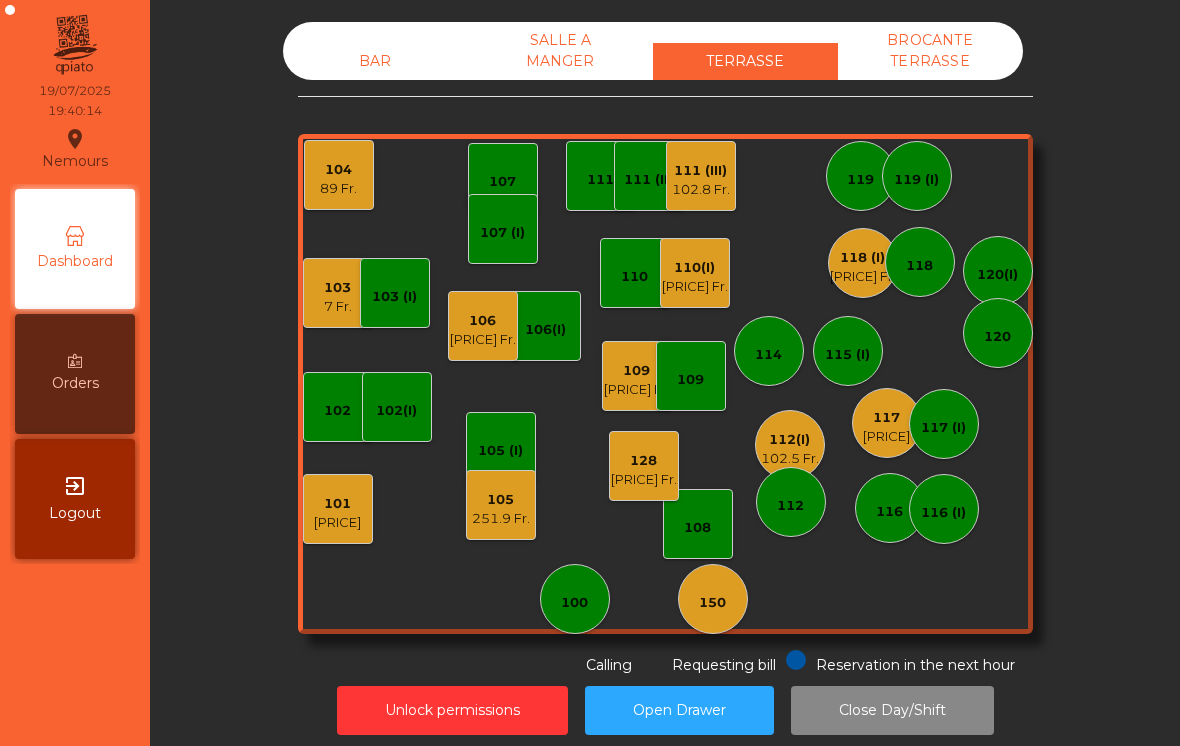 click on "[PRICE] Fr." 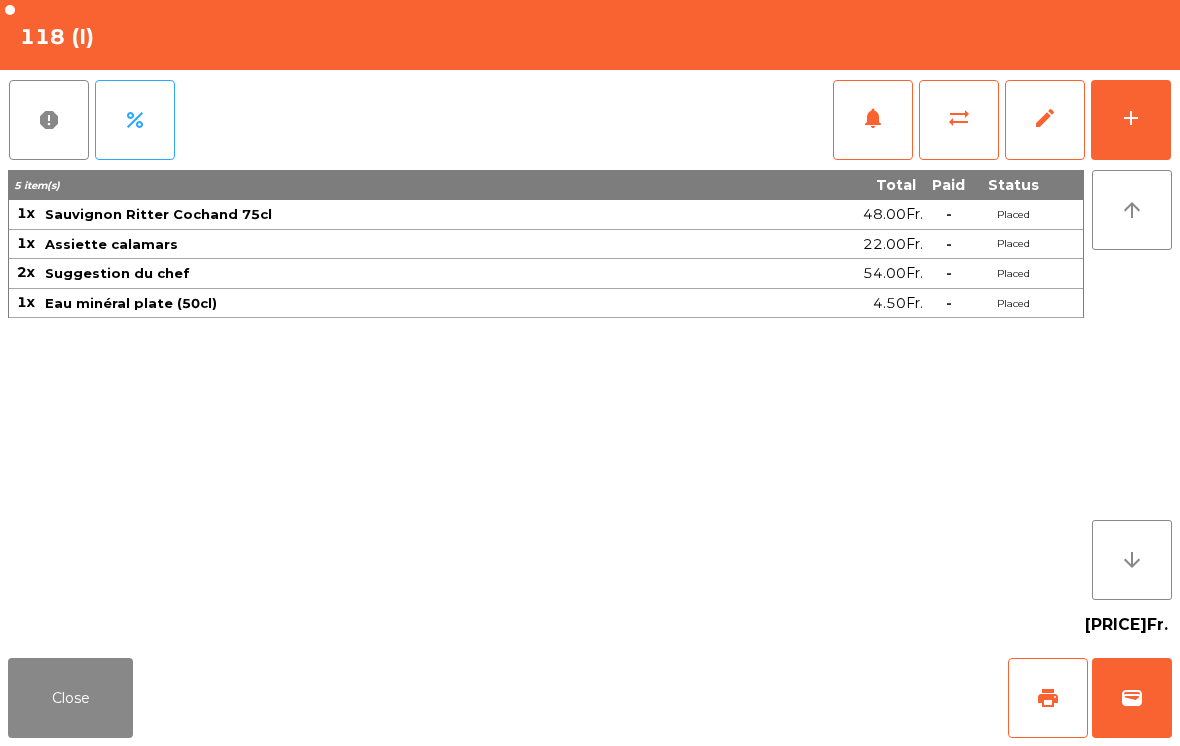 click on "notifications" 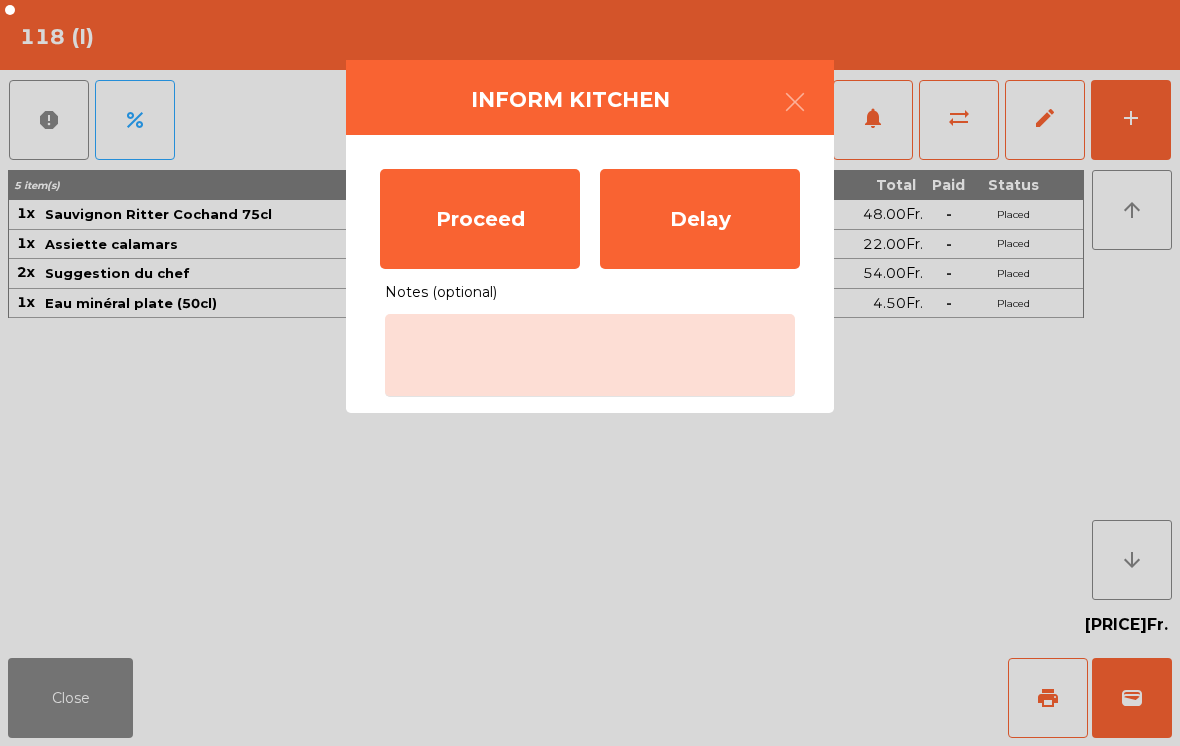 click on "Proceed" 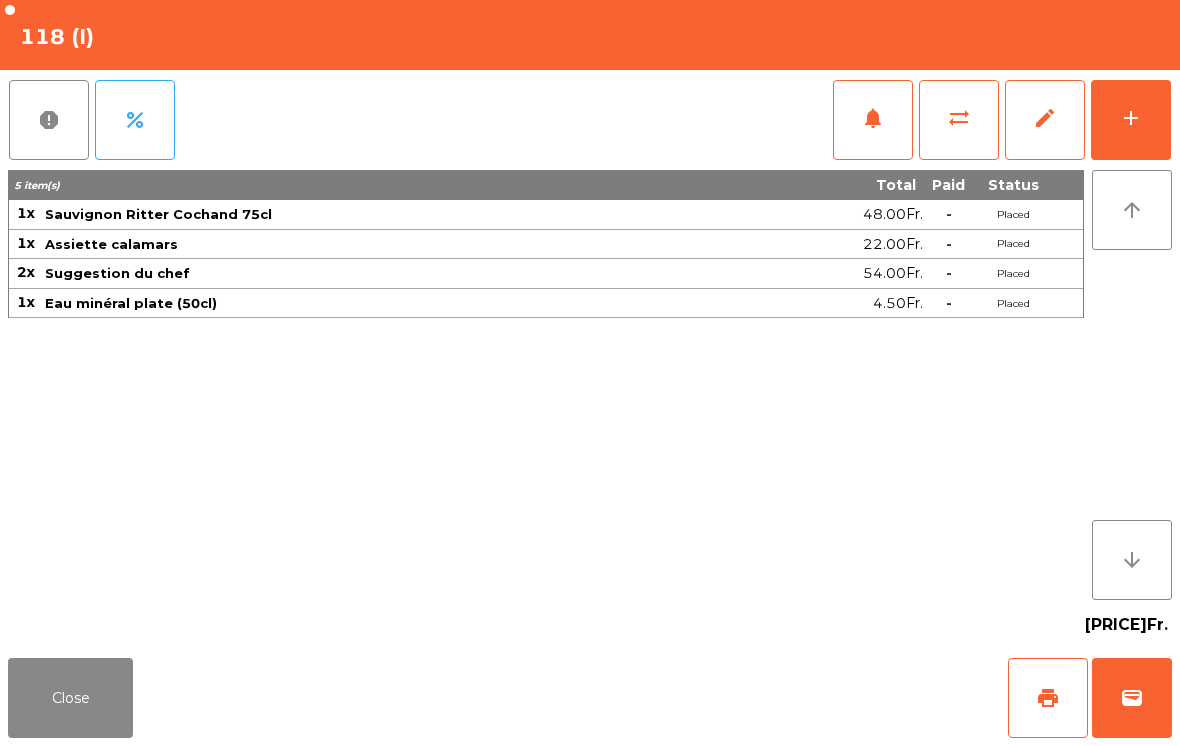 click on "[PRICE]Fr." 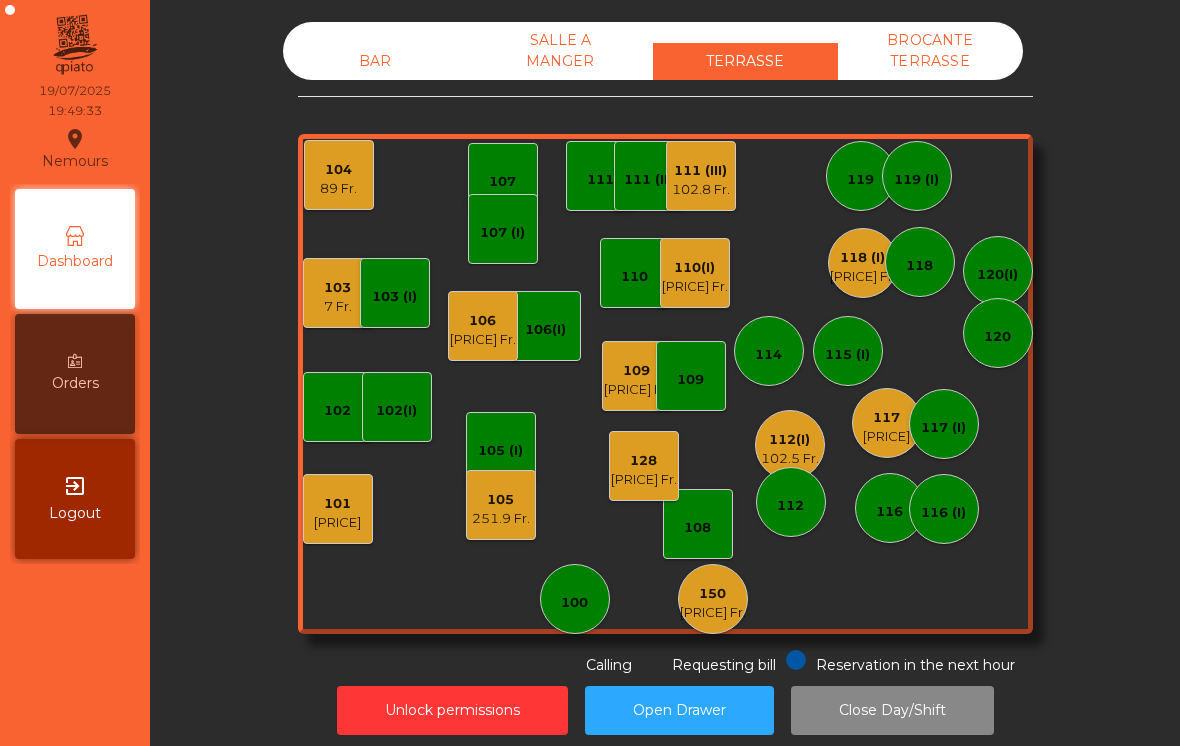 click on "102.5 Fr." 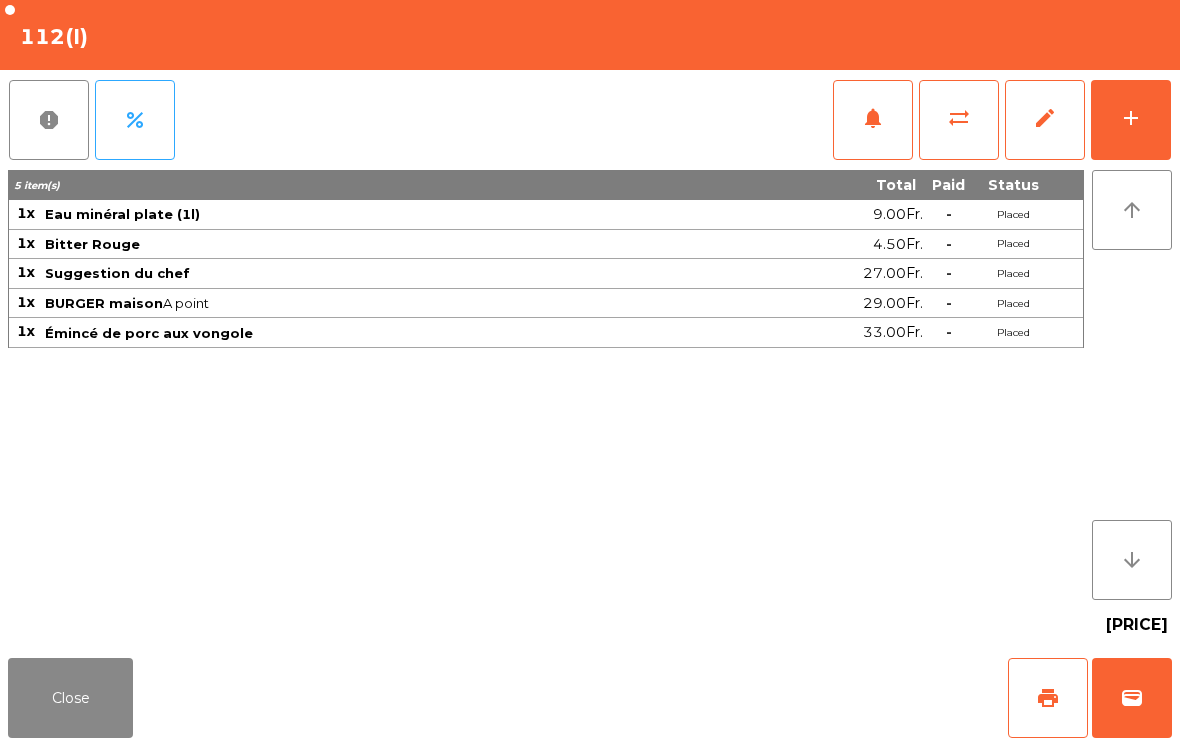 click on "Close" 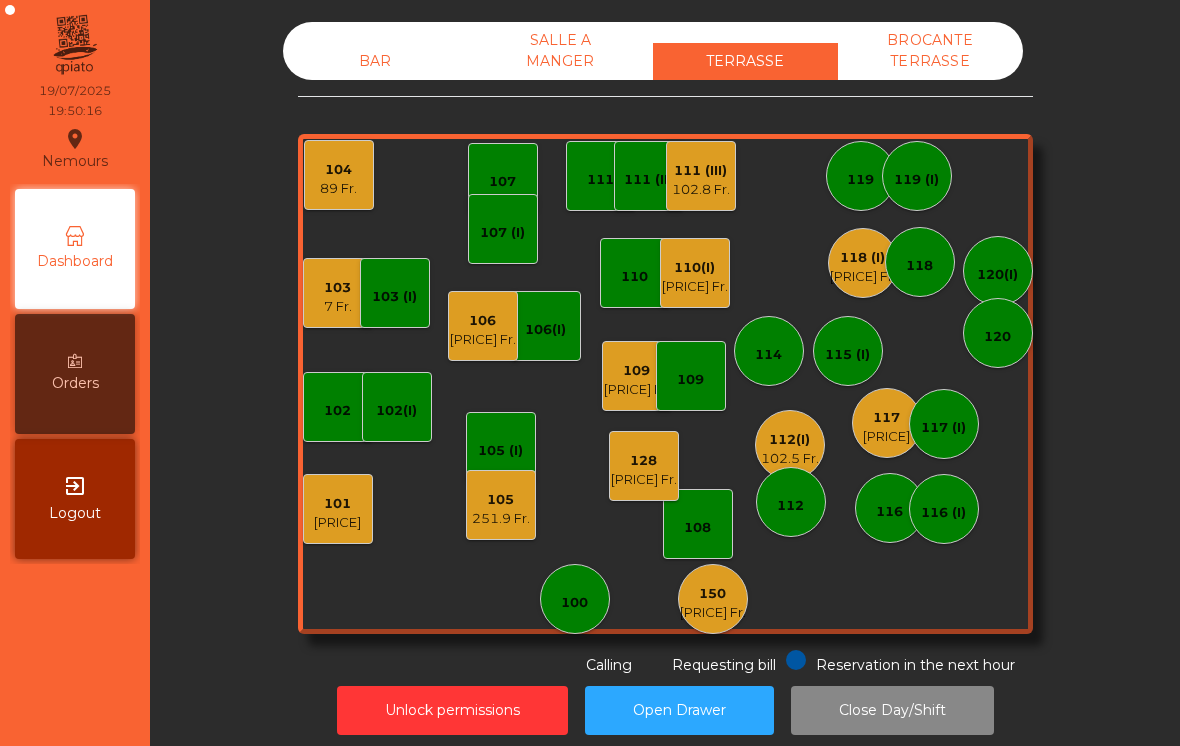 click on "BAR" 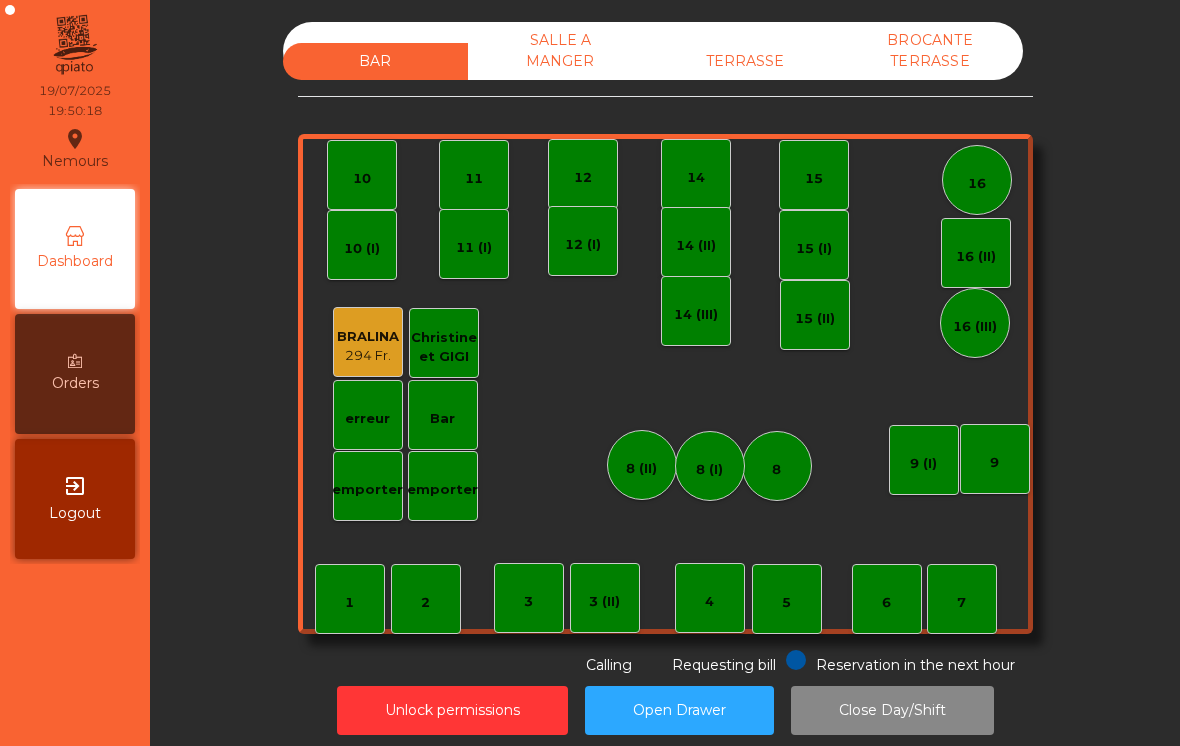 click on "BAR   SALLE A MANGER   TERRASSE   BROCANTE TERRASSE    1   2    3   4    5    6    7    8   9   10    11    12    14   15    16   Bar   3 (II)   14 (II)   15 (I)   erreur    emporter   16 (II)   8 (II)   BRALINA   294 Fr.    14 (III)   15 (II)   16 (III)   9 (I)   10 (I)   11 (I)   12 (I)   8 (I)   Christine et GIGI   emporter  Reservation in the next hour Requesting bill Calling" 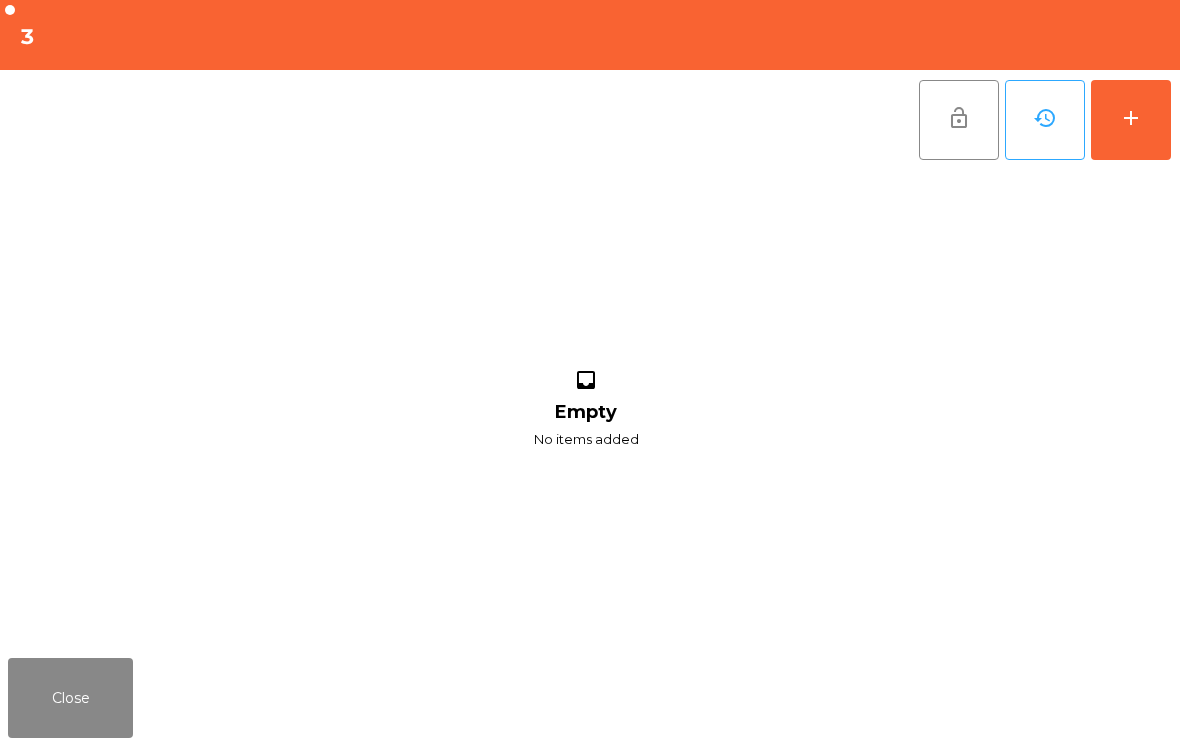 click on "add" 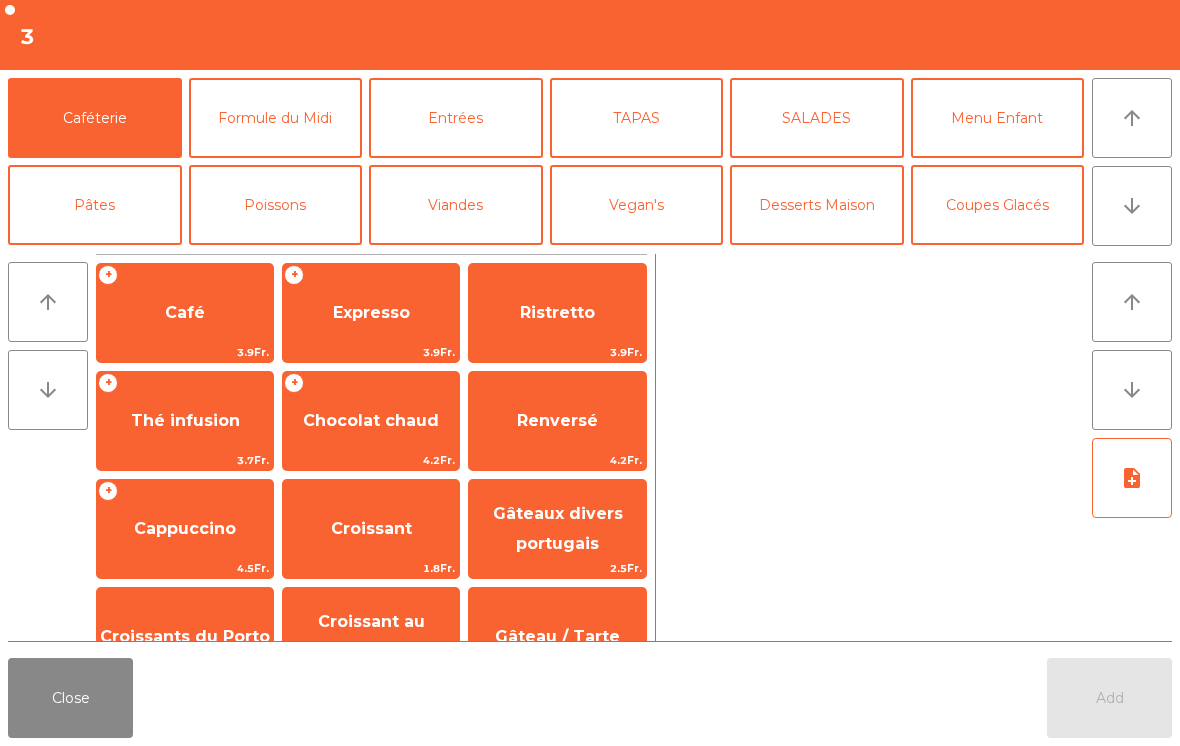 scroll, scrollTop: 88, scrollLeft: 0, axis: vertical 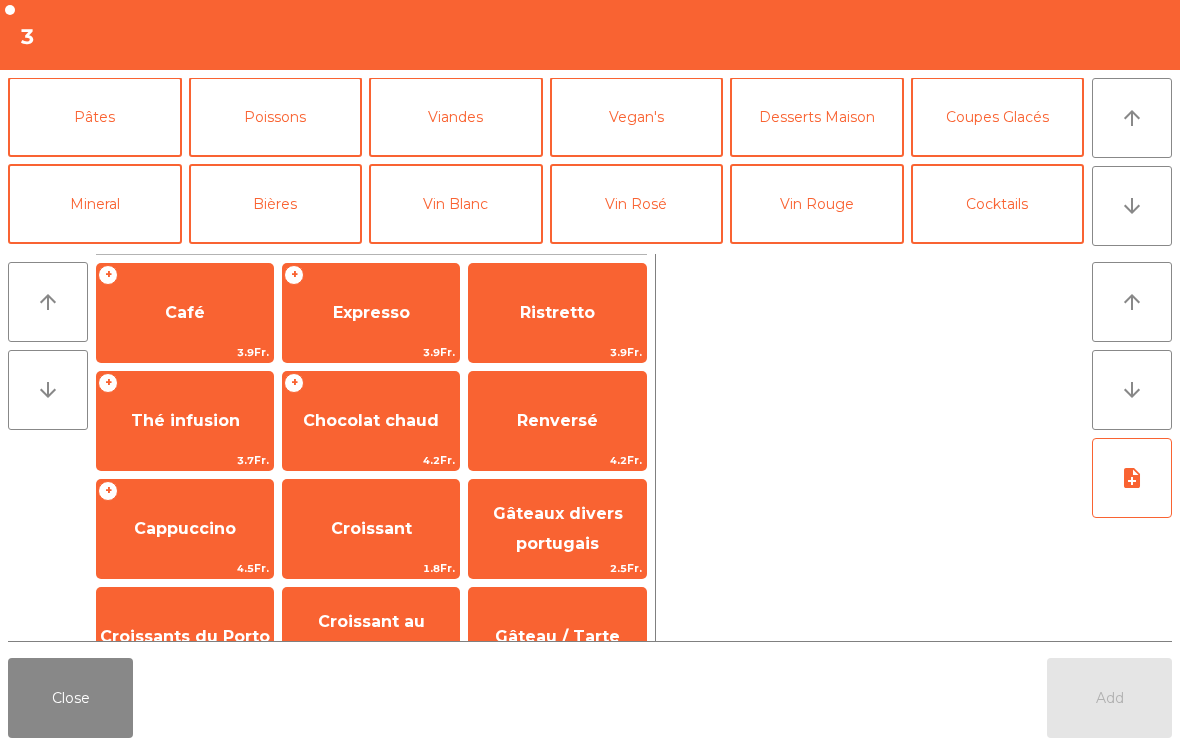 click on "Cocktails" 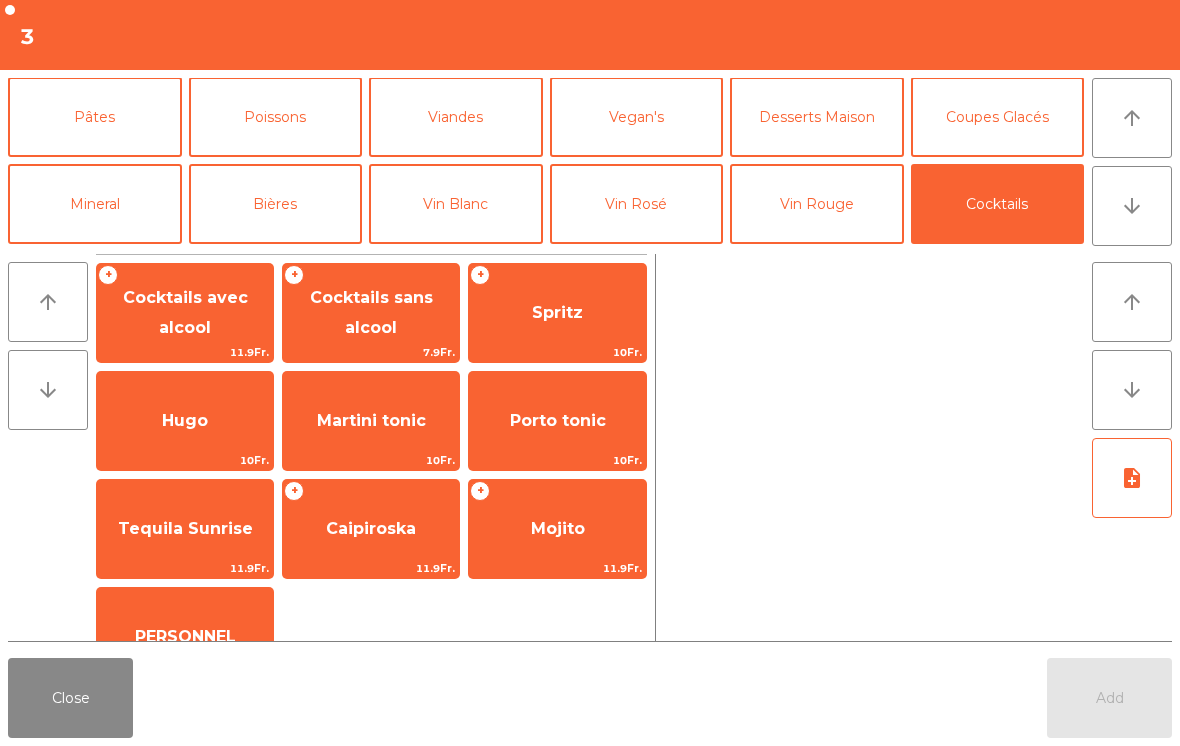 click on "Cocktails avec alcool" 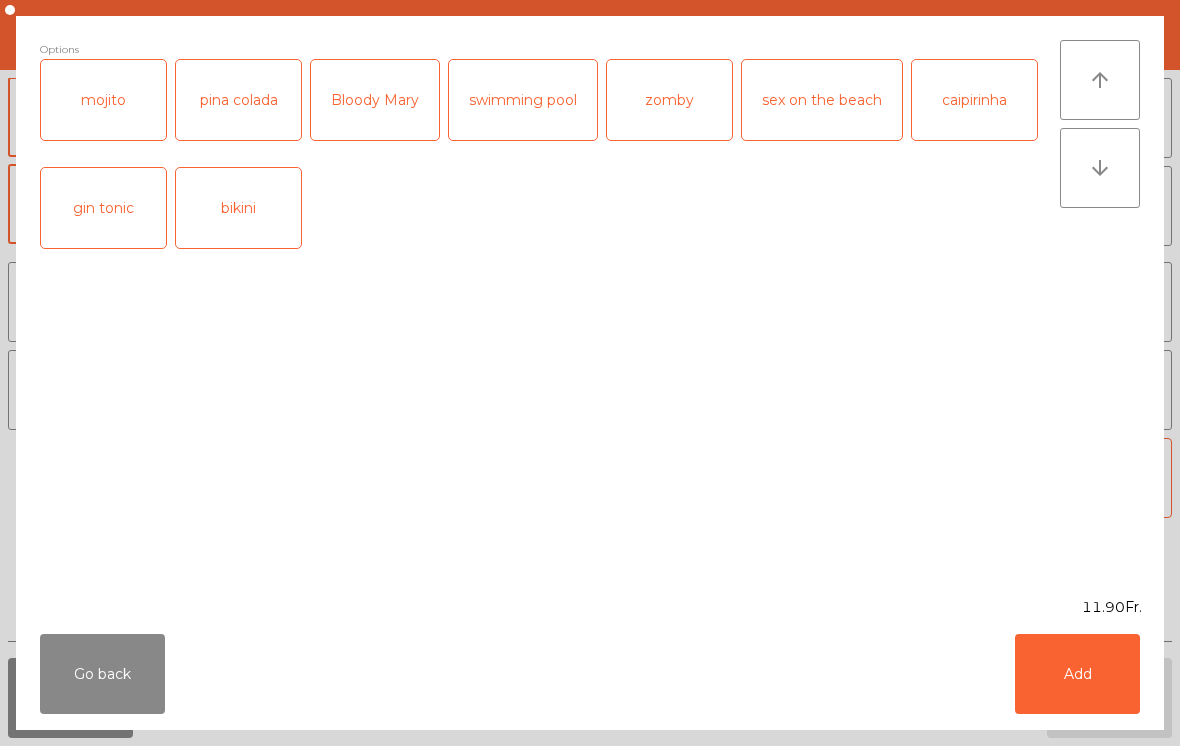 click on "Add" 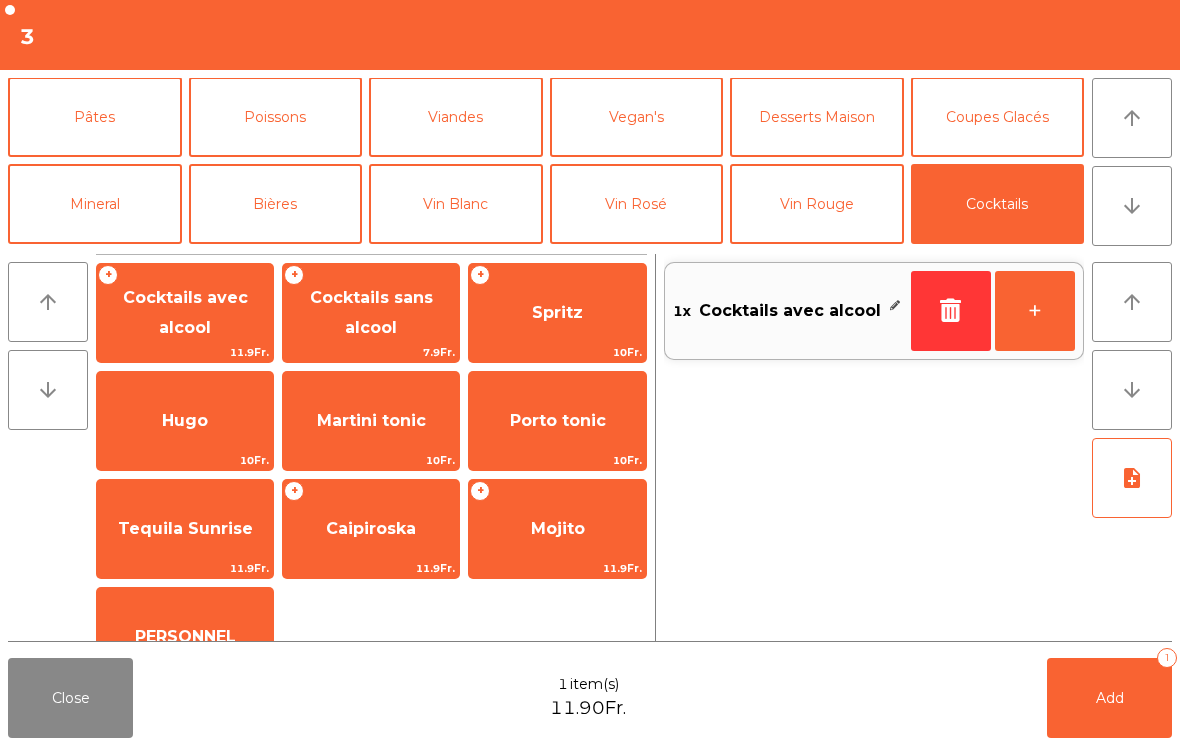 click on "+" 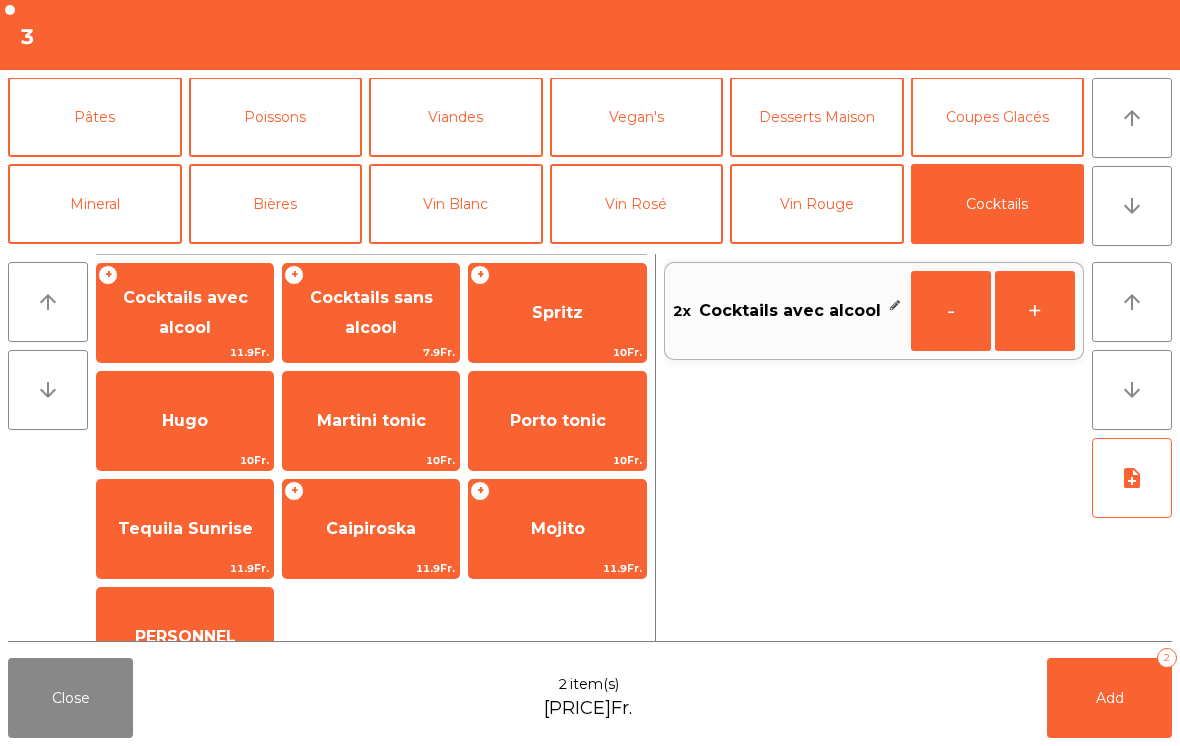 click on "Hugo" 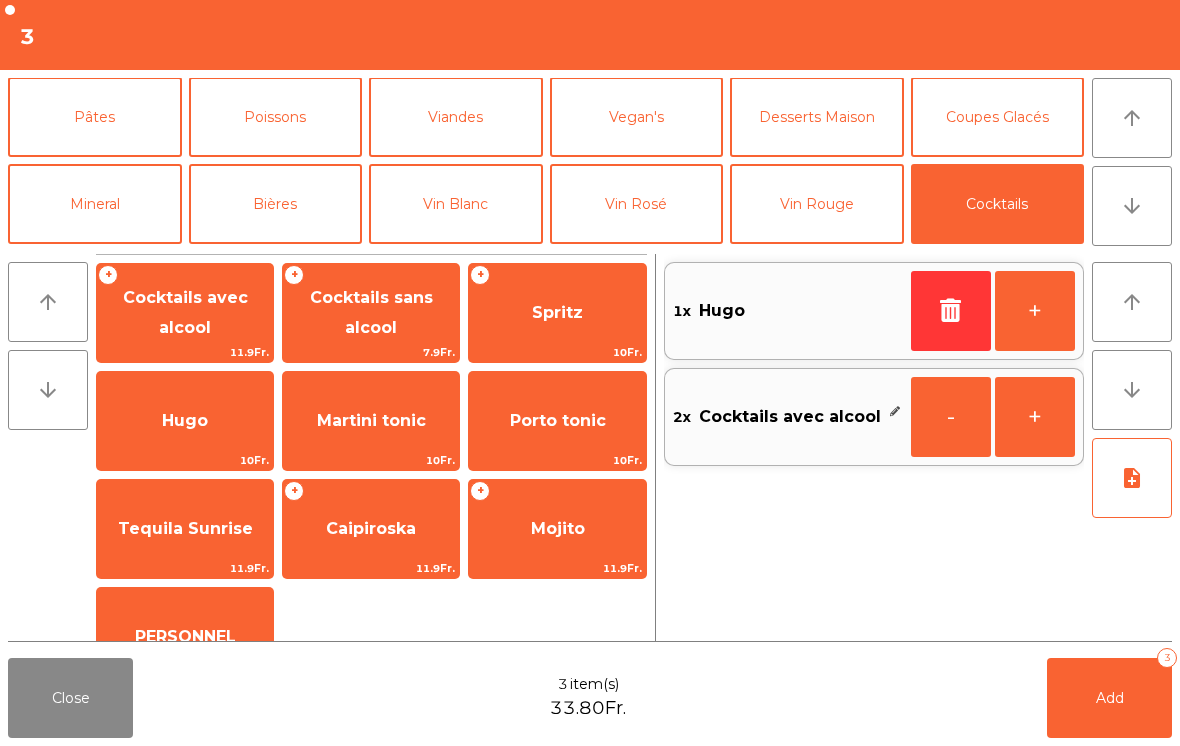 click on "Mineral" 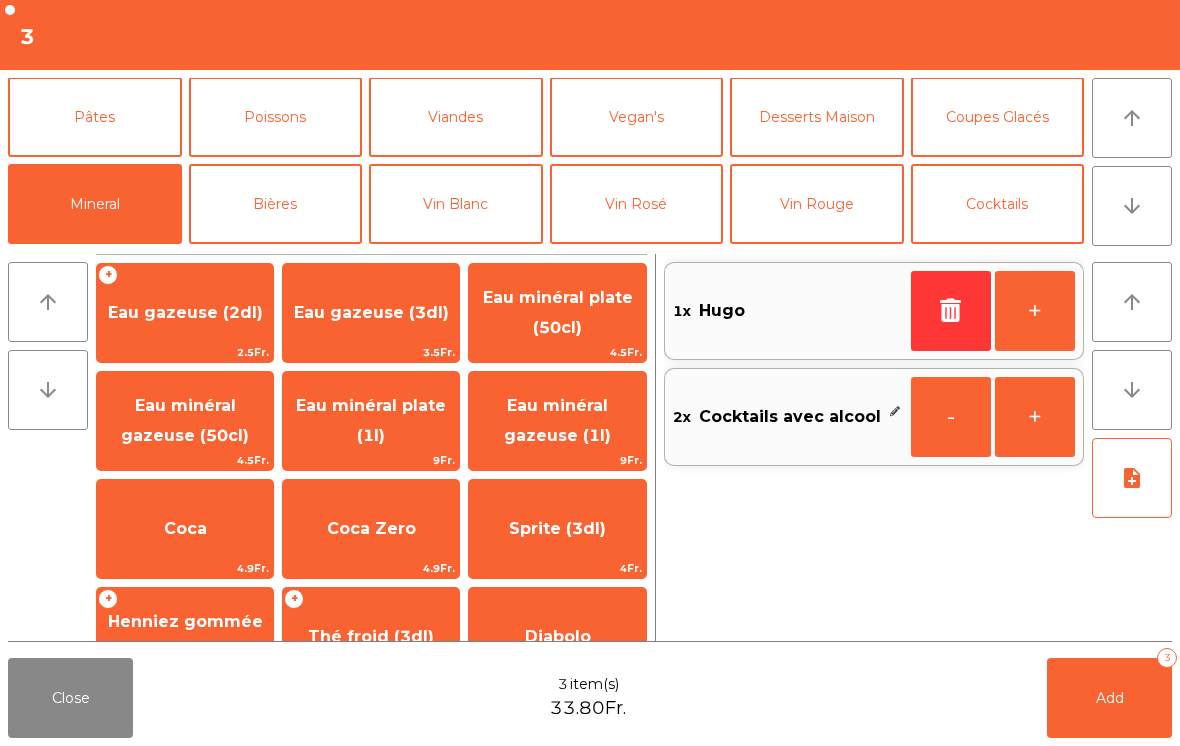 scroll, scrollTop: 166, scrollLeft: 0, axis: vertical 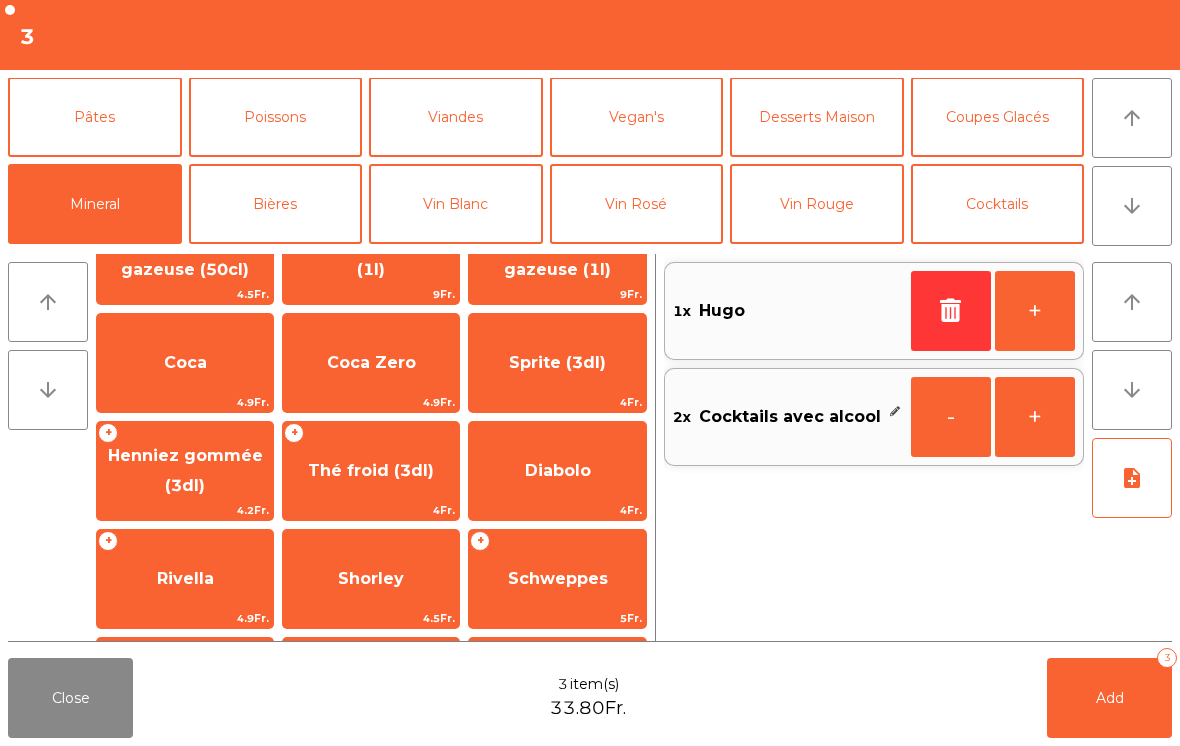 click on "Thé froid (3dl)" 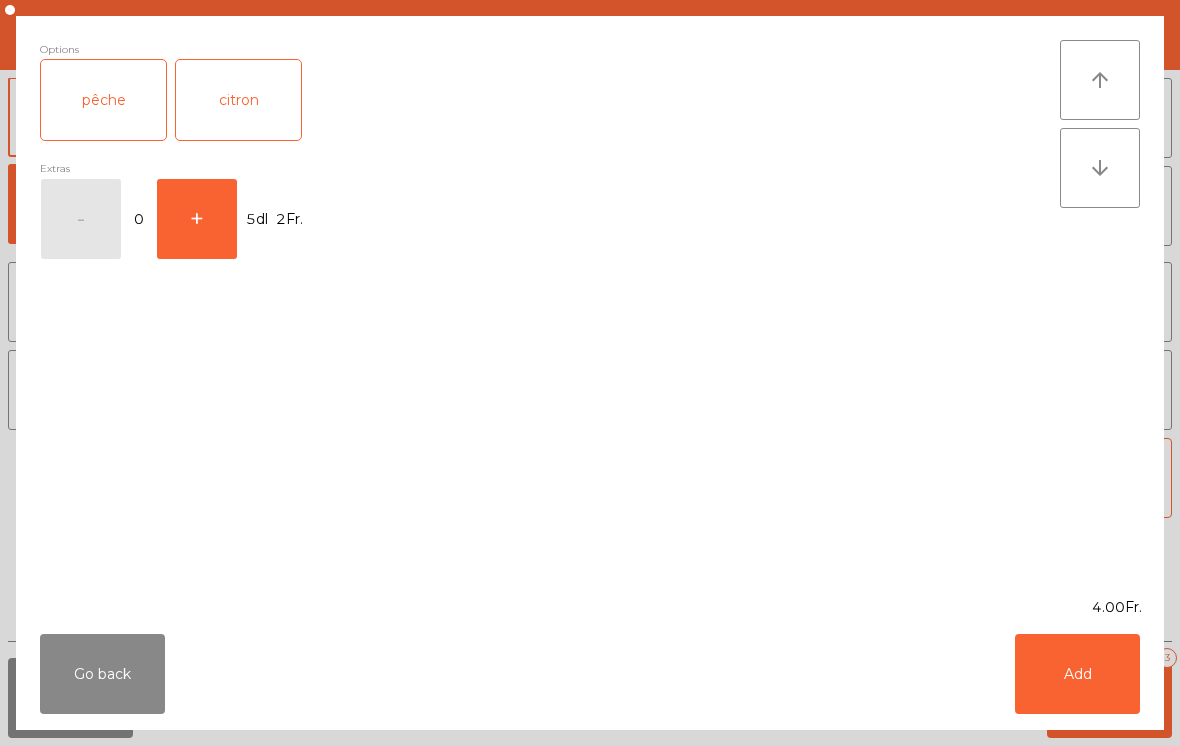 click on "pêche" 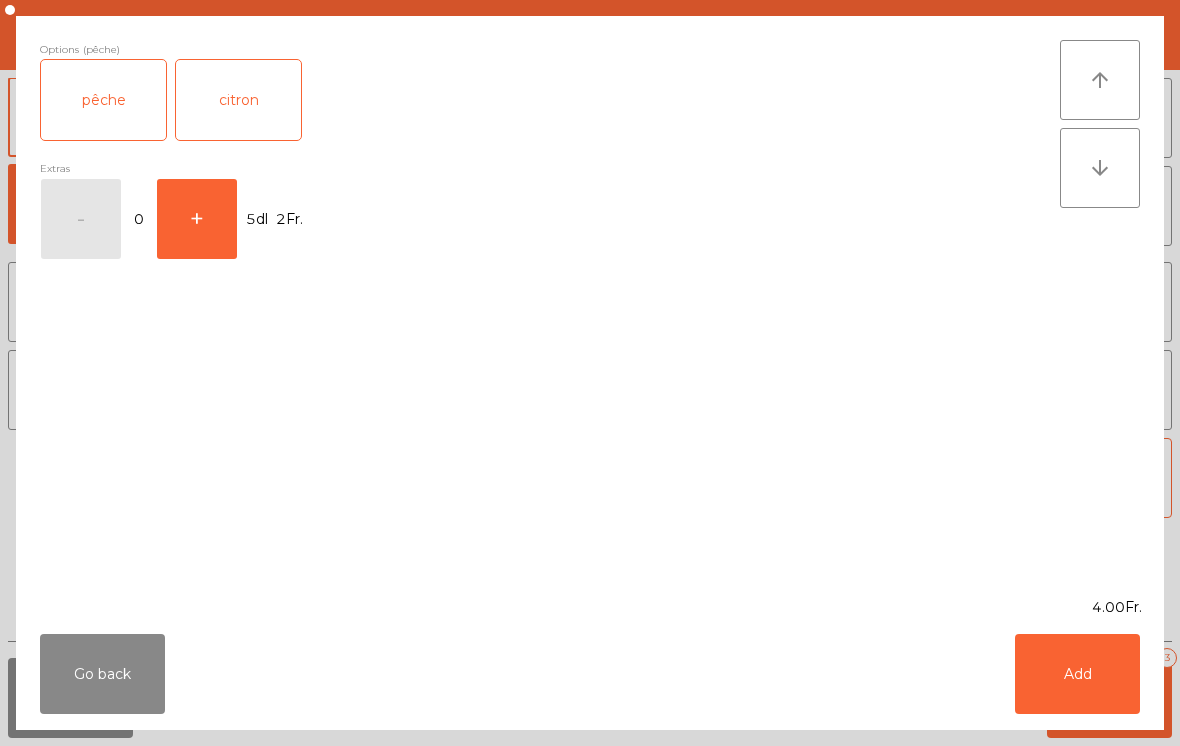 click on "Add" 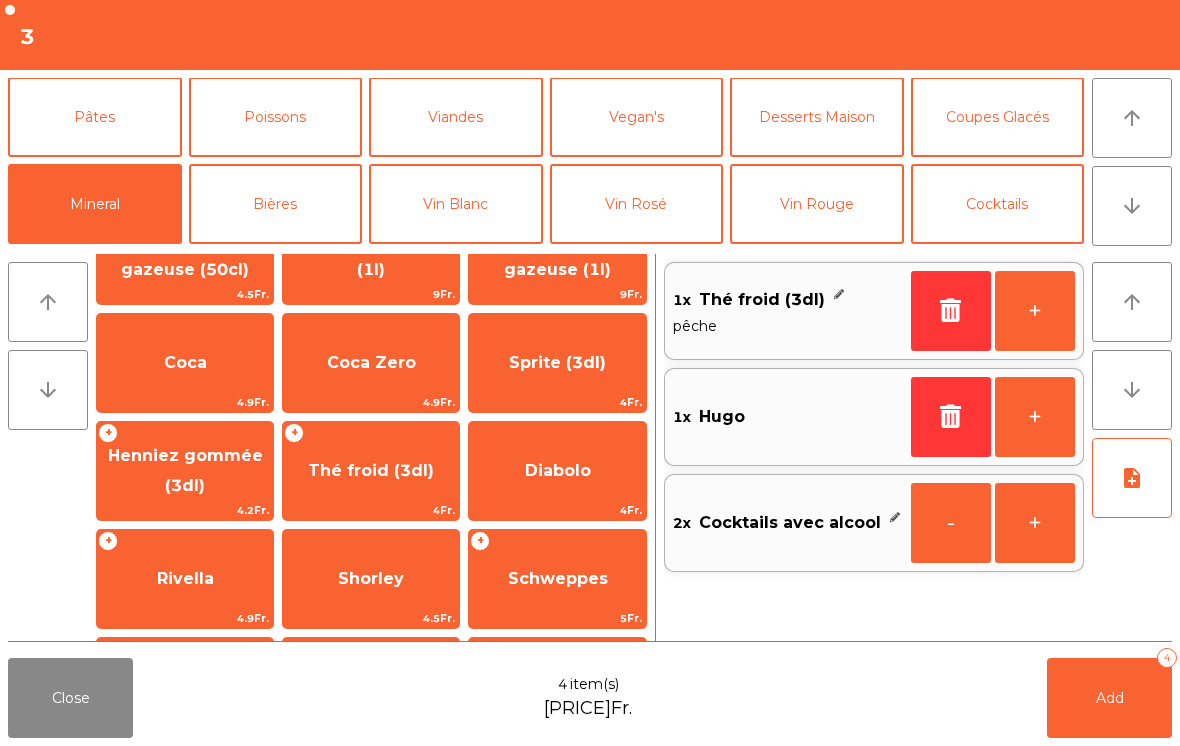 click on "Thé froid (3dl)" 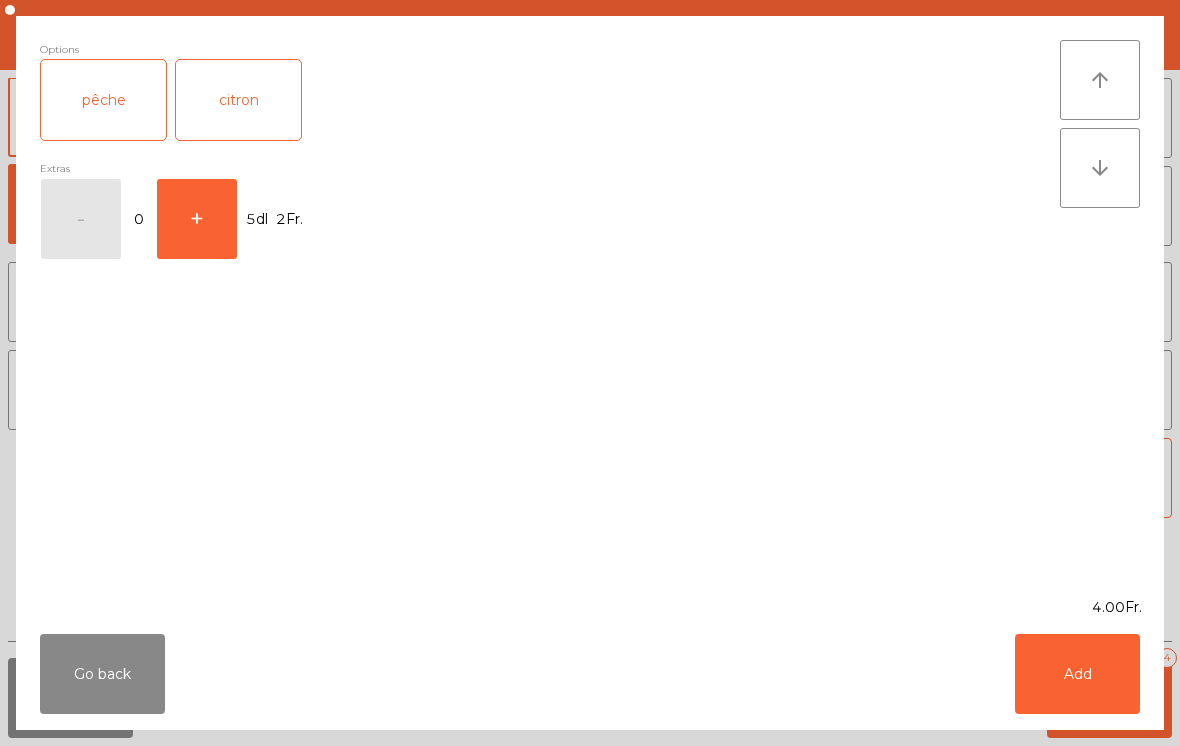 click on "citron" 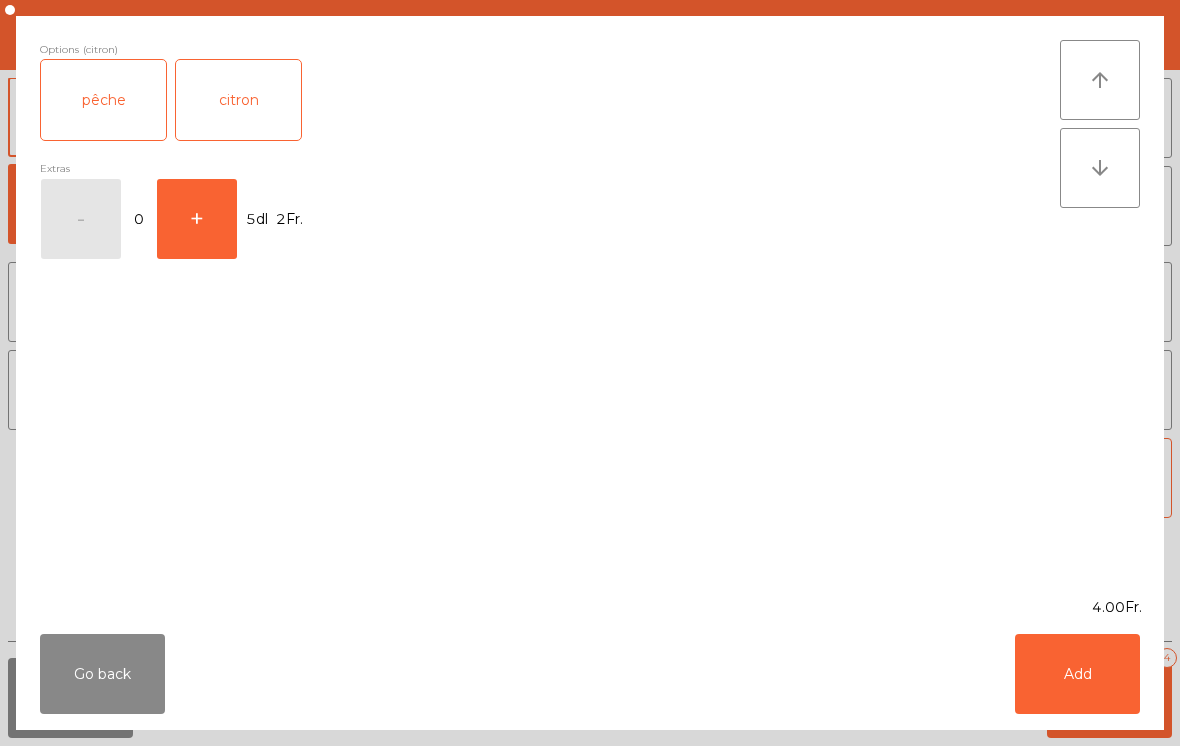 click on "Add" 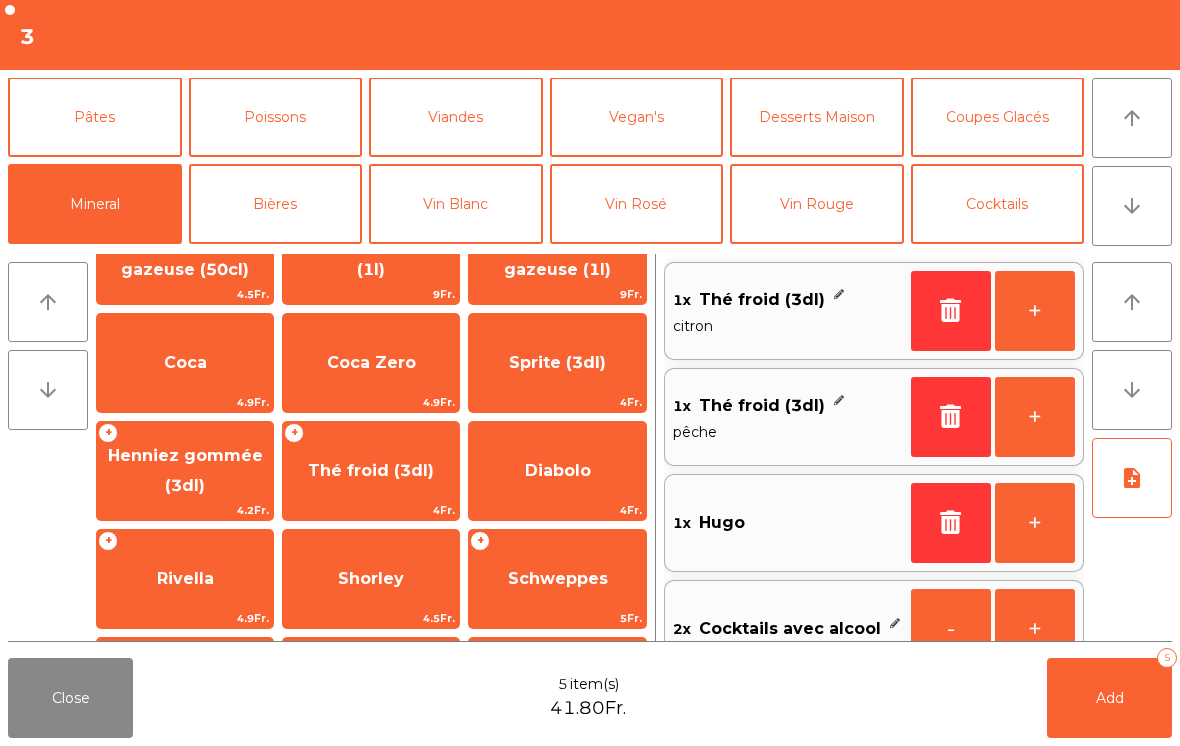 click on "Add   5" 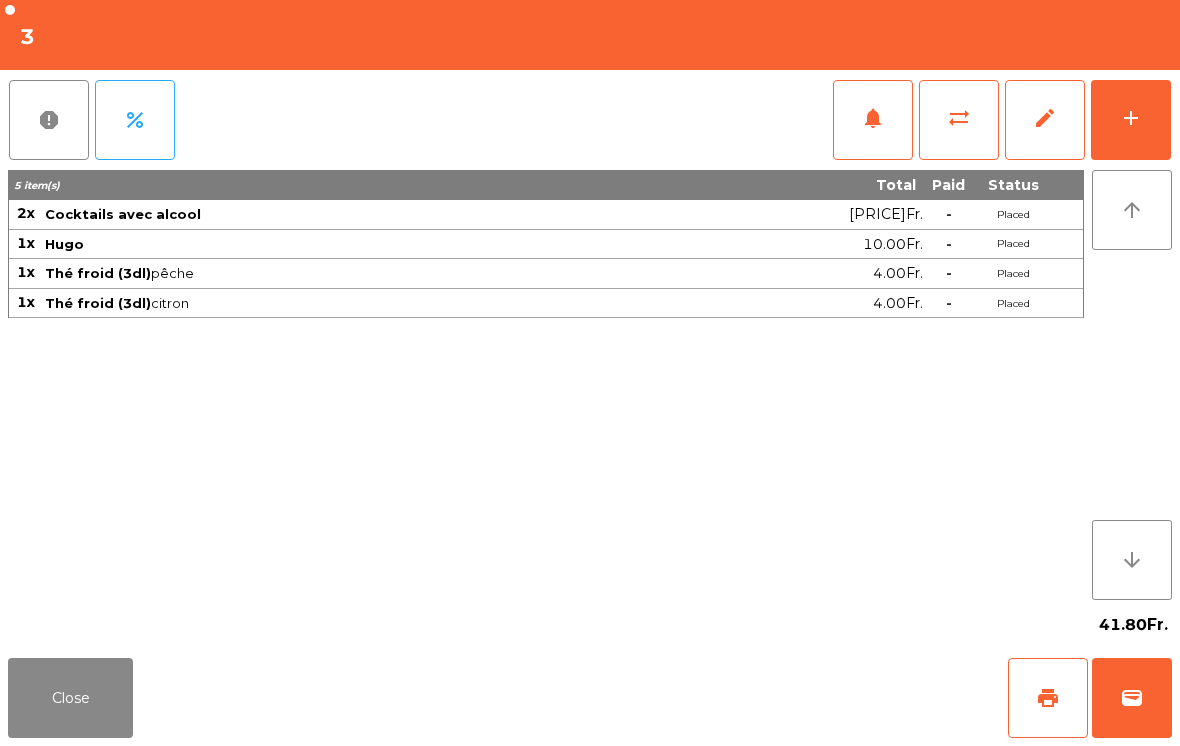 click on "Close" 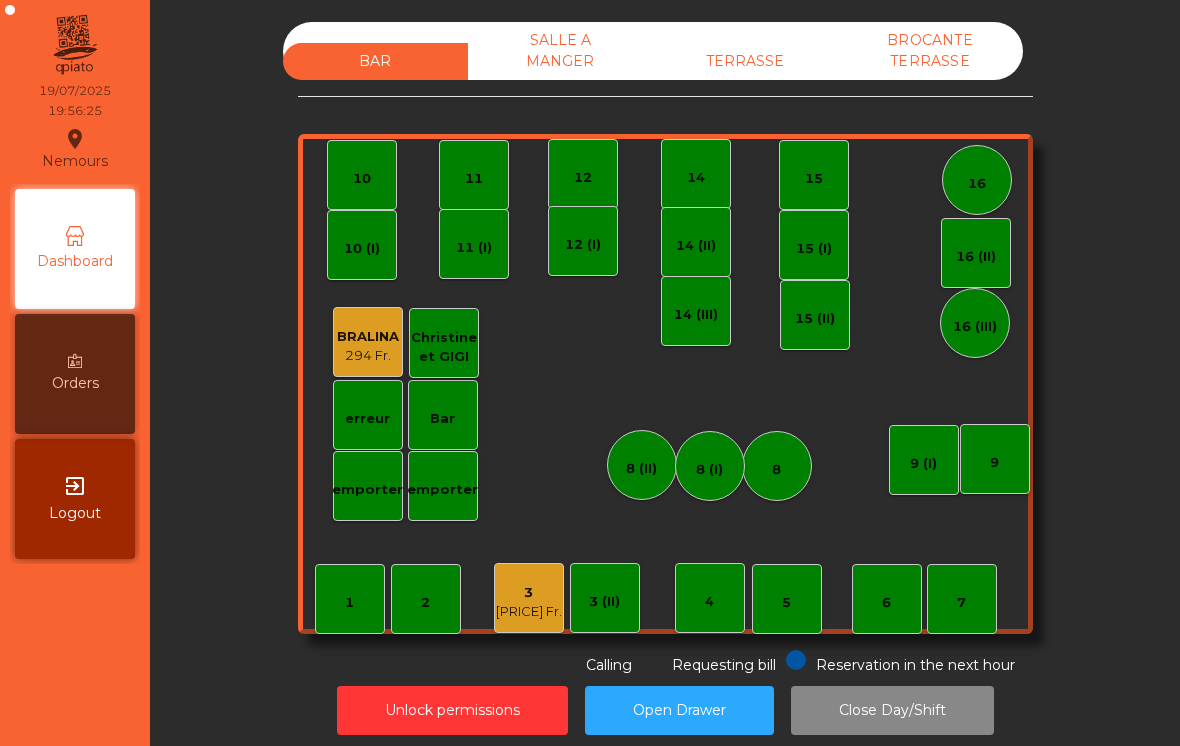 click on "TERRASSE" 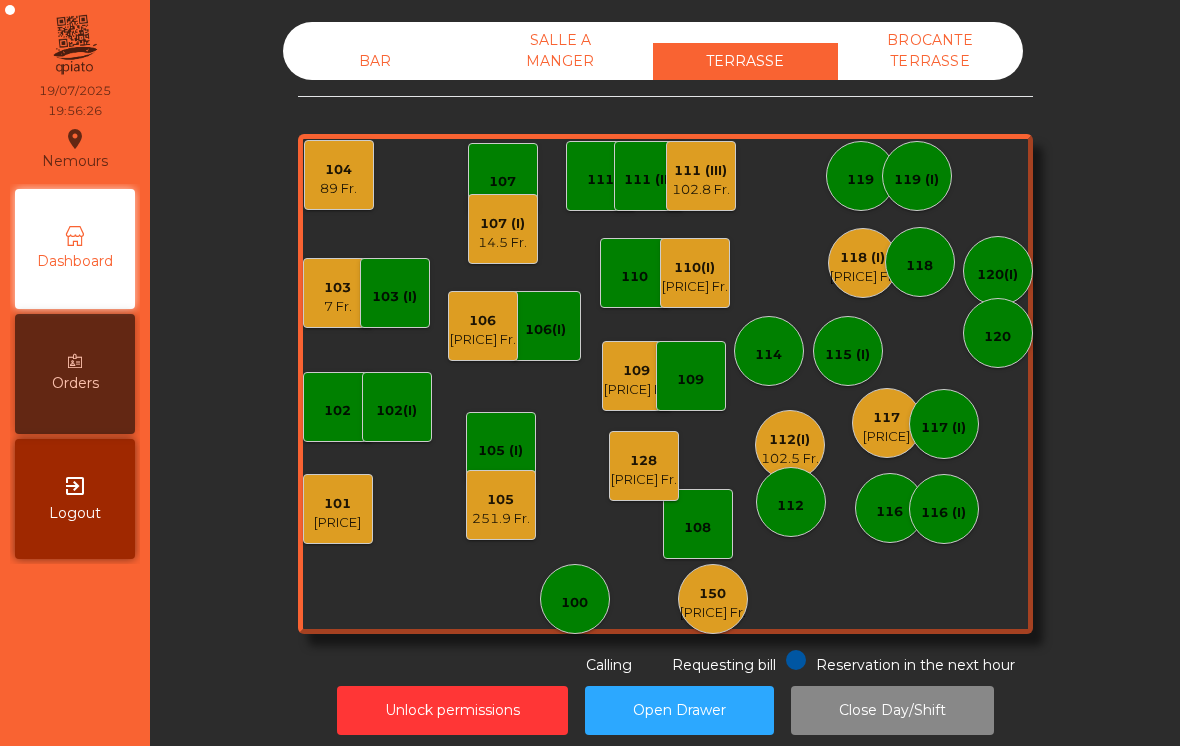click on "[PRICE]" 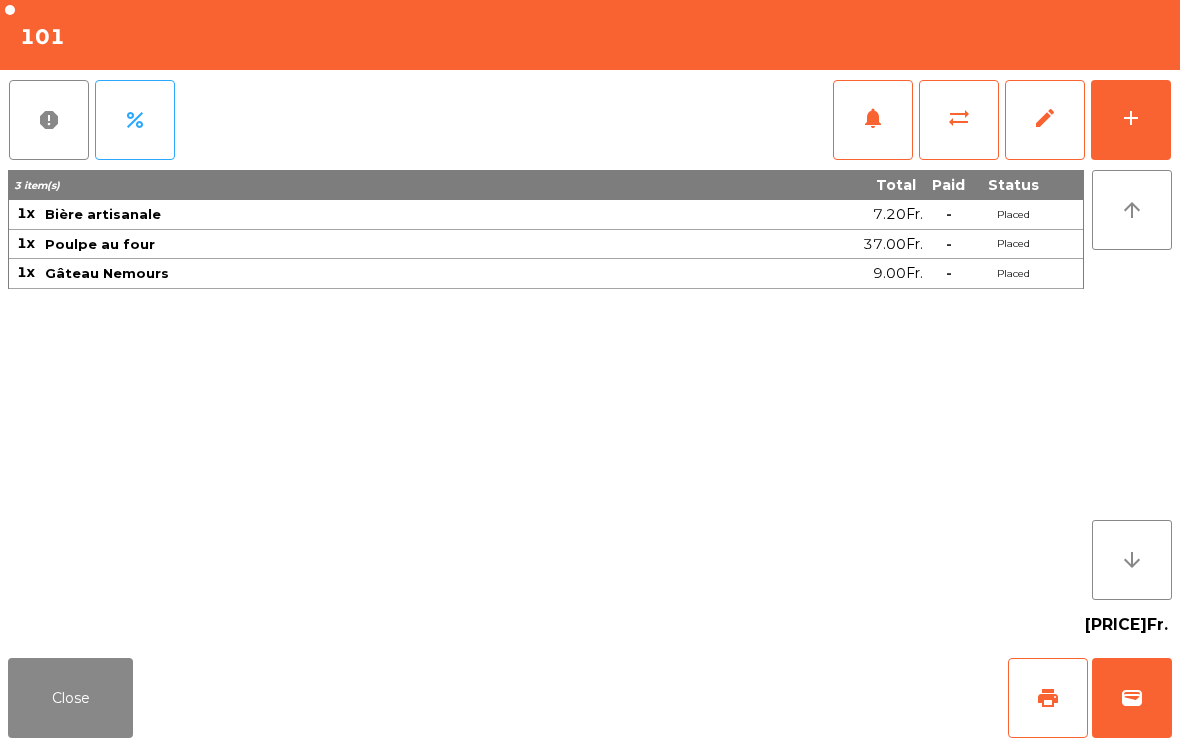 click on "print" 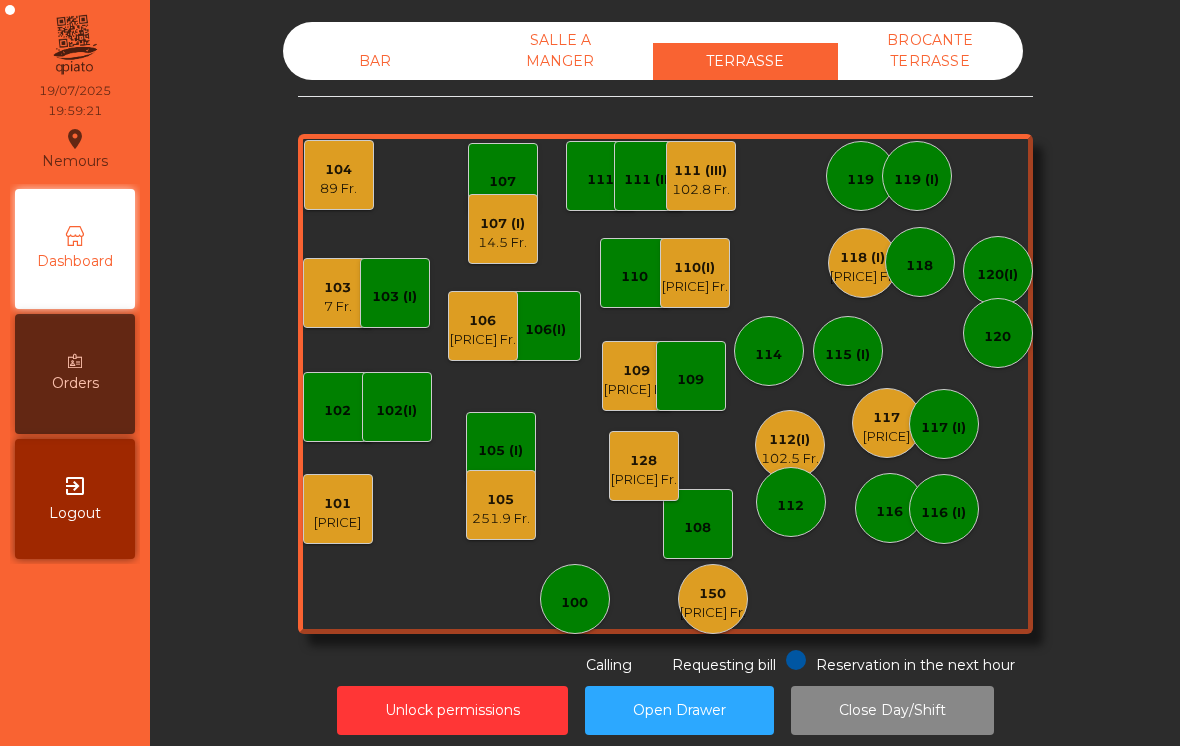 click on "14.5 Fr." 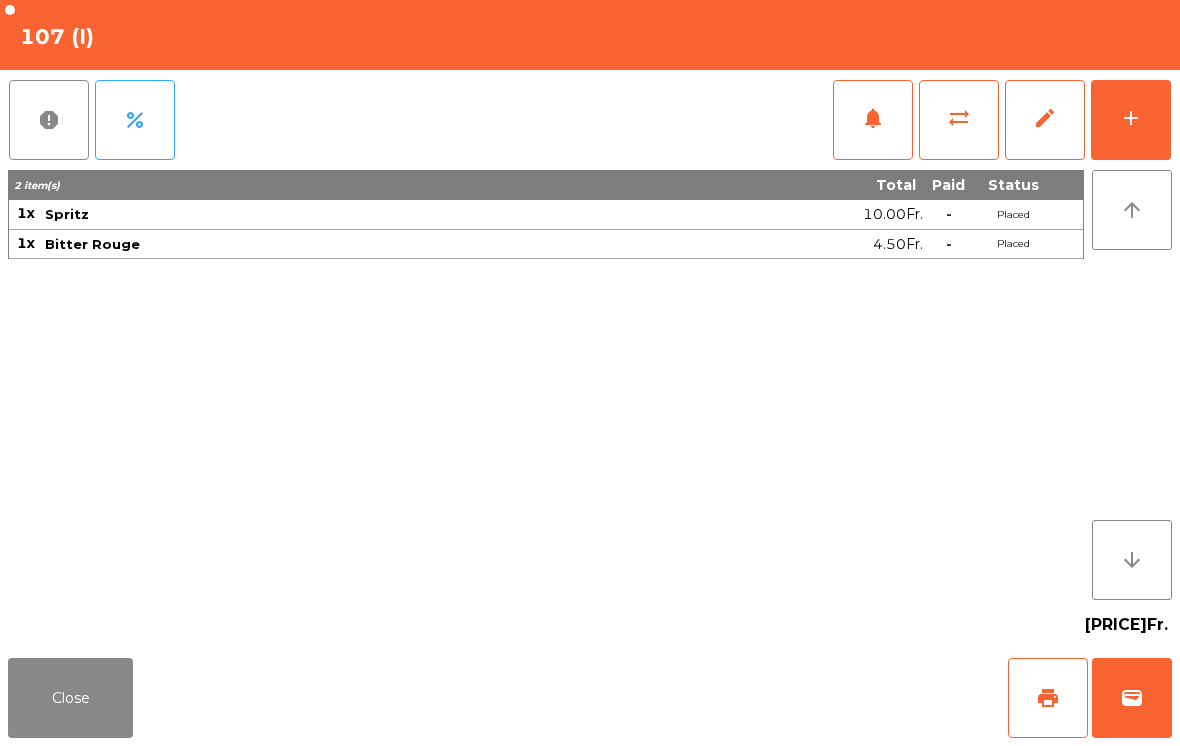 click on "add" 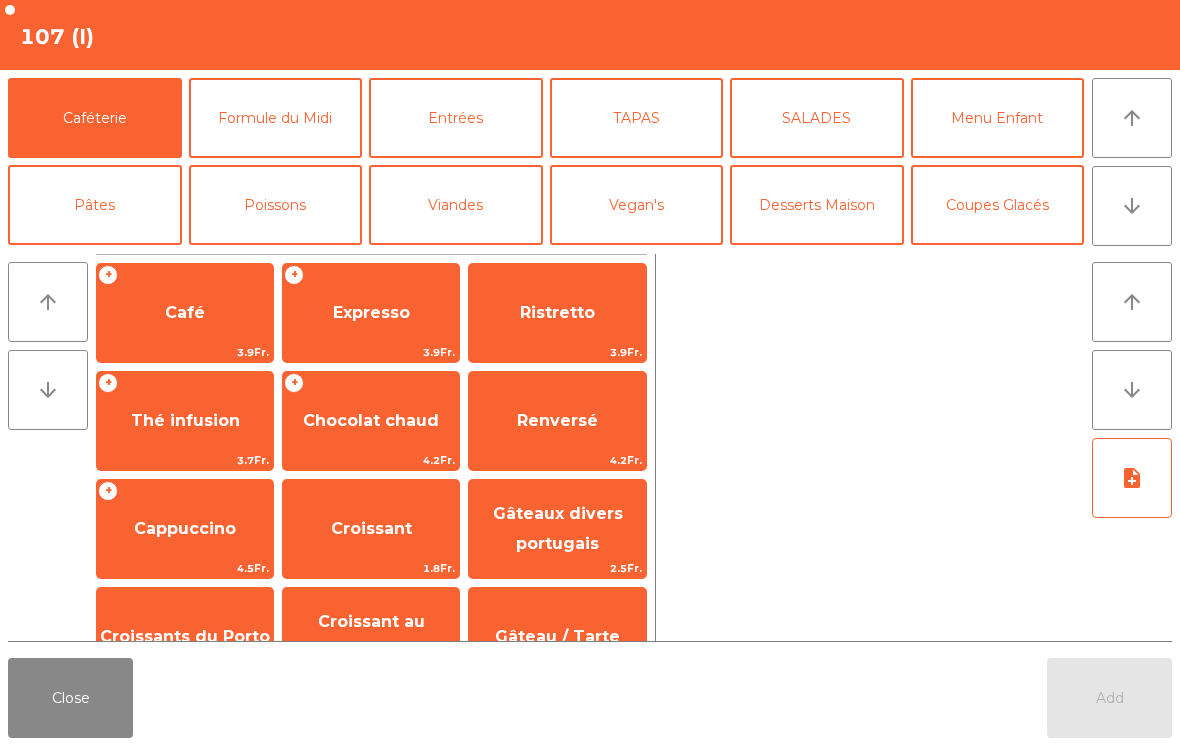 click on "arrow_upward" 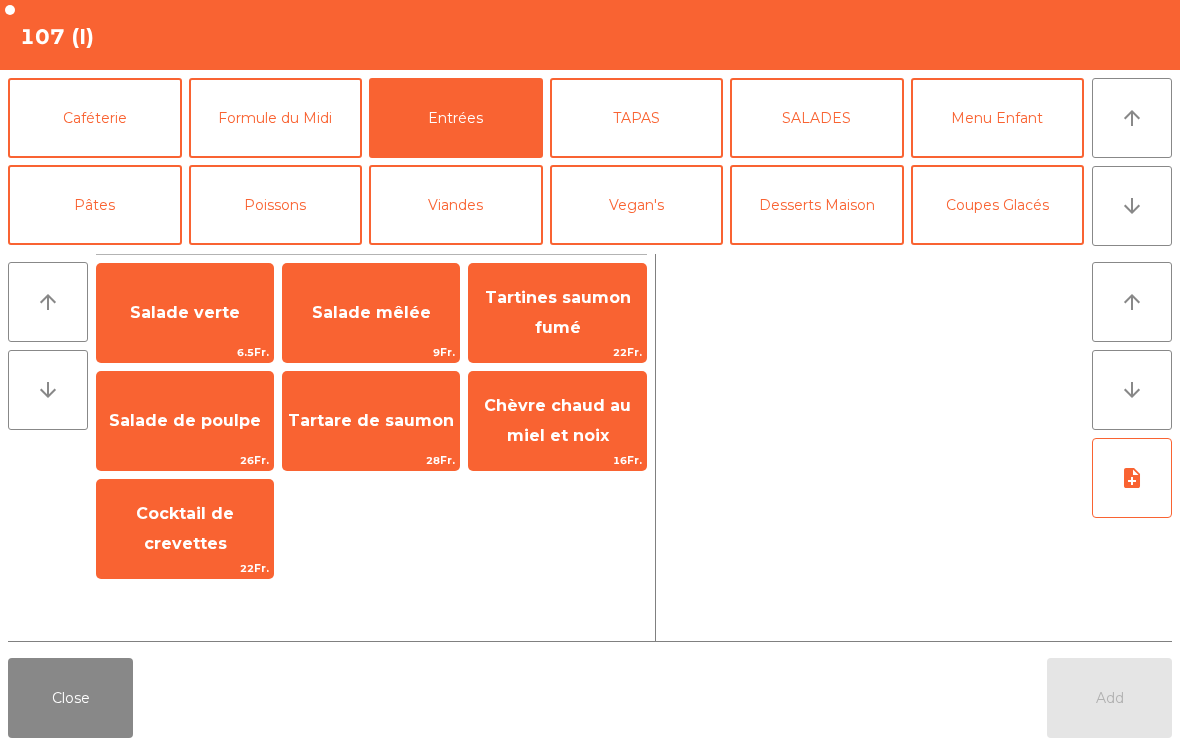 click on "Salade verte   6.5Fr." 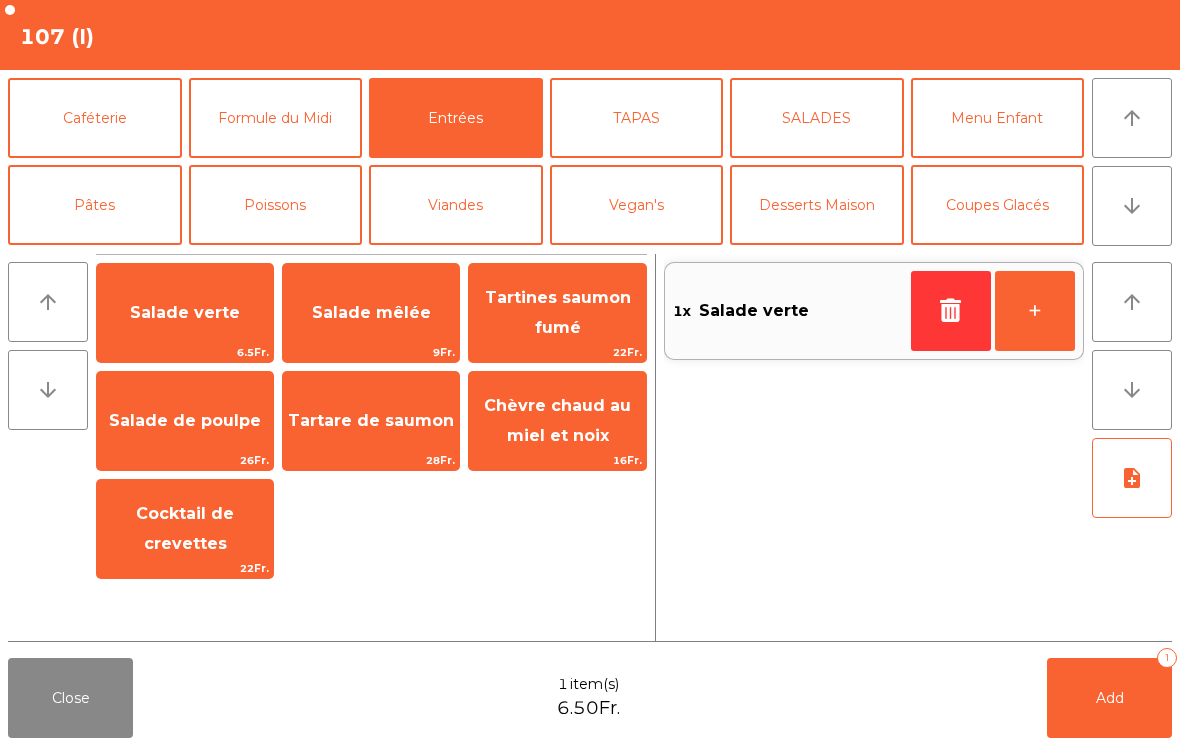 click on "Salade mêlée" 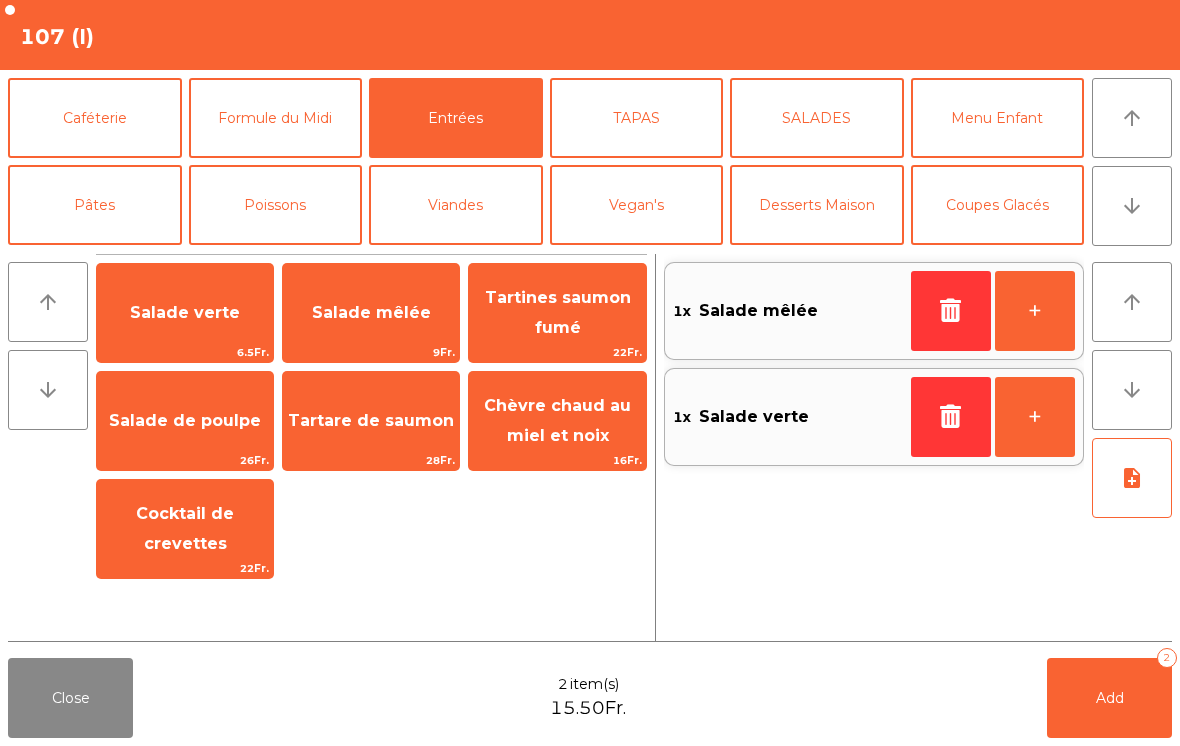 click on "Pâtes" 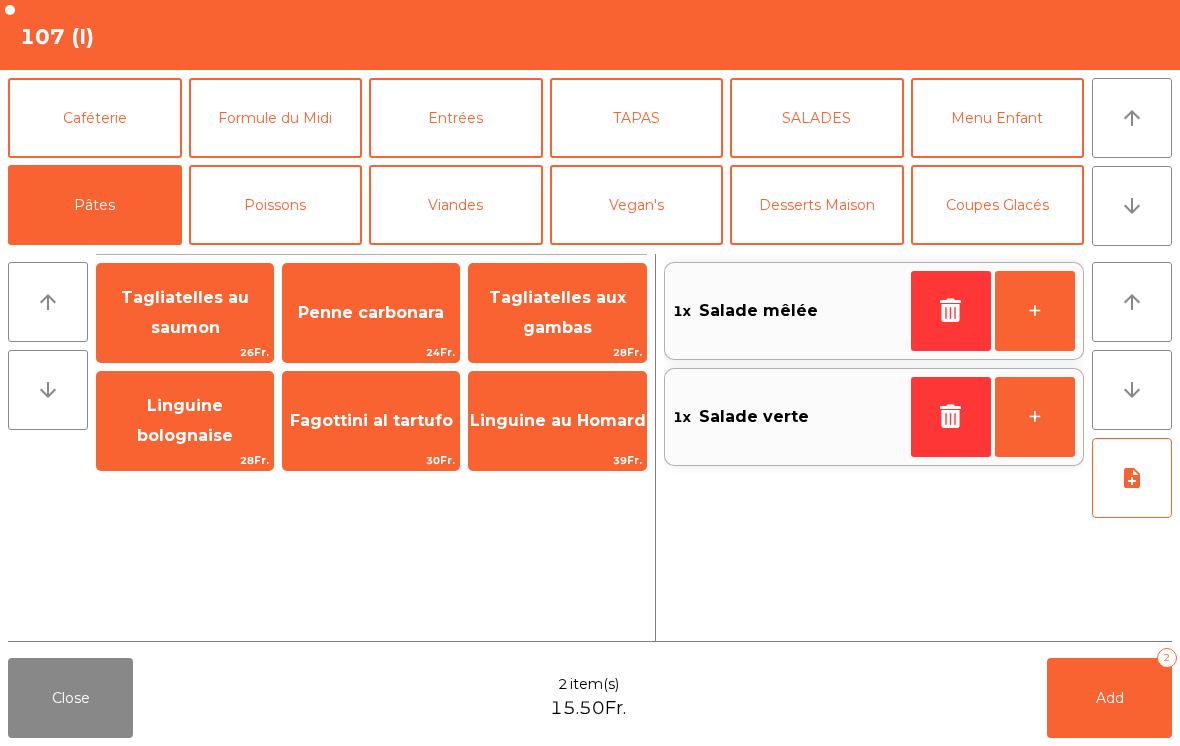 click on "Linguine au Homard" 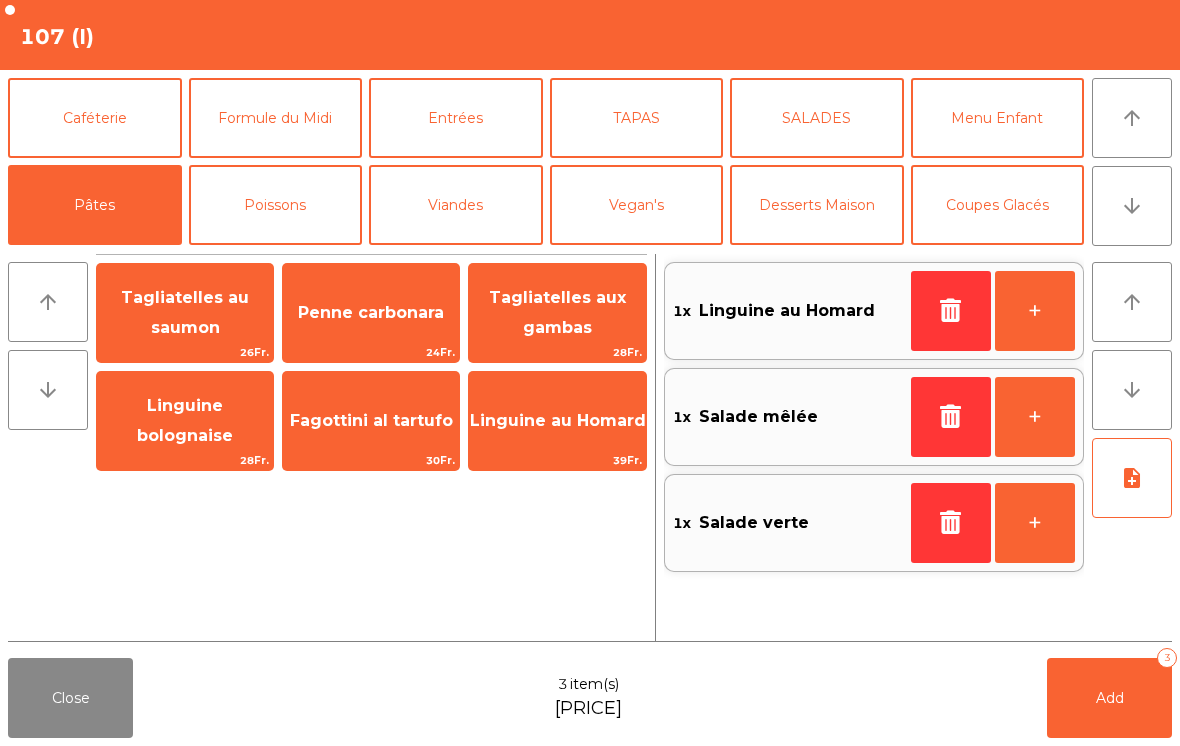 click on "Poissons" 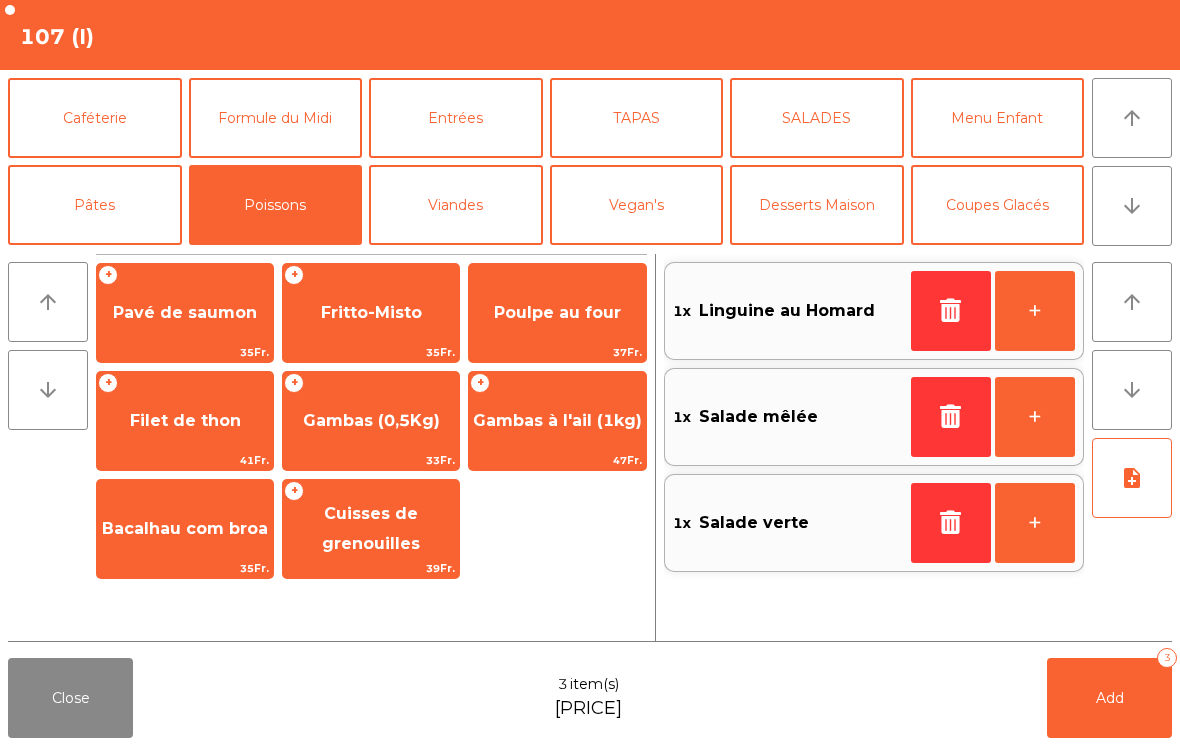 click on "Fritto-Misto" 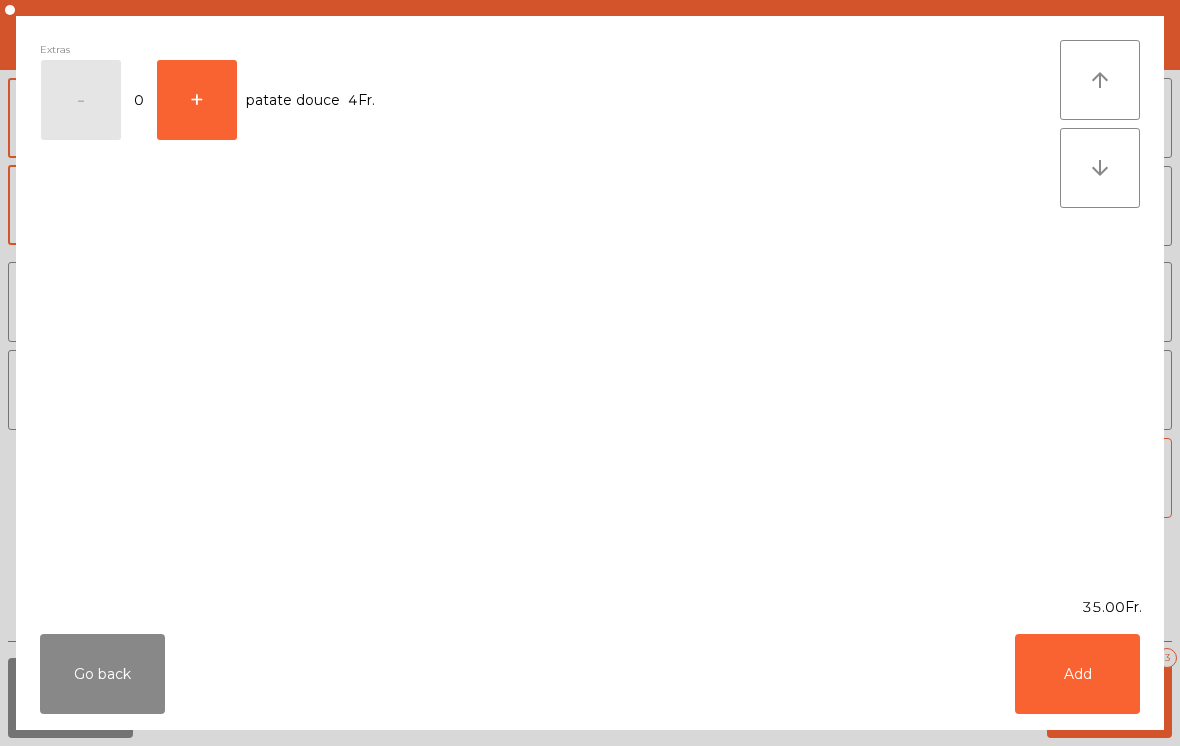 click on "Add" 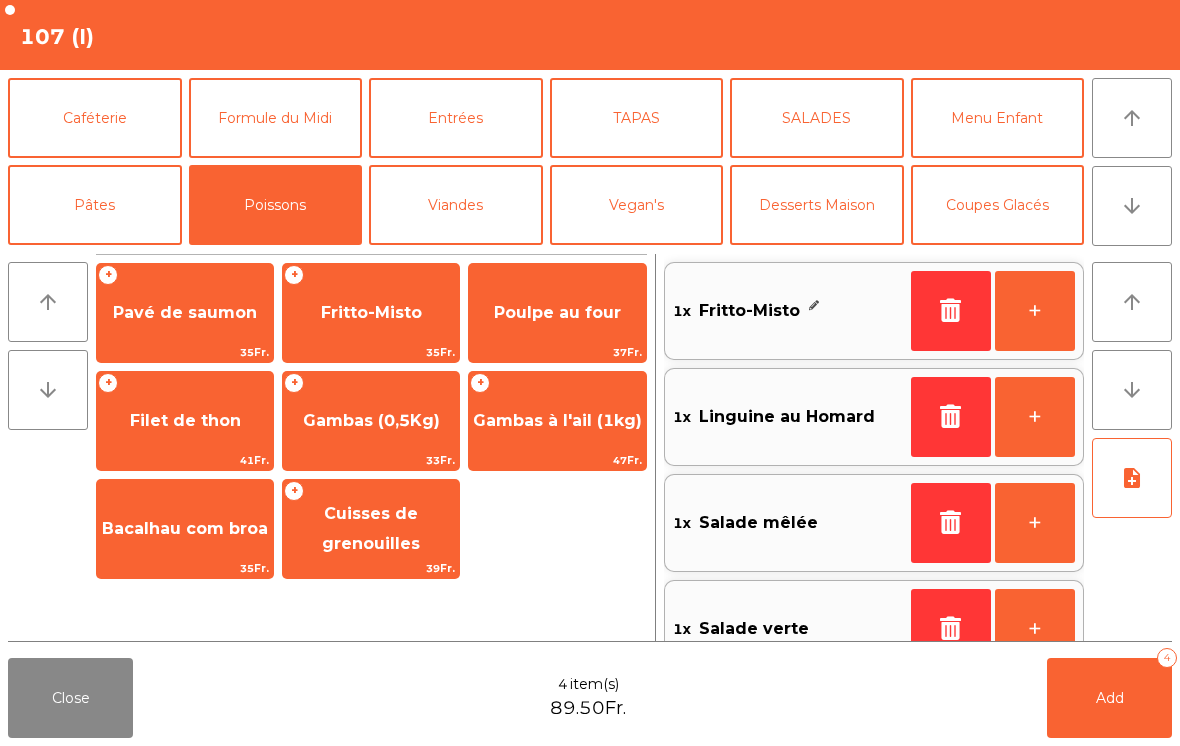 click on "note_add" 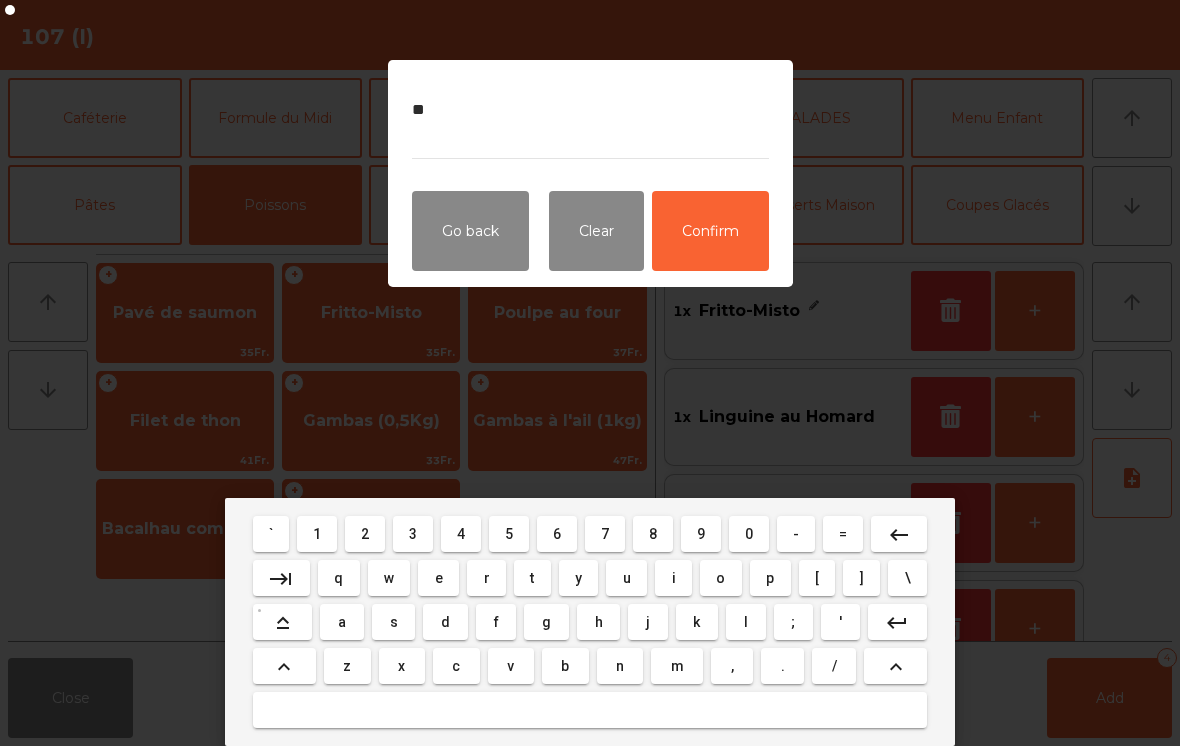 type on "***" 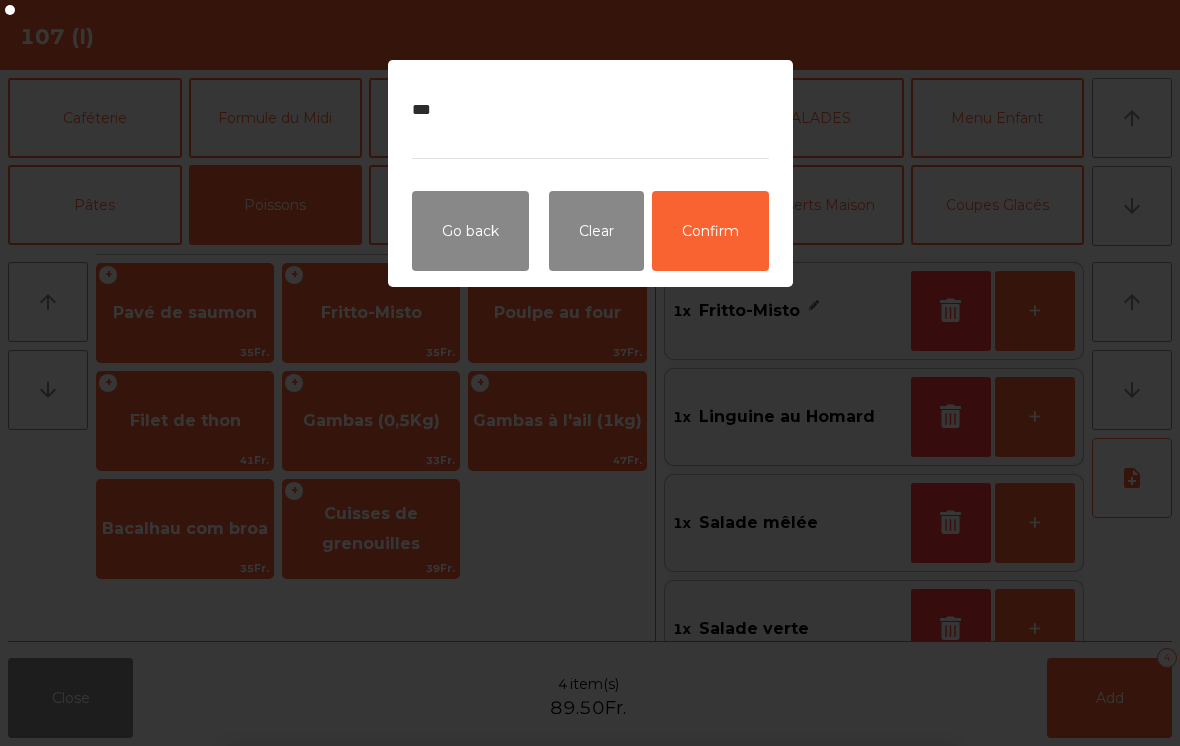 click on "Confirm" 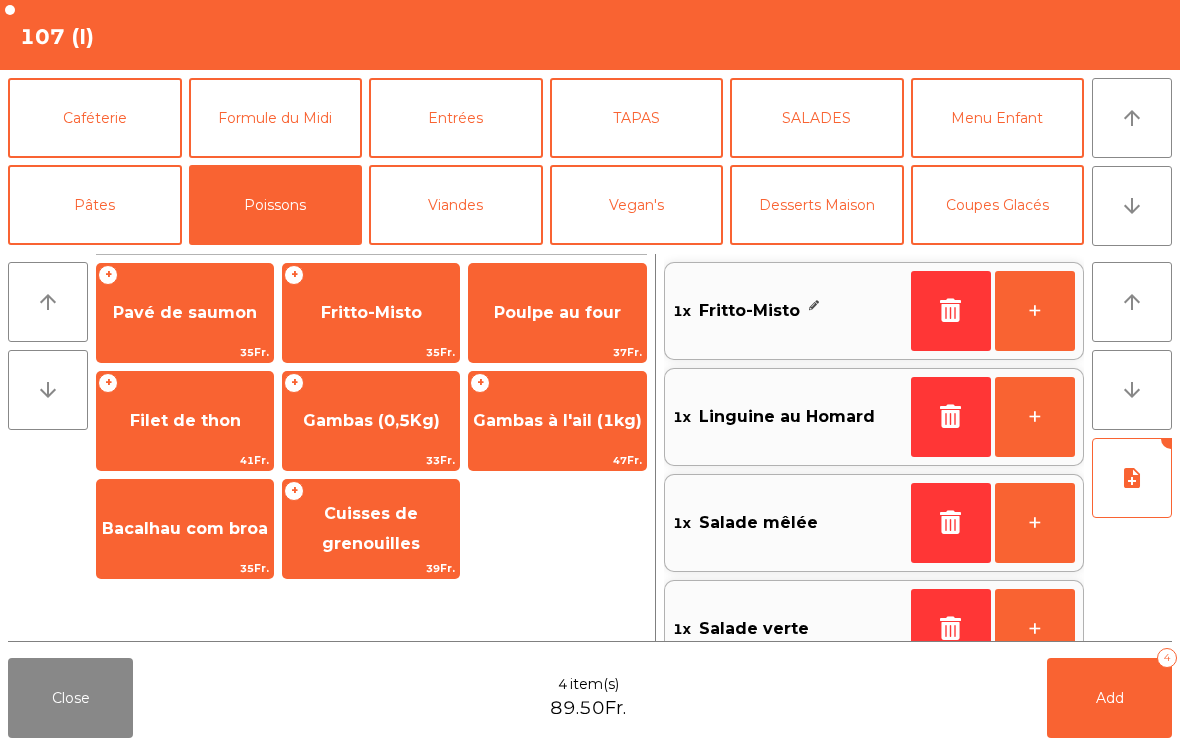 click on "Add   4" 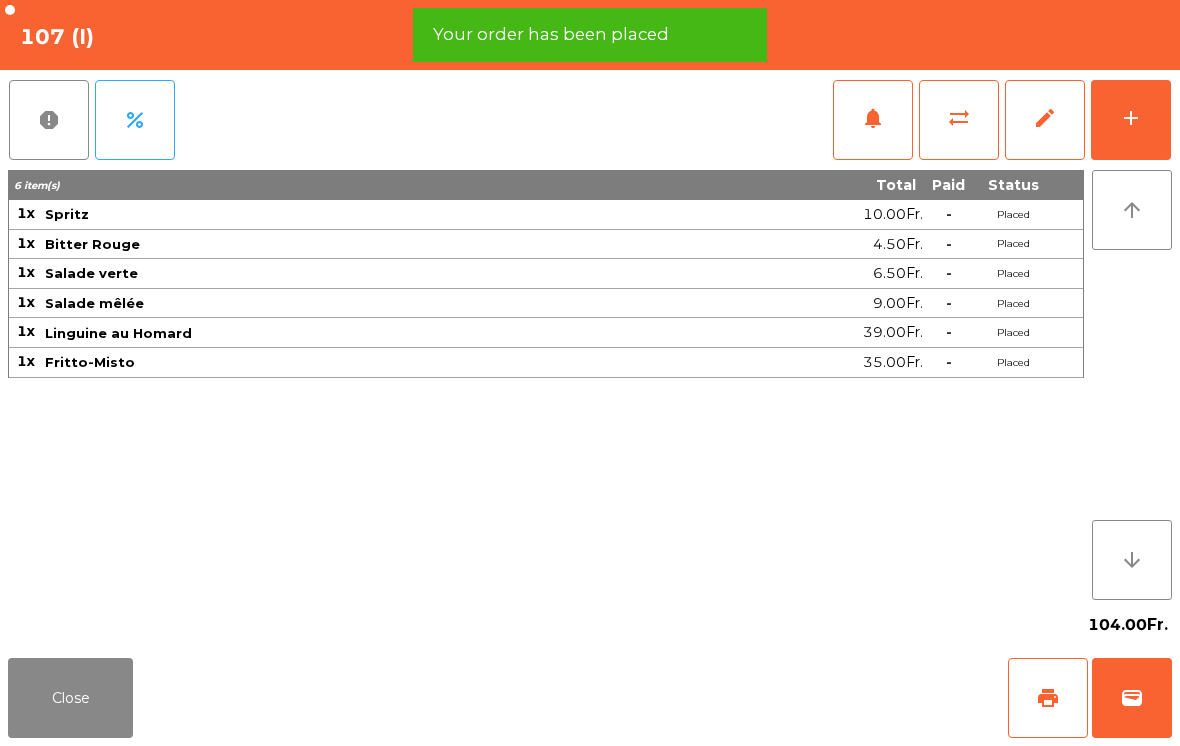 click on "add" 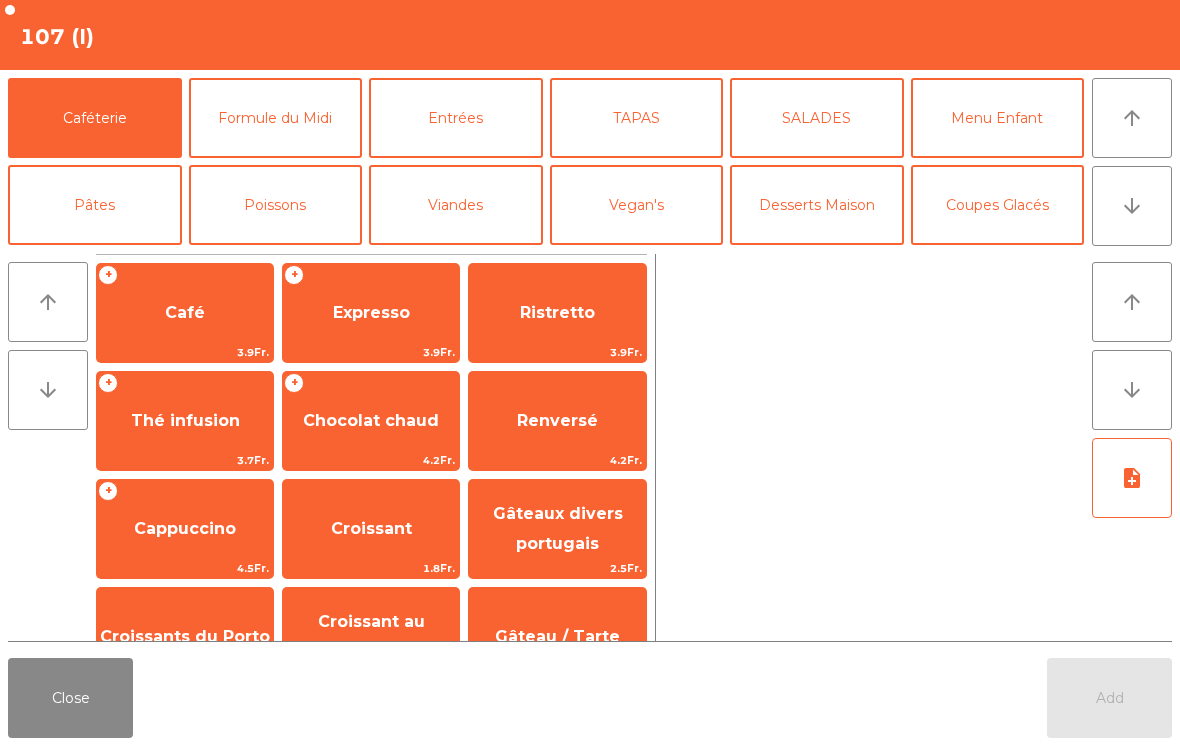 click on "arrow_downward" 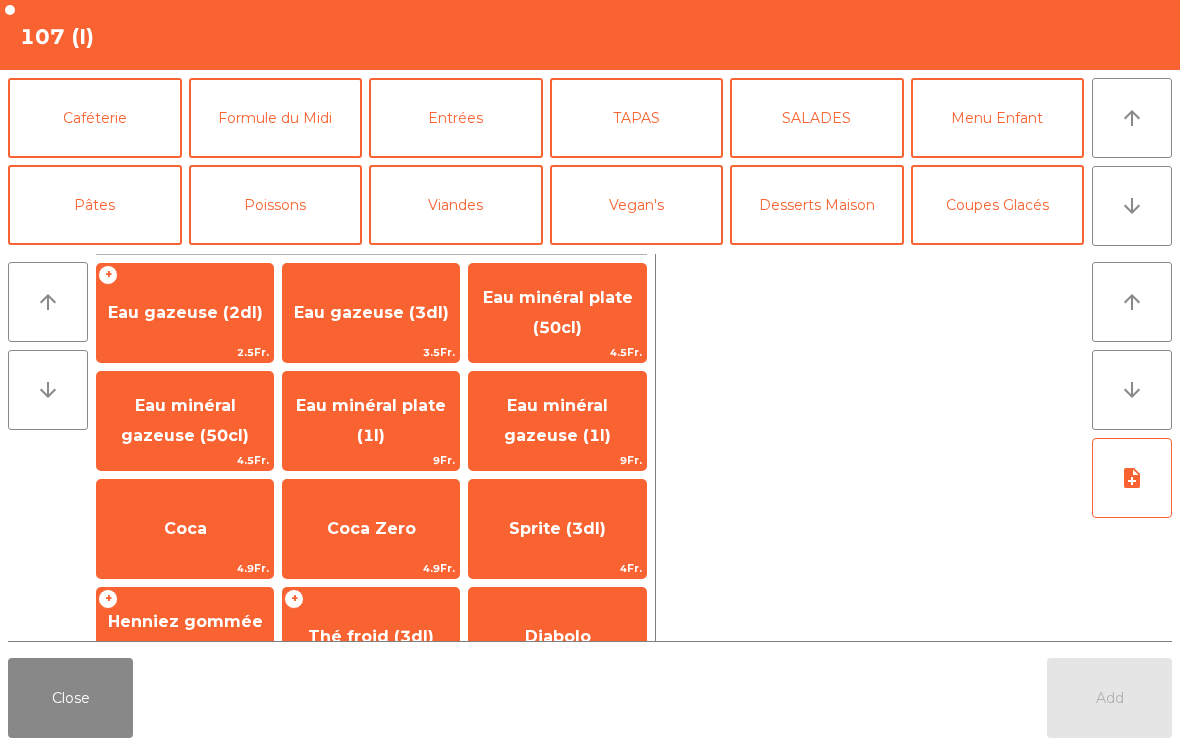 scroll, scrollTop: 174, scrollLeft: 0, axis: vertical 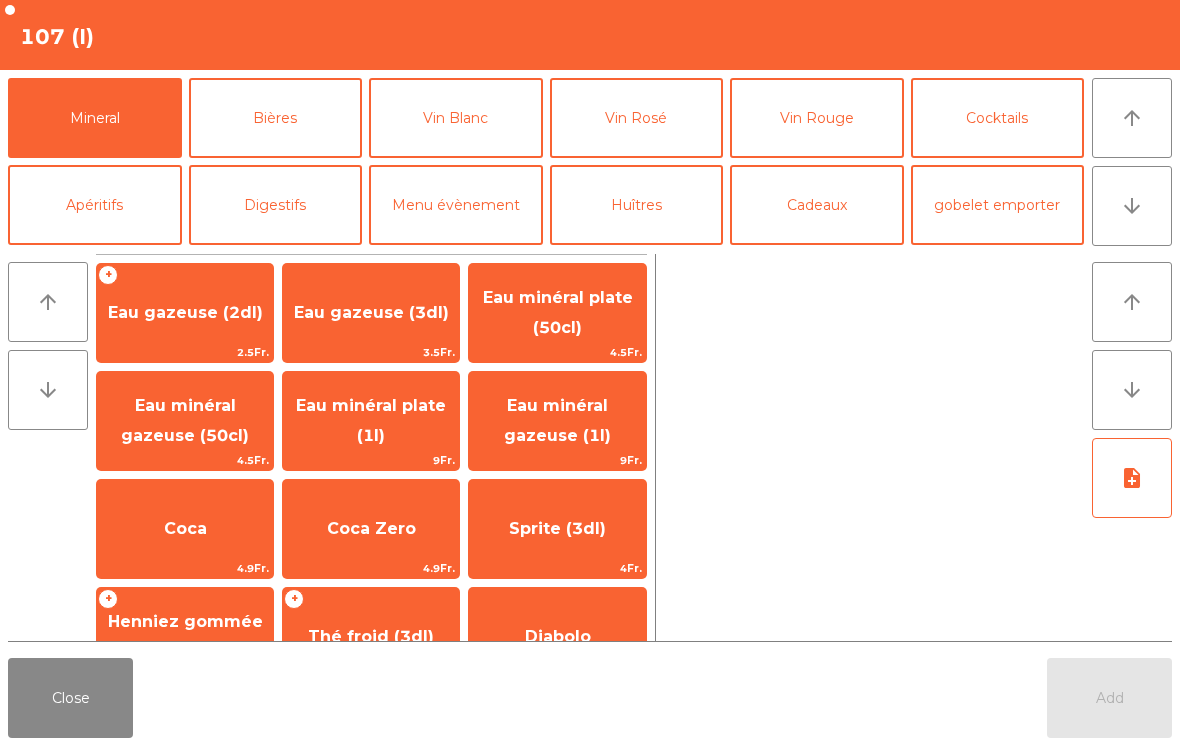 click on "Eau minéral gazeuse (50cl)" 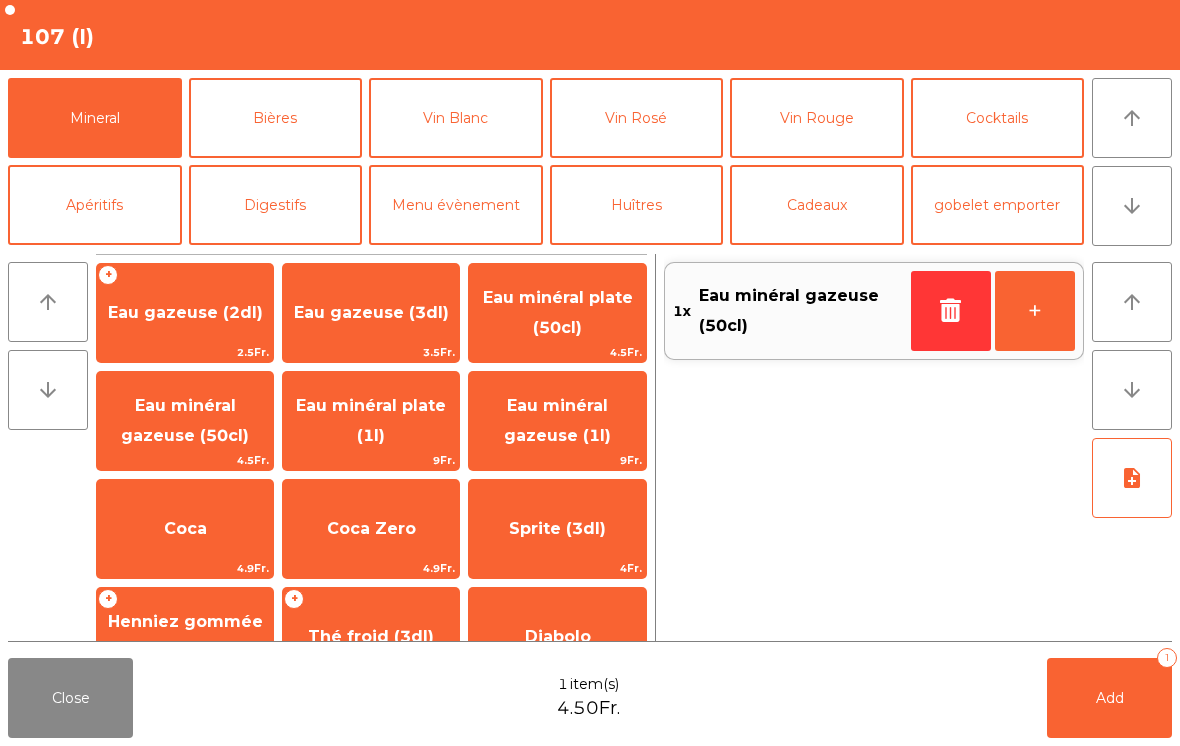 click on "Add" 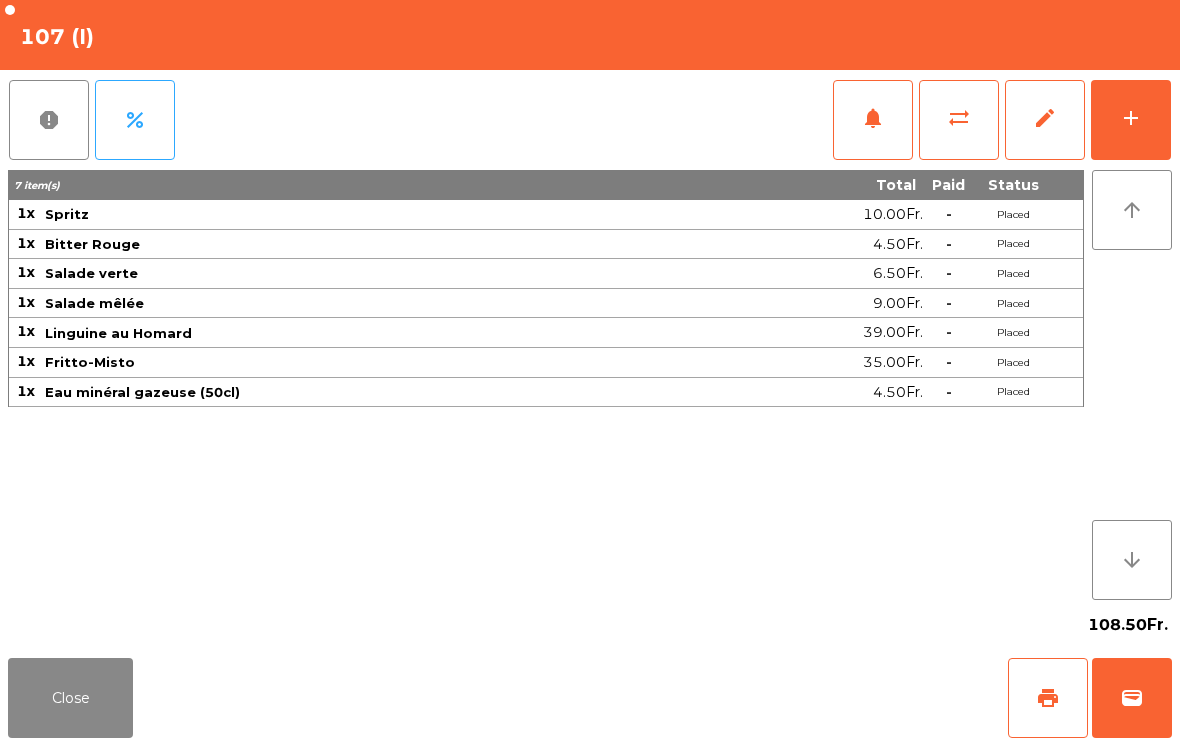 click on "Close" 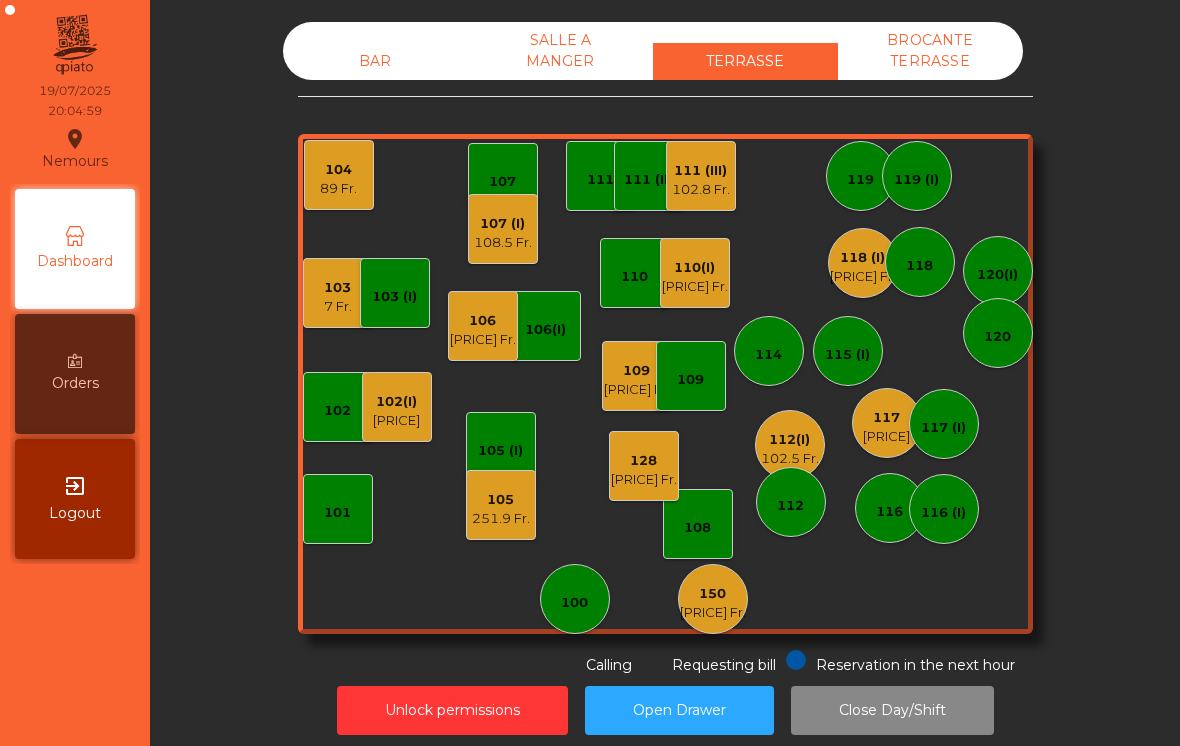 click on "117" 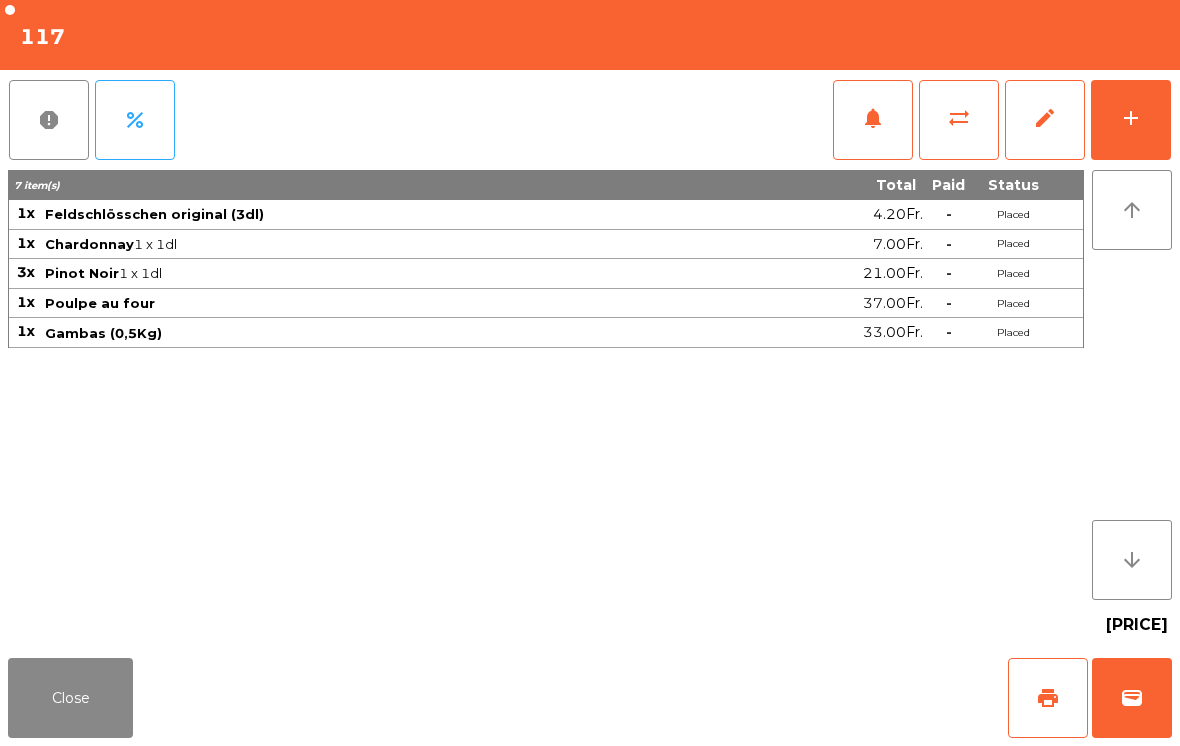 click on "add" 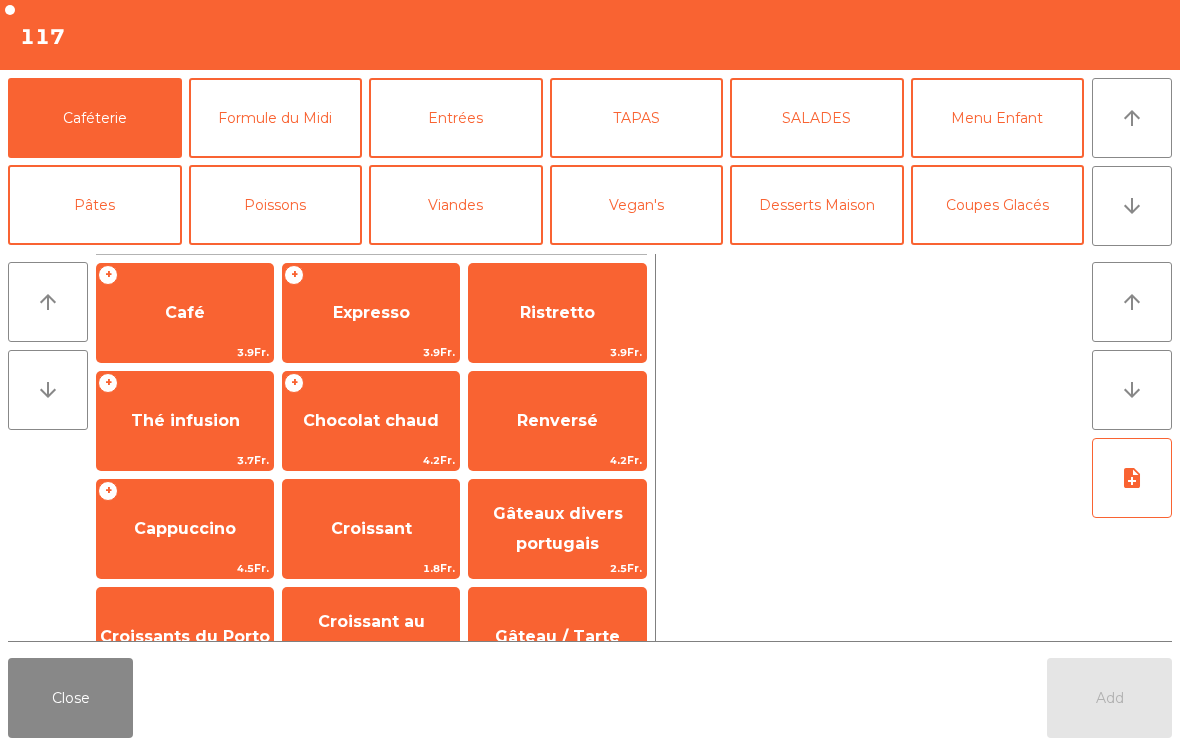 click on "Expresso" 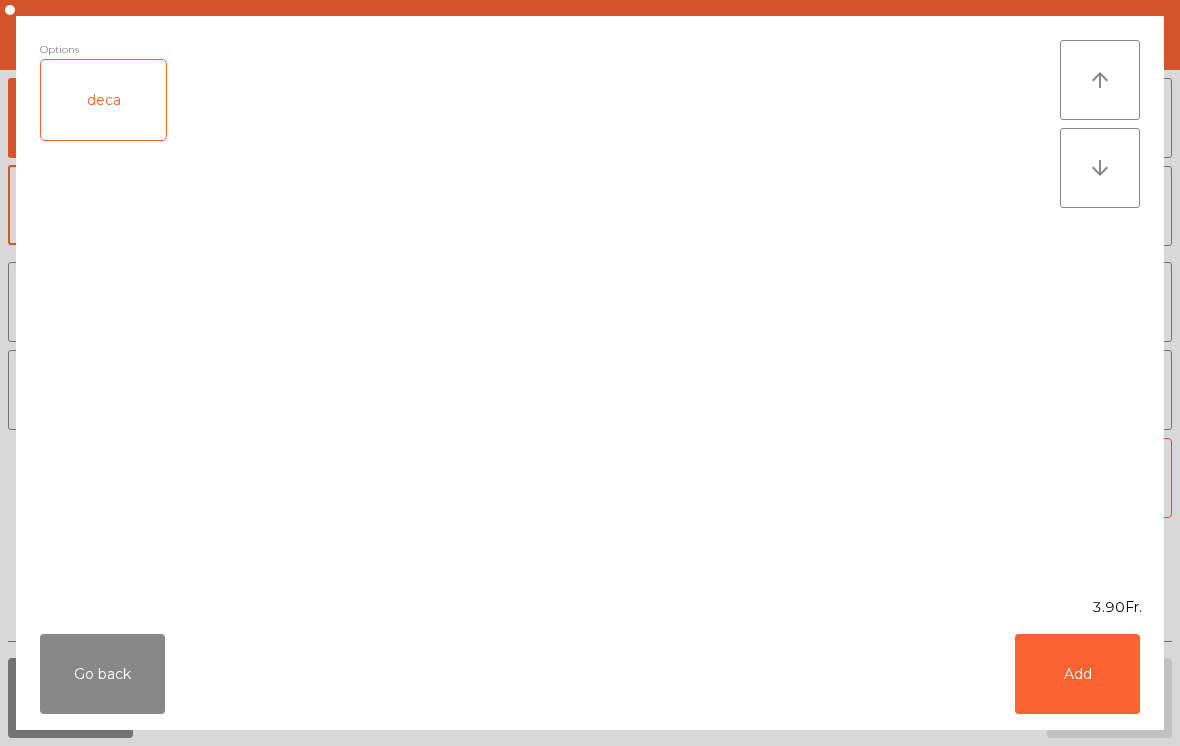 click on "Add" 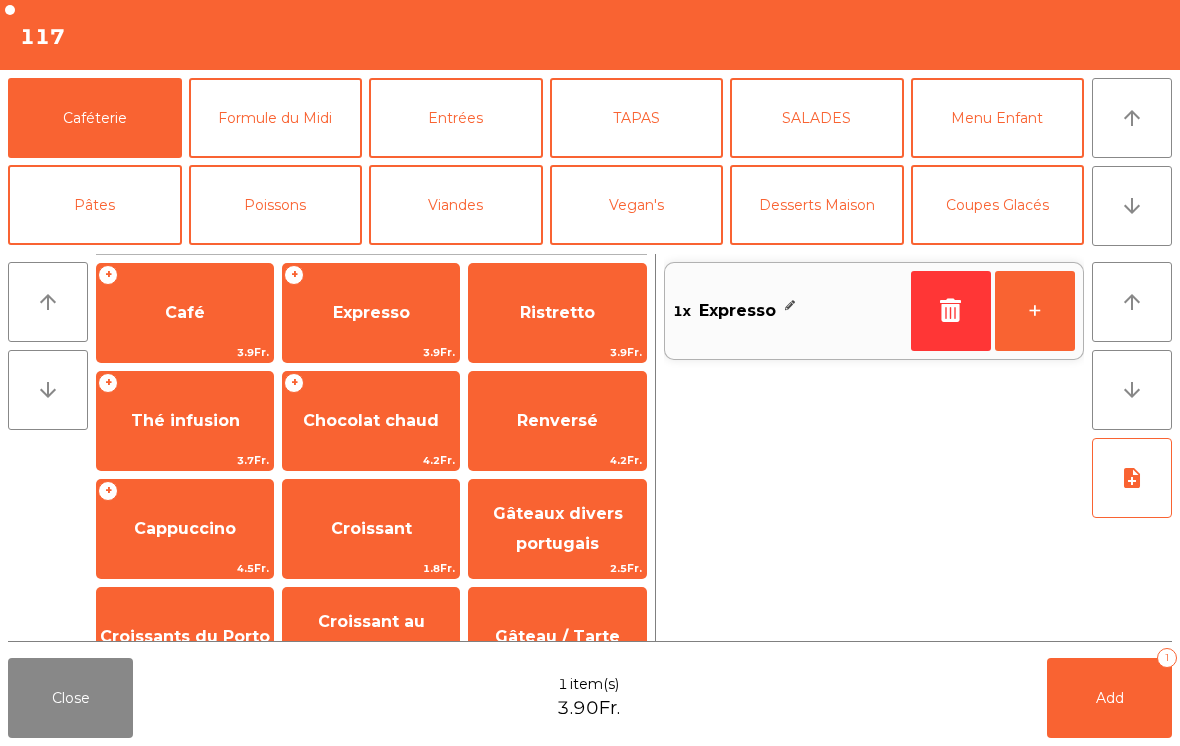 click on "Add   1" 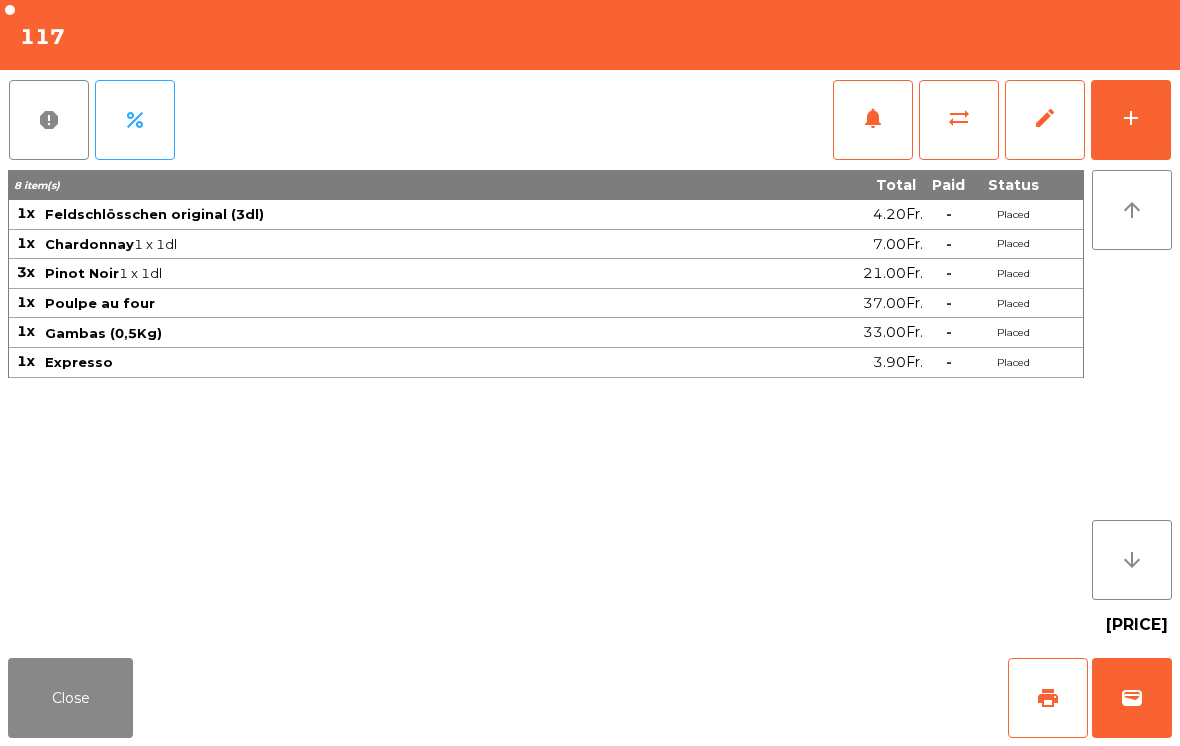 click on "add" 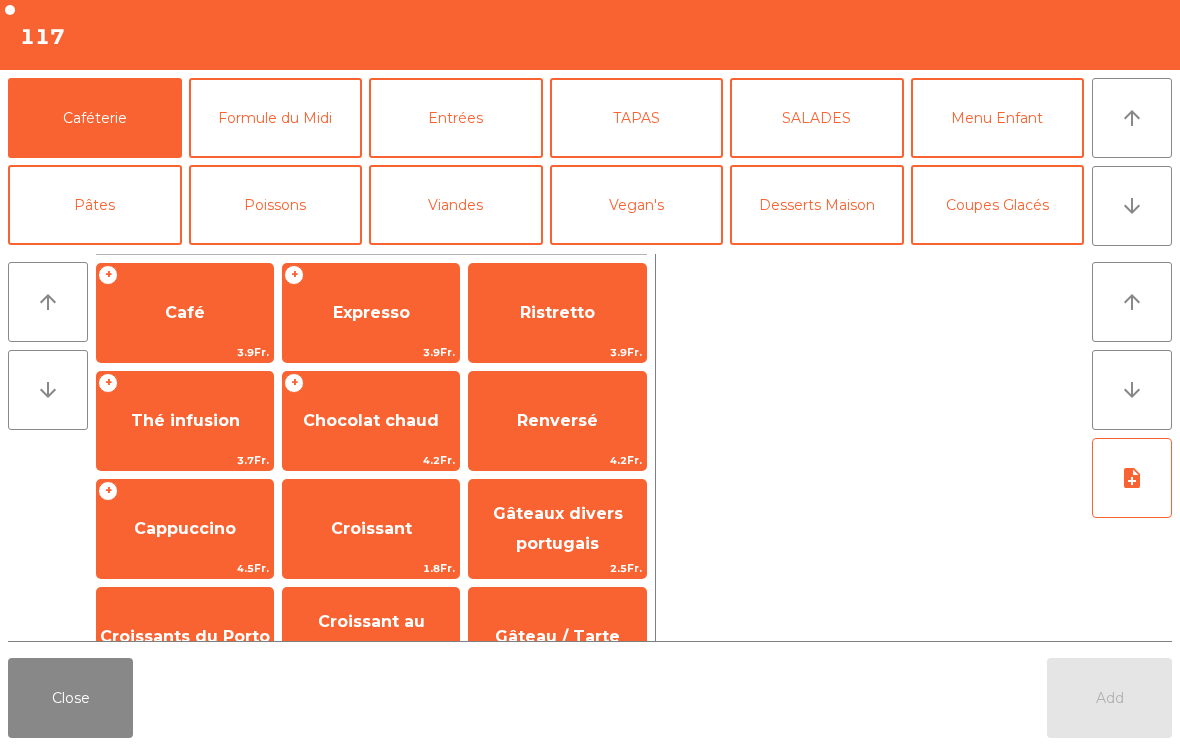 click on "Expresso" 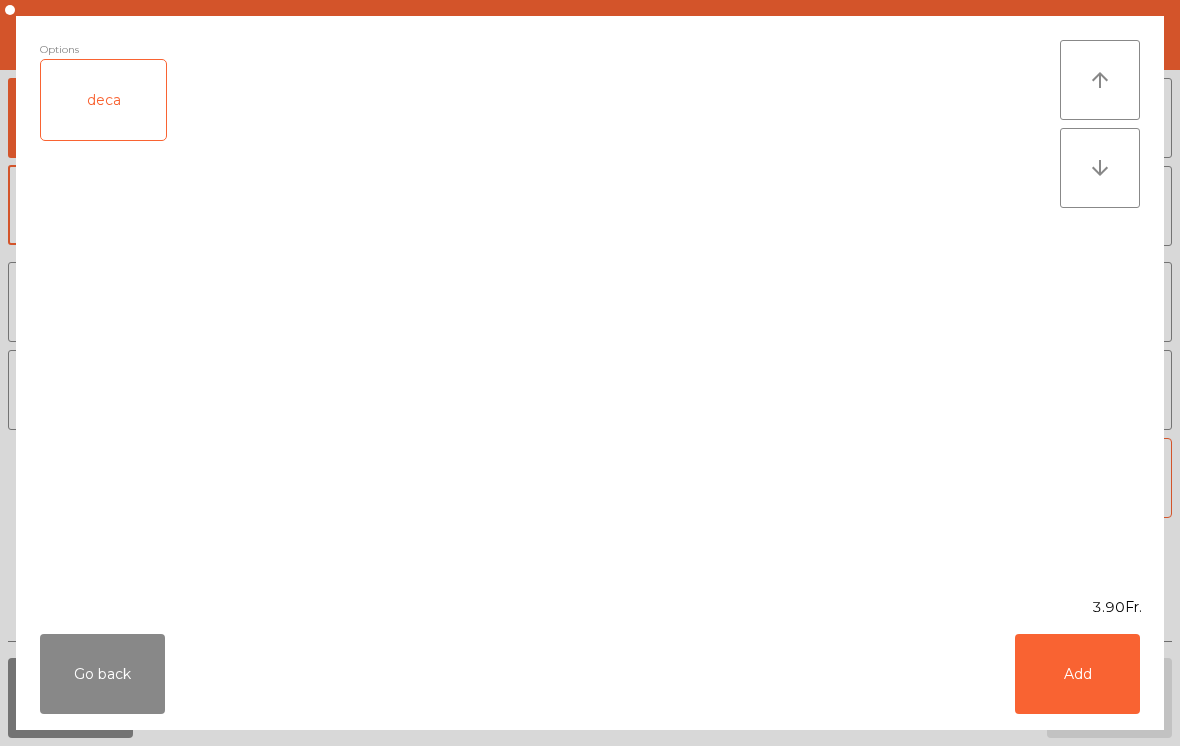 click on "Add" 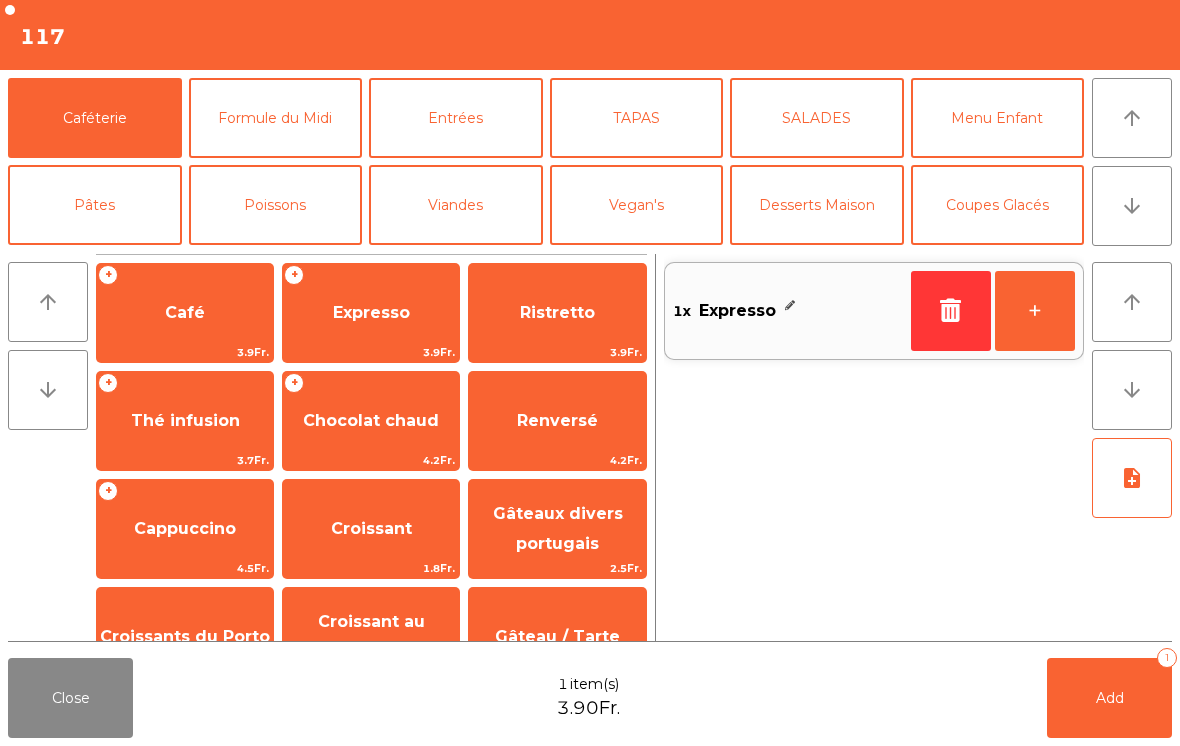 click on "Add   1" 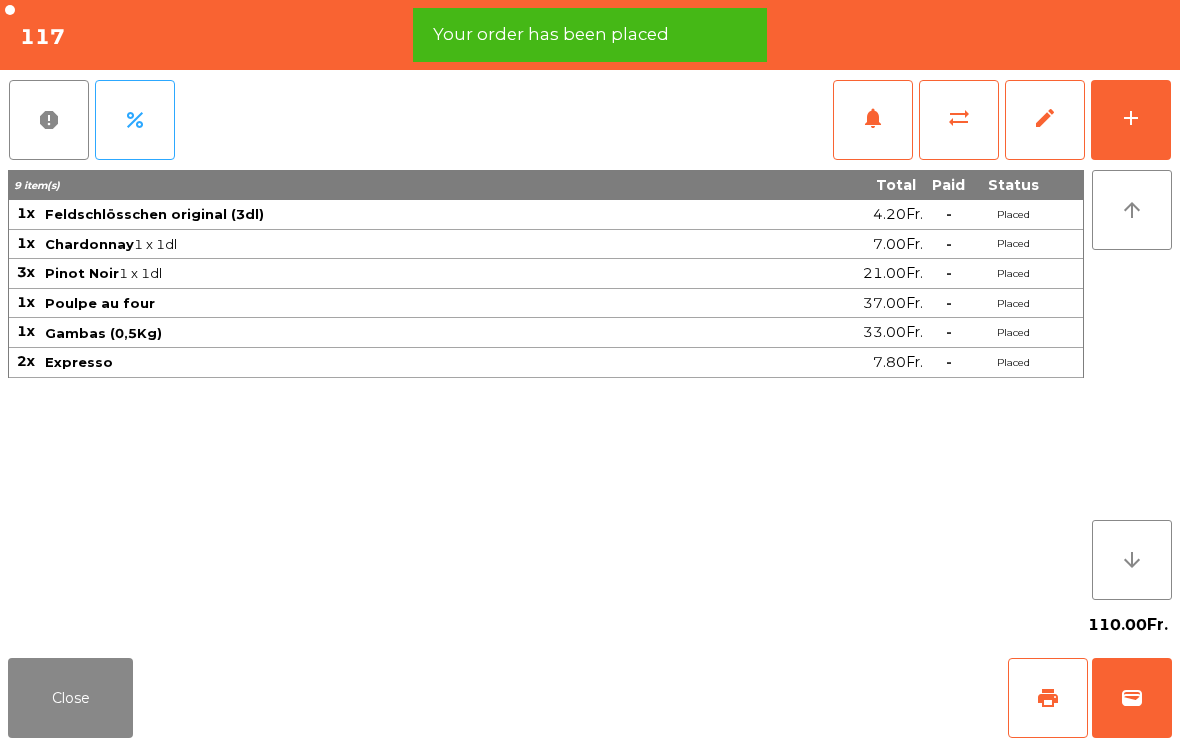 click on "Close" 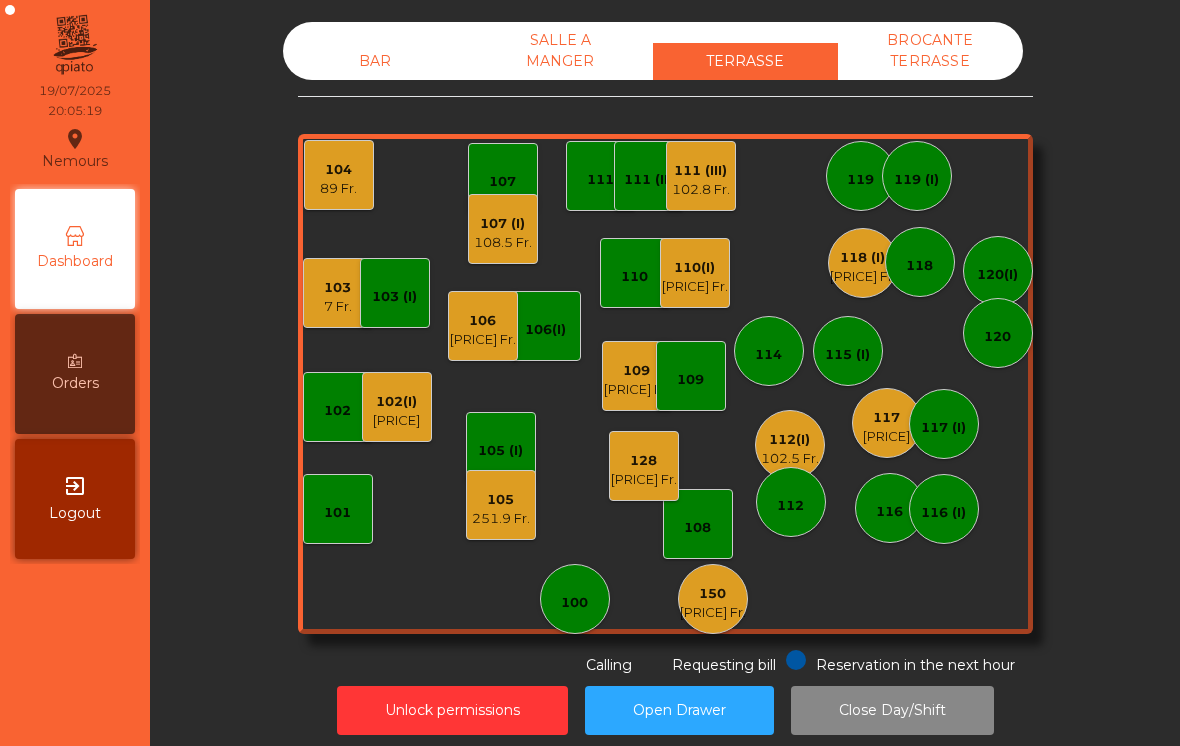 click on "103   7 Fr." 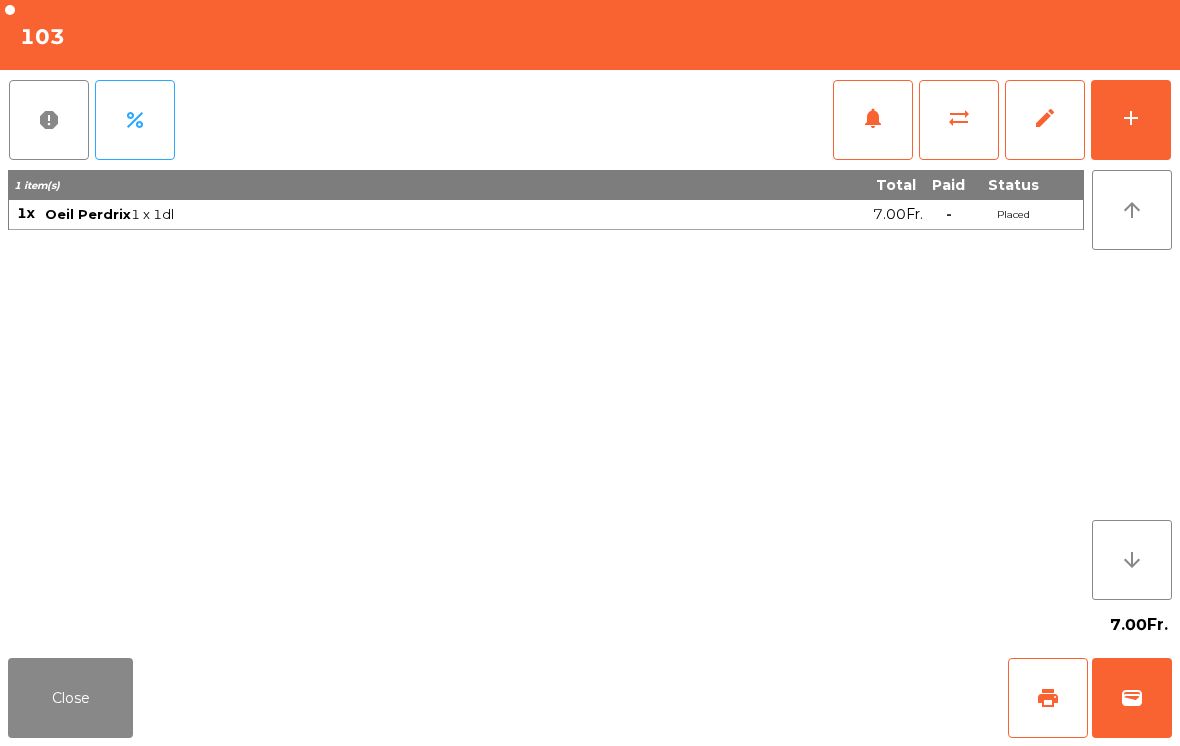 click on "wallet" 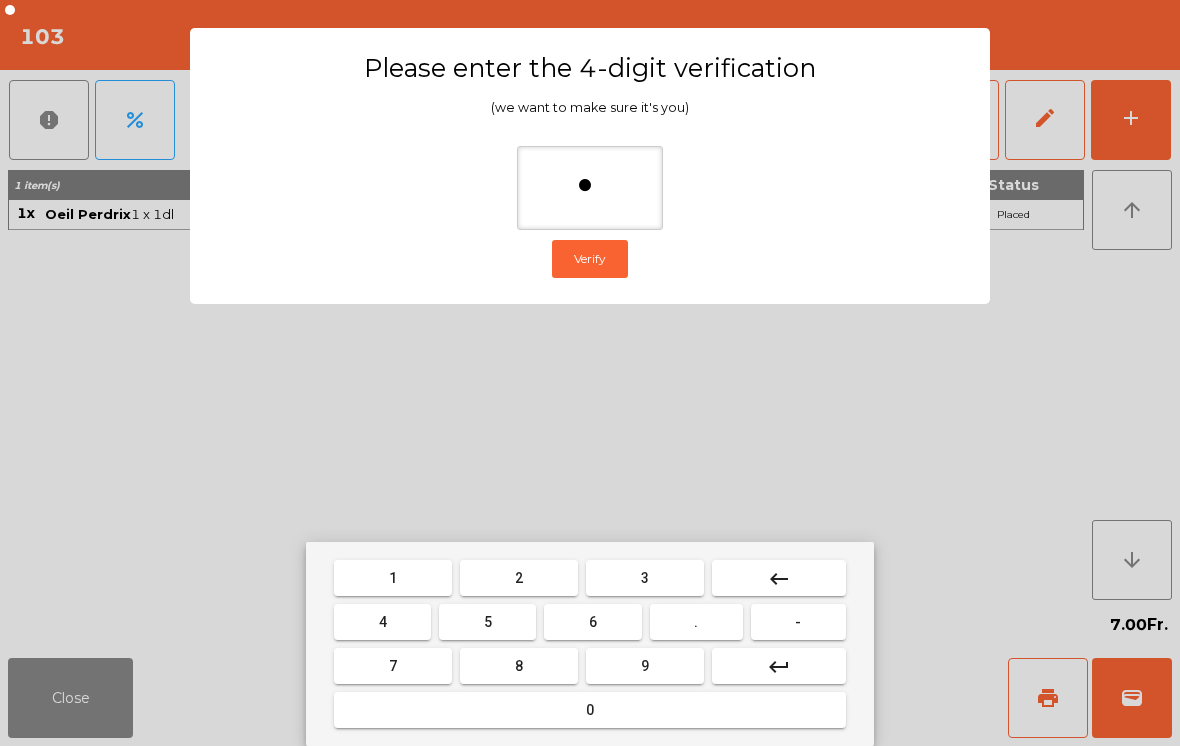 type on "**" 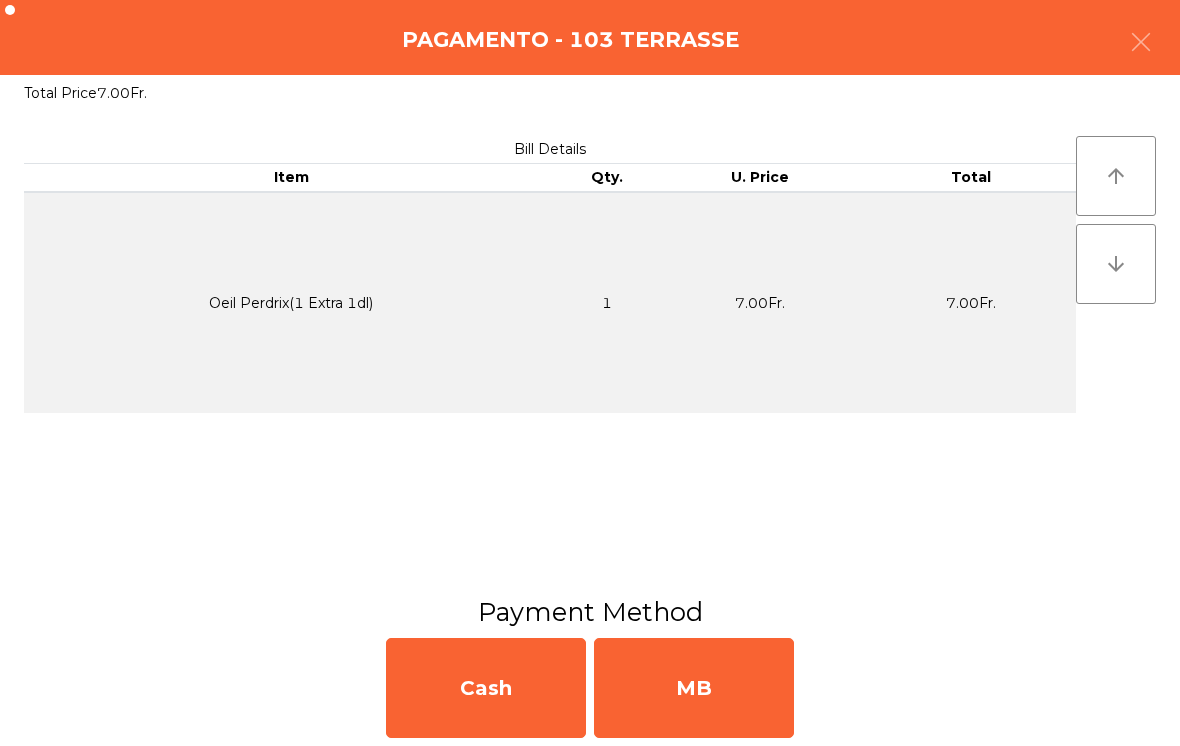 click on "MB" 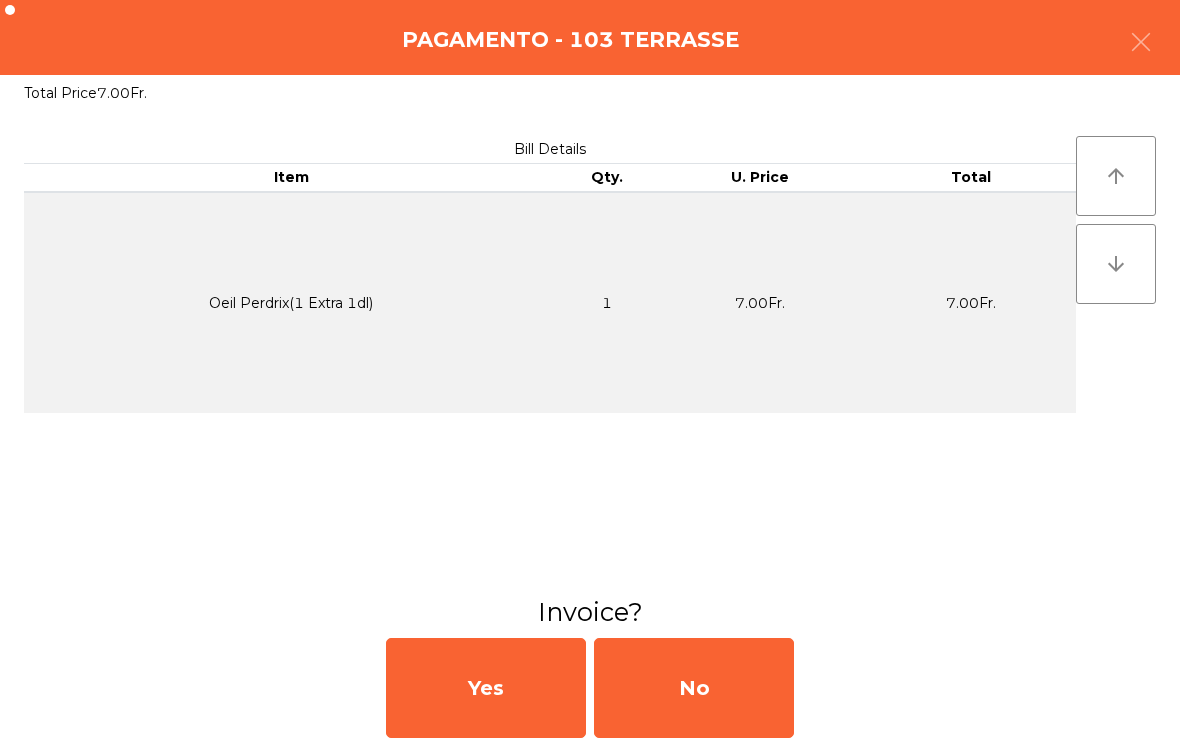 click on "No" 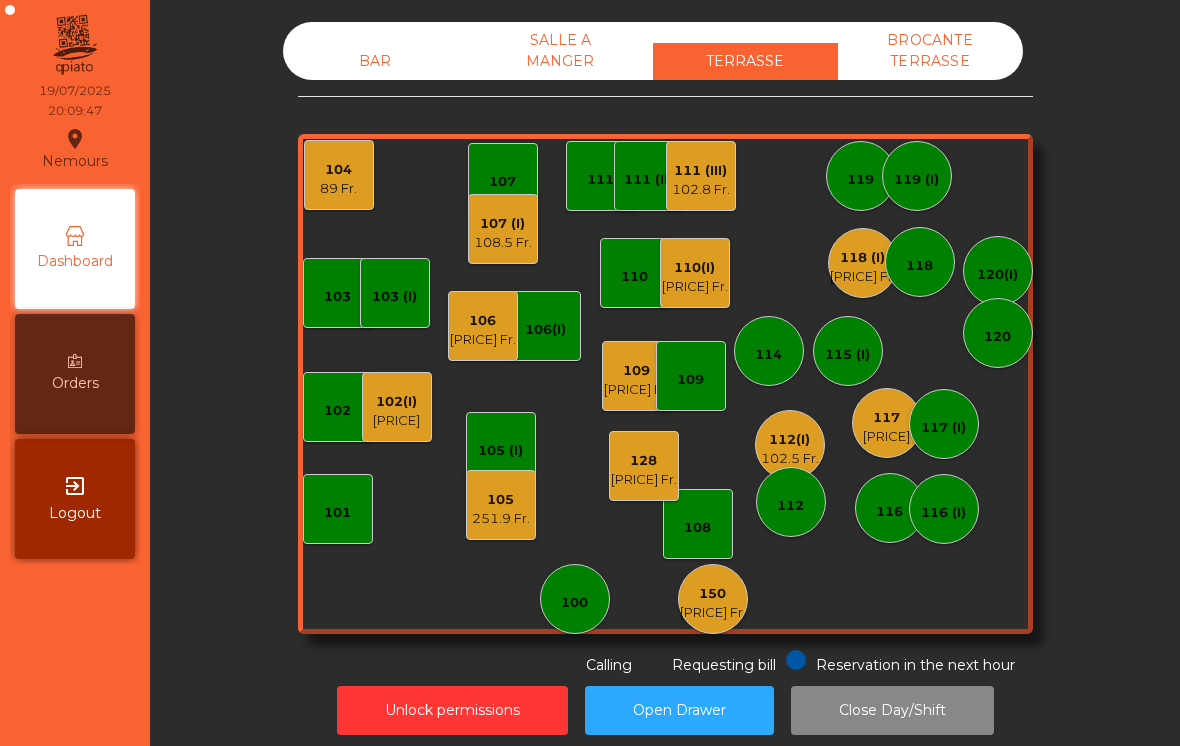 click on "251.9 Fr." 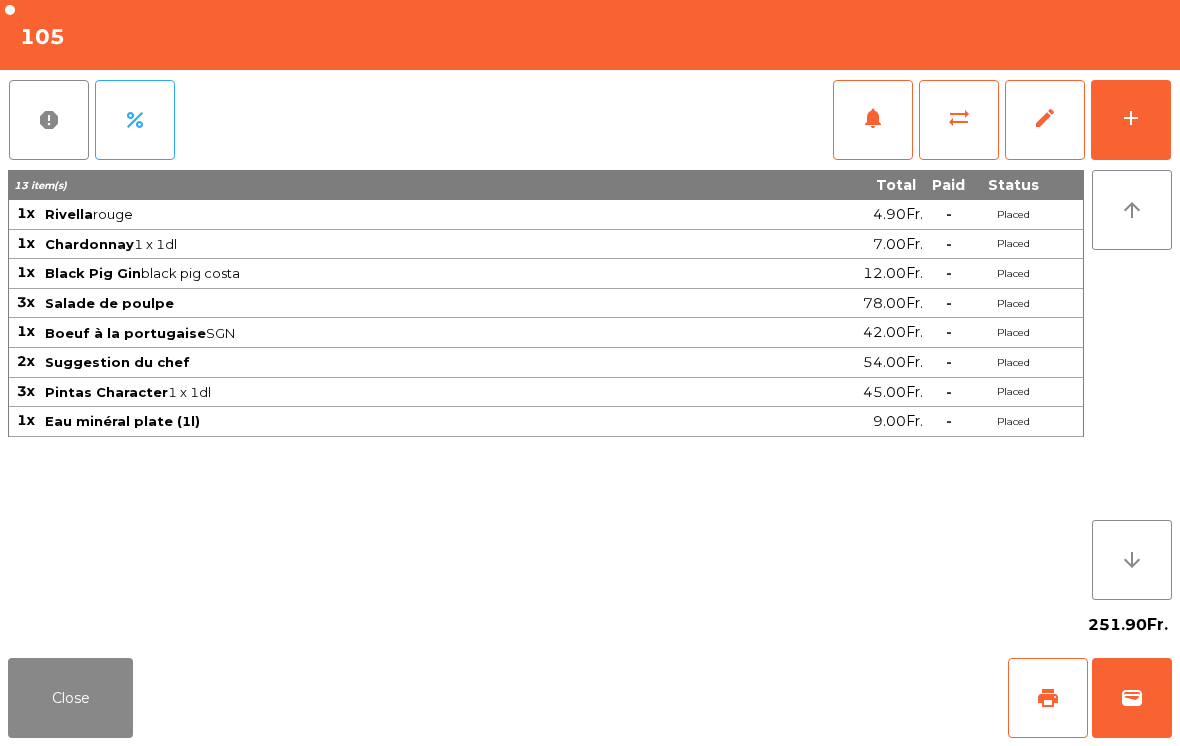 click on "add" 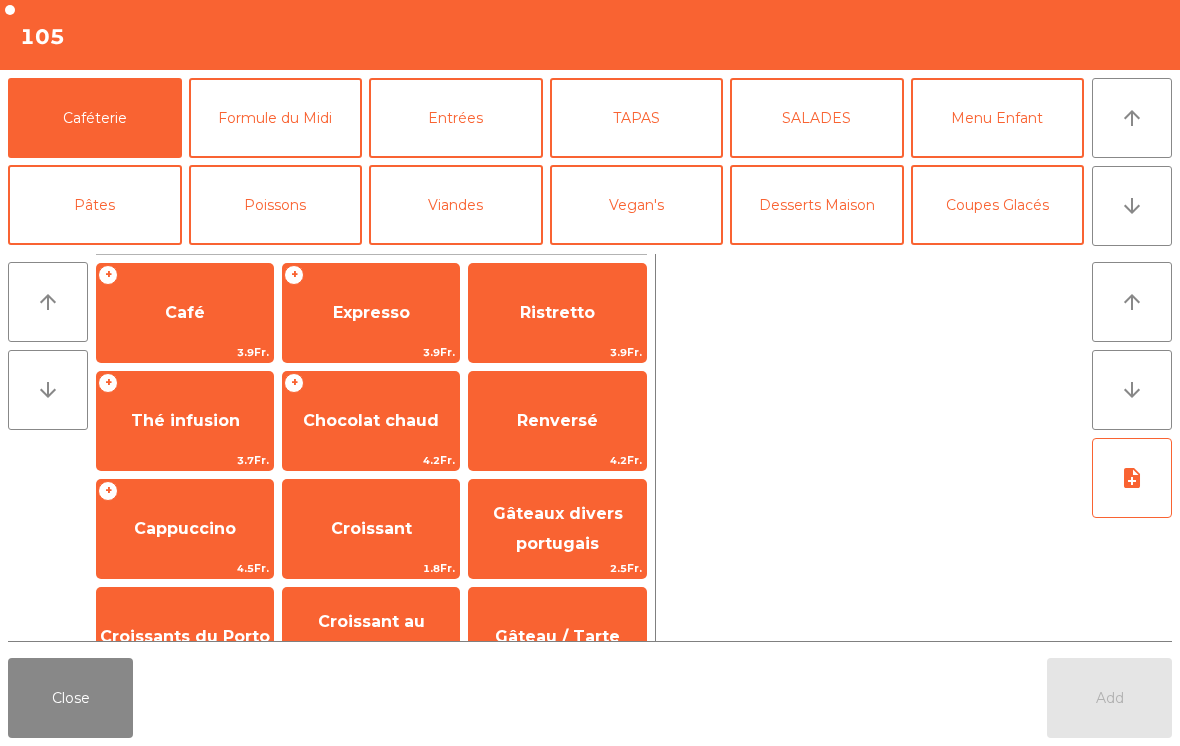 click on "arrow_downward" 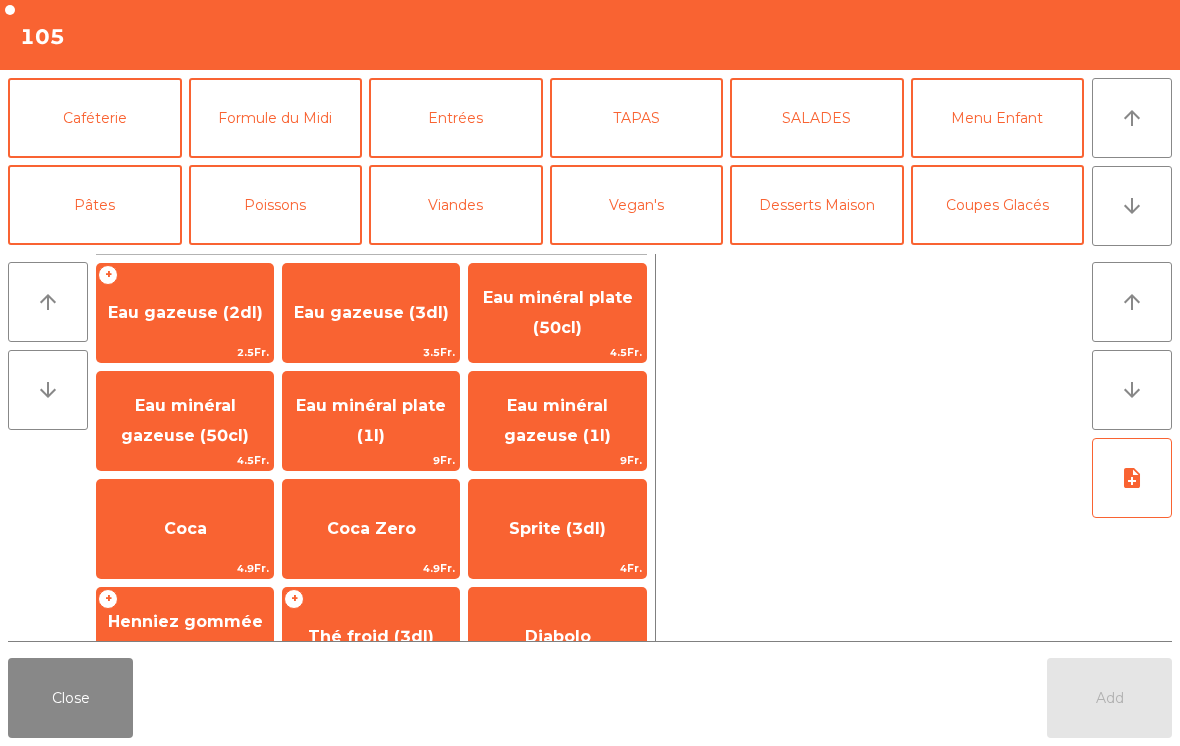 scroll, scrollTop: 174, scrollLeft: 0, axis: vertical 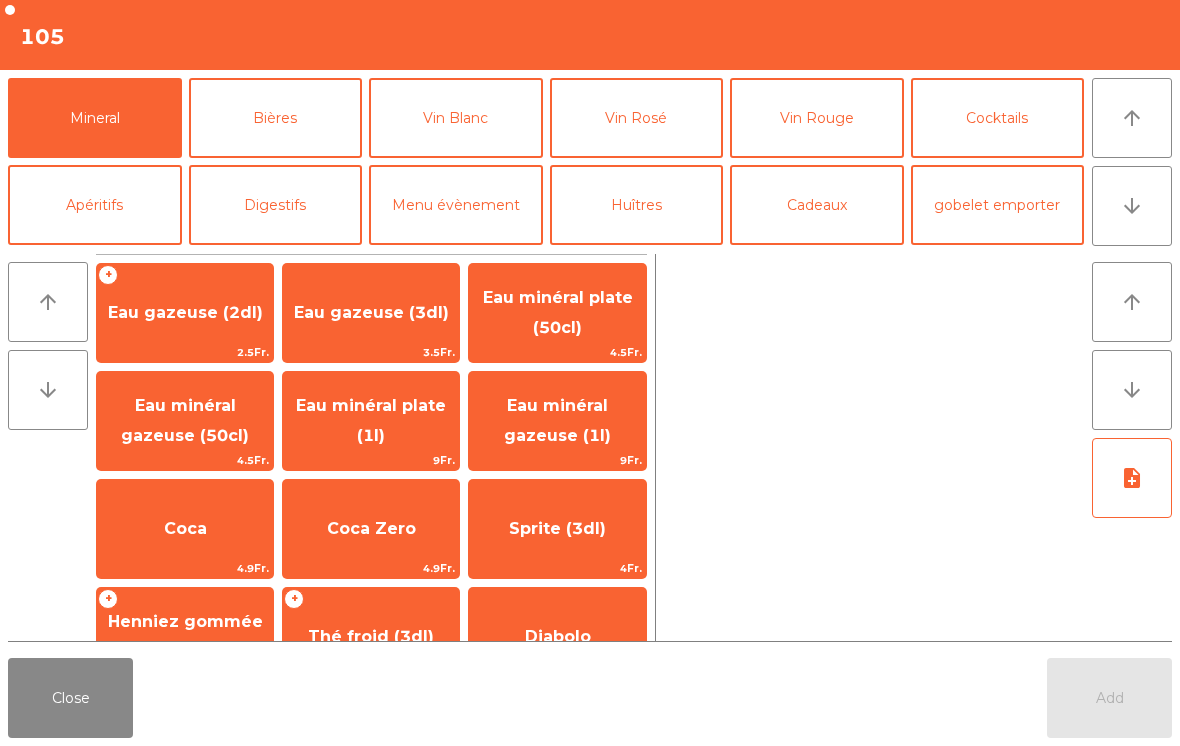 click on "Rivella" 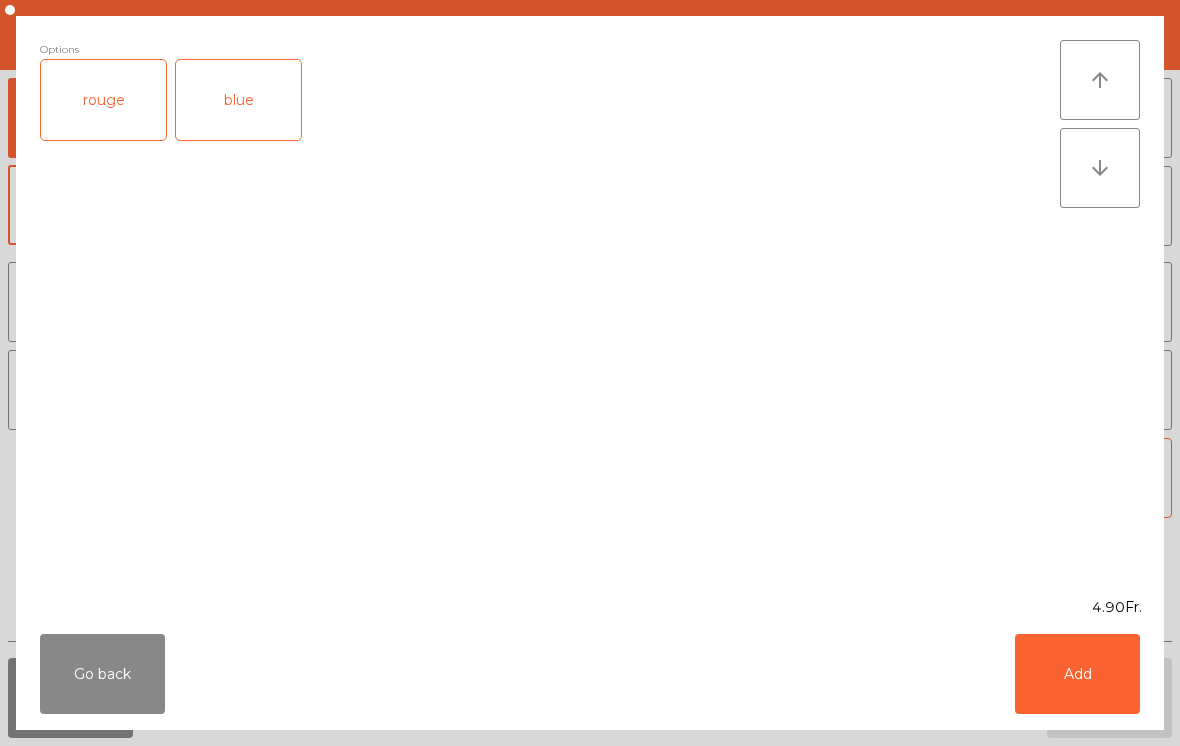 scroll, scrollTop: 391, scrollLeft: 0, axis: vertical 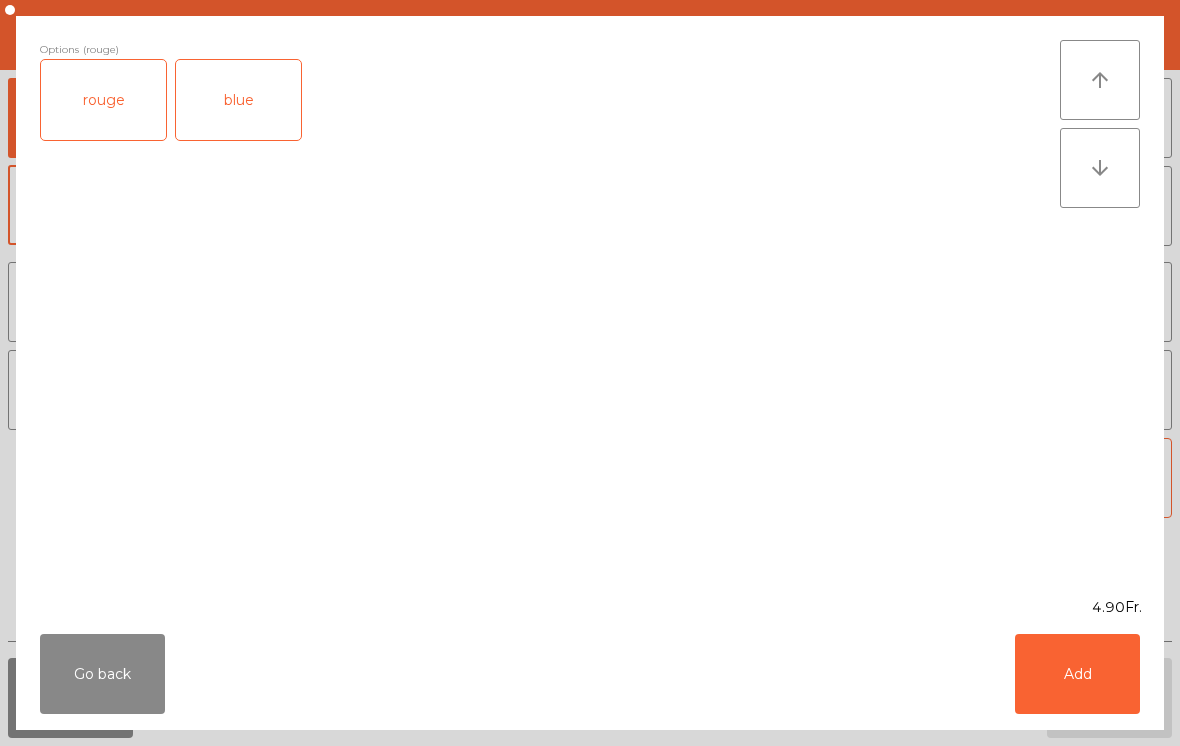 click on "Add" 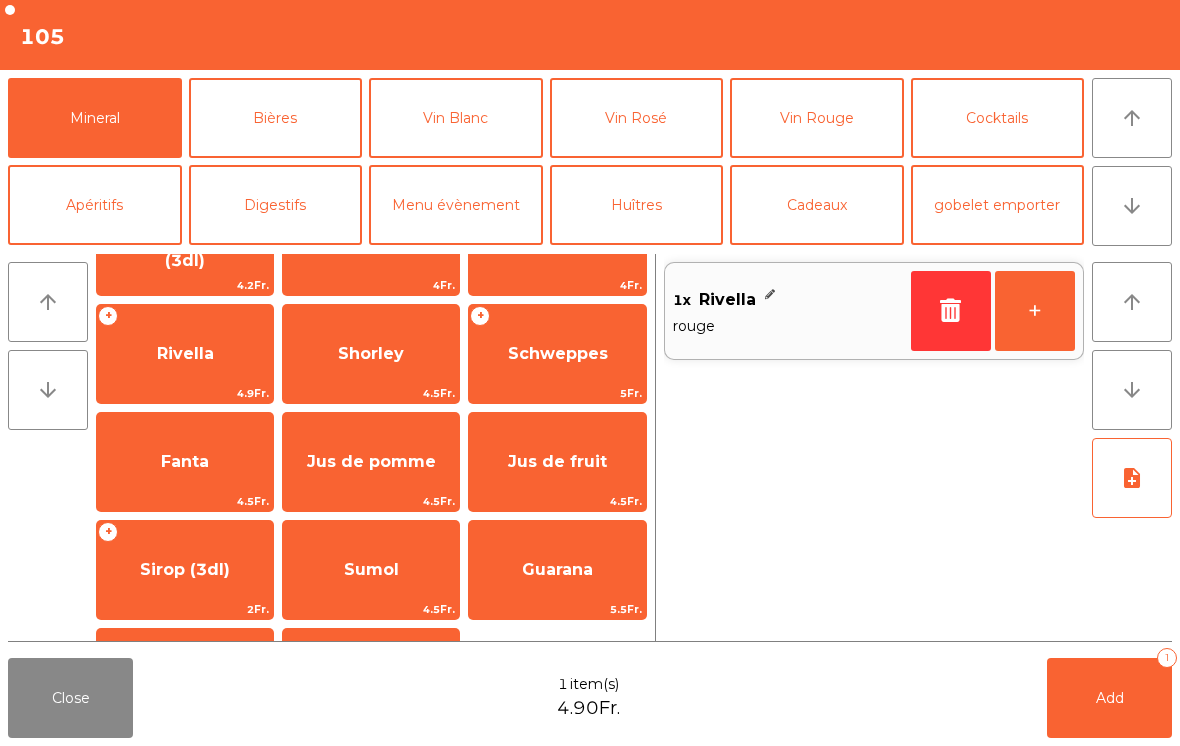 click on "Add   1" 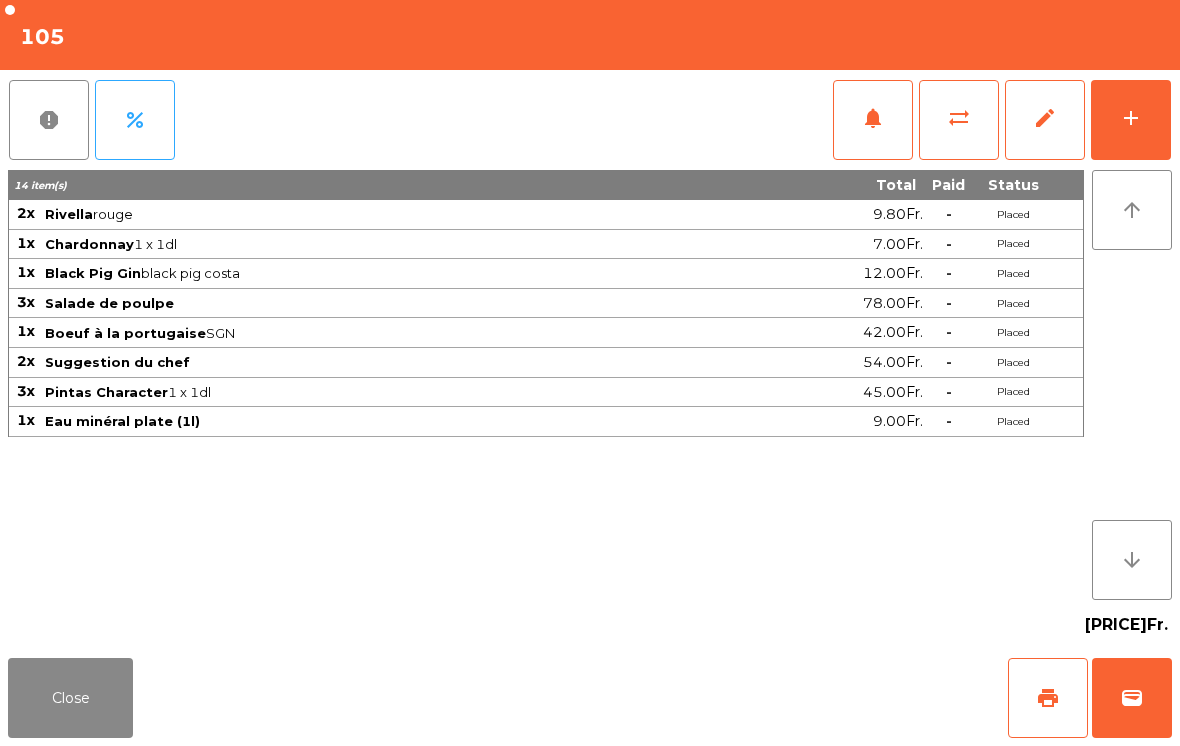 click on "Close" 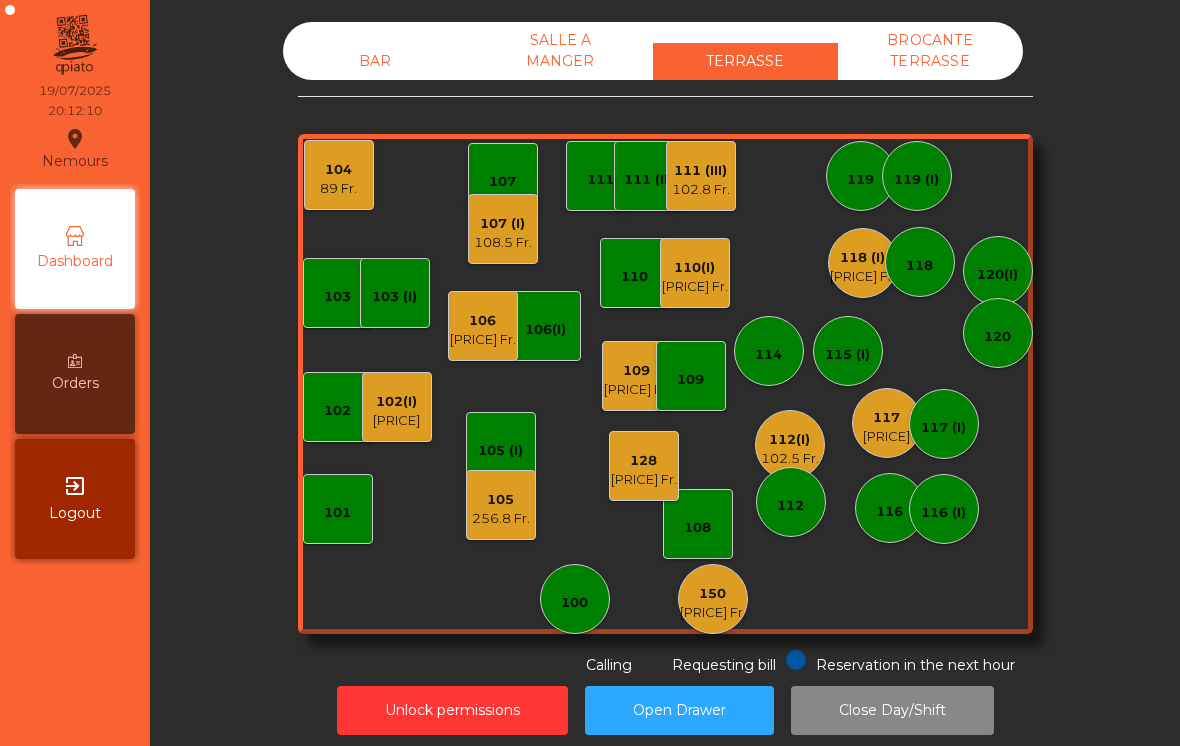 click on "BAR" 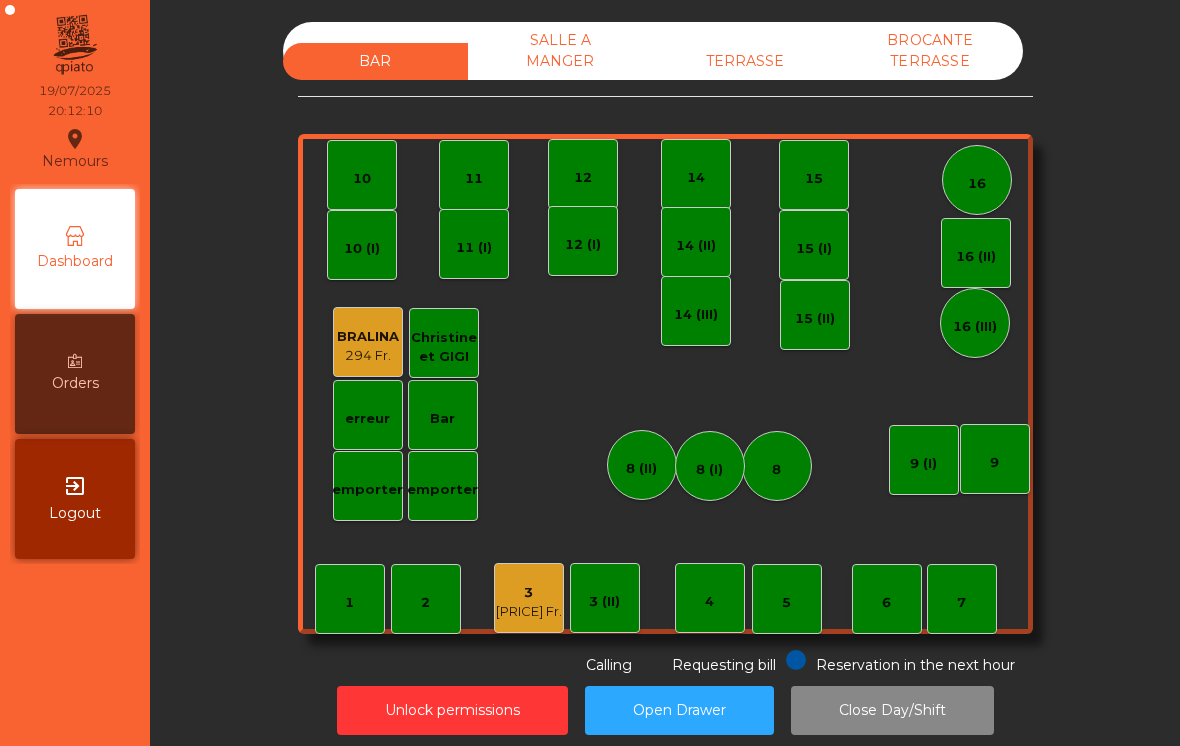 click on "1" 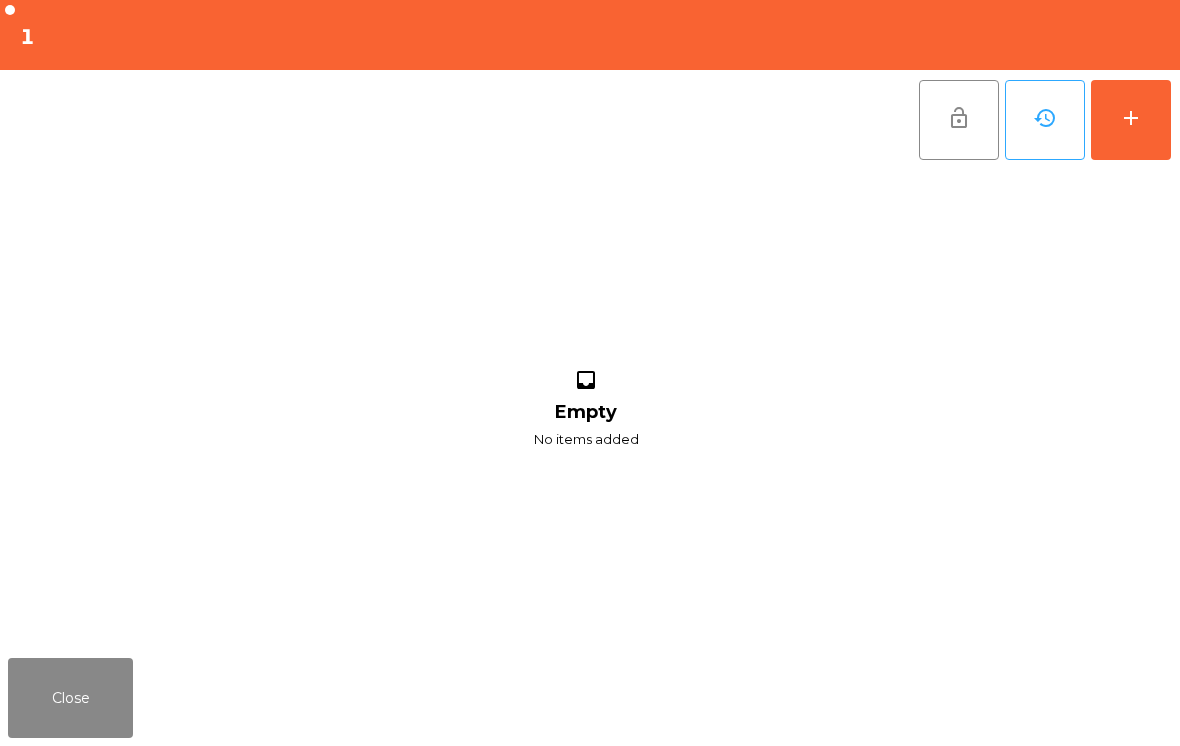 click on "add" 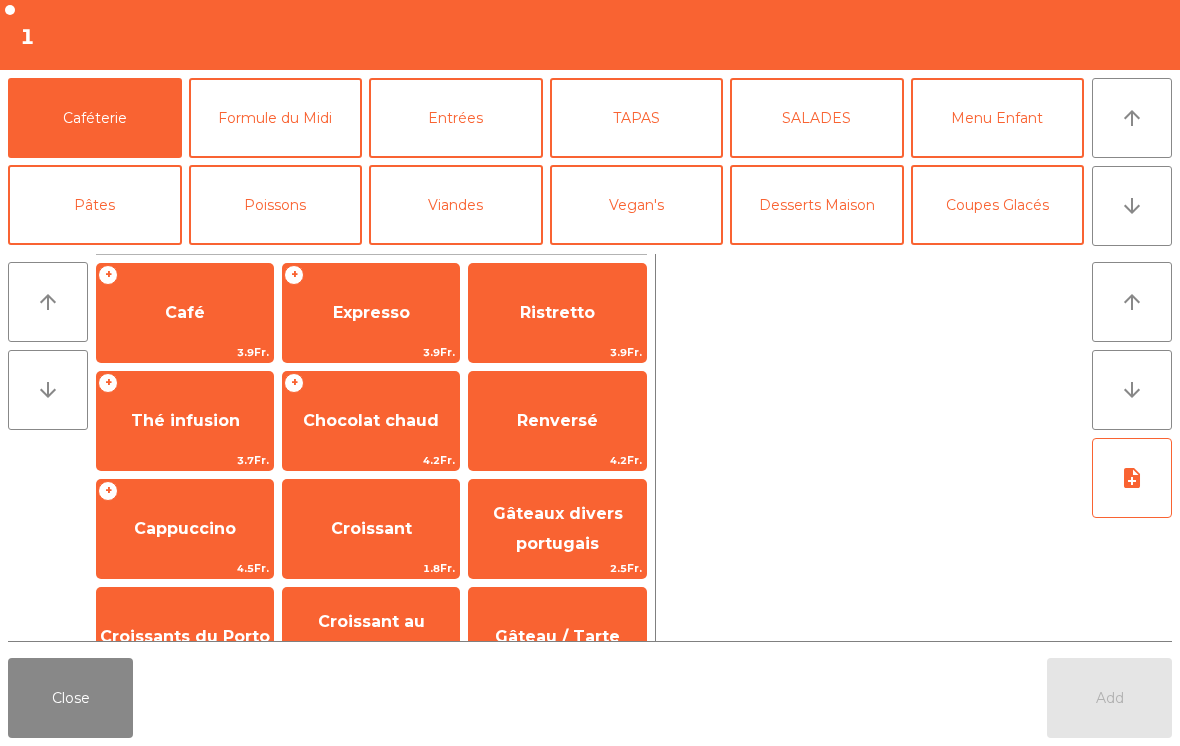click on "Close" 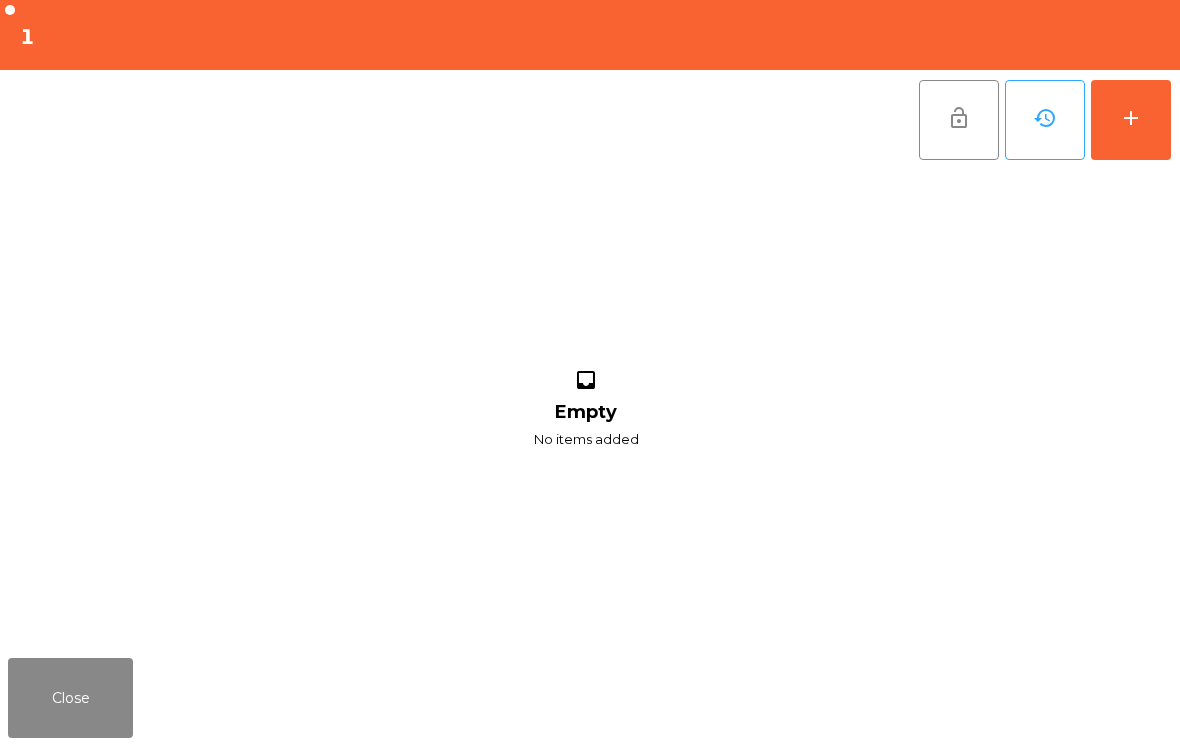 click on "Close" 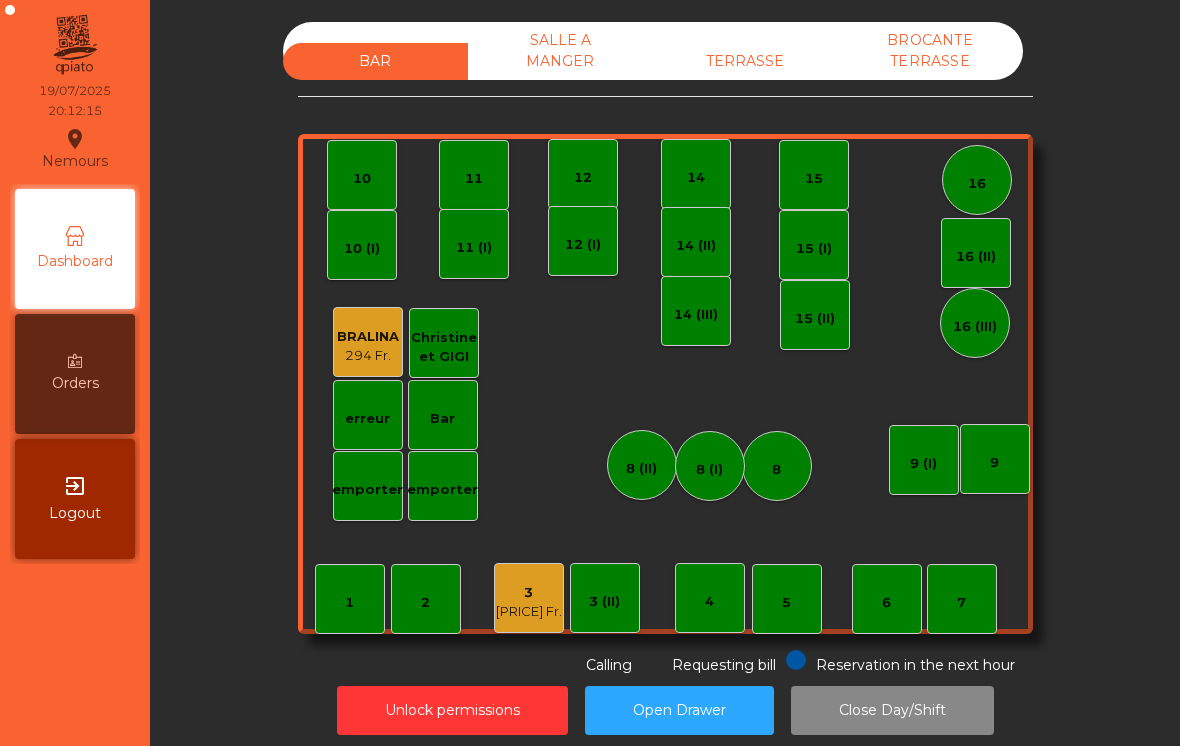click on "[PRICE] Fr." 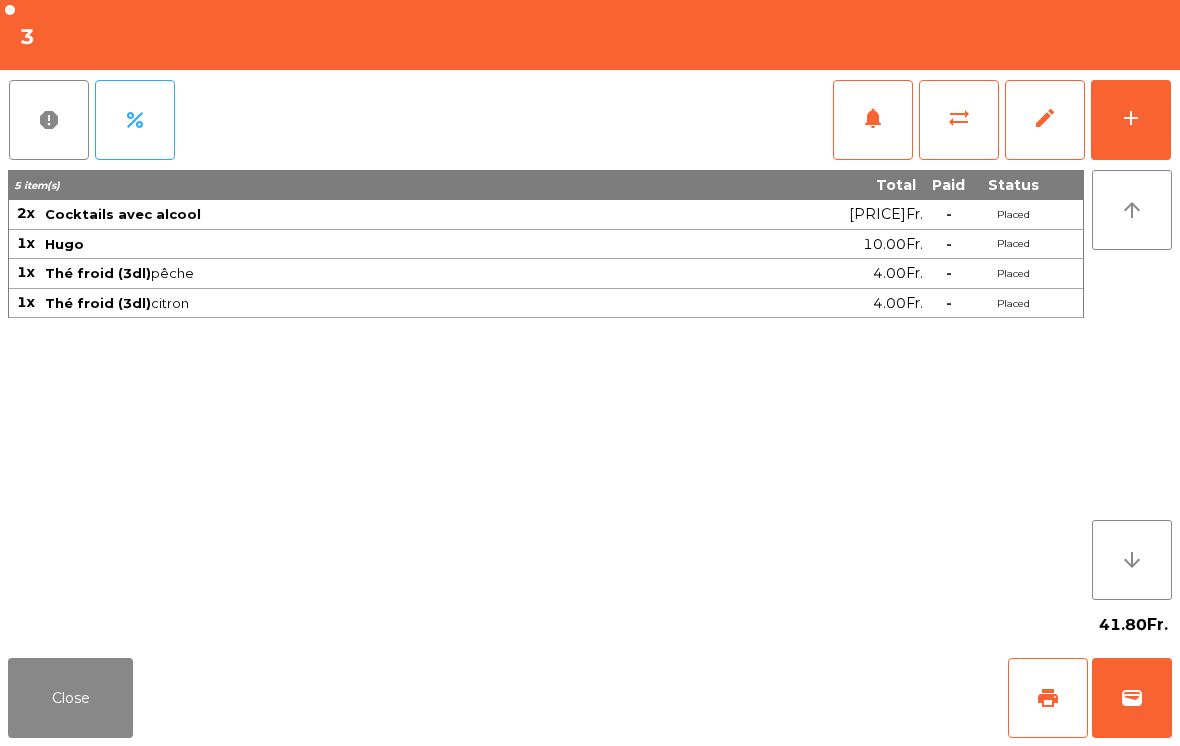 click on "add" 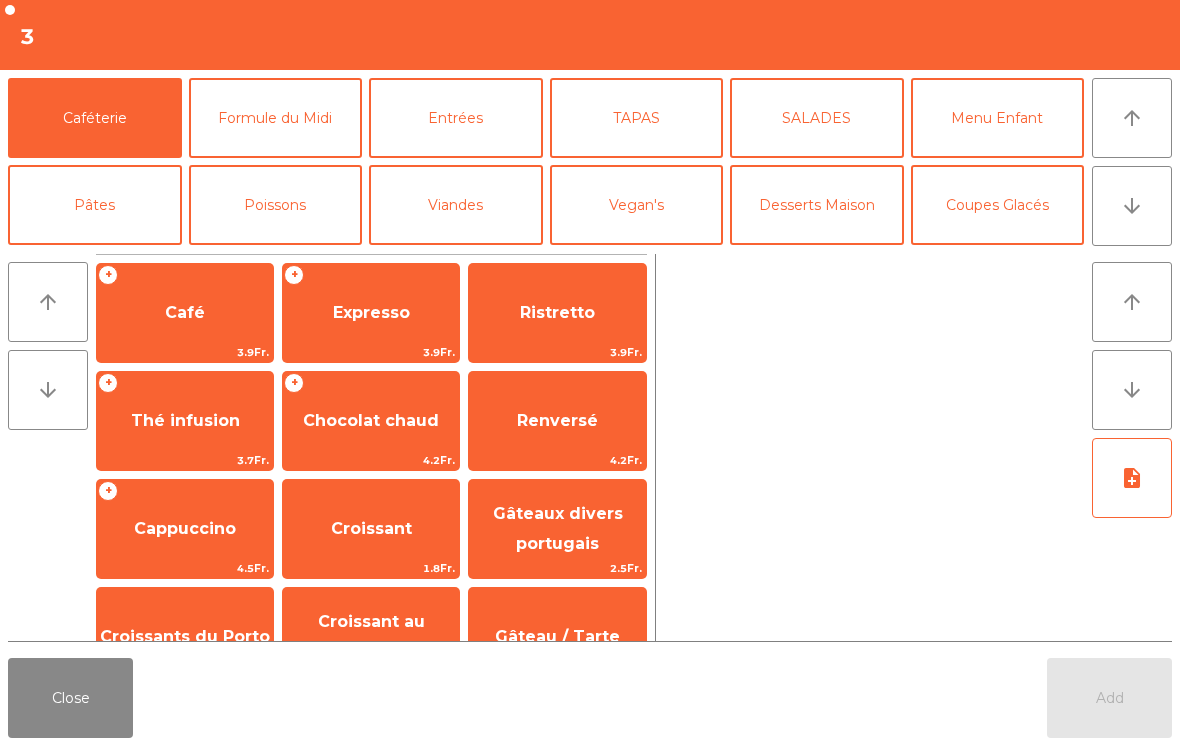 click on "Menu Enfant" 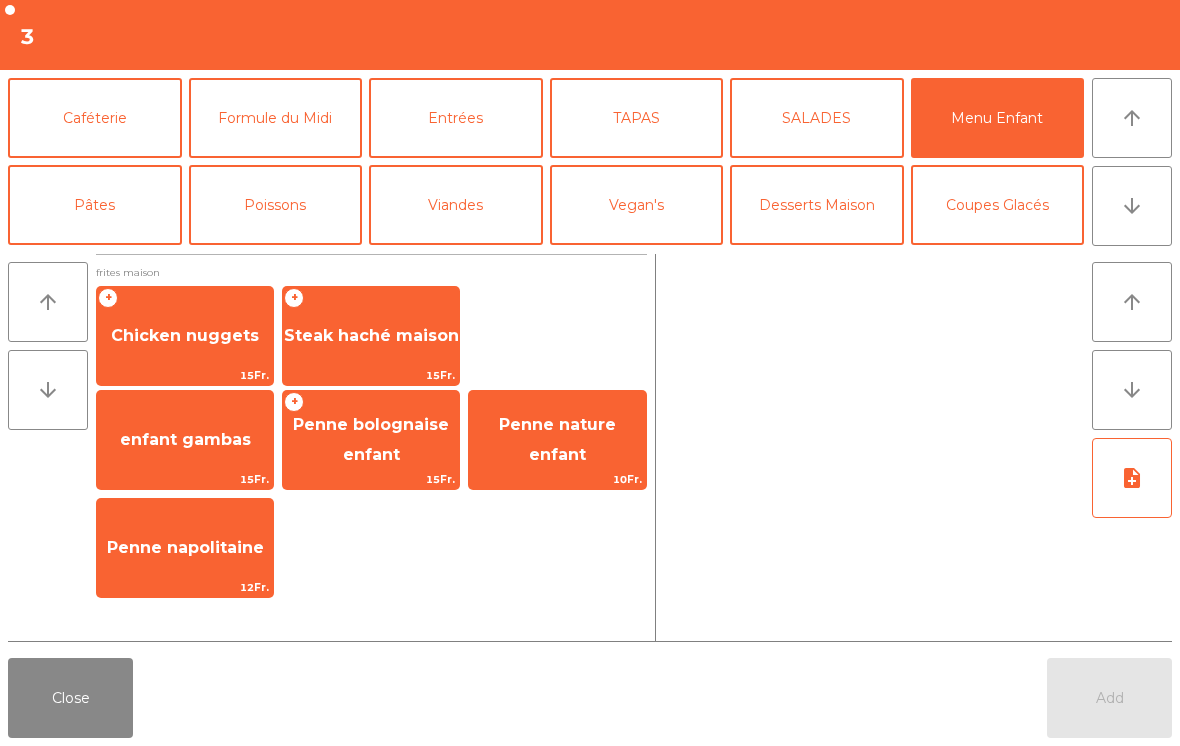 click on "Chicken nuggets" 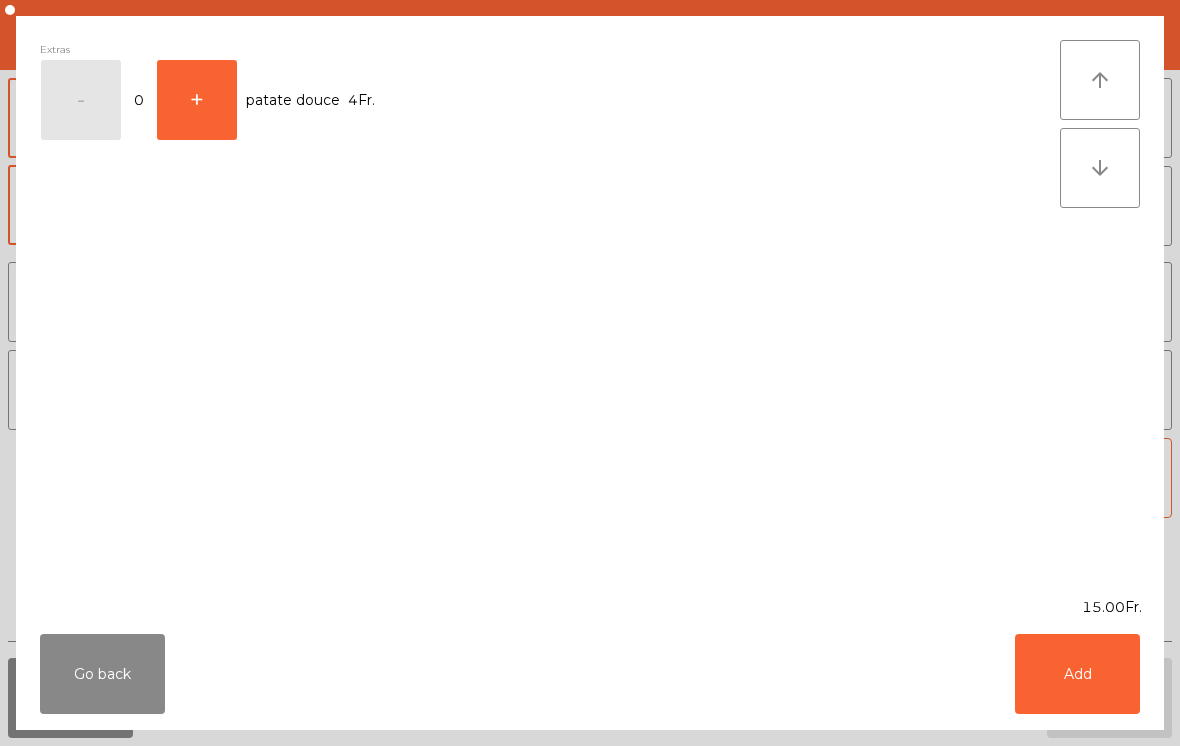 click on "Add" 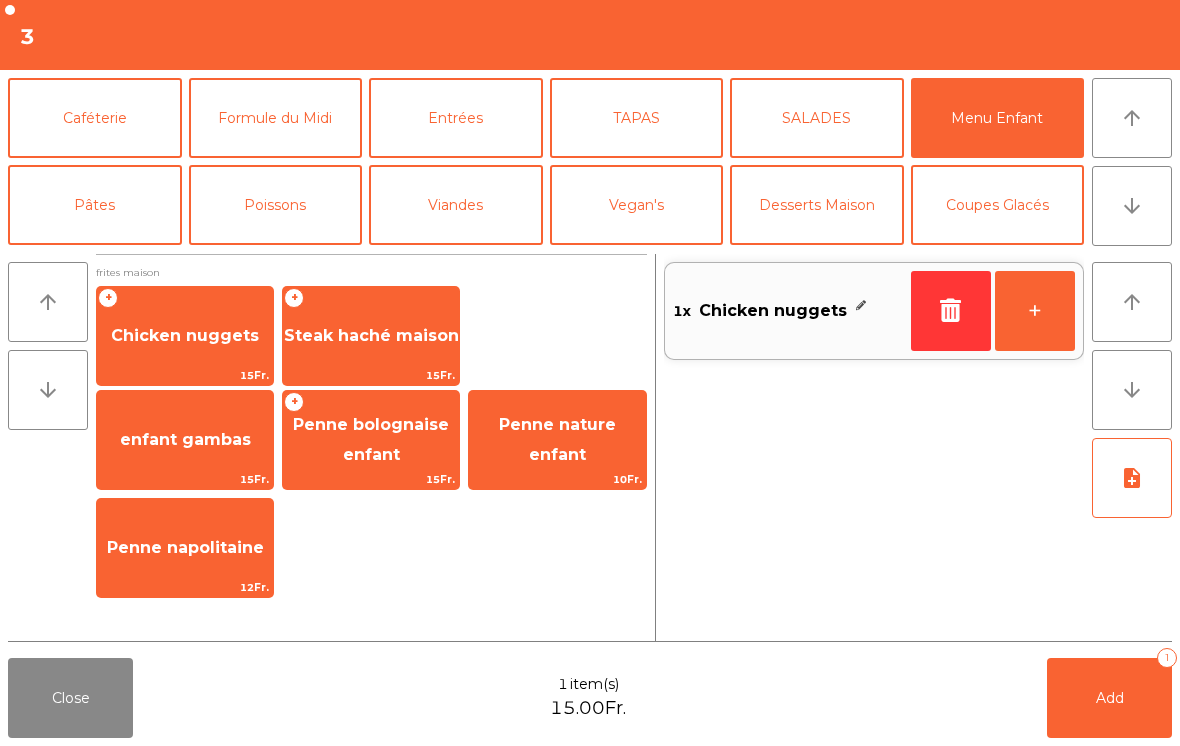 click on "Add" 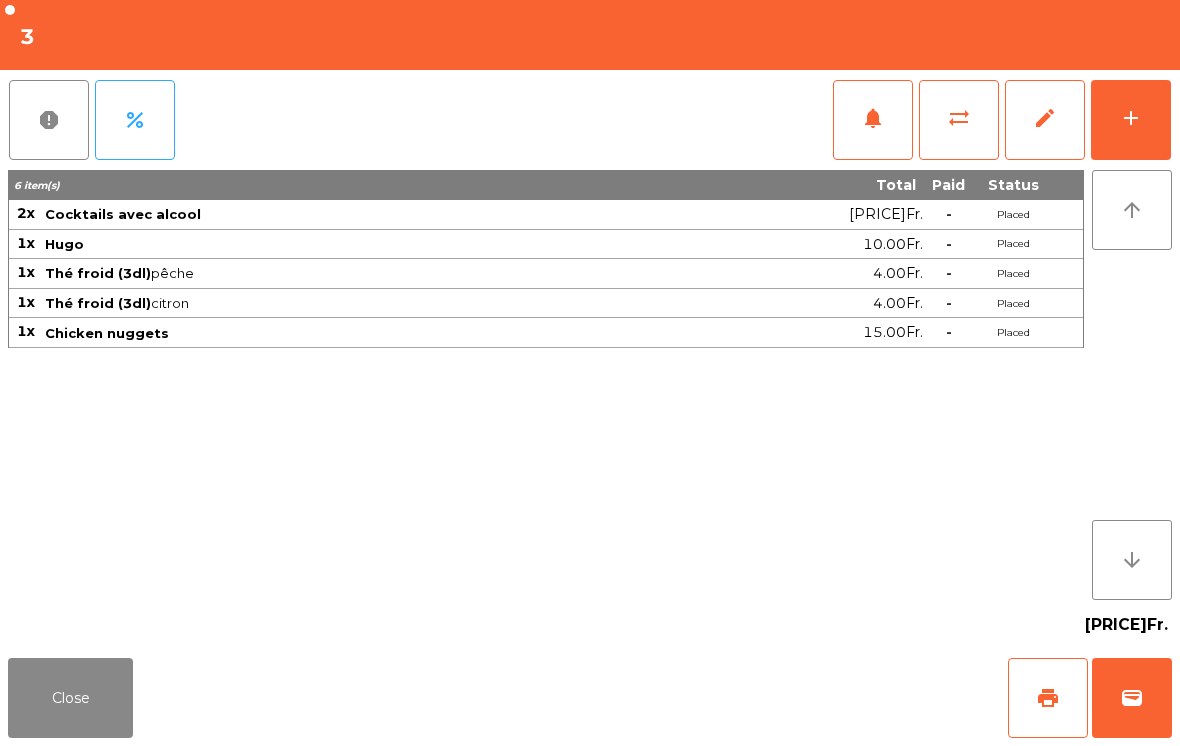 click on "Close" 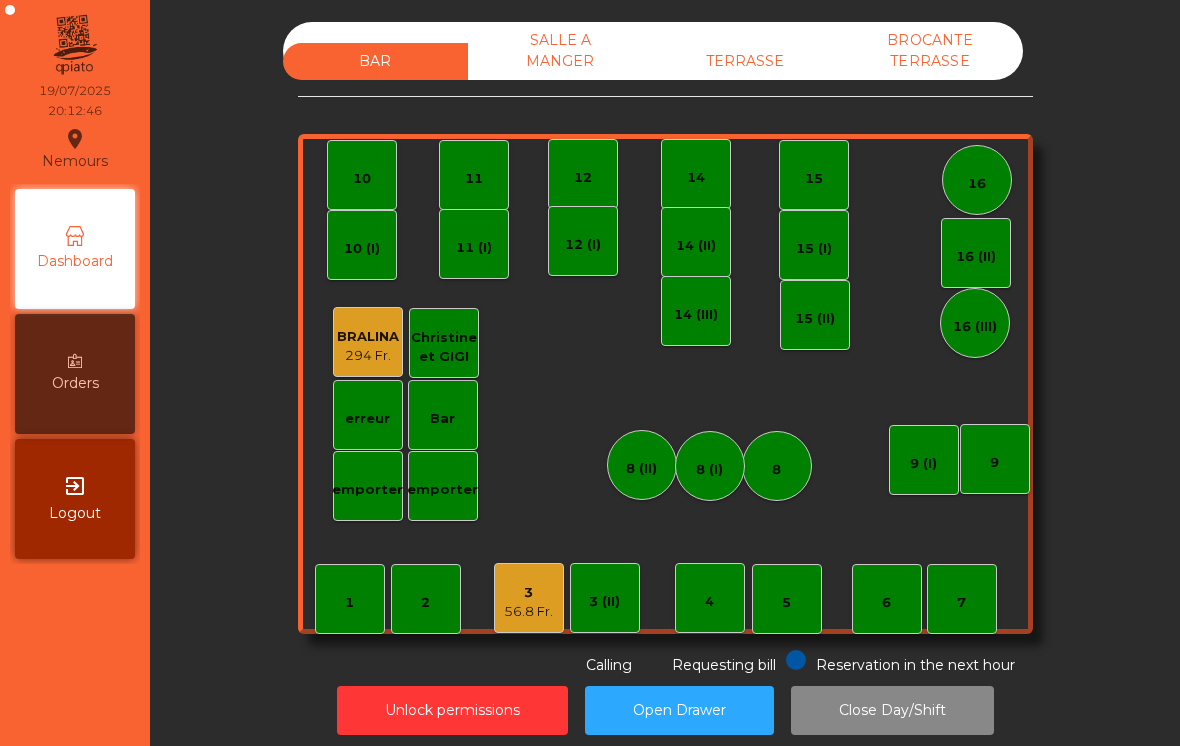 click on "TERRASSE" 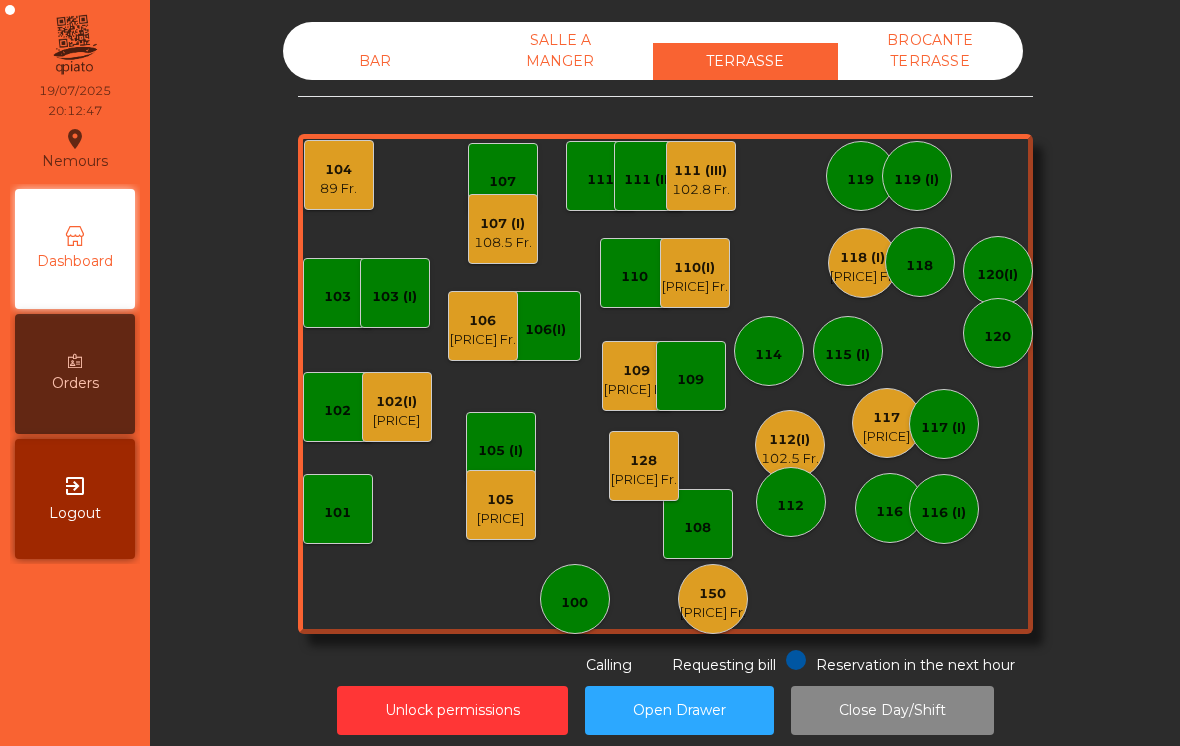 click on "[PRICE]" 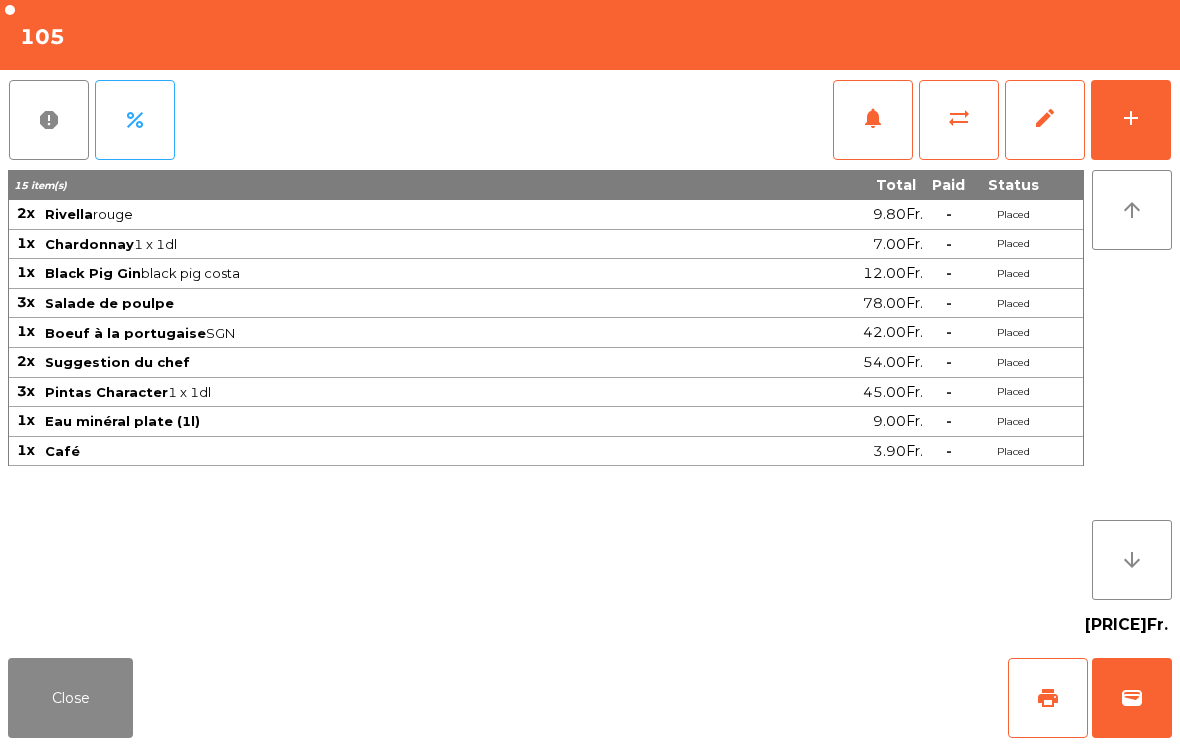 click on "add" 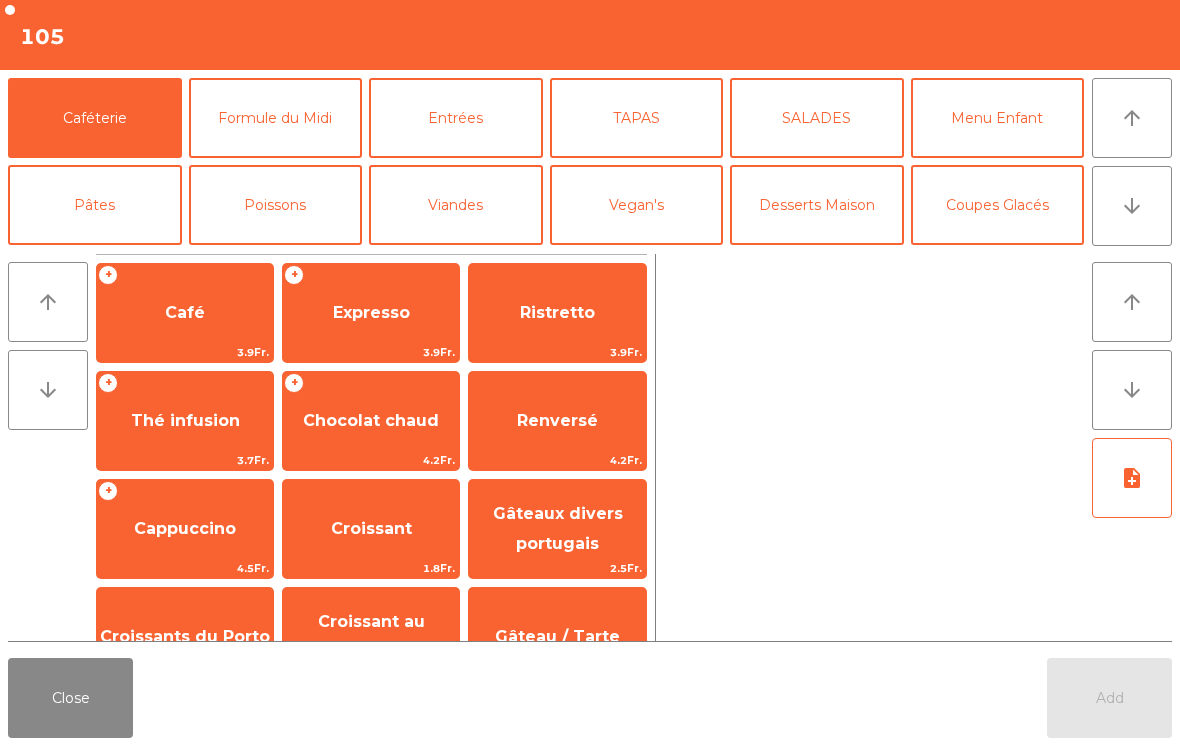 click on "Expresso" 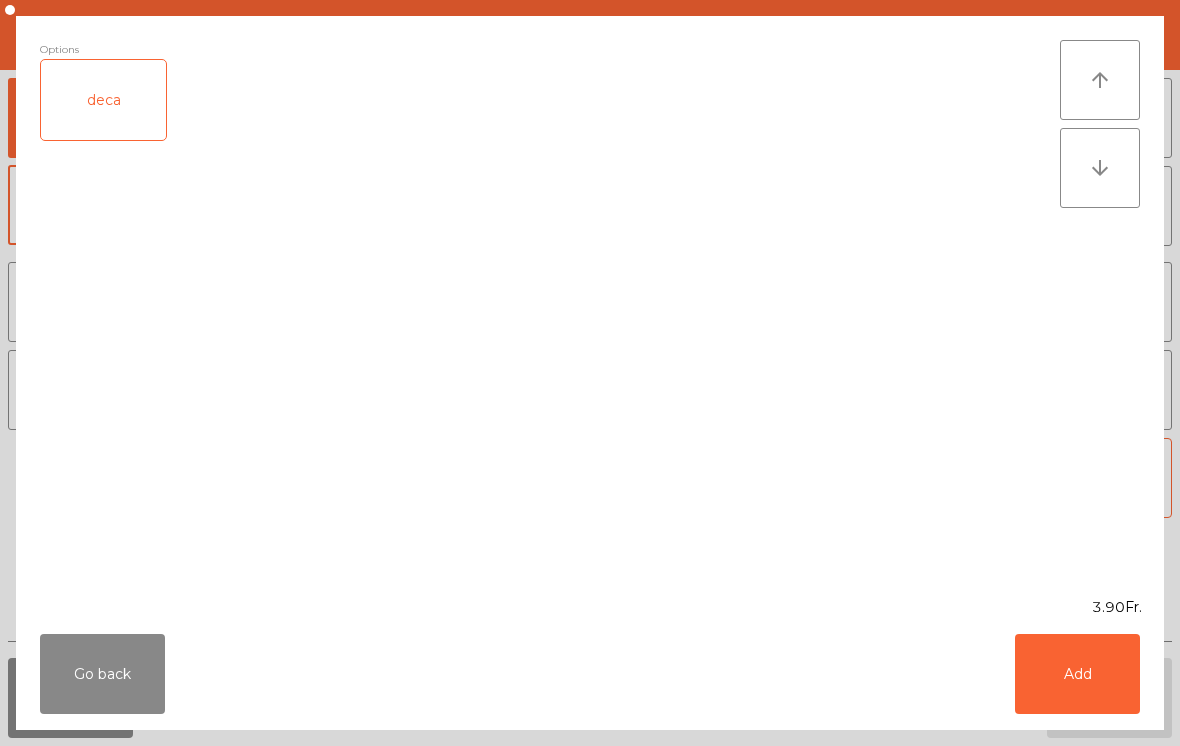 click on "Add" 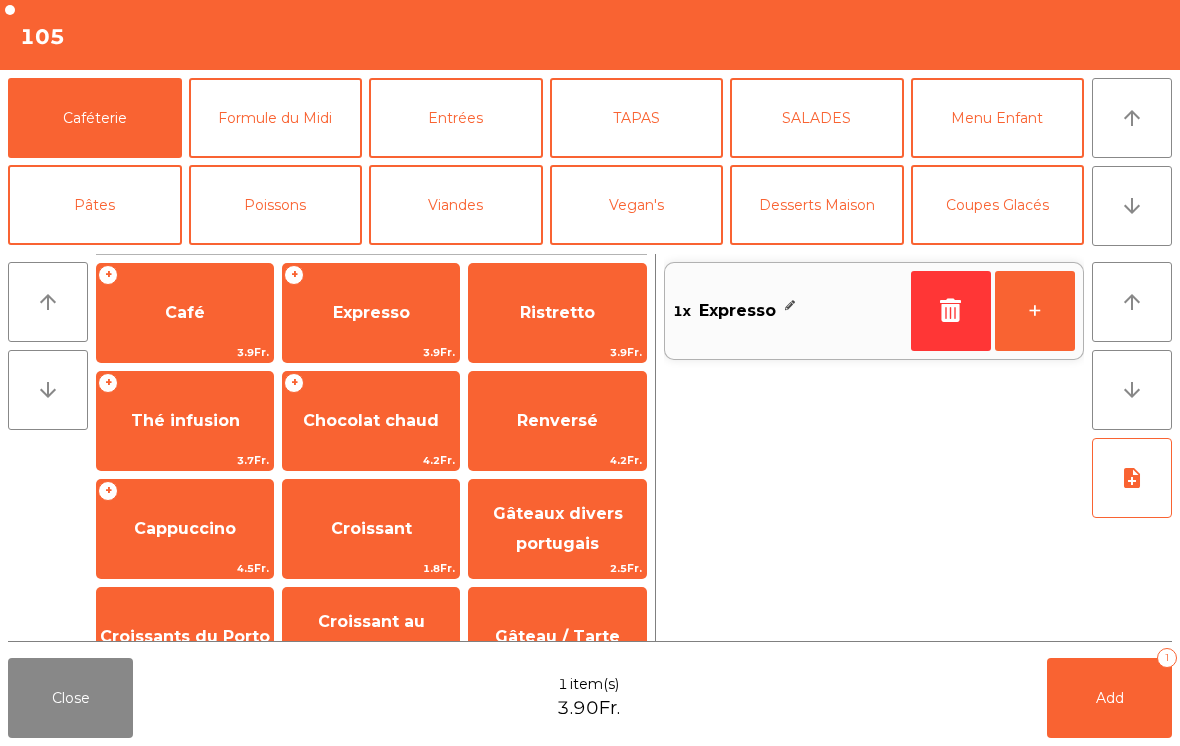 click on "+" 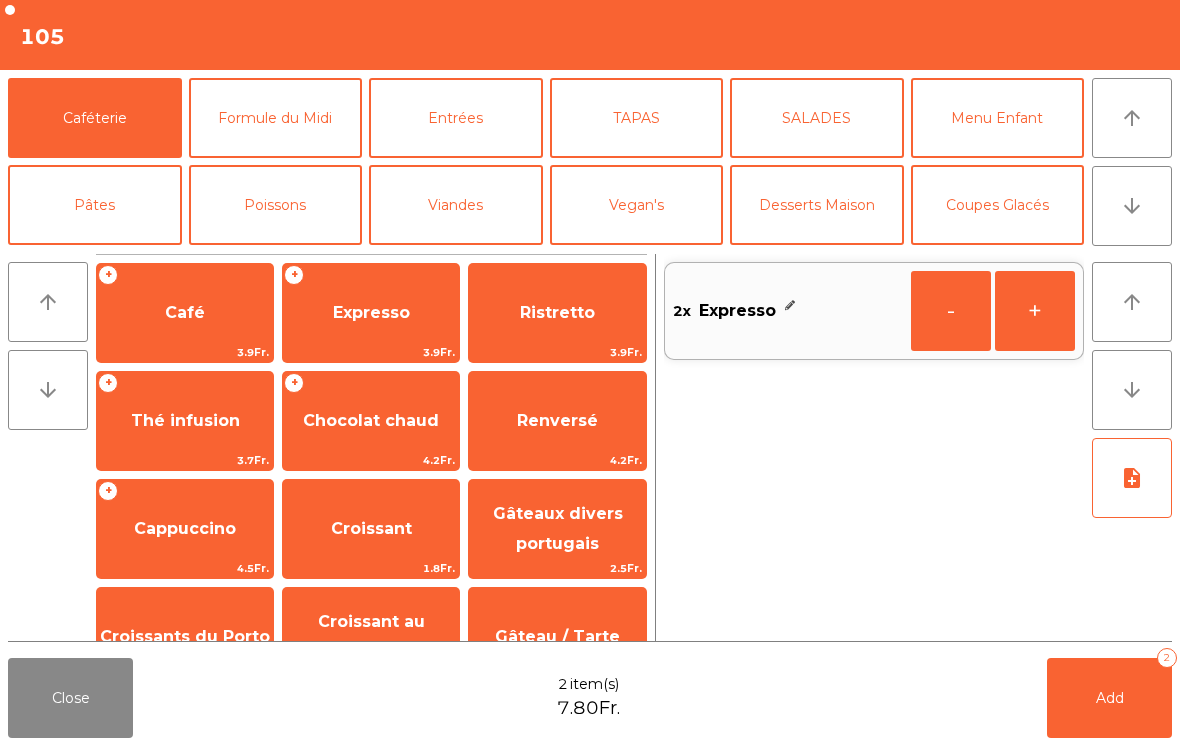 click on "Add   2" 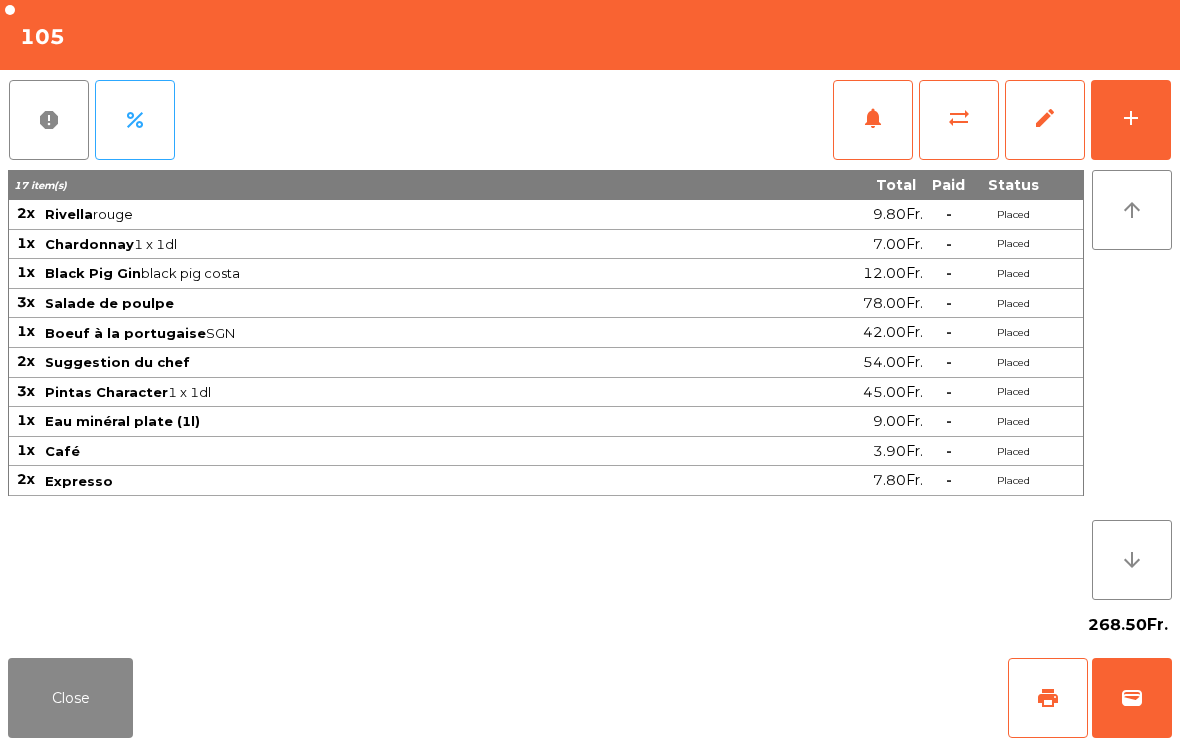 scroll, scrollTop: 0, scrollLeft: 0, axis: both 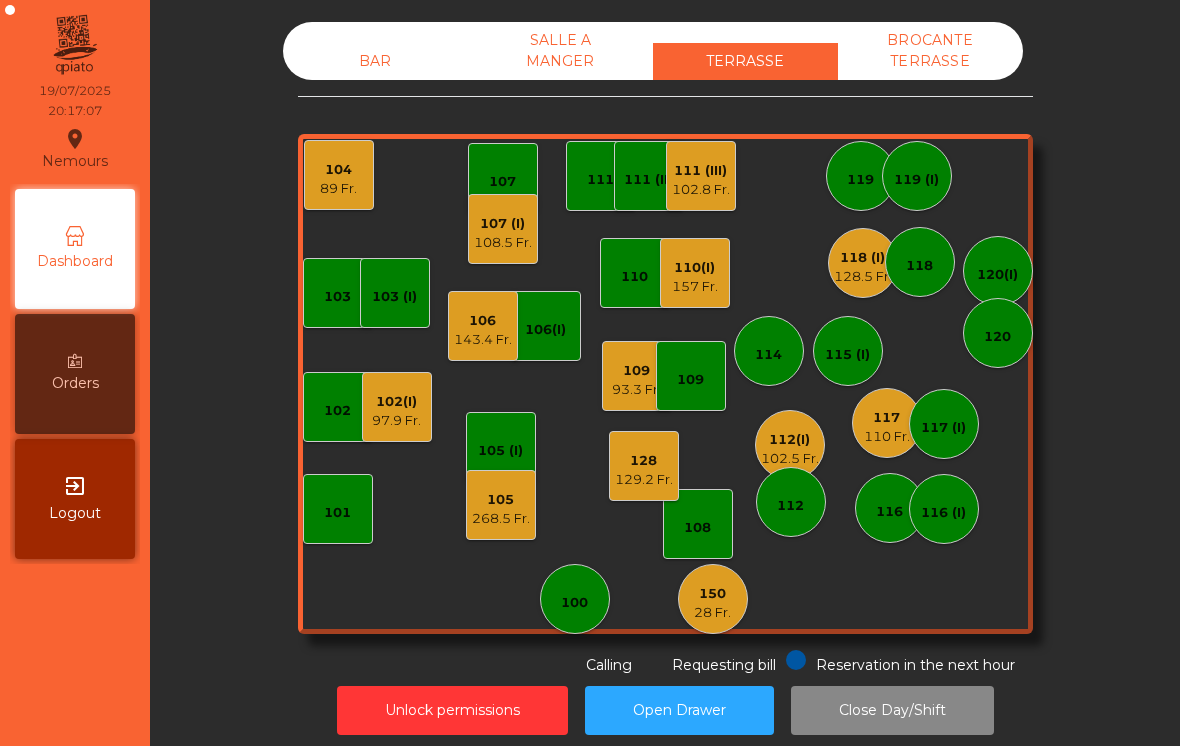 click on "BAR   SALLE A MANGER   TERRASSE   BROCANTE TERRASSE" 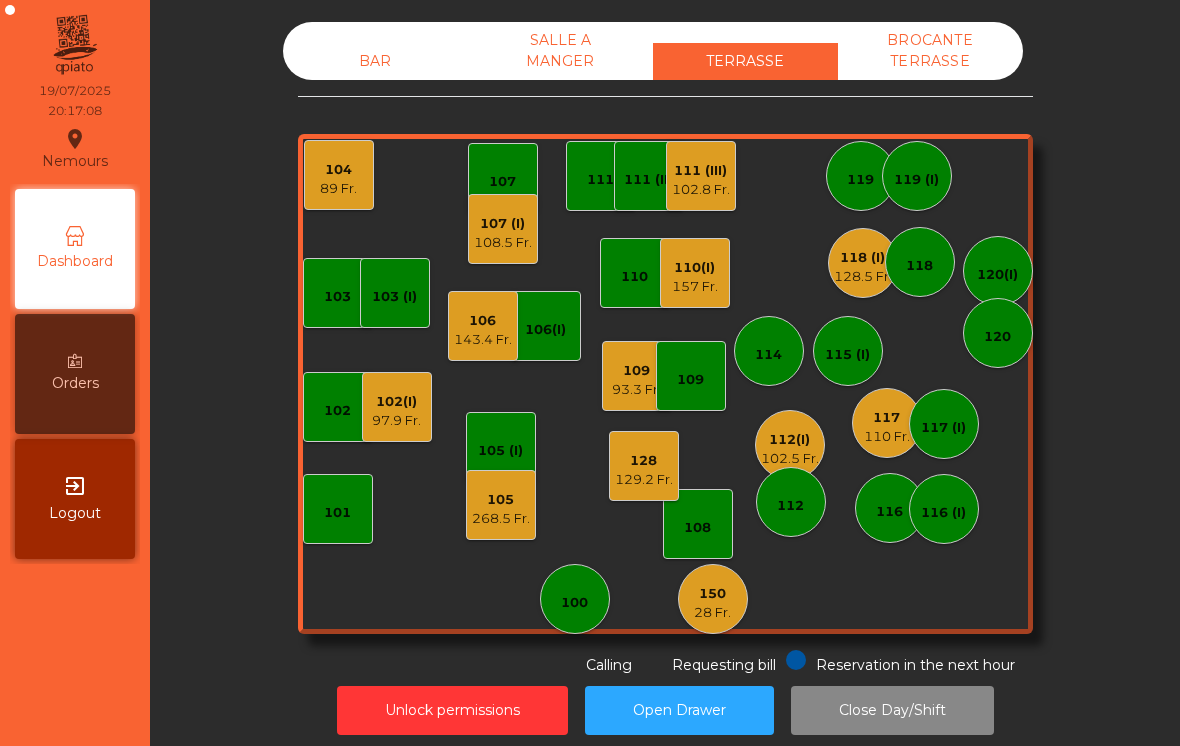 click on "BAR" 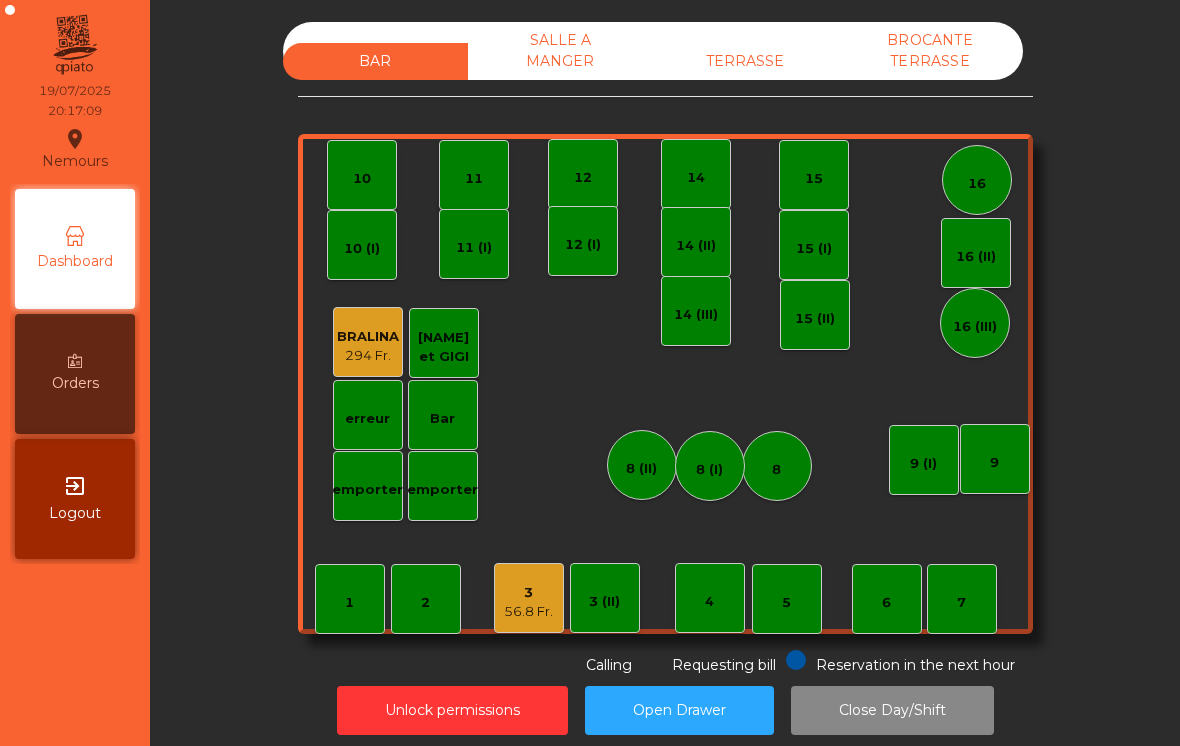 click on "56.8 Fr." 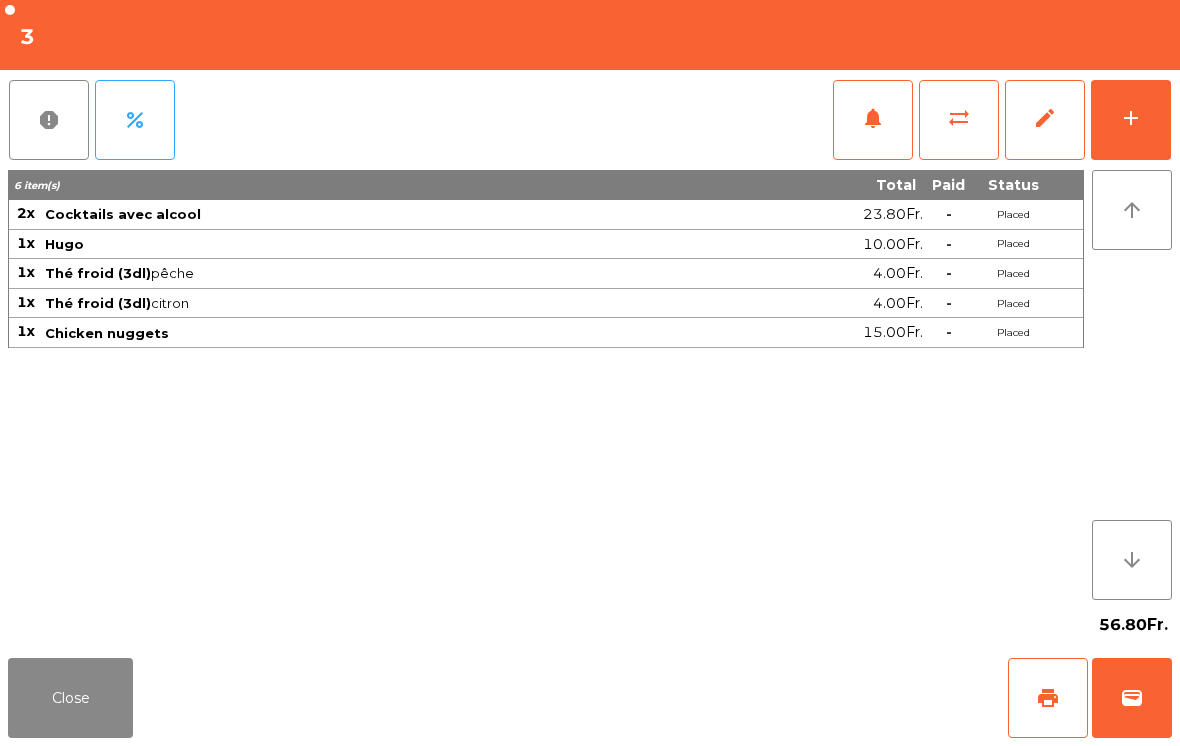 click on "add" 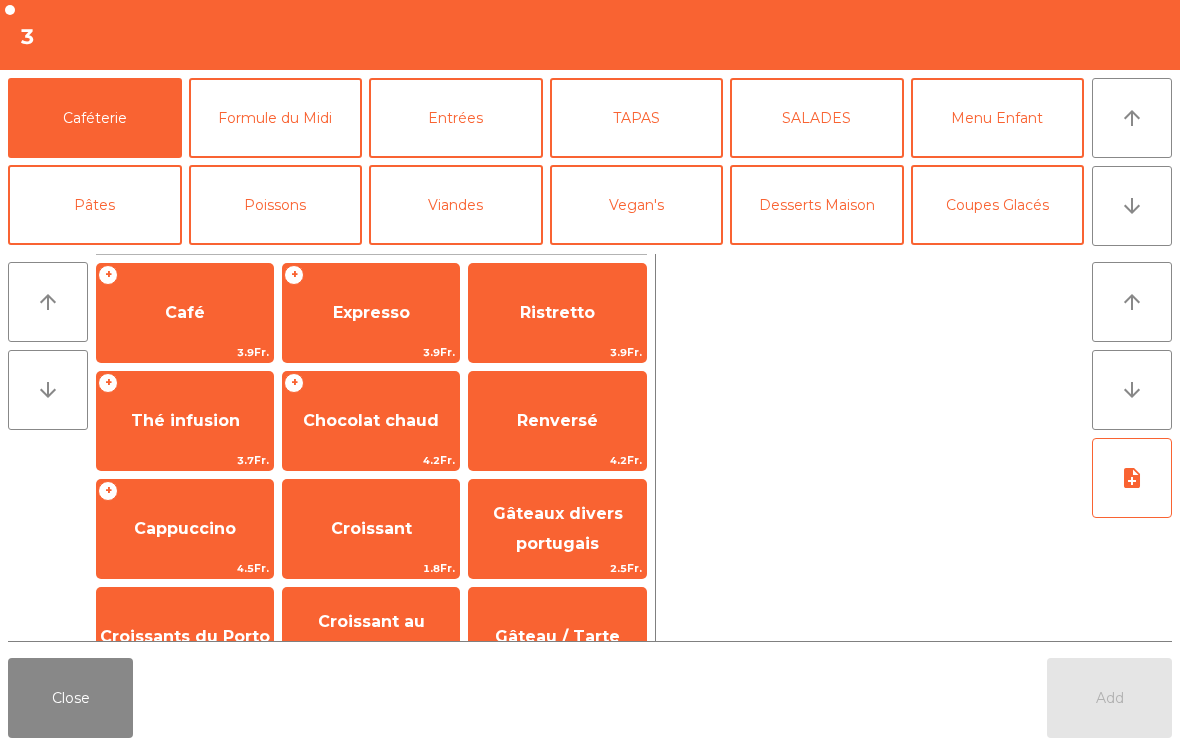 click on "arrow_upward" 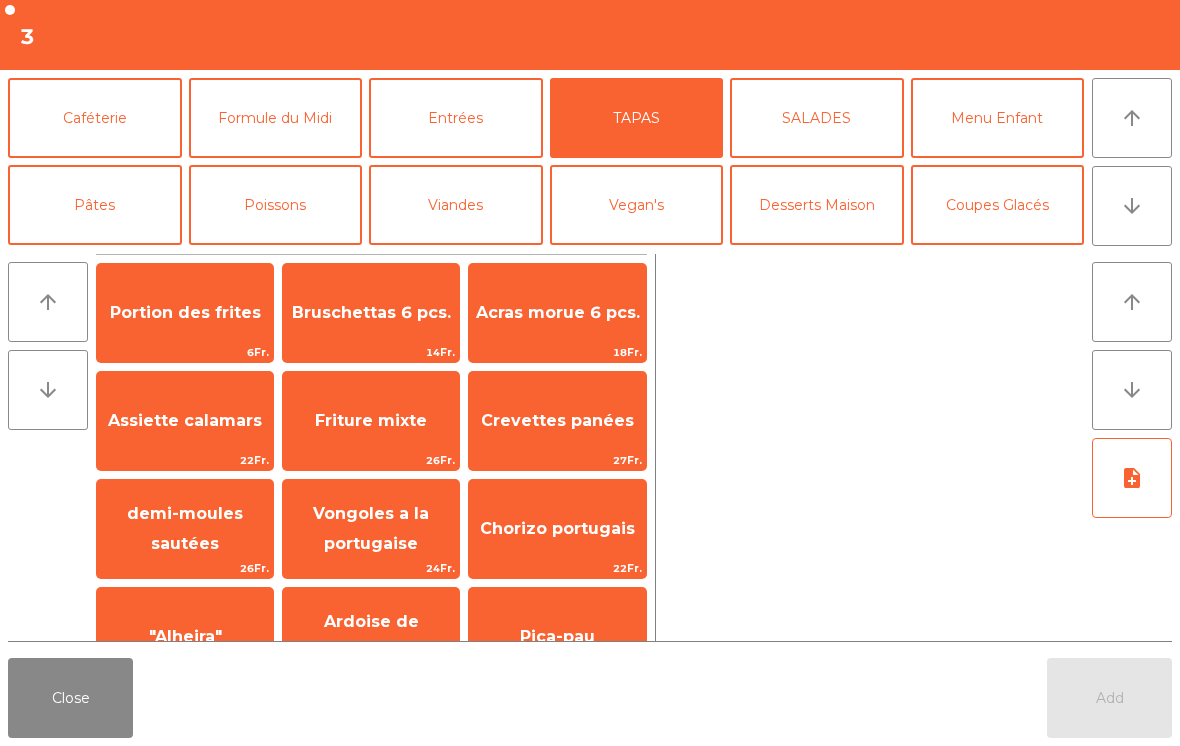 click on "Assiette calamars" 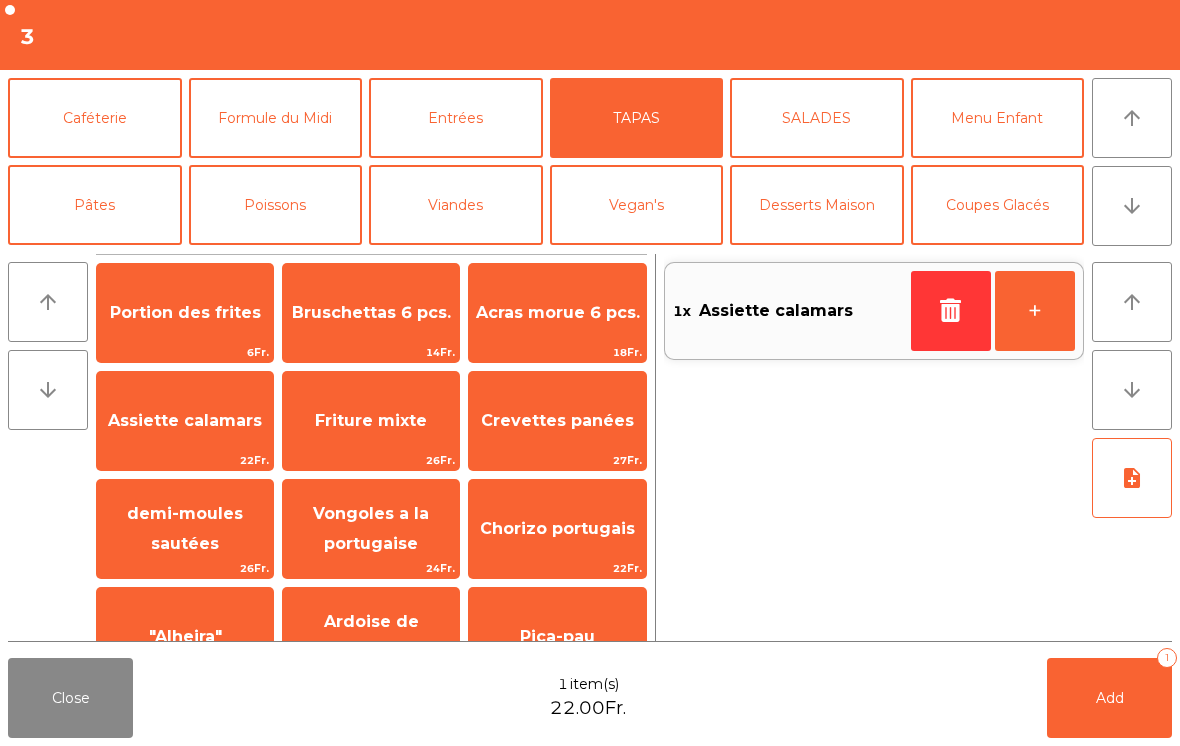 click on "Add   1" 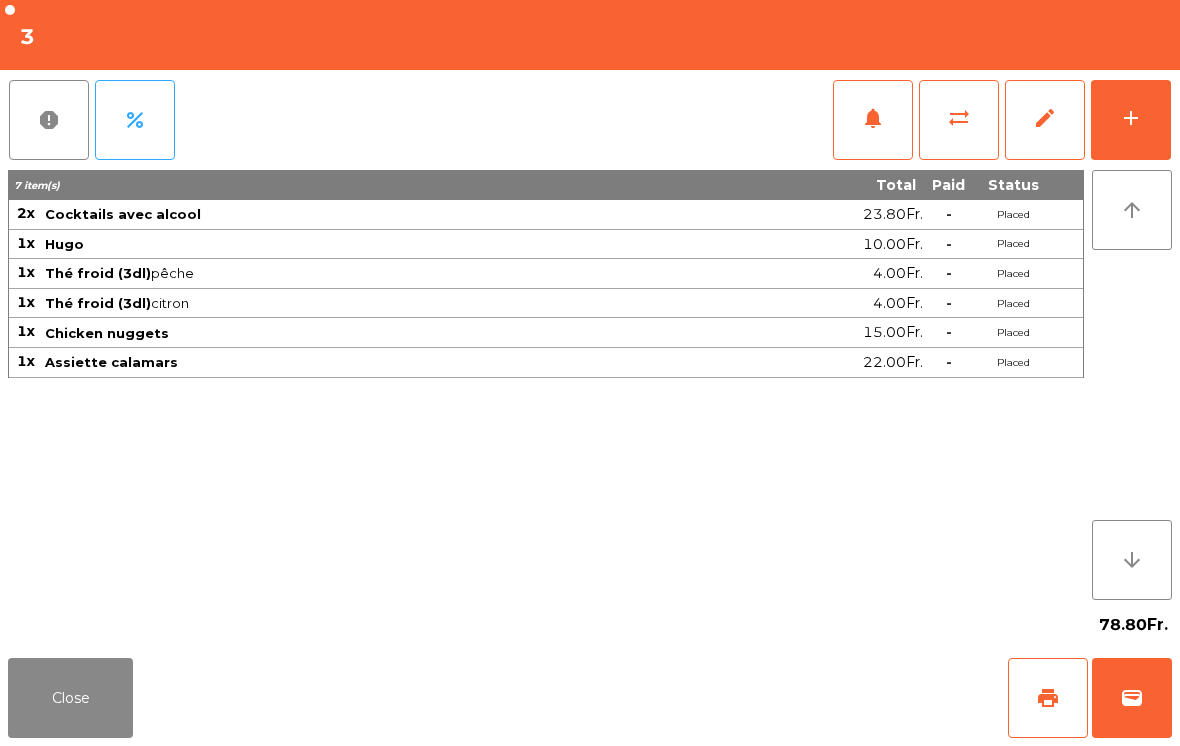 click on "Close" 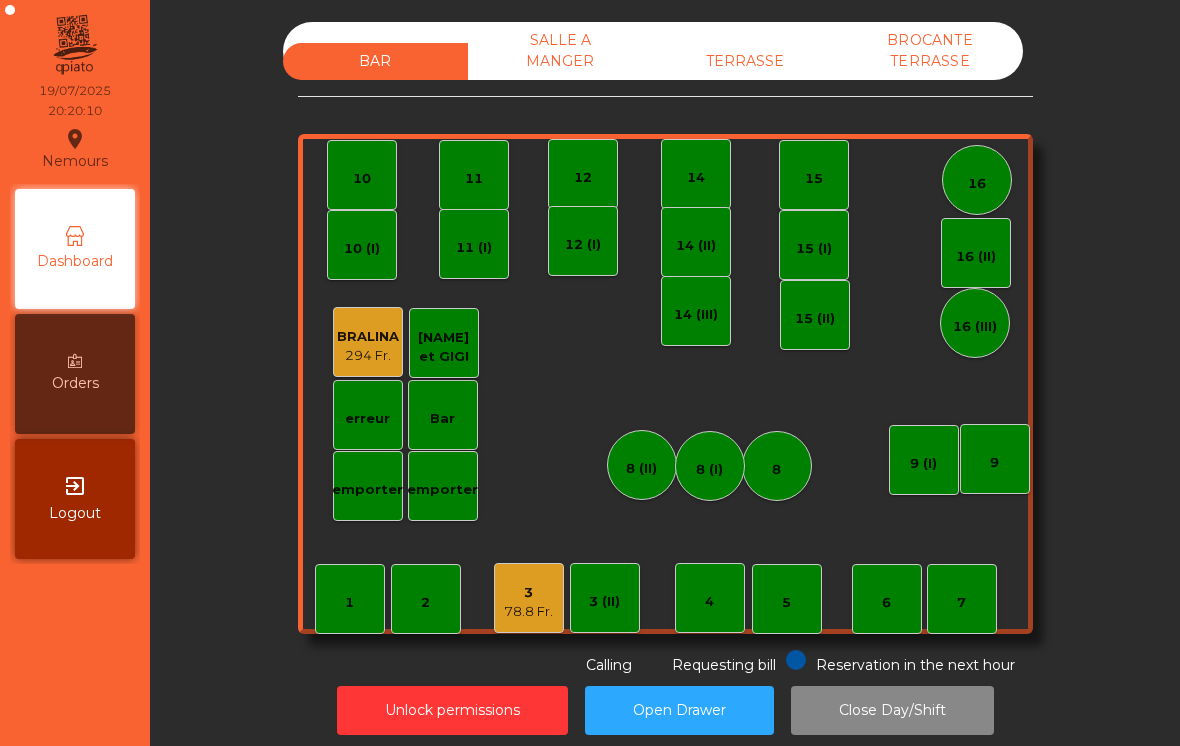 click on "TERRASSE" 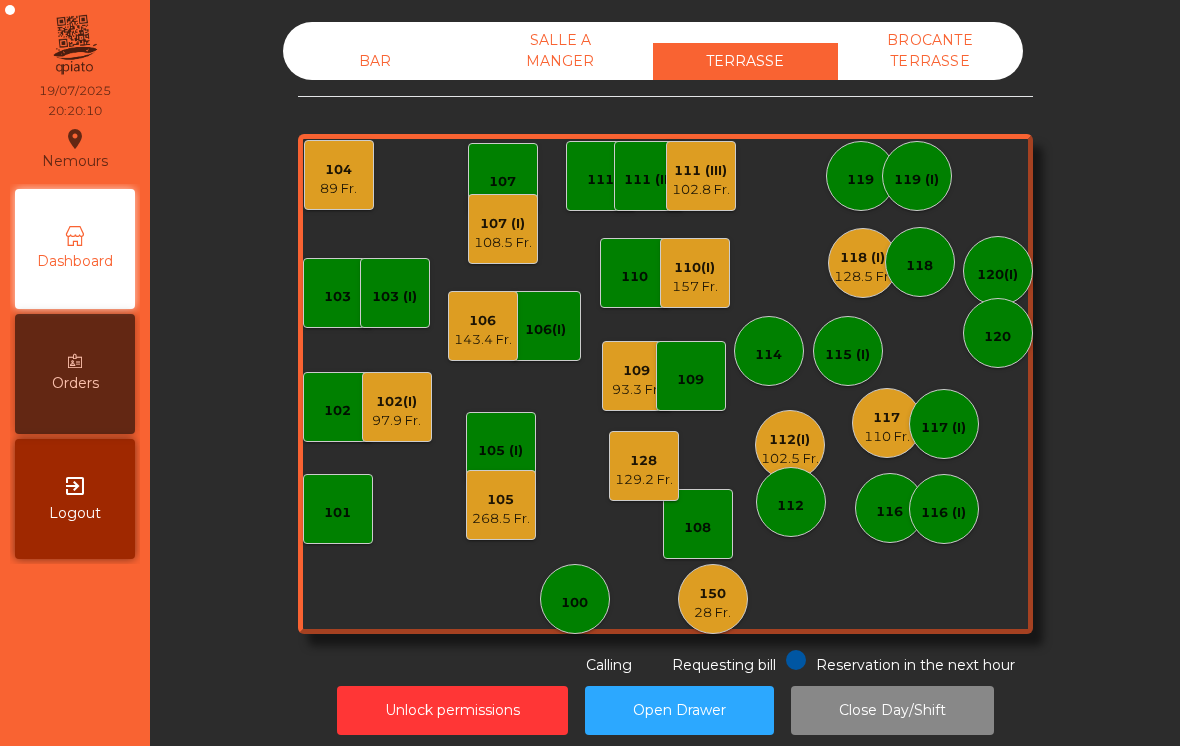 click on "108.5 Fr." 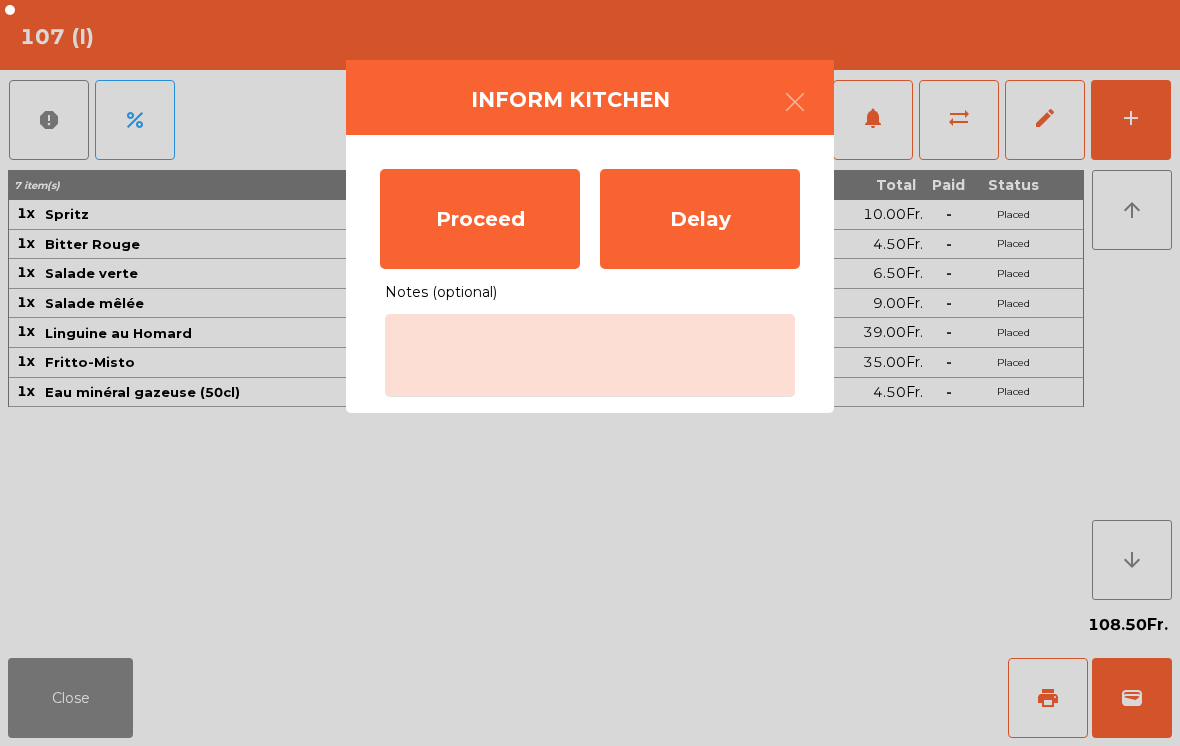 click on "Proceed" 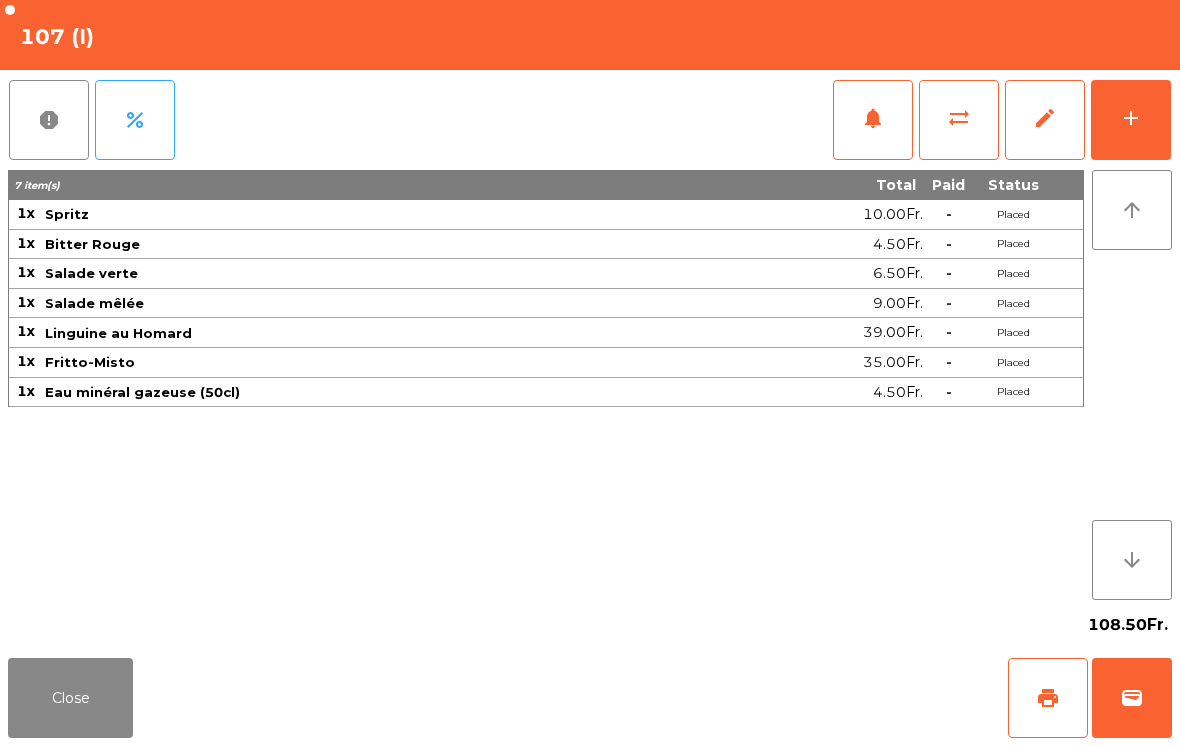 click on "Close" 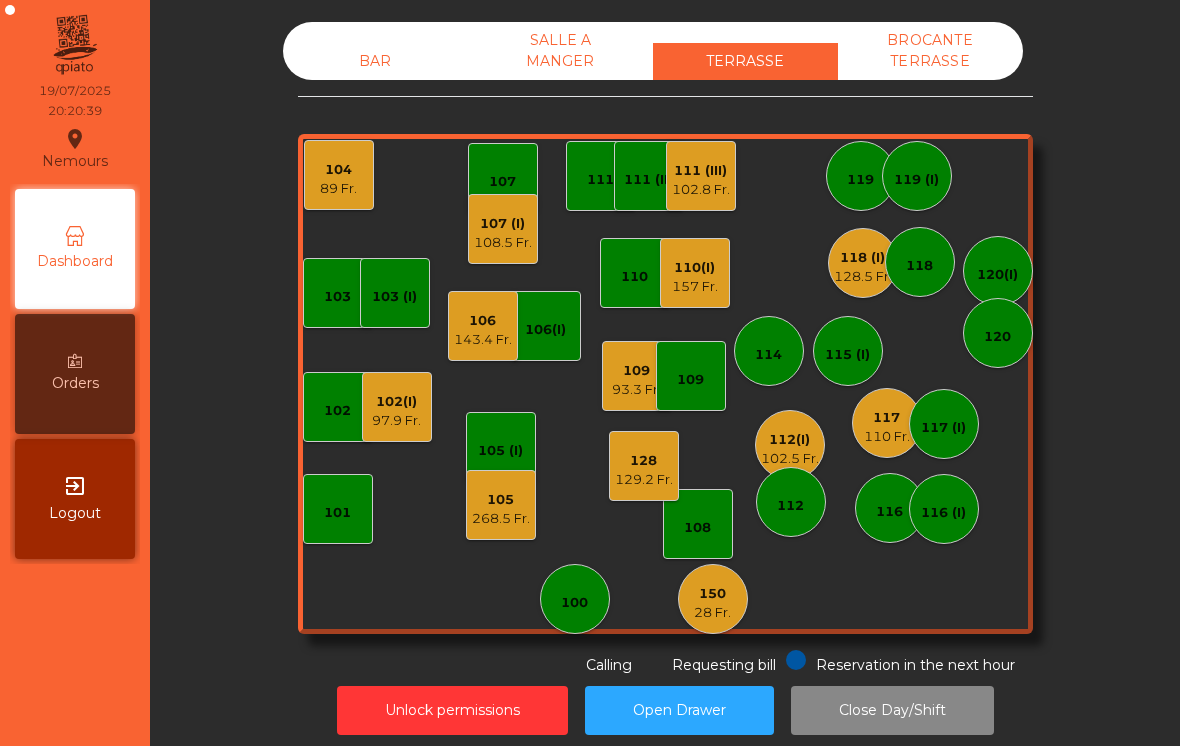 click on "129.2 Fr." 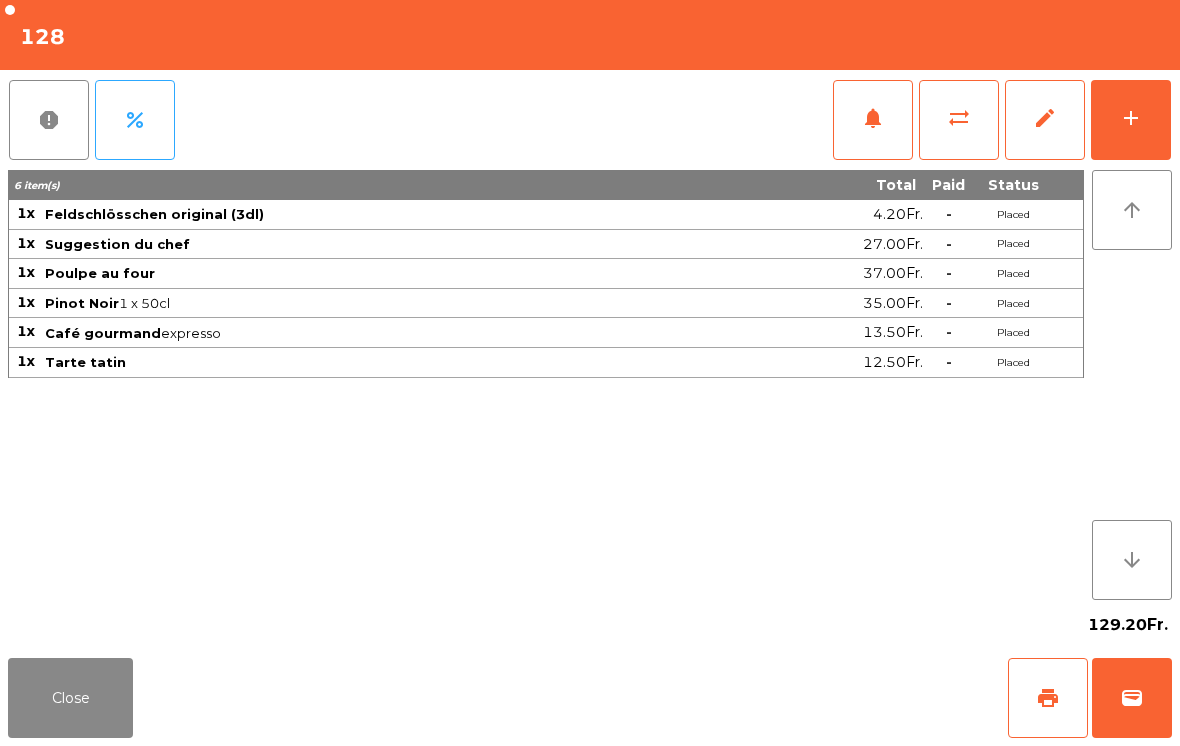 click on "Close" 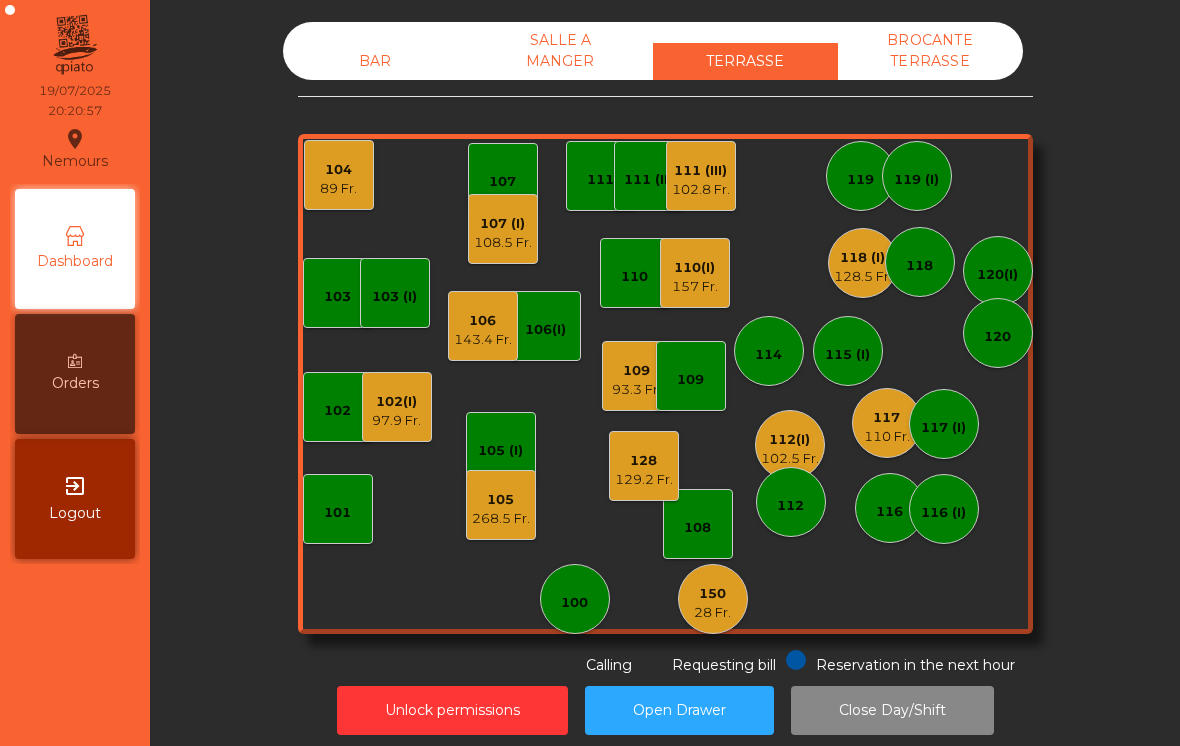 click on "BAR" 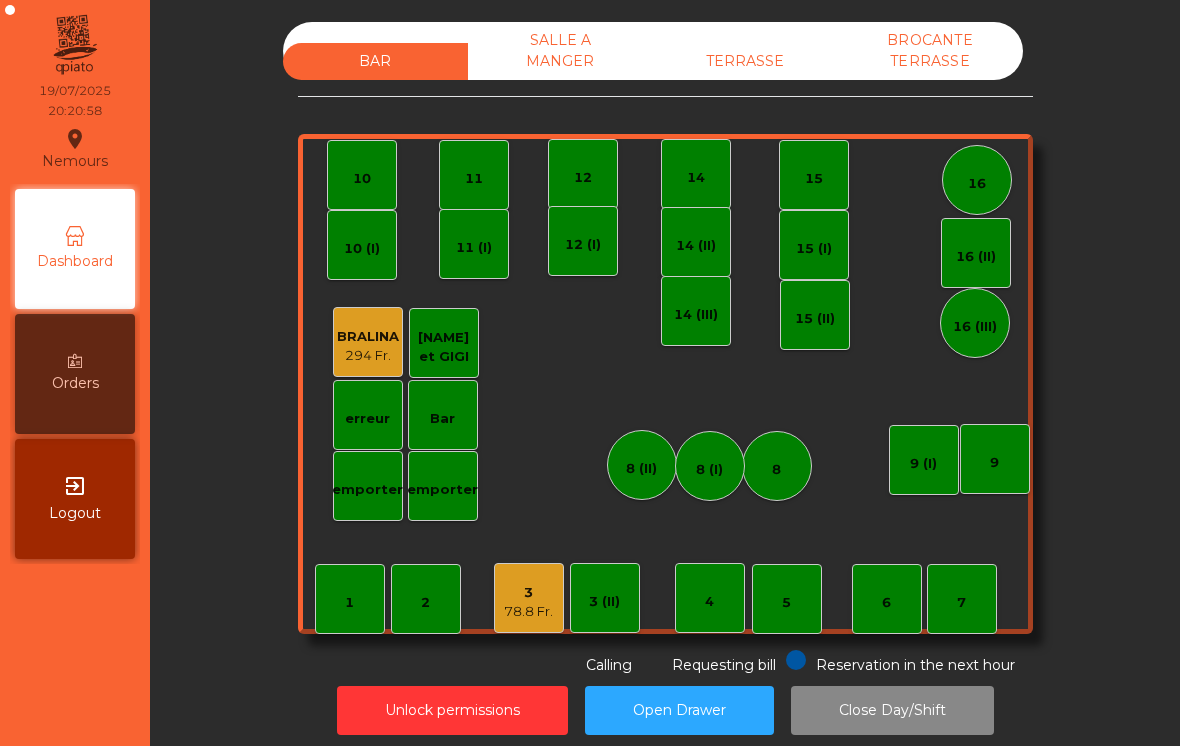 click on "78.8 Fr." 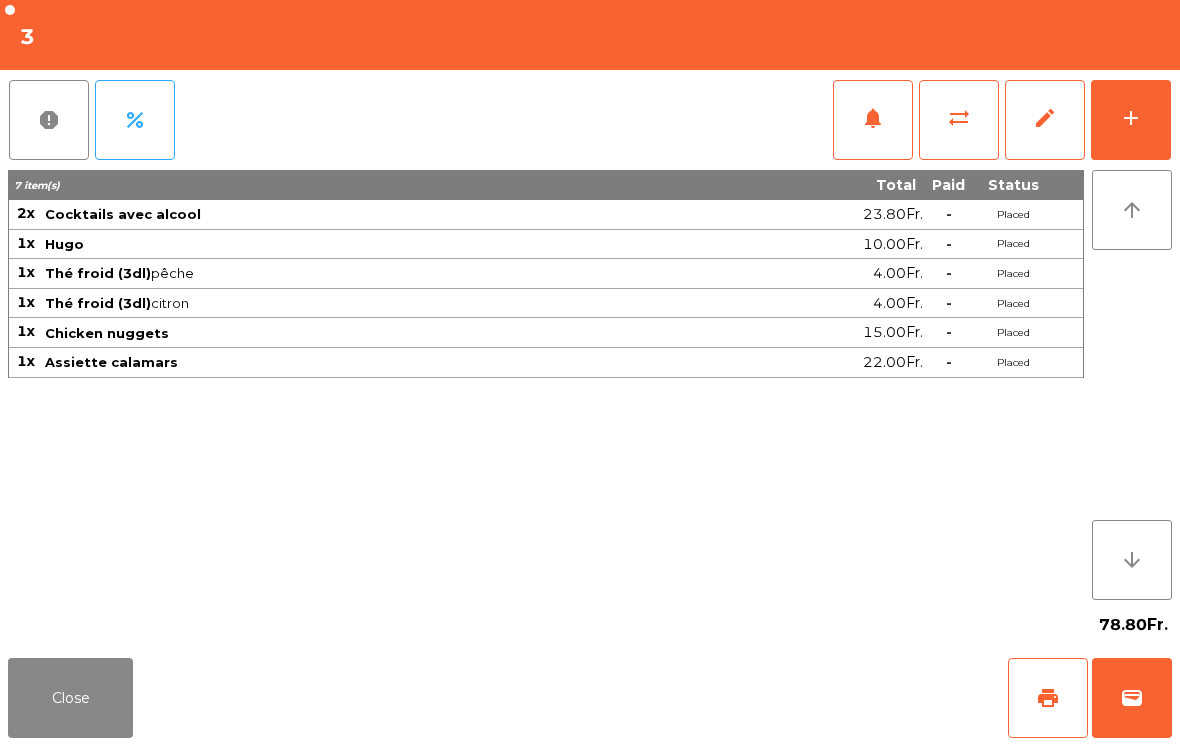 click on "add" 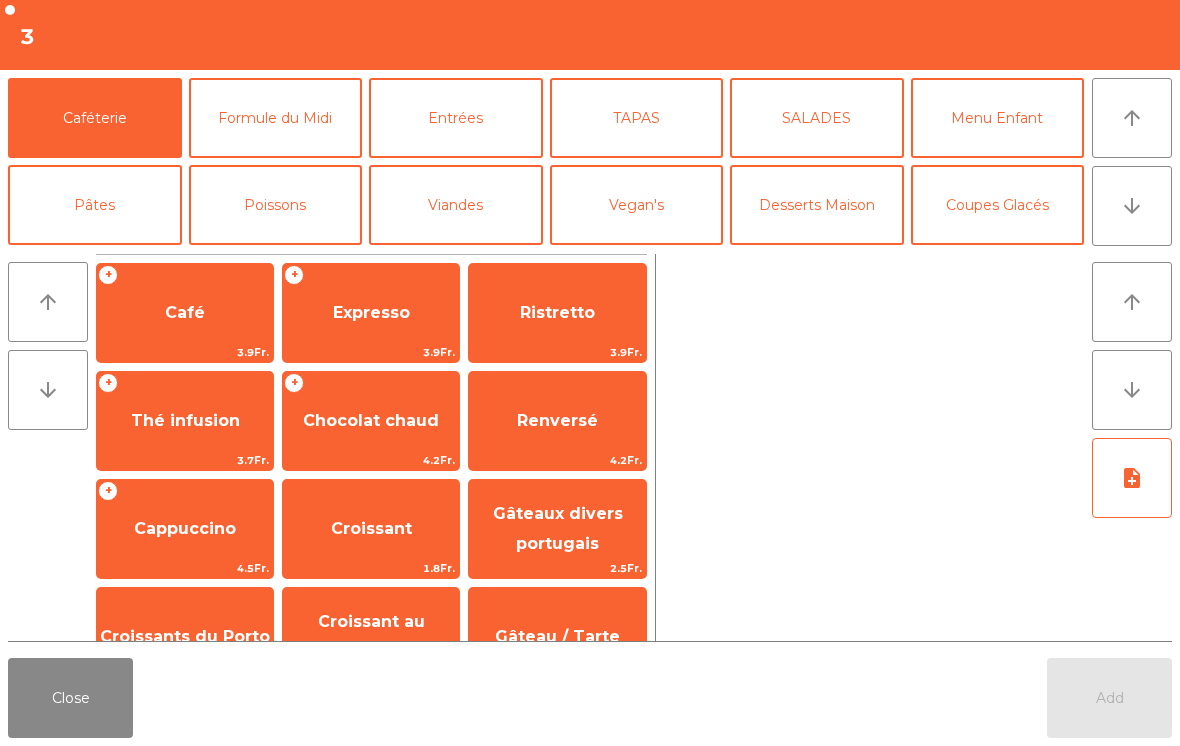 click on "arrow_downward" 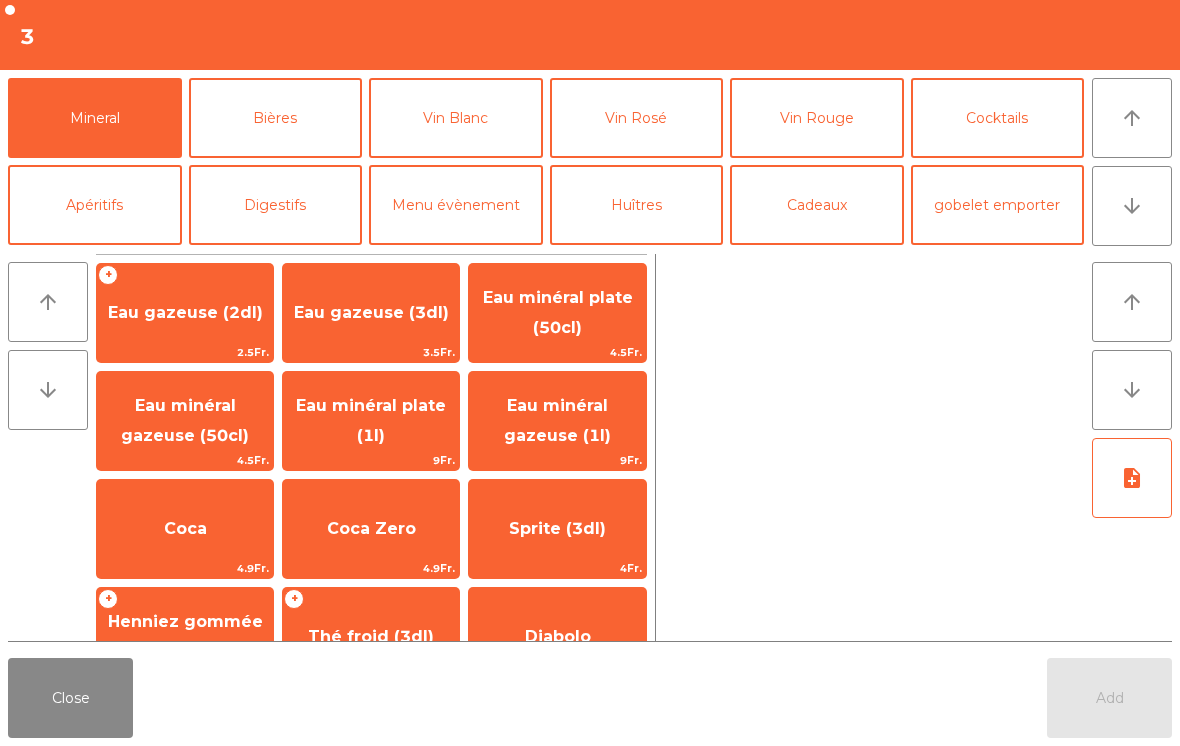 scroll, scrollTop: 174, scrollLeft: 0, axis: vertical 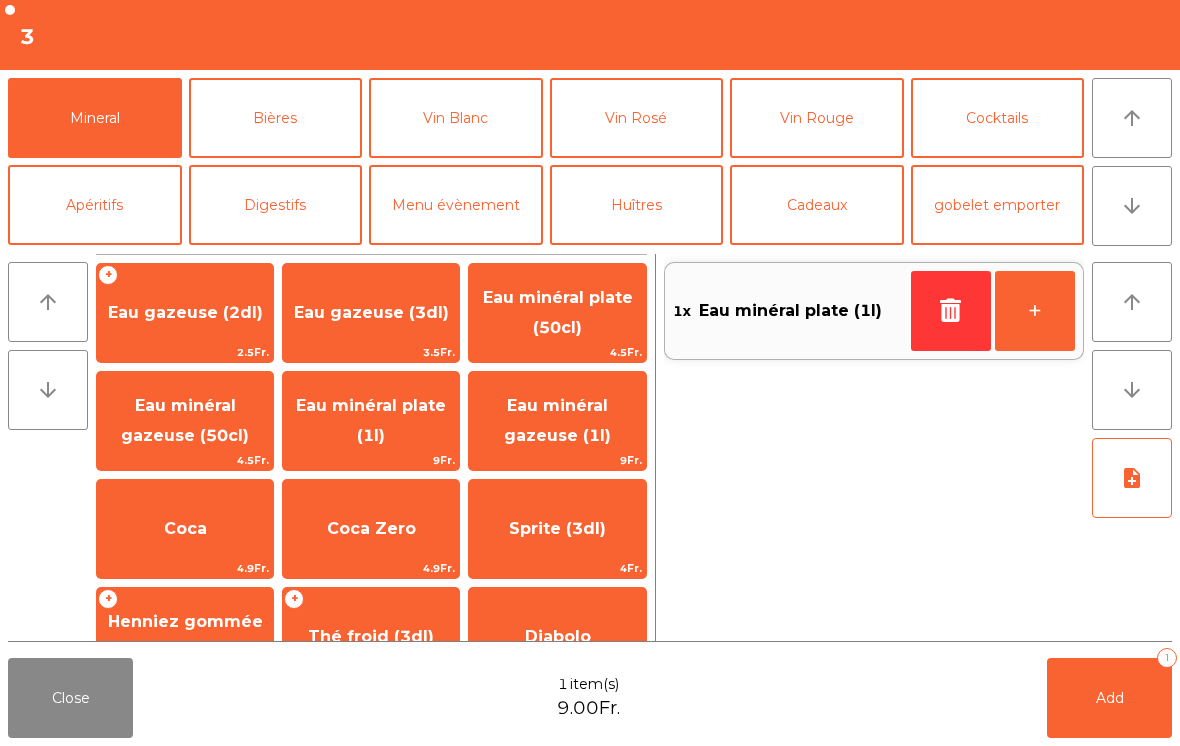 click 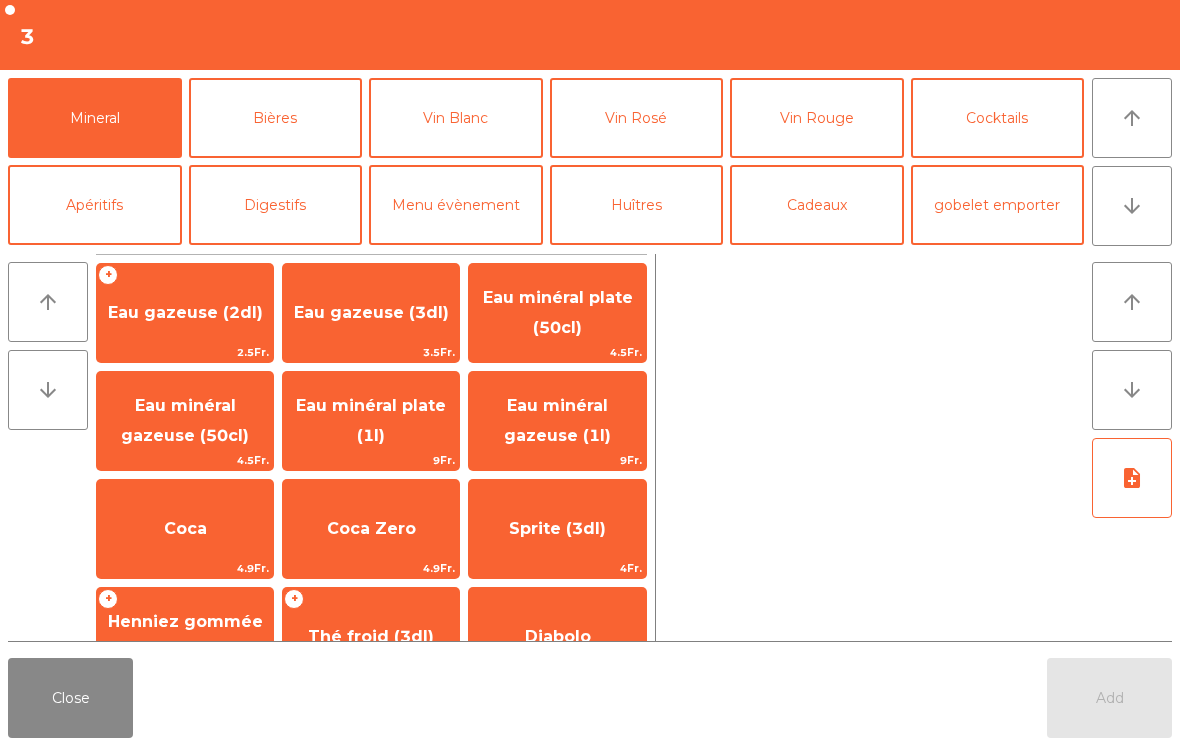 click on "Eau minéral gazeuse (1l)" 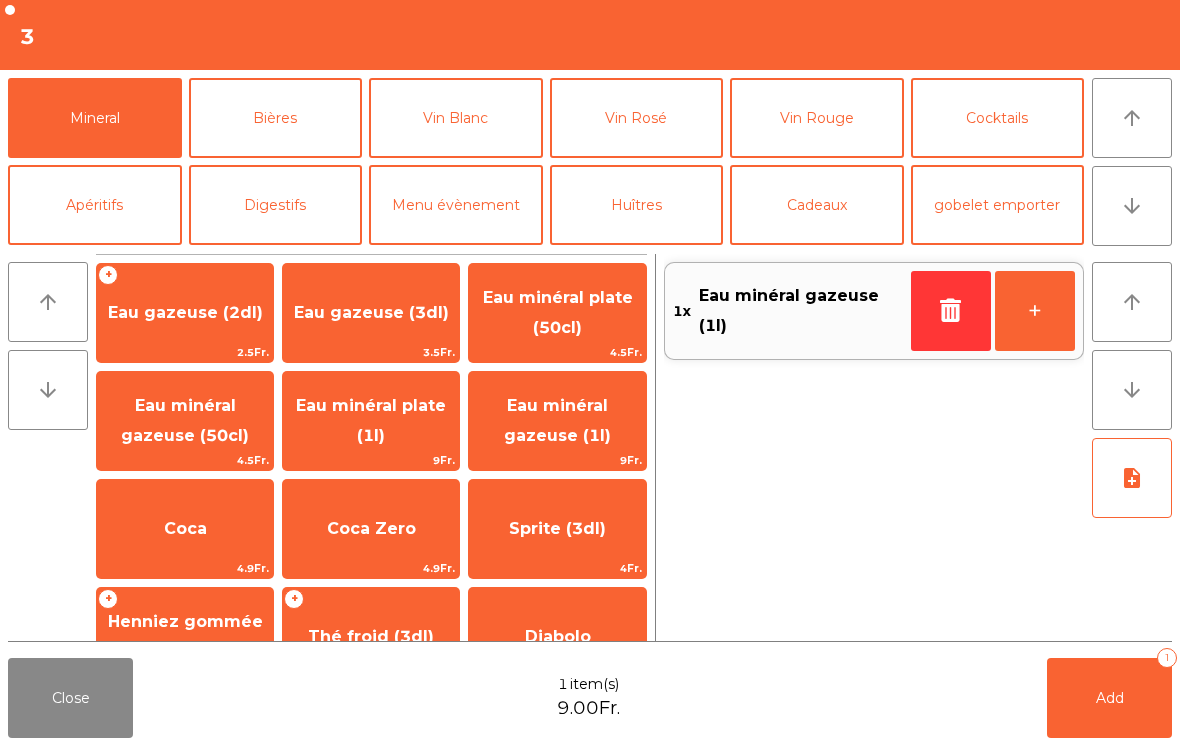 click on "Cocktails" 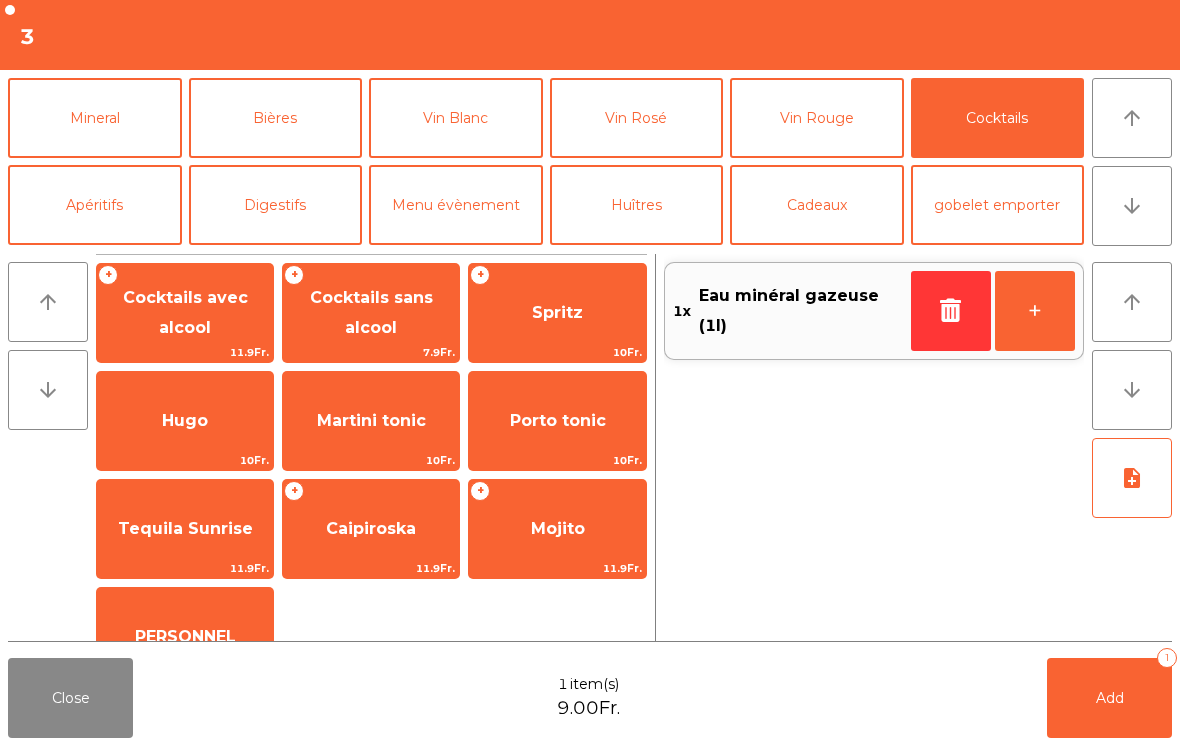 click on "Mojito" 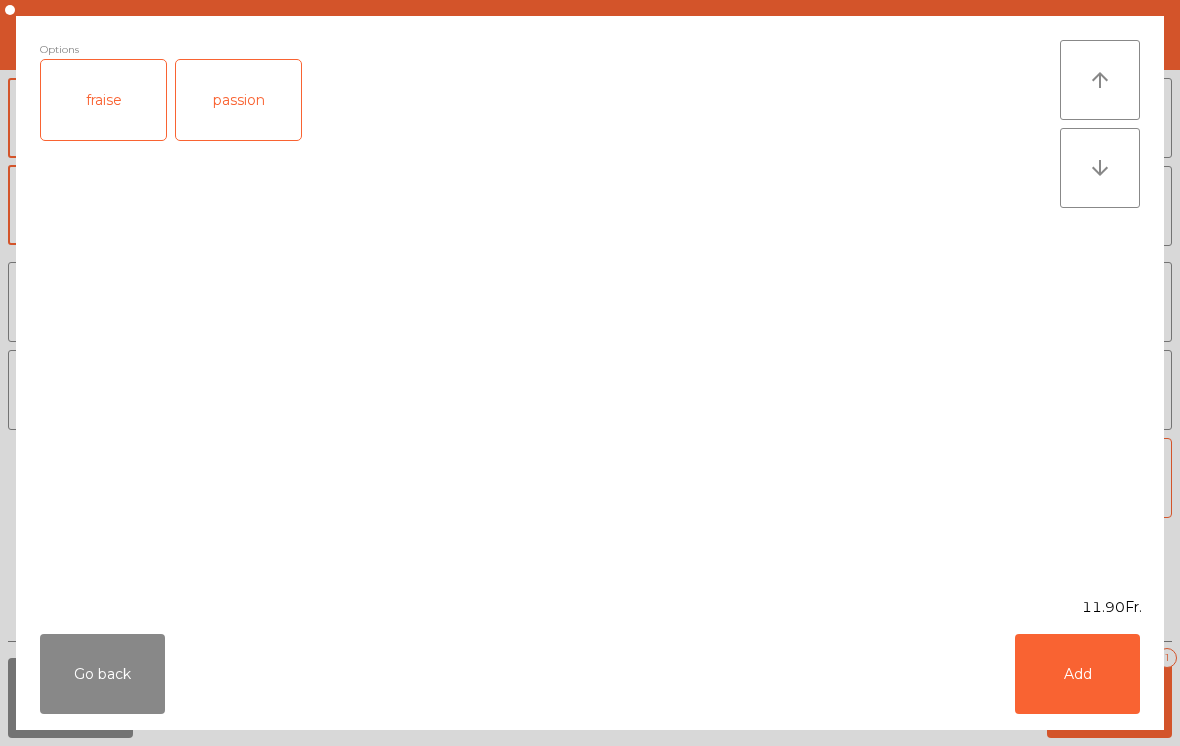 click on "Add" 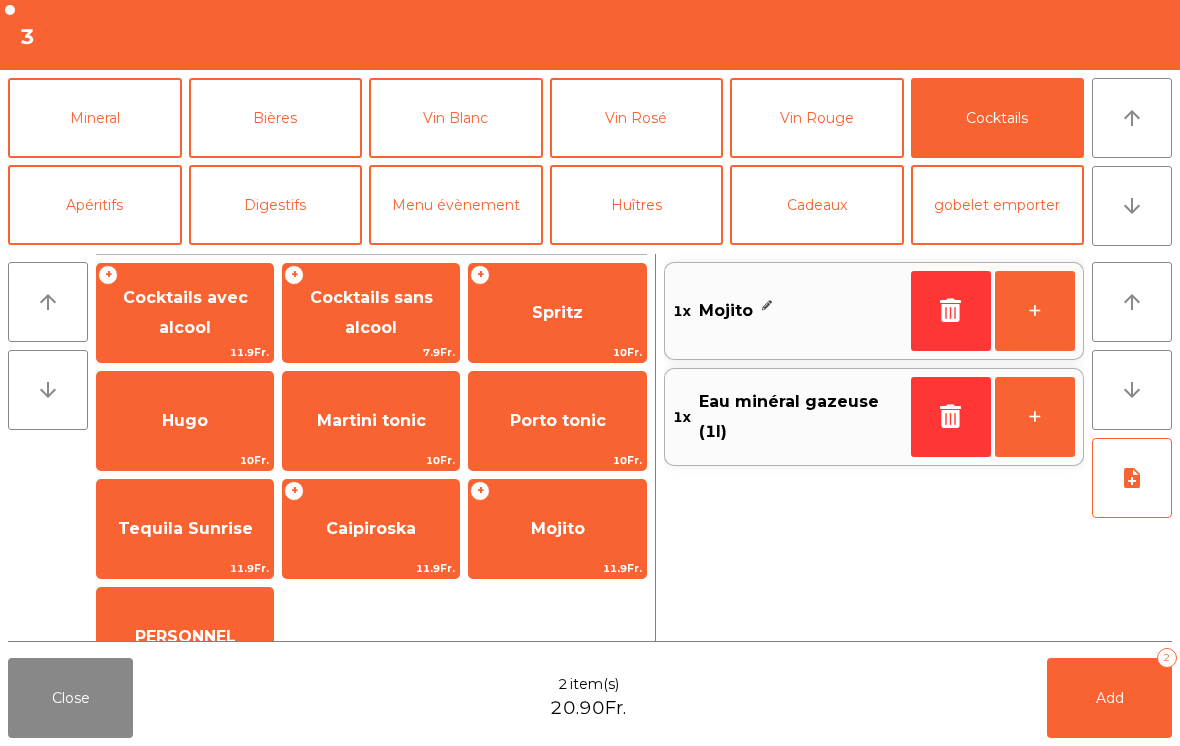 click on "Add   2" 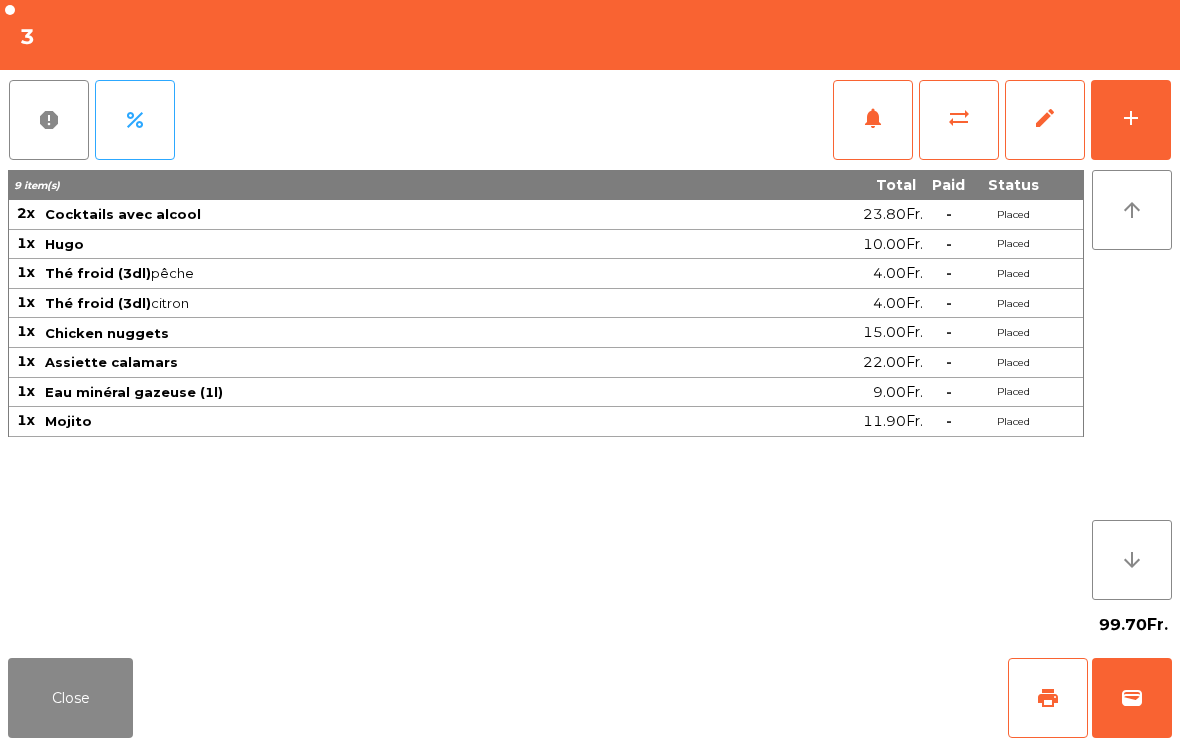 click on "Close" 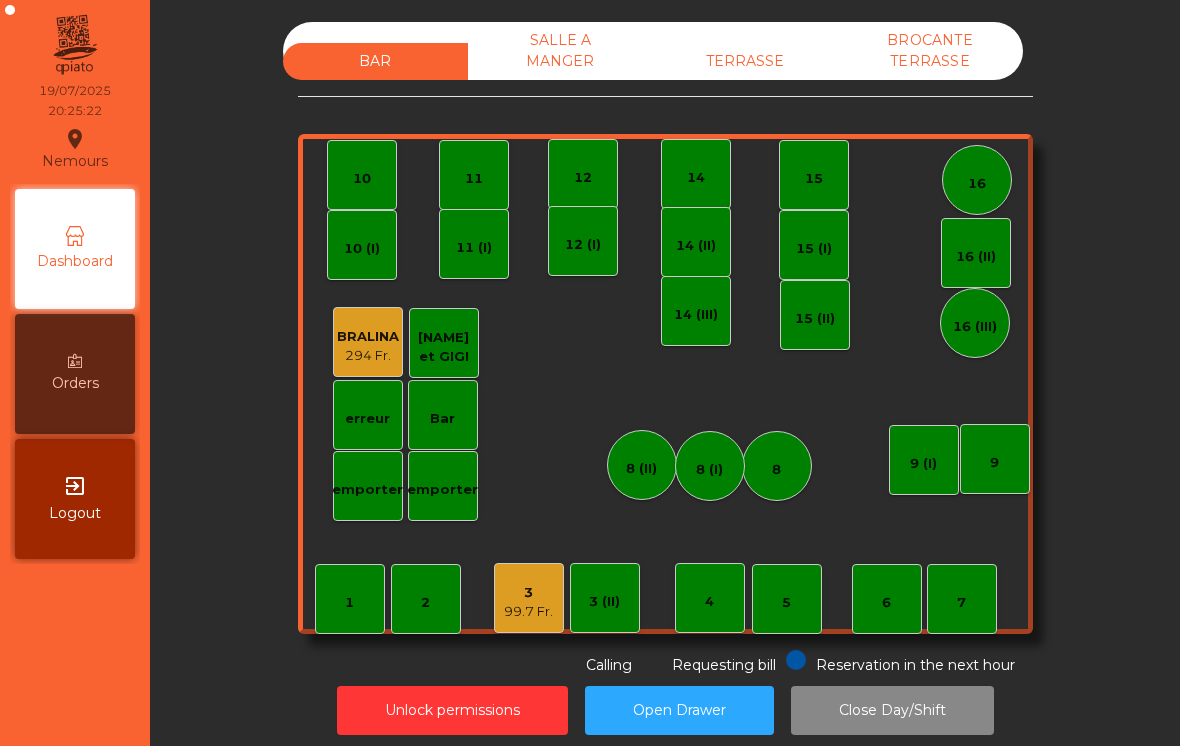 click on "3" 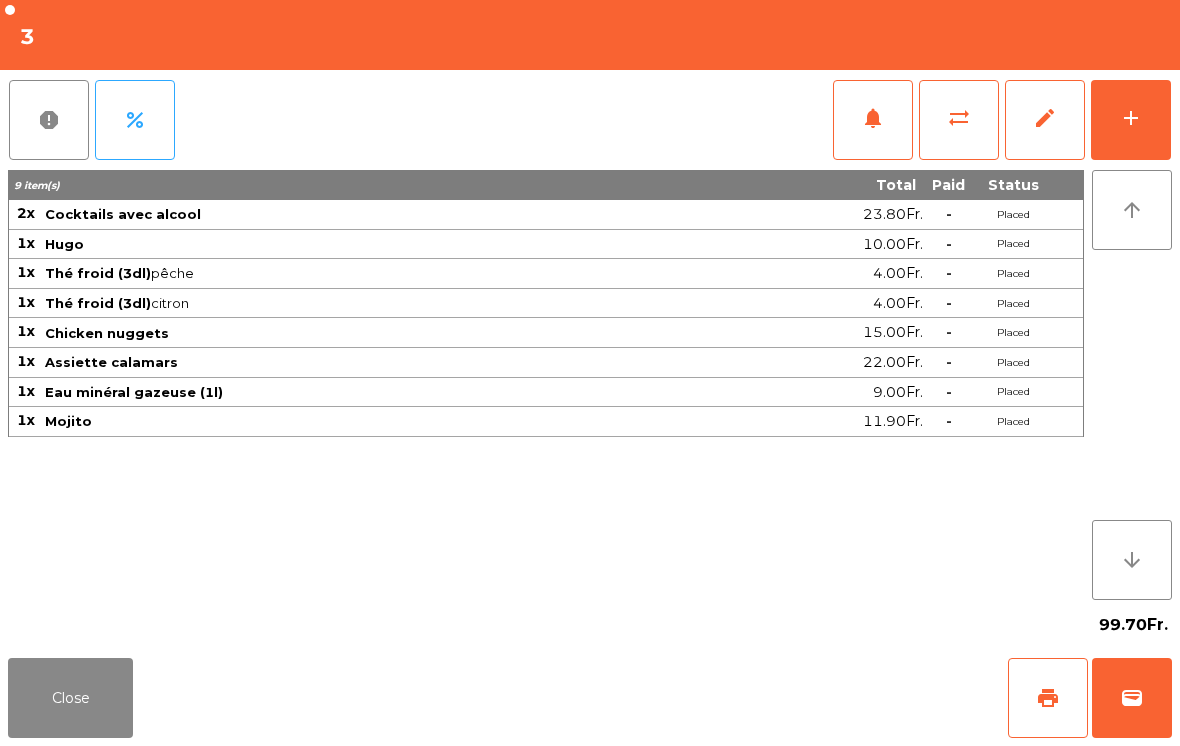 click on "add" 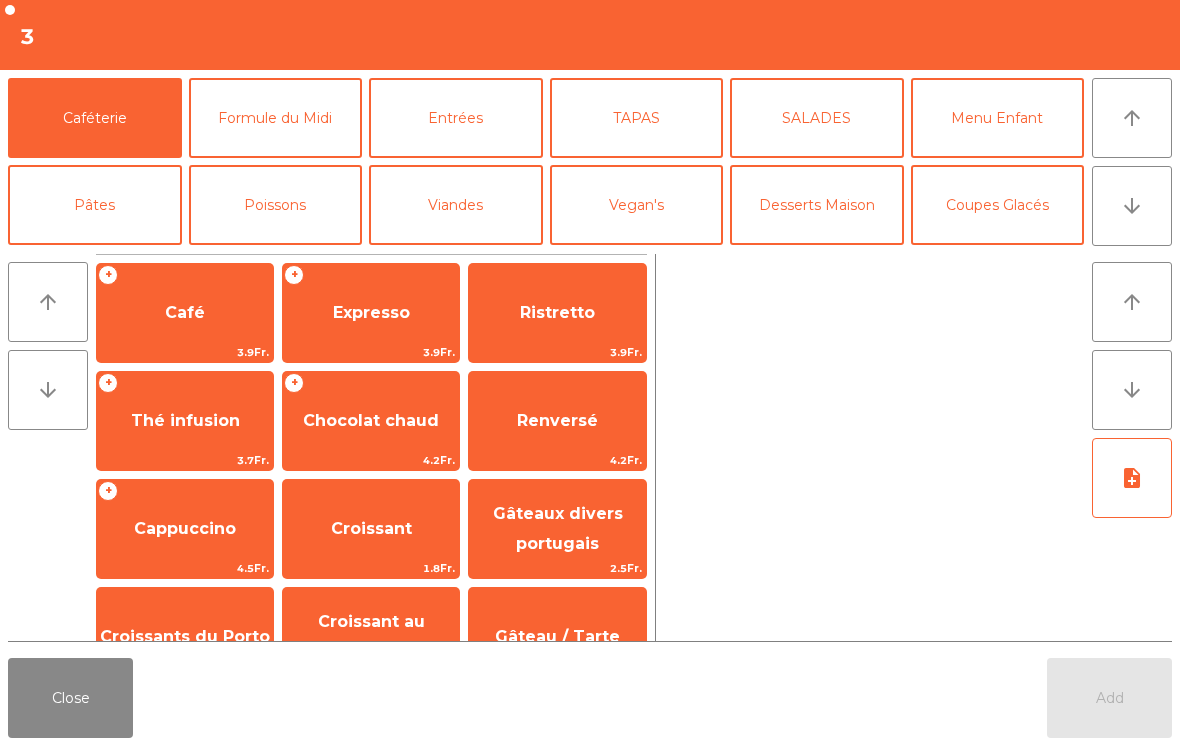 click on "Poissons" 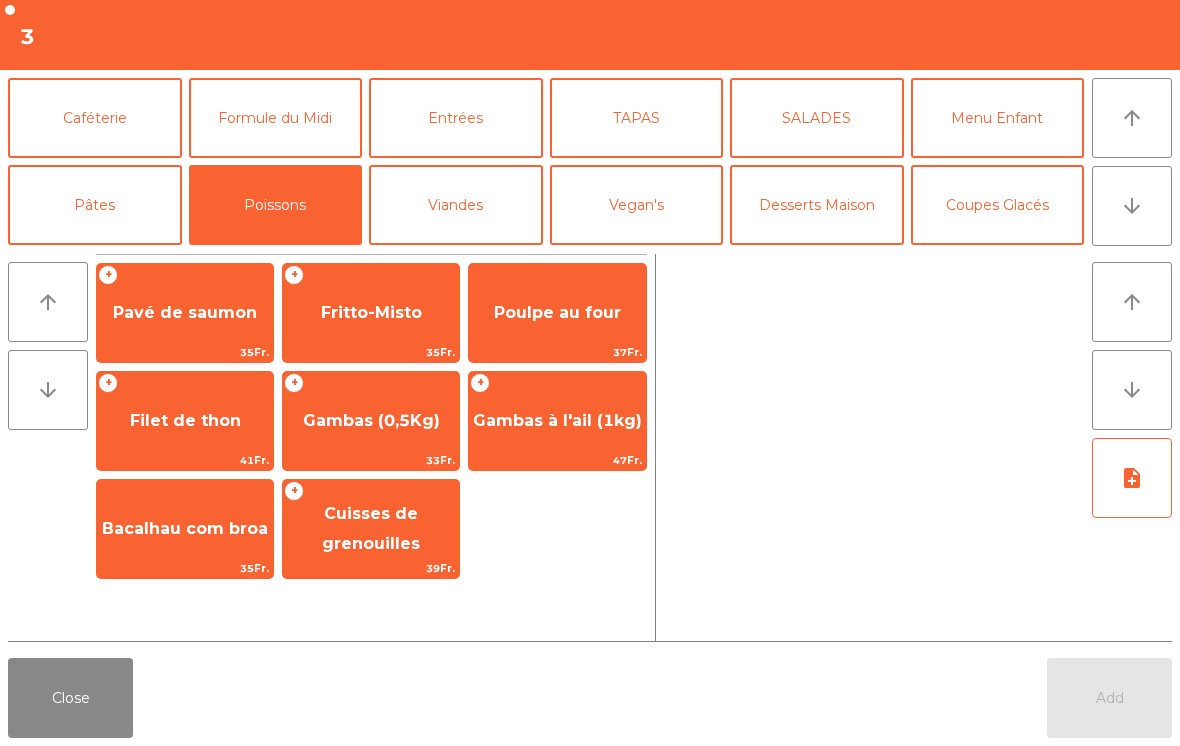 click on "Gambas à l'ail (1kg)" 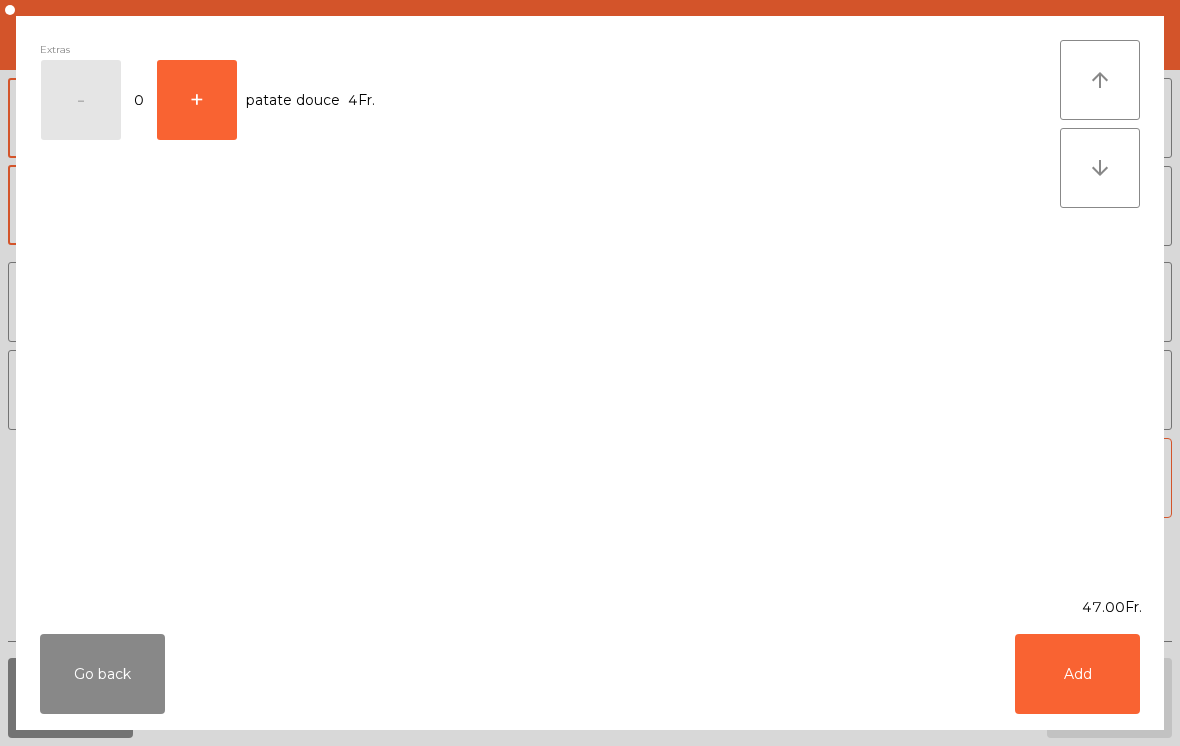 click on "Add" 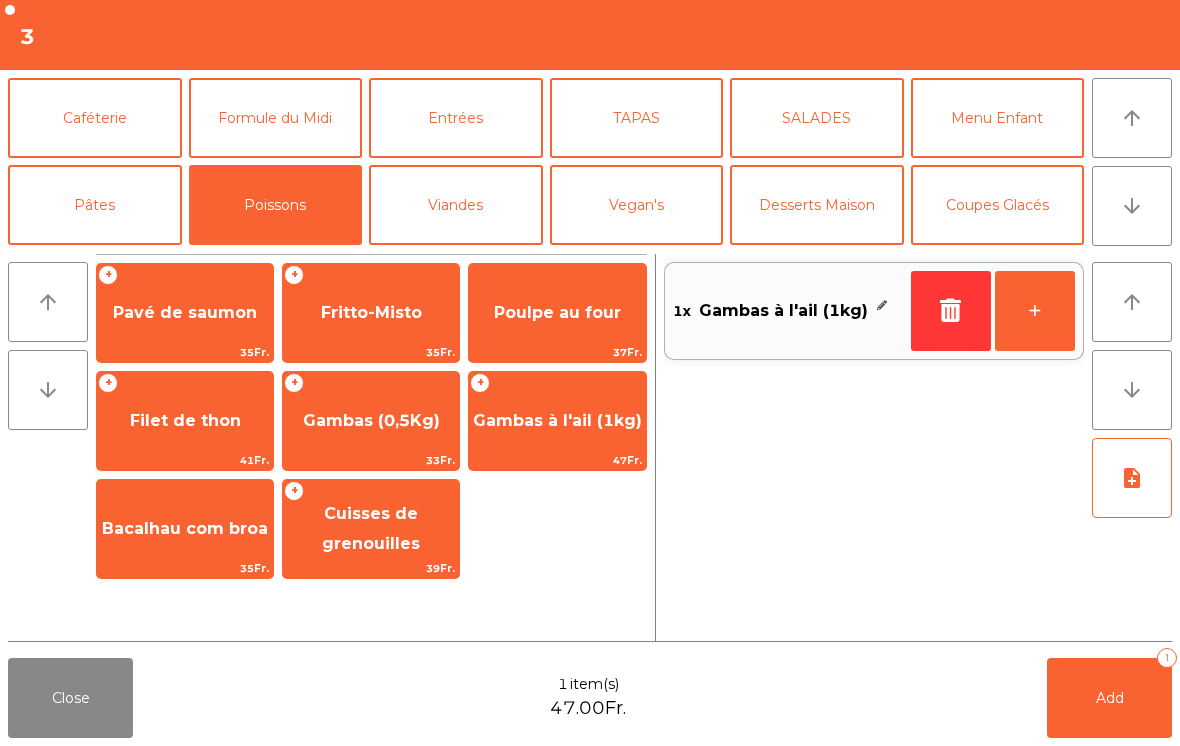 click on "+" 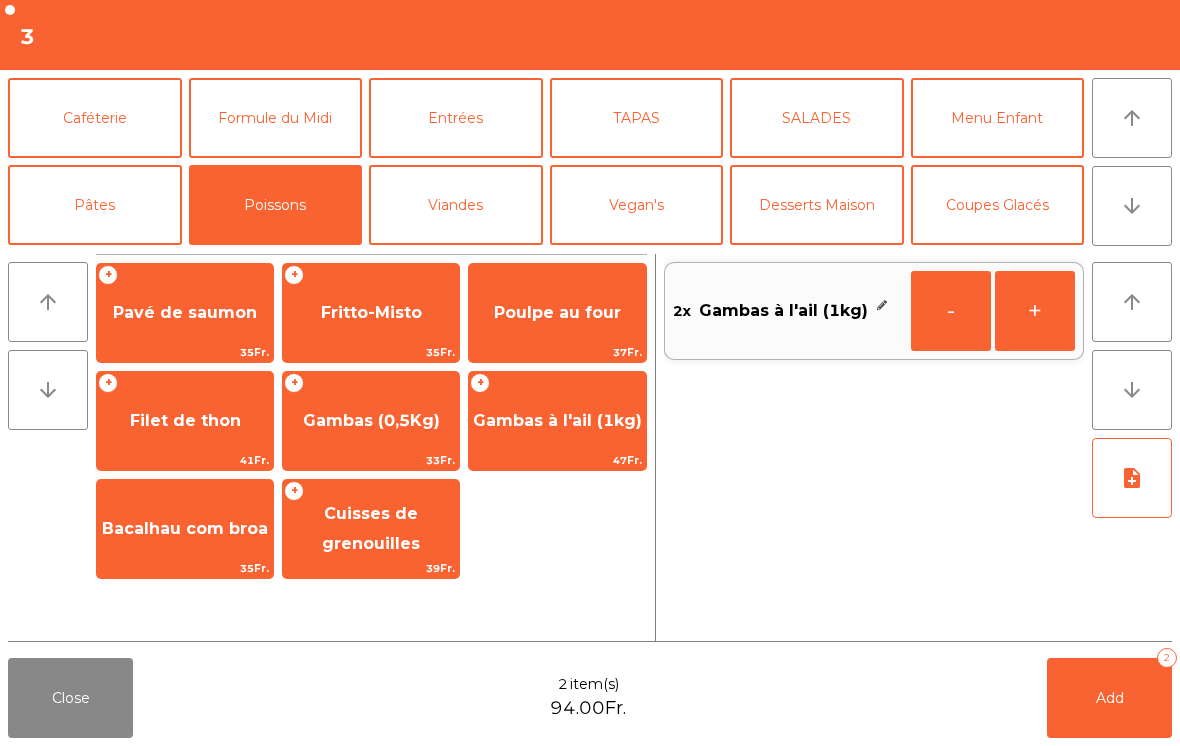 click on "+" 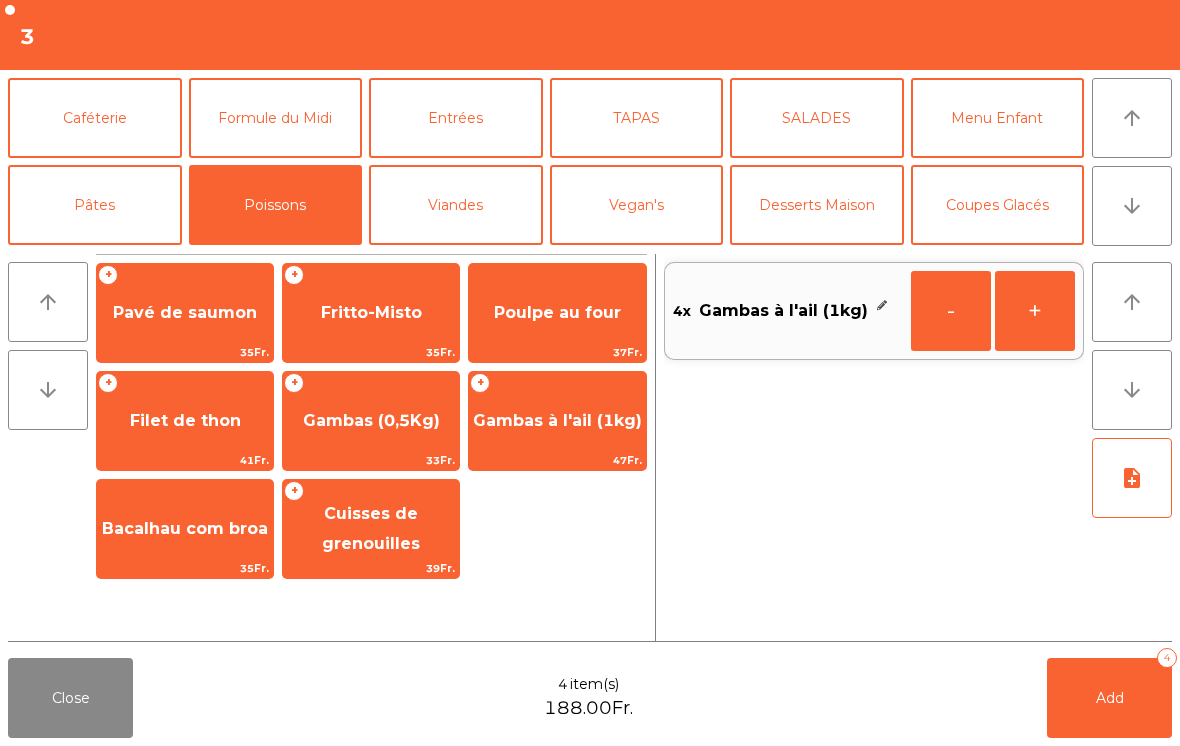 click on "Viandes" 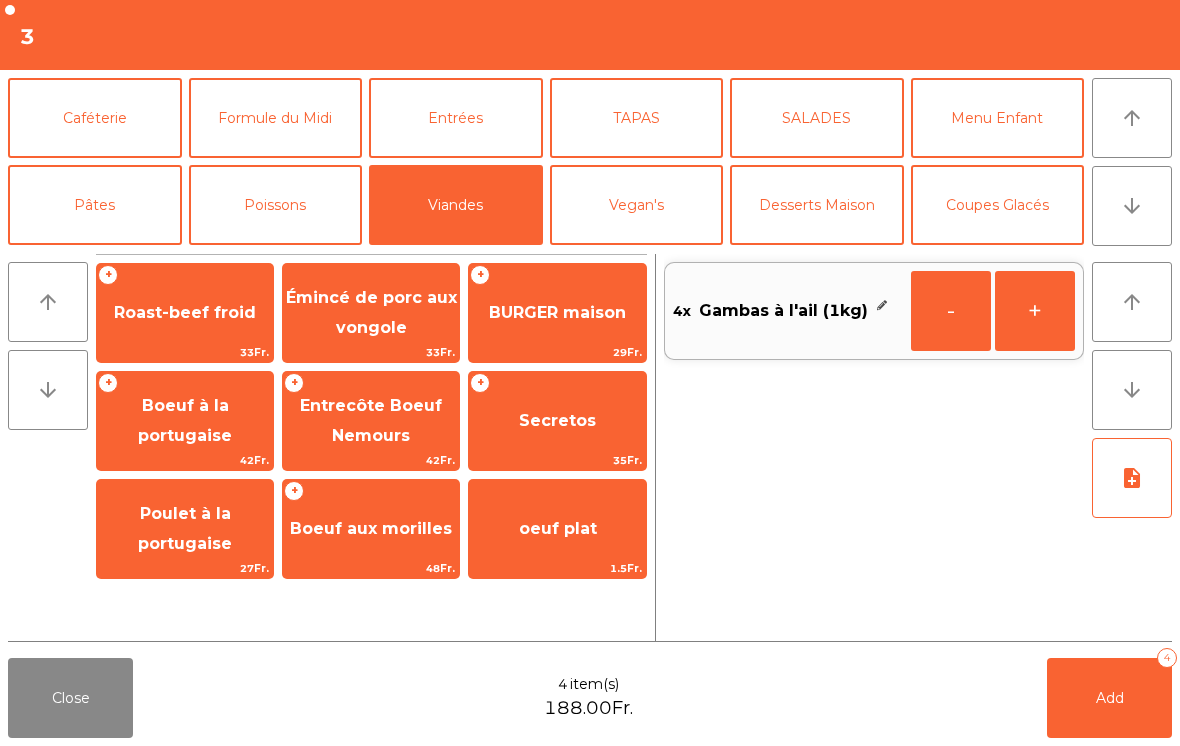 click on "Add   4" 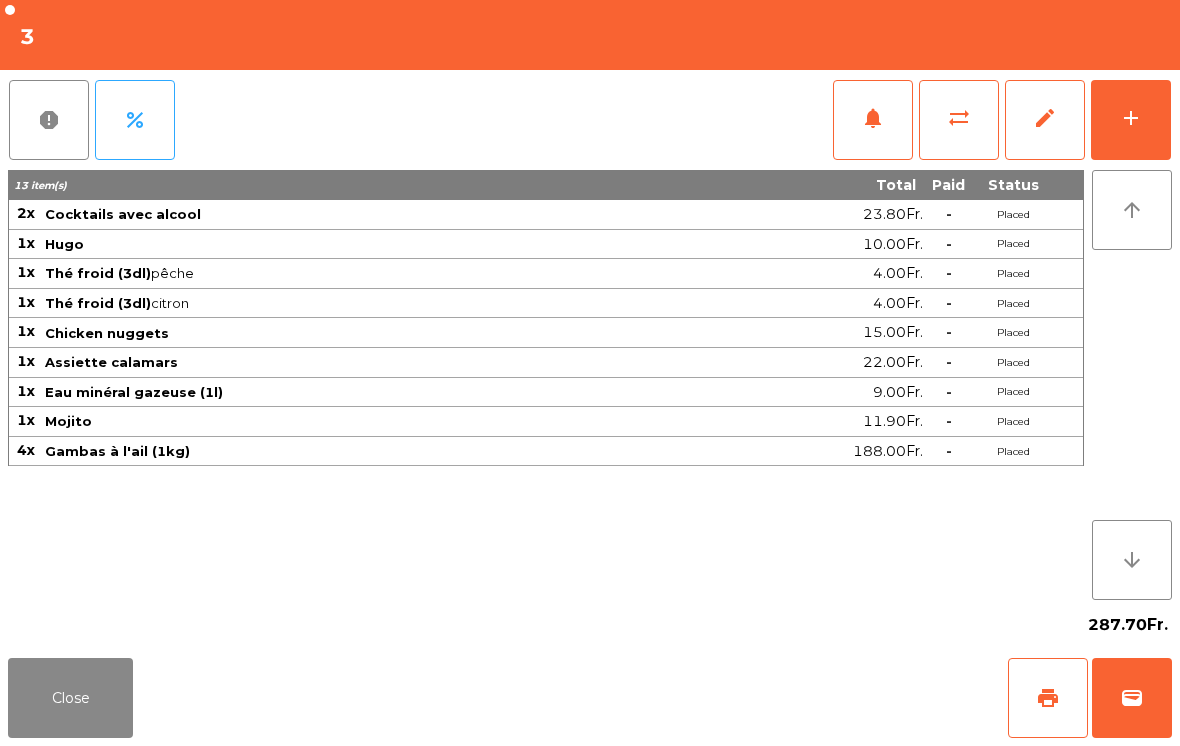 click on "Close" 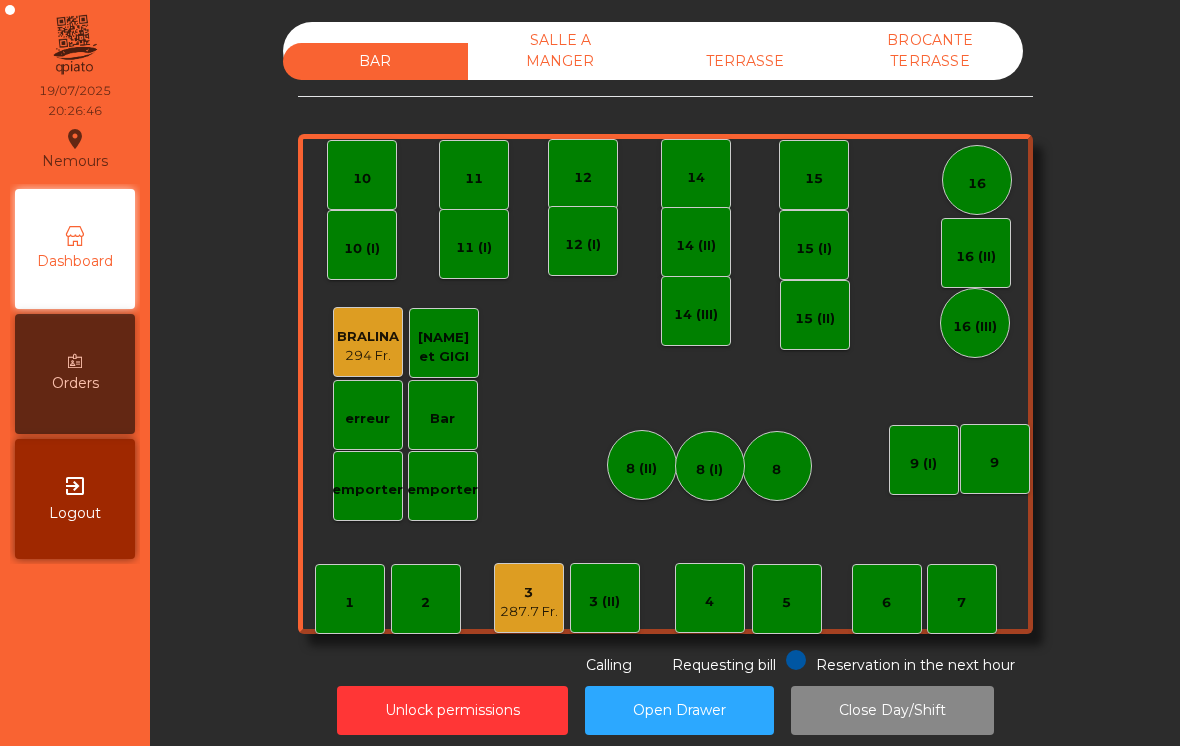 click on "3   287.7 Fr." 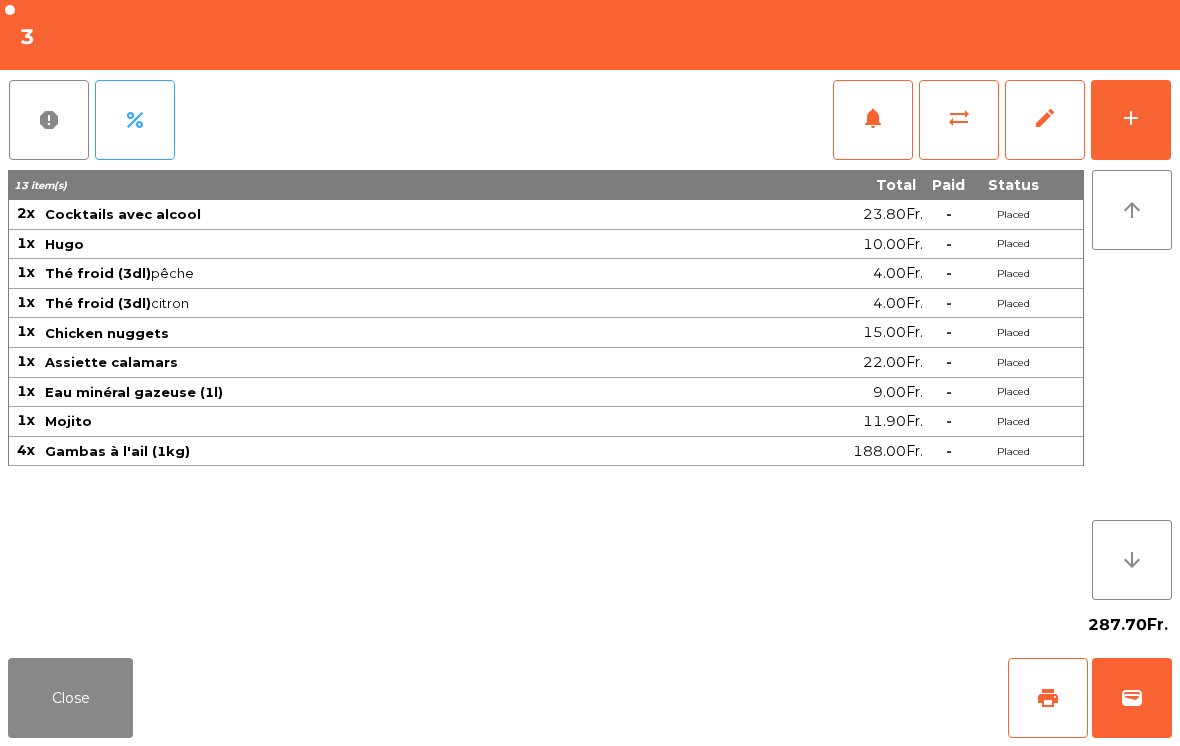 click on "add" 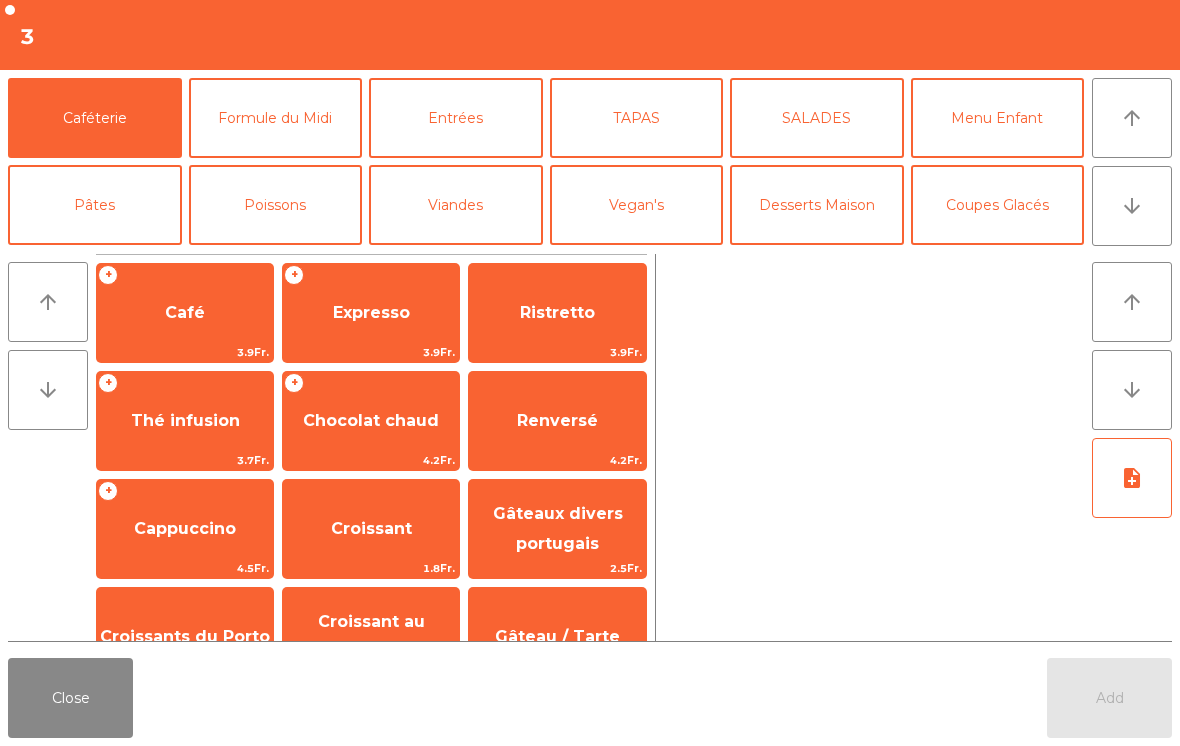 click on "Viandes" 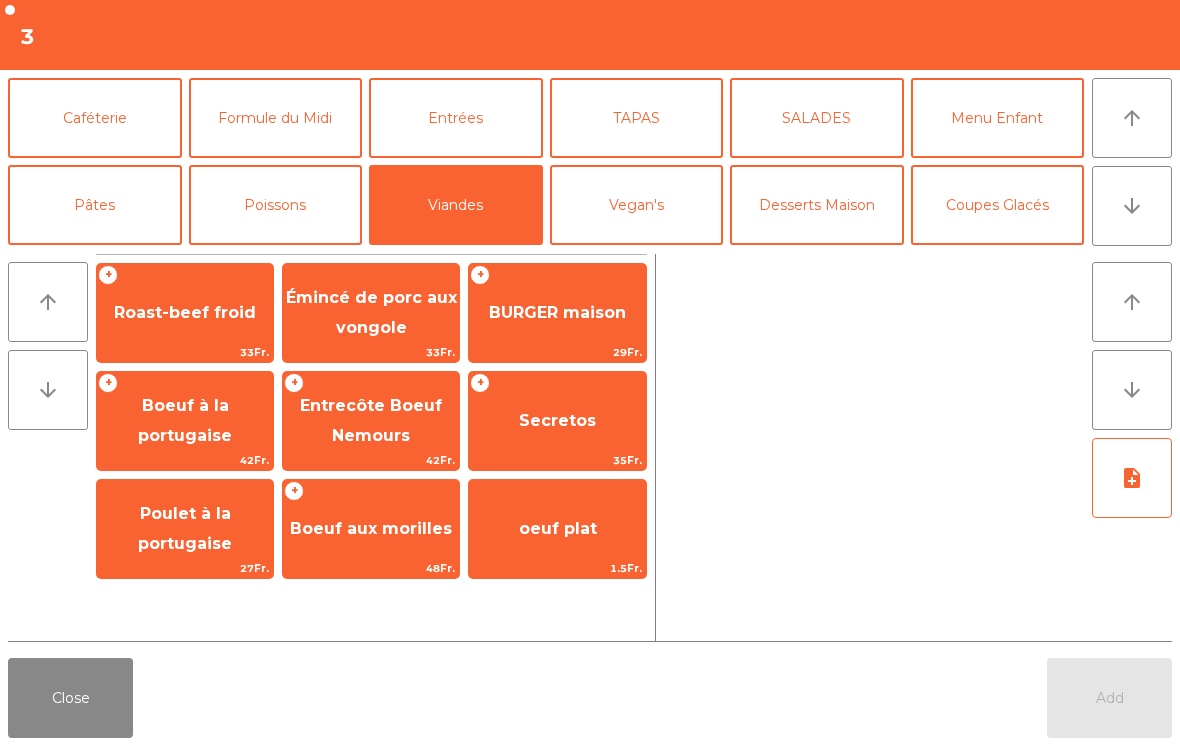 click on "Entrecôte Boeuf  Nemours" 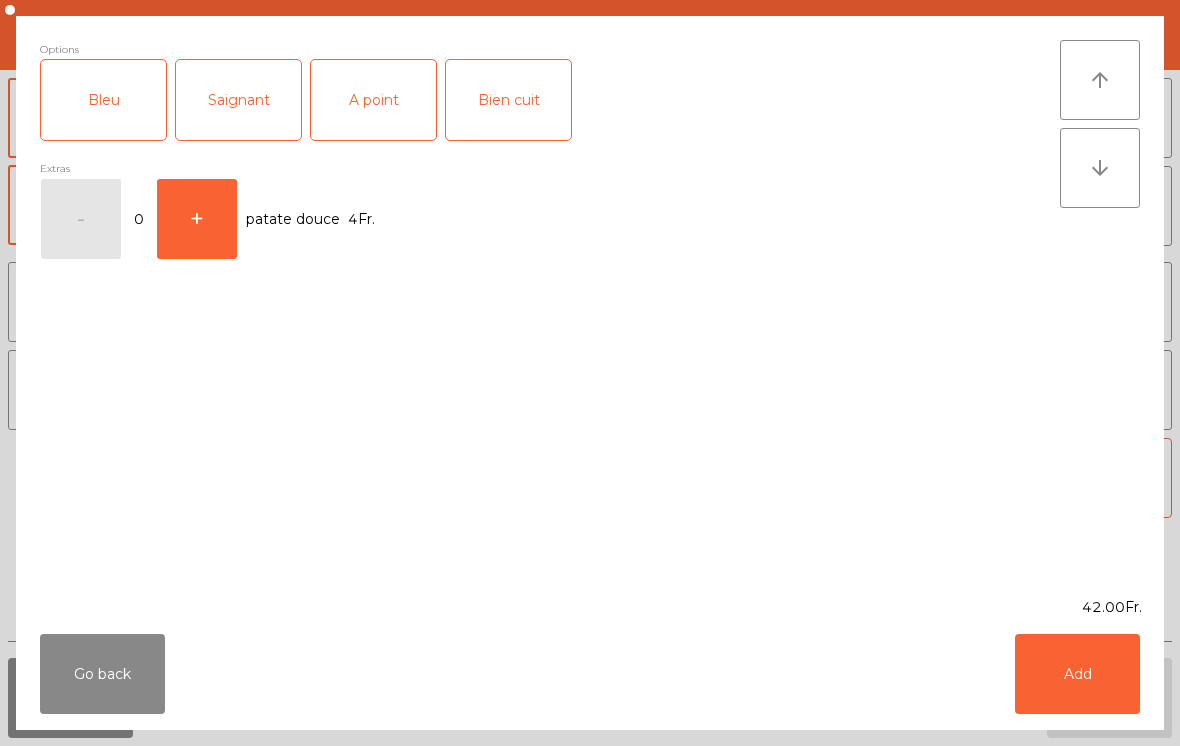 click on "Go back" 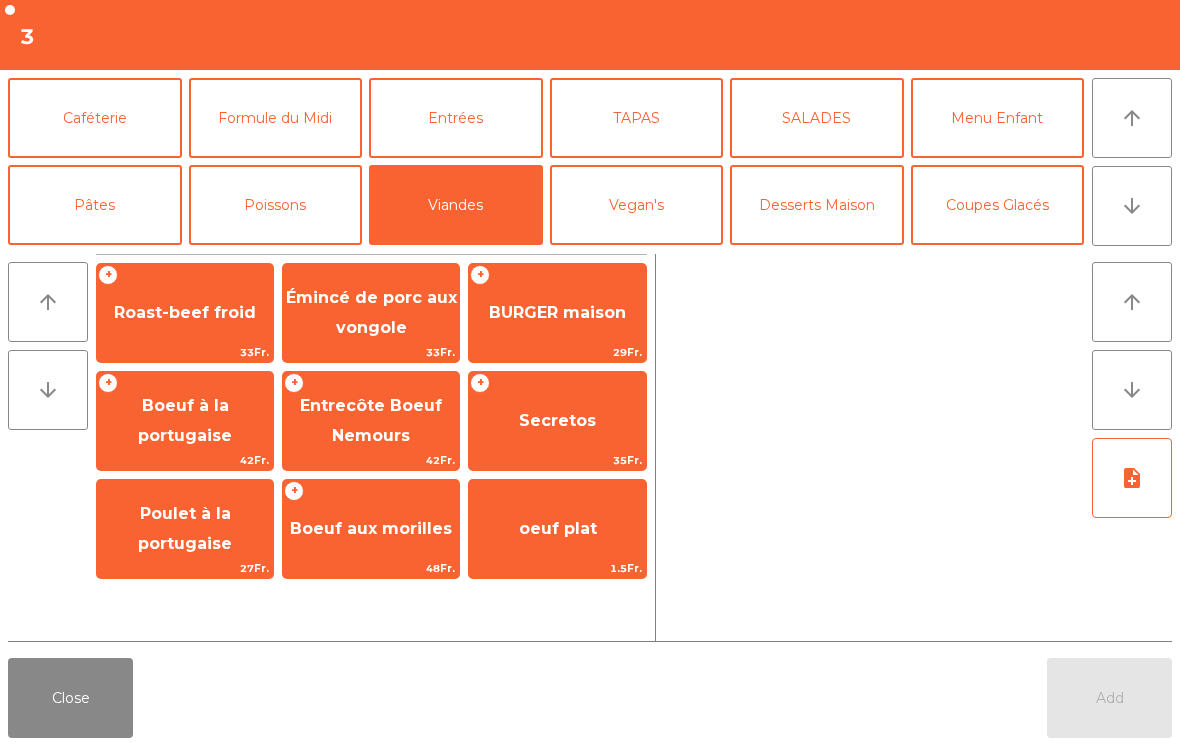 click on "Entrecôte Boeuf  Nemours" 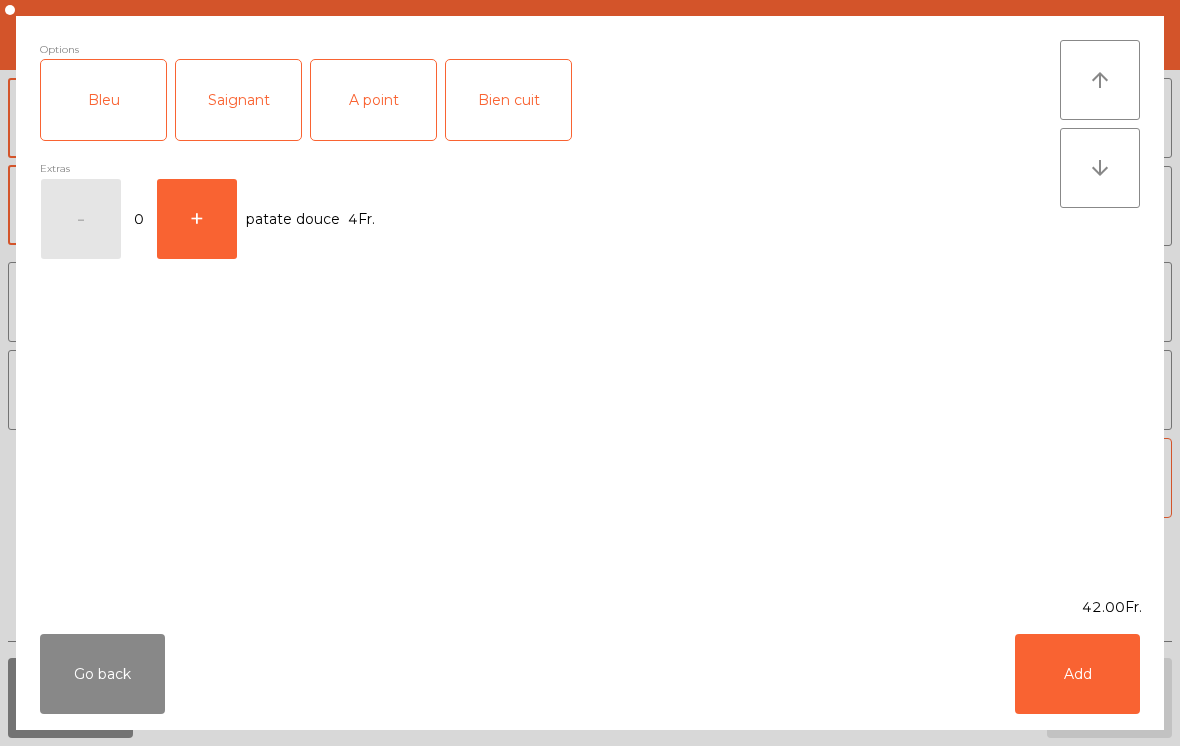 click on "Bien cuit" 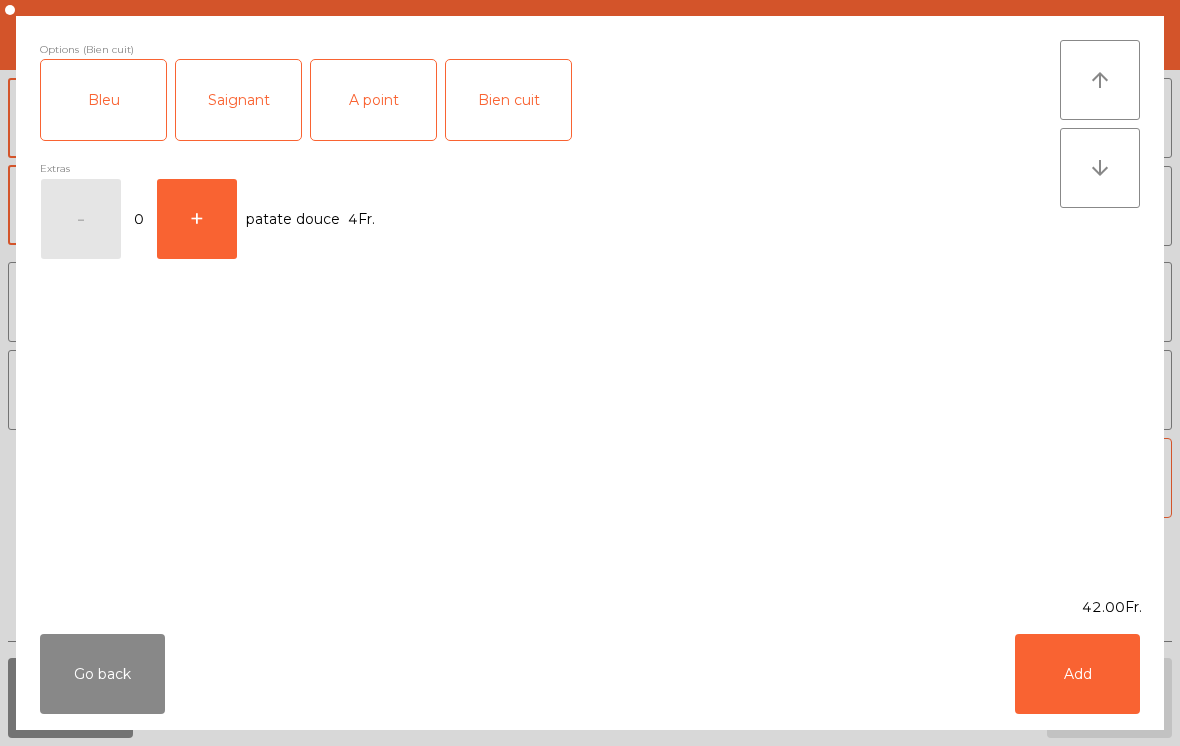 click on "Add" 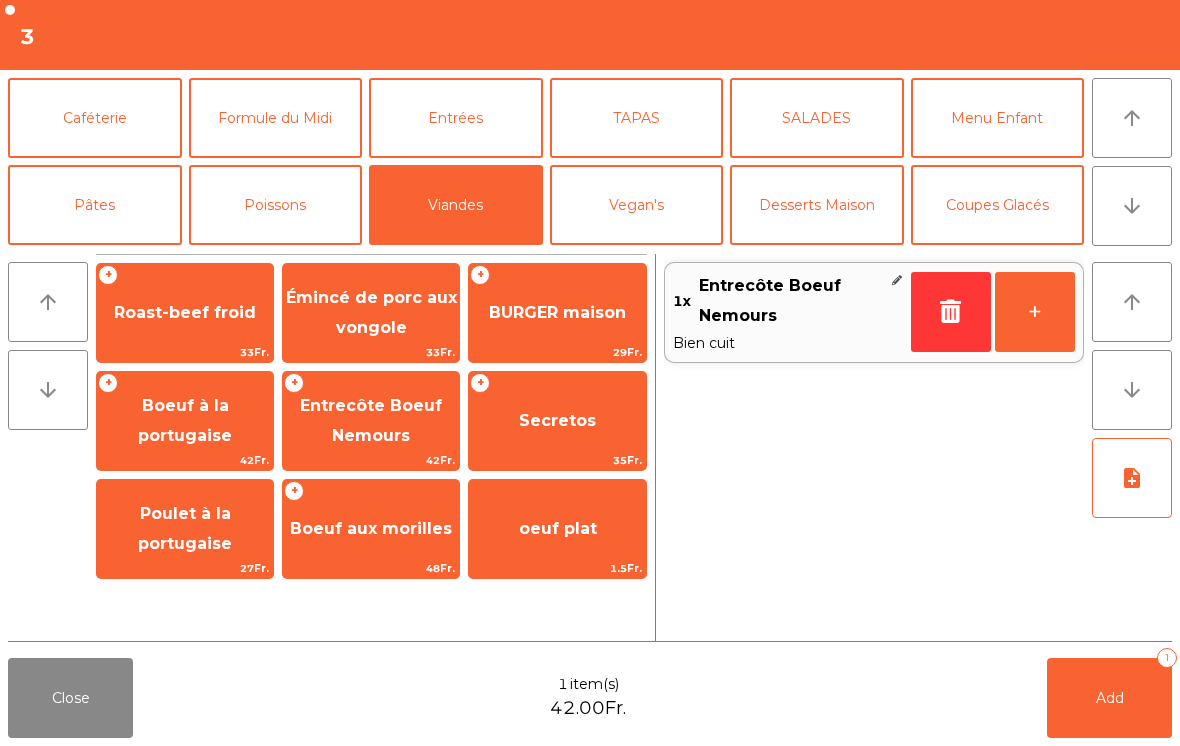 click on "note_add" 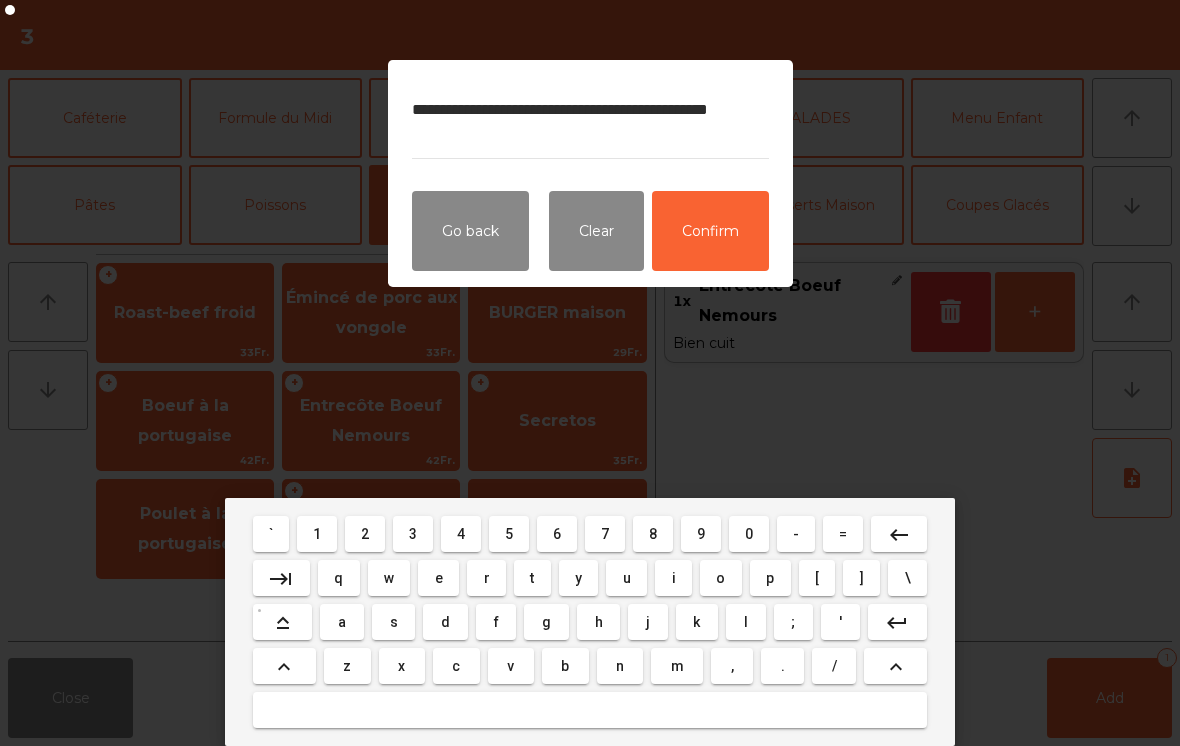 type on "**********" 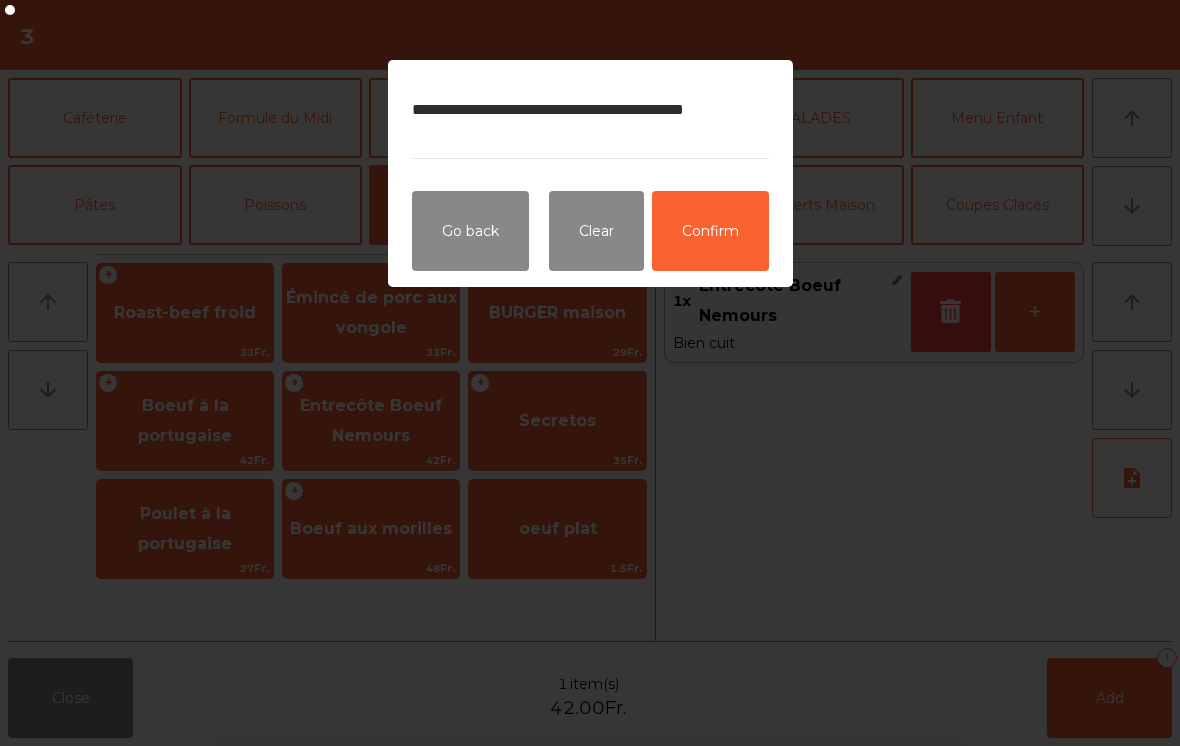 click on "Confirm" 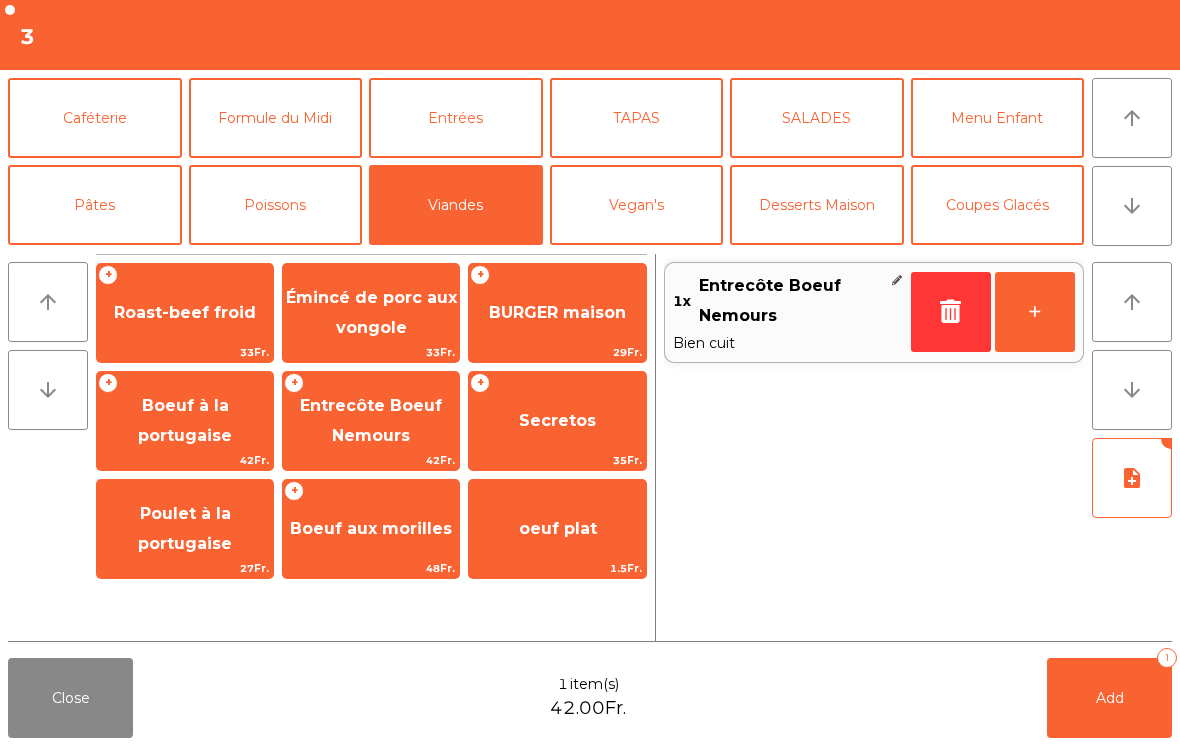 click on "Add   1" 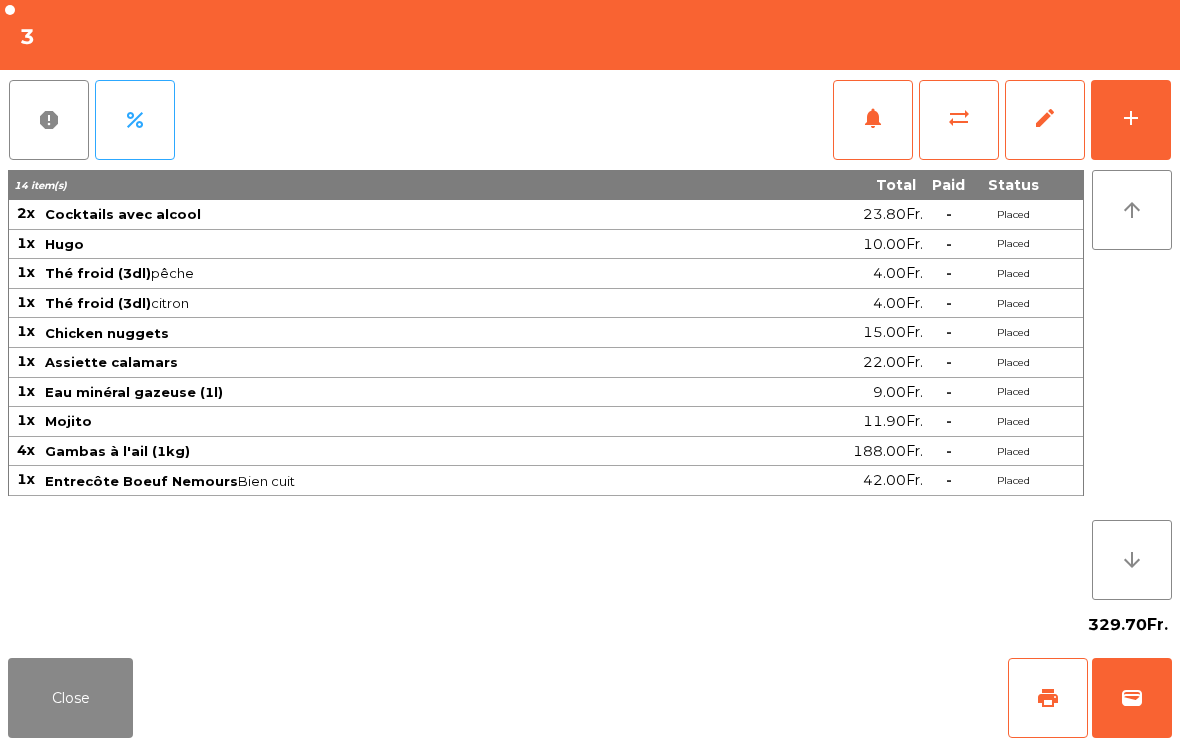 click on "Close" 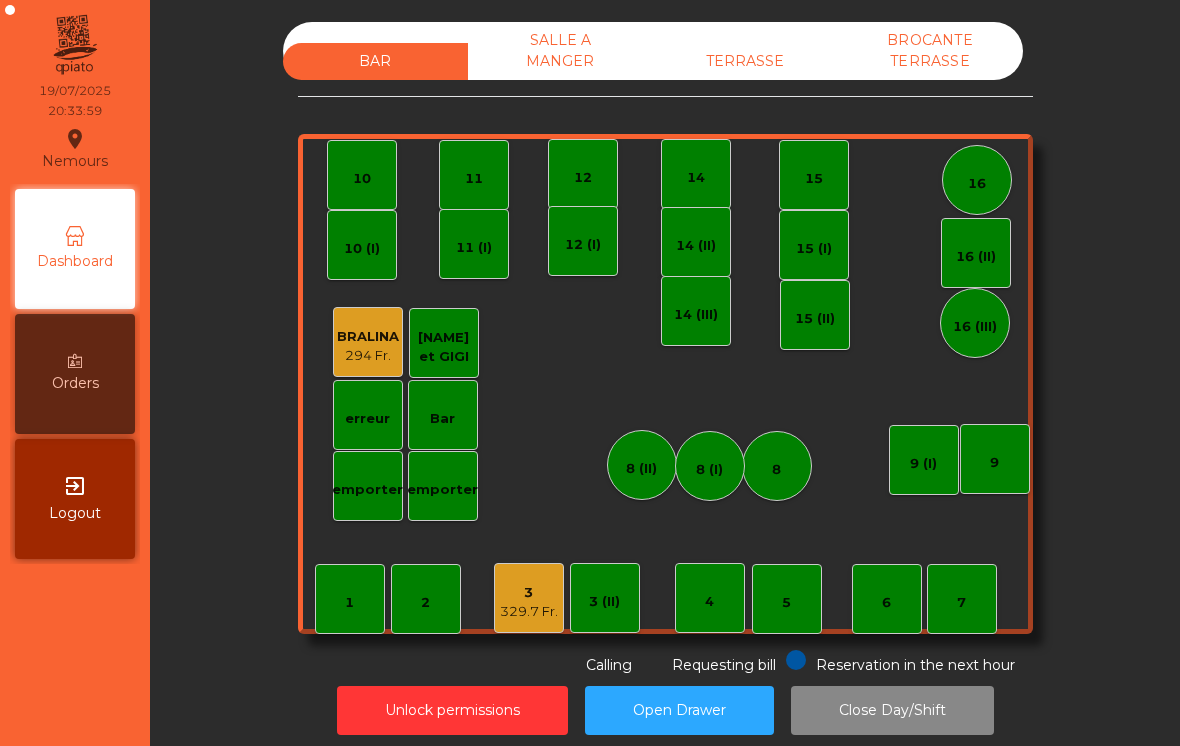 click on "TERRASSE" 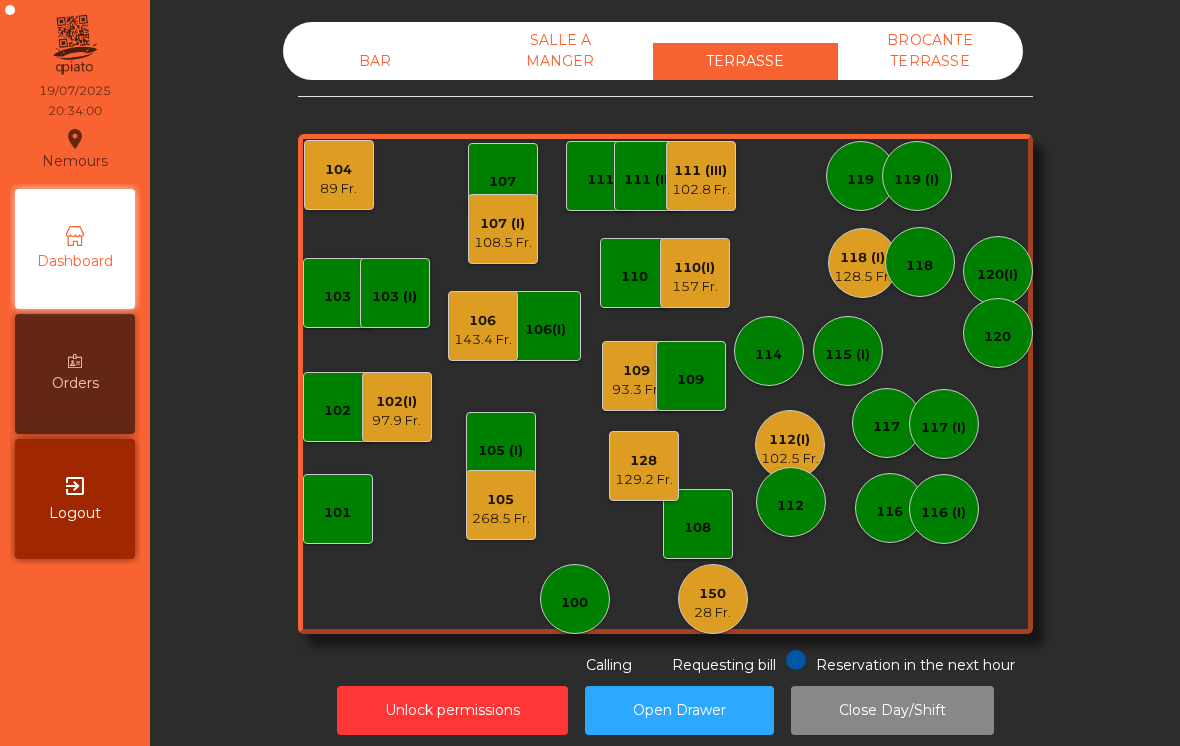 click on "108.5 Fr." 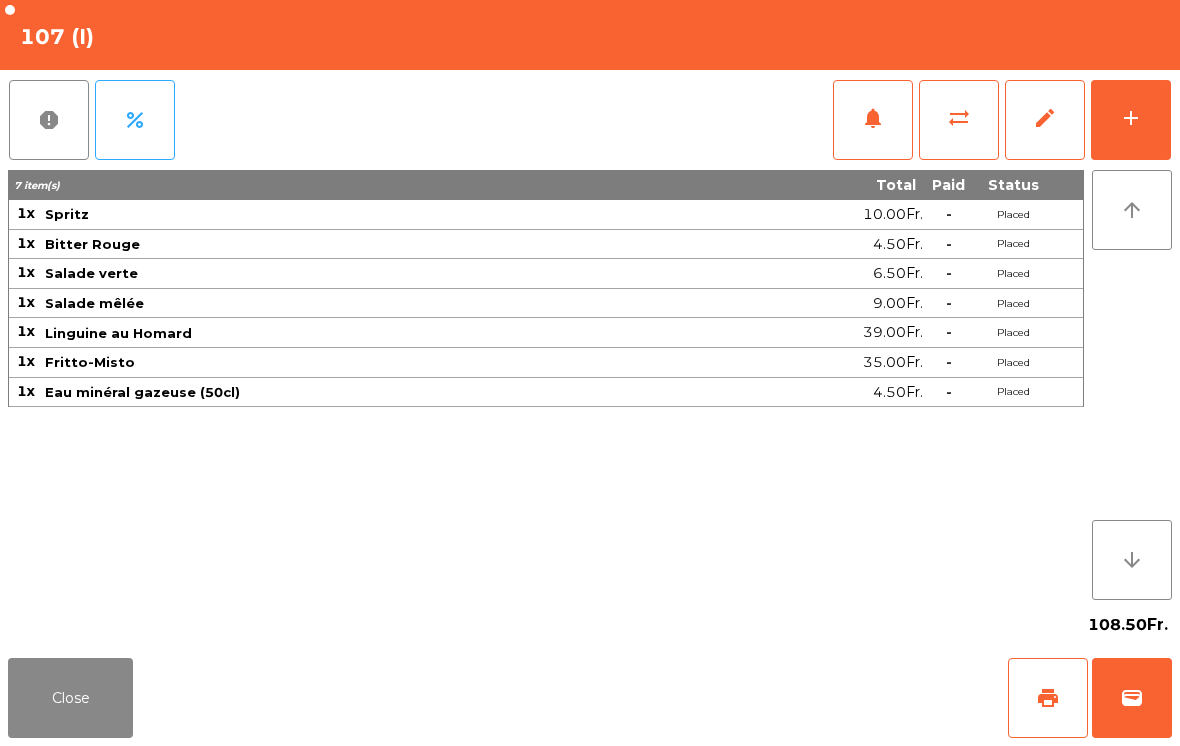 click on "add" 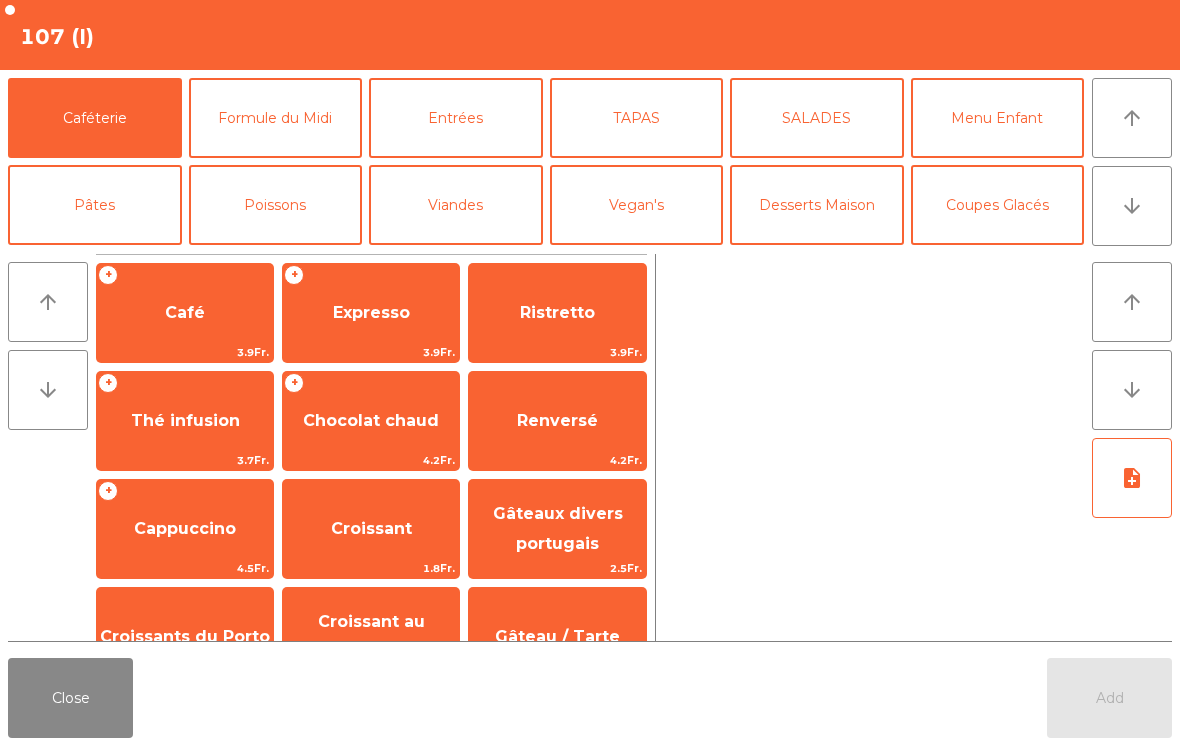 click on "arrow_downward" 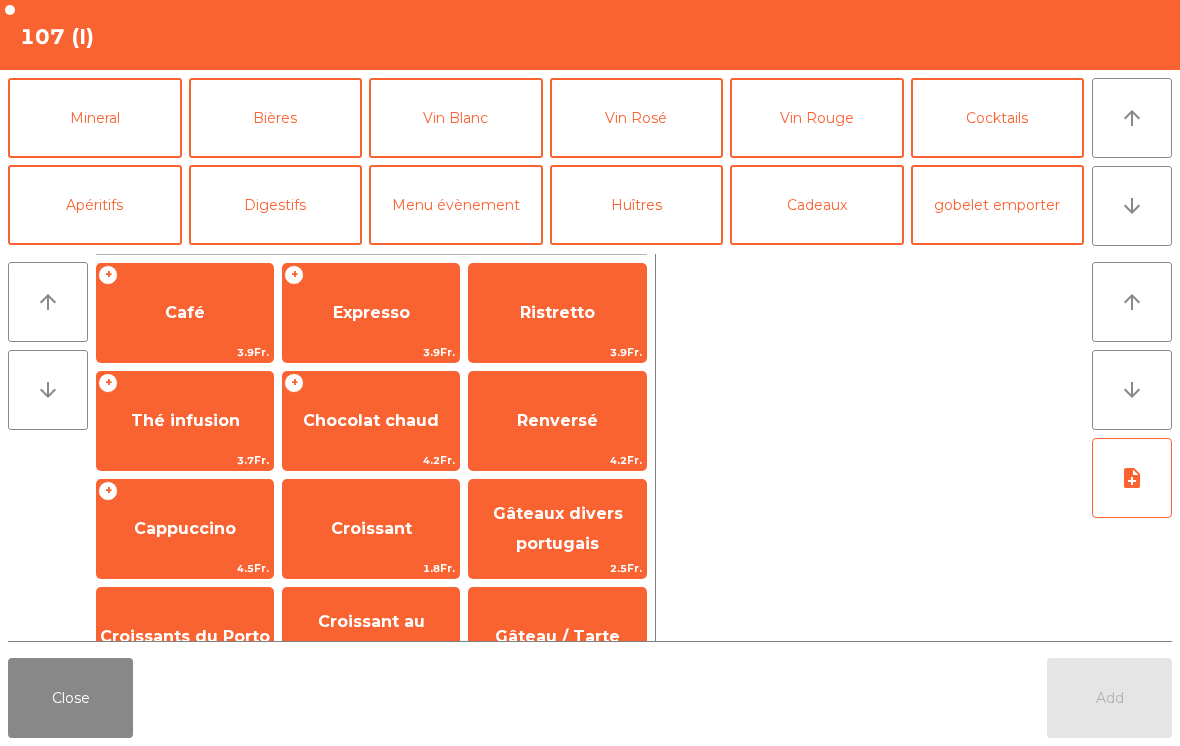 click on "Vin Blanc" 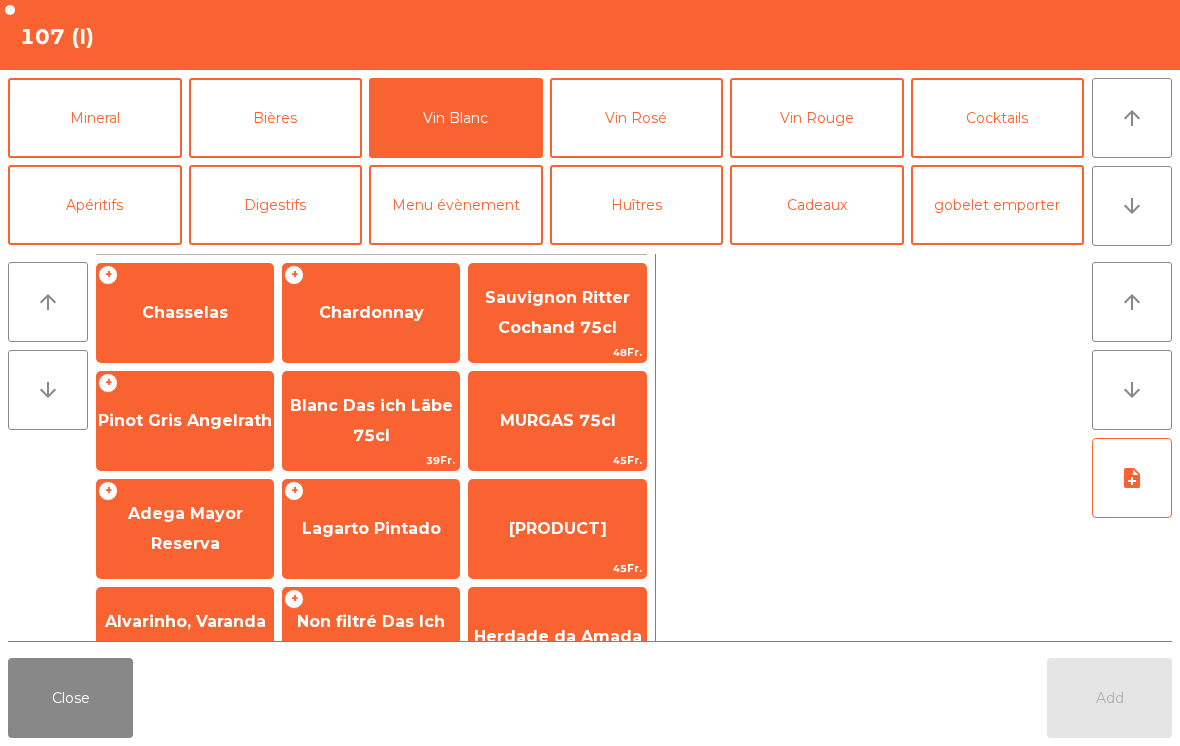 click on "+   Chasselas" 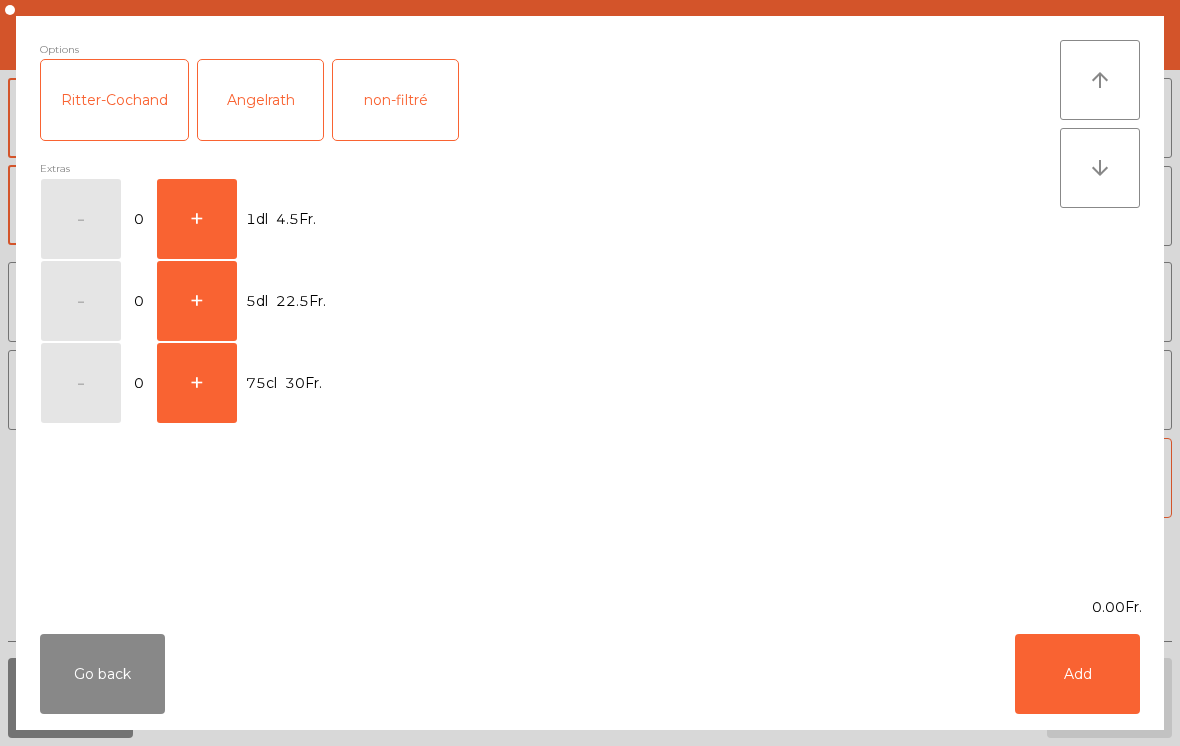 click on "+" 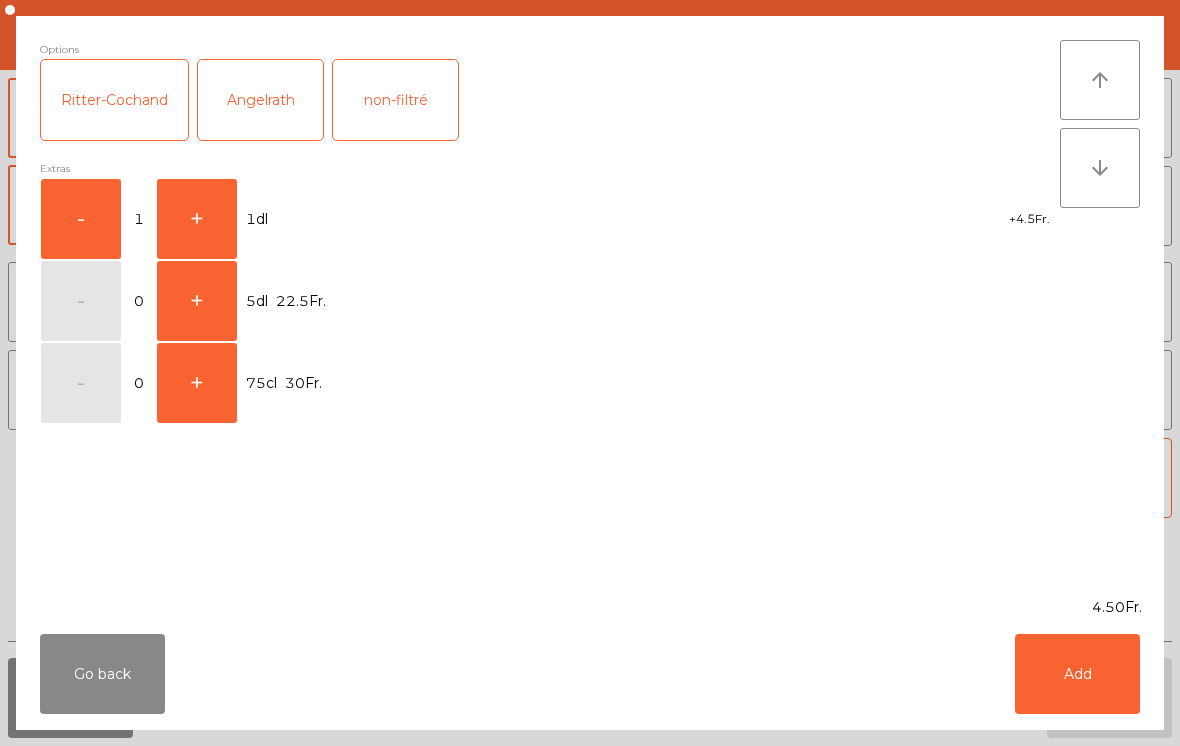 click on "Add" 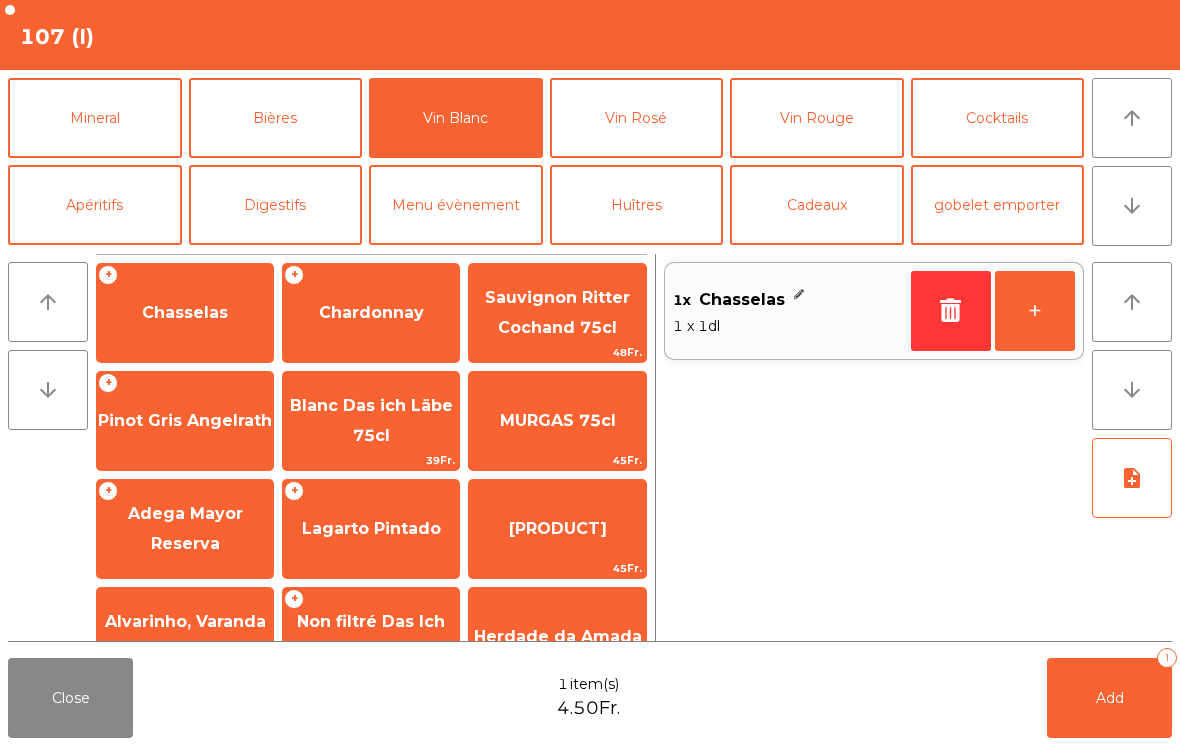 click on "Chardonnay" 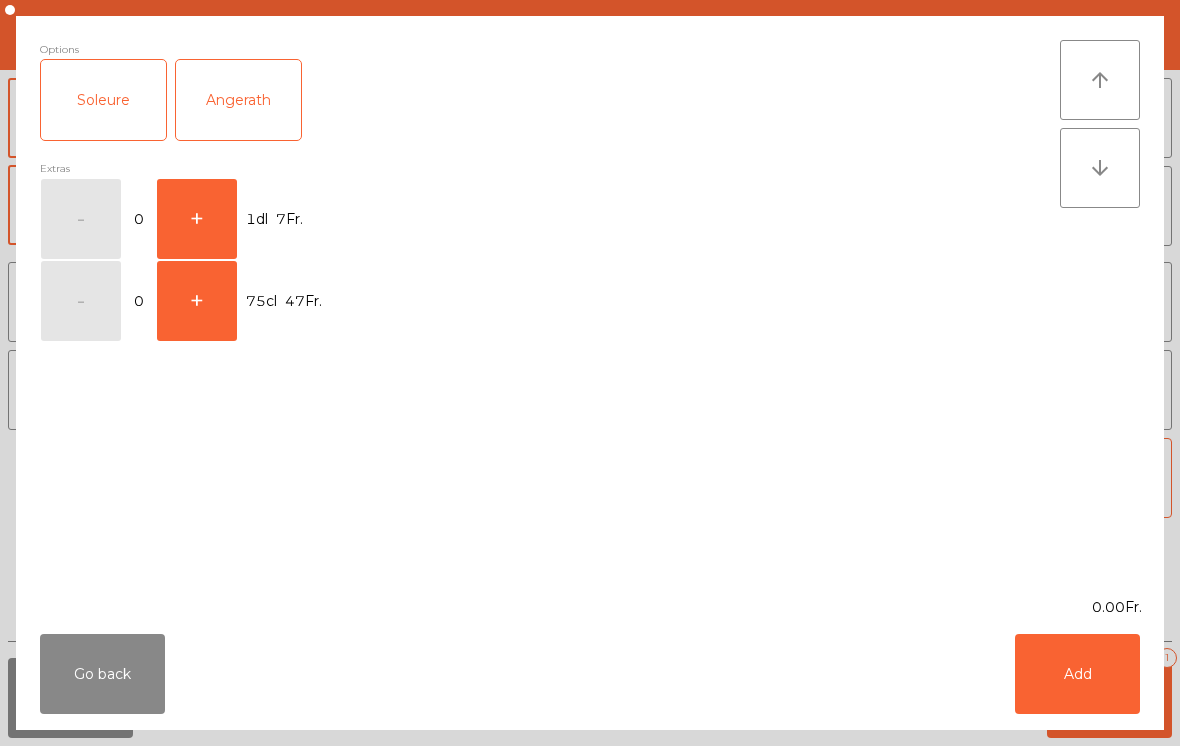 click on "Soleure" 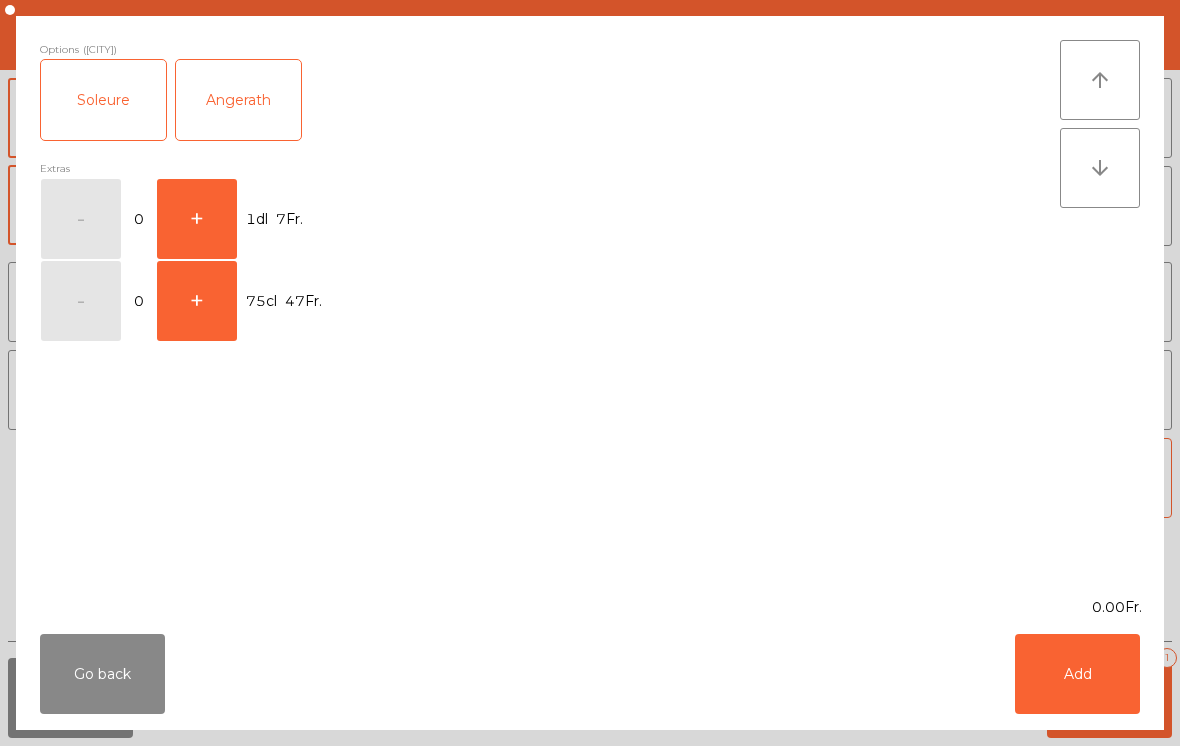 click on "Soleure" 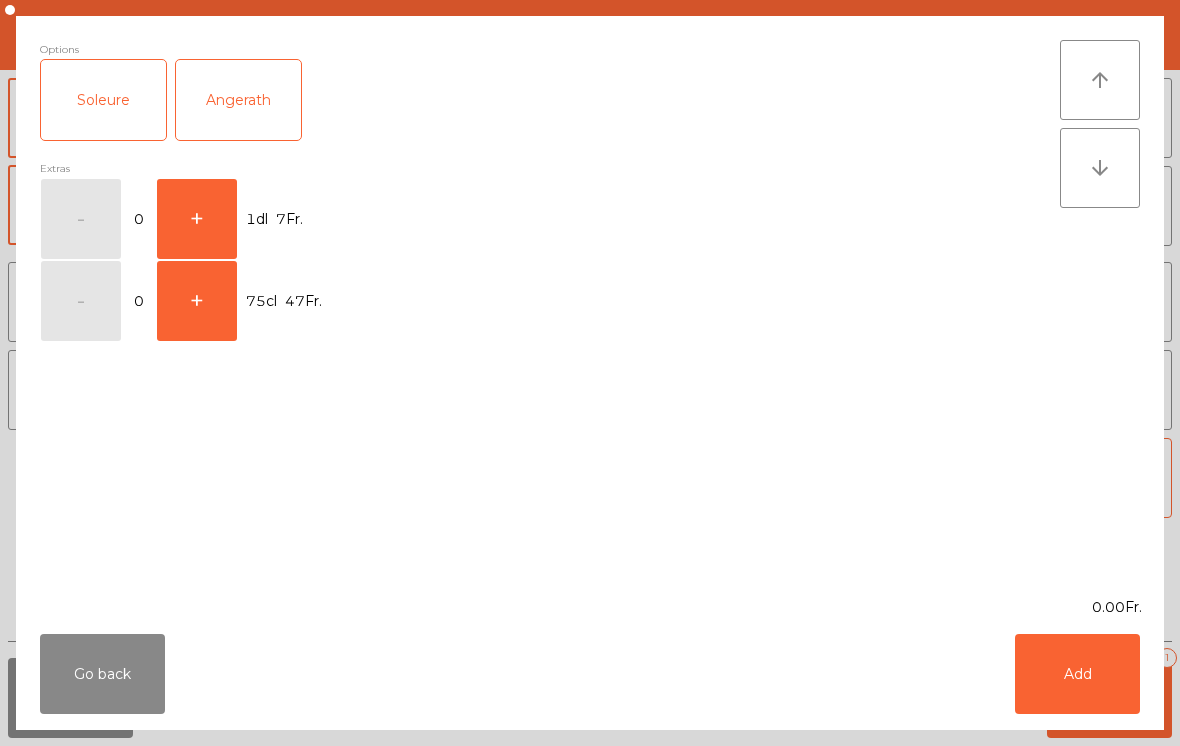 click on "+" 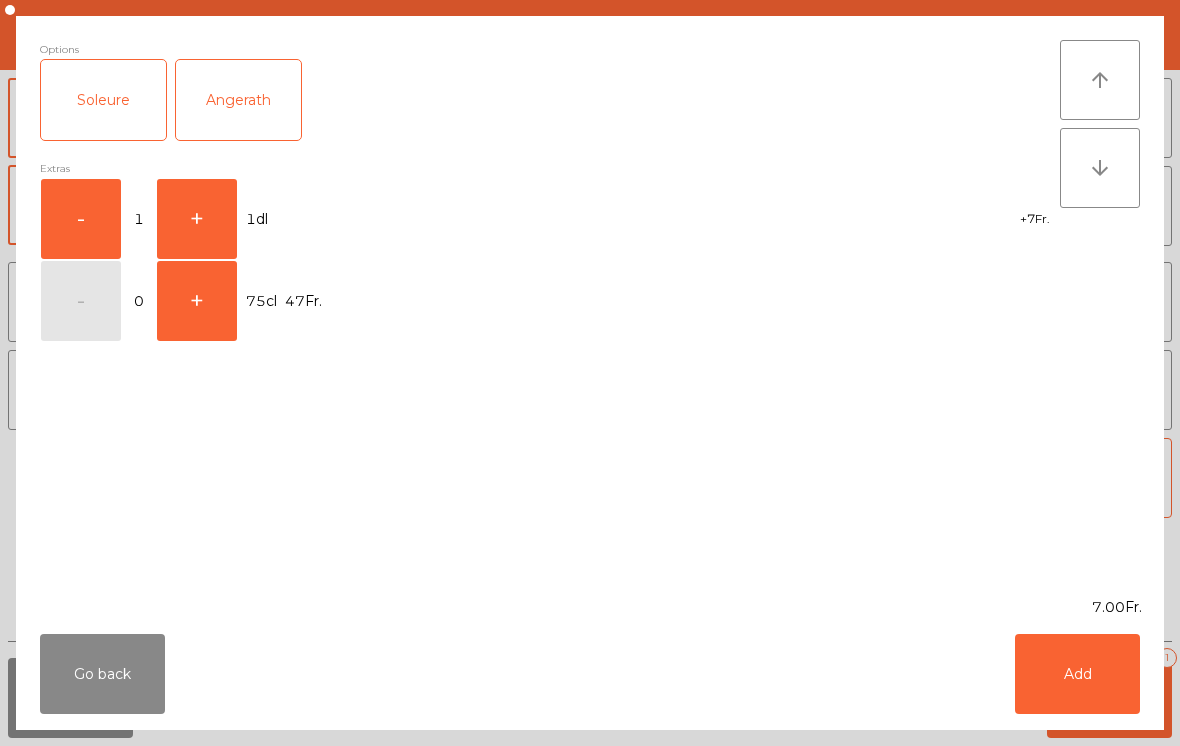 click on "Add" 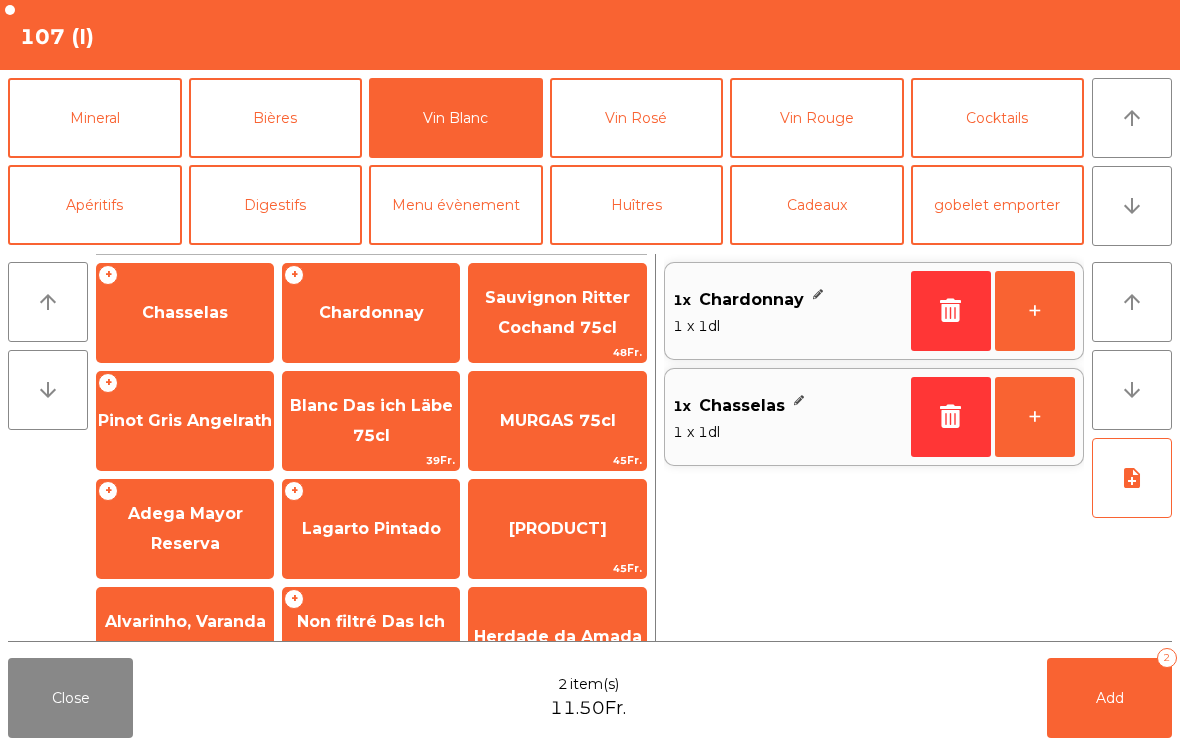 click on "Add   2" 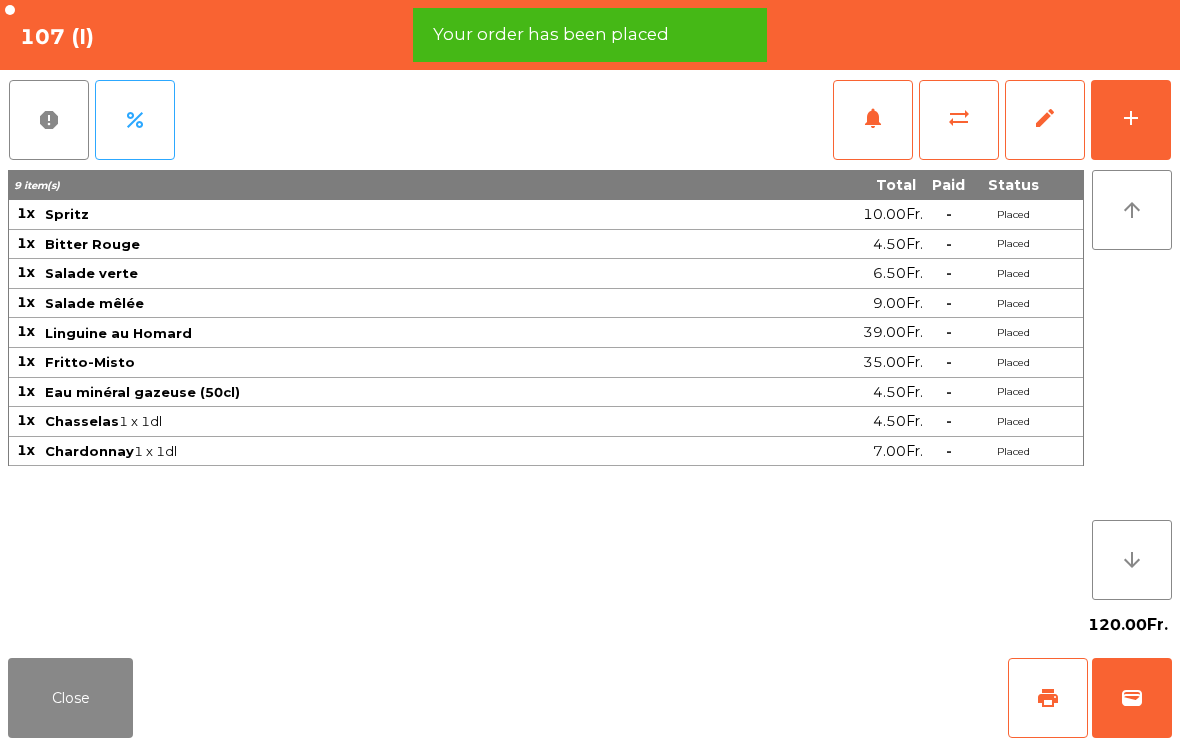 click on "Close" 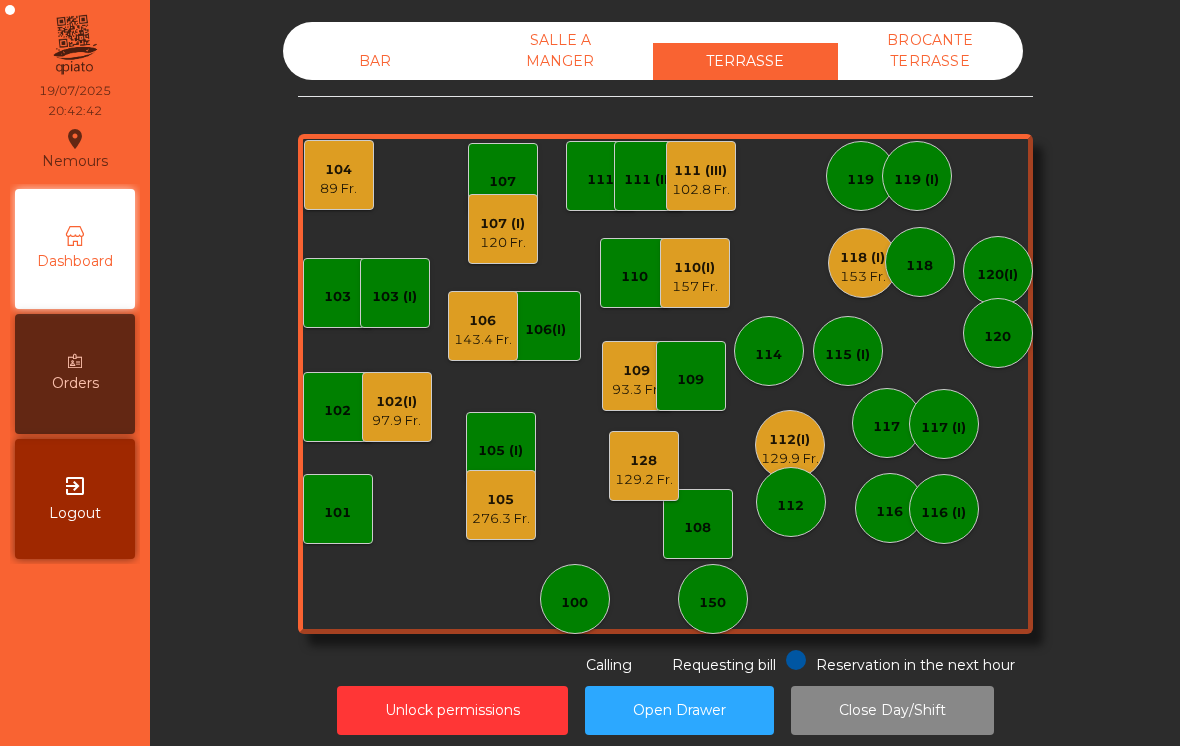 click on "BAR" 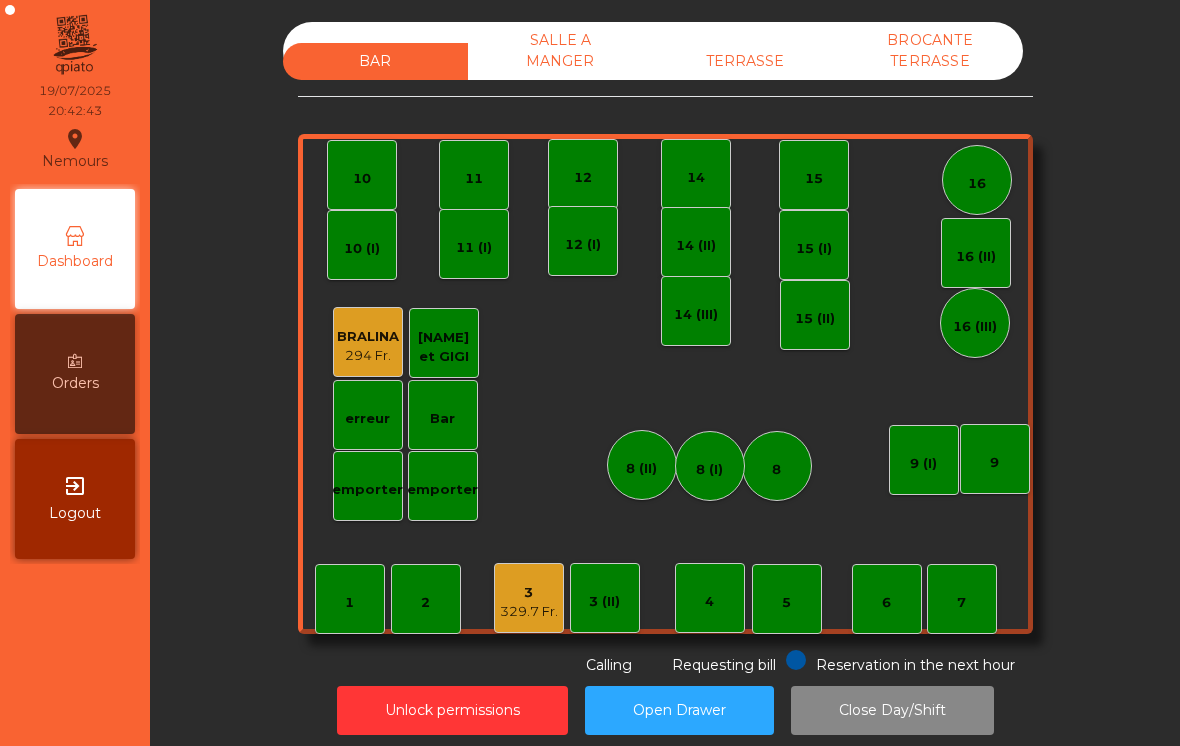 click on "3" 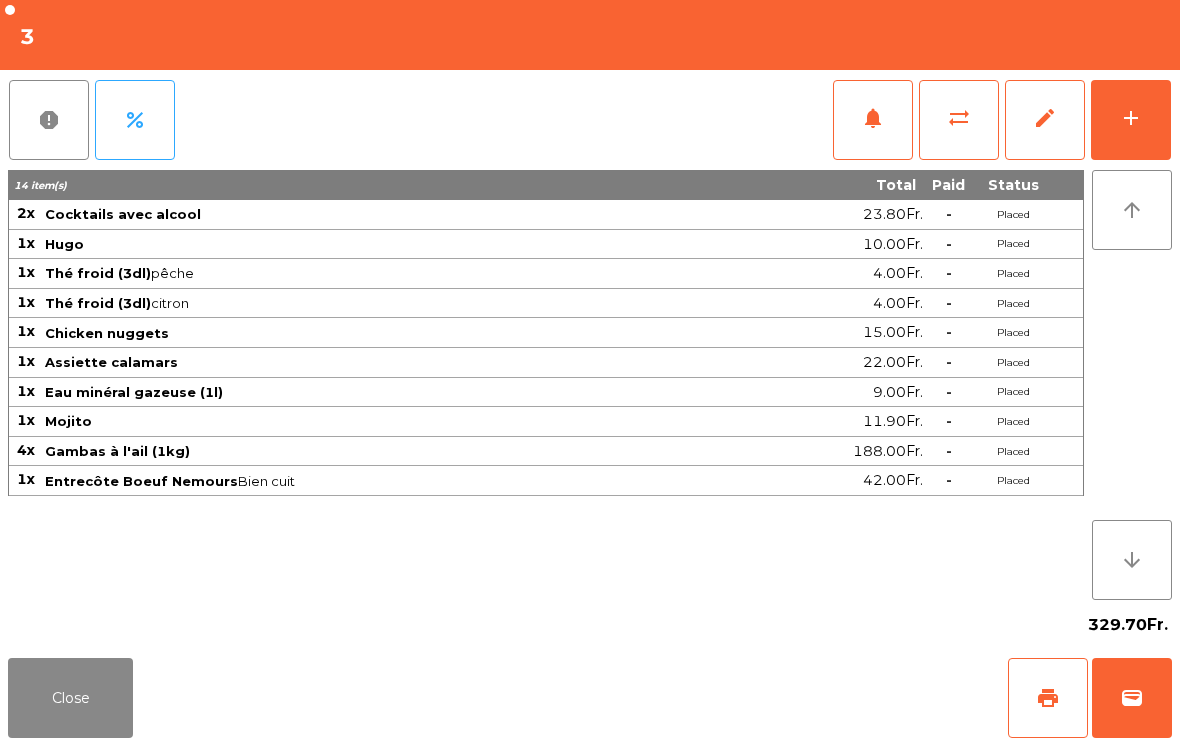 click on "notifications" 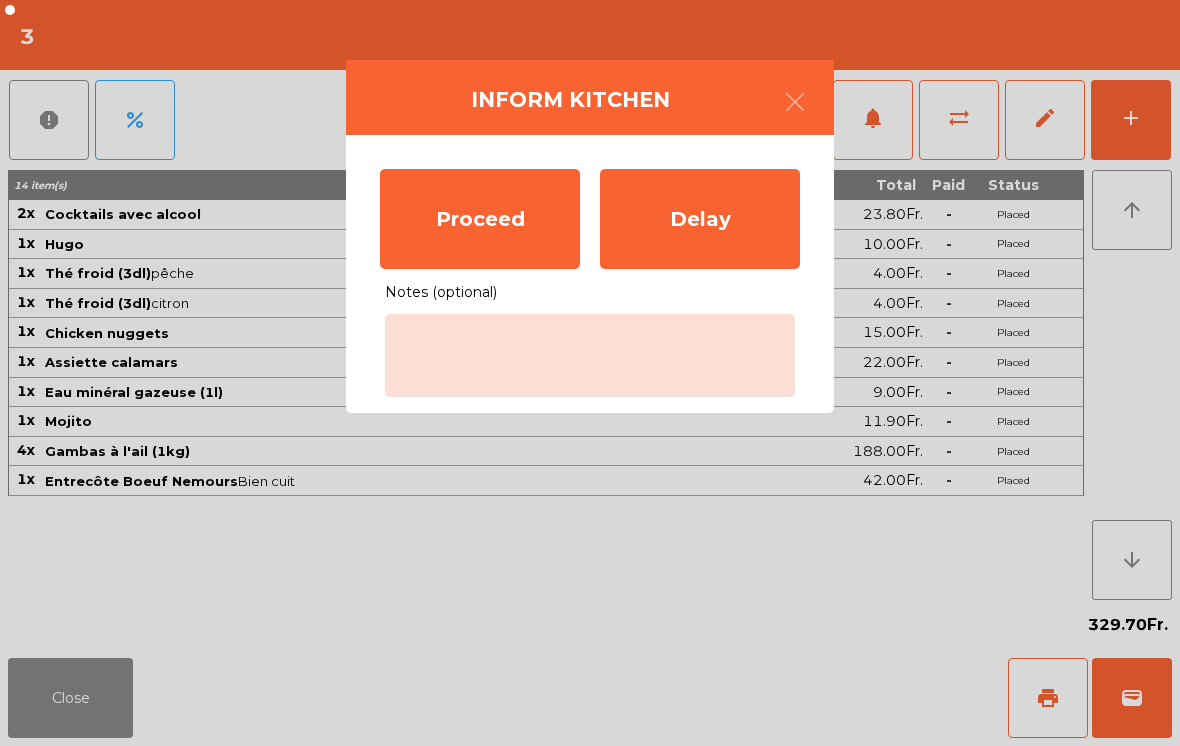 click on "Proceed" 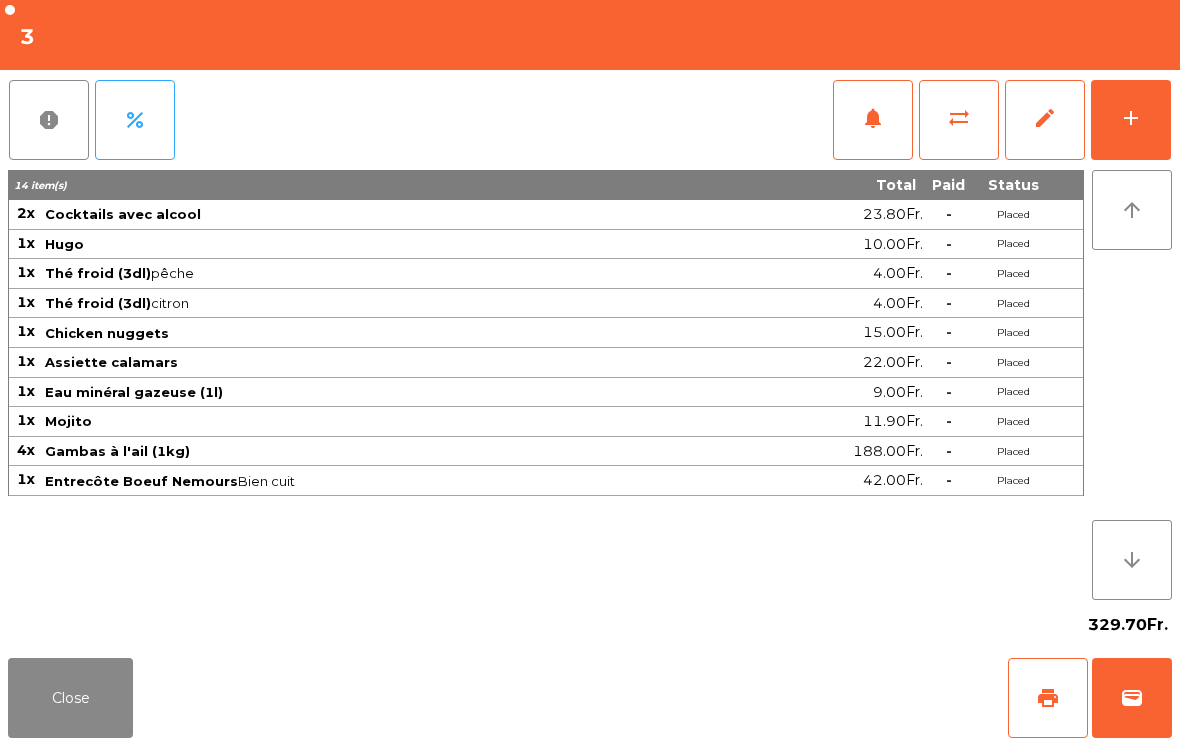 click on "Close" 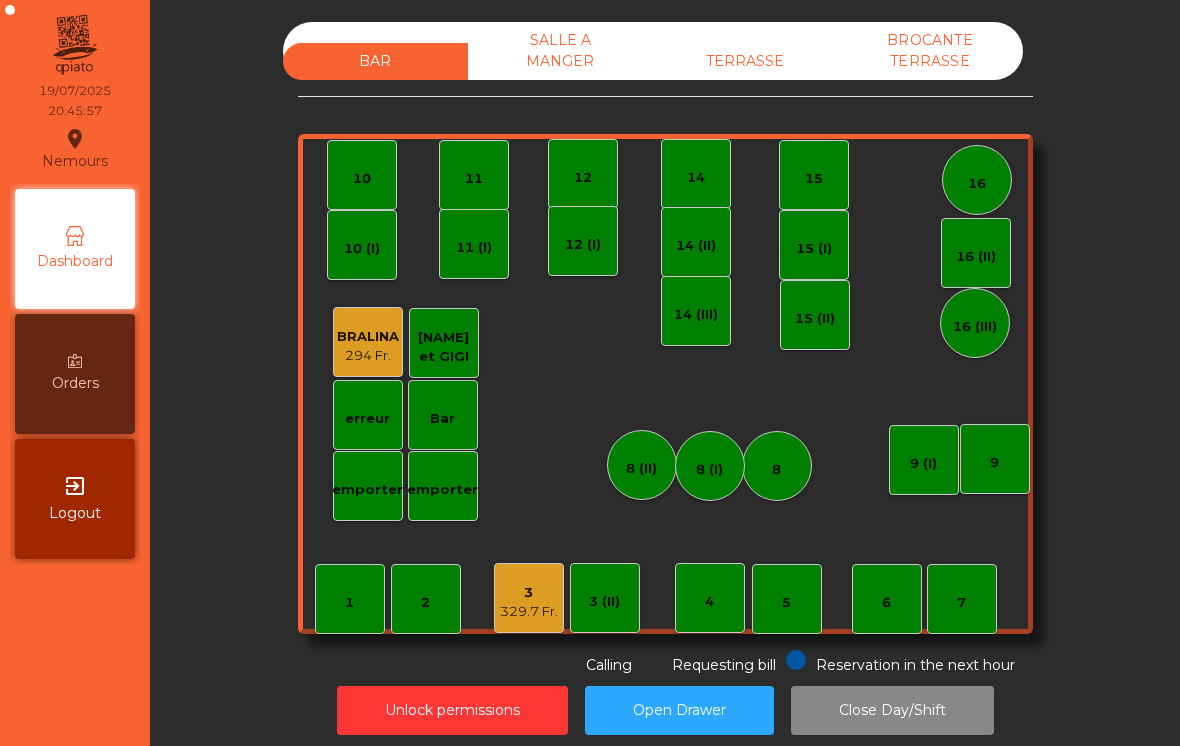 scroll, scrollTop: -15, scrollLeft: 0, axis: vertical 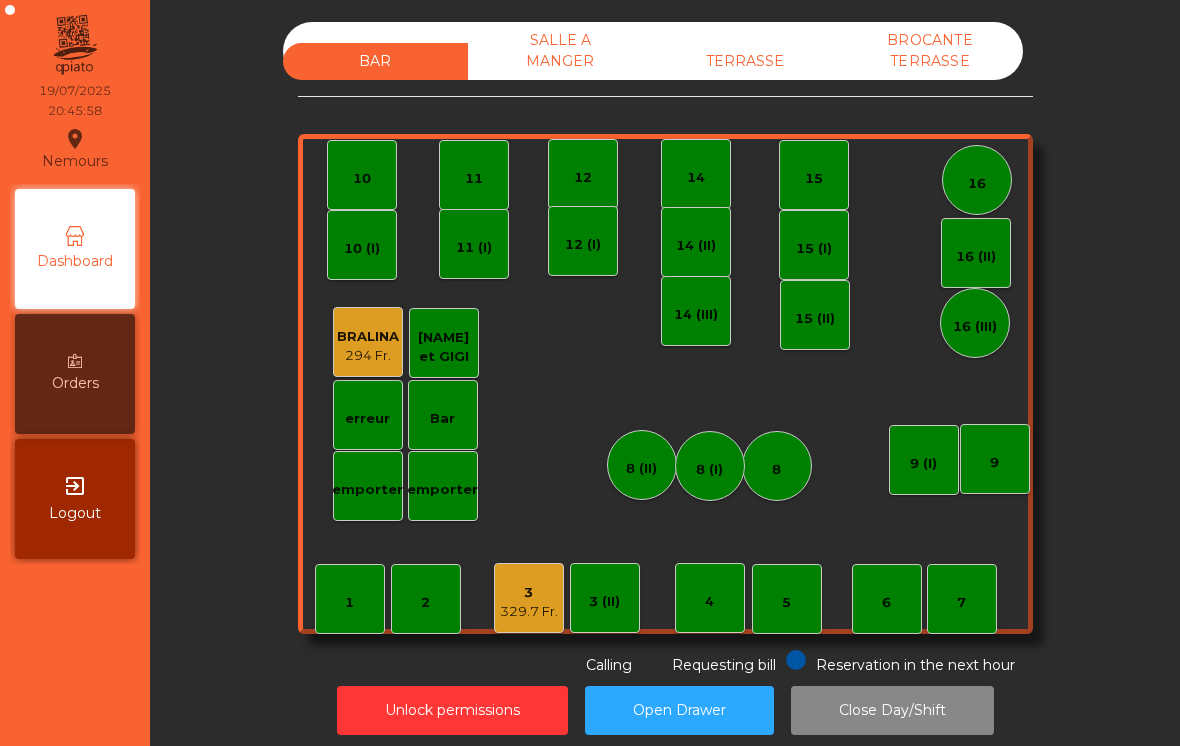 click on "TERRASSE" 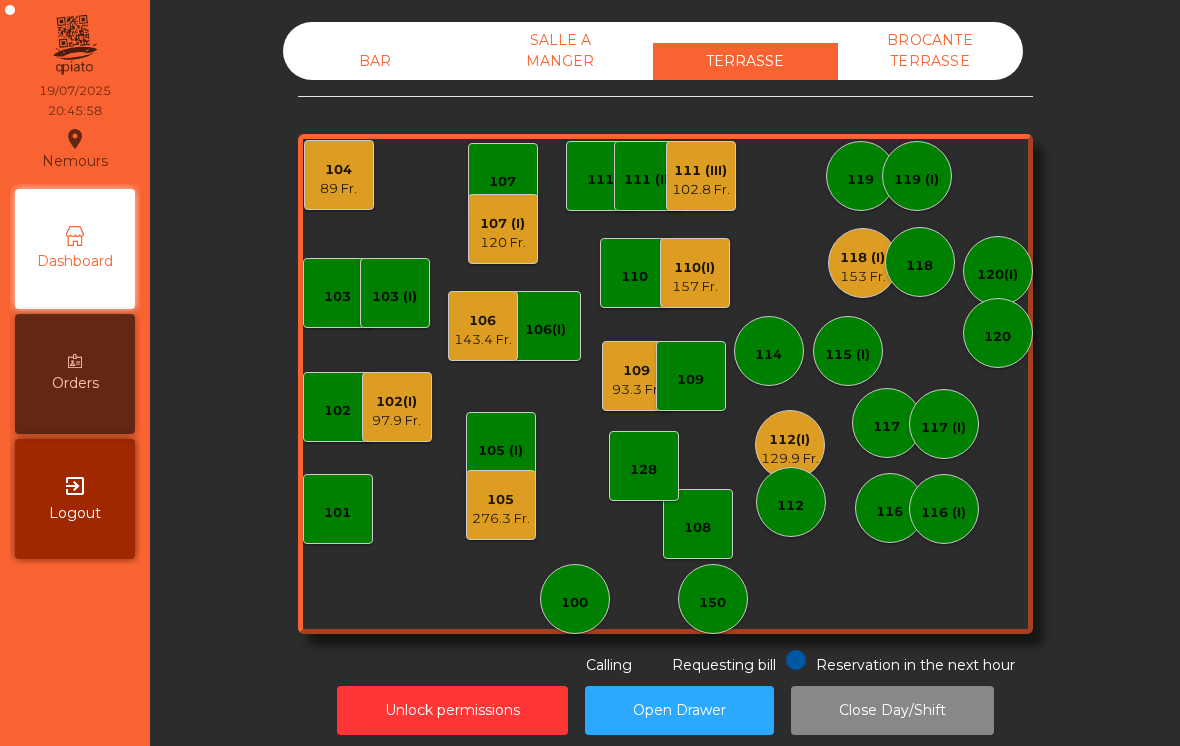 scroll, scrollTop: 0, scrollLeft: 0, axis: both 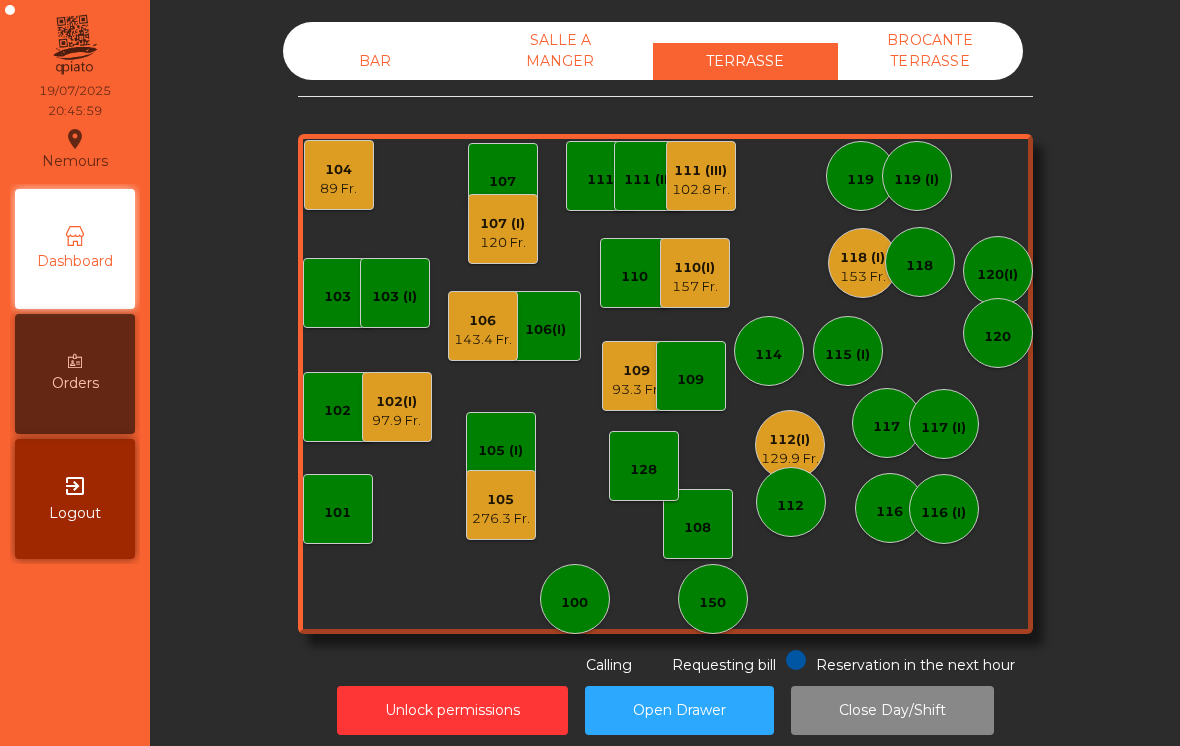click on "[PRICE] Fr." 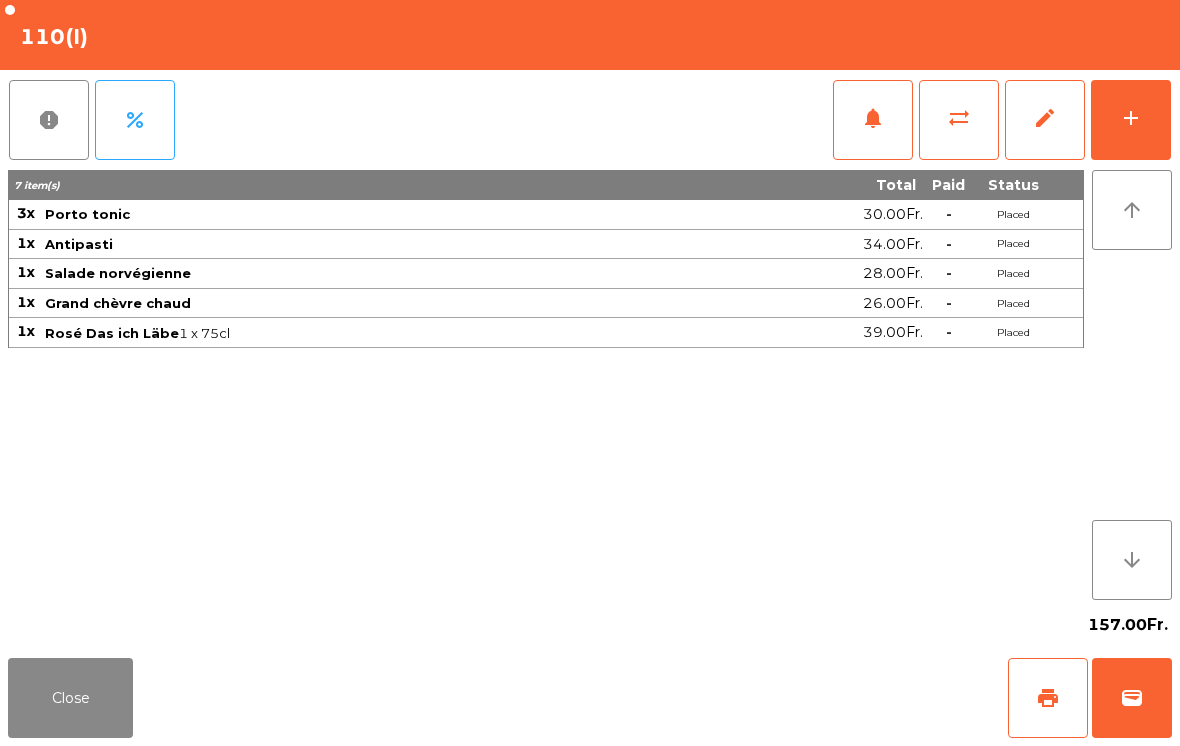 click on "add" 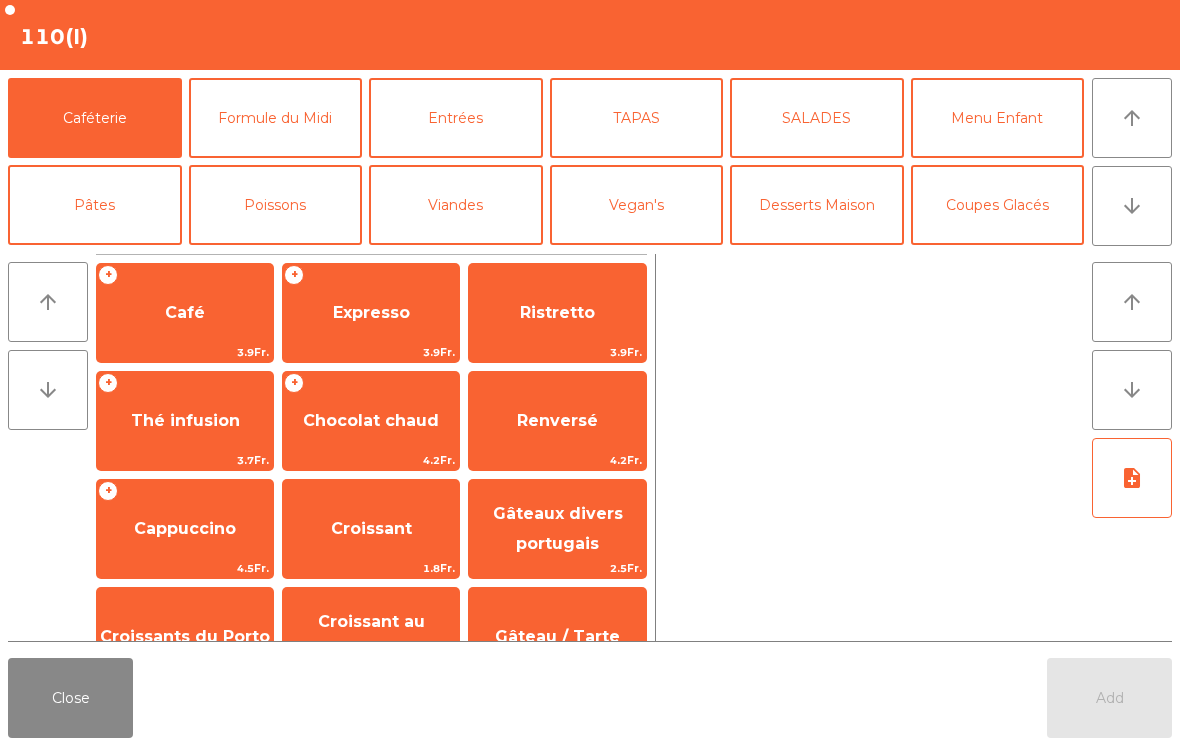 click on "Desserts Maison" 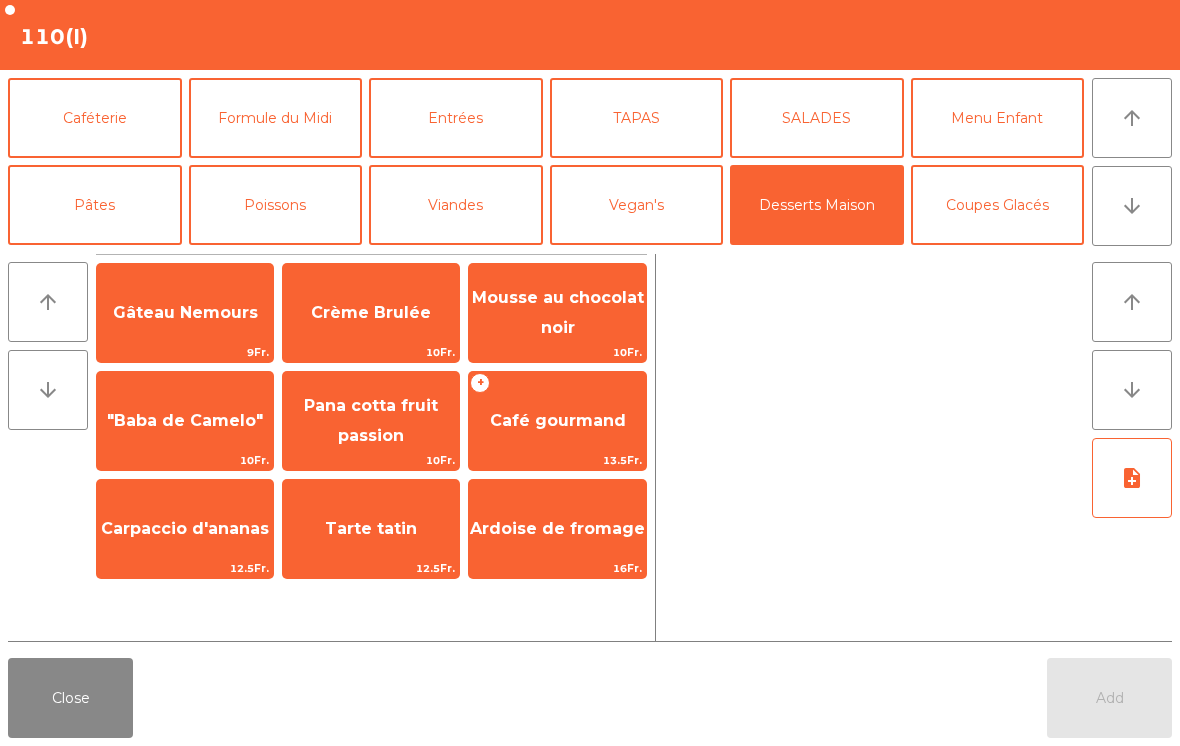 click on ""Baba de Camelo"" 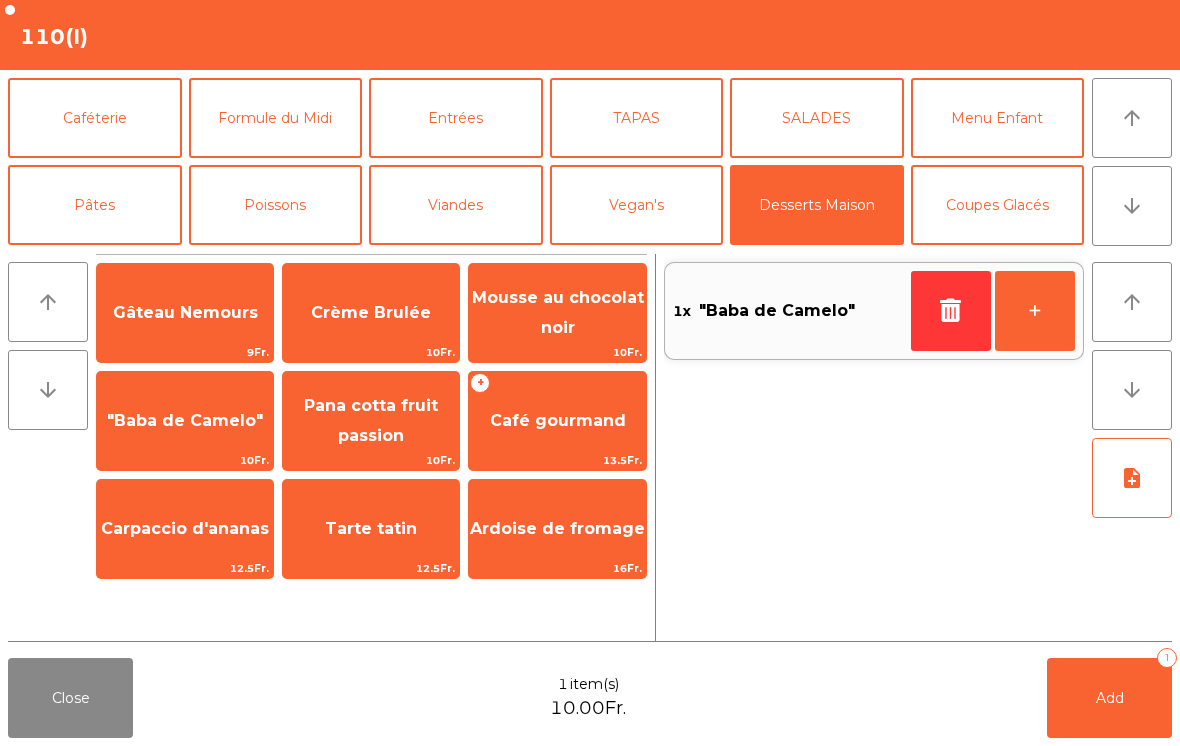 scroll, scrollTop: 56, scrollLeft: 0, axis: vertical 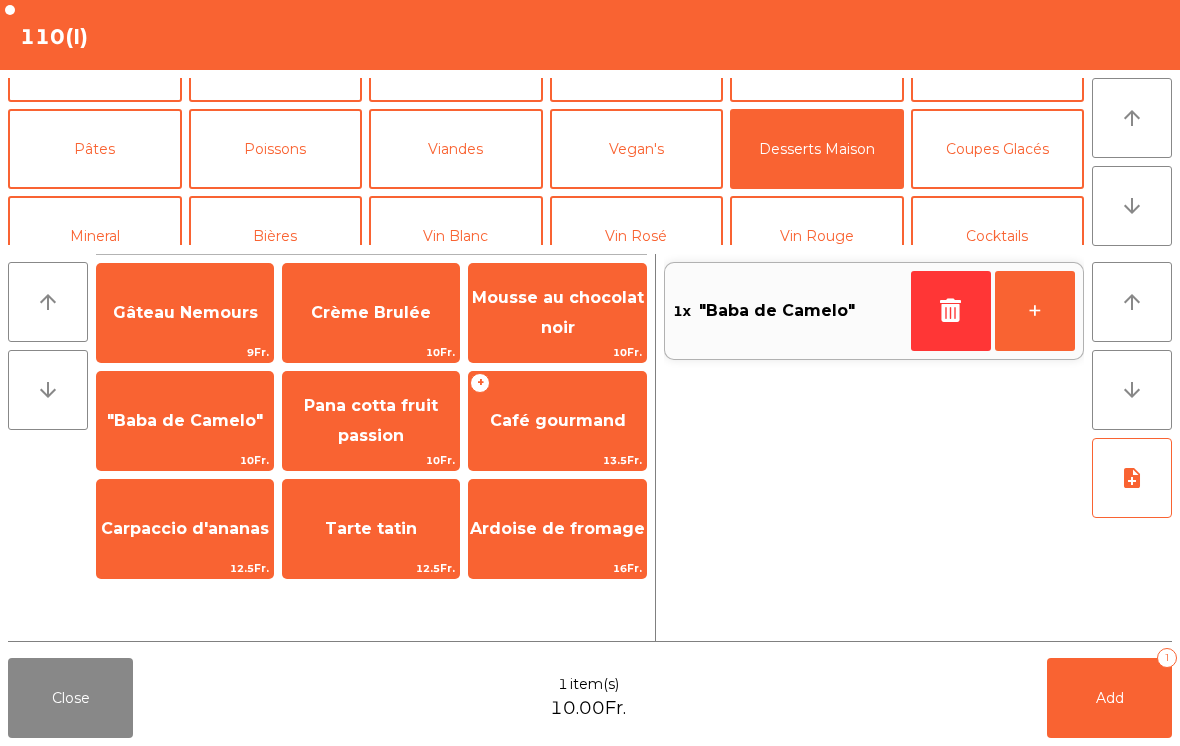 click on "Coupes Glacés" 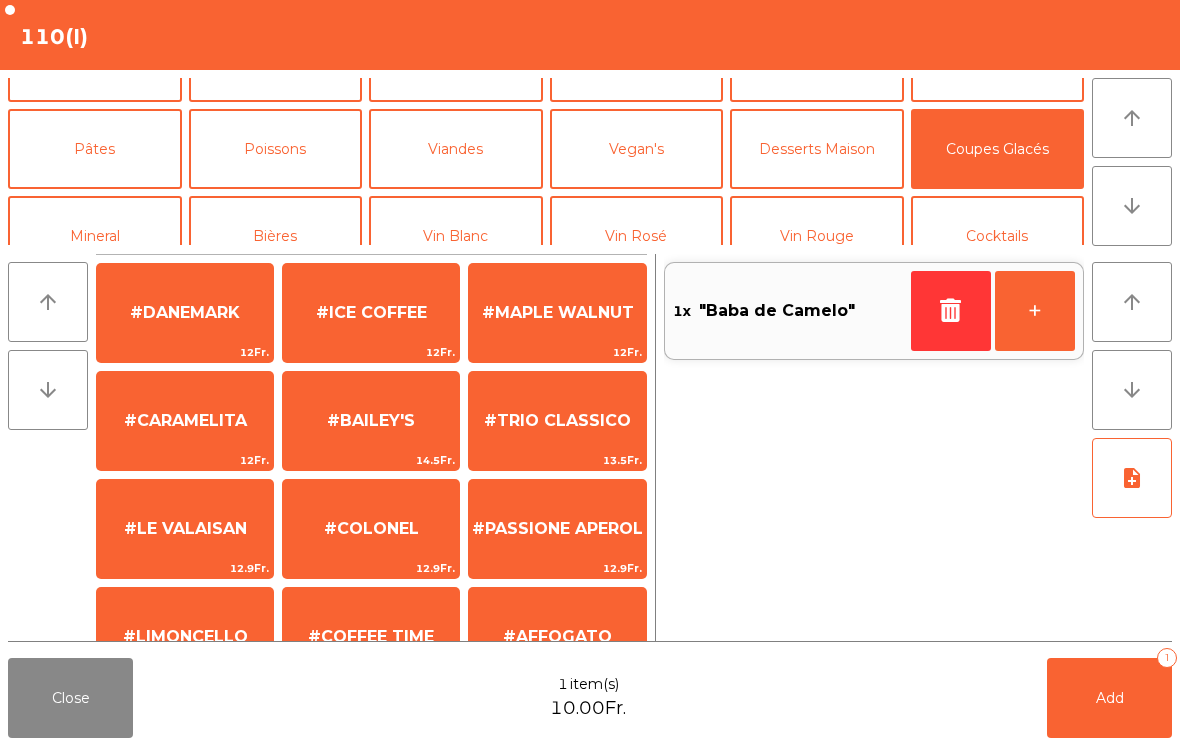 scroll, scrollTop: 73, scrollLeft: 0, axis: vertical 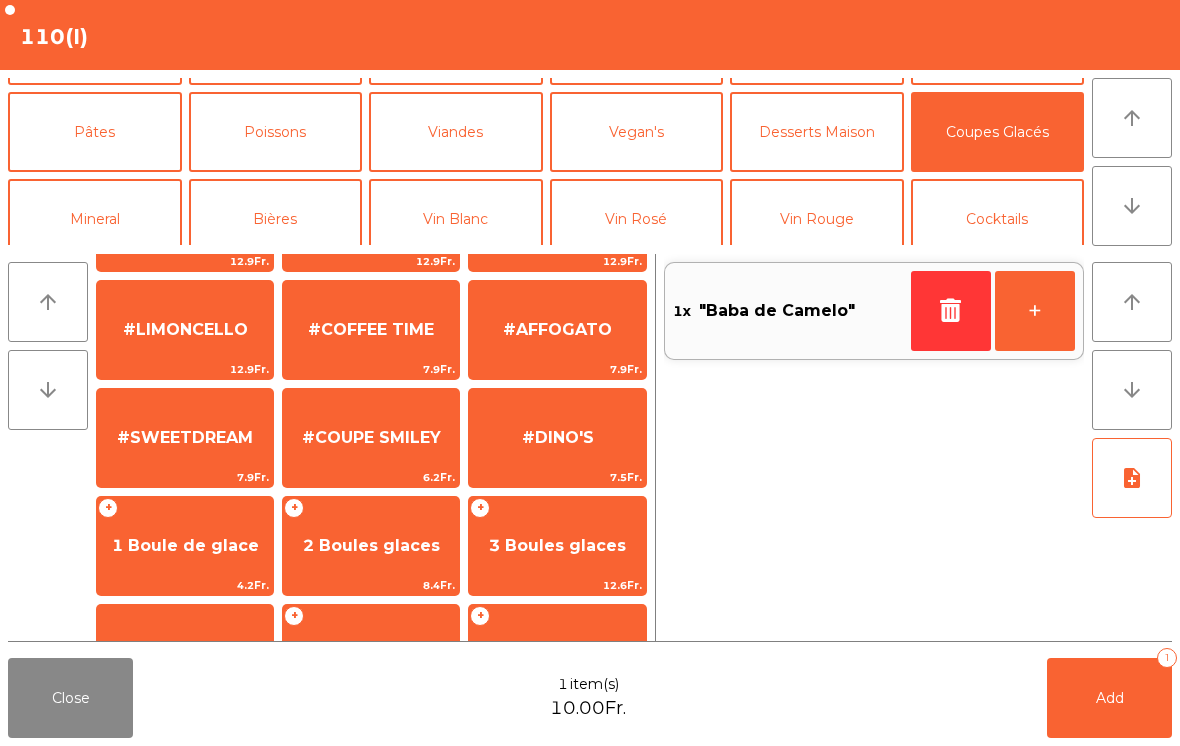 click on "1 Boule de glace" 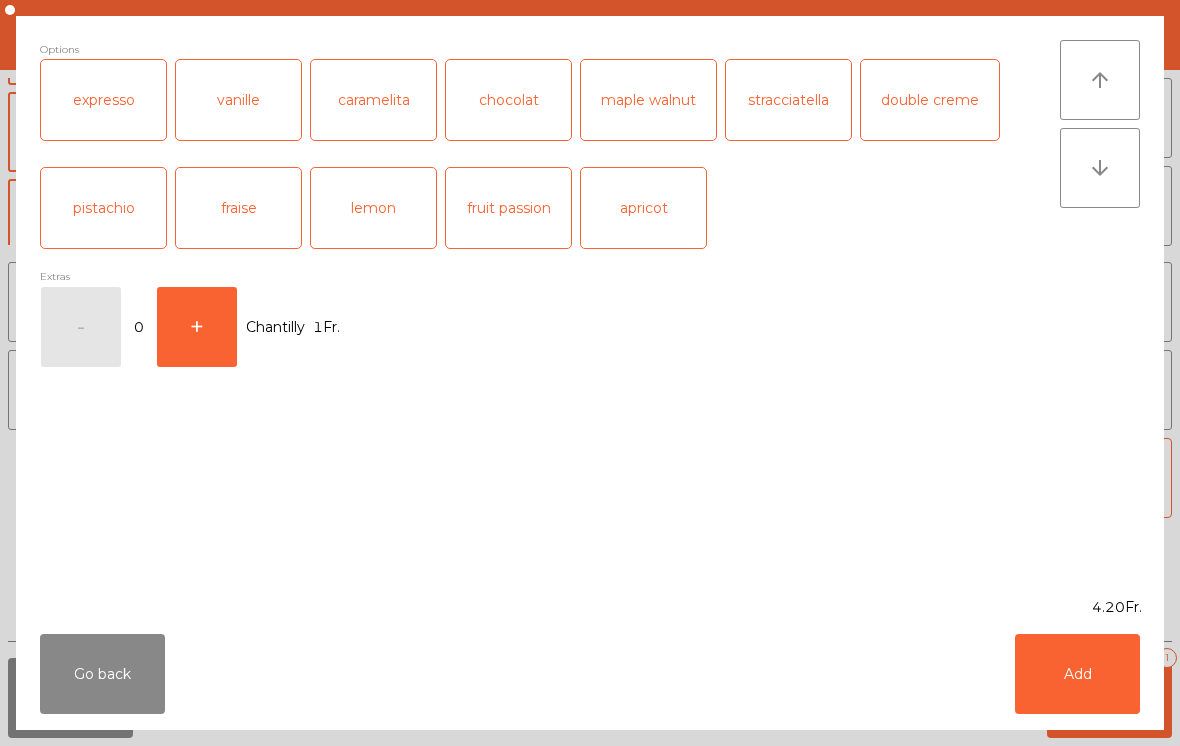 scroll, scrollTop: 378, scrollLeft: 0, axis: vertical 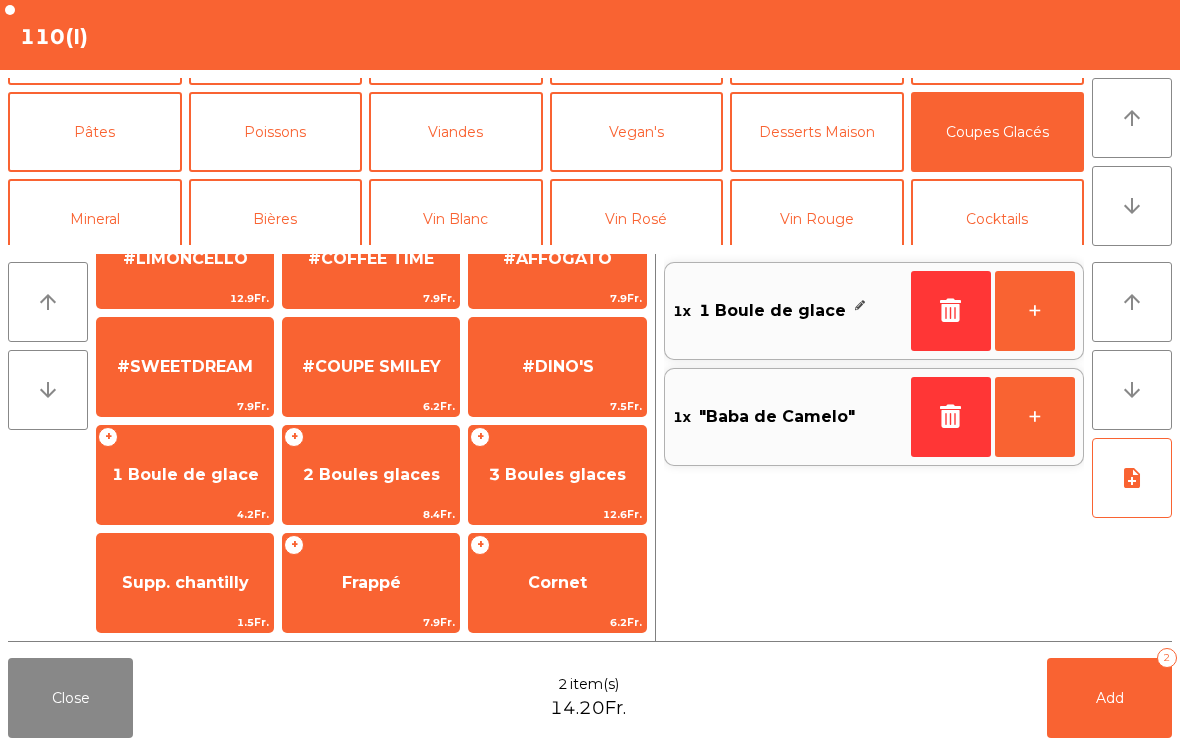 click on "Add   2" 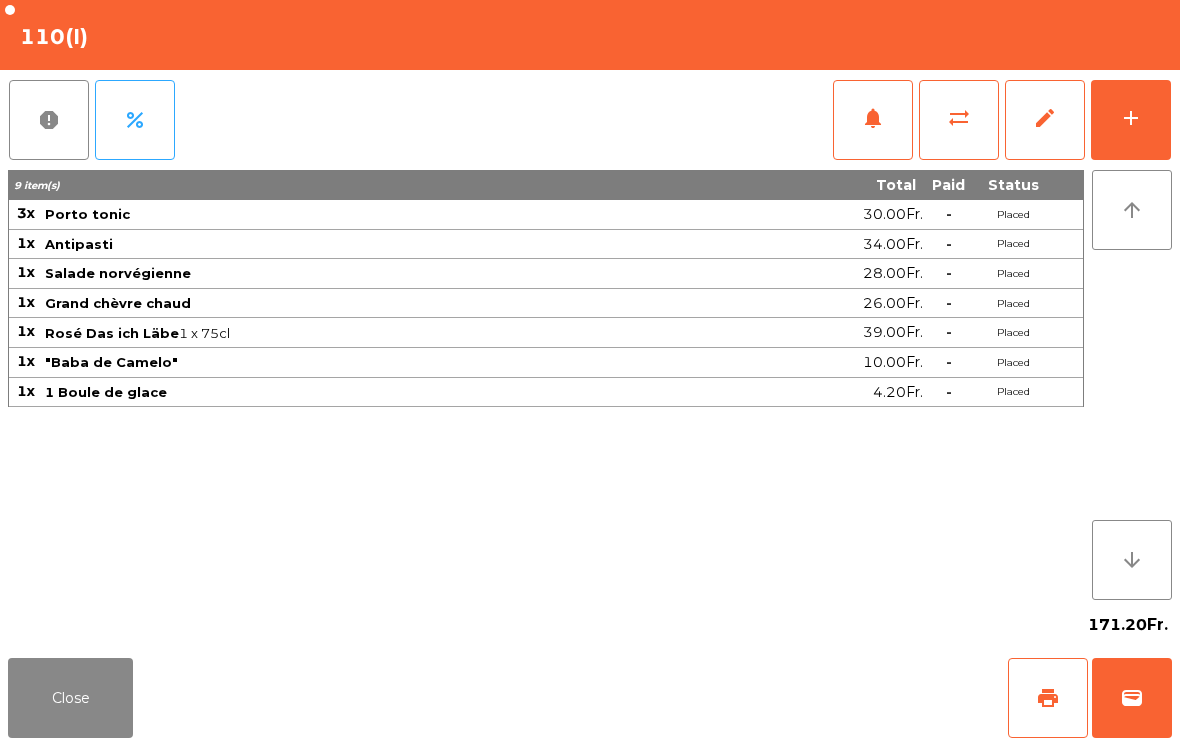 click on "Close" 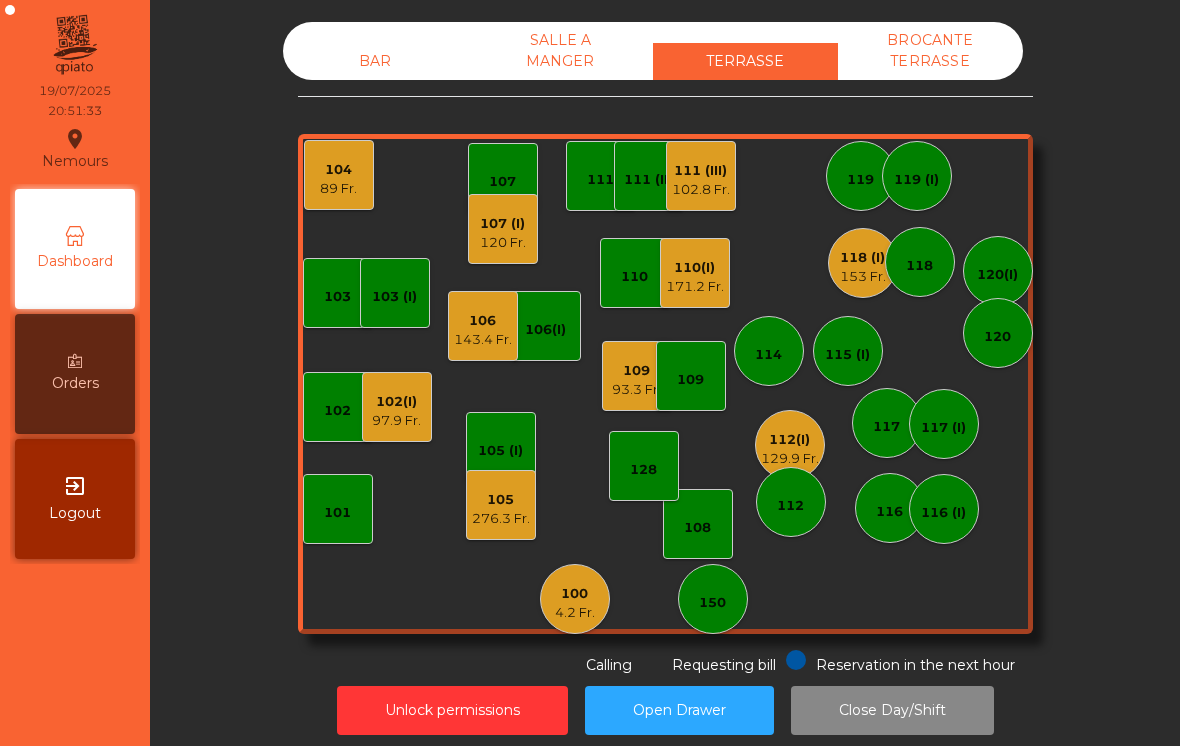 click on "153 Fr." 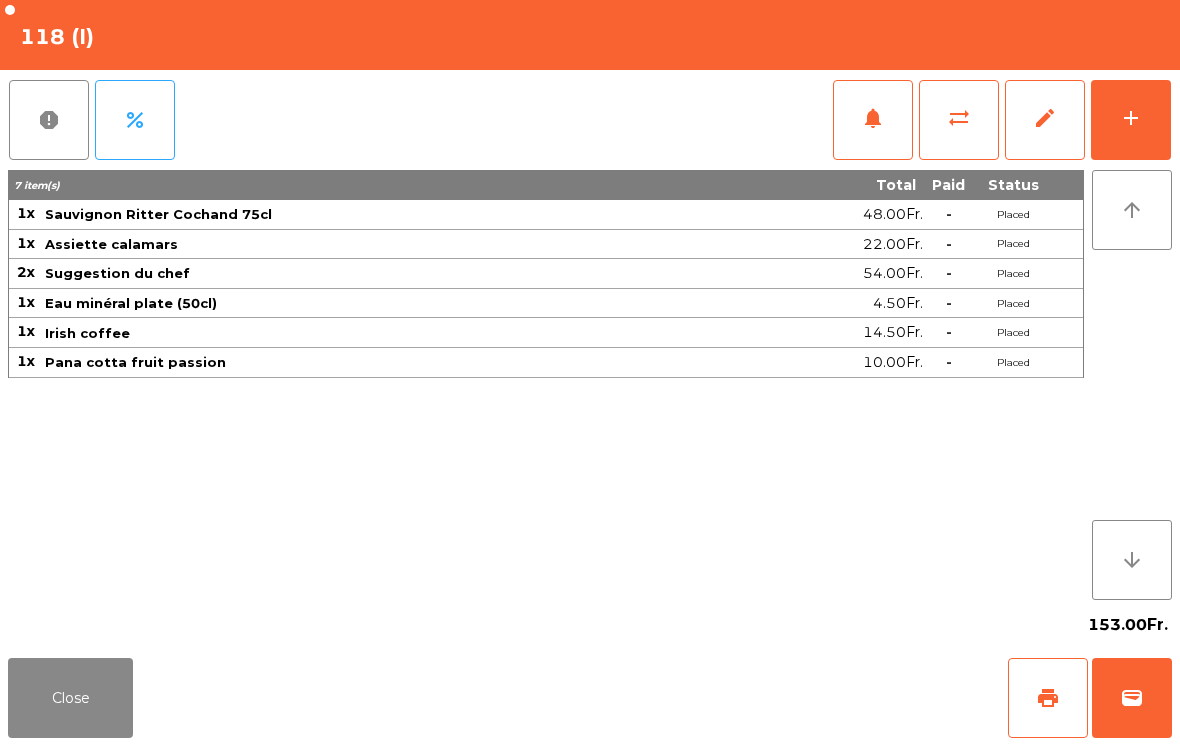 click on "print" 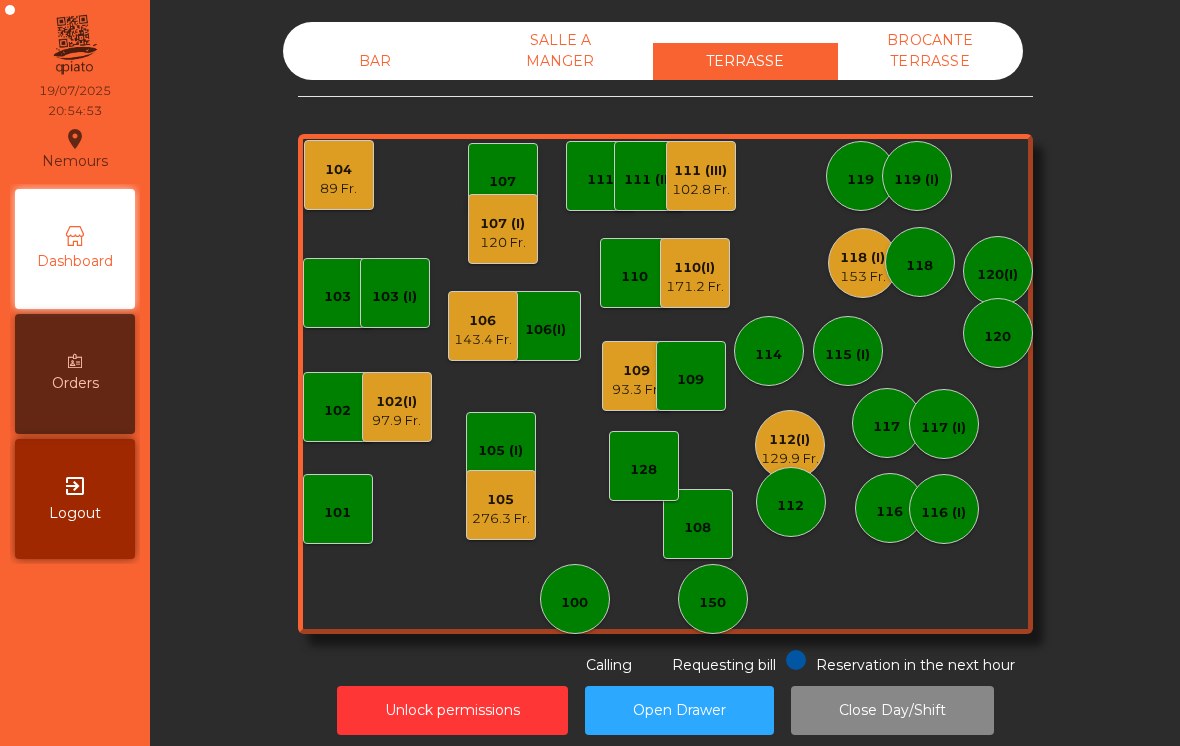 click on "BAR" 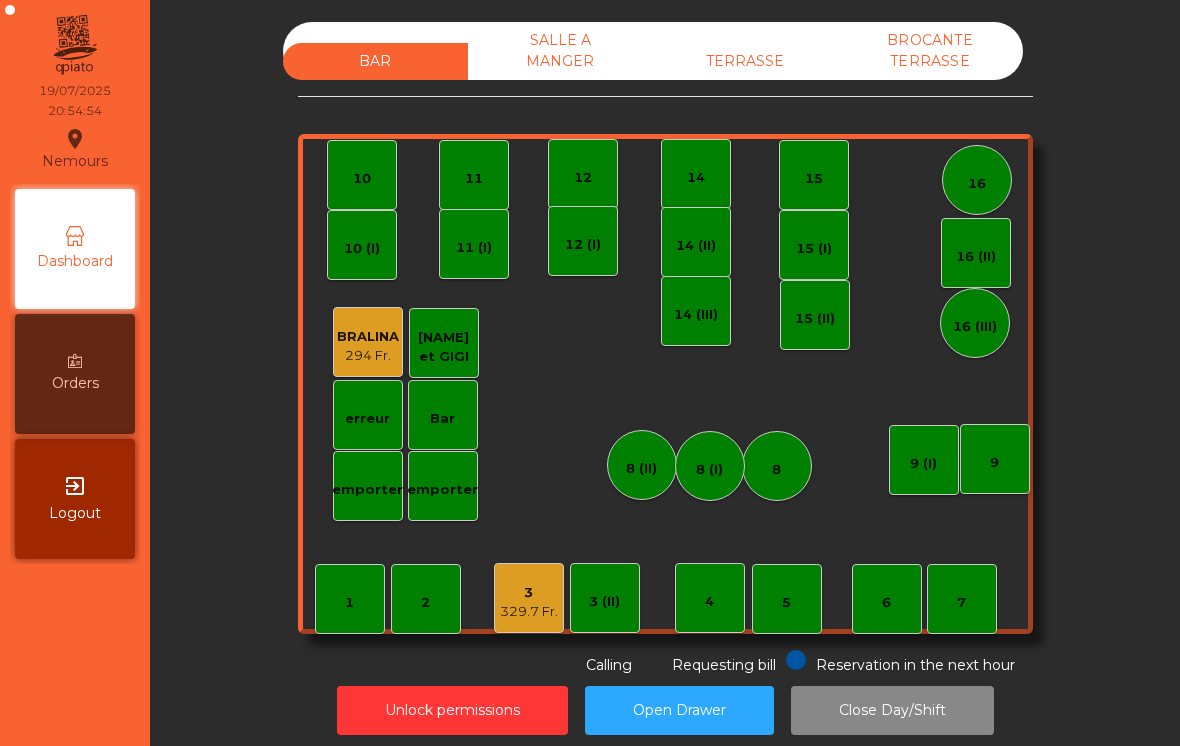 click on "14 (III)" 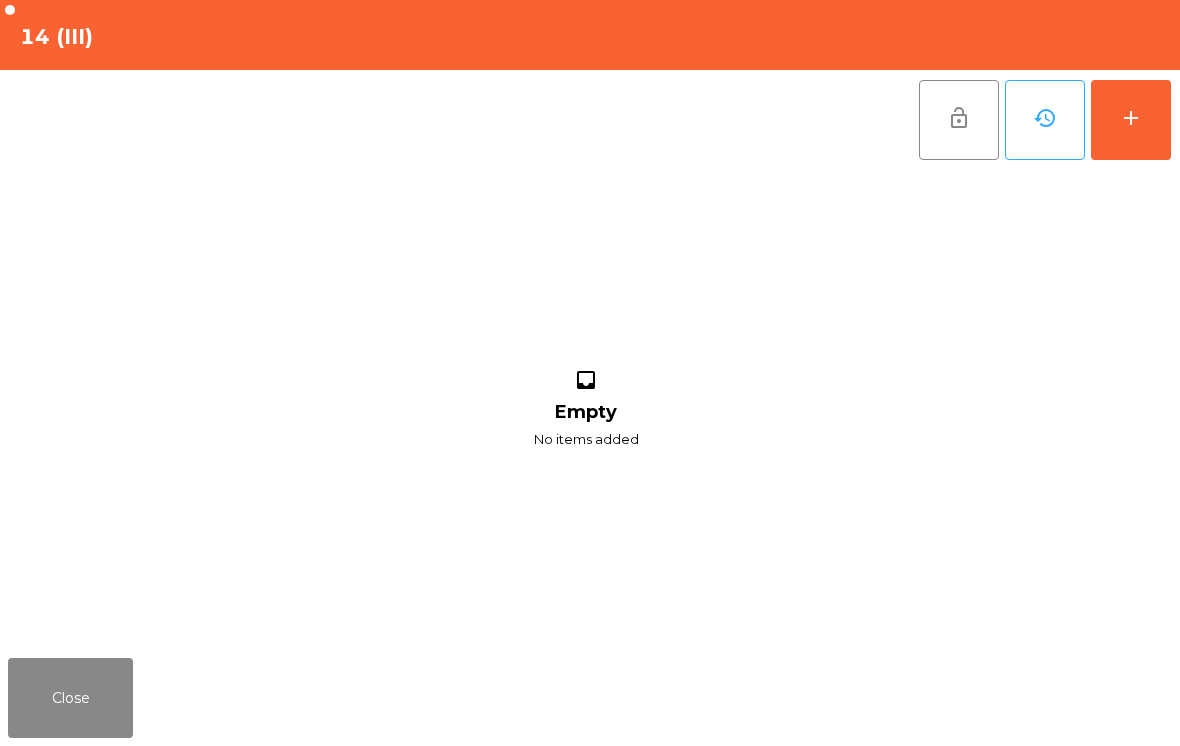 click on "add" 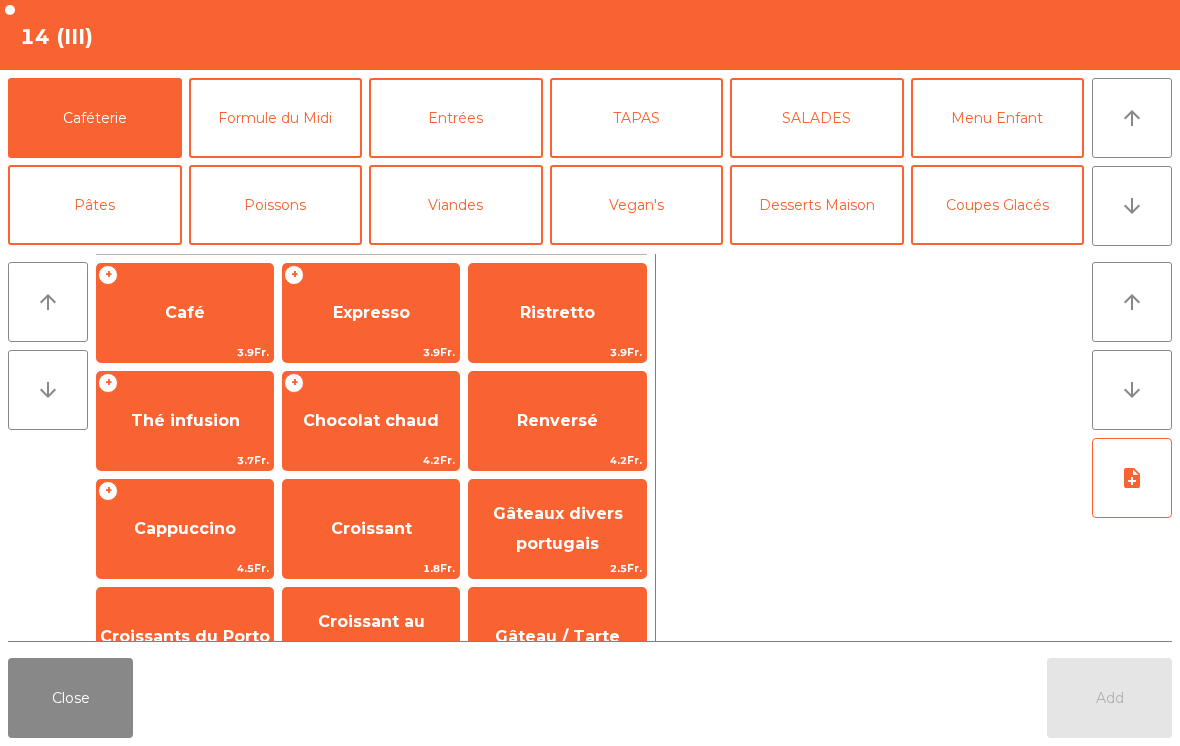 click on "Desserts Maison" 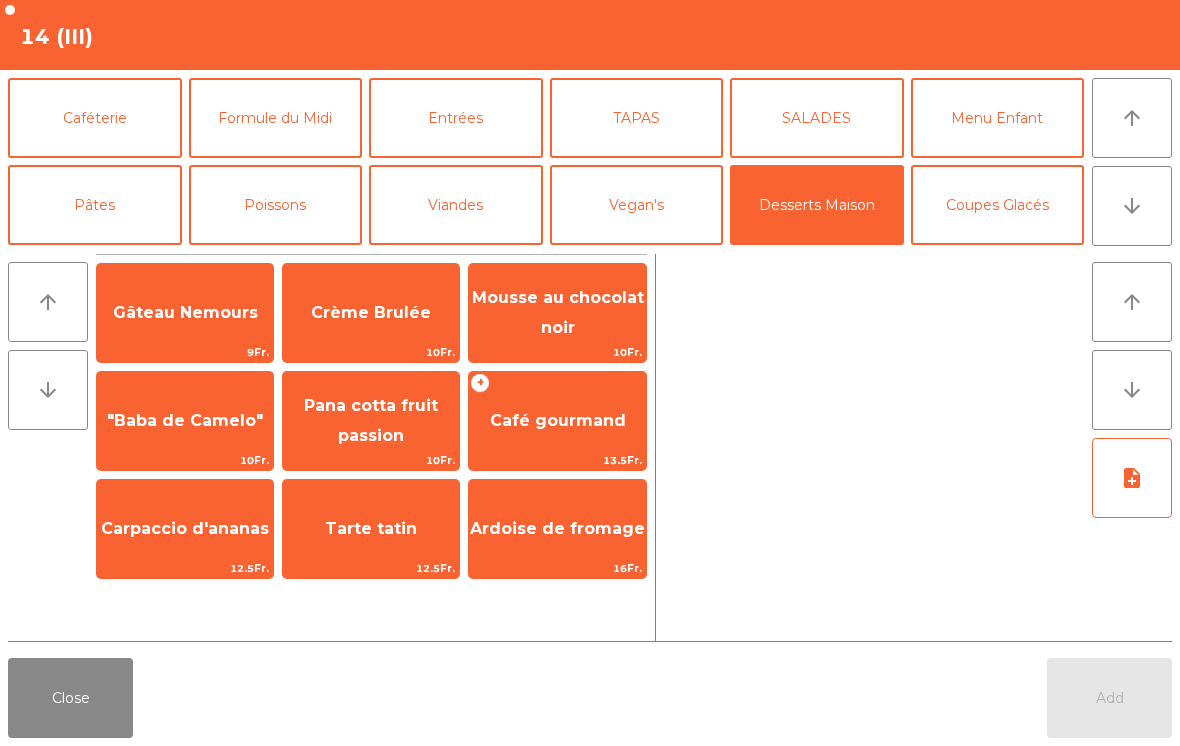 click on "Café gourmand" 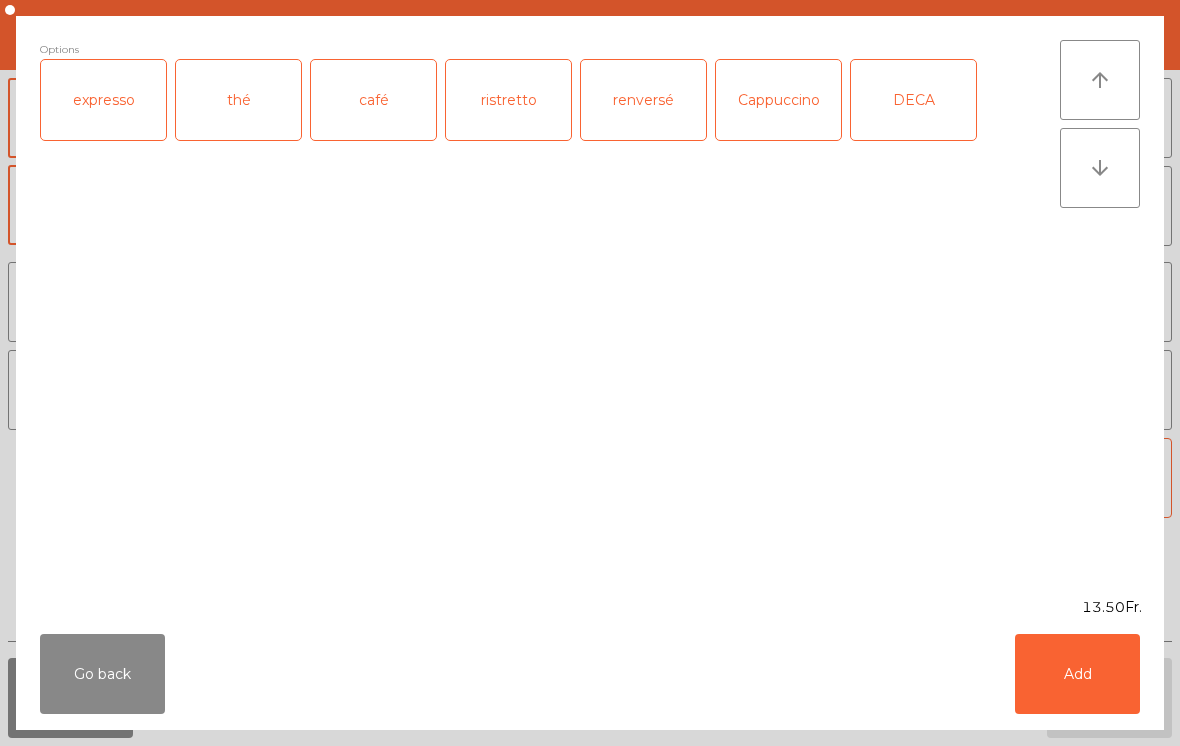 click on "expresso" 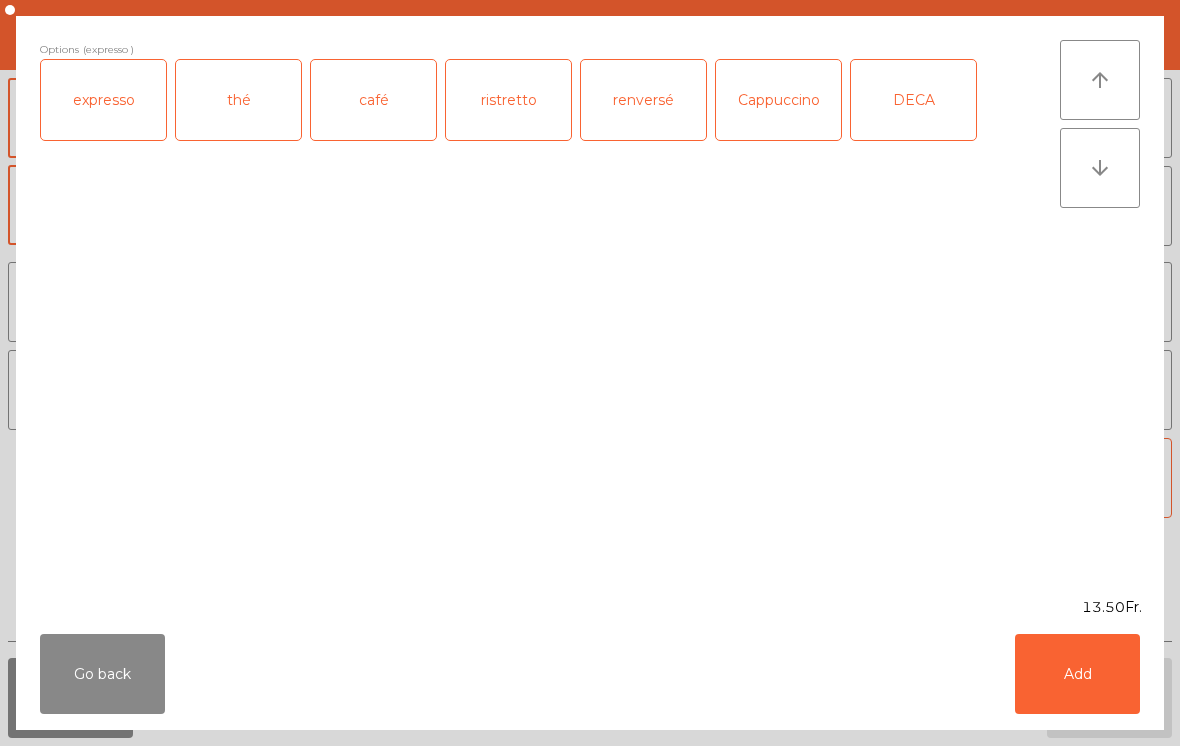 click on "Add" 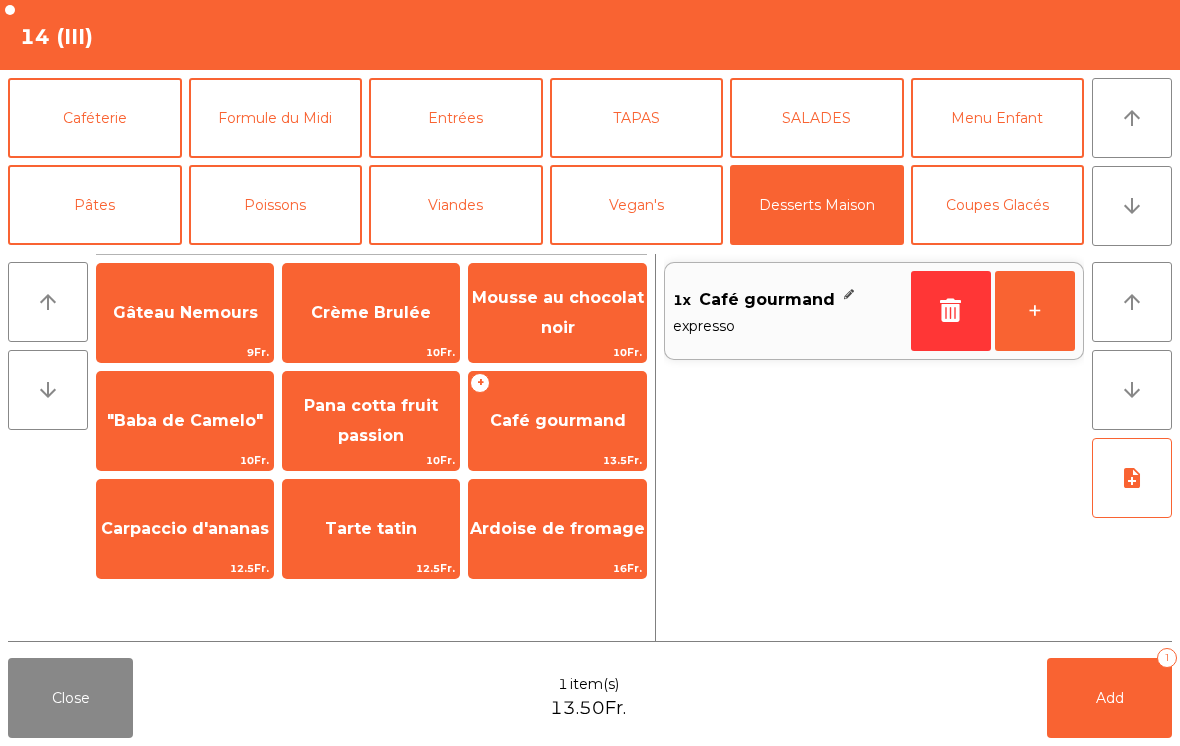 click on "+" 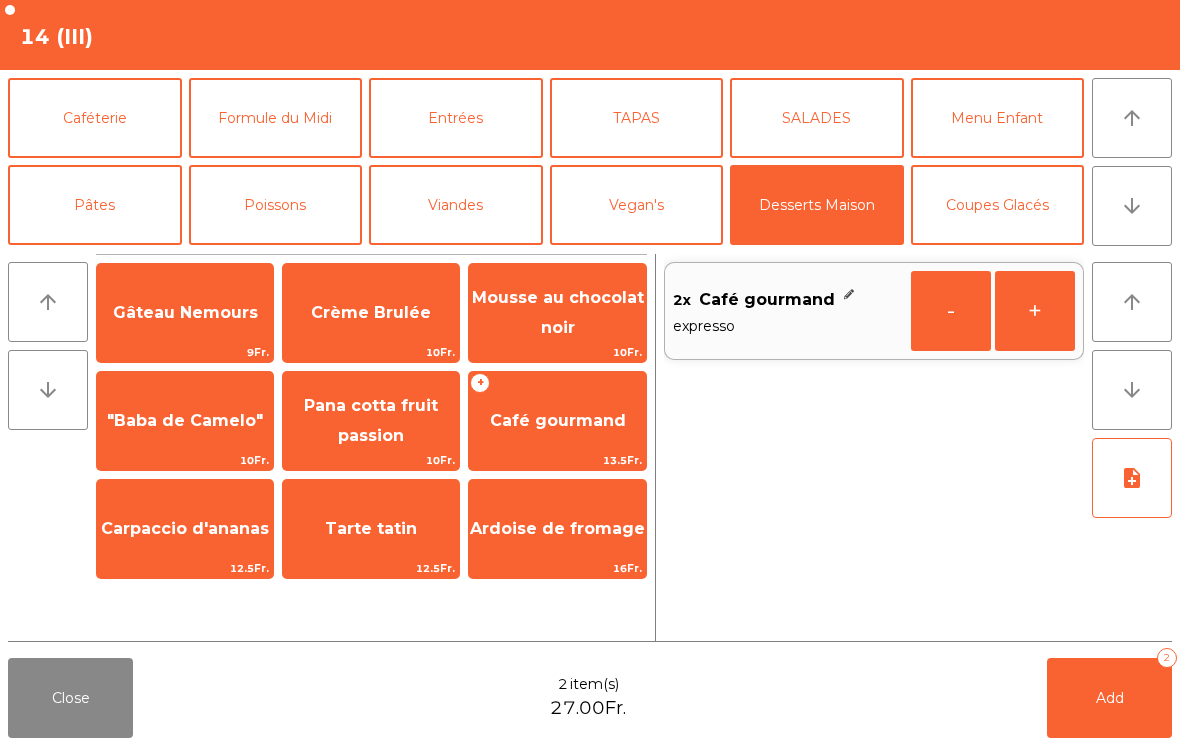click on "note_add" 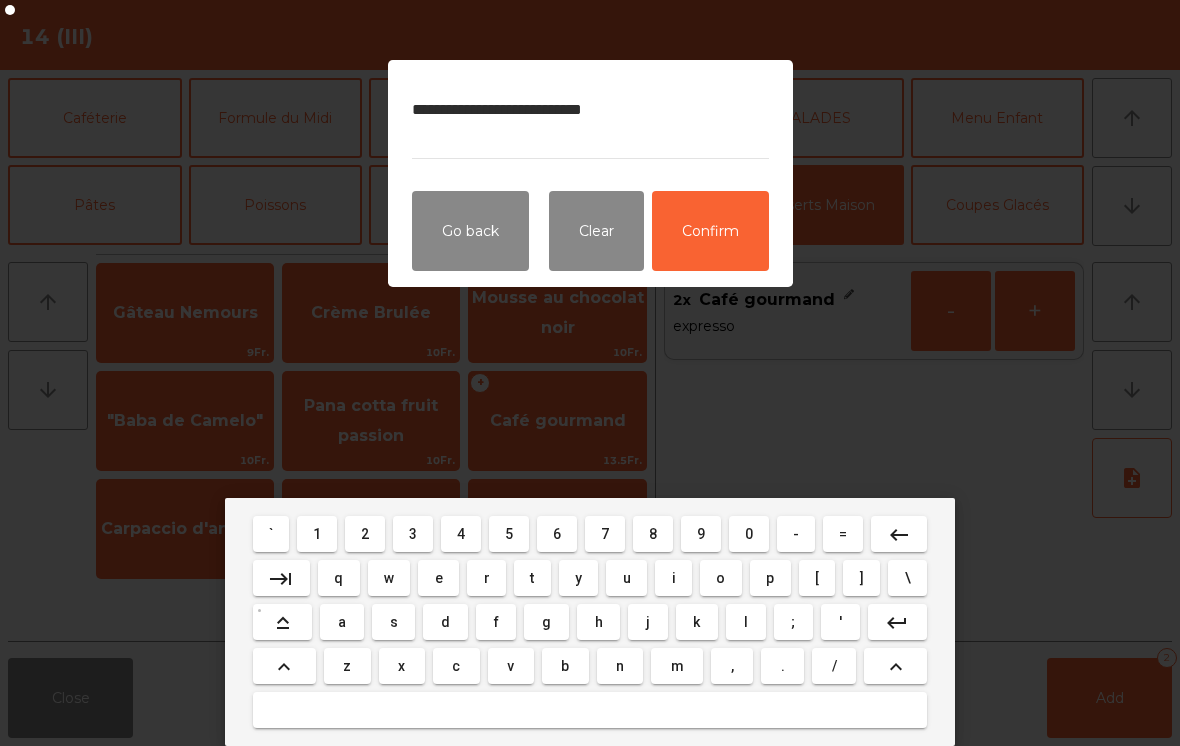 type on "**********" 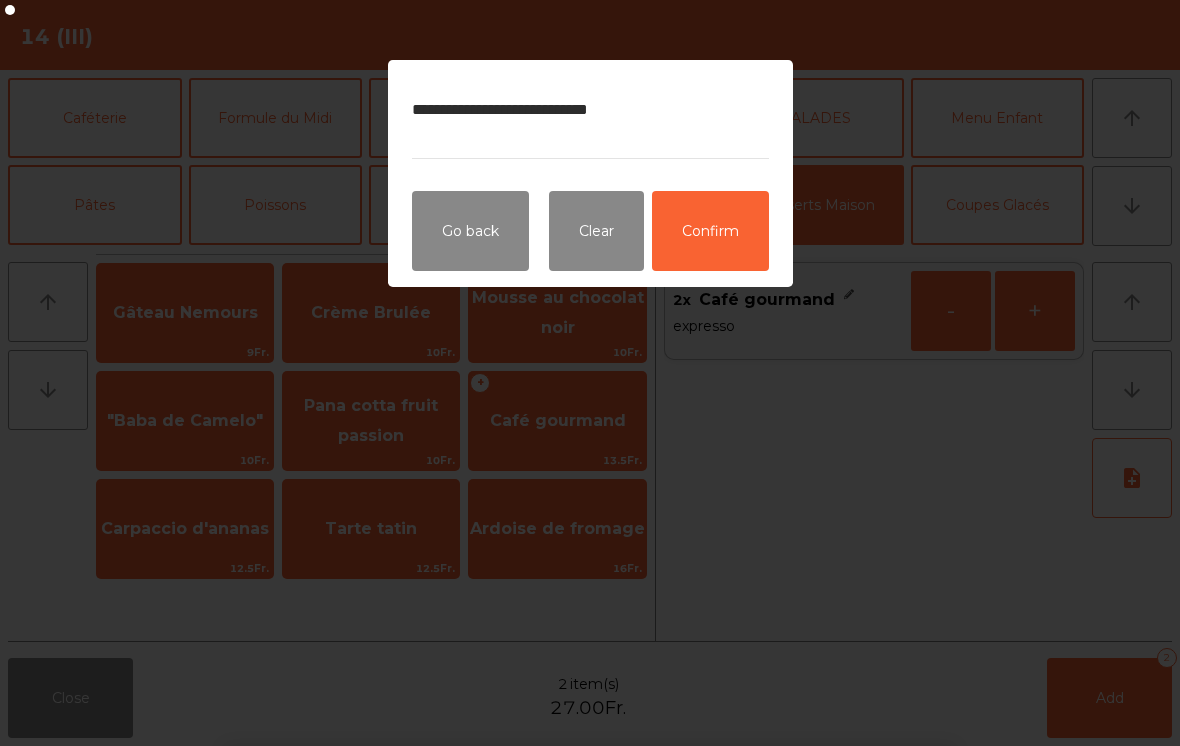 click on "Confirm" 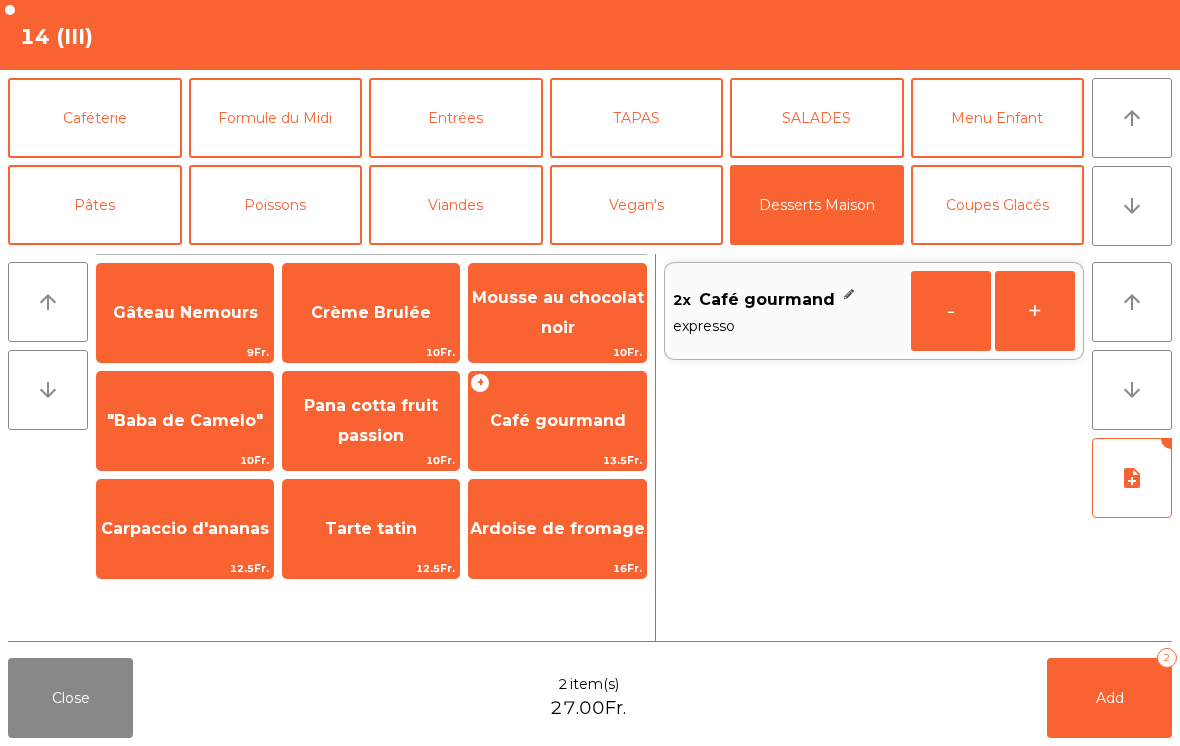 click on "Add" 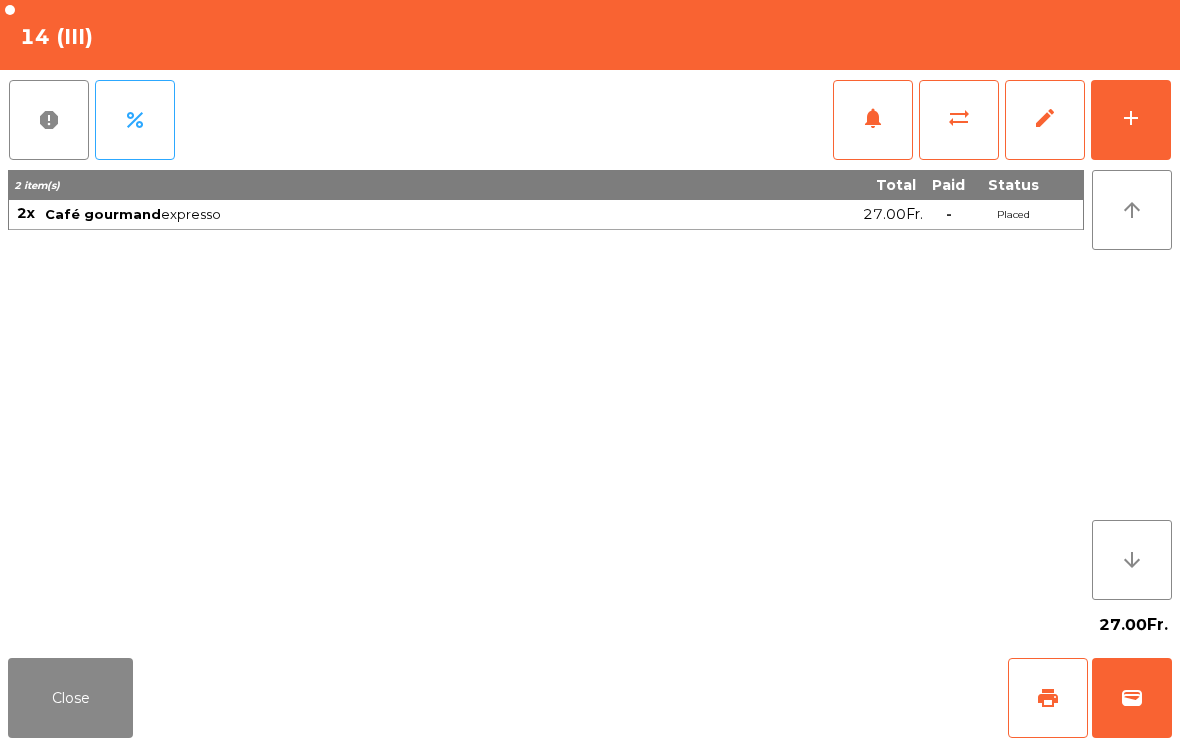 click on "Close" 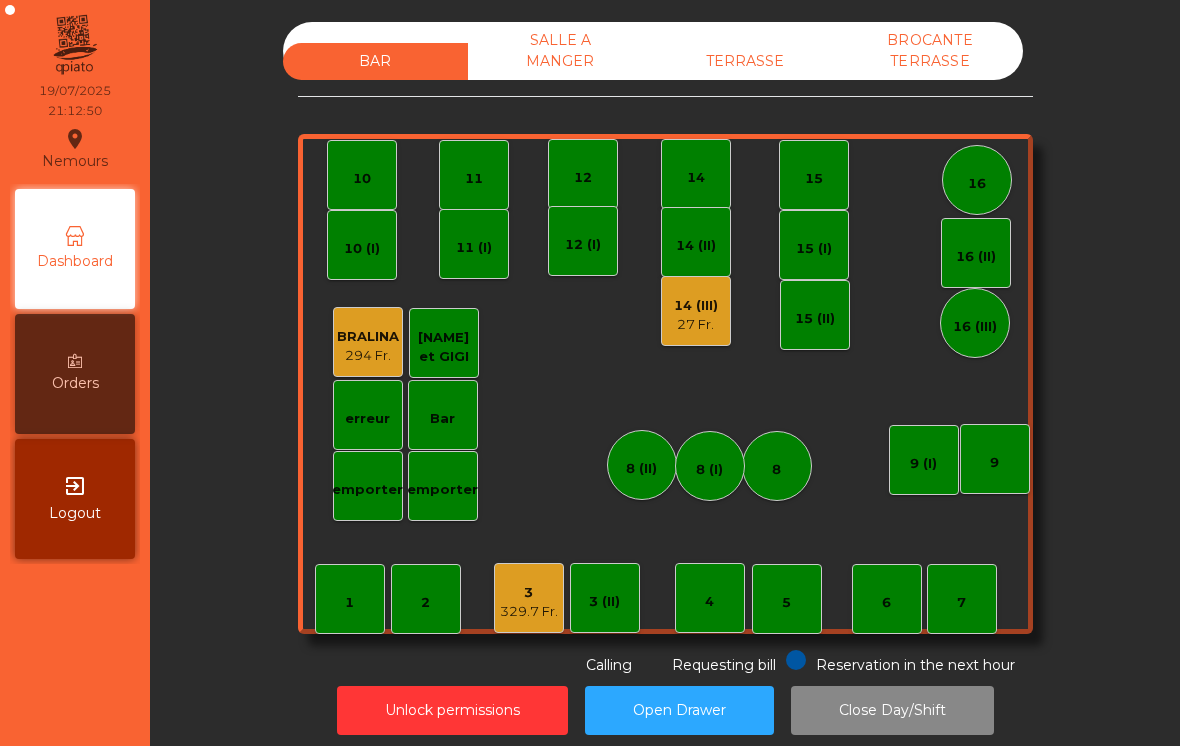 click on "BAR   SALLE A MANGER   TERRASSE   BROCANTE TERRASSE    1   2    3   329.7 Fr.   4    5    6    7    8   9   10    11    12    14   15    16   Bar   3 (II)   14 (II)   15 (I)   erreur    emporter   16 (II)   8 (II)   BRALINA   294 Fr.    14 (III)   27 Fr.   15 (II)   16 (III)   9 (I)   10 (I)   11 (I)   12 (I)   8 (I)   Christine et GIGI   emporter  Reservation in the next hour Requesting bill Calling" 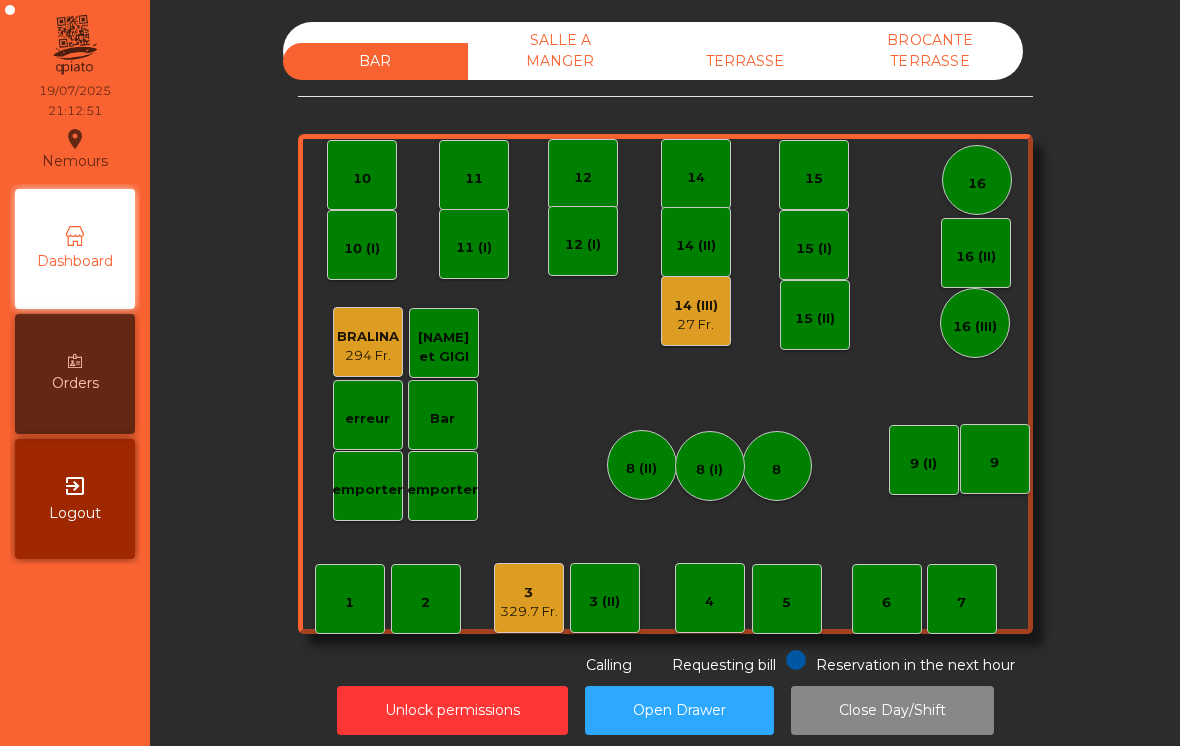 click on "TERRASSE" 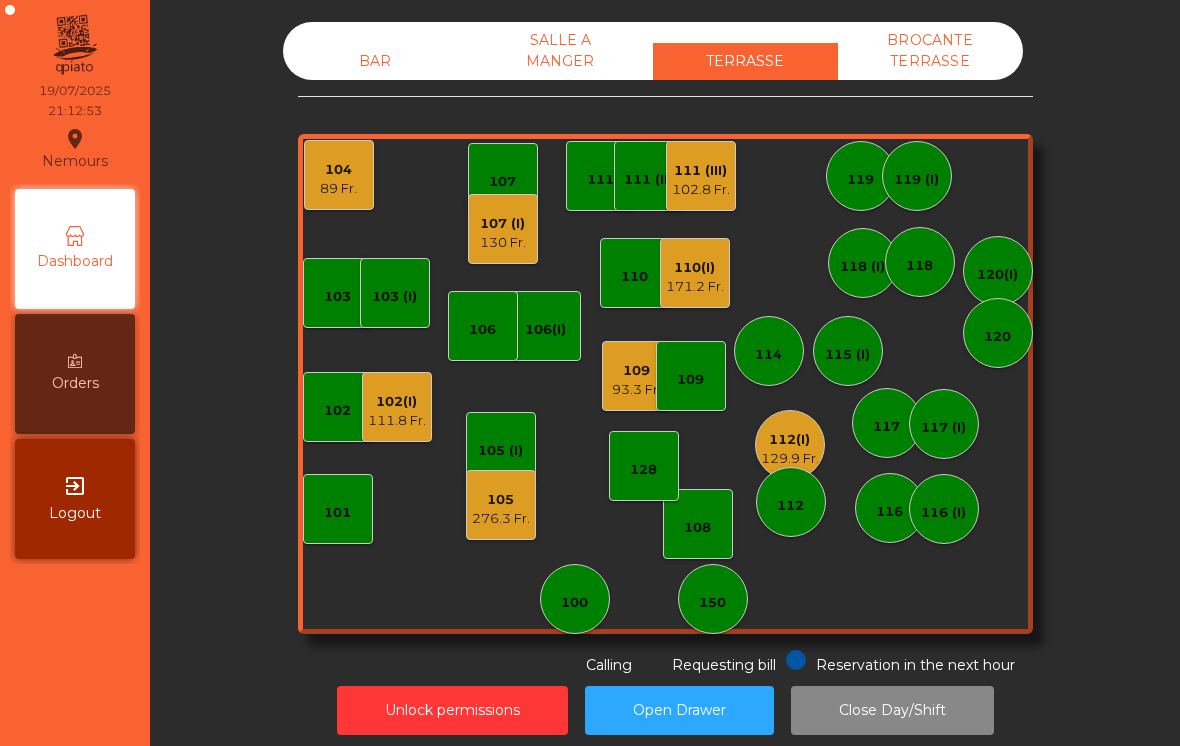 click on "104" 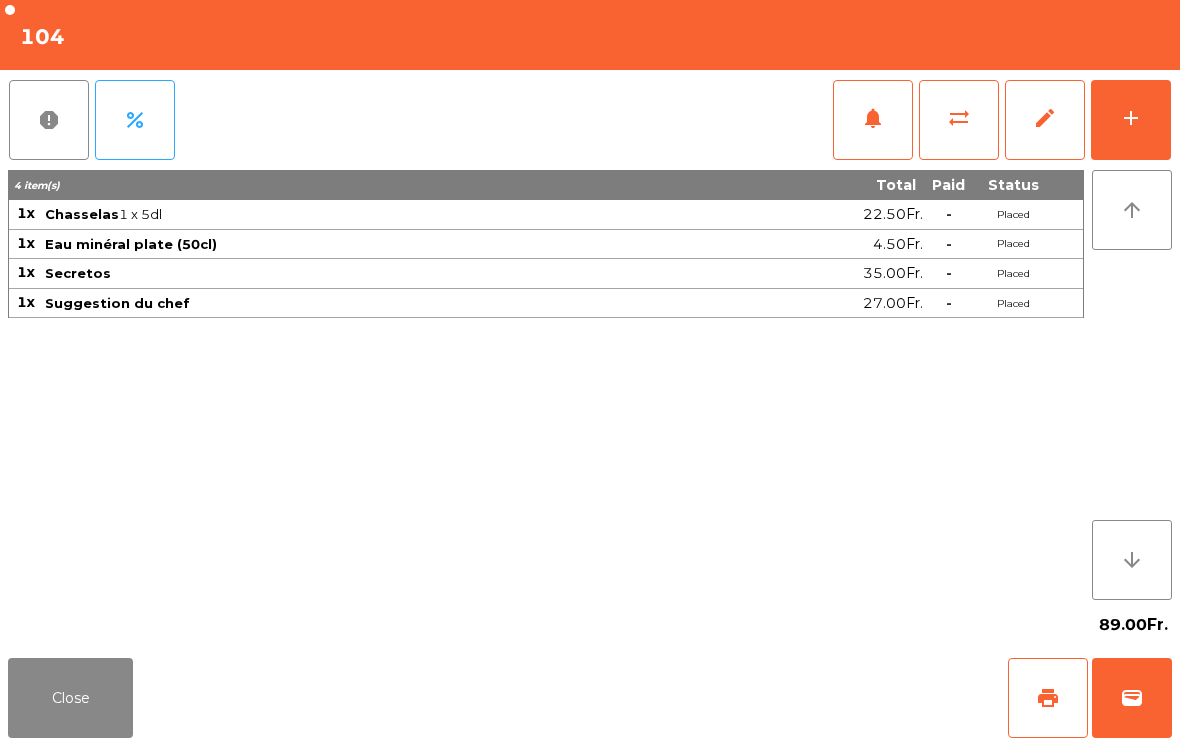 click on "wallet" 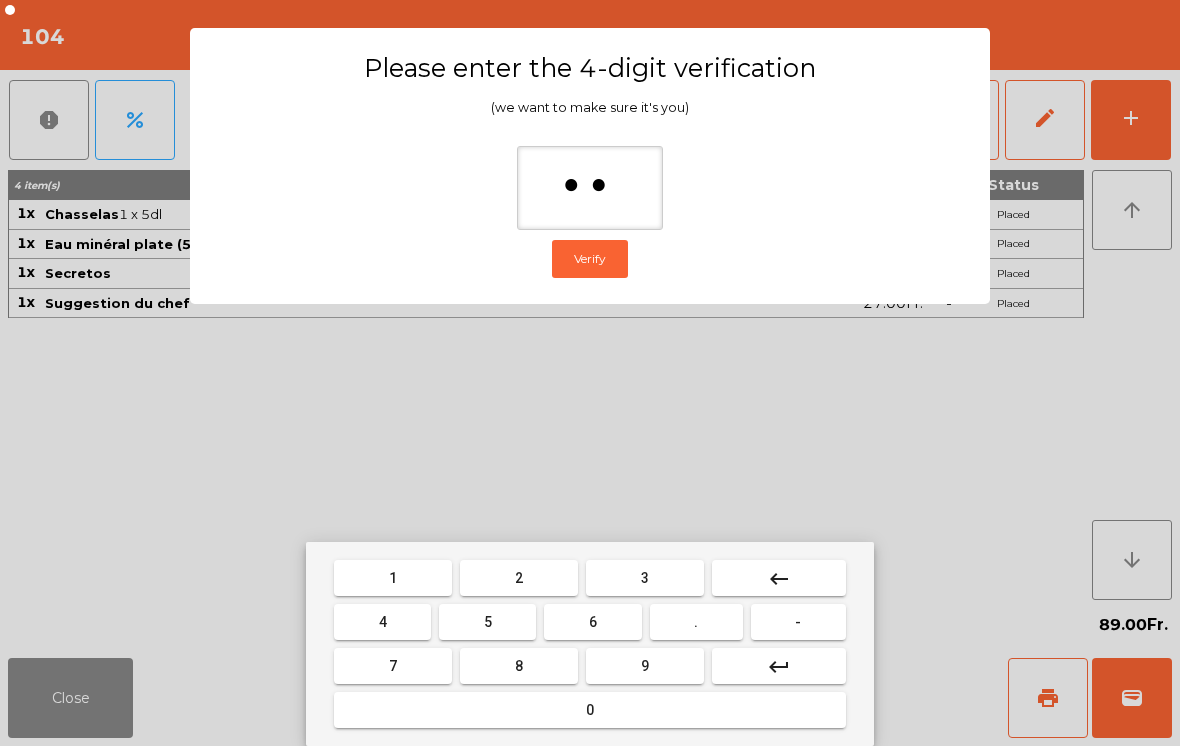 type on "***" 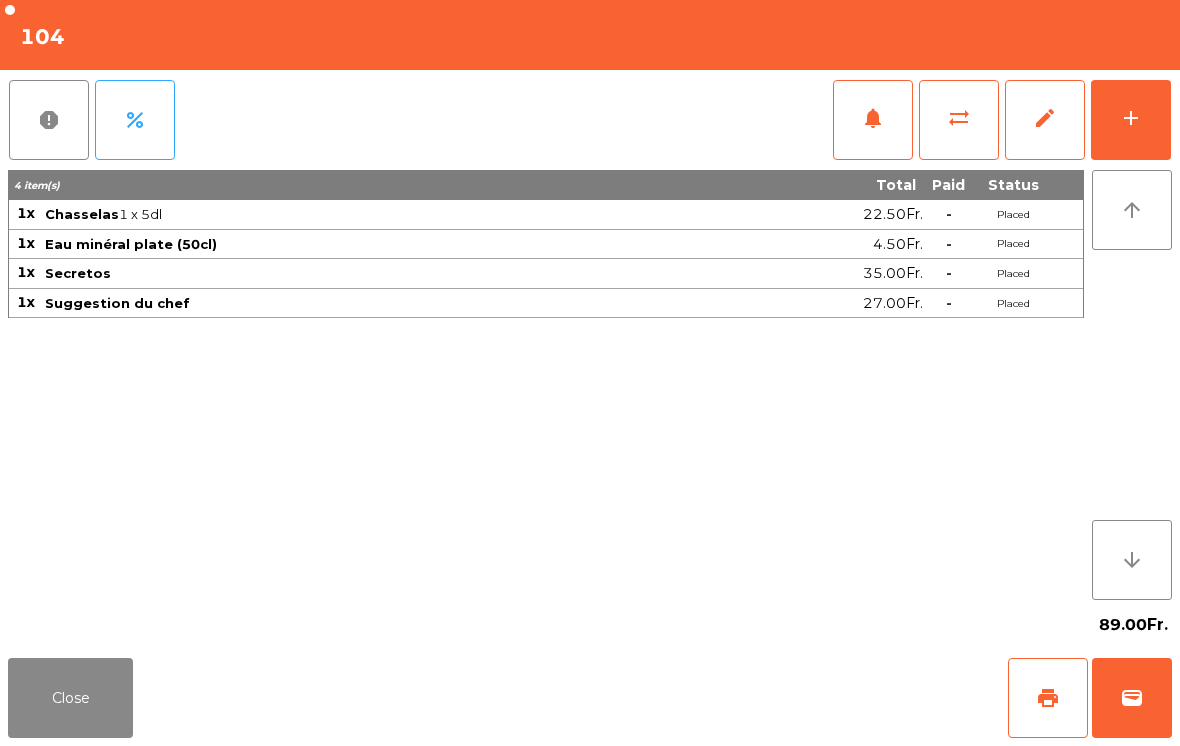 click on "Close   print   wallet" 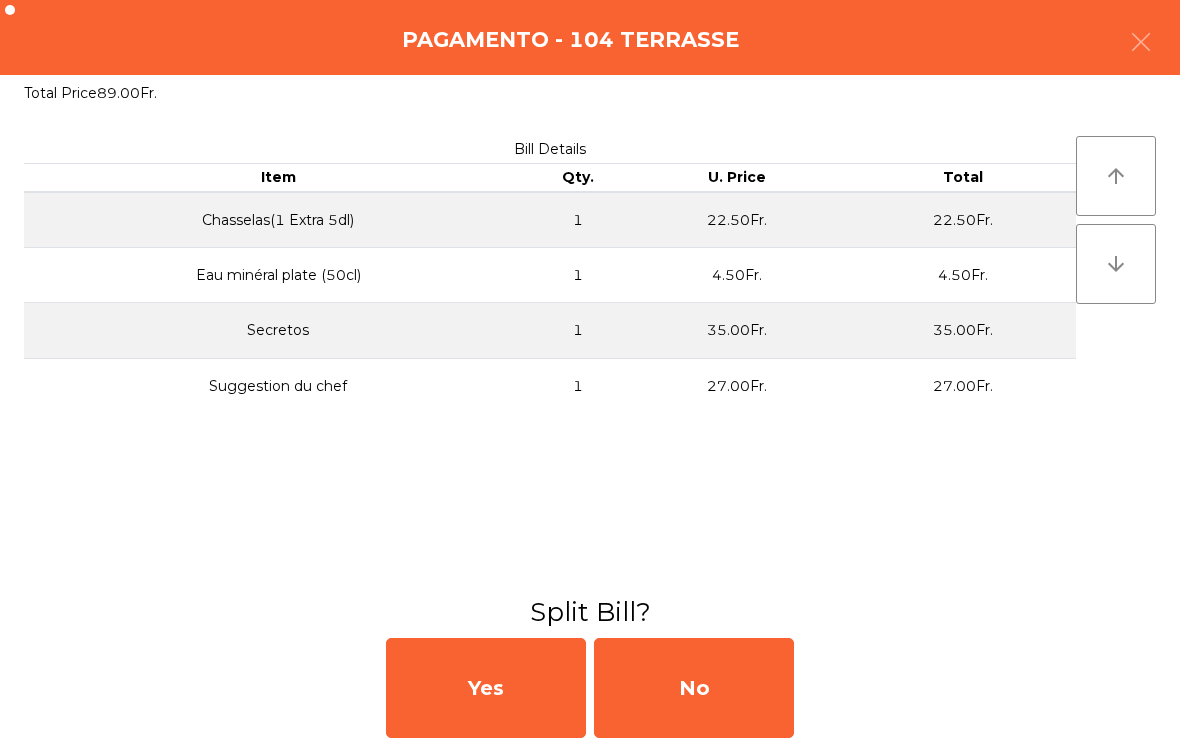 click on "No" 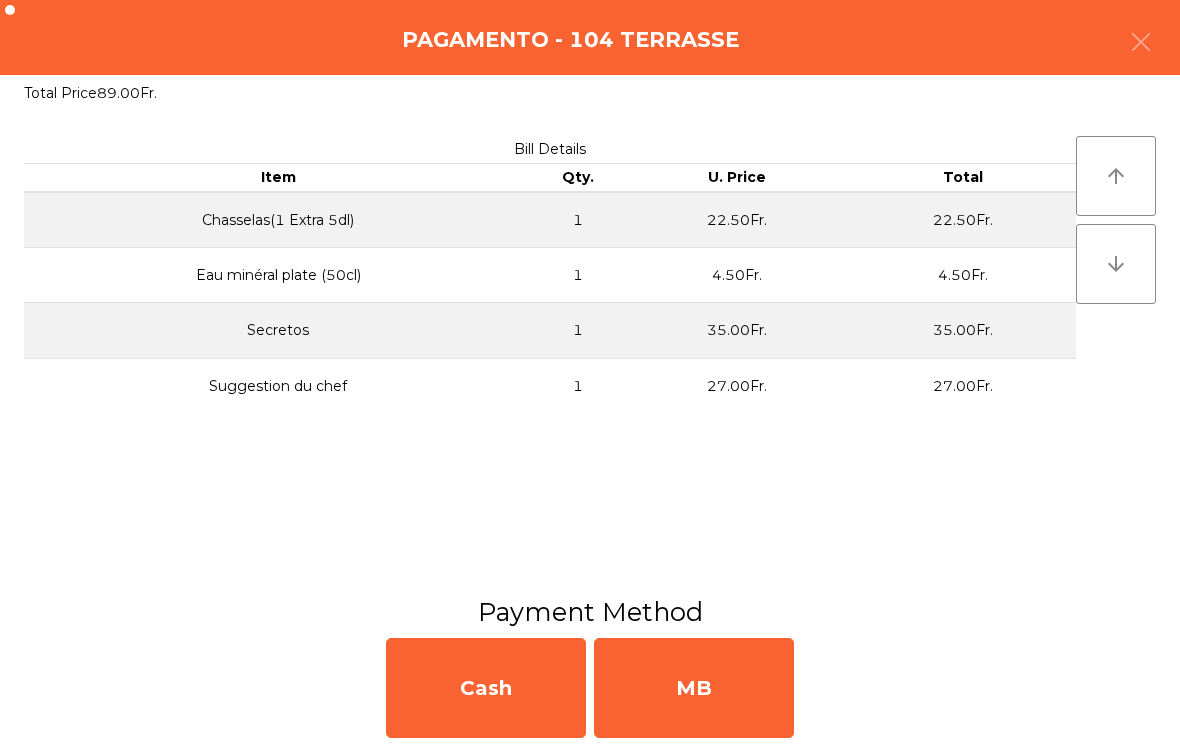 click on "MB" 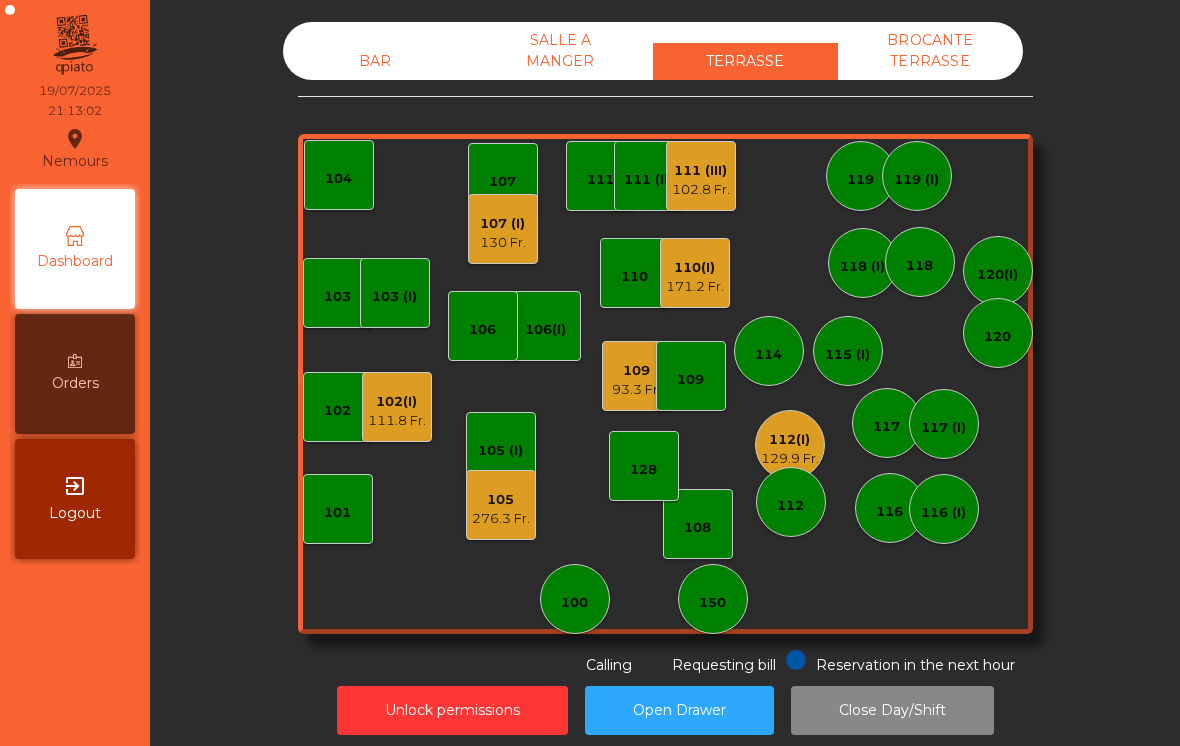 click on "109" 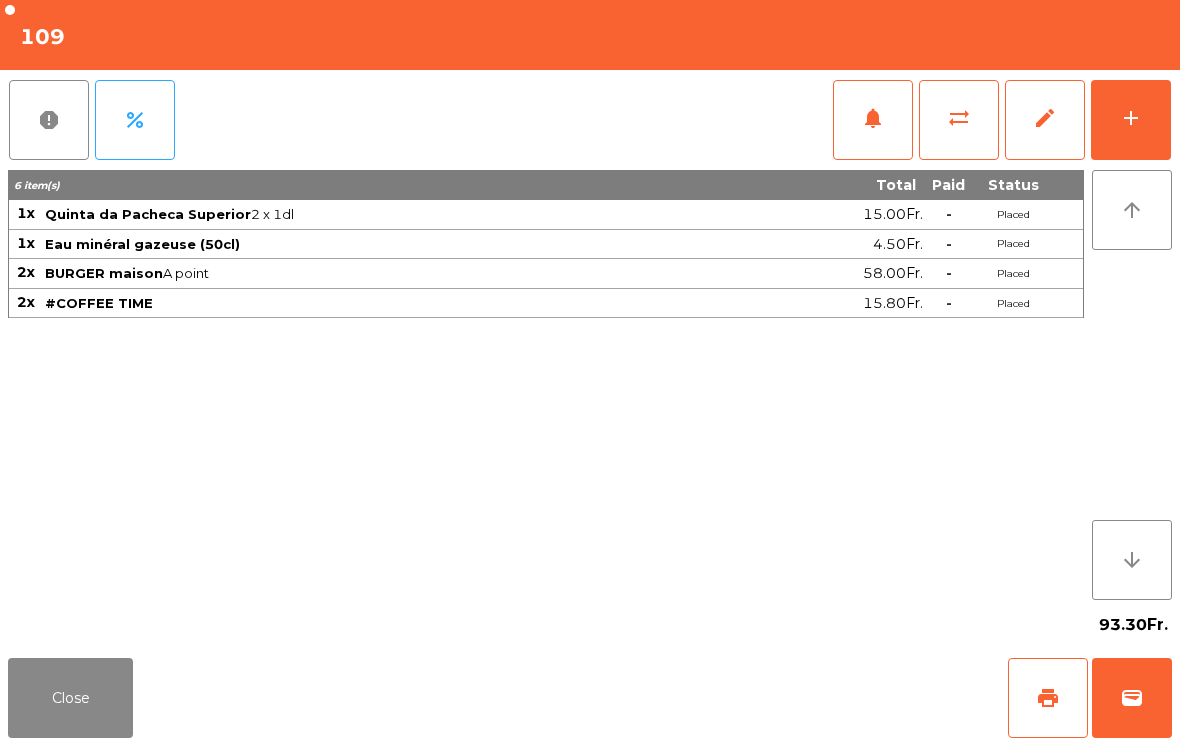 click on "wallet" 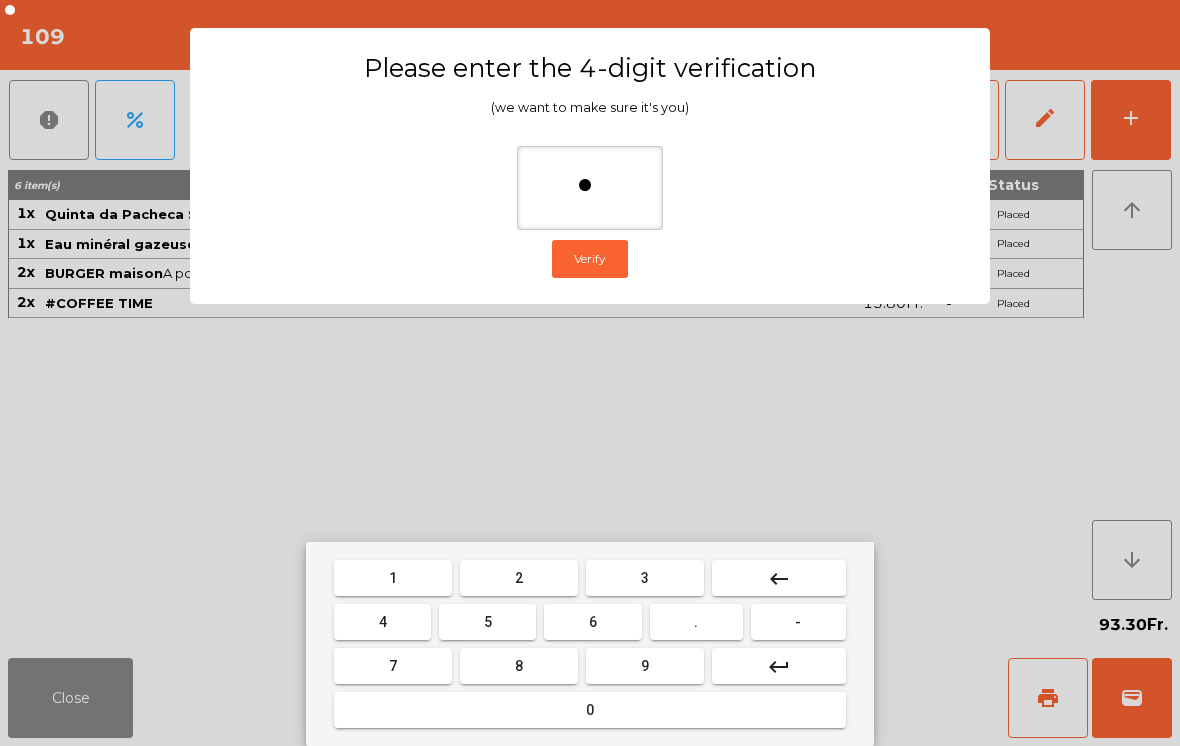 type on "**" 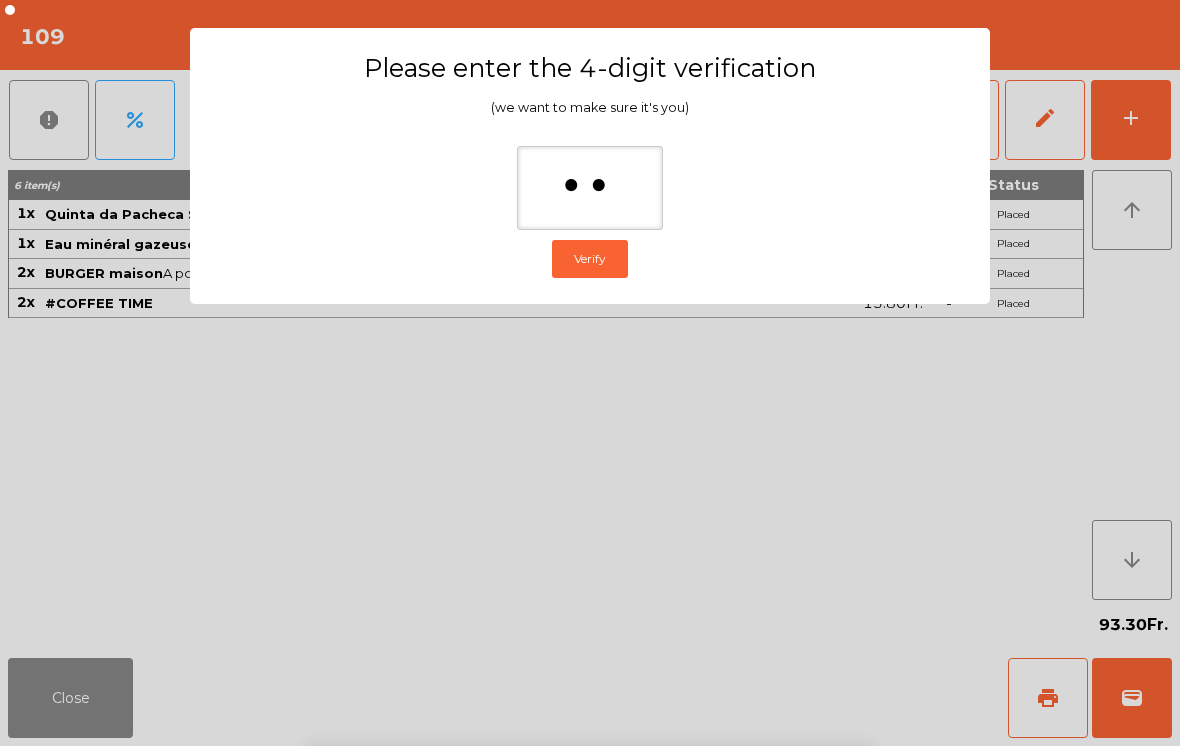 click on "Please enter the 4-digit verification (we want to make sure it's you) **  Verify" 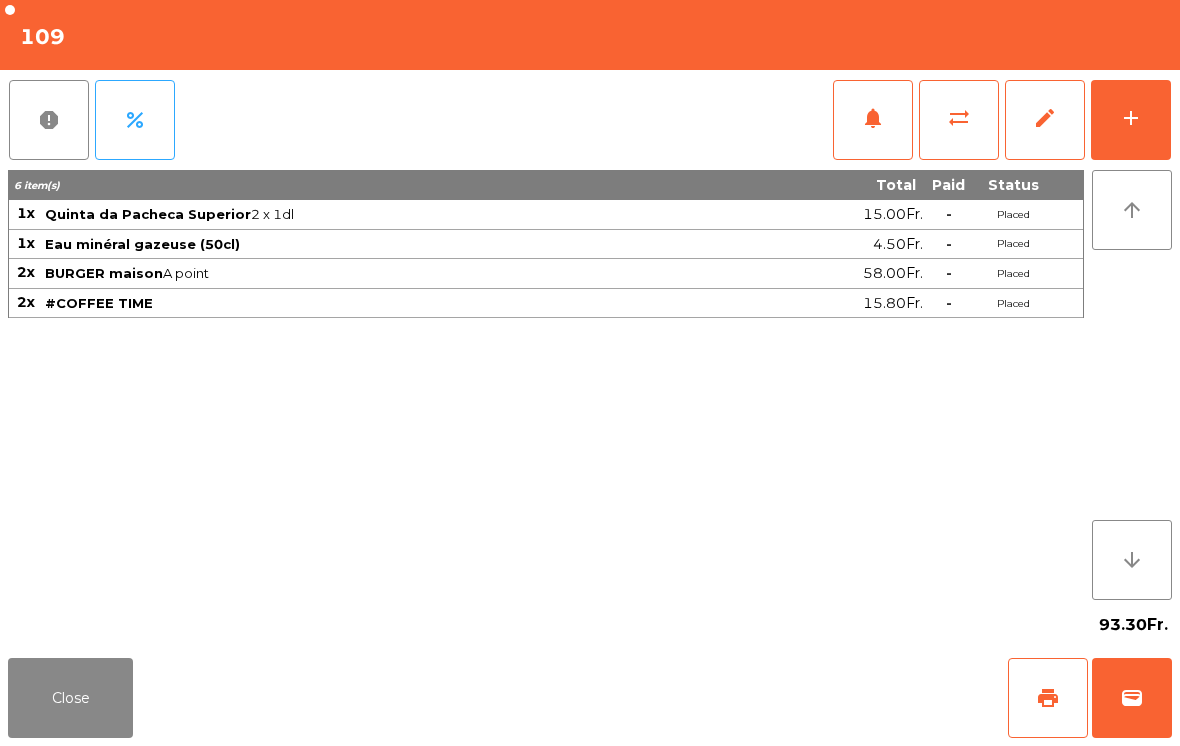 click on "wallet" 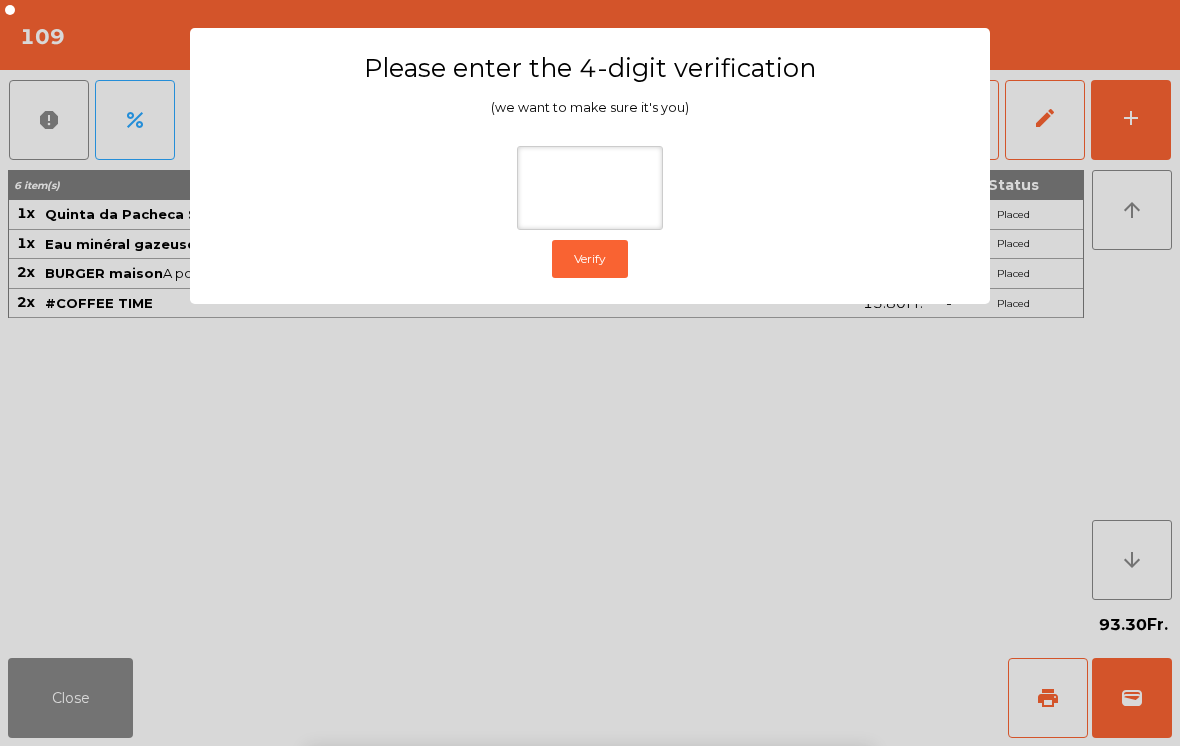 click on "Please enter the 4-digit verification (we want to make sure it's you)  Verify" 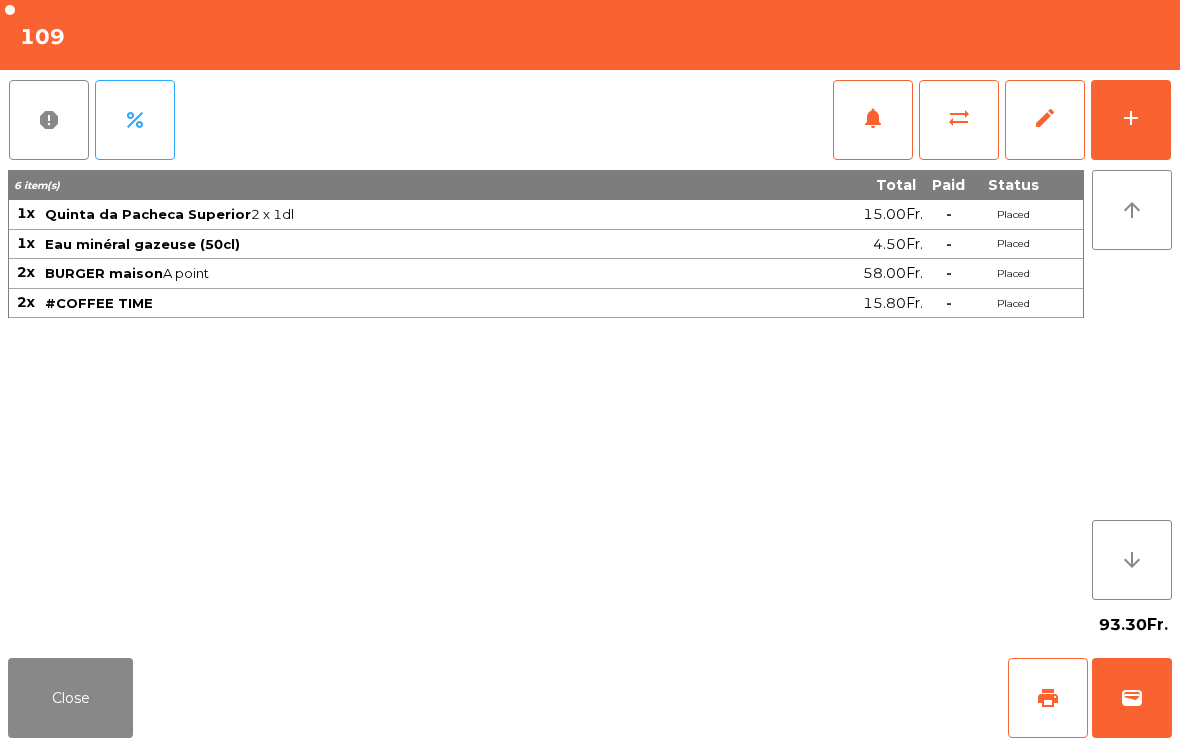 click on "wallet" 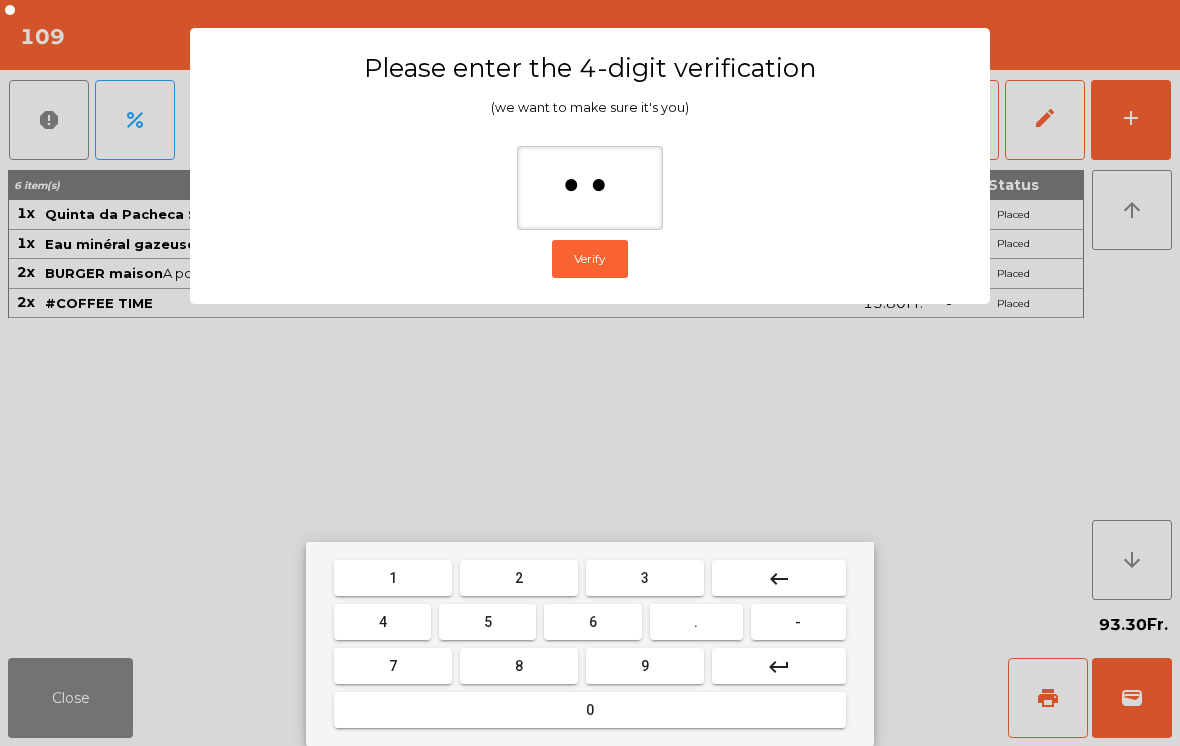 type on "***" 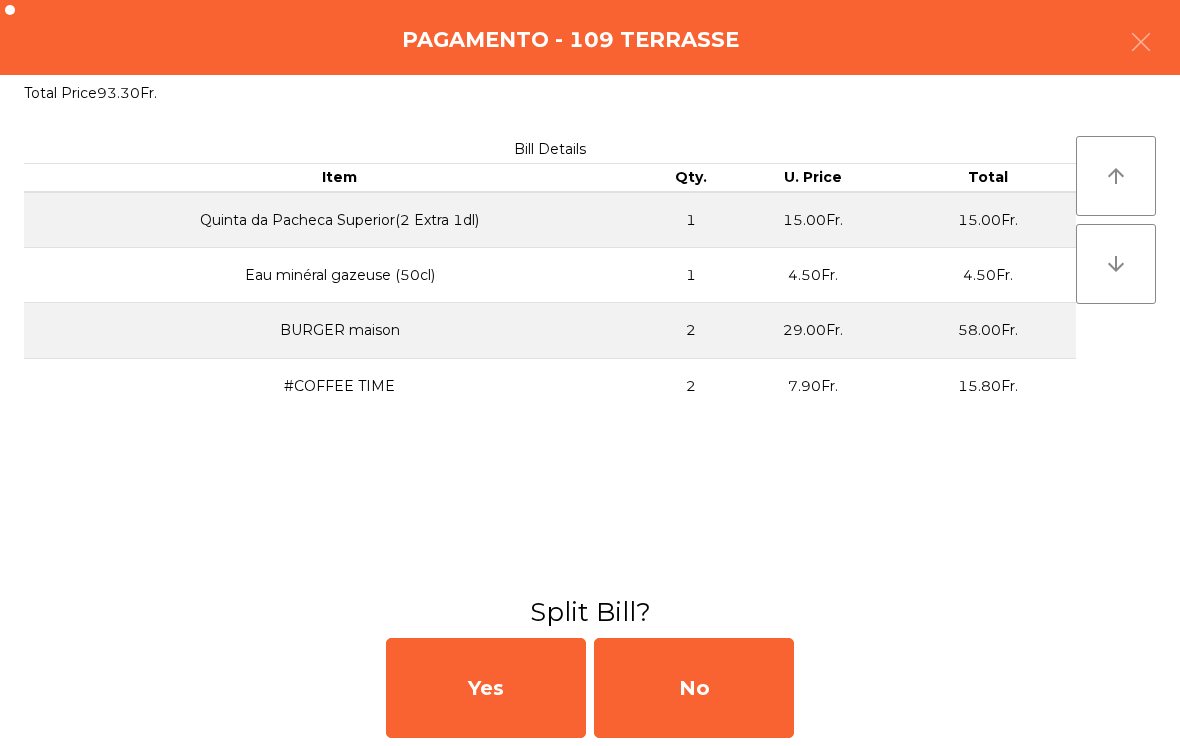 click on "No" 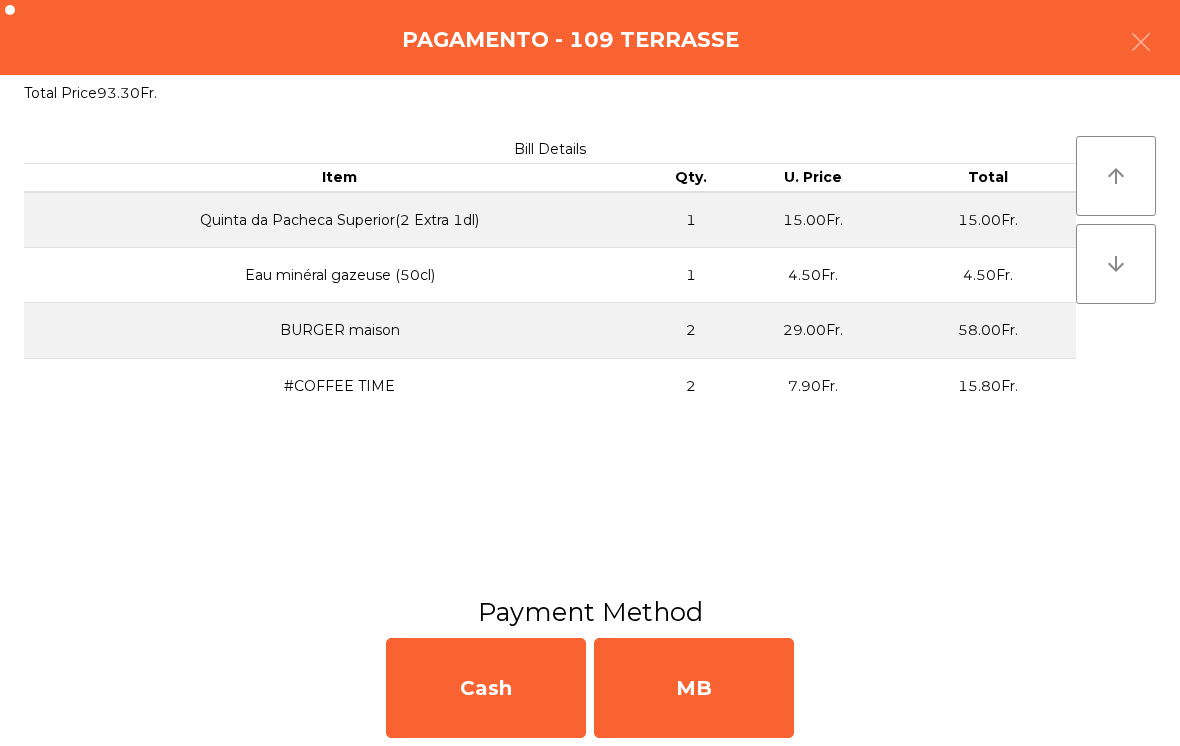 click on "MB" 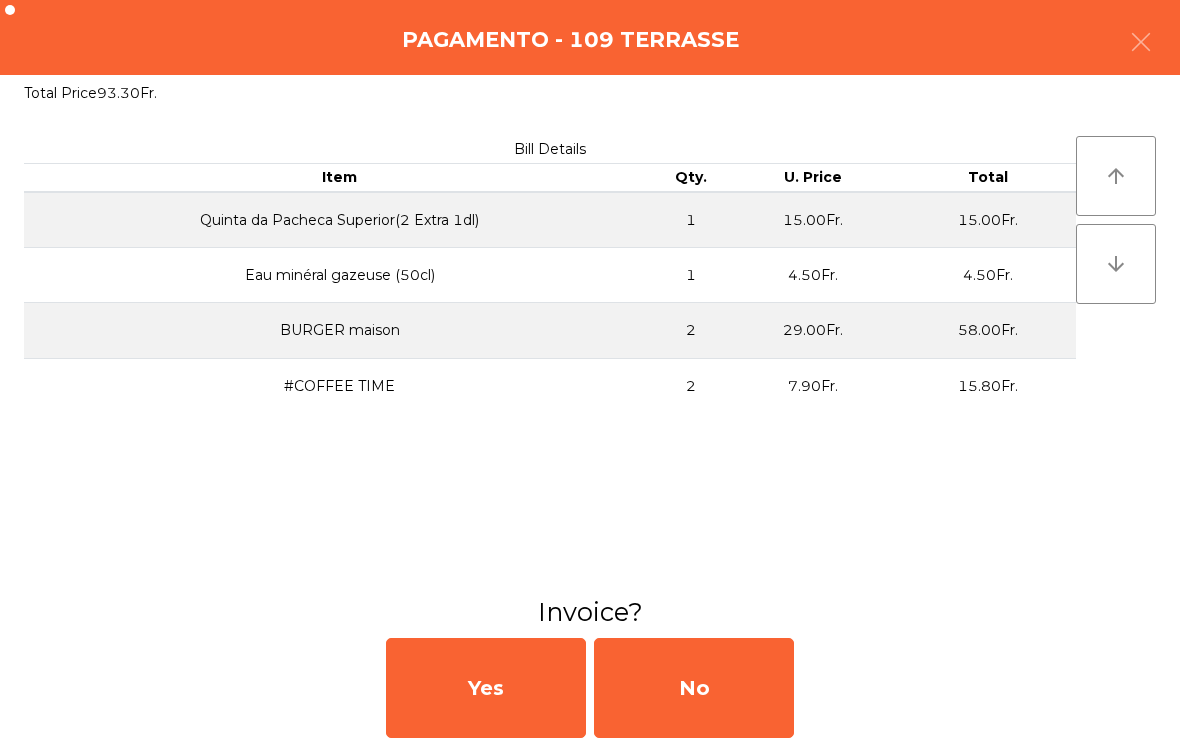 click on "No" 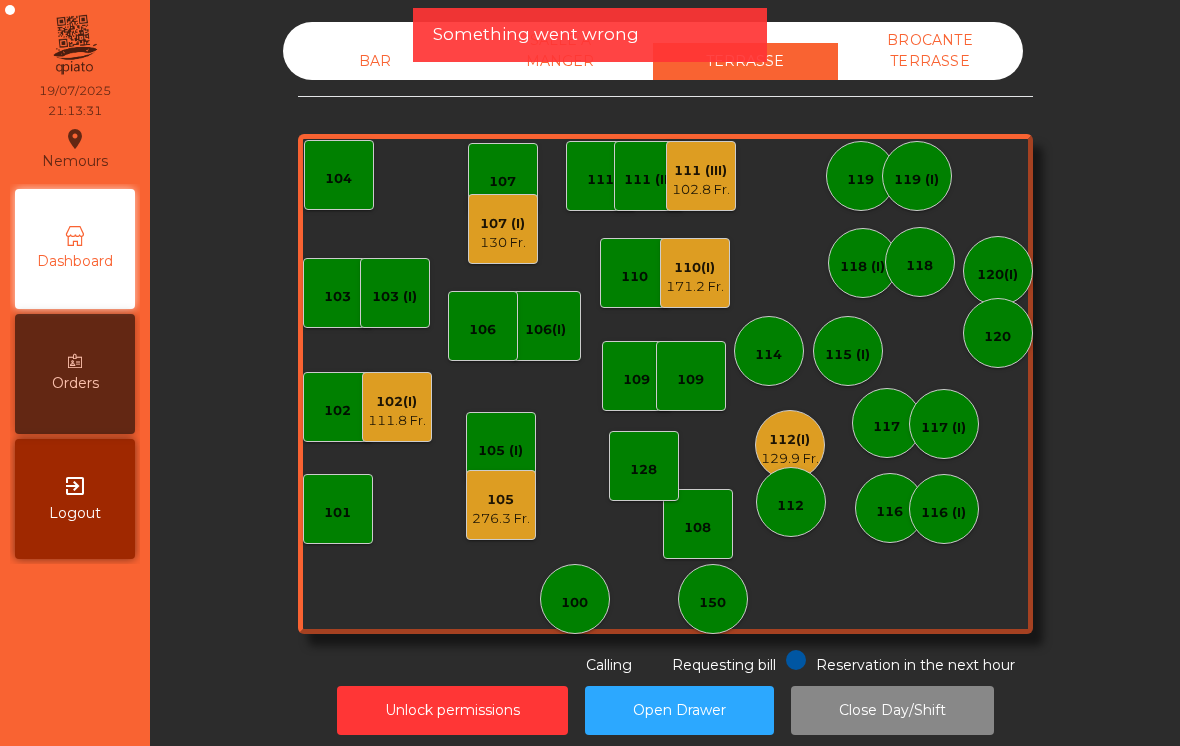click on "[PRICE] Fr." 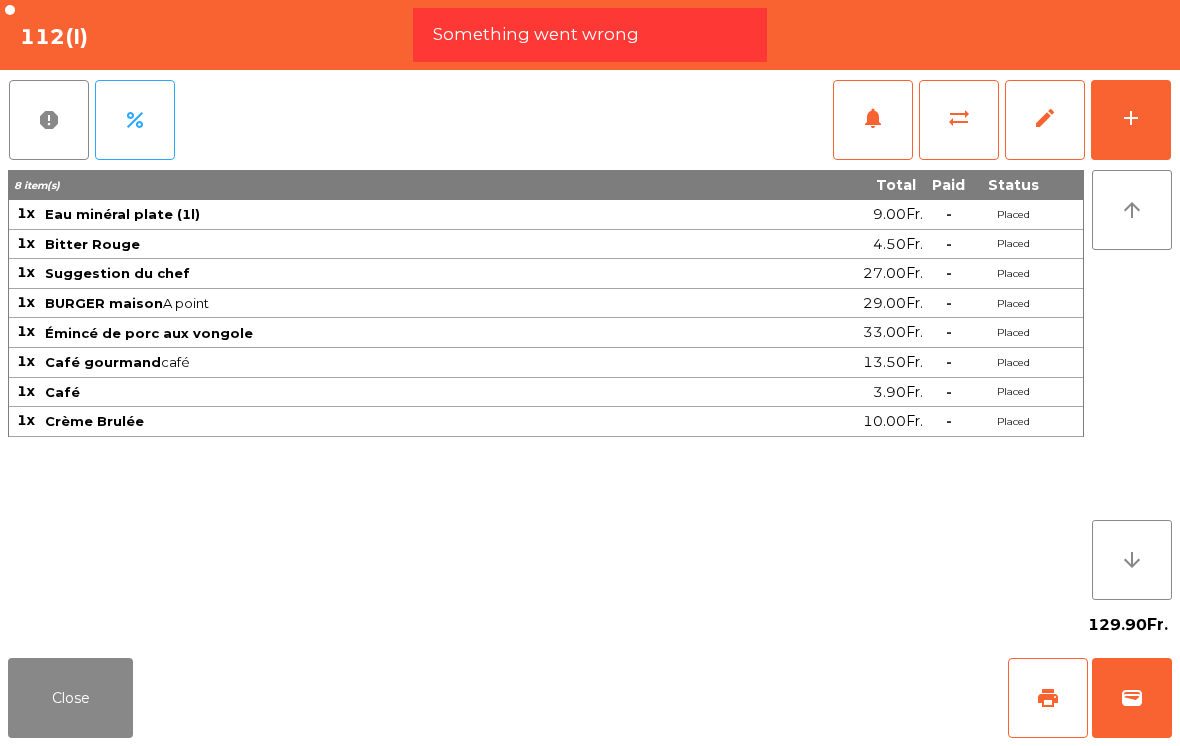 click on "Close" 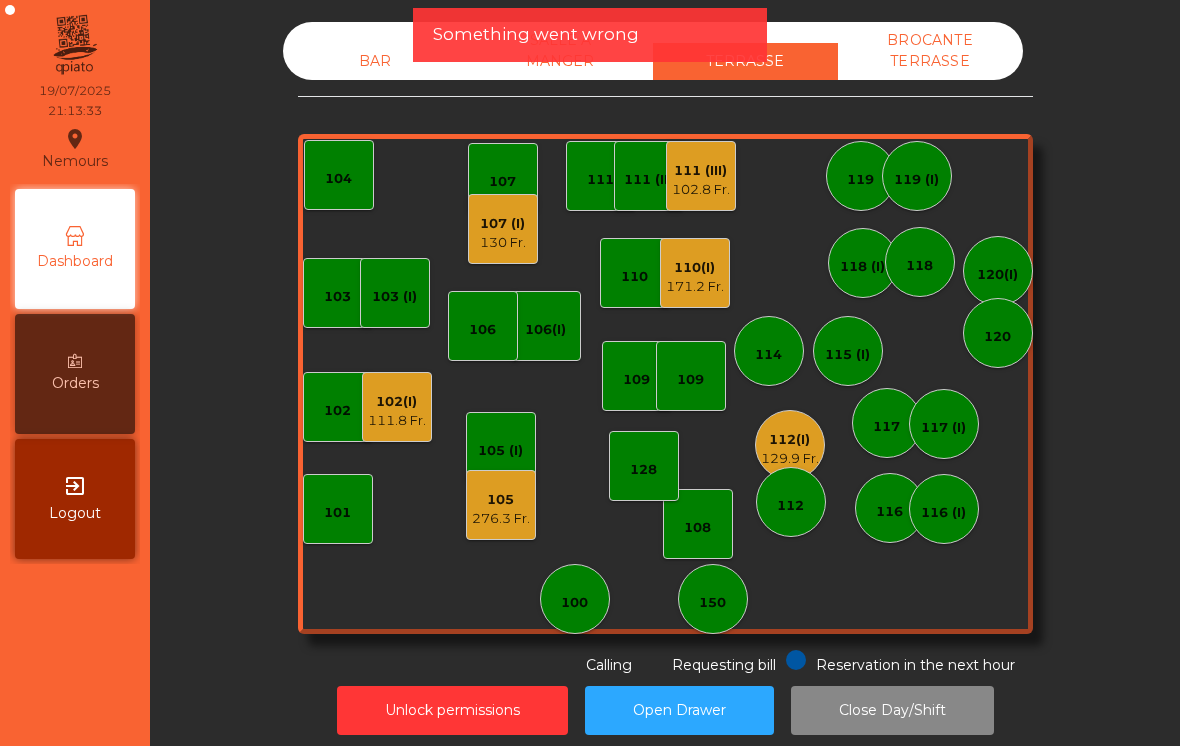 click on "102.8 Fr." 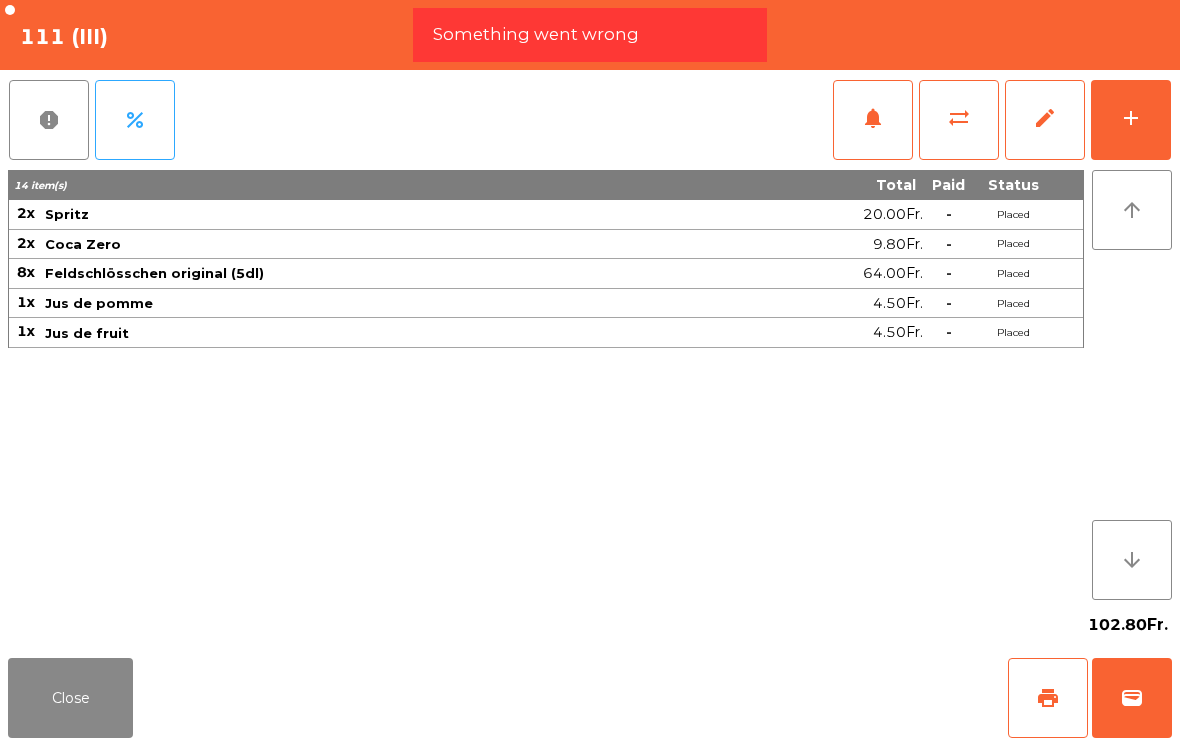 click on "wallet" 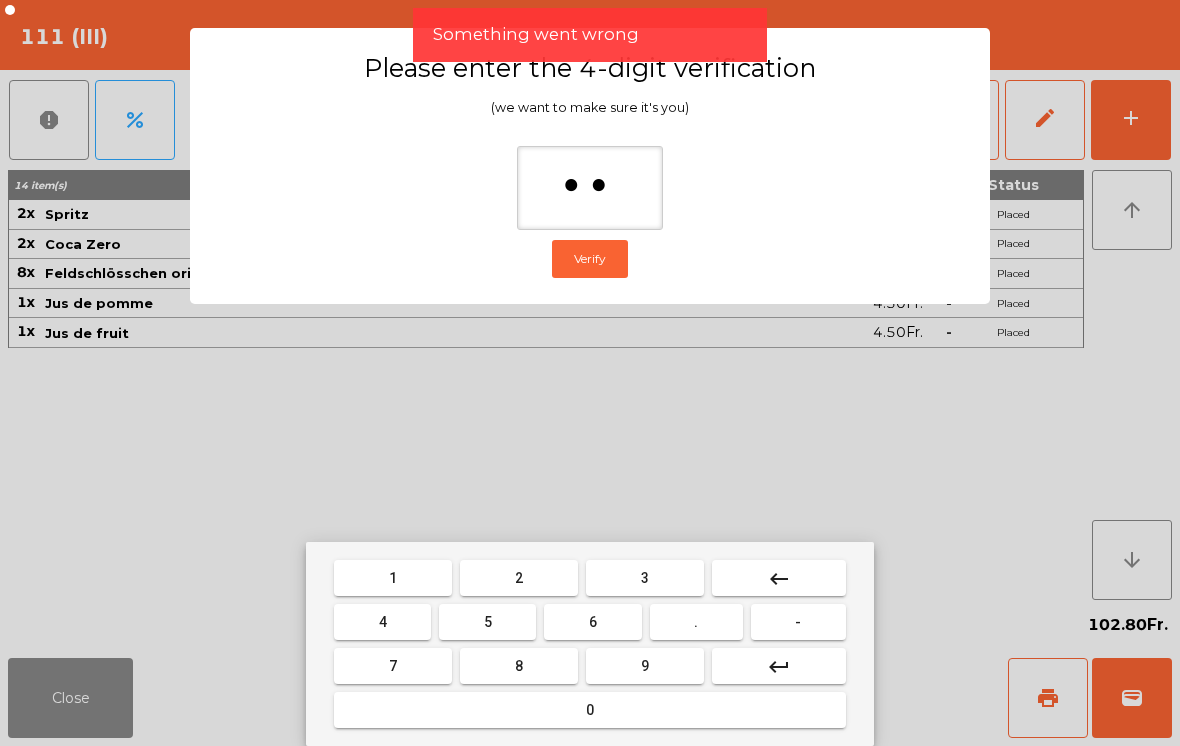 type on "***" 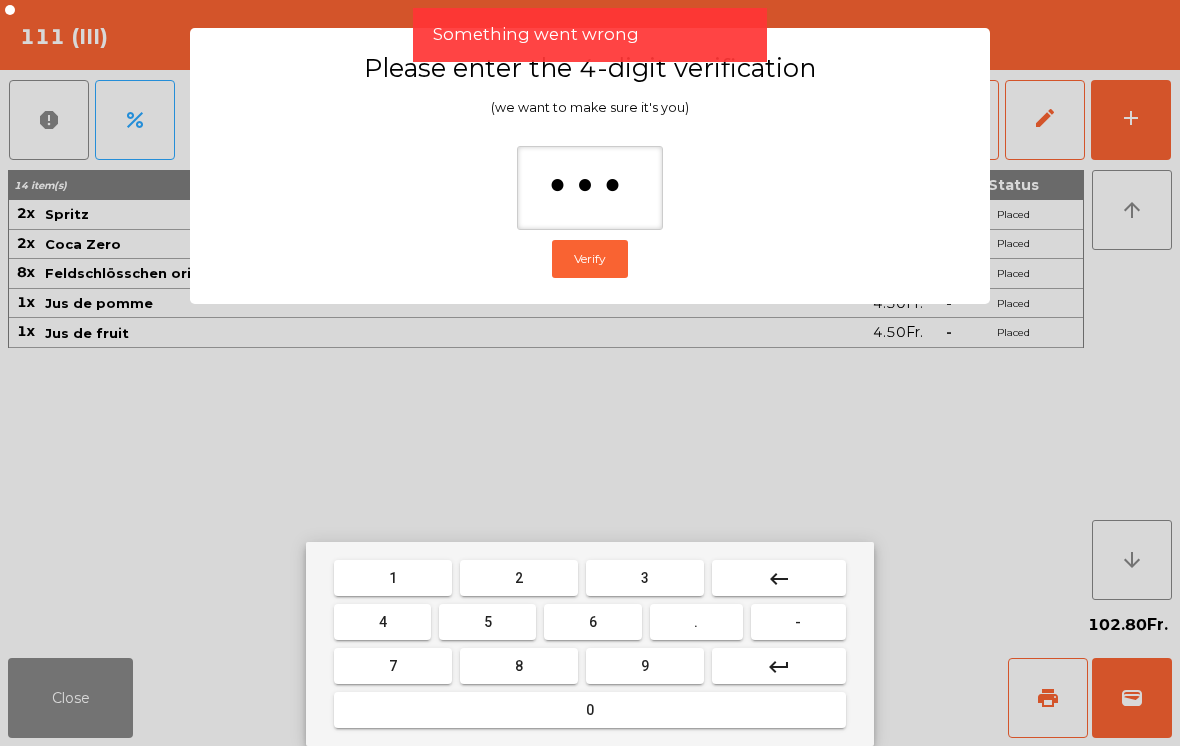 scroll, scrollTop: 0, scrollLeft: 1, axis: horizontal 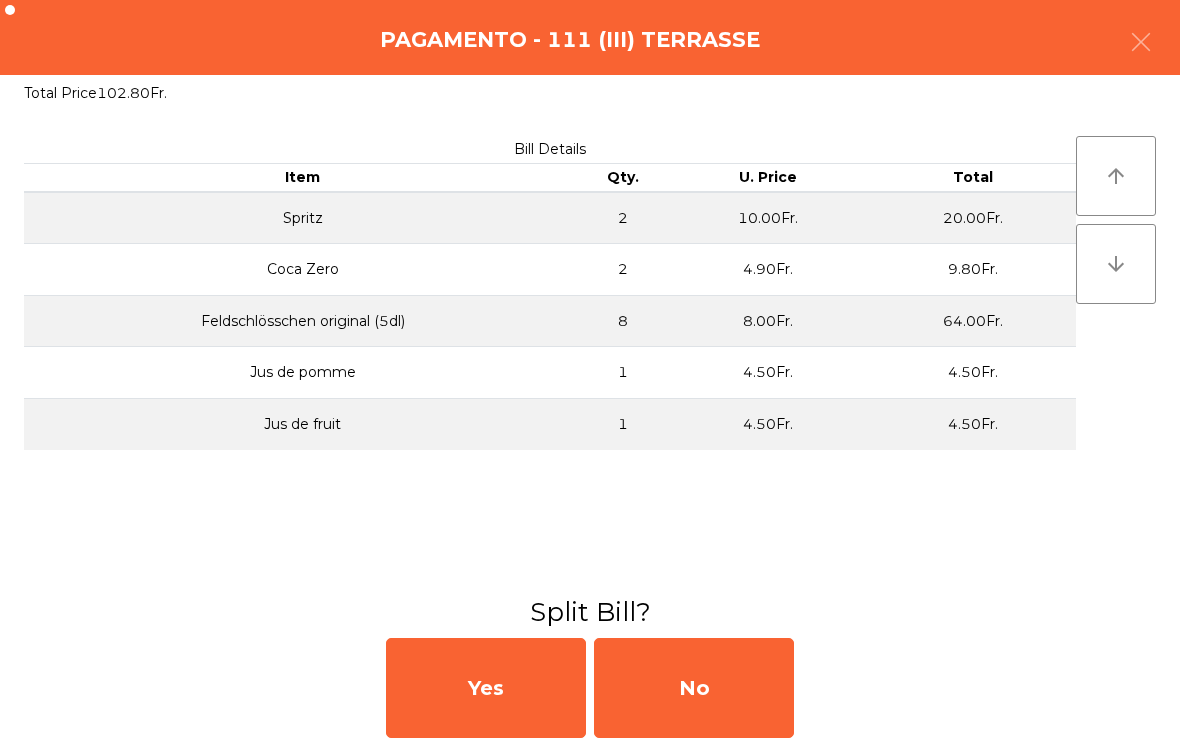 click on "Yes   No" 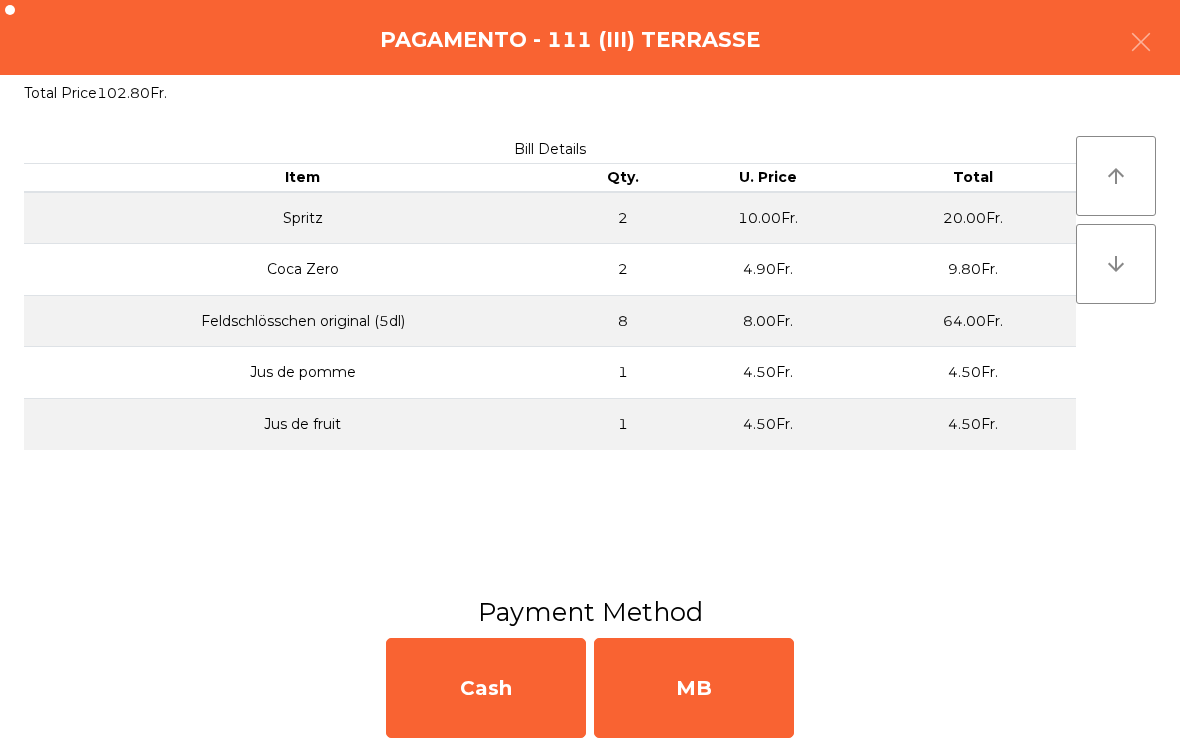 click on "MB" 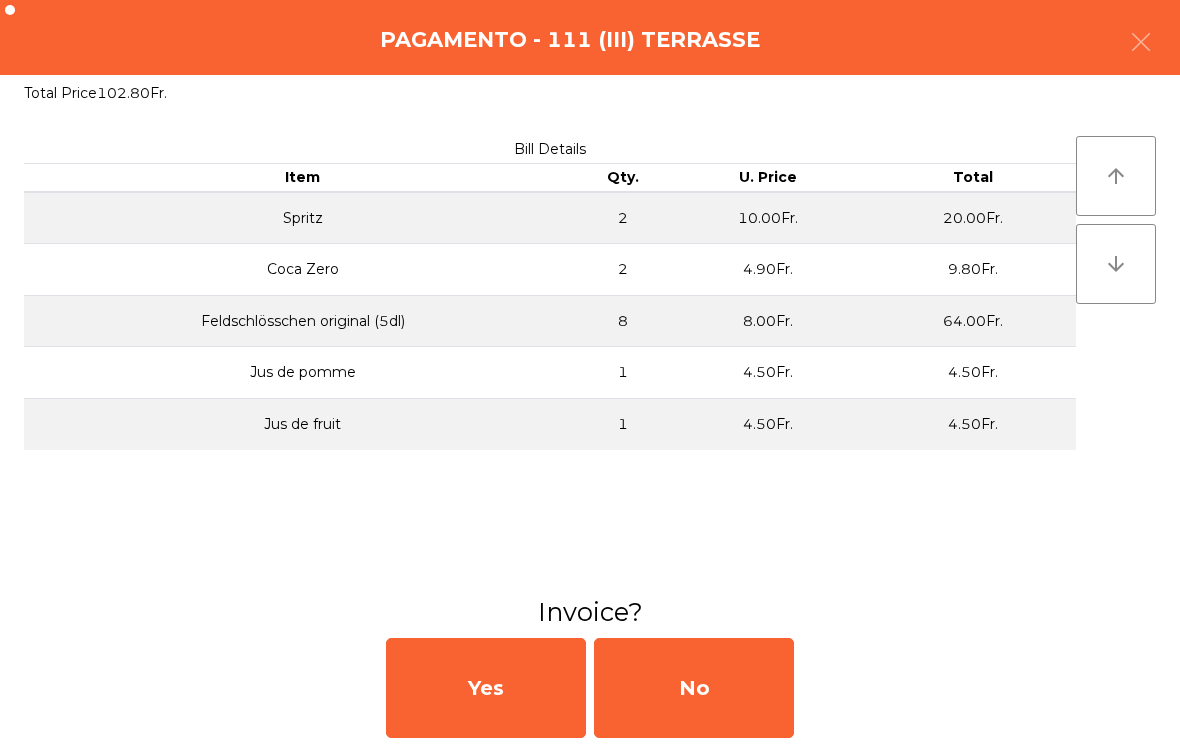 click on "No" 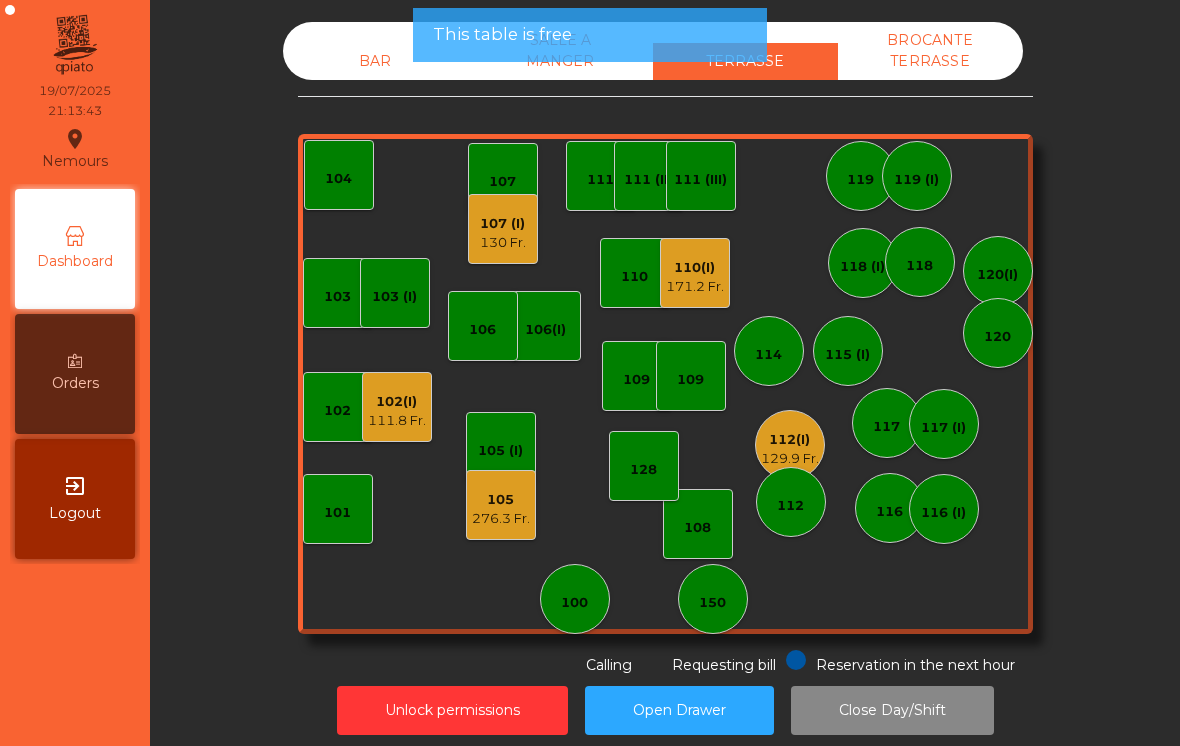 click on "BROCANTE TERRASSE" 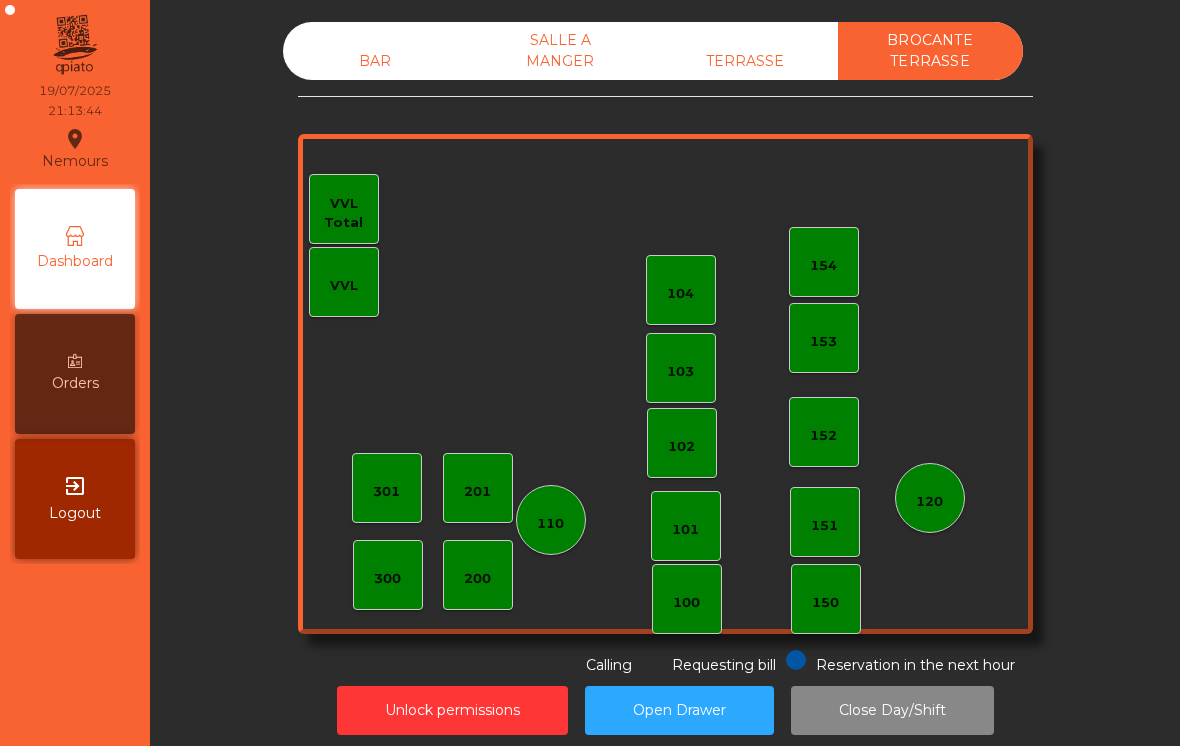 click on "BAR" 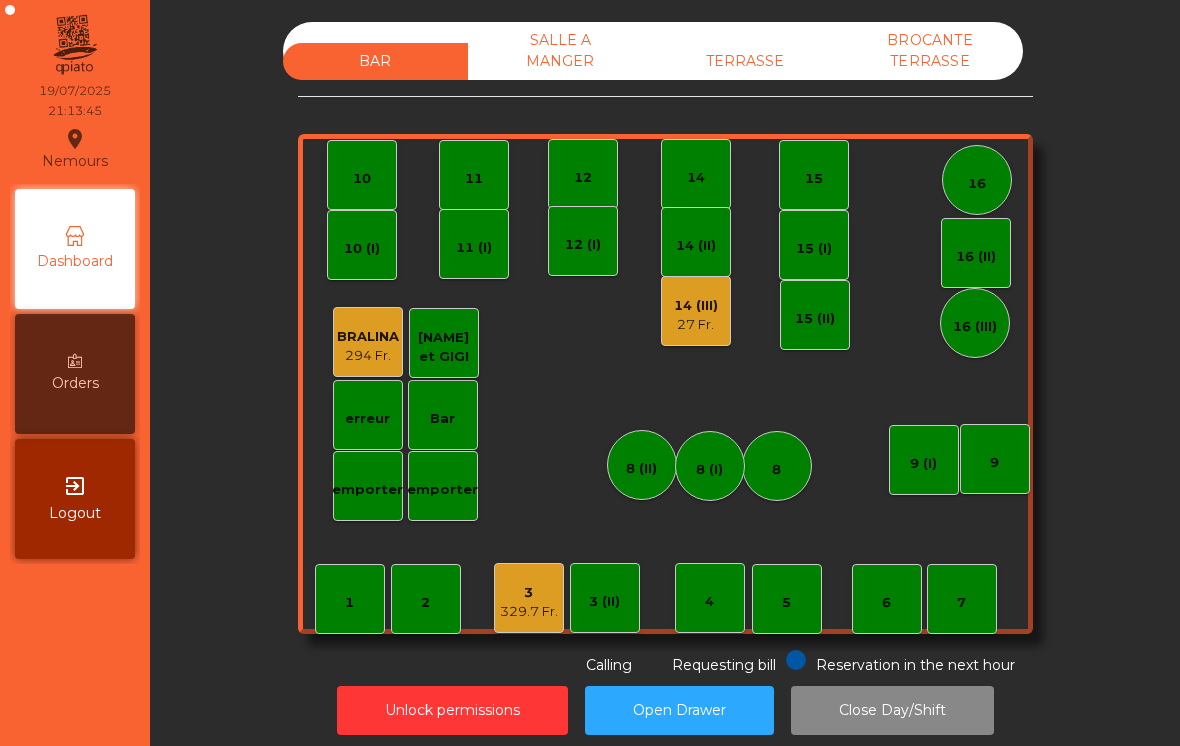 click on "SALLE A MANGER" 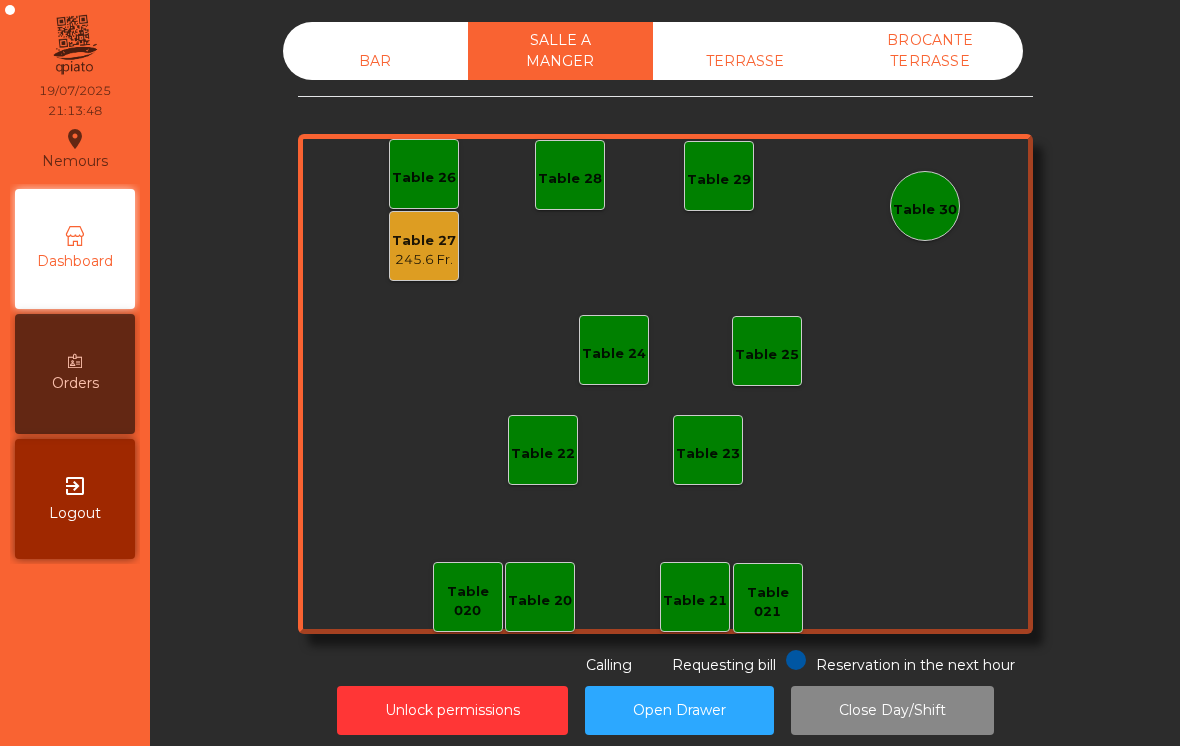 click on "245.6 Fr." 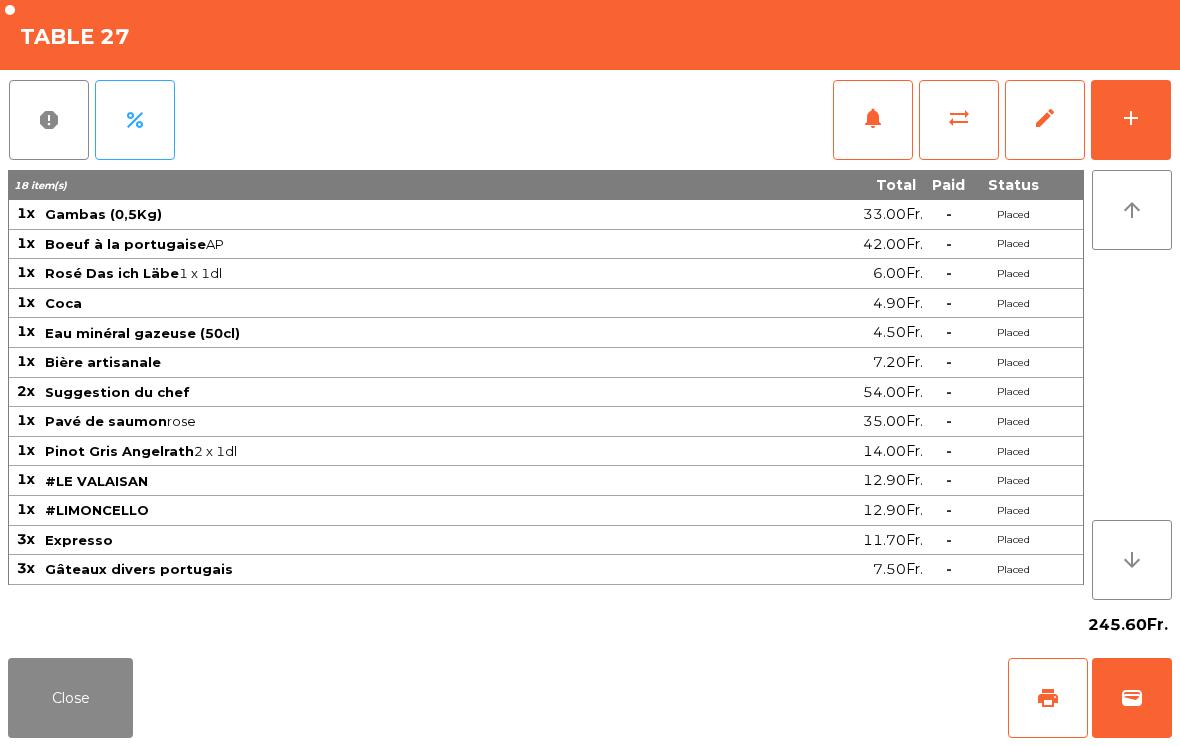 click on "Close" 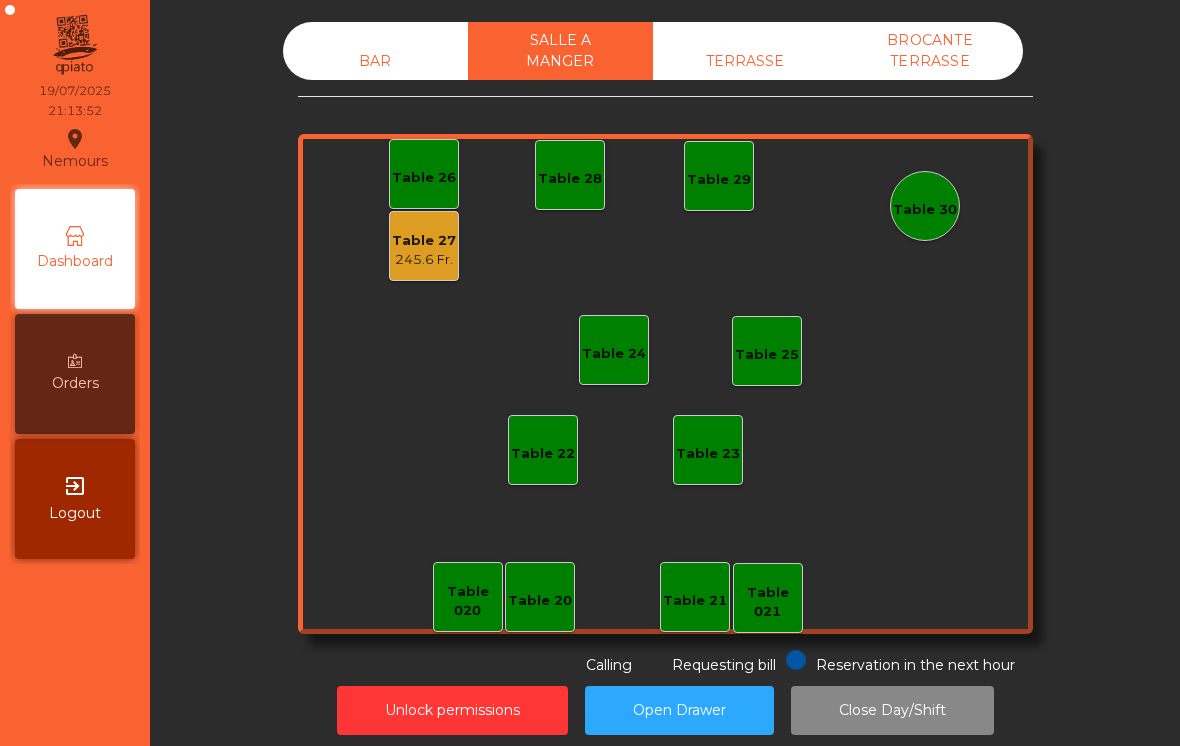 click on "BAR   SALLE A MANGER   TERRASSE   BROCANTE TERRASSE   Table 20   Table 21   Table 26   Table 27   245.6 Fr.   Table 28   Table 29   Table 30   Table 24   Table 25   Table 22   Table 23   Table 020   Table 021  Reservation in the next hour Requesting bill Calling" 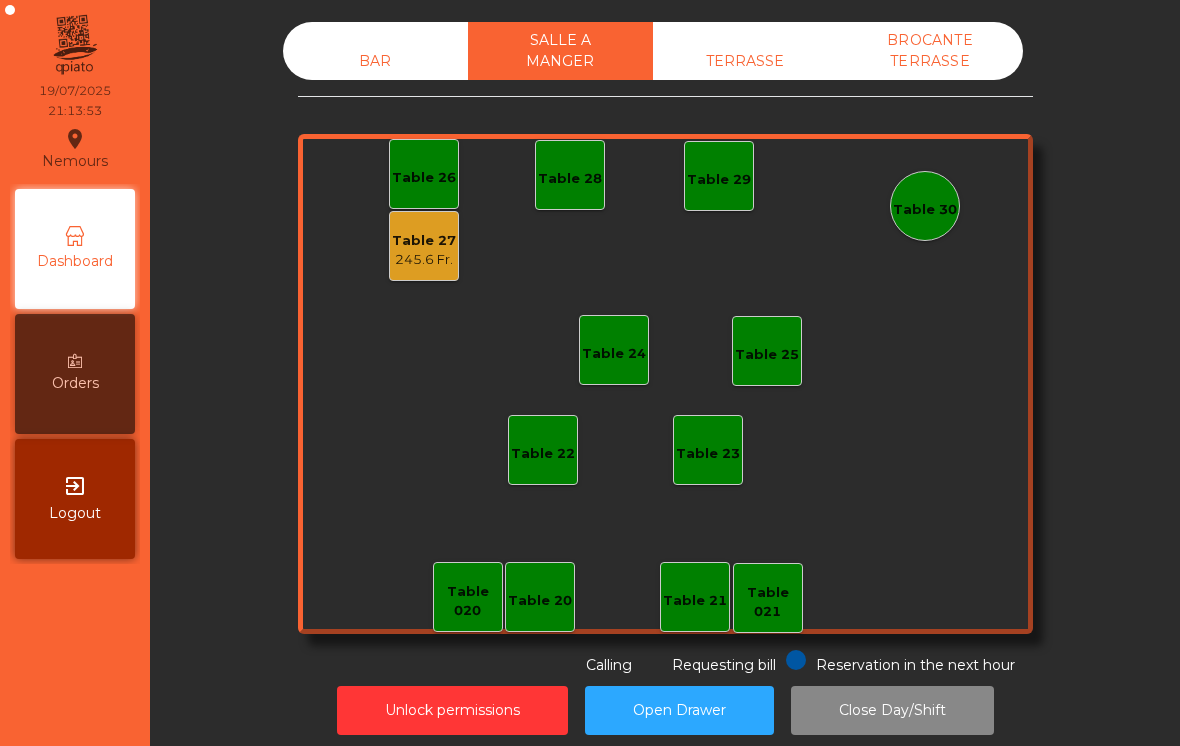 click on "TERRASSE" 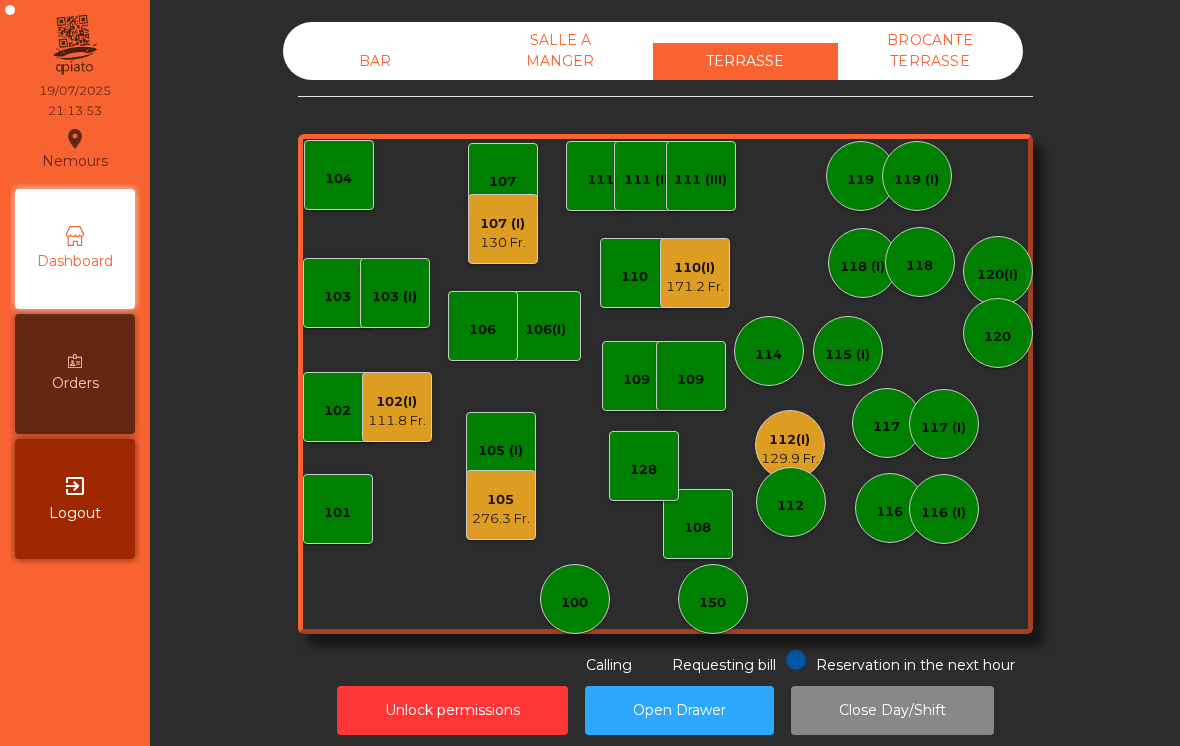 click on "Unlock permissions   Open Drawer   Close Day/Shift" 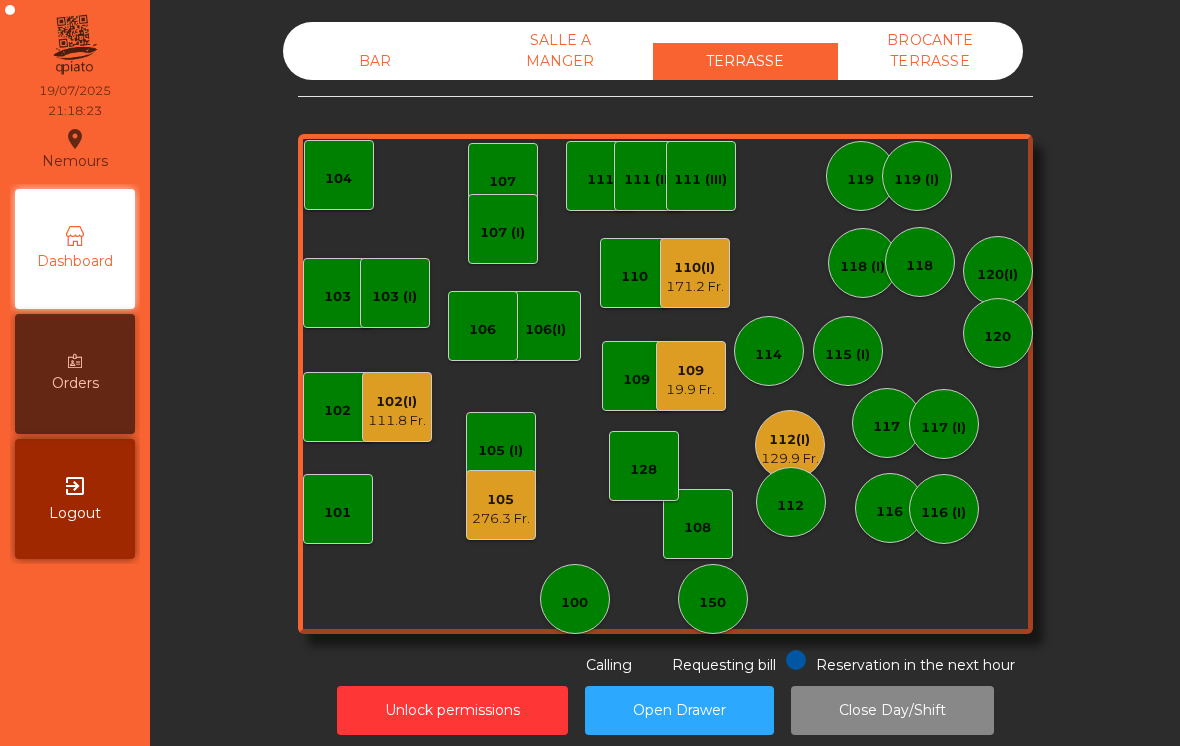 click on "171.2 Fr." 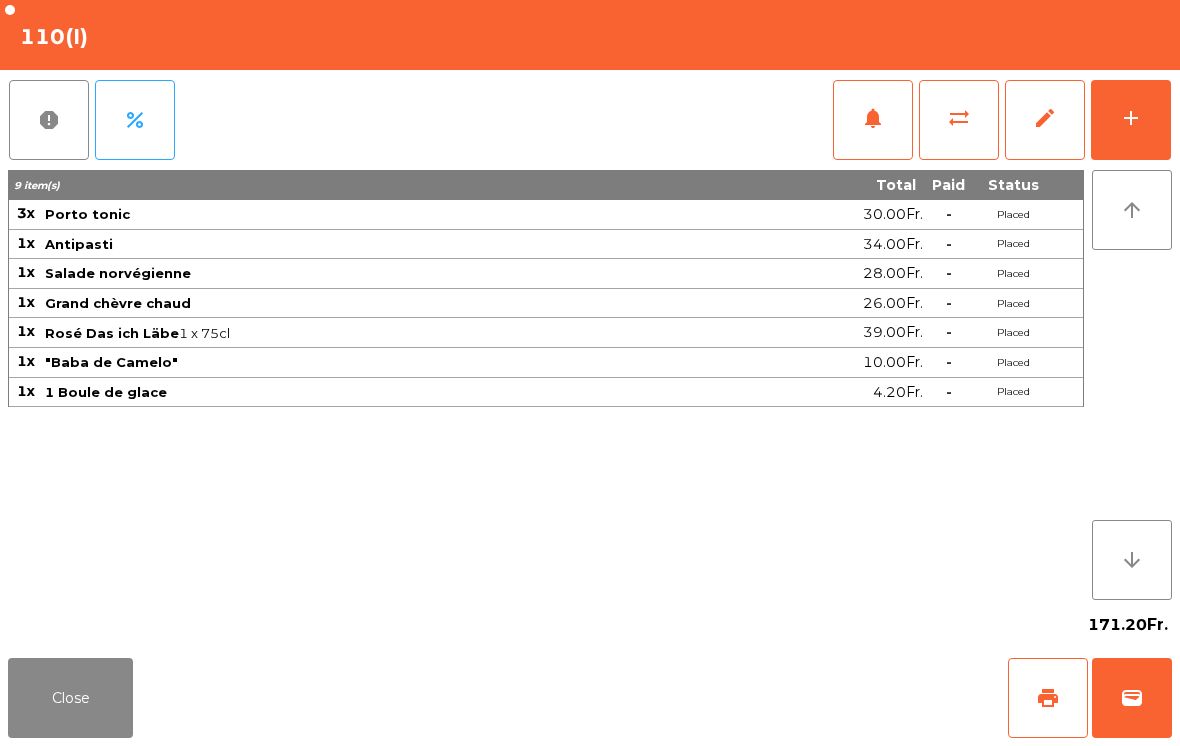 click on "print" 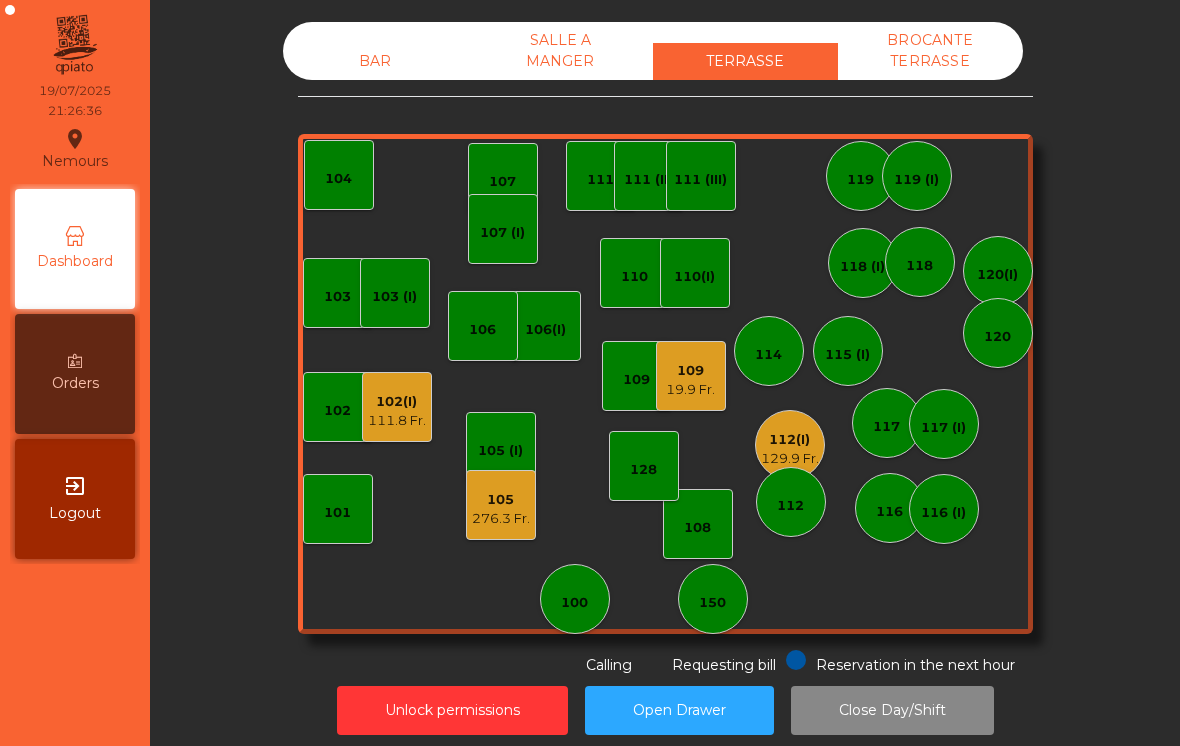 click on "112(I)   129.9 Fr." 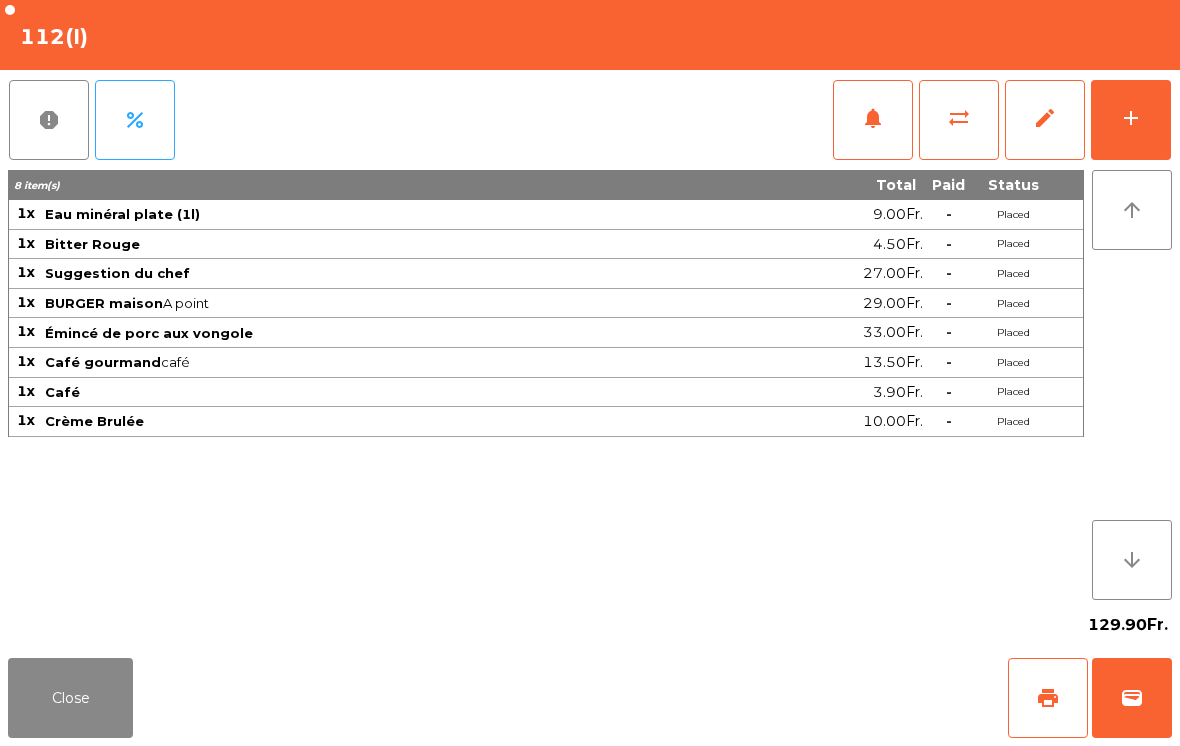 click on "Close" 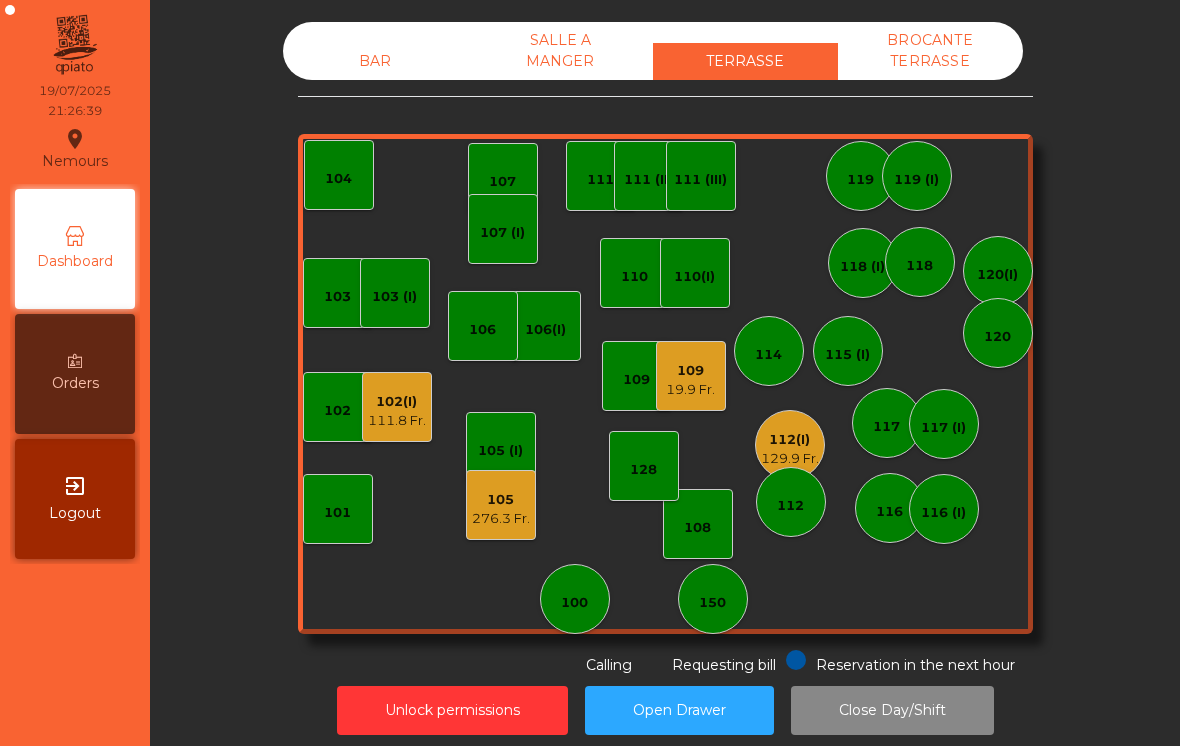 click on "BROCANTE TERRASSE" 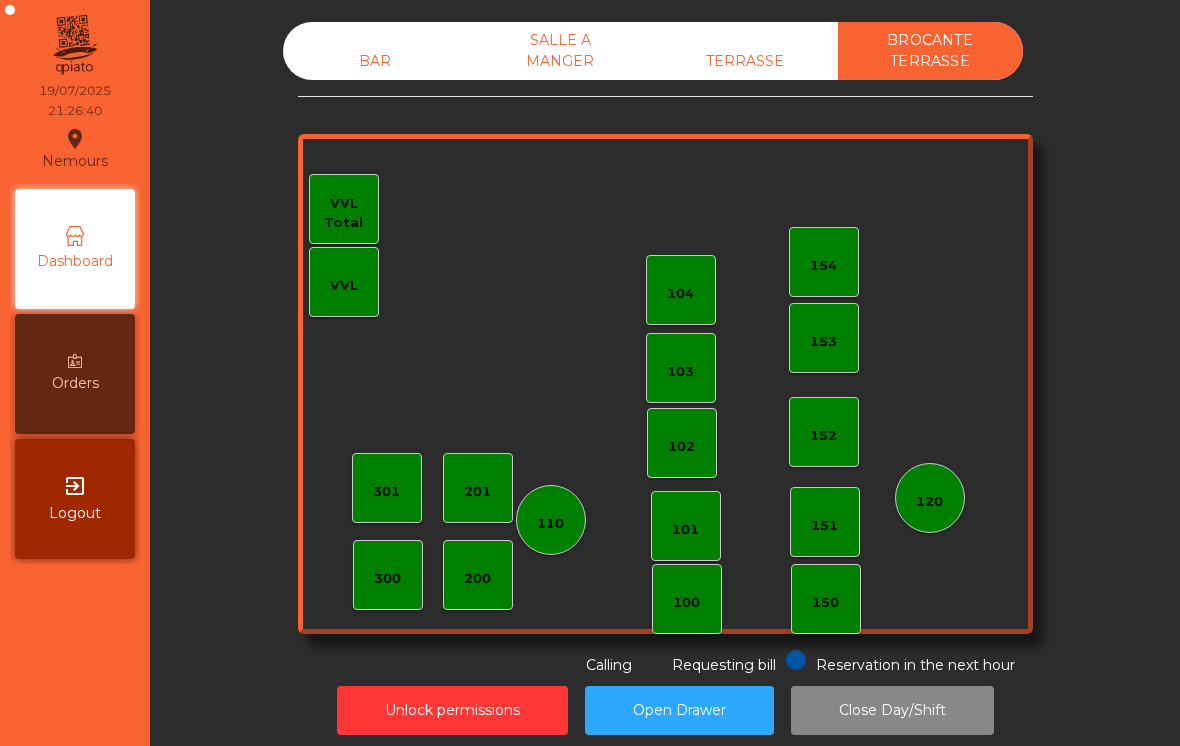 click on "BAR" 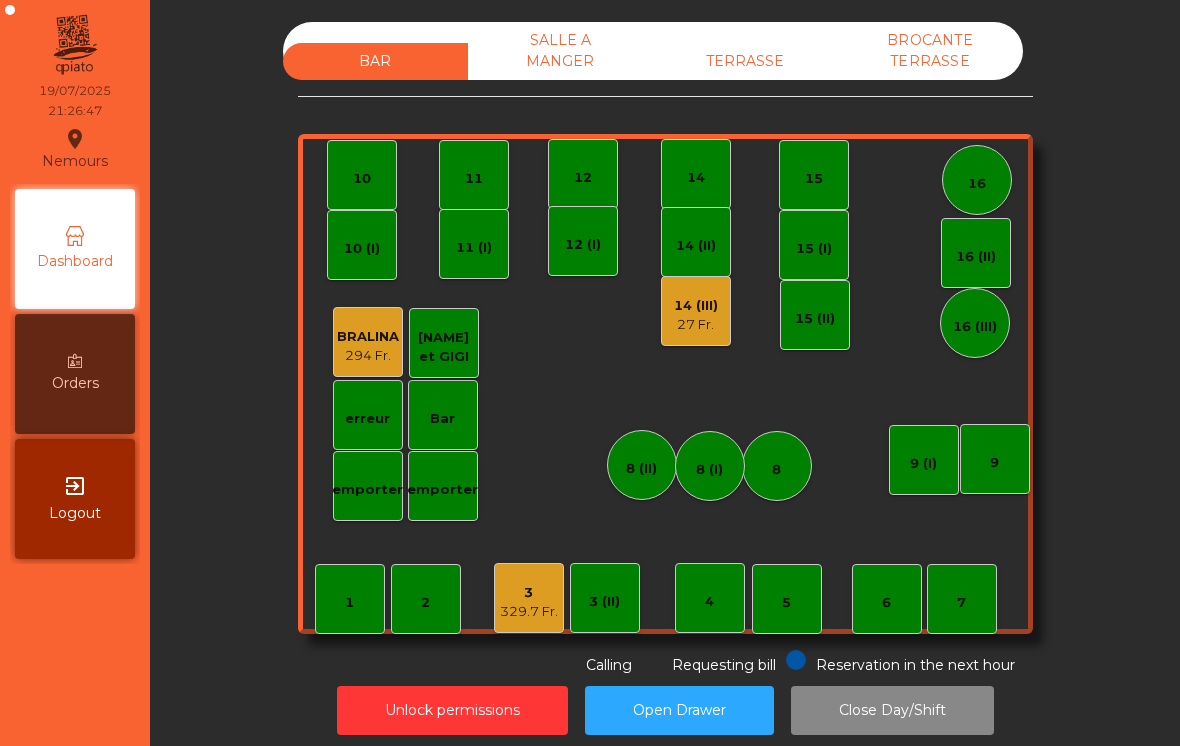 click on "TERRASSE" 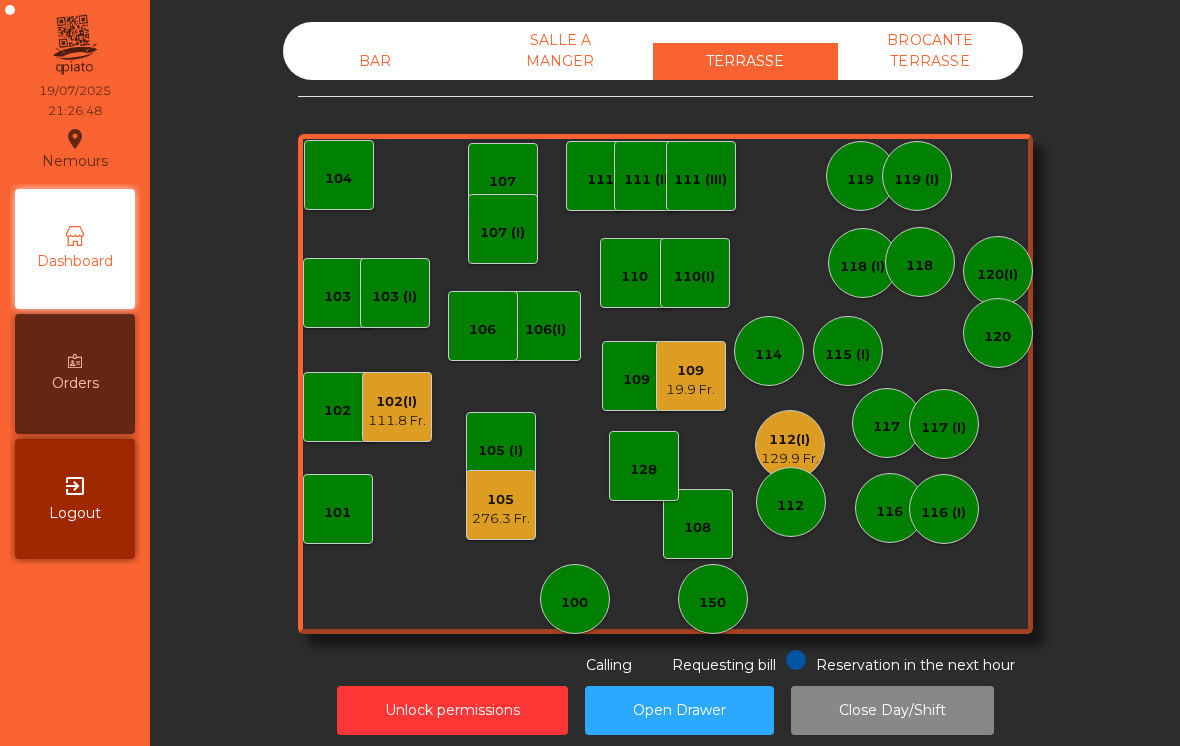 click on "[PRICE] Fr." 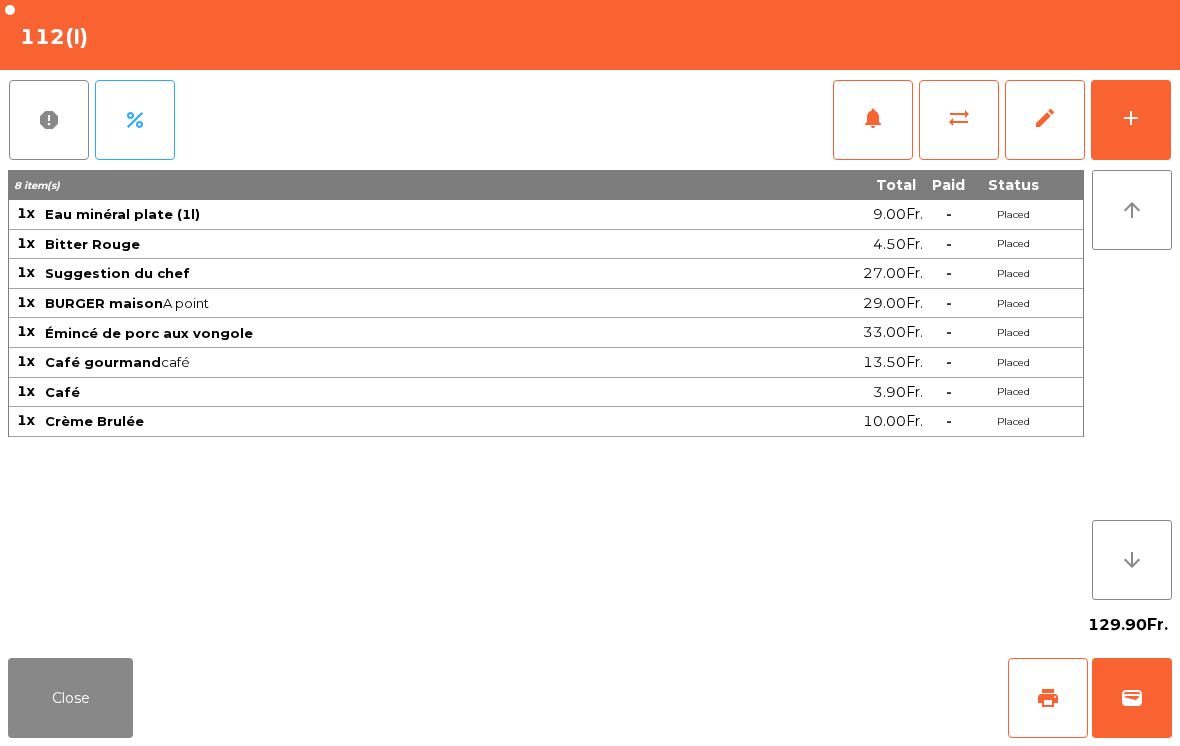 click on "wallet" 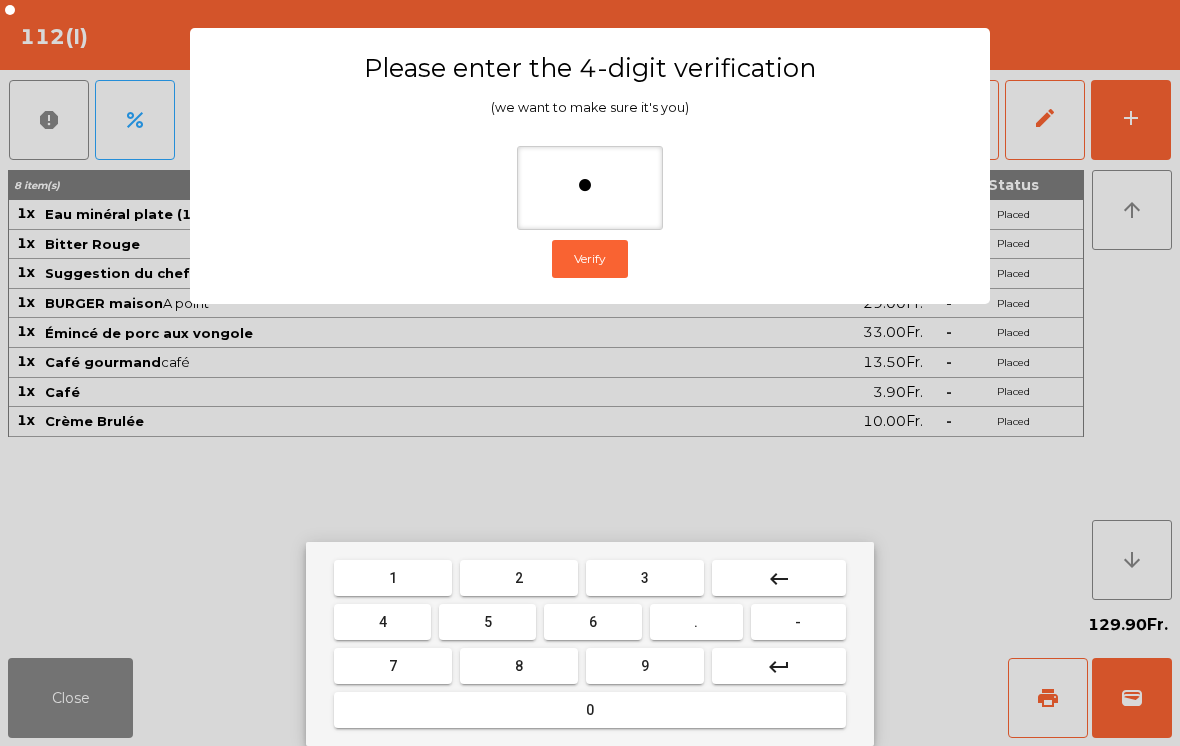 type on "**" 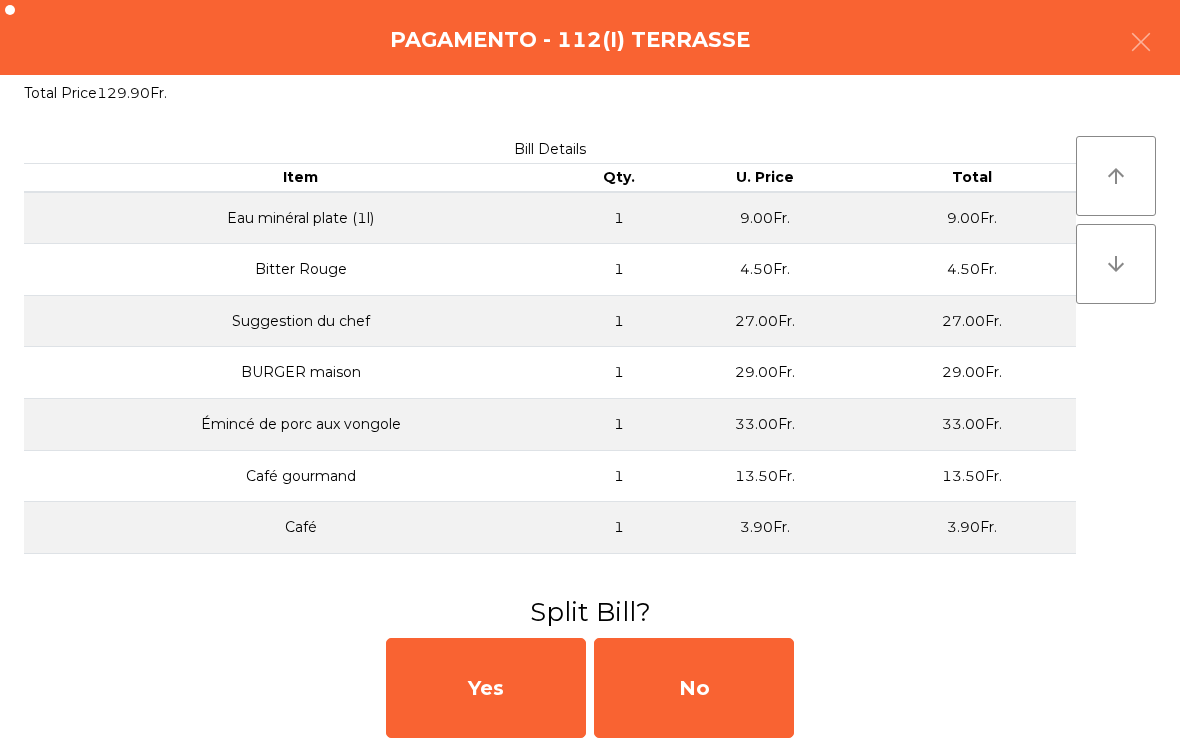 click on "Yes   No" 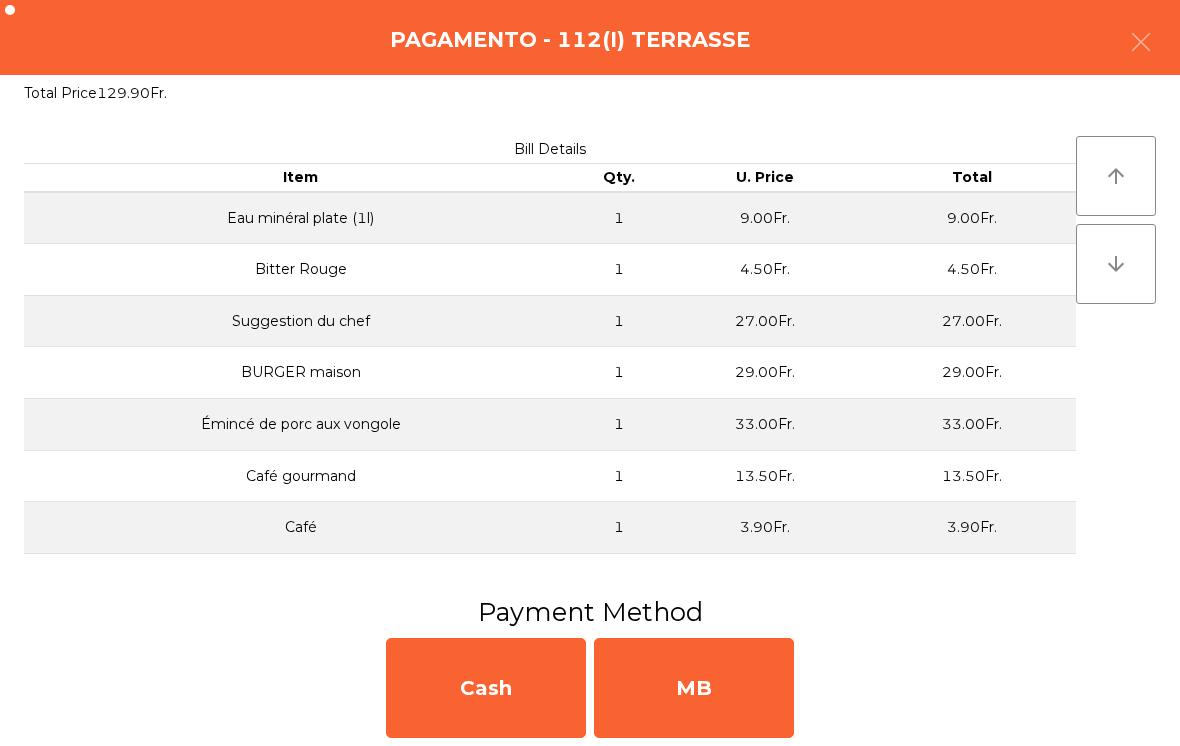 click on "MB" 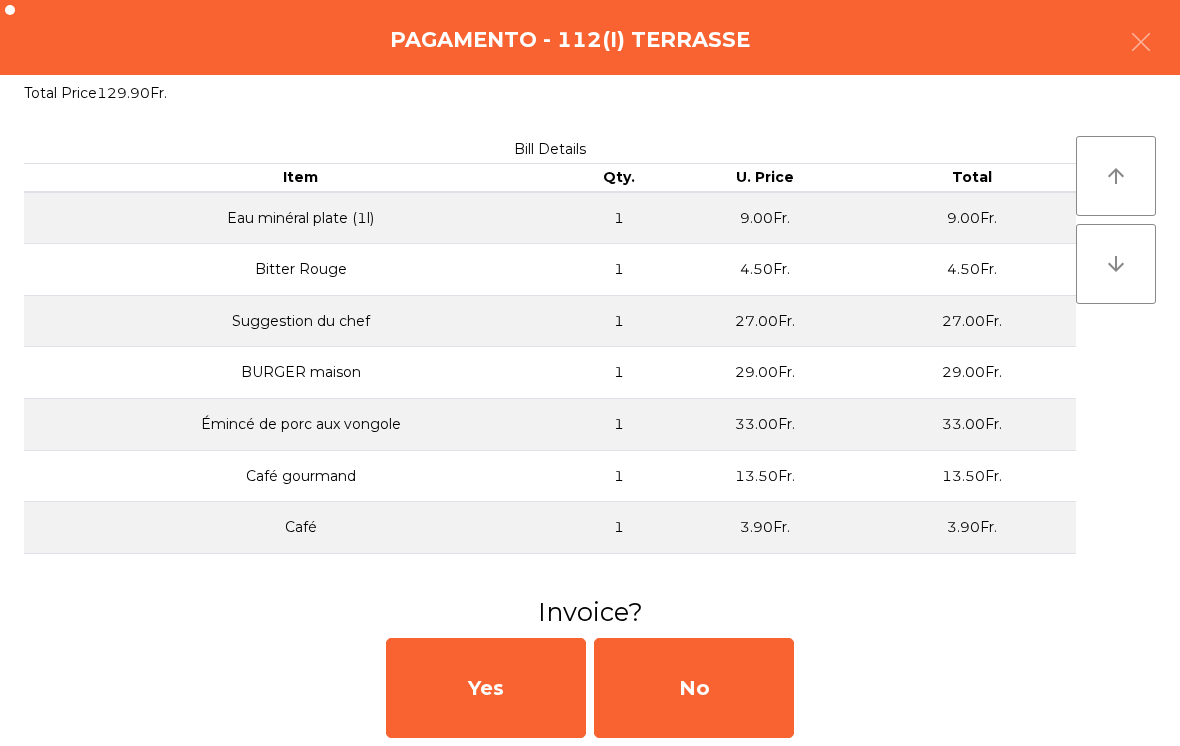 click on "No" 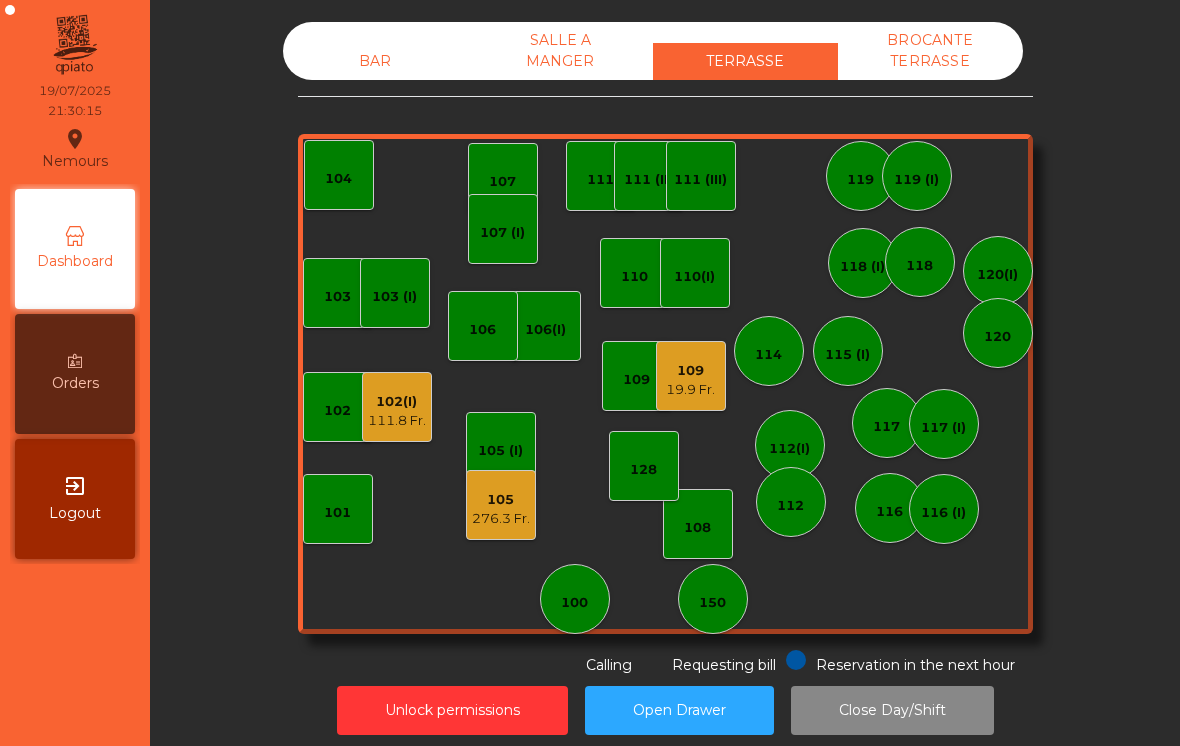 click on "102(I)" 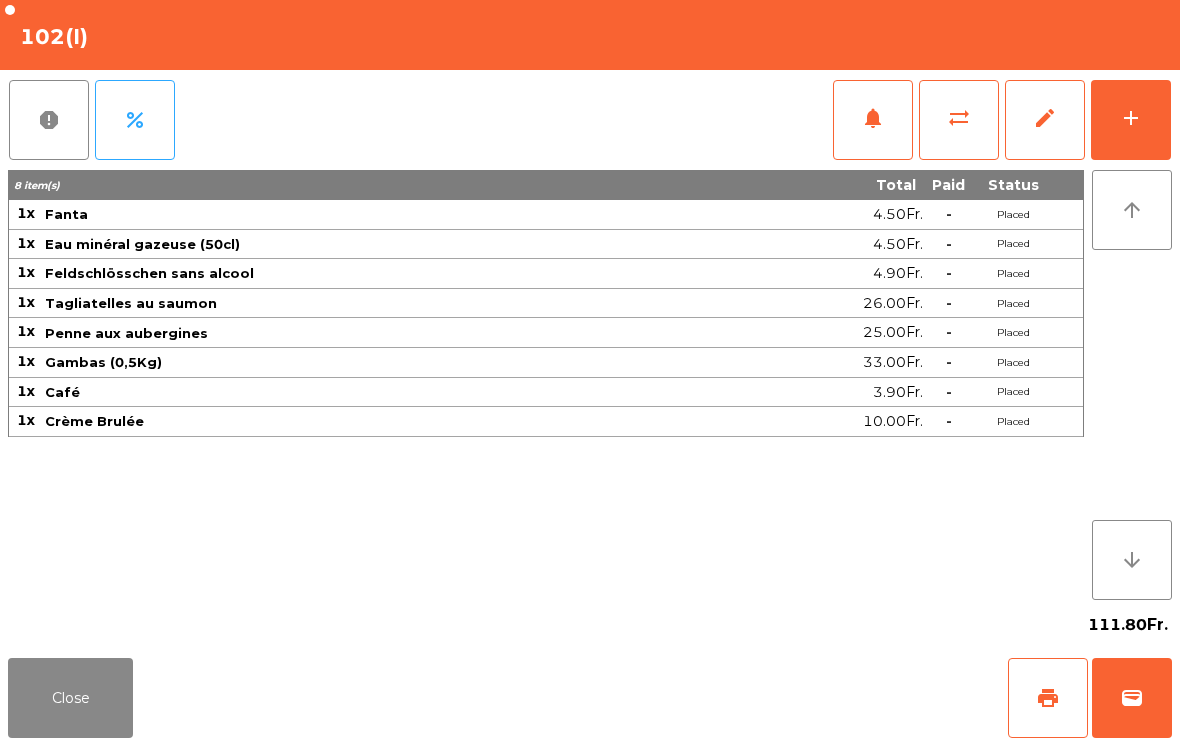 click on "wallet" 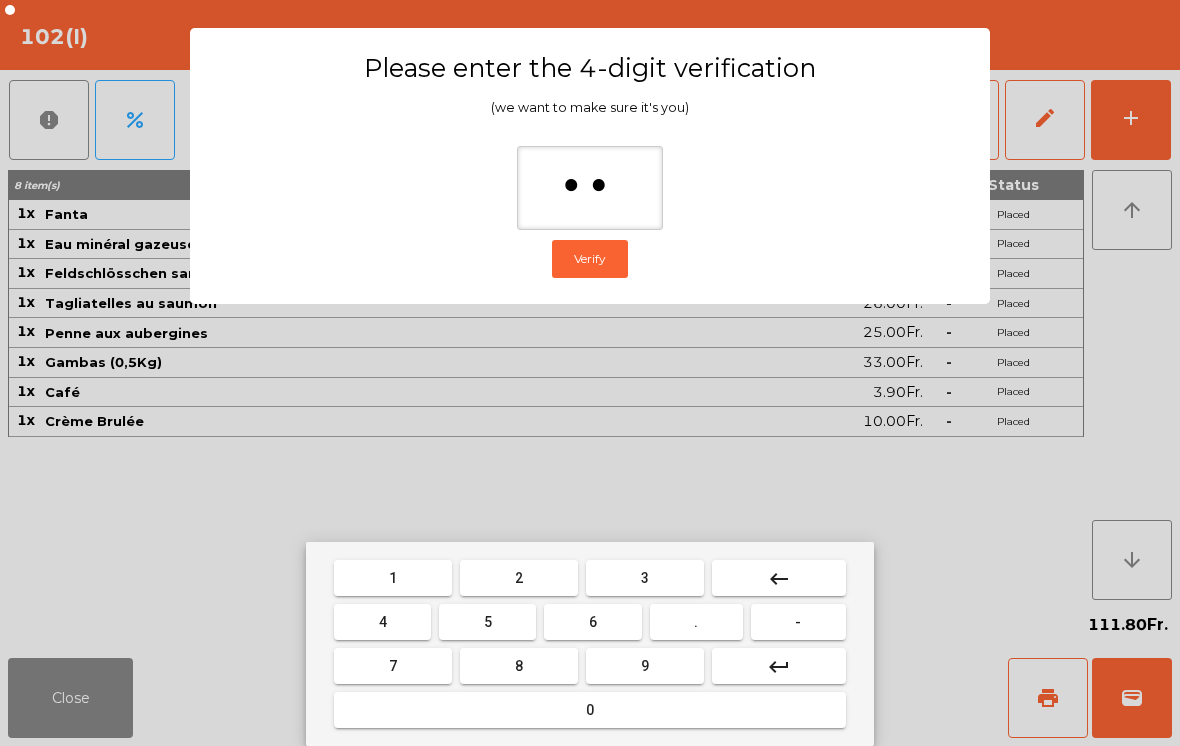 type on "***" 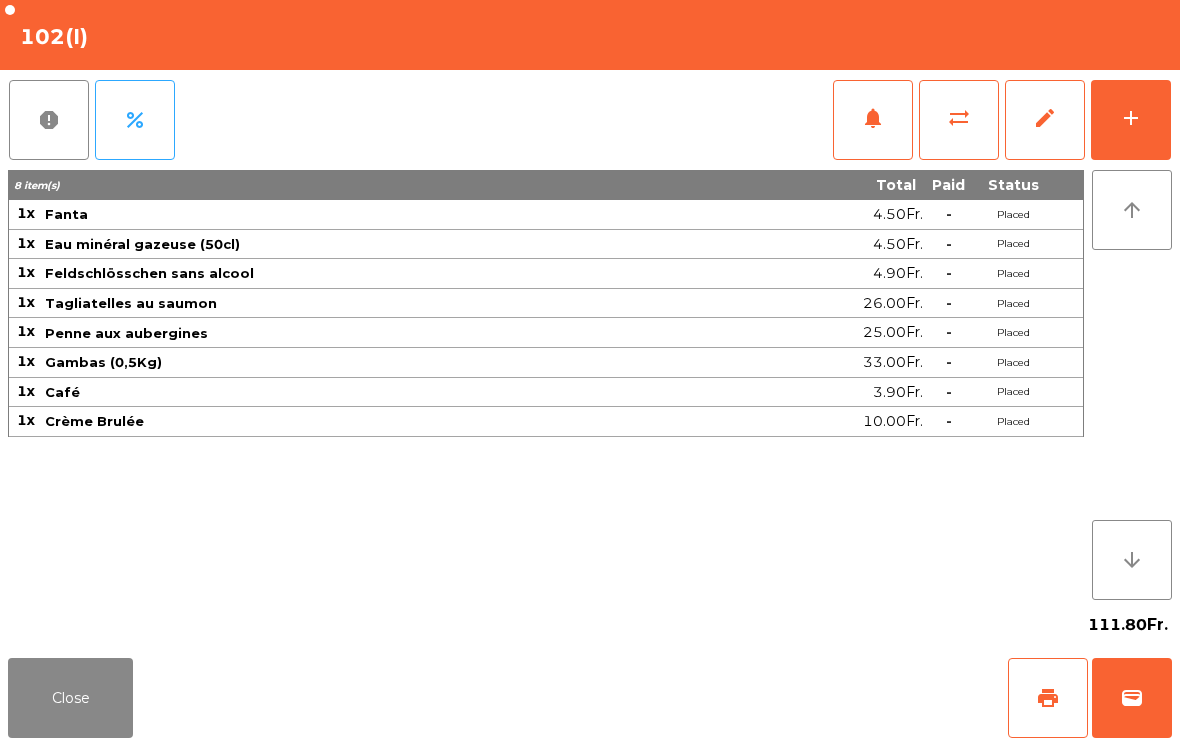 click on "Close   print   wallet" 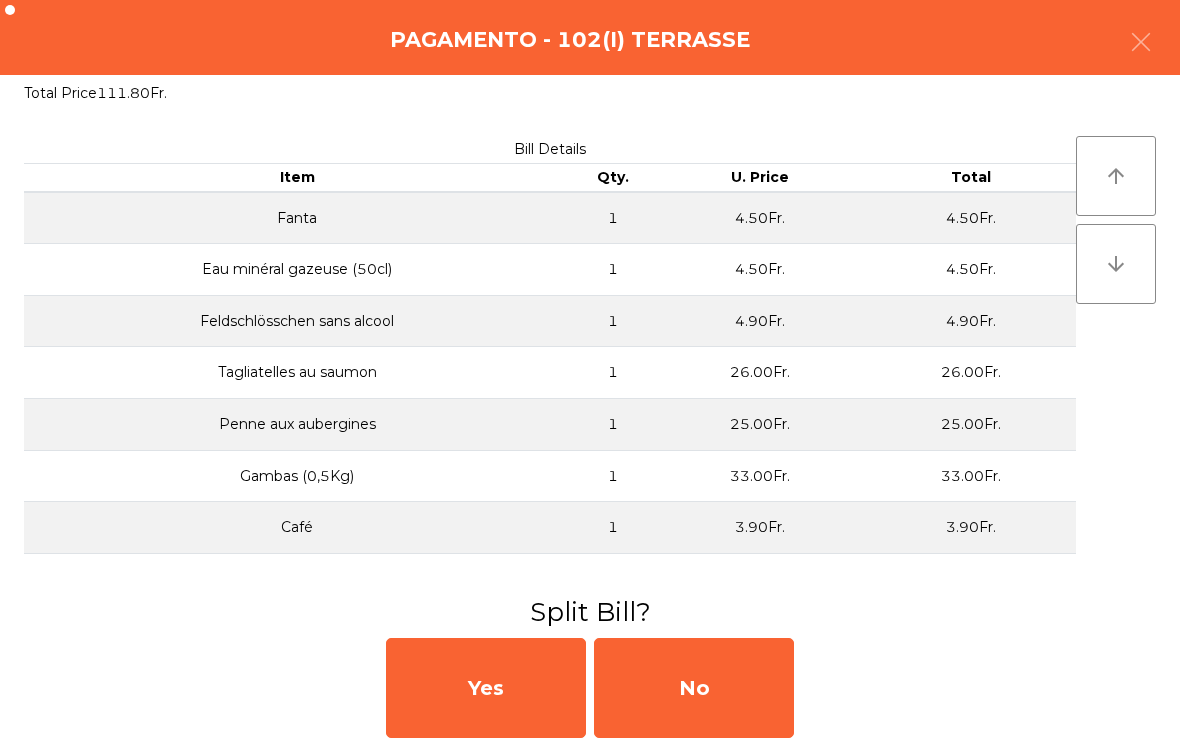 click on "No" 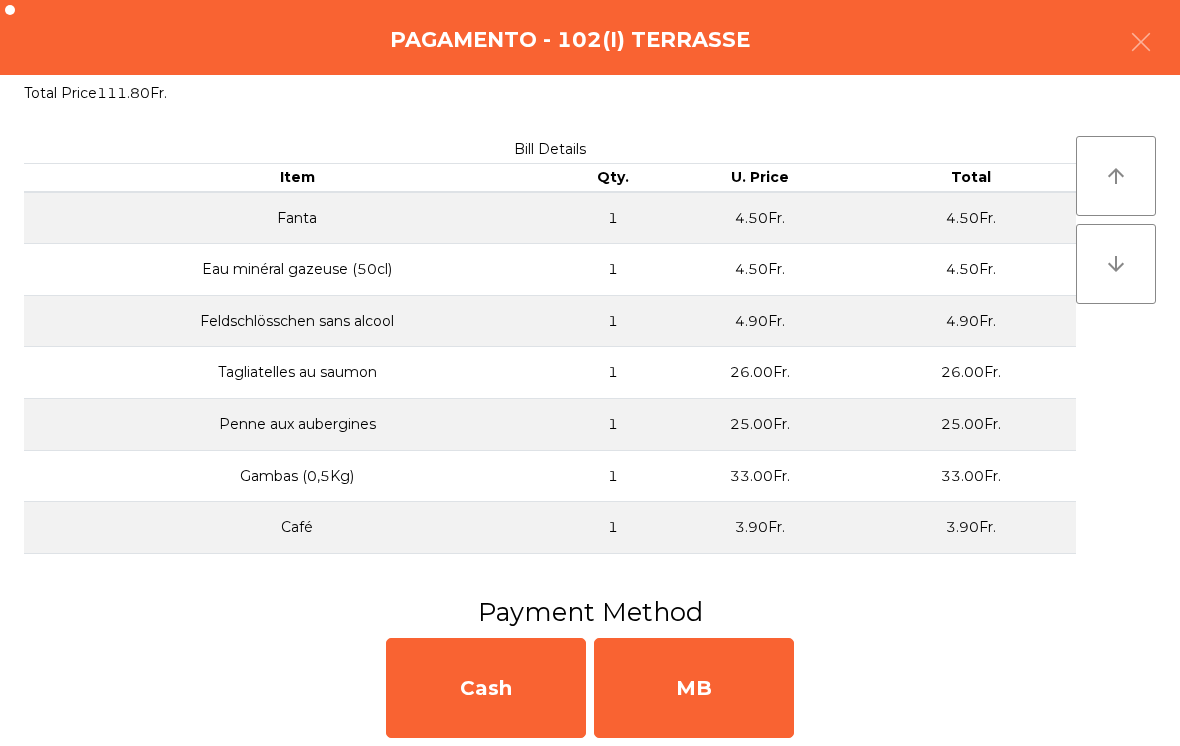 click on "MB" 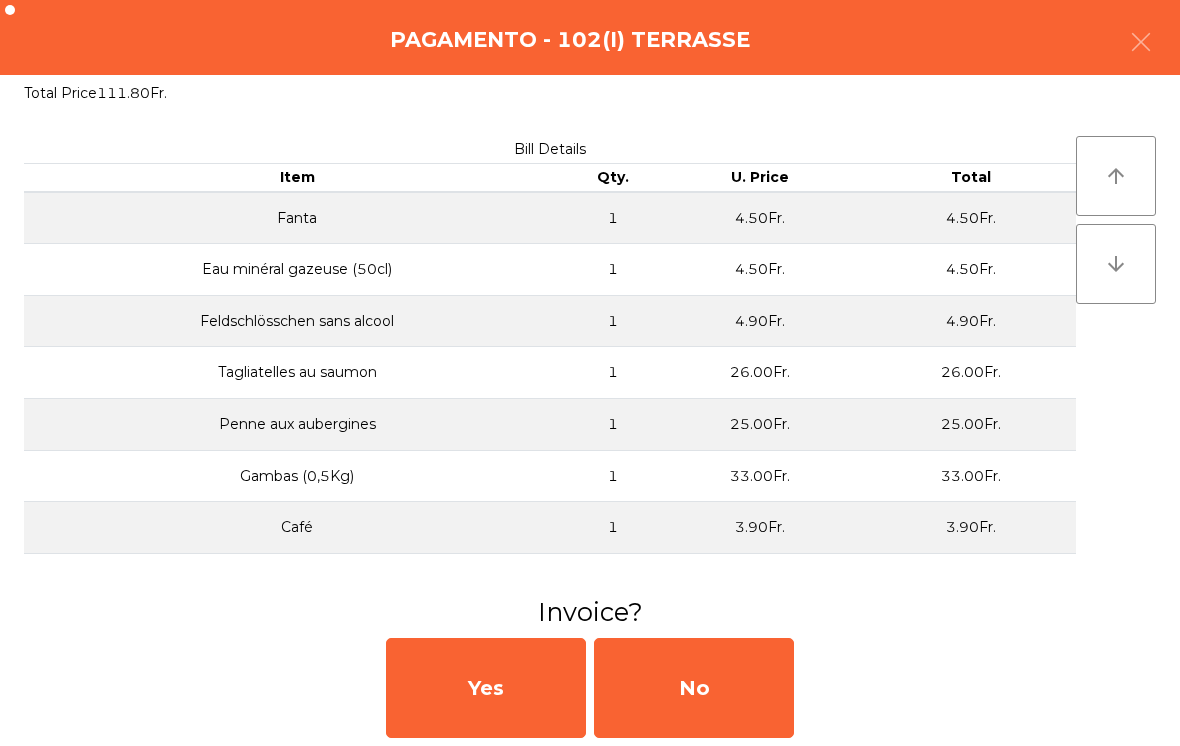 click on "No" 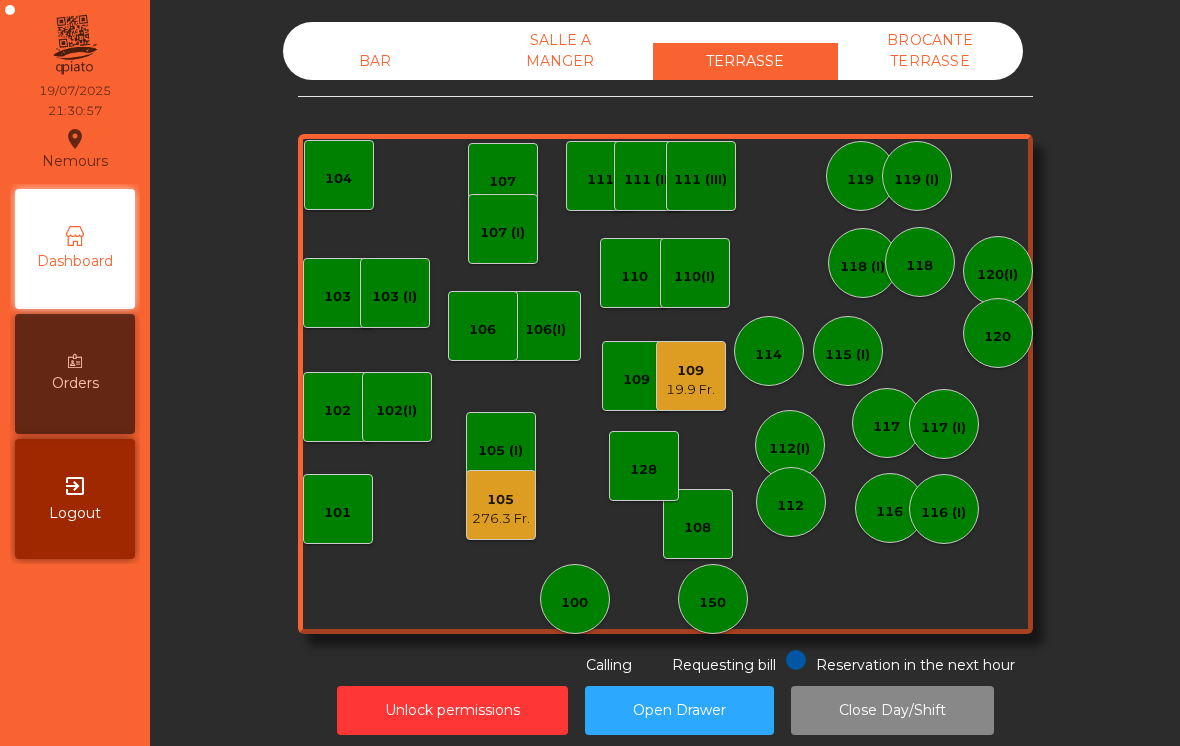 click on "19.9 Fr." 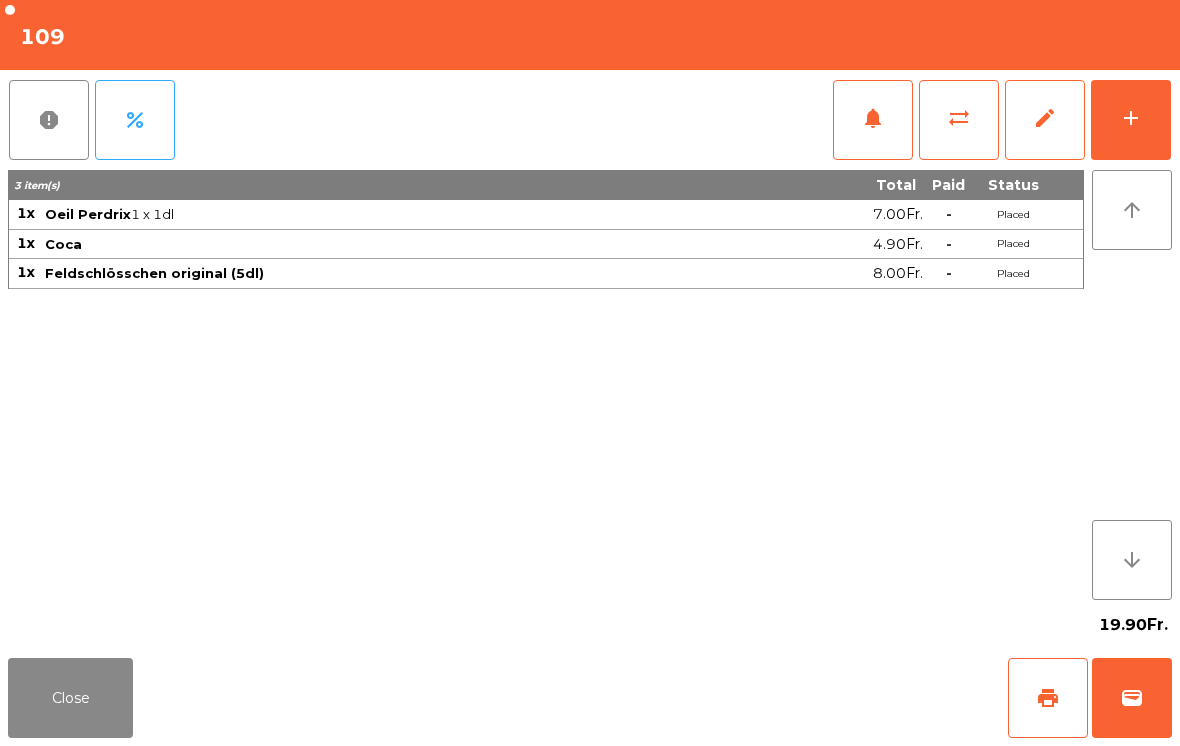 click on "Close" 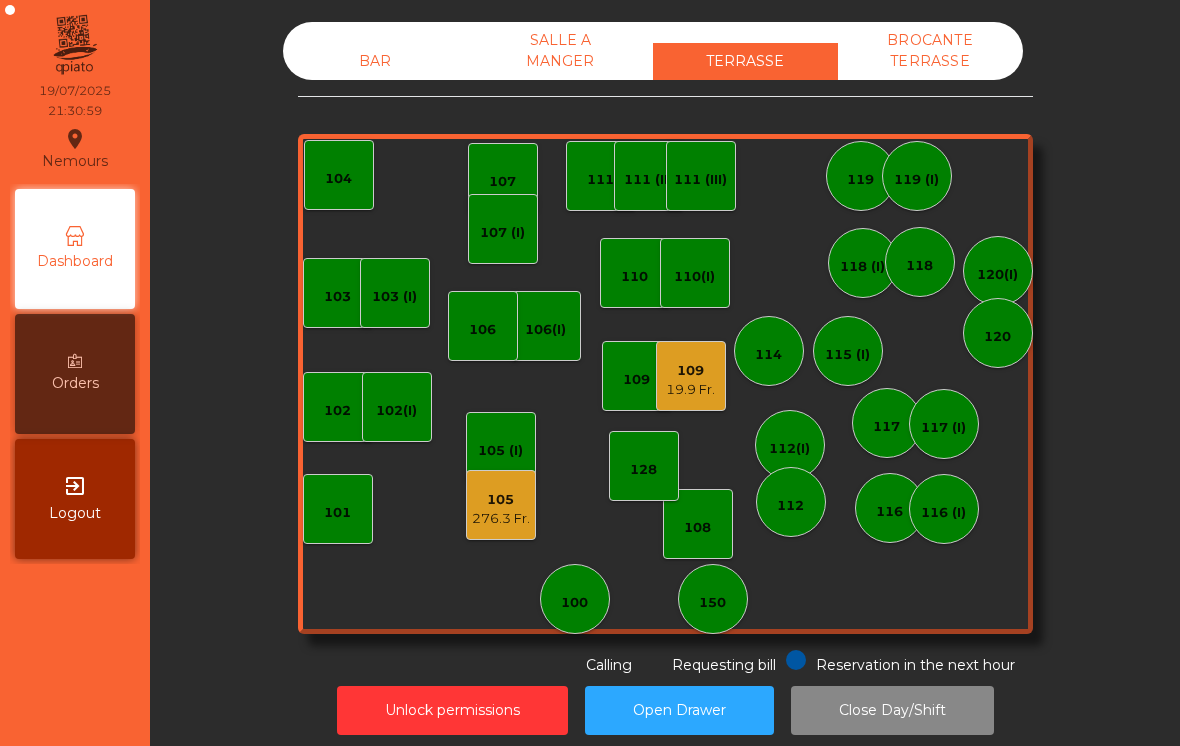 click on "105    276.3 Fr." 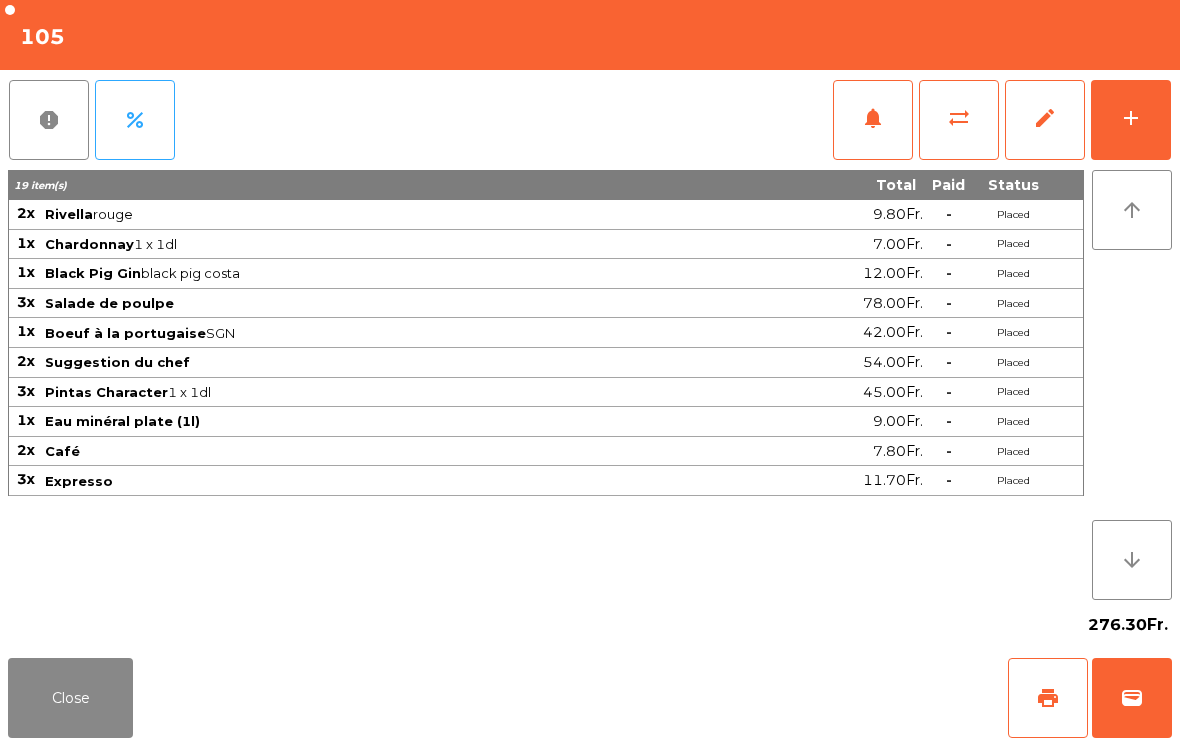 click on "Close" 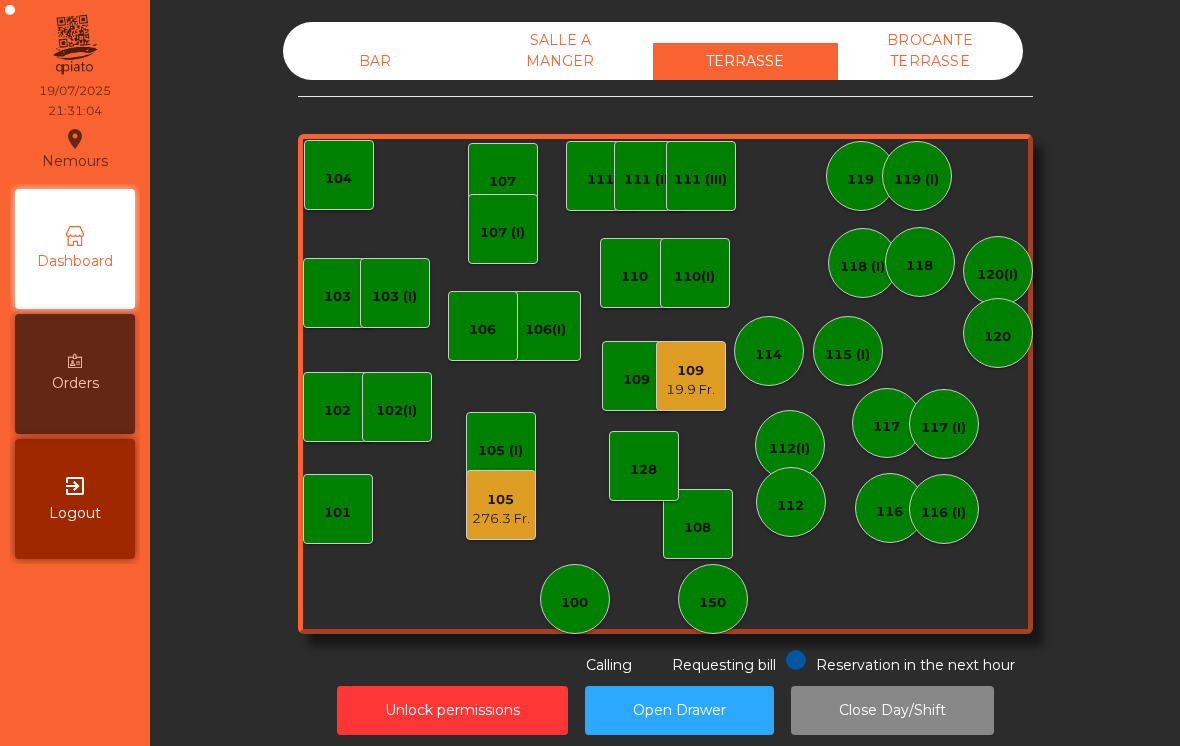 click on "SALLE A MANGER" 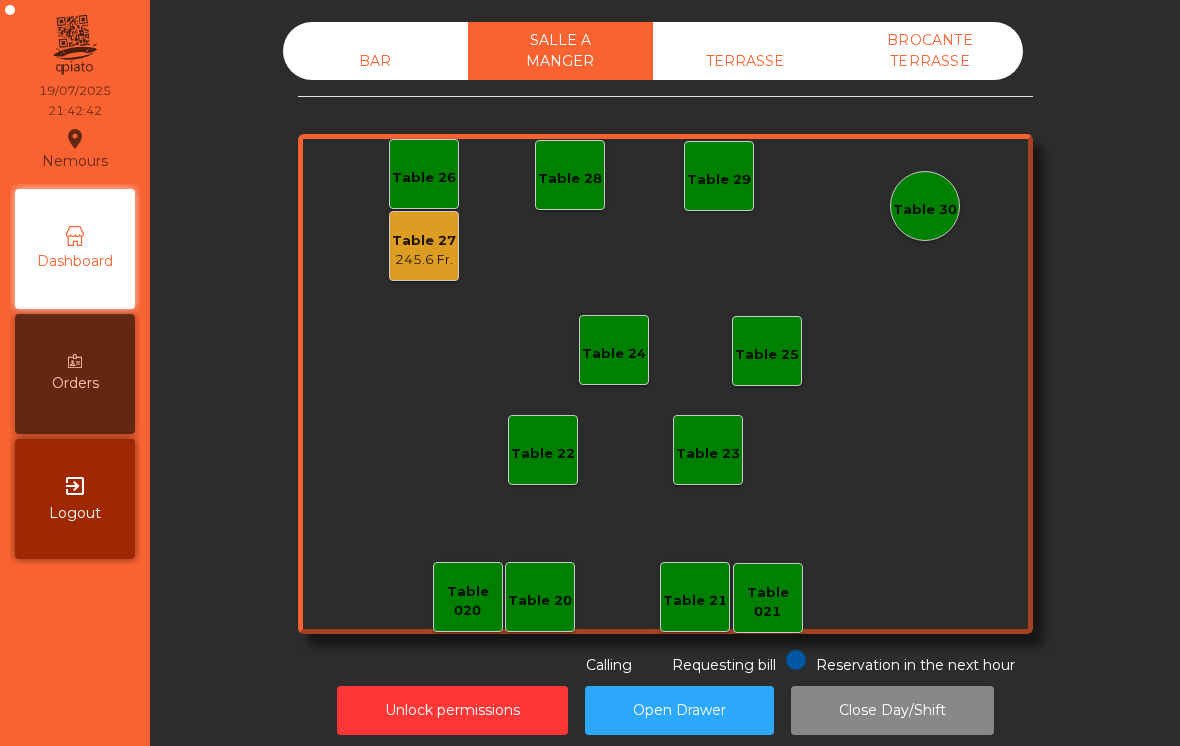 click on "BAR   SALLE A MANGER   TERRASSE   BROCANTE TERRASSE   Table 20   Table 21   Table 26   Table 27   245.6 Fr.   Table 28   Table 29   Table 30   Table 24   Table 25   Table 22   Table 23   Table 020   Table 021  Reservation in the next hour Requesting bill Calling" 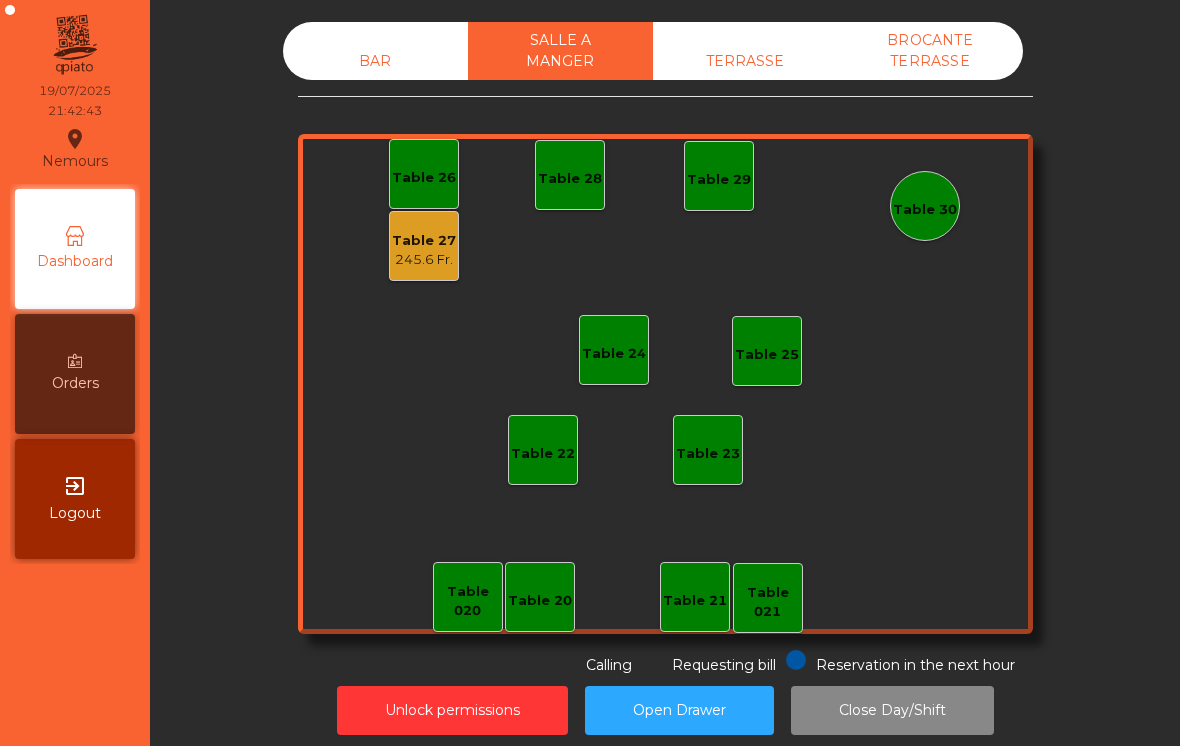 click on "BAR" 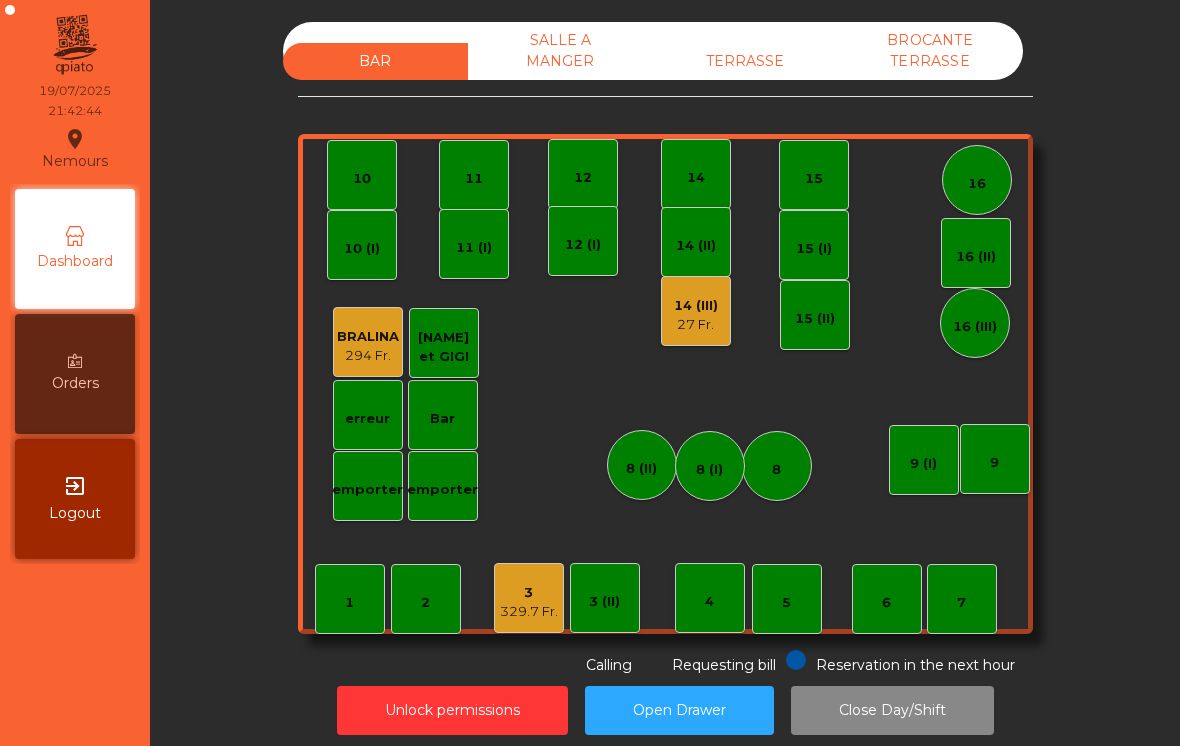 click on "27 Fr." 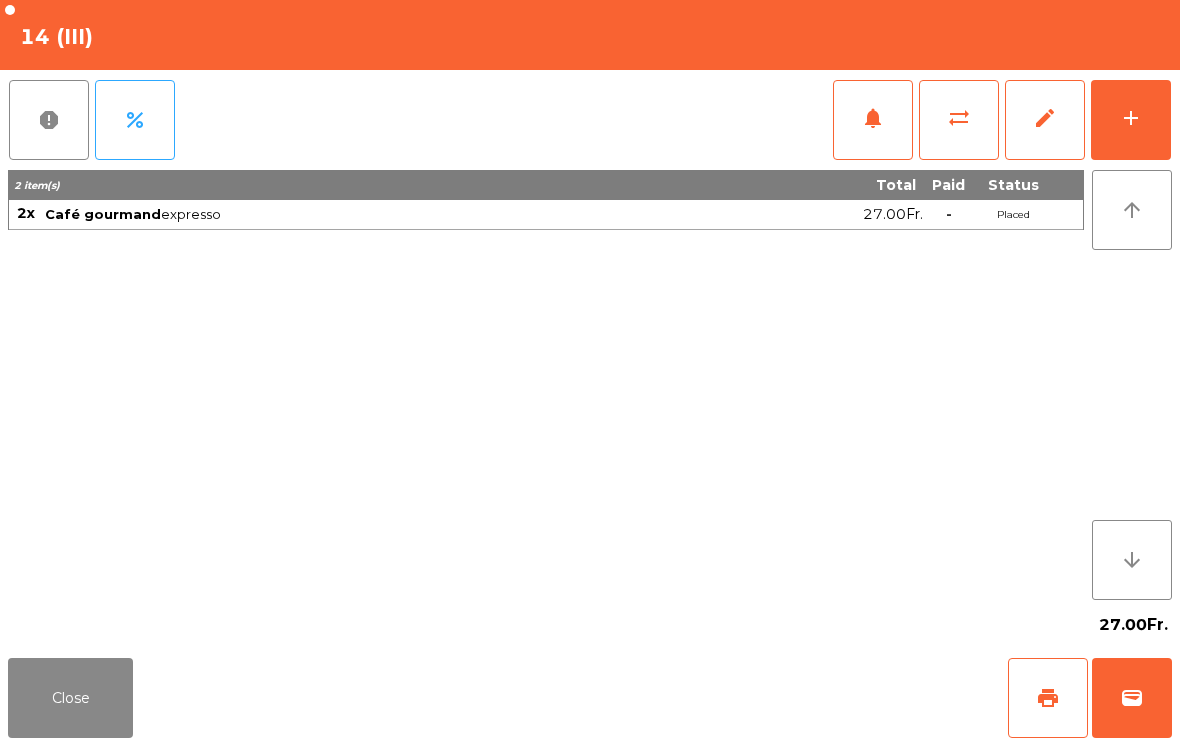 click on "add" 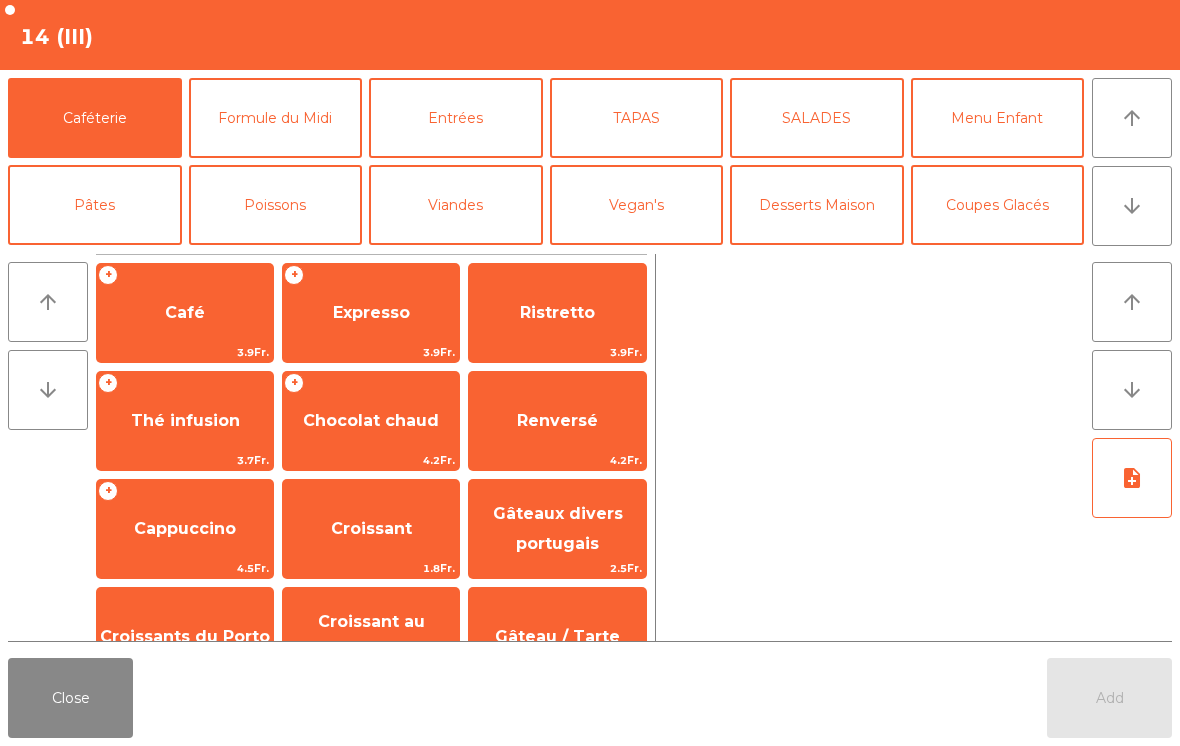 click on "Expresso" 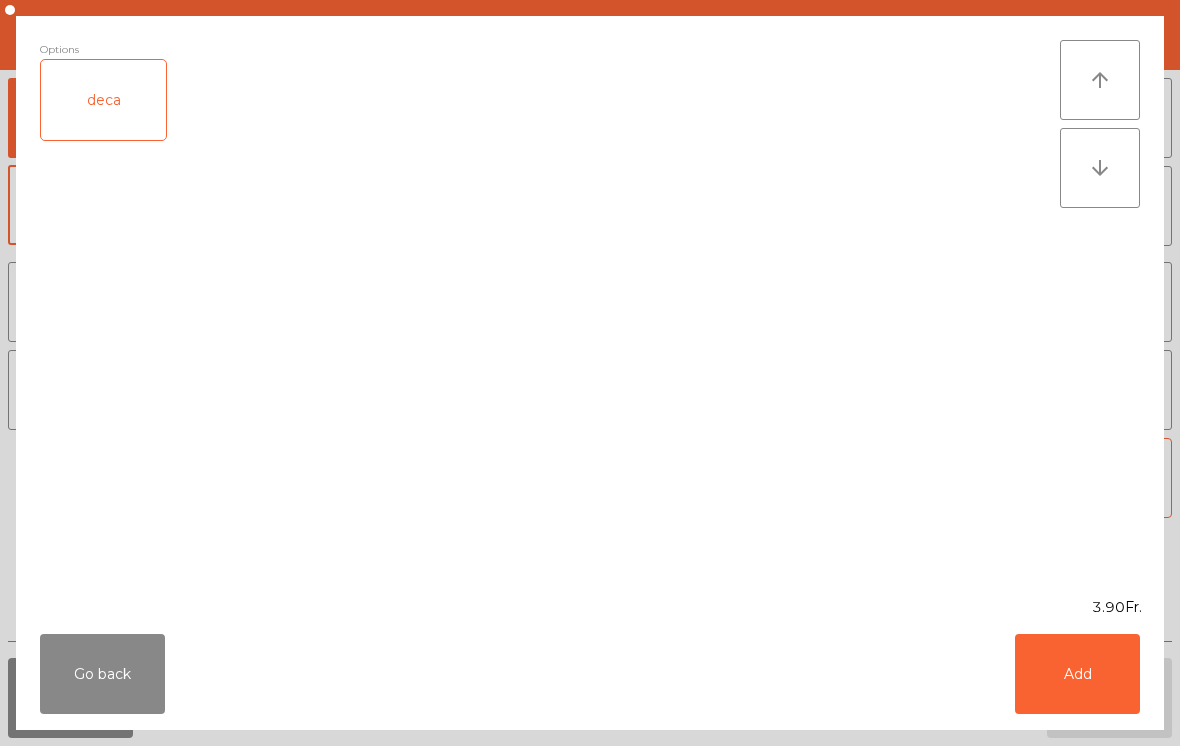 click on "Add" 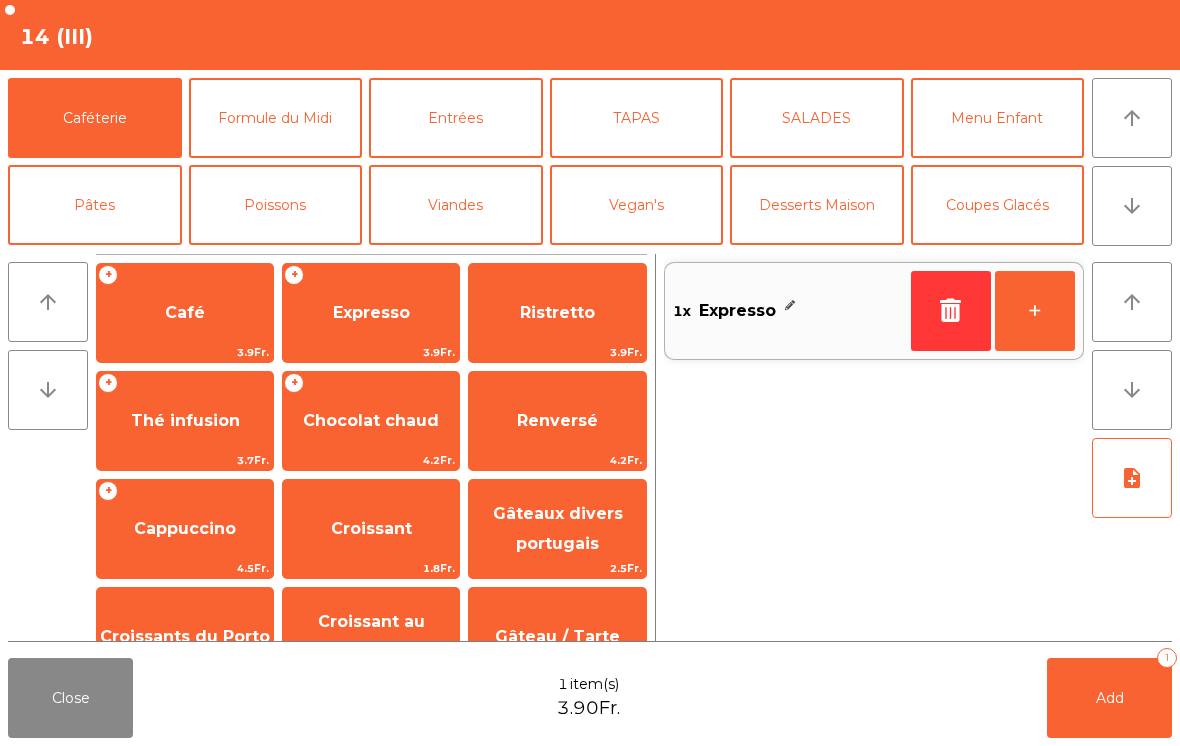 click 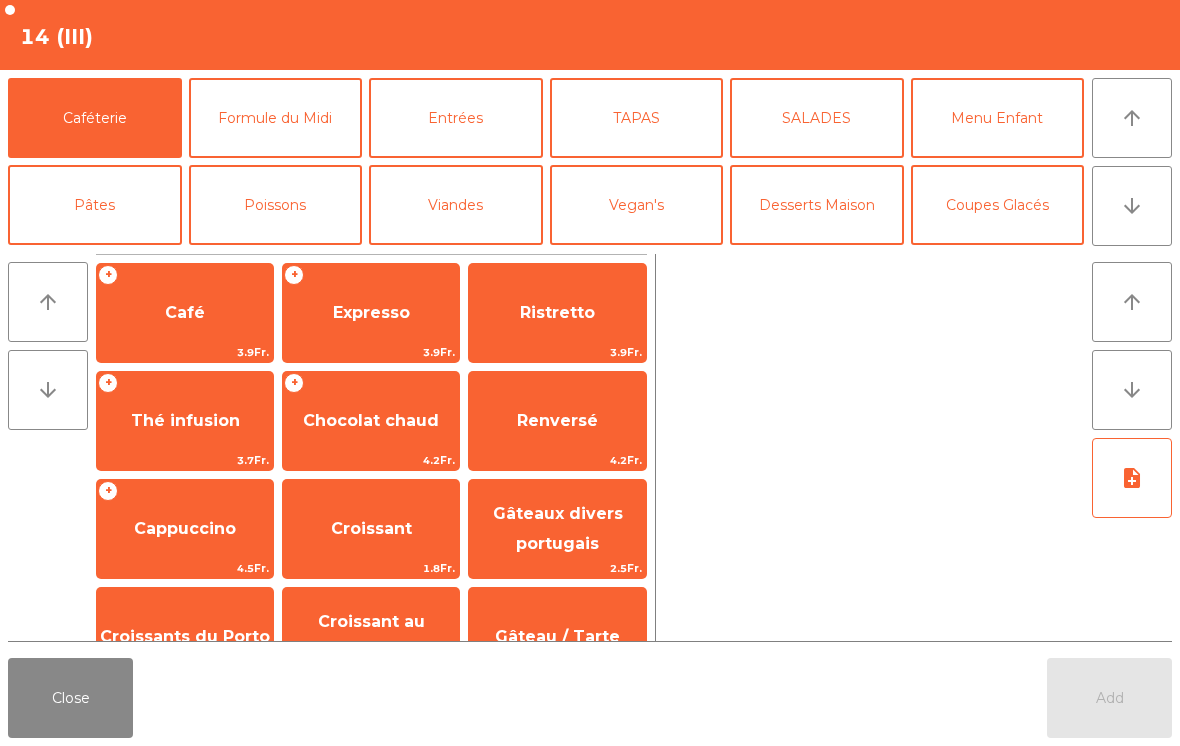 click on "Close" 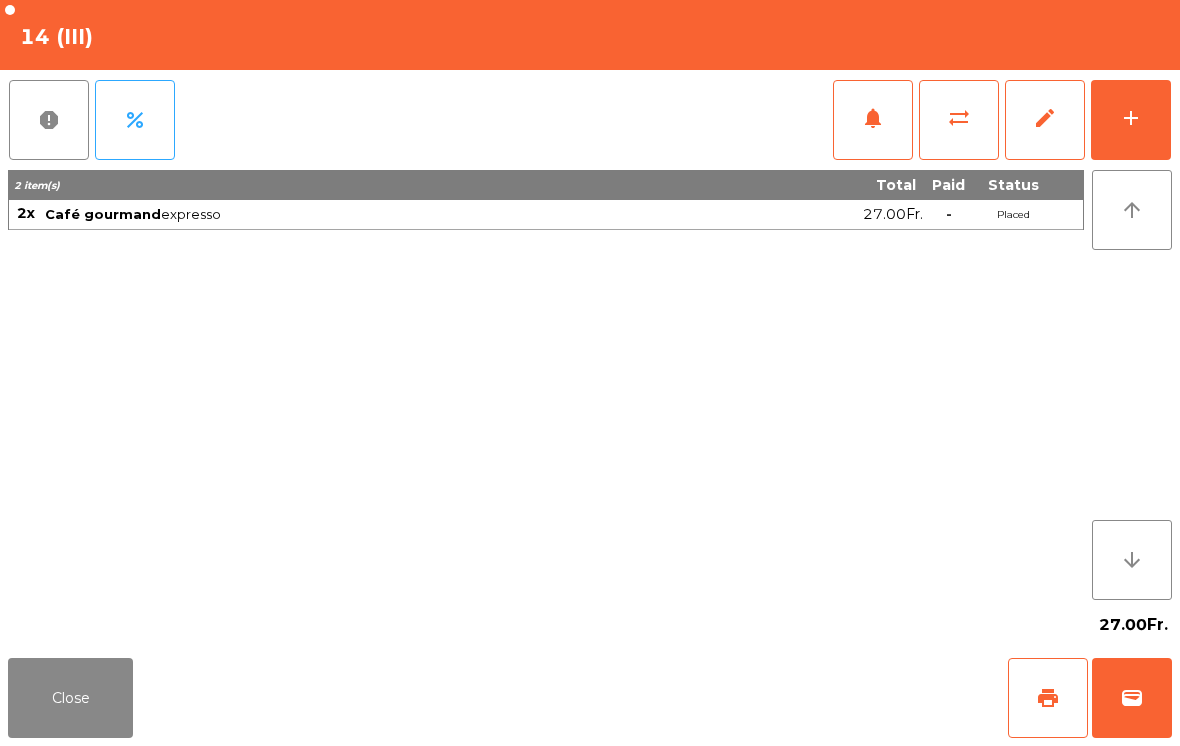 click on "print" 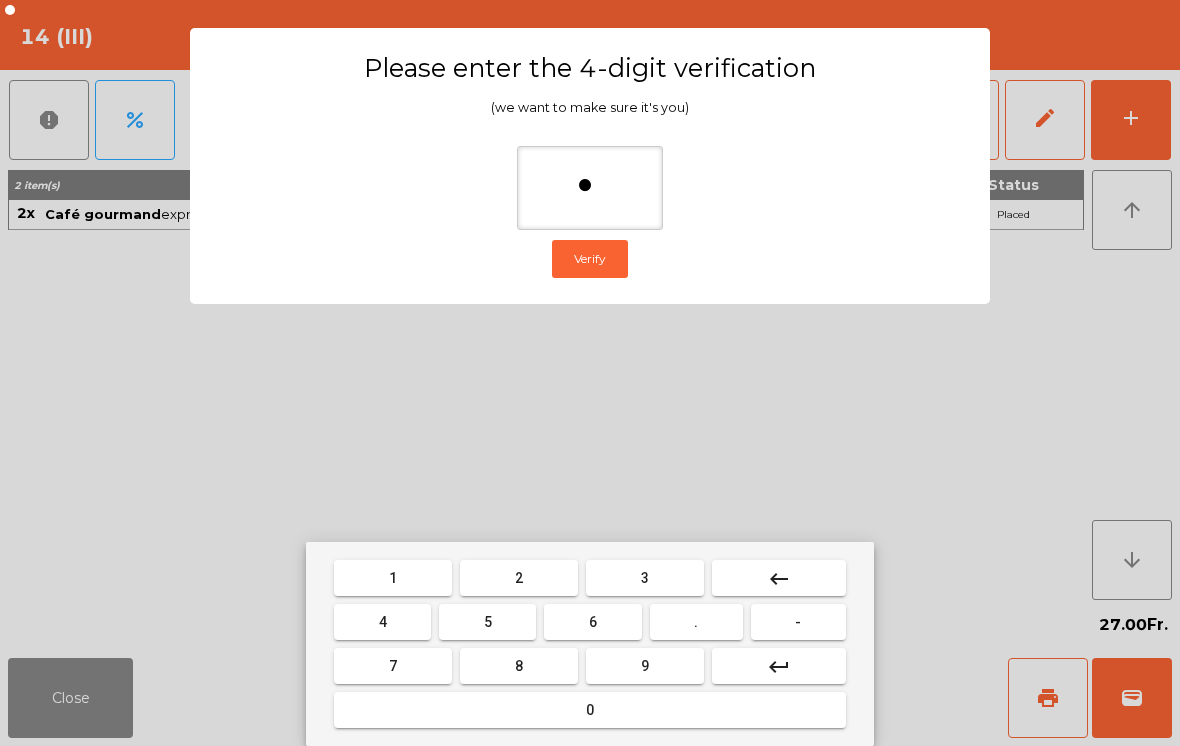 type on "**" 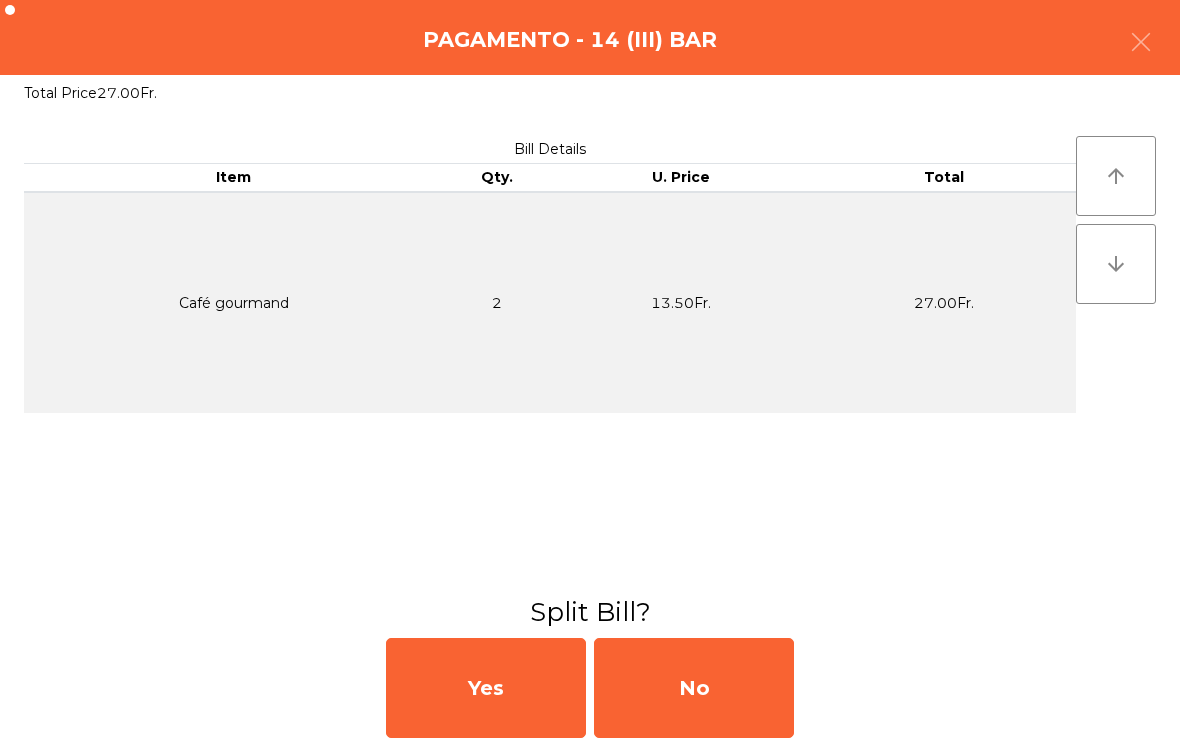 click on "No" 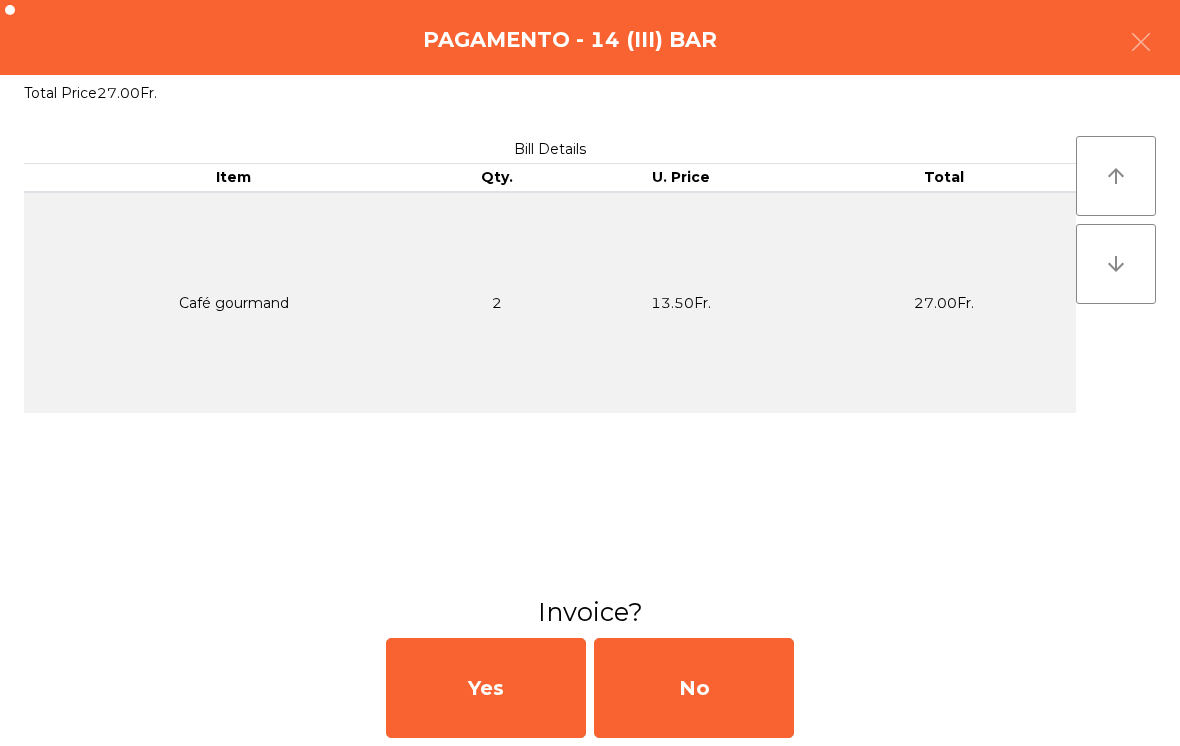 click on "No" 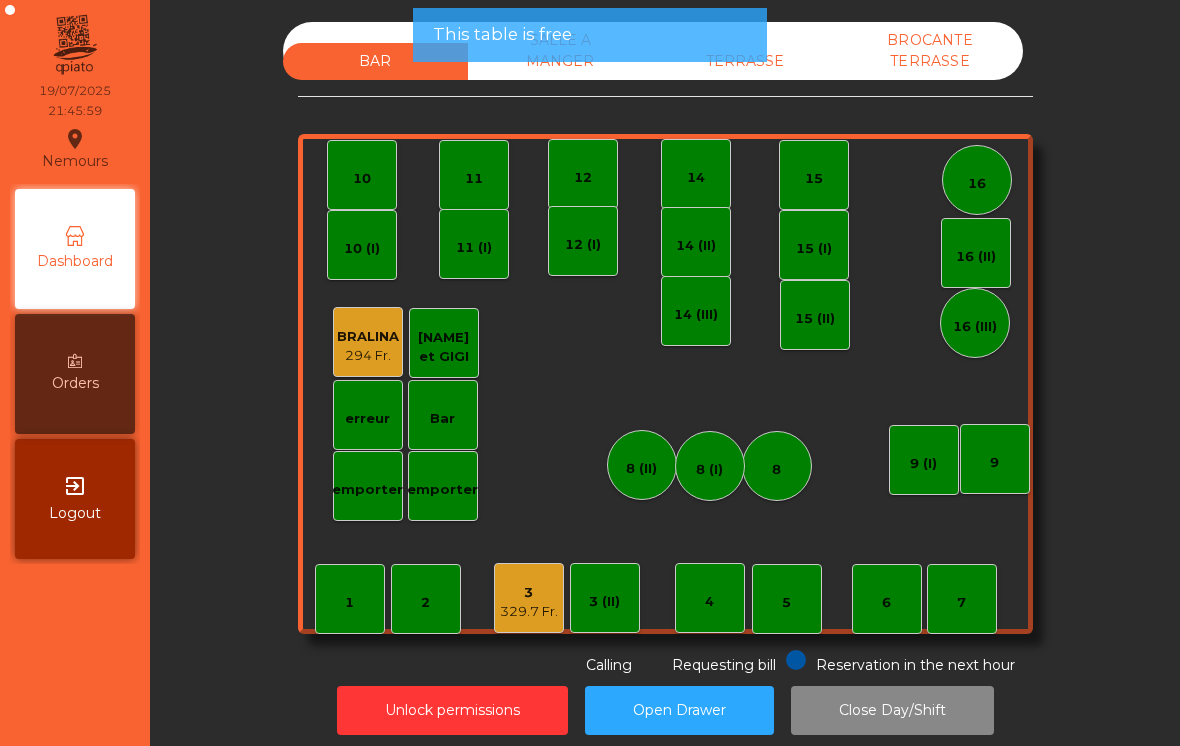 click on "Open Drawer" 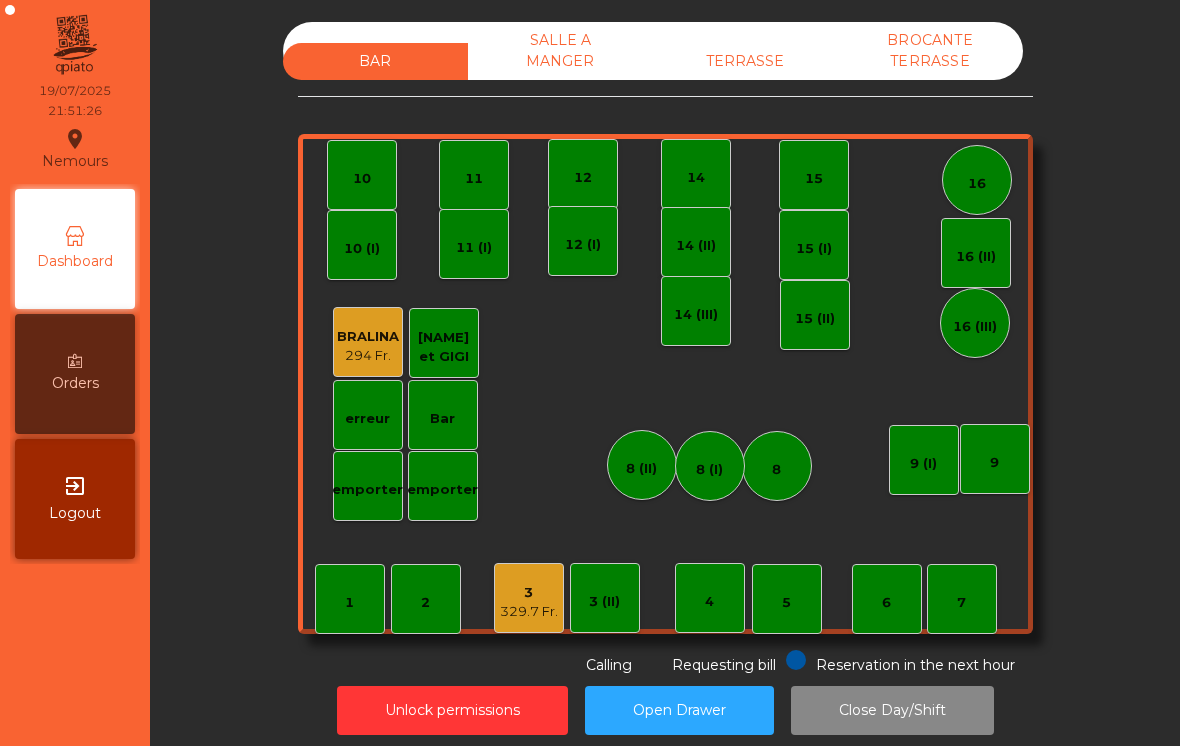 click on "TERRASSE" 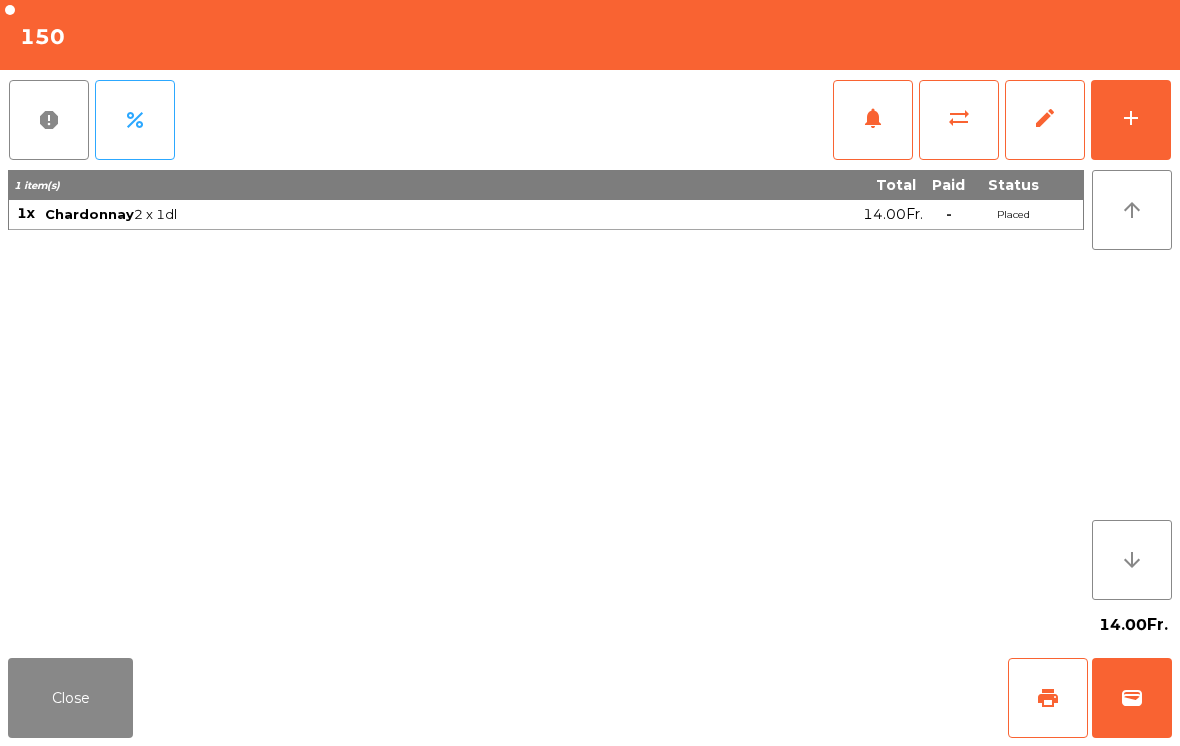 click on "wallet" 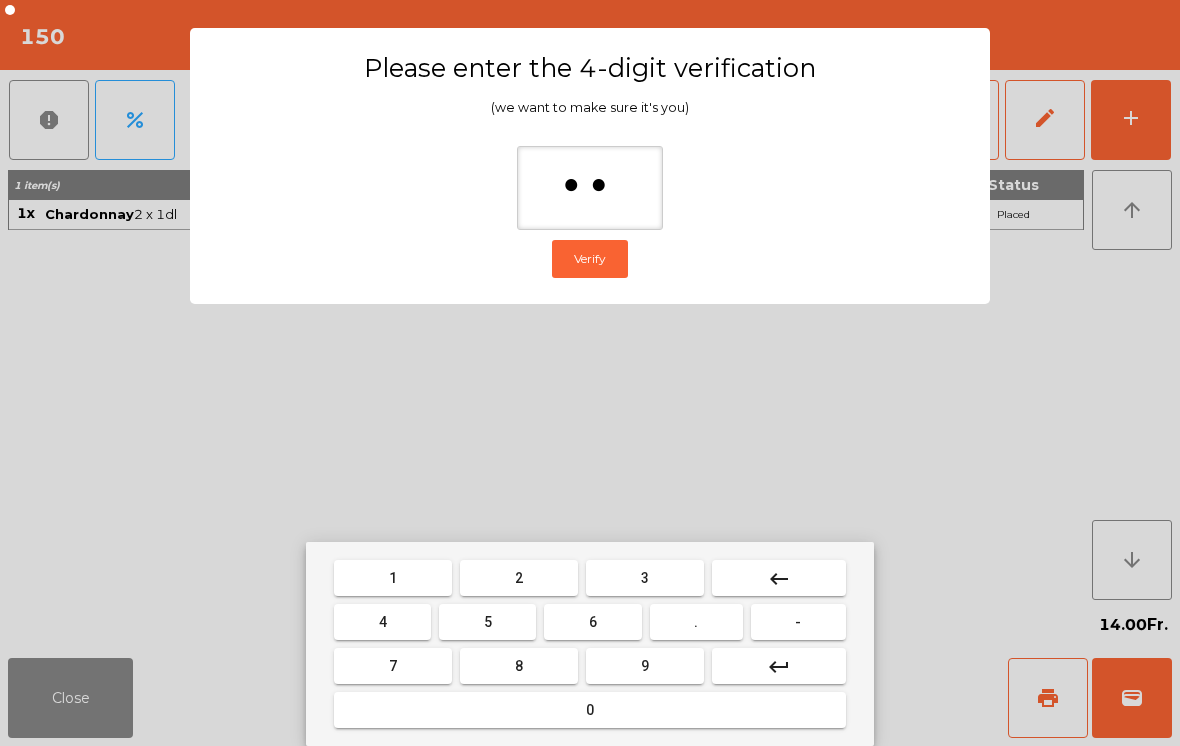 type on "***" 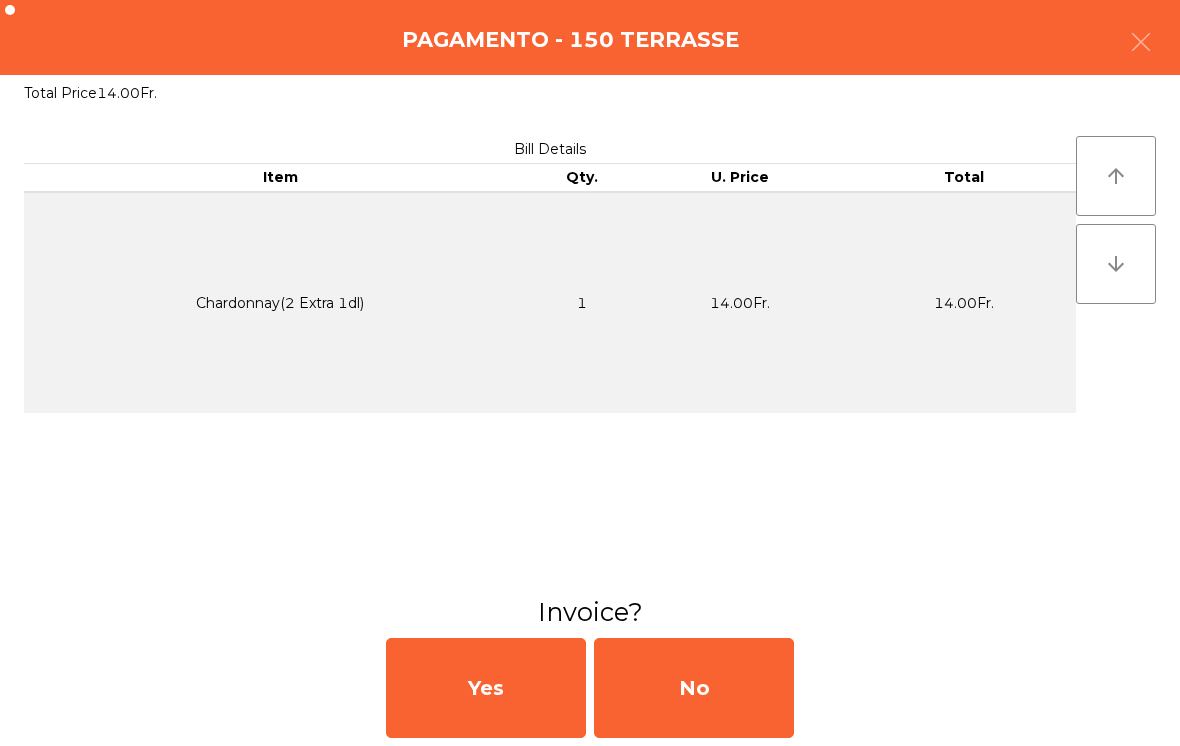 click on "No" 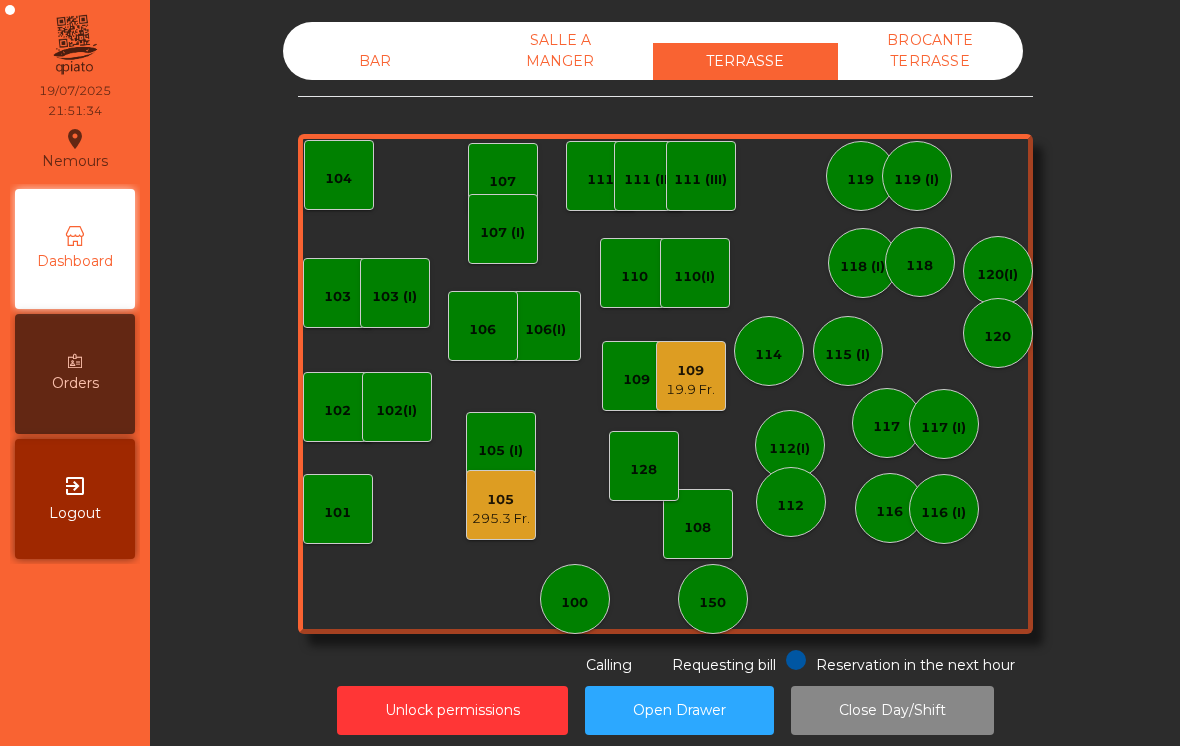 click on "109" 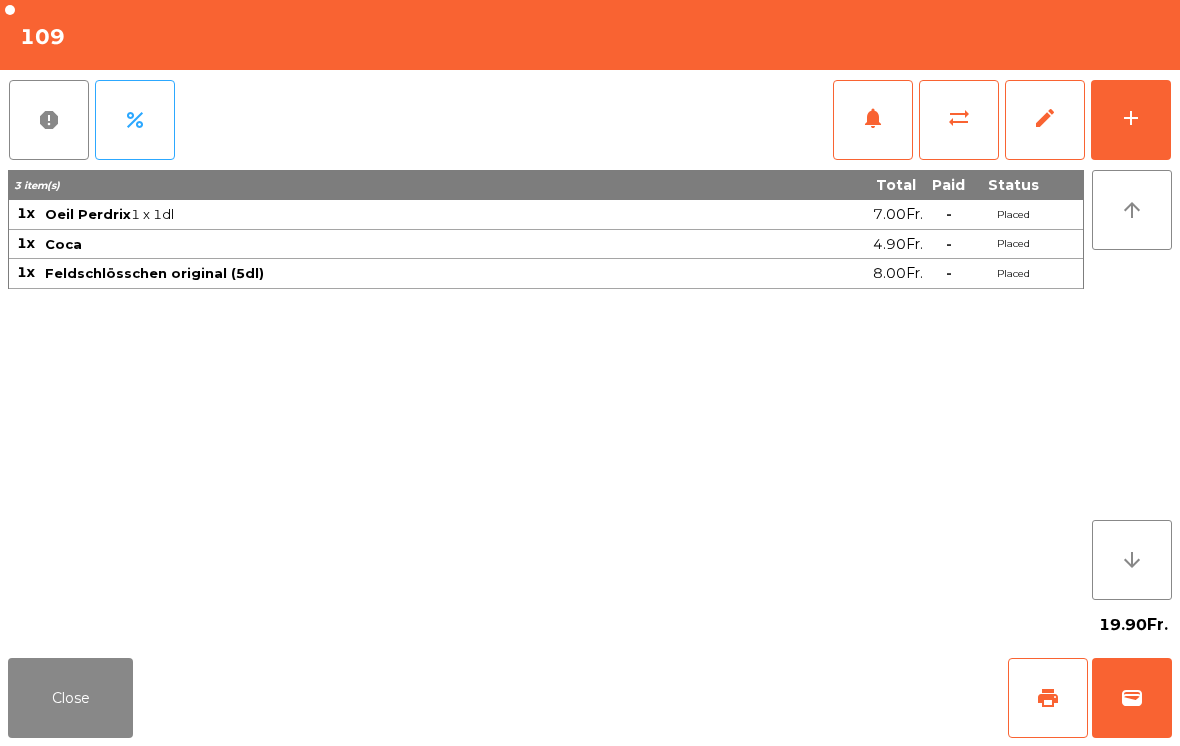 click on "wallet" 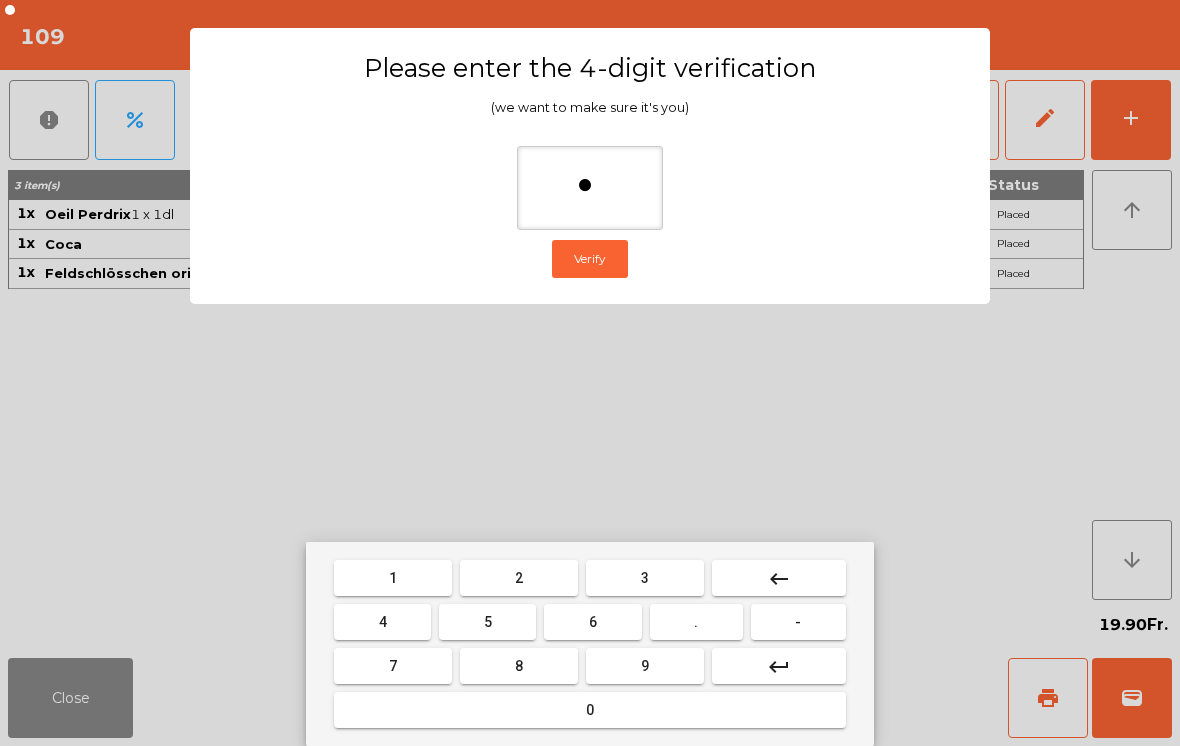type on "**" 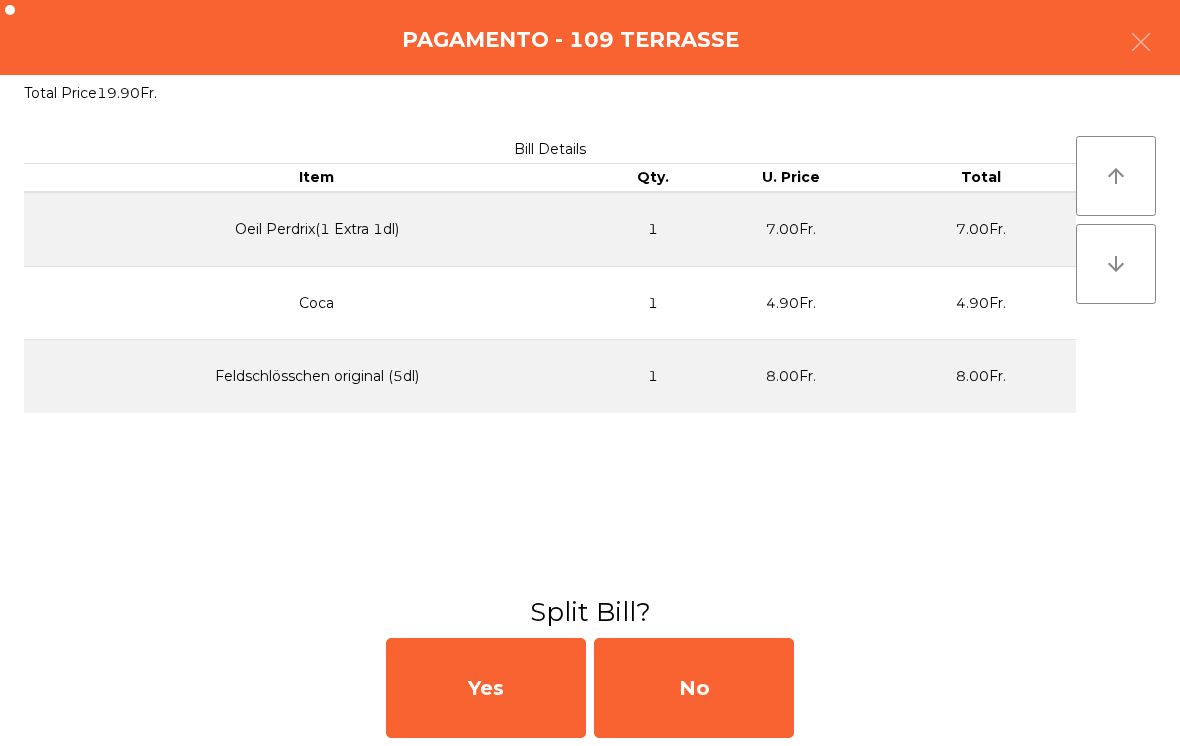 click on "No" 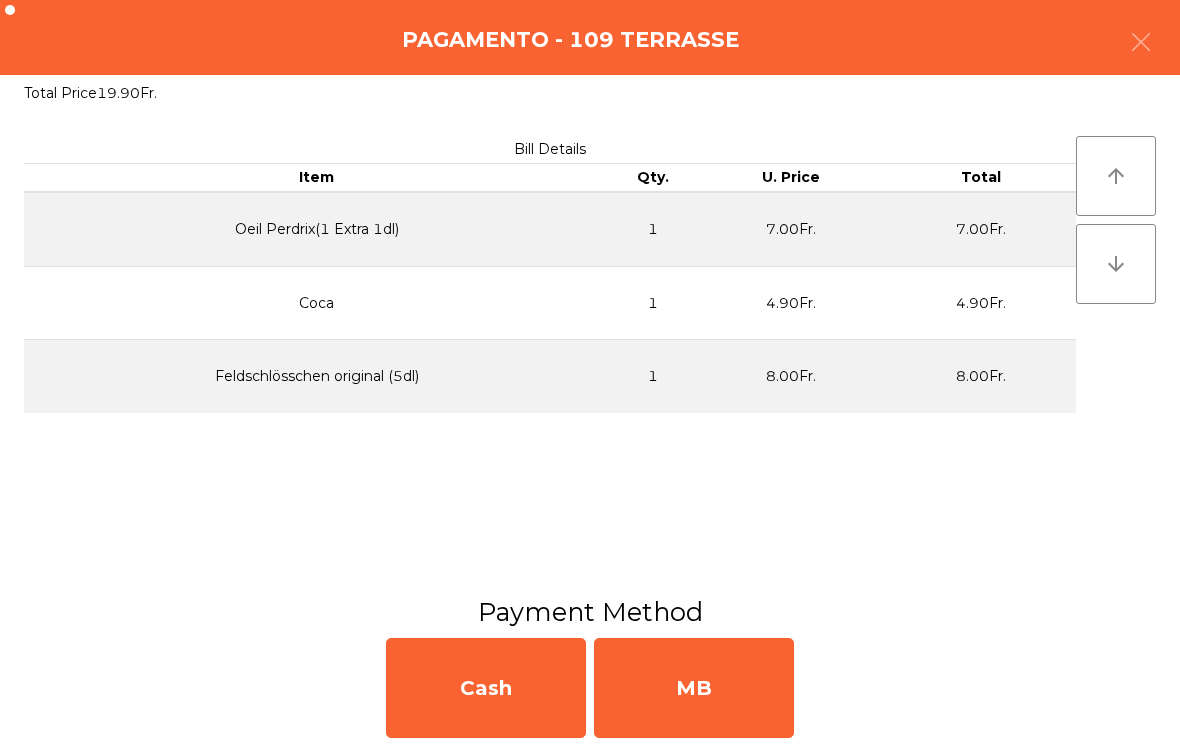click on "MB" 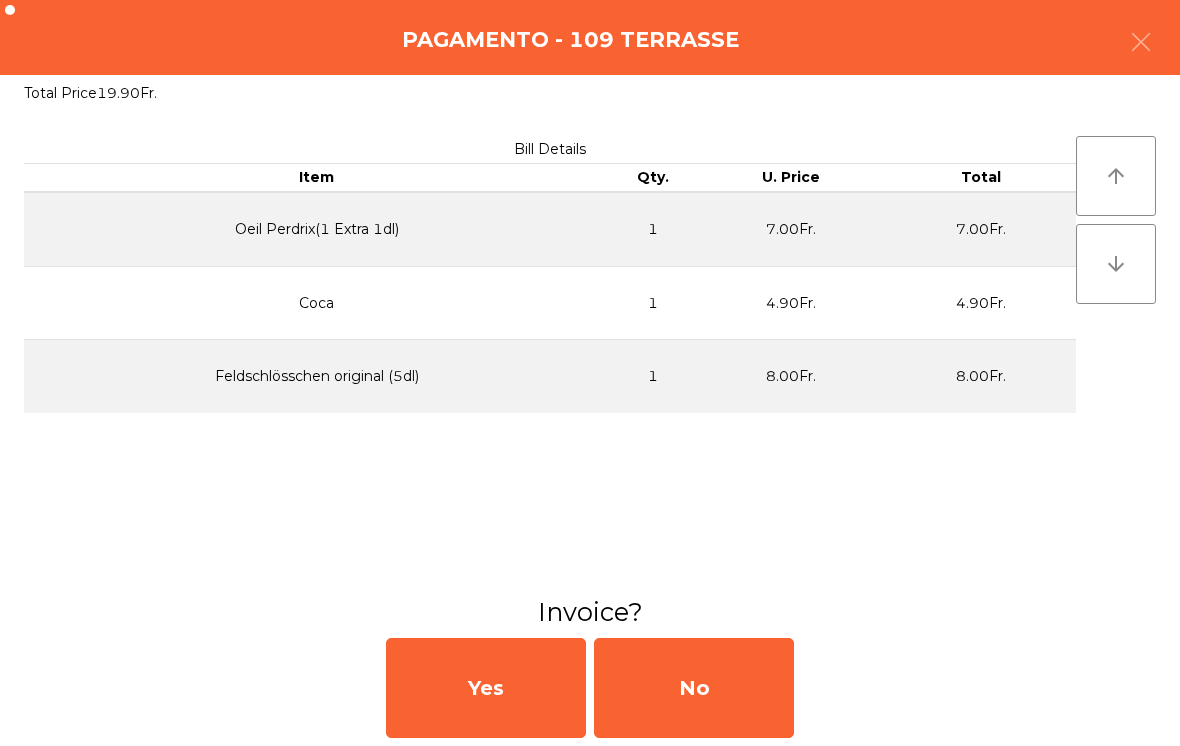 click on "No" 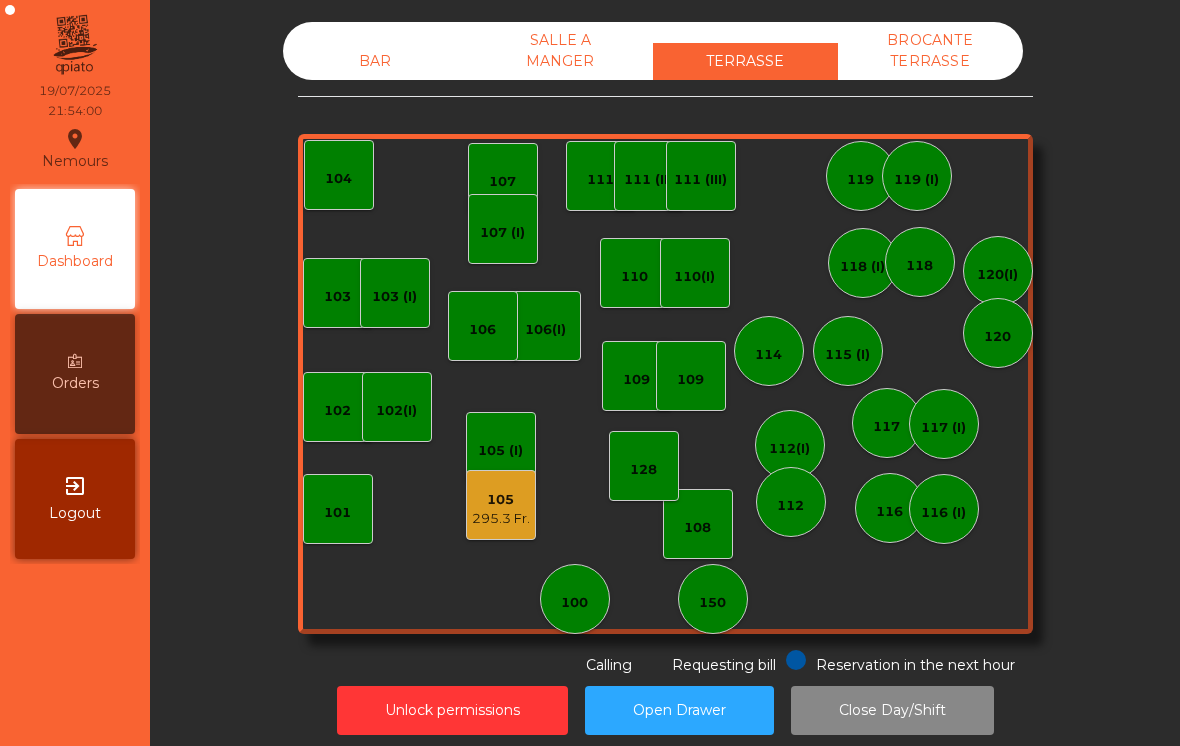 scroll, scrollTop: 0, scrollLeft: 0, axis: both 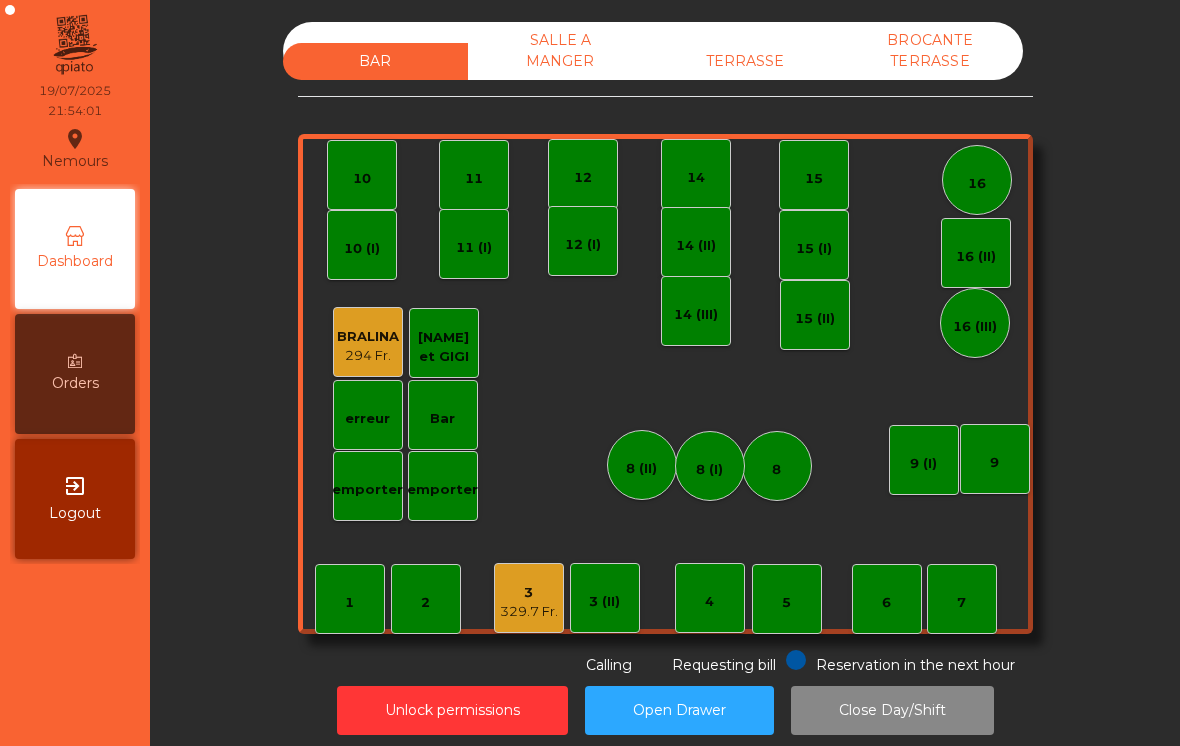 click on "3   329.7 Fr." 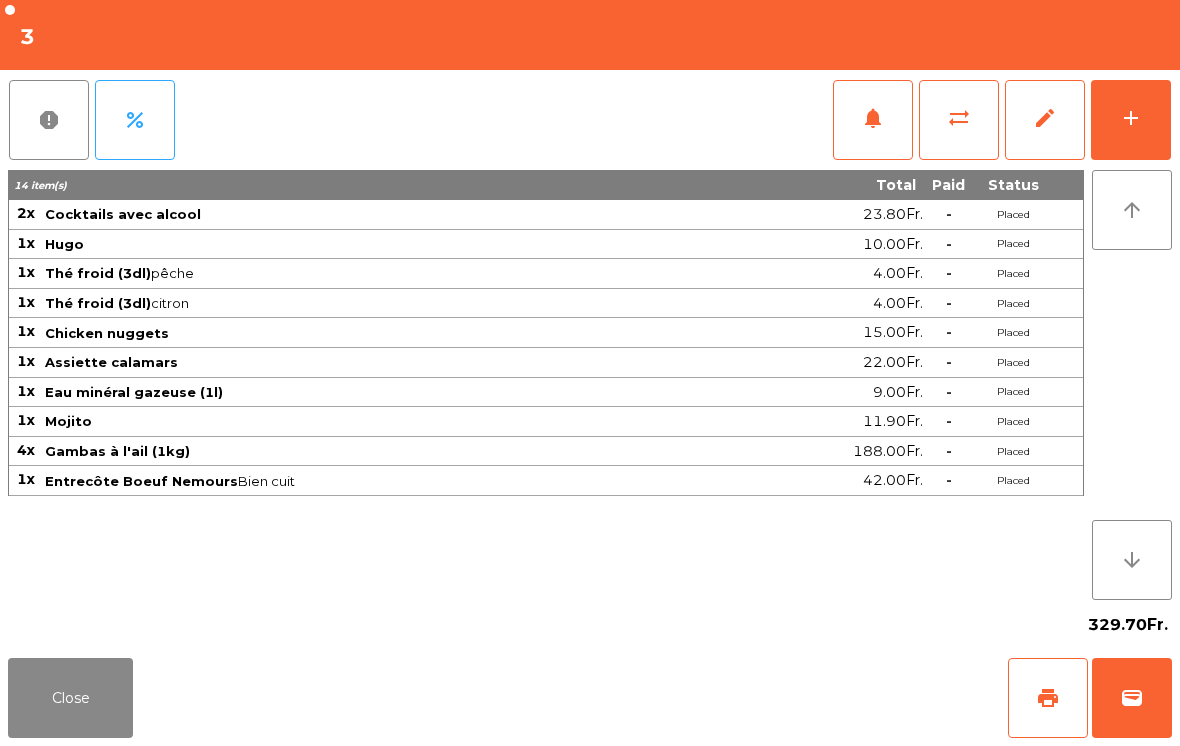 click on "add" 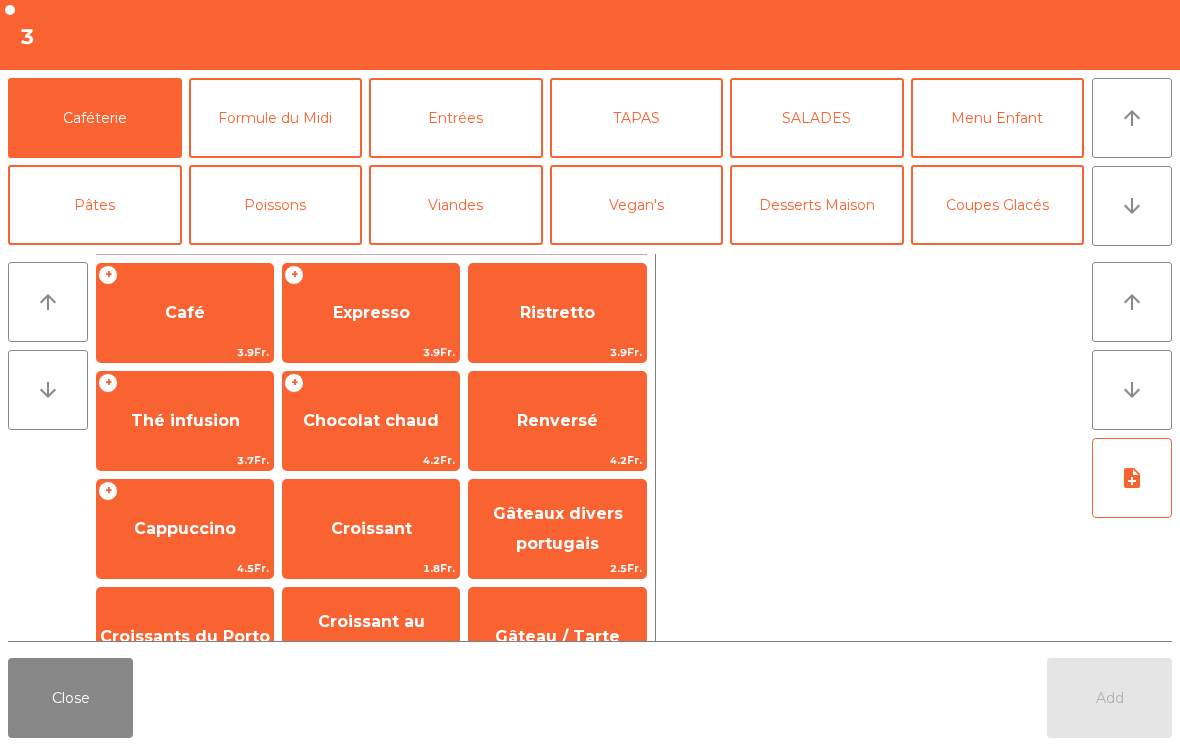 click on "Desserts Maison" 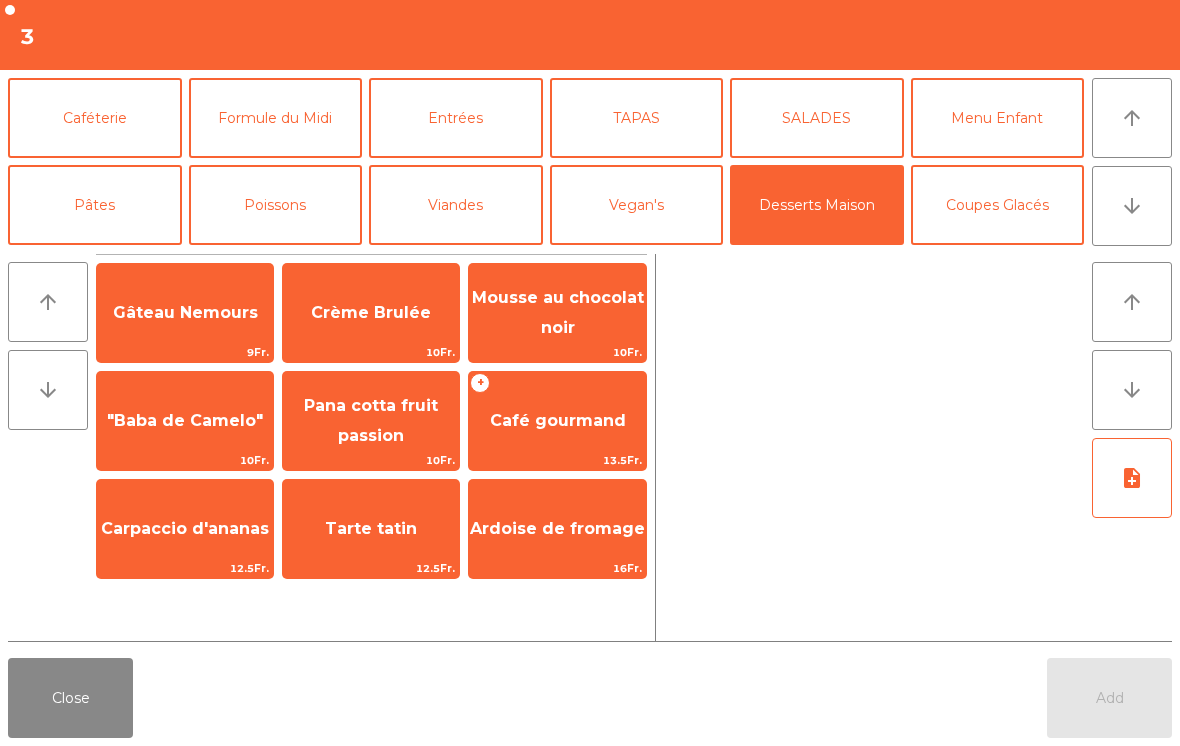 click on "Crème Brulée" 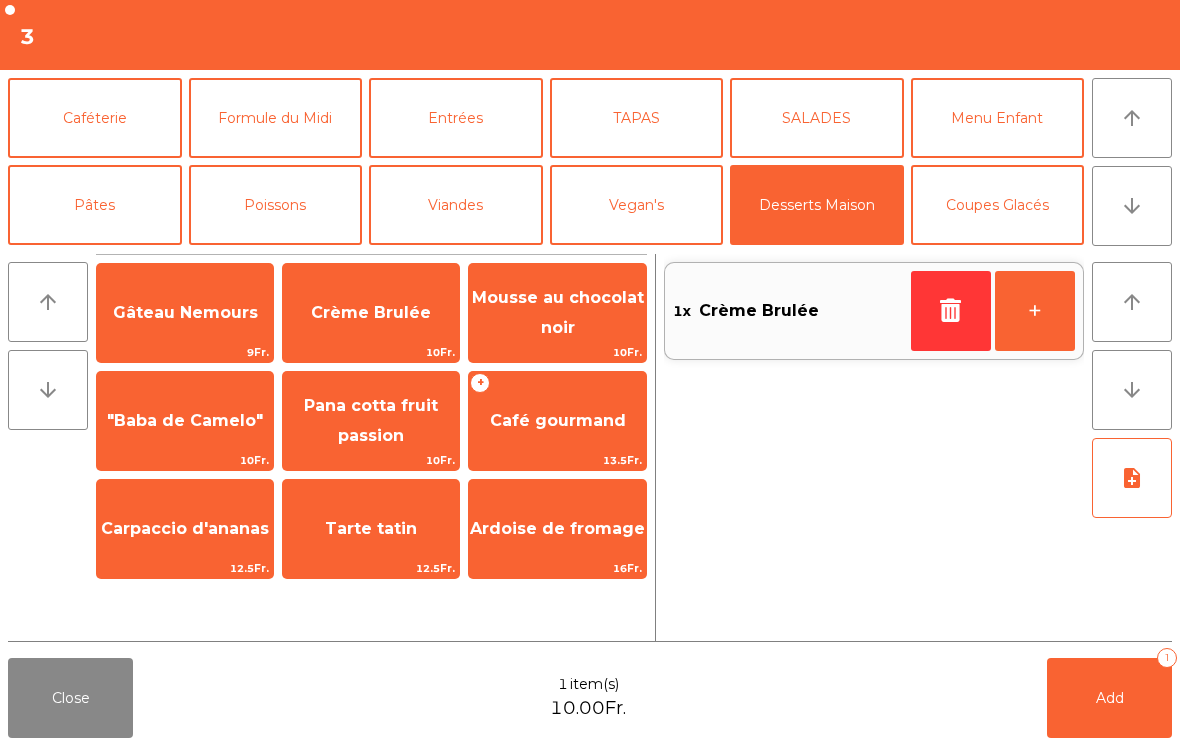 click on "Café gourmand" 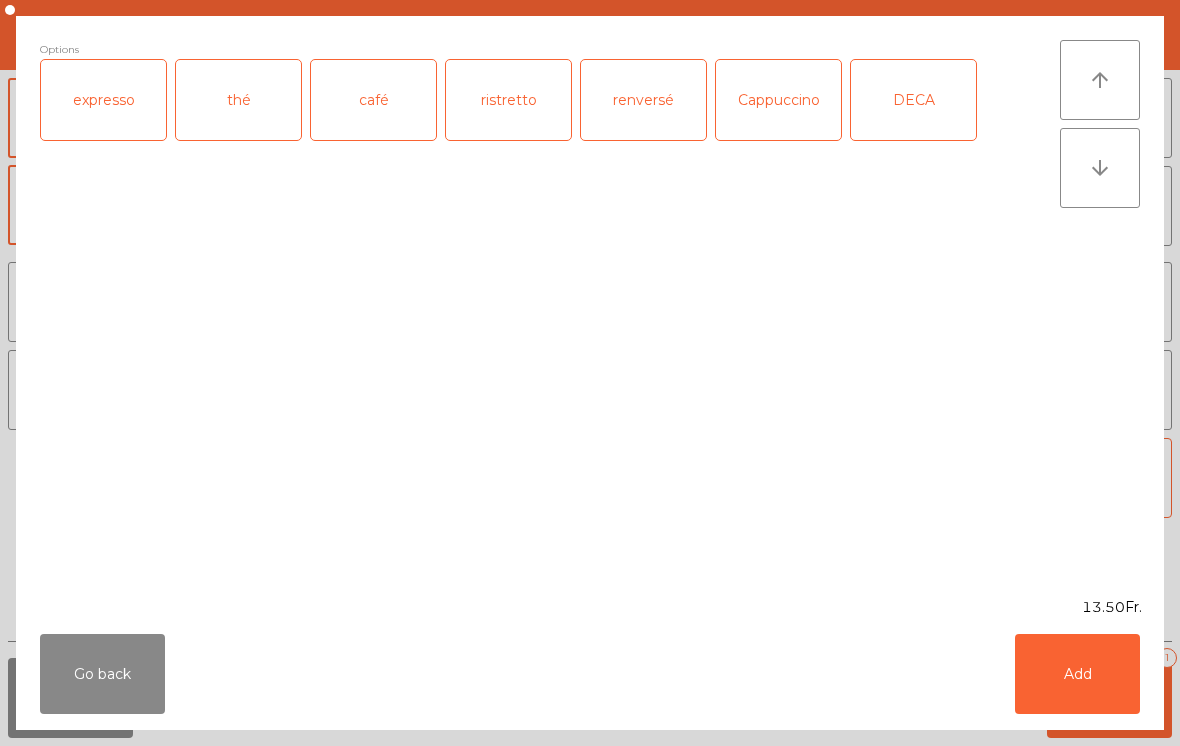 click on "thé" 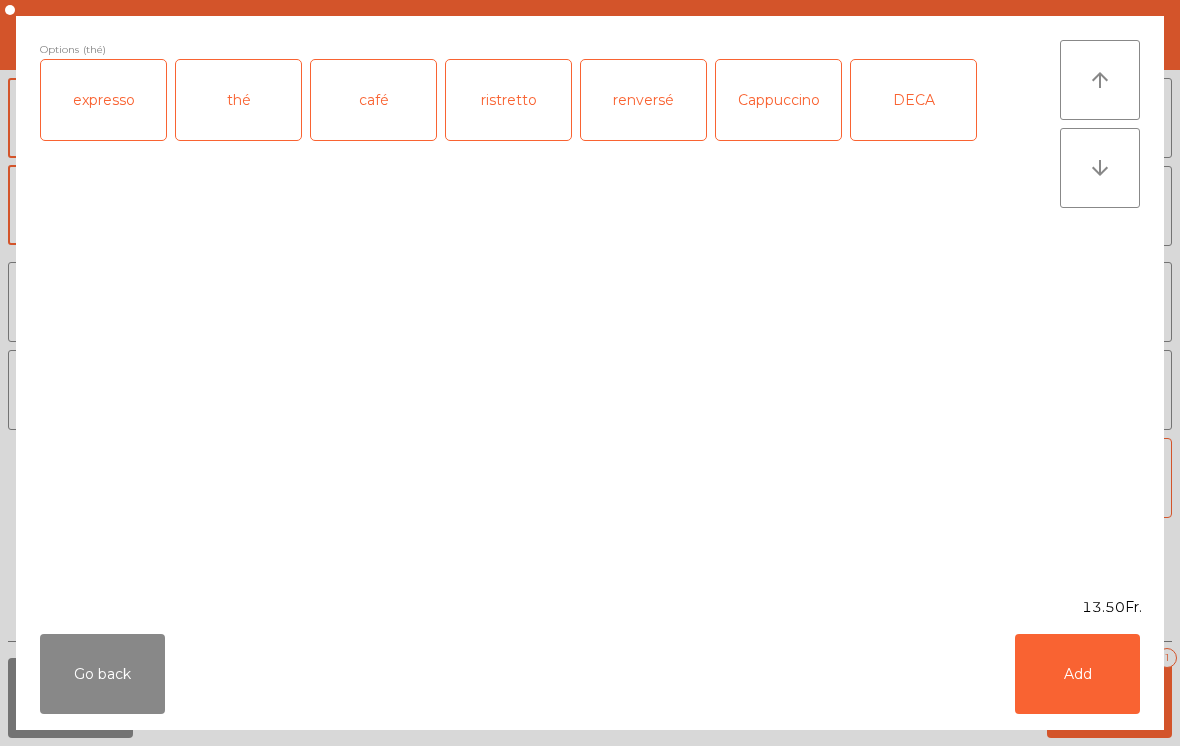 click on "Add" 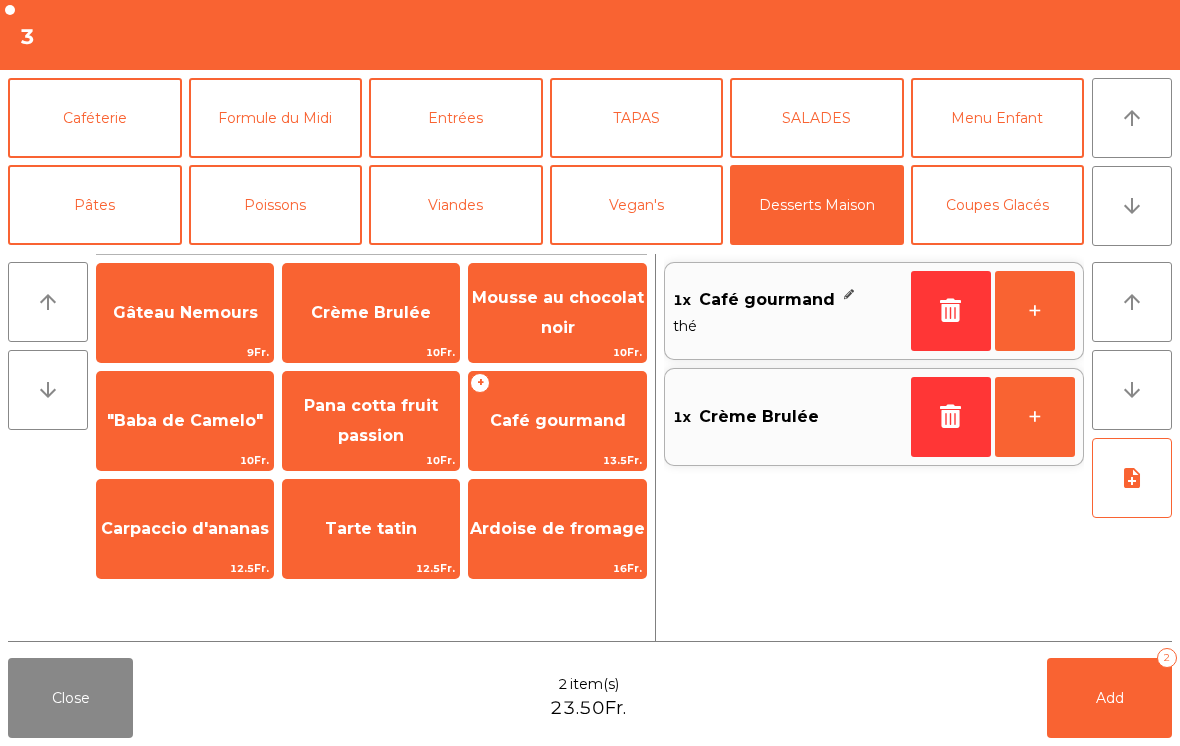 click on "Café gourmand" 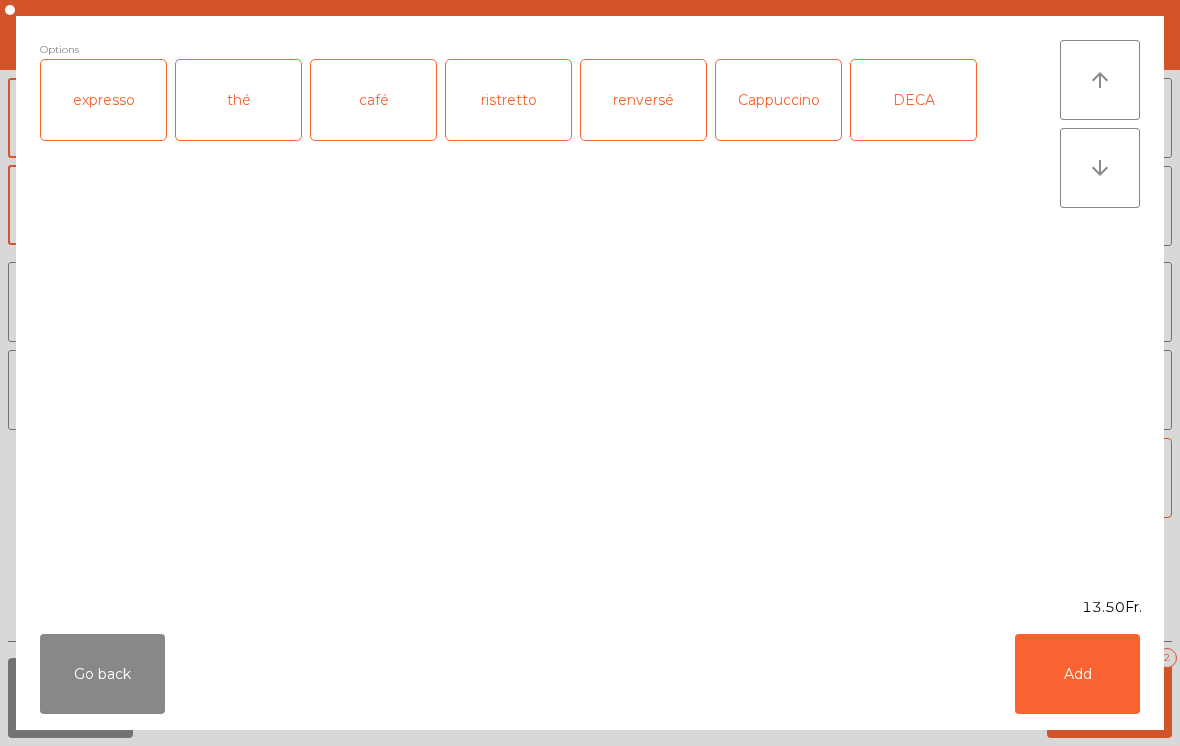 click on "thé" 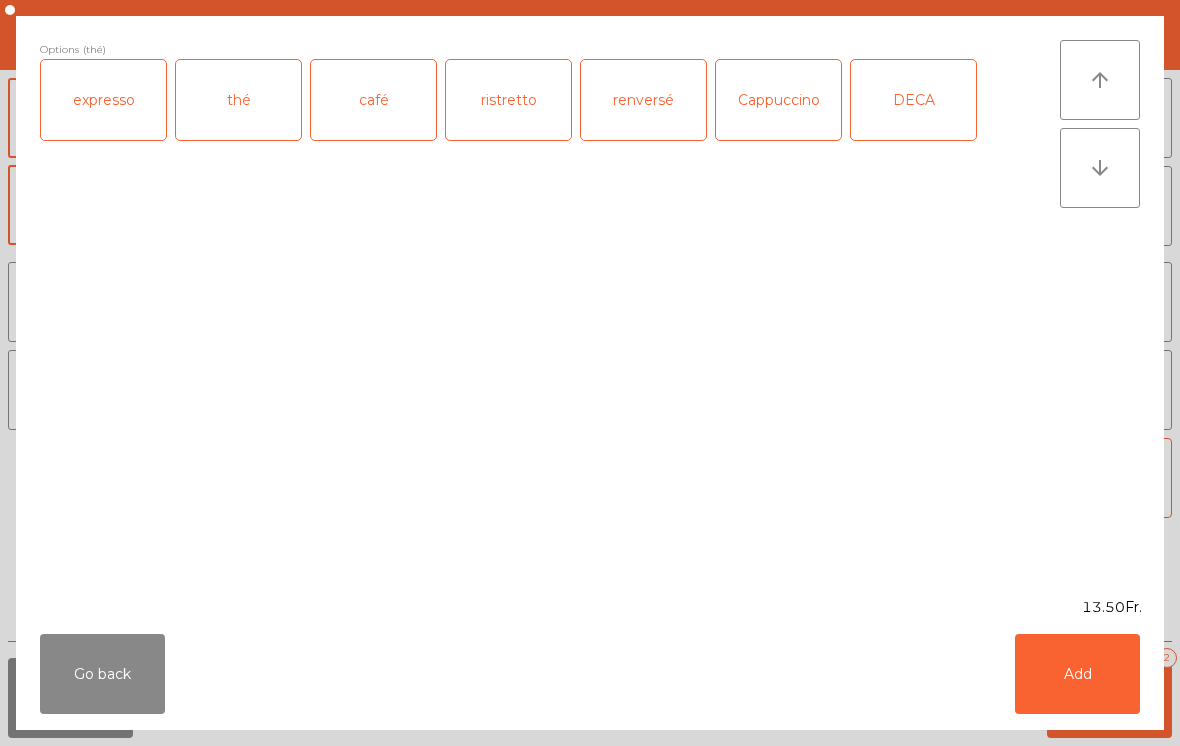 click on "Add" 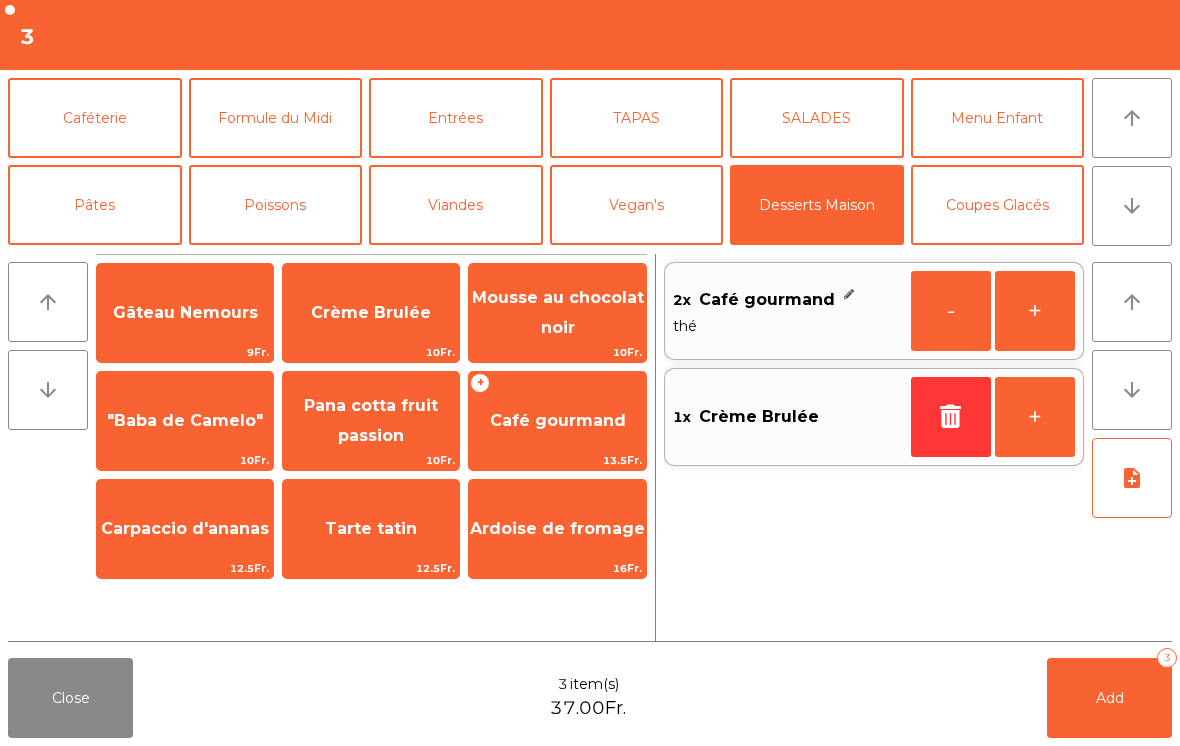 click on "Crème Brulée   10Fr." 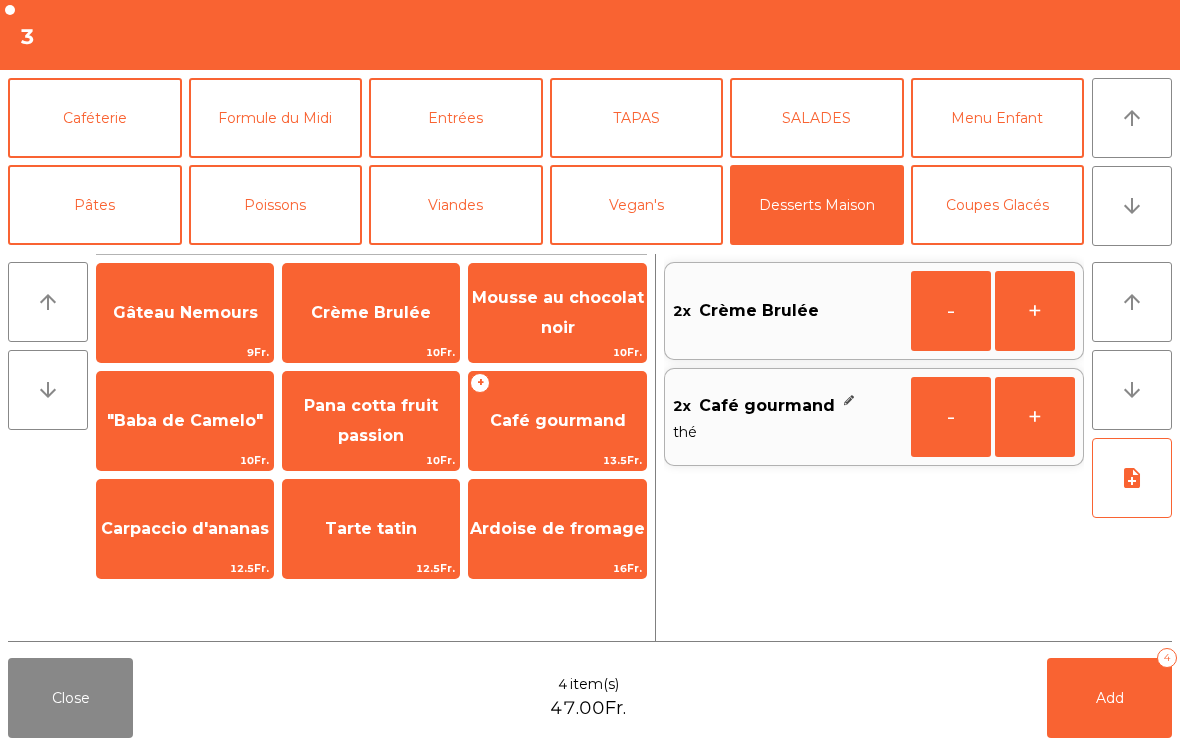 click on "-" 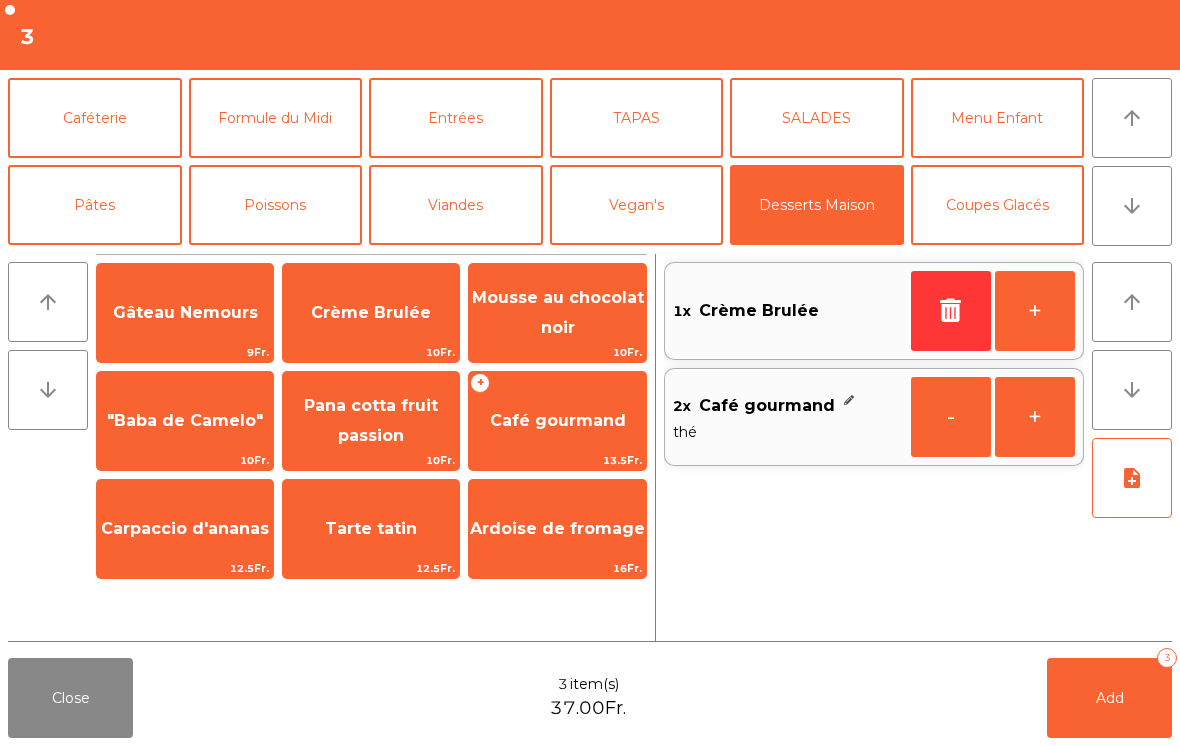 click on "Pana cotta fruit passion" 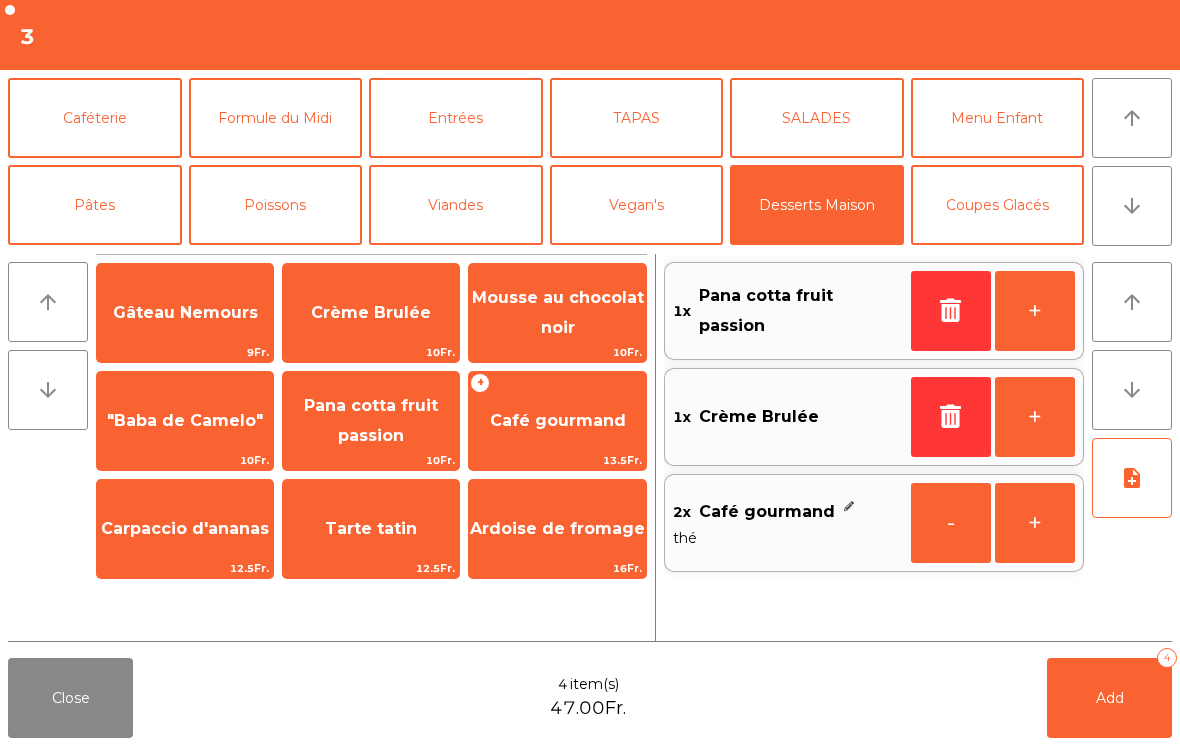 click 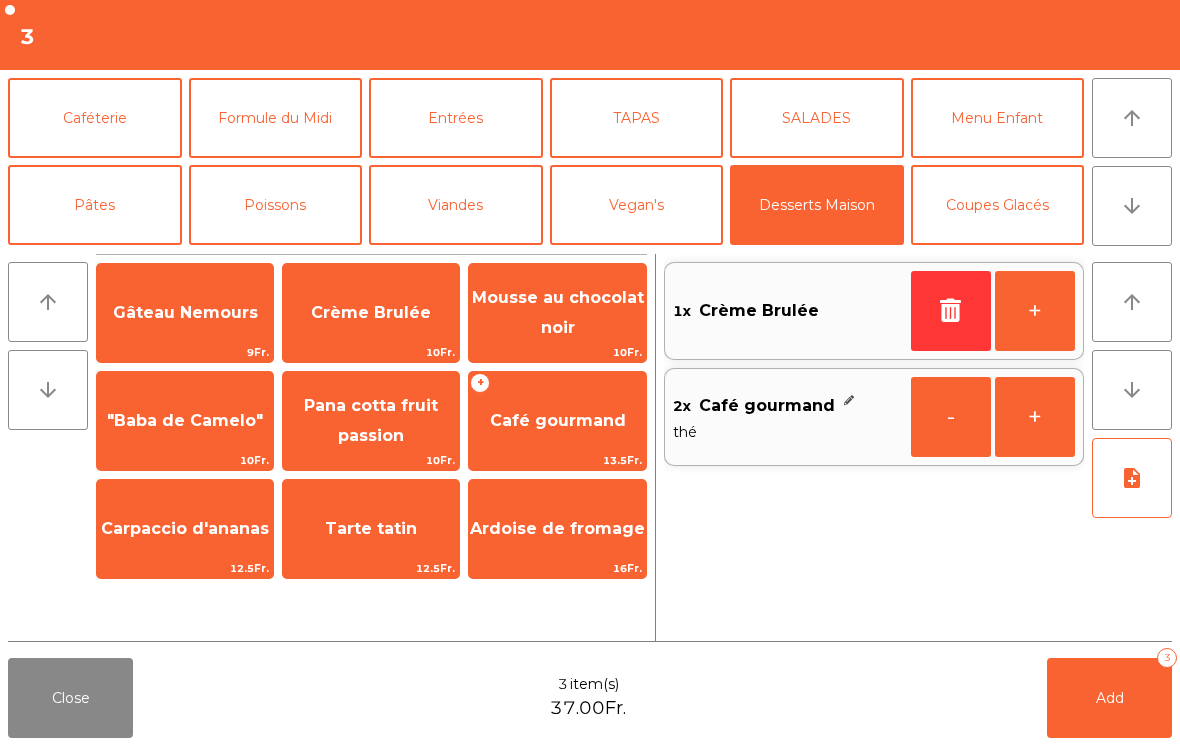 click on ""Baba de Camelo"" 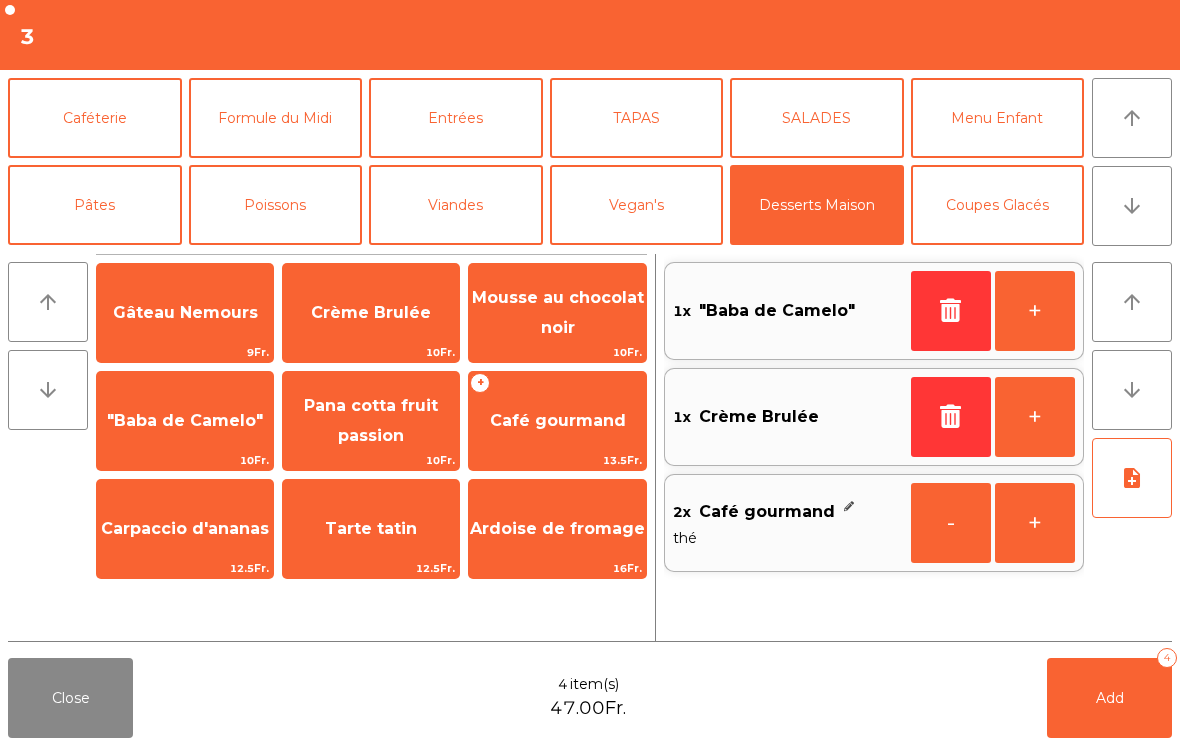 click on "Coupes Glacés" 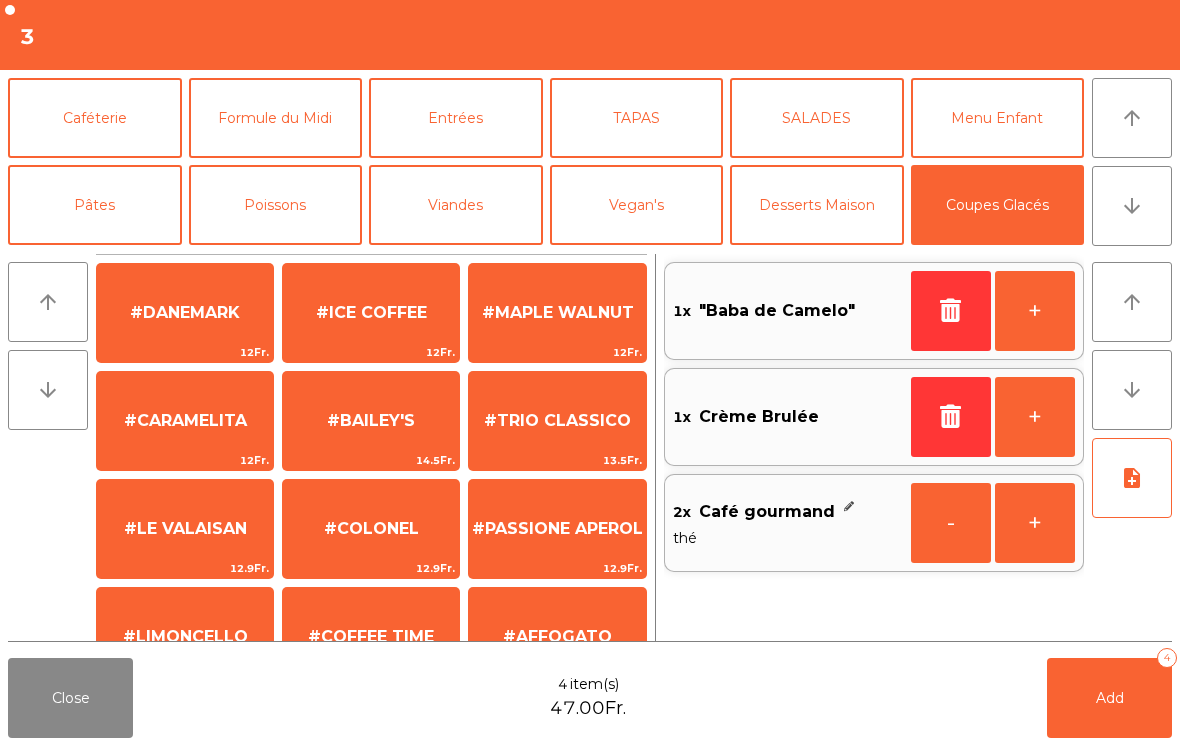 scroll, scrollTop: 319, scrollLeft: 0, axis: vertical 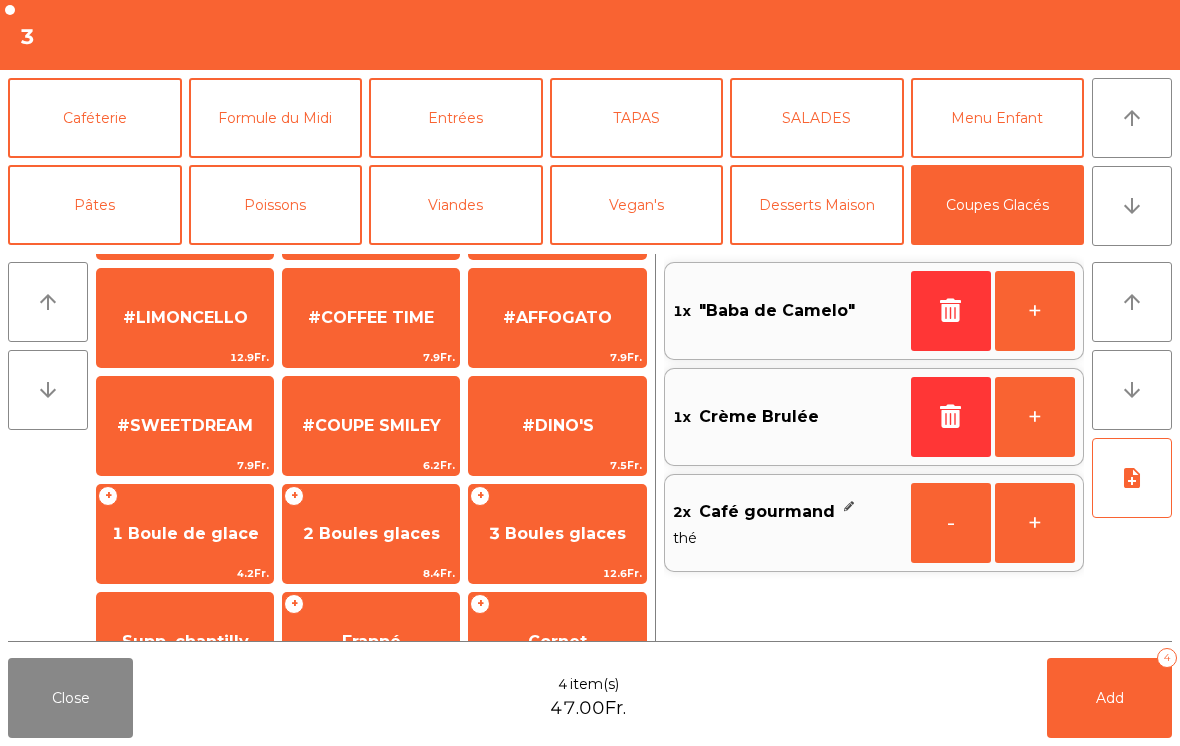 click on "1 Boule de glace" 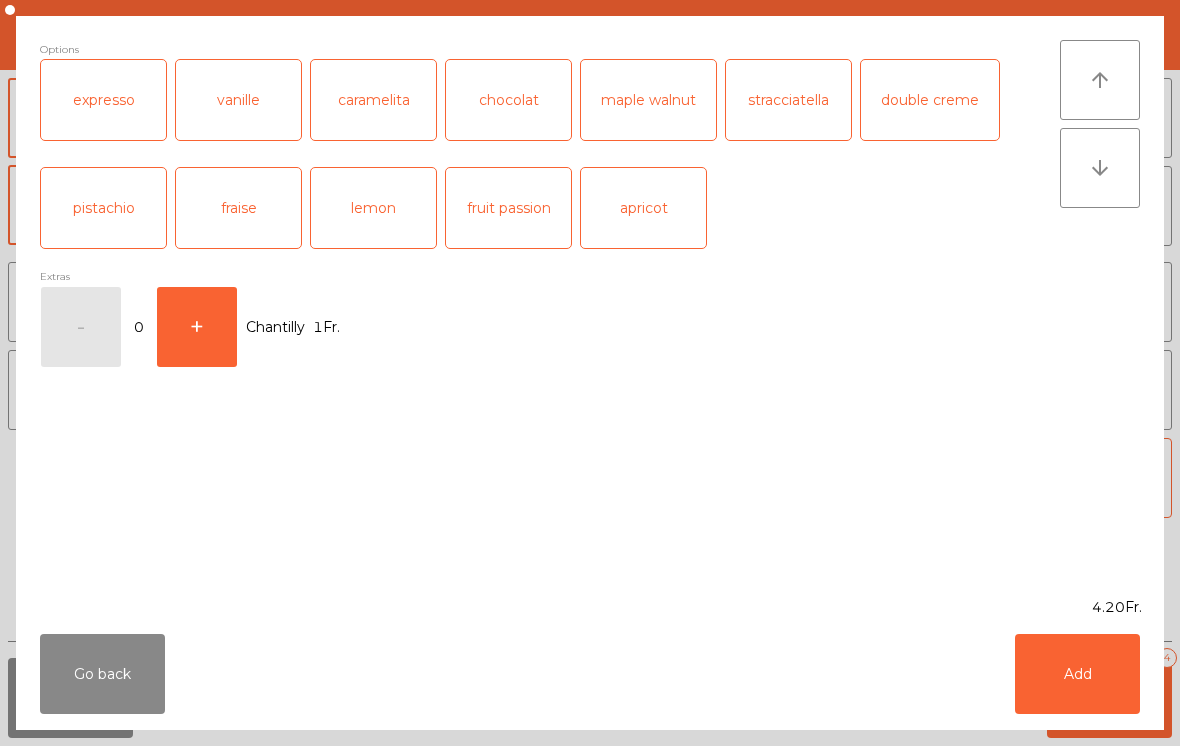 scroll, scrollTop: 378, scrollLeft: 0, axis: vertical 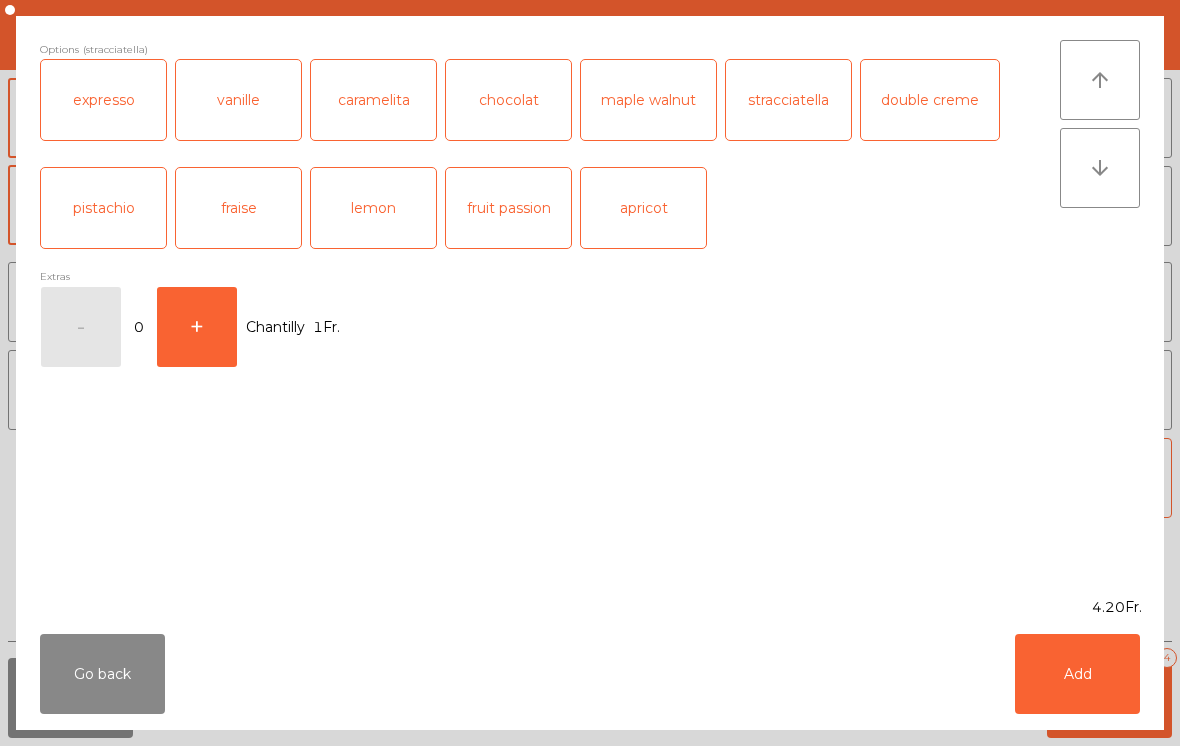 click on "Add" 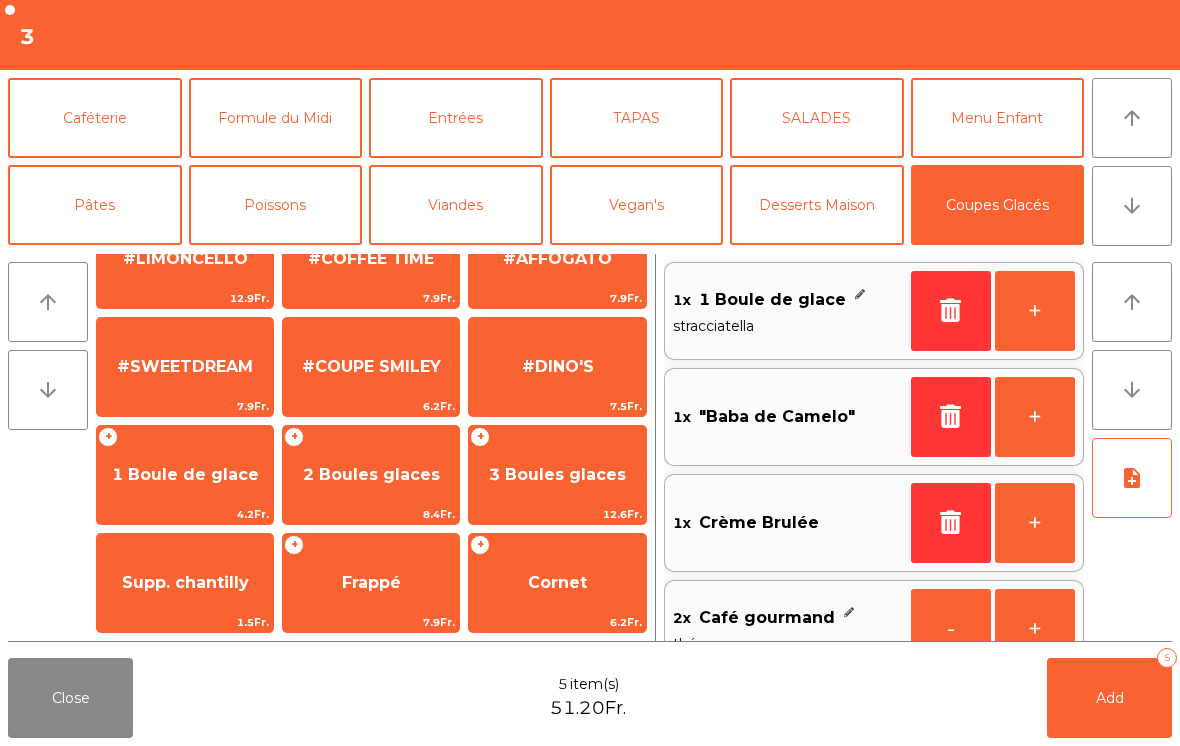 click on "1 Boule de glace" 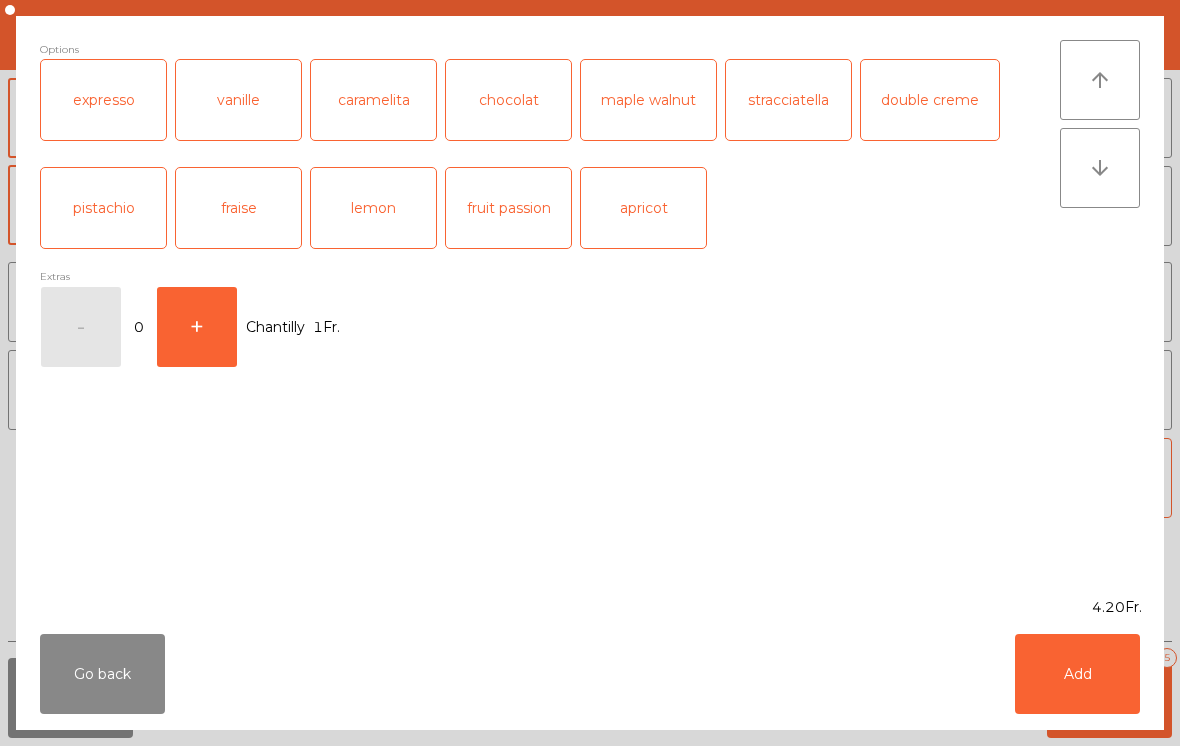 click on "vanille" 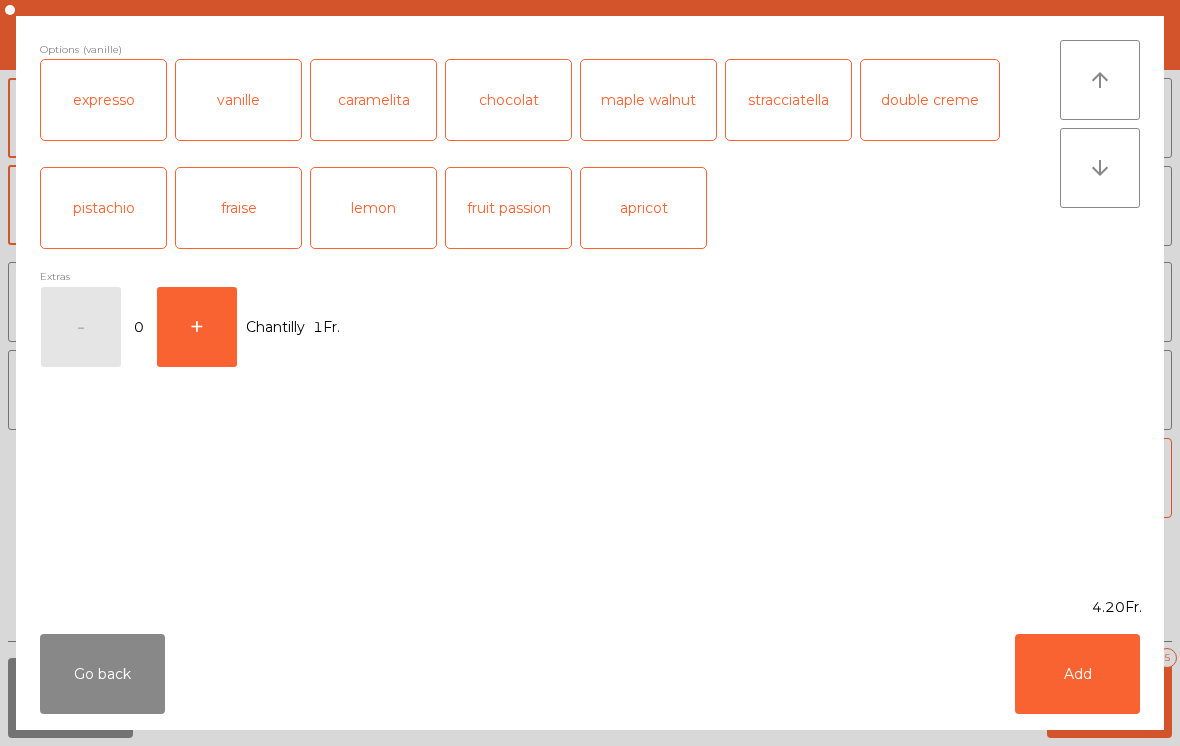 click on "Add" 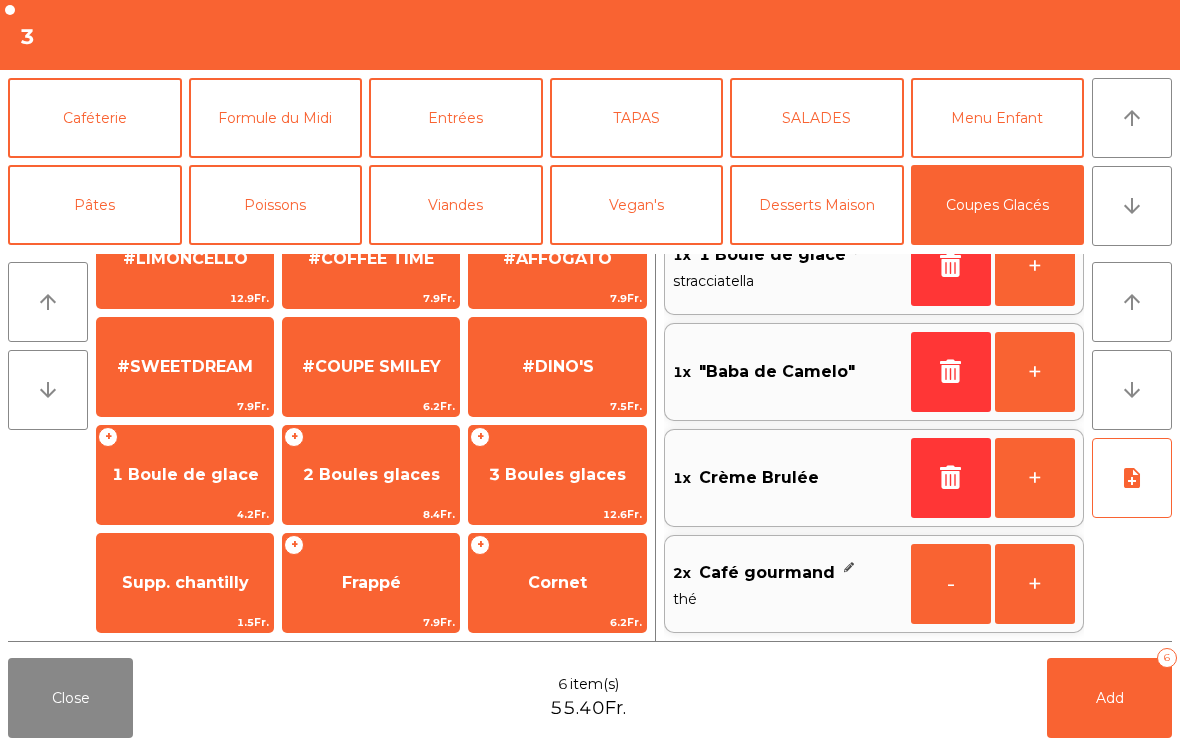 scroll, scrollTop: 151, scrollLeft: 0, axis: vertical 